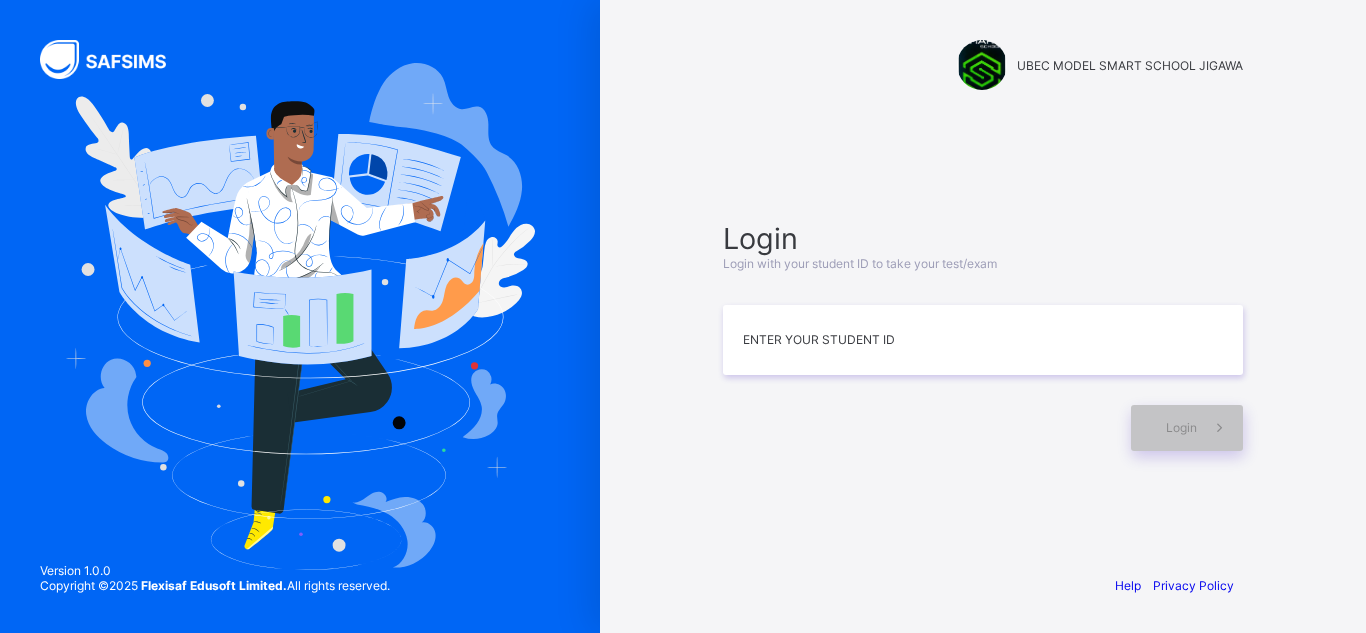 scroll, scrollTop: 0, scrollLeft: 0, axis: both 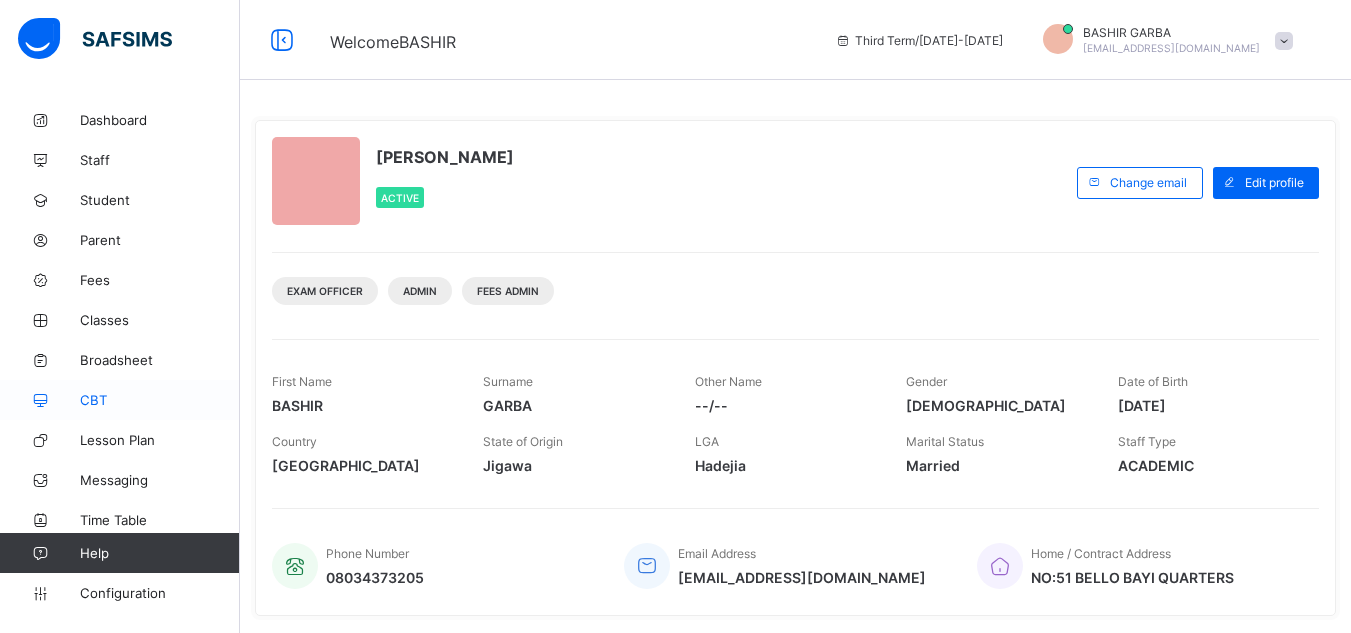 click on "CBT" at bounding box center (160, 400) 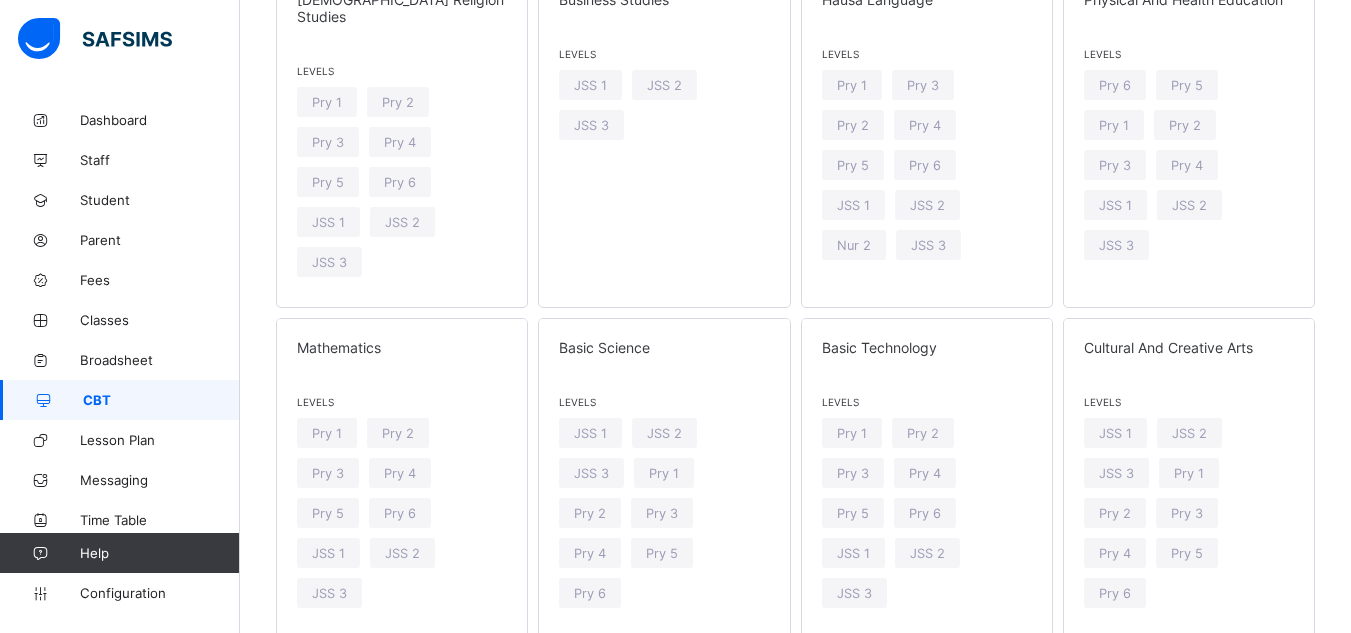 scroll, scrollTop: 680, scrollLeft: 0, axis: vertical 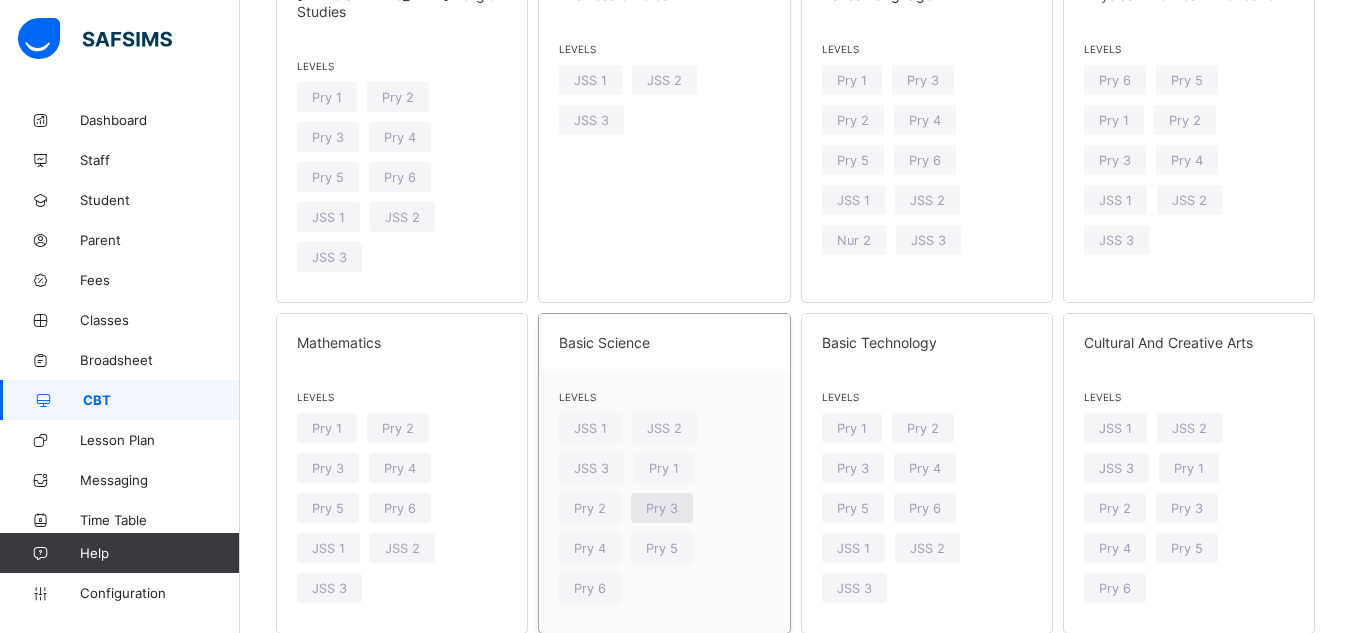 click on "Pry 3" at bounding box center [662, 508] 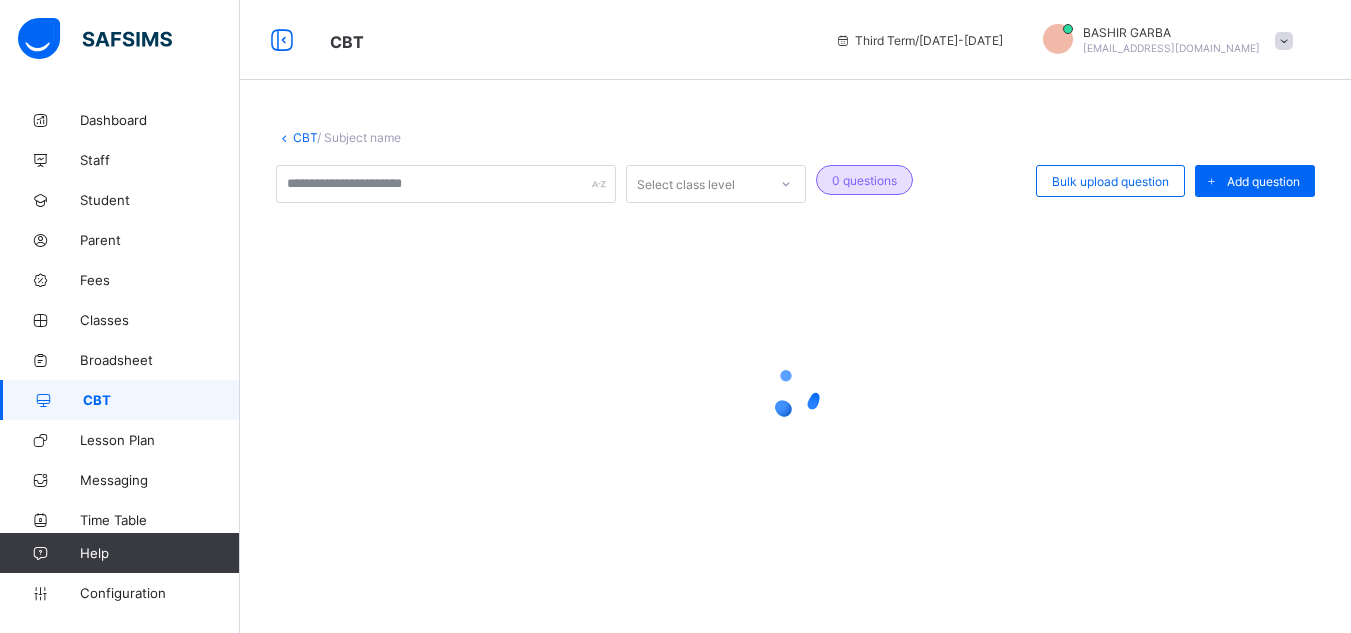 scroll, scrollTop: 0, scrollLeft: 0, axis: both 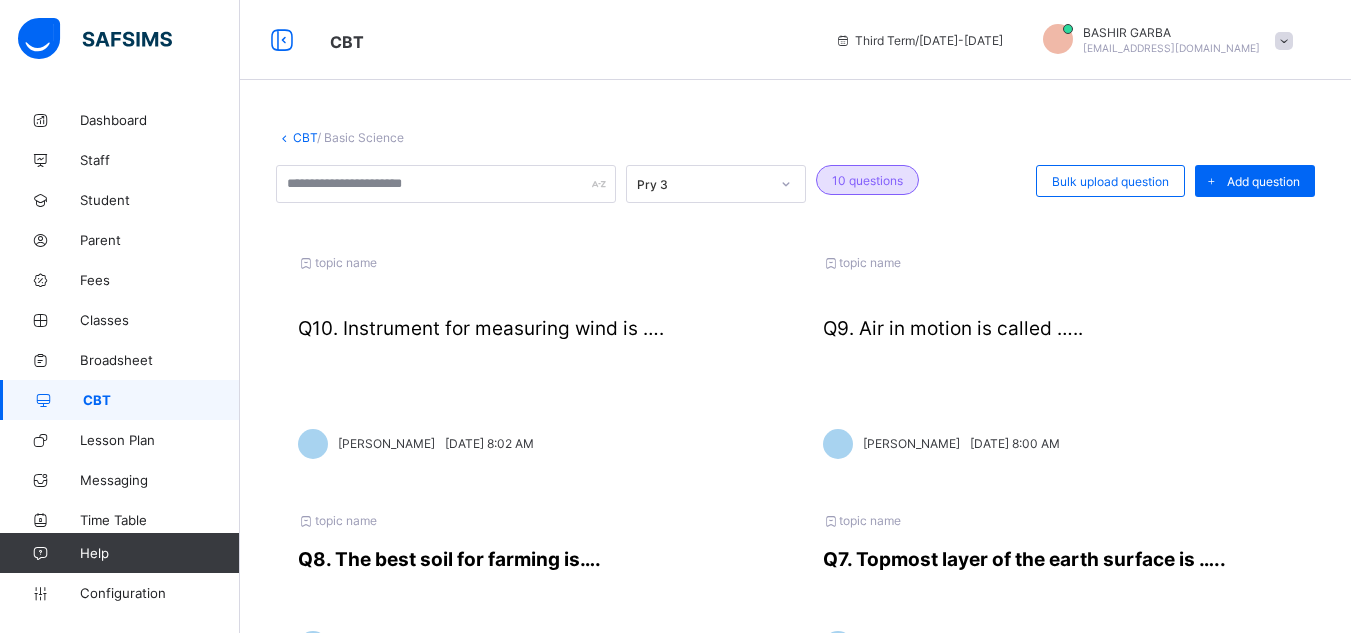 click on "CBT" at bounding box center (305, 137) 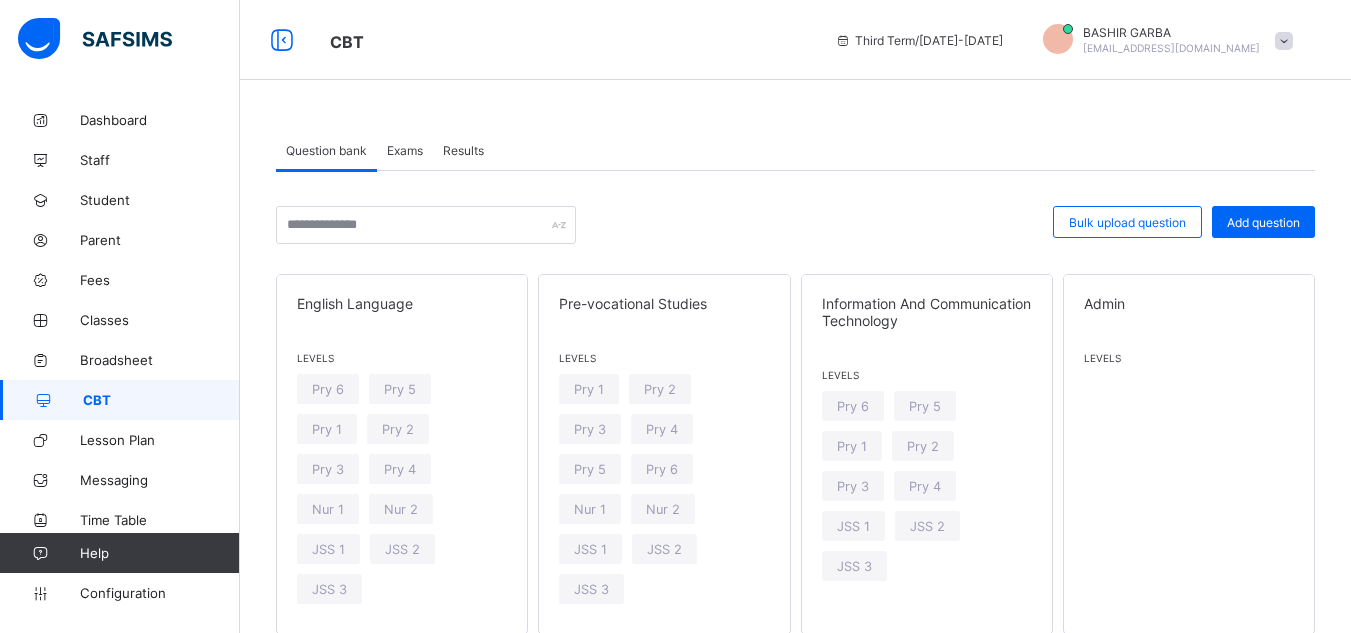 click on "Exams" at bounding box center [405, 150] 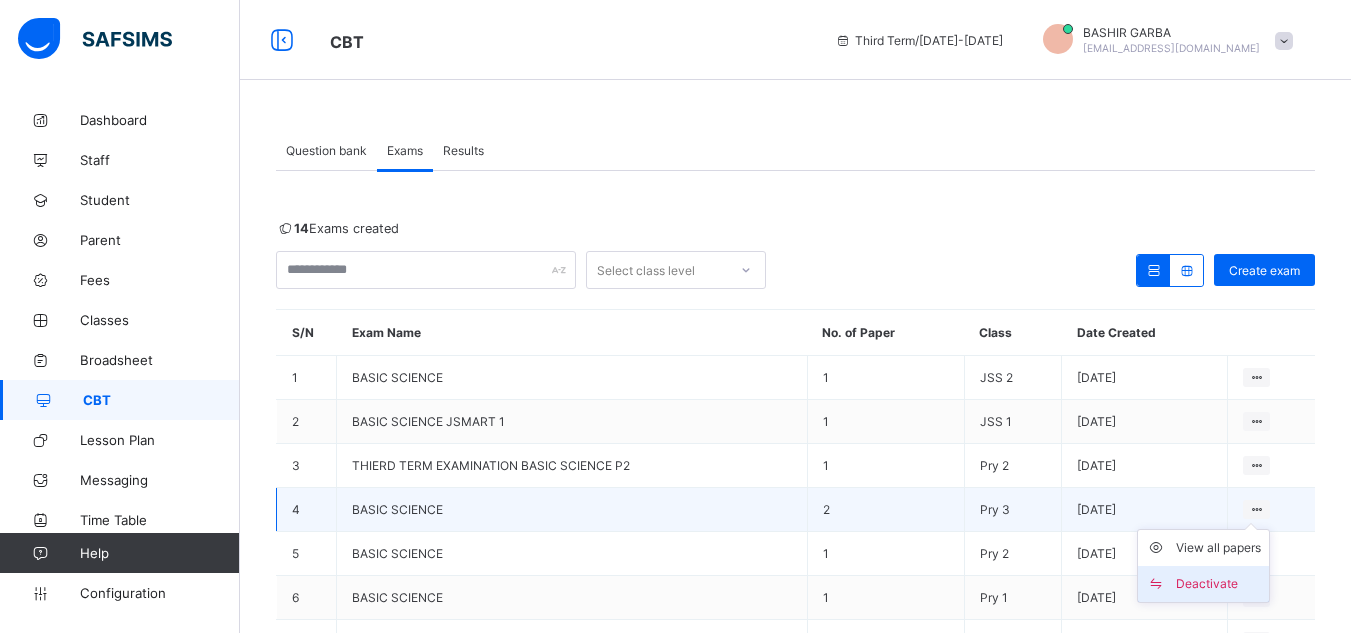 click on "Deactivate" at bounding box center [1218, 584] 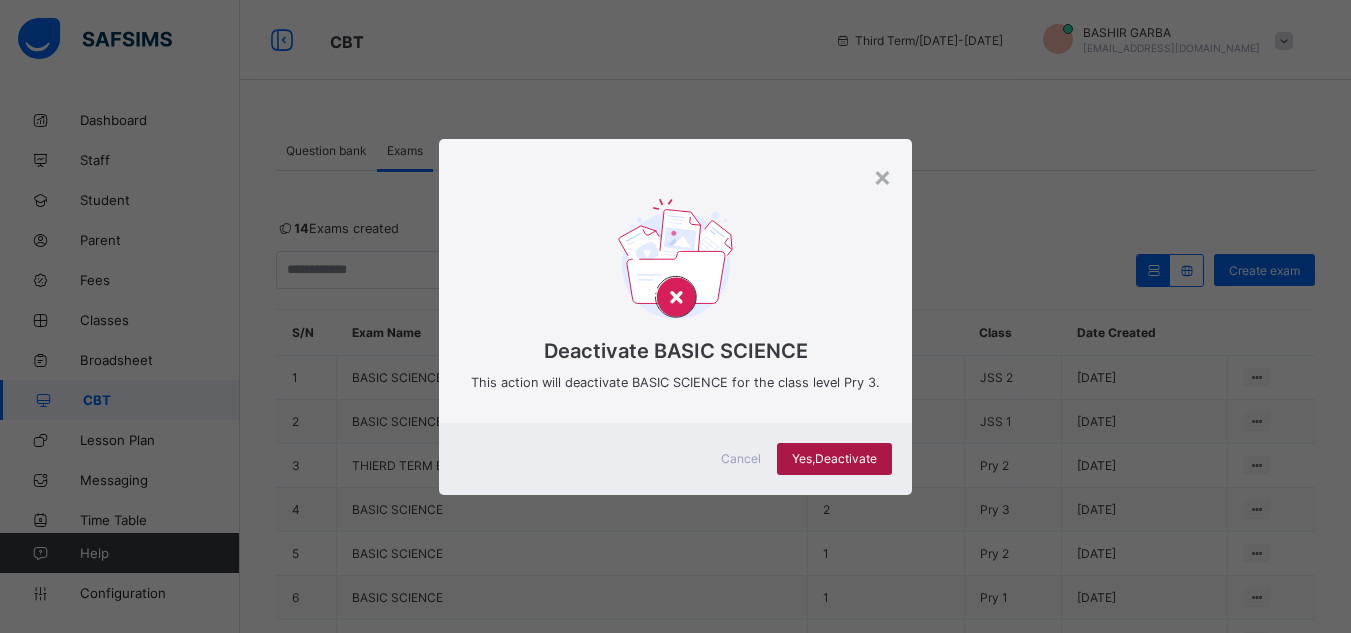 click on "Yes,  Deactivate" at bounding box center [834, 458] 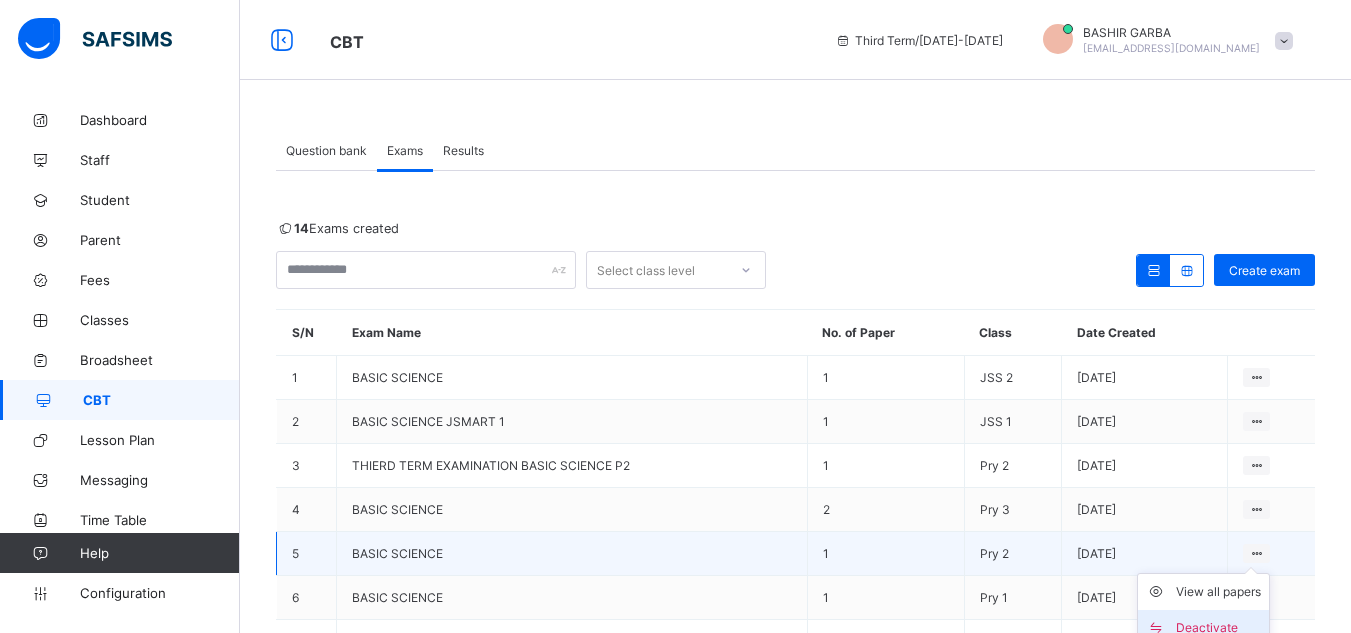 click on "Deactivate" at bounding box center [1218, 628] 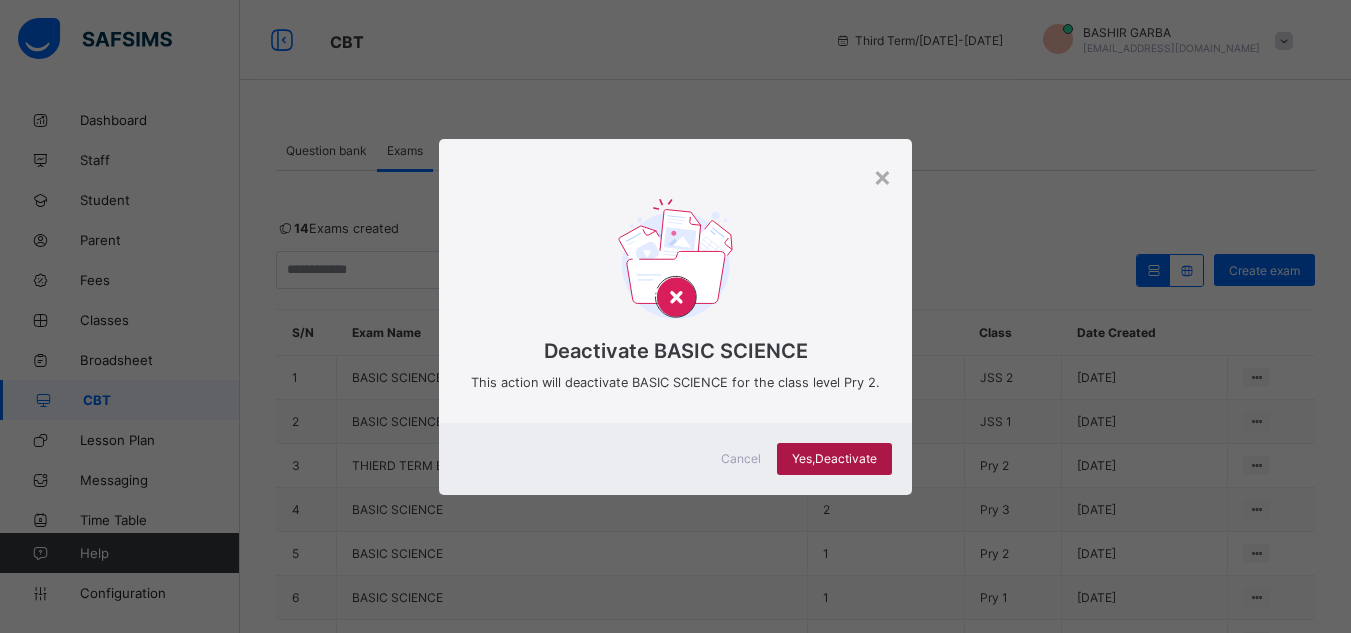 click on "Yes,  Deactivate" at bounding box center [834, 459] 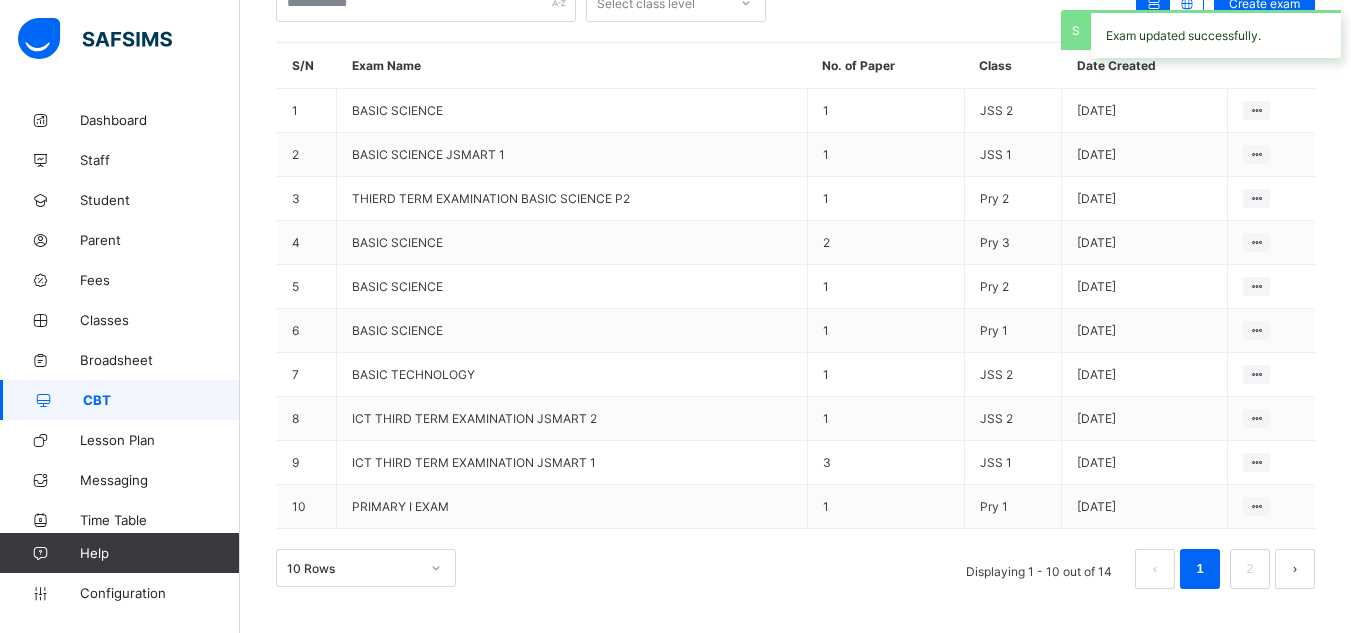 scroll, scrollTop: 268, scrollLeft: 0, axis: vertical 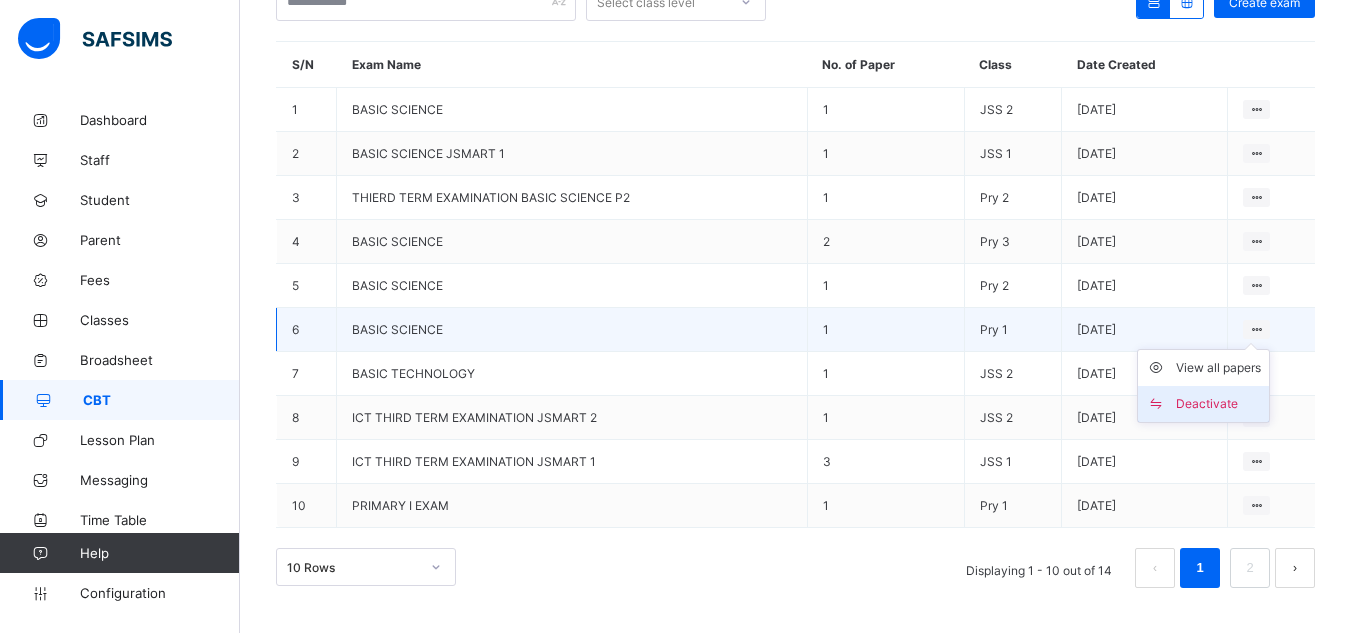 click on "Deactivate" at bounding box center [1218, 404] 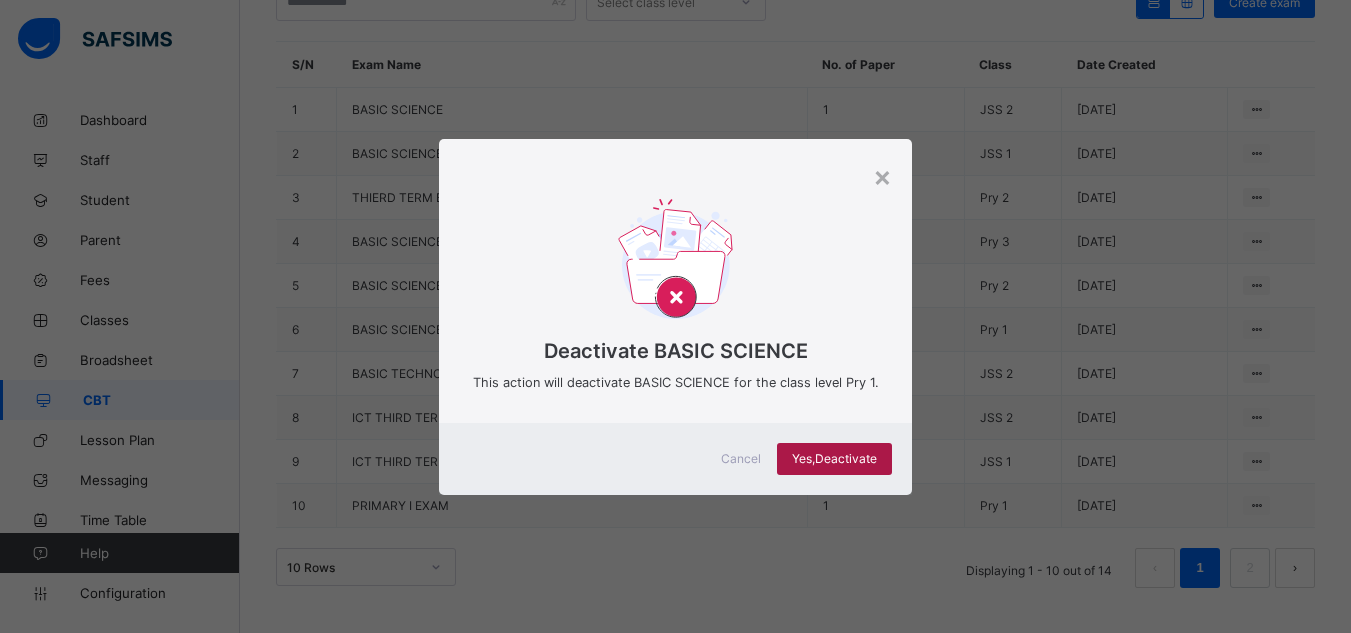 click on "Yes,  Deactivate" at bounding box center [834, 458] 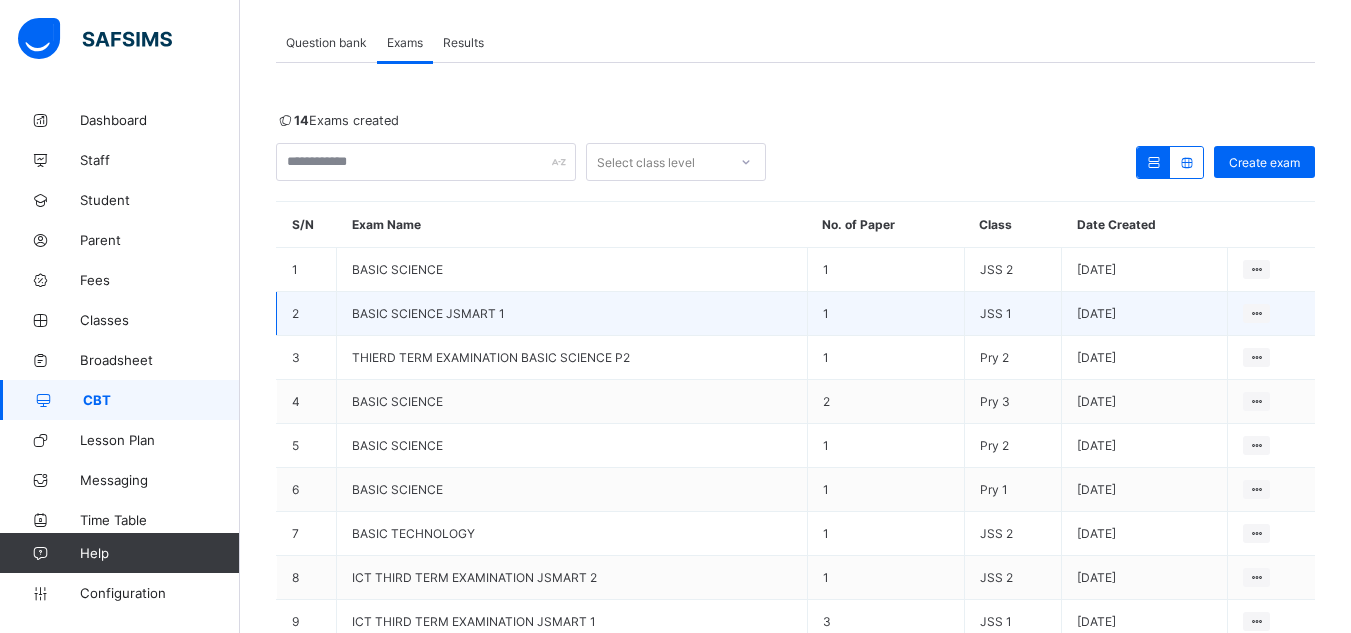 scroll, scrollTop: 0, scrollLeft: 0, axis: both 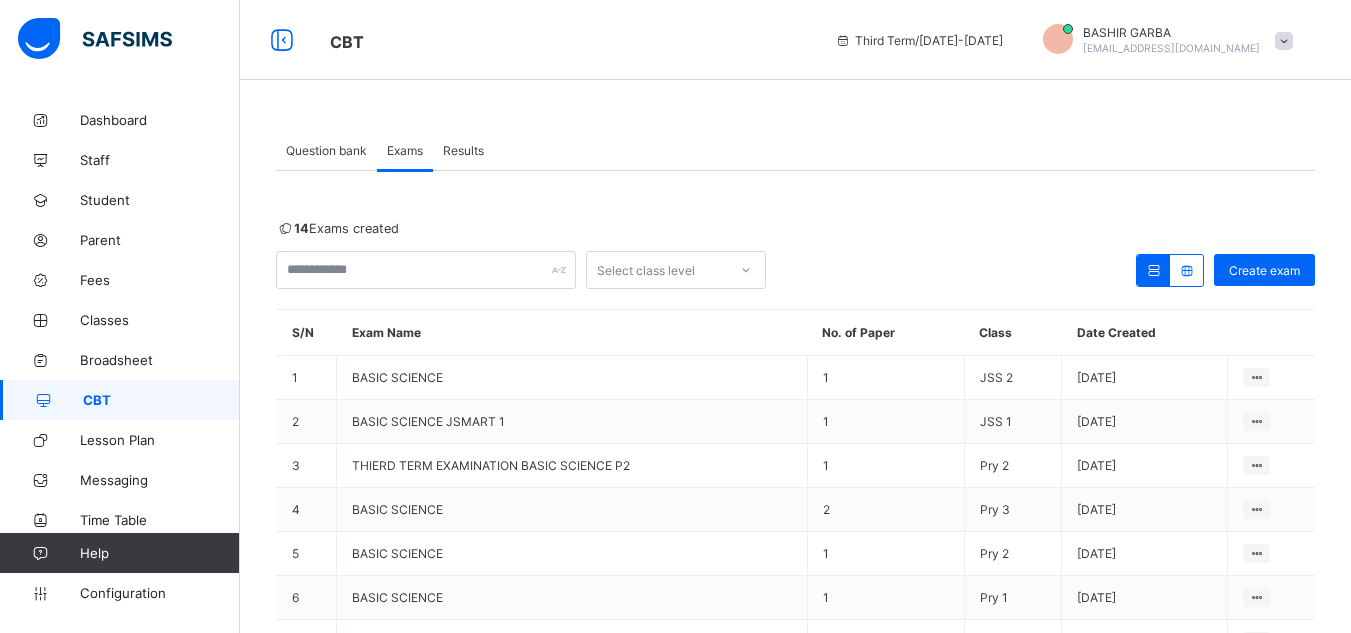 click on "Question bank" at bounding box center [326, 150] 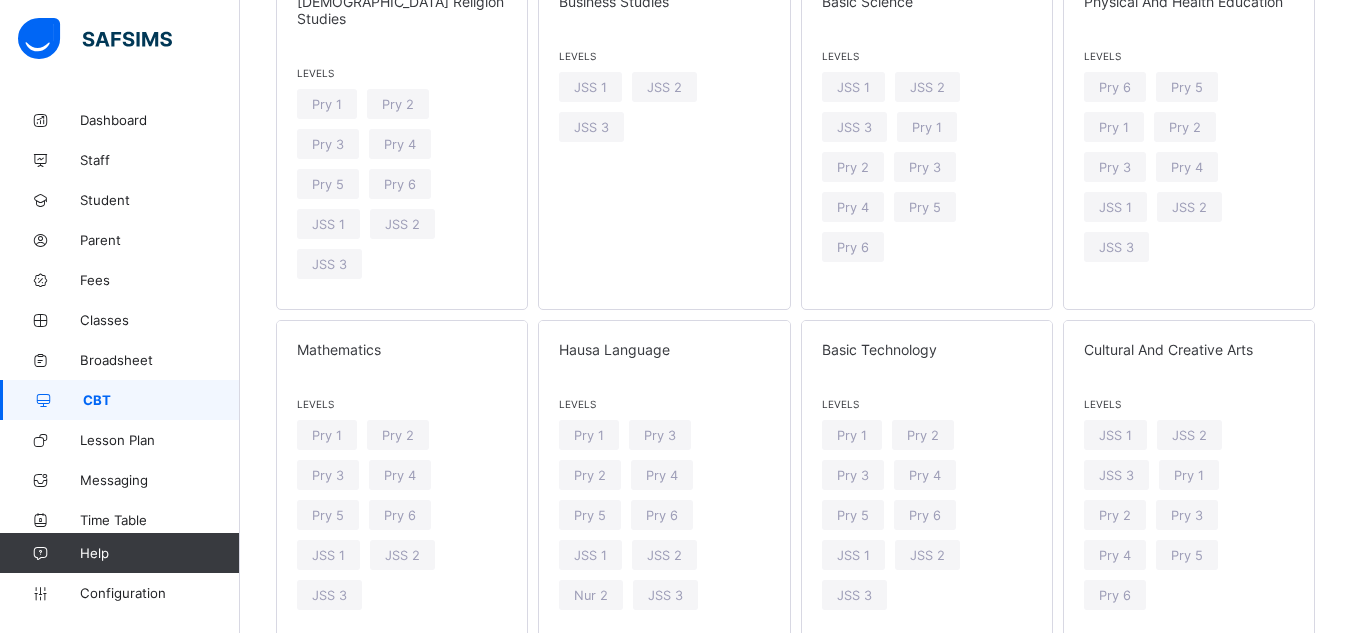 scroll, scrollTop: 680, scrollLeft: 0, axis: vertical 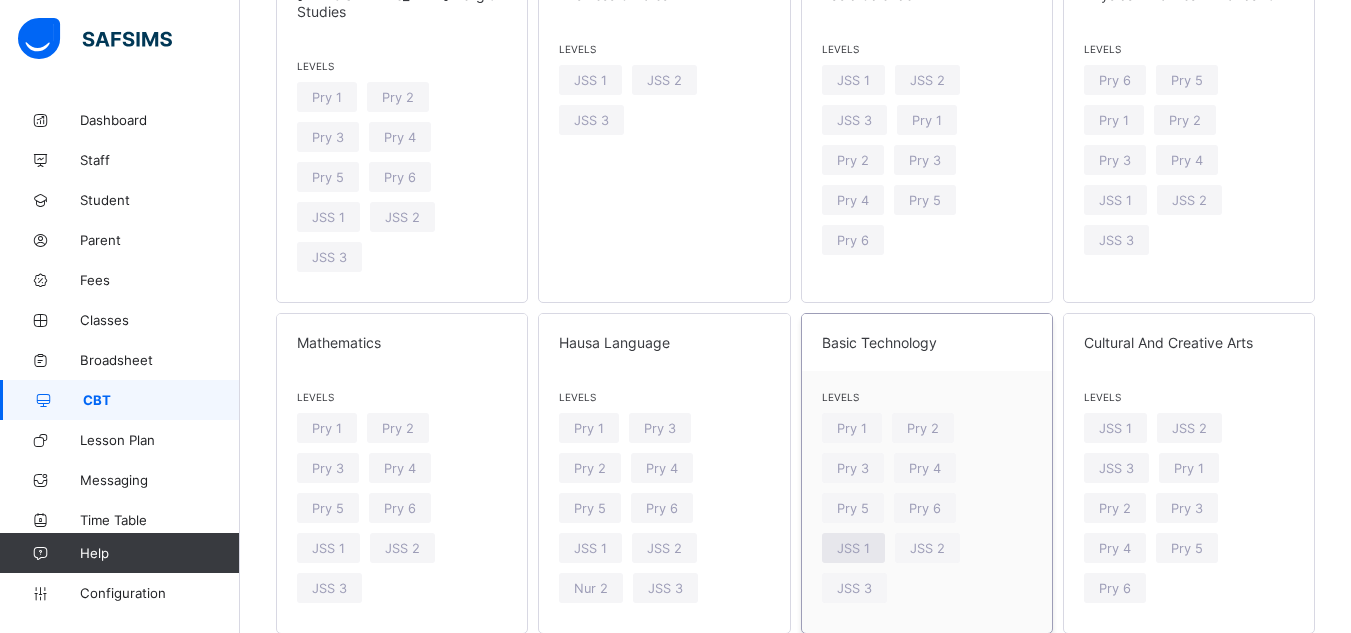 click on "JSS 1" at bounding box center [853, 548] 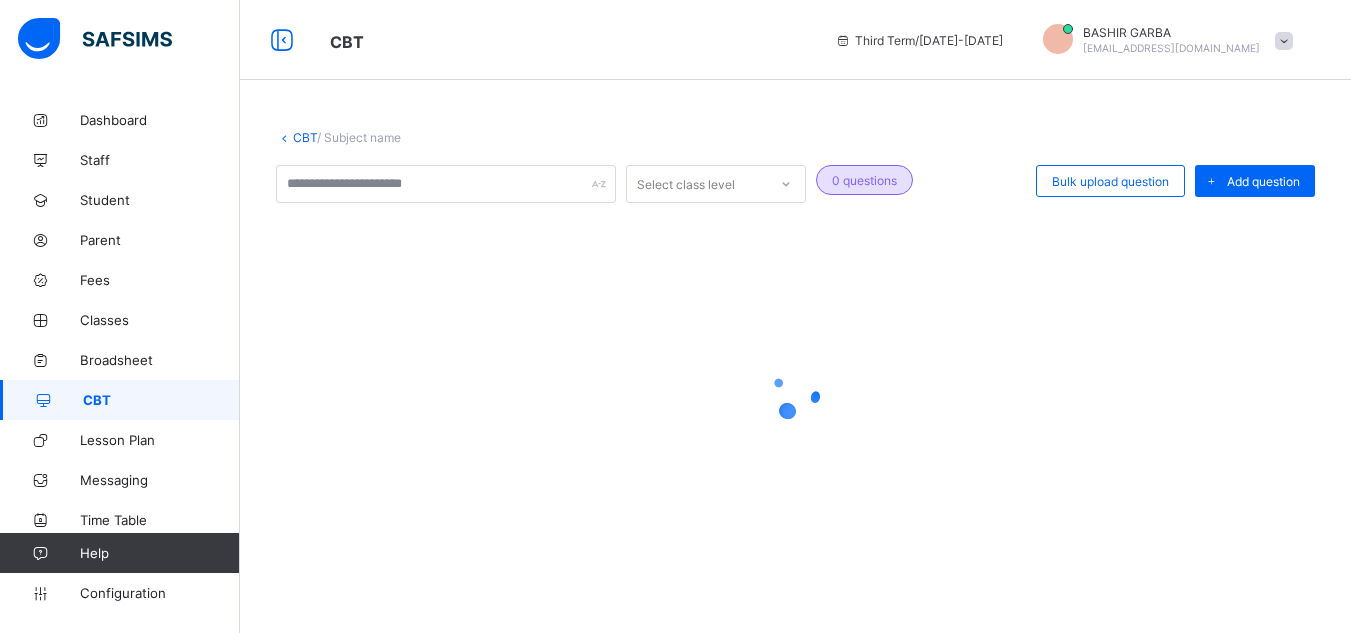 scroll, scrollTop: 0, scrollLeft: 0, axis: both 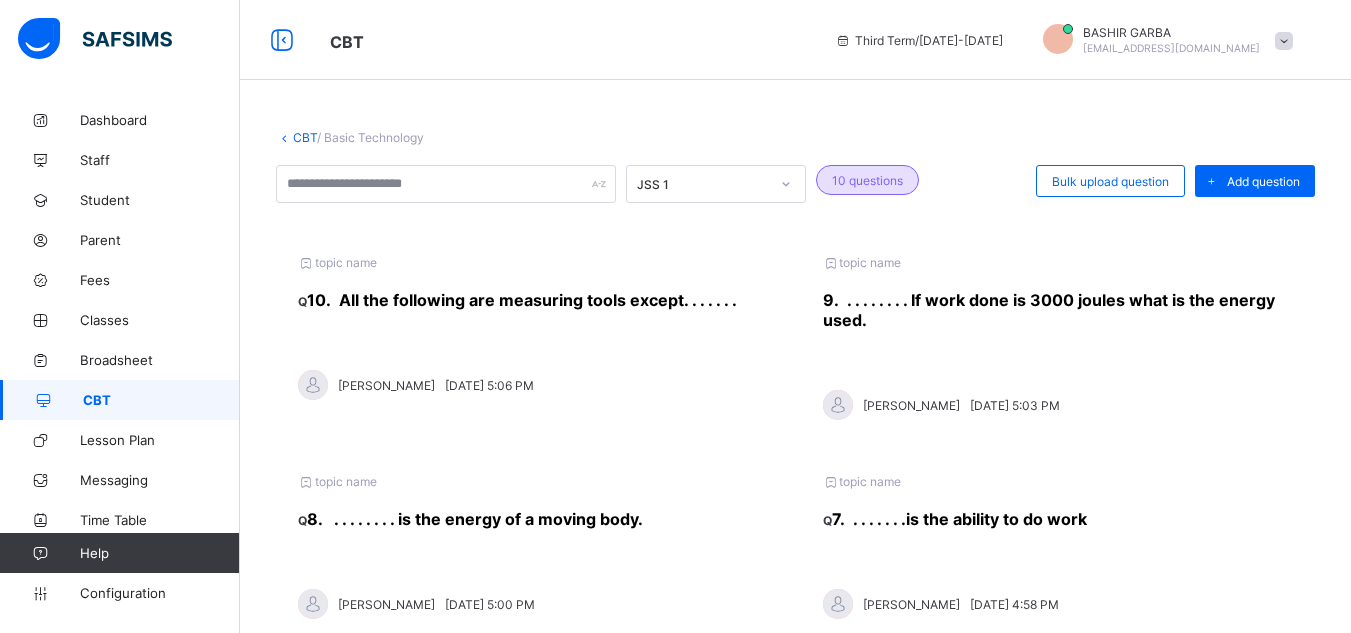 click on "CBT" at bounding box center (305, 137) 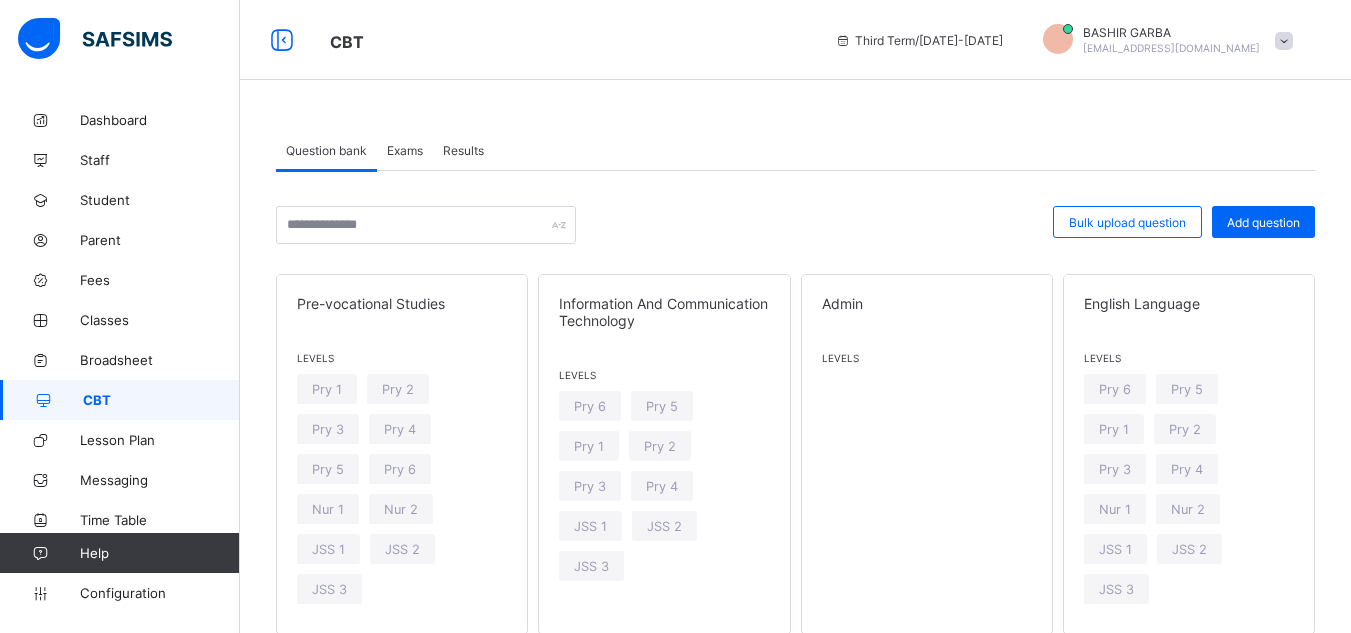 click on "Exams" at bounding box center [405, 150] 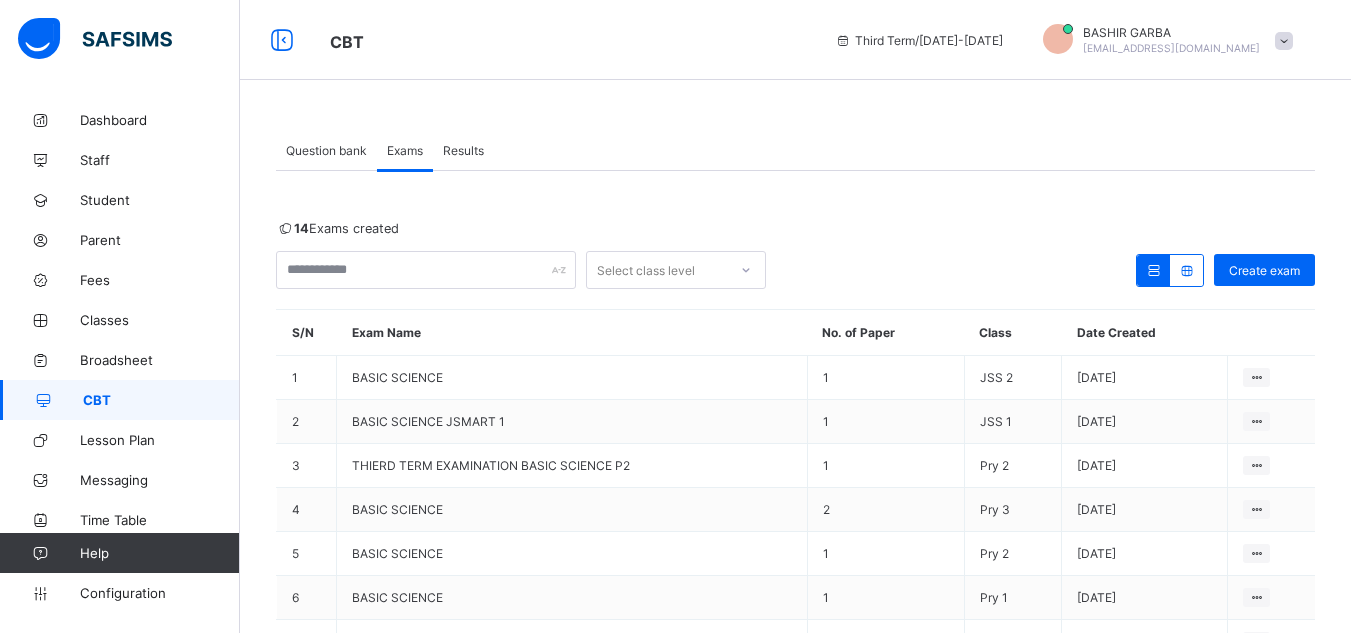 click on "Question bank" at bounding box center [326, 150] 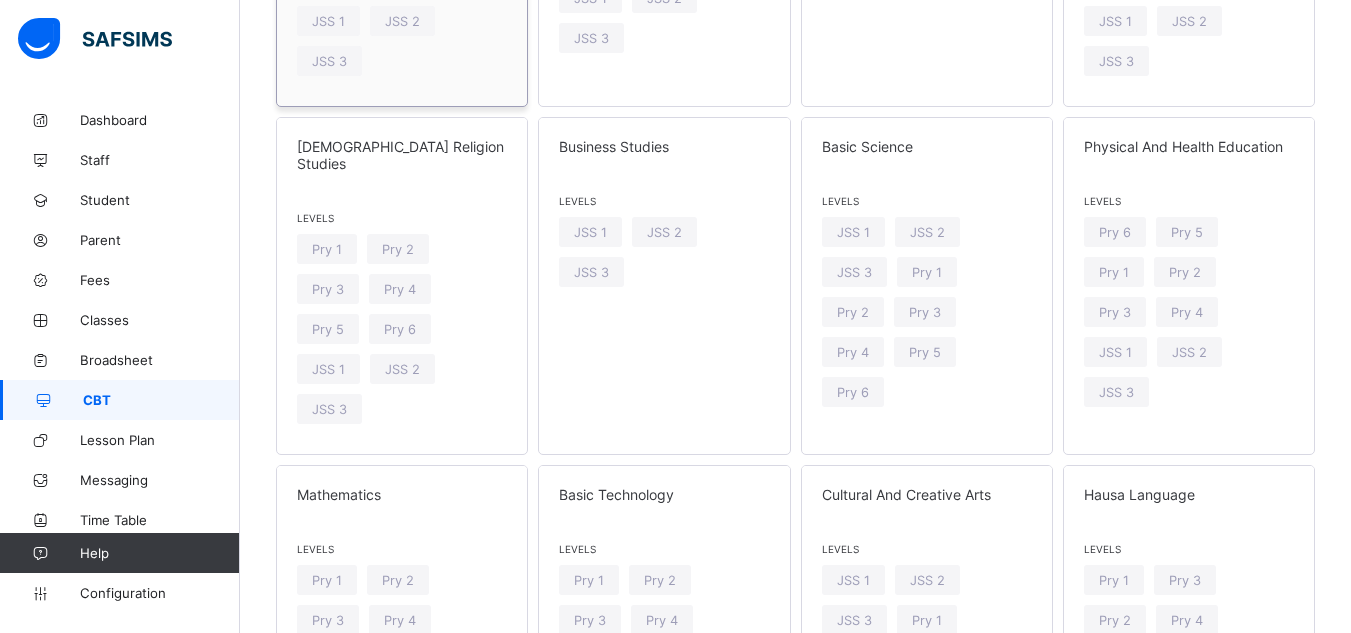 scroll, scrollTop: 560, scrollLeft: 0, axis: vertical 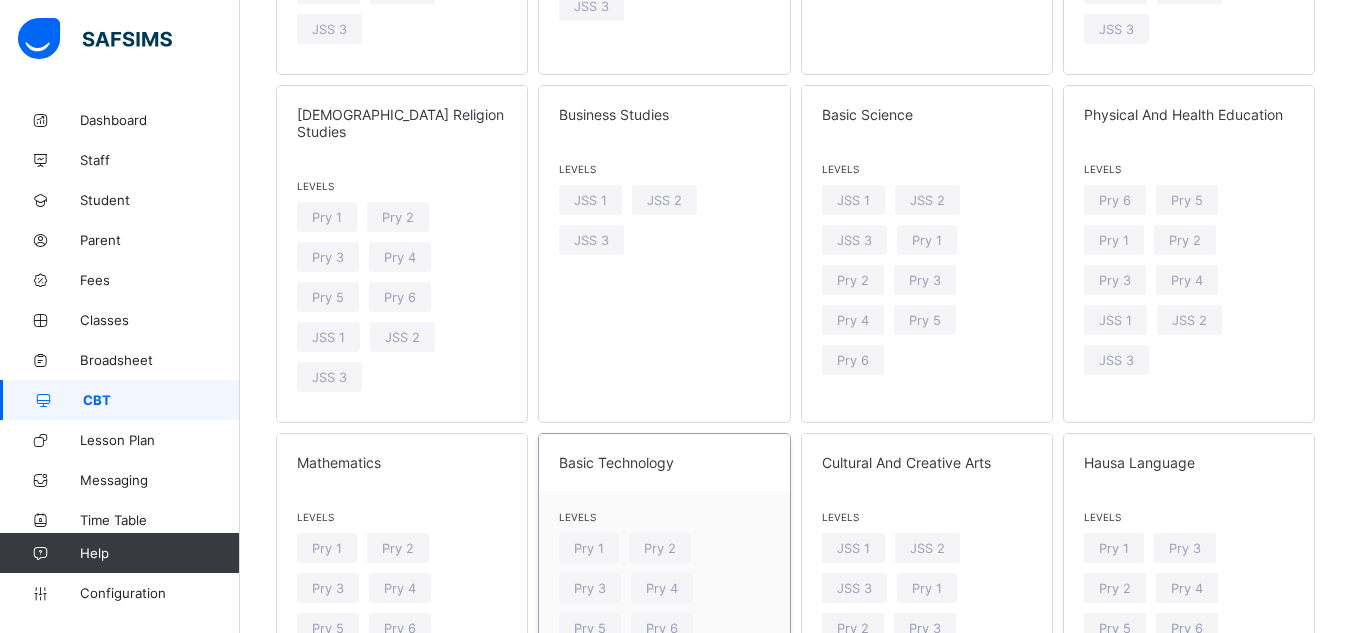 click on "JSS 1" at bounding box center (590, 668) 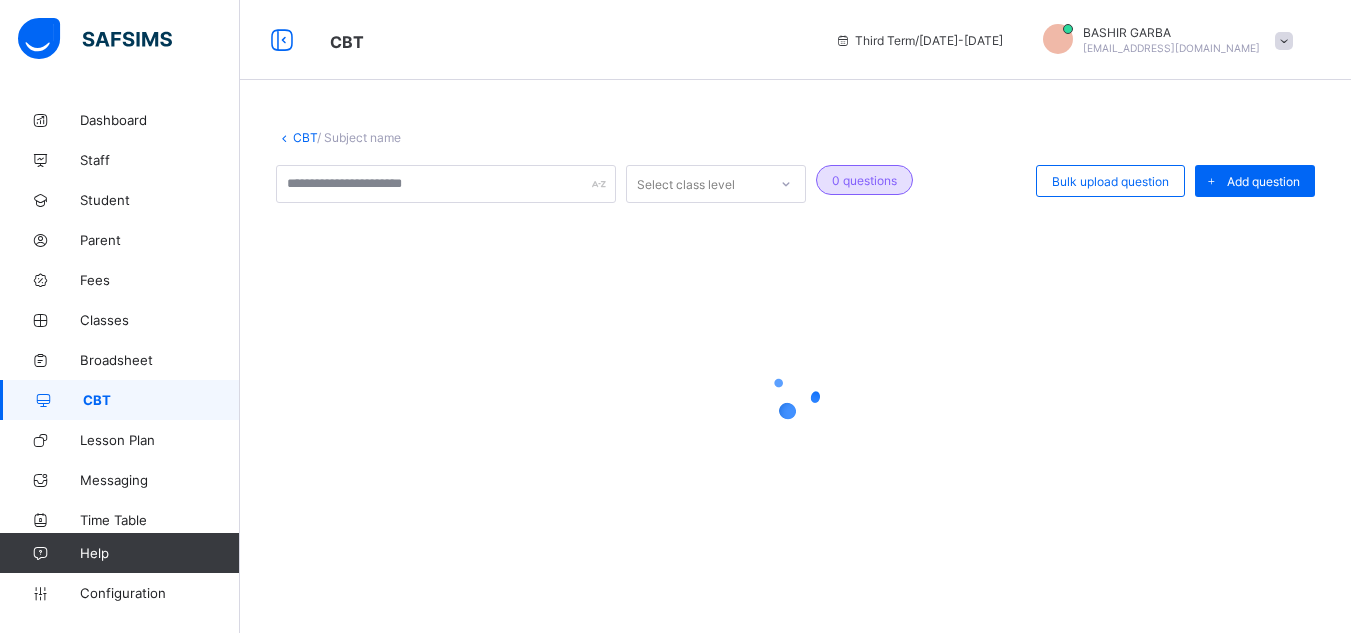 scroll, scrollTop: 0, scrollLeft: 0, axis: both 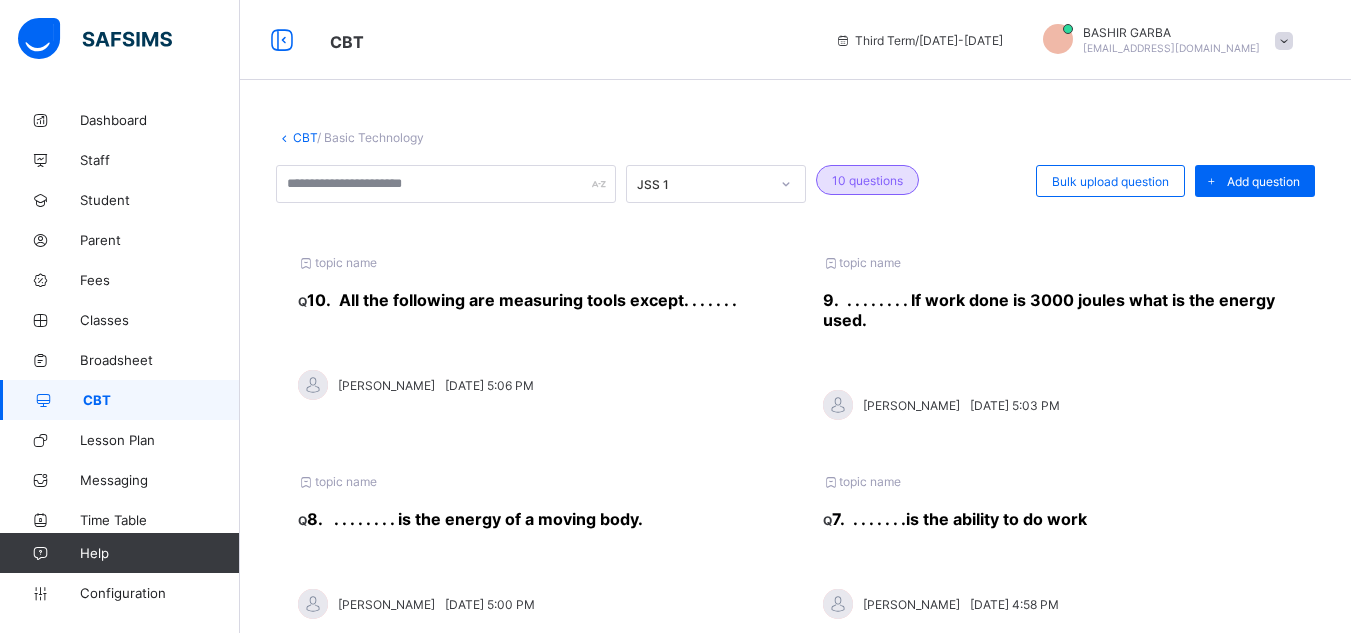 click on "CBT" at bounding box center (305, 137) 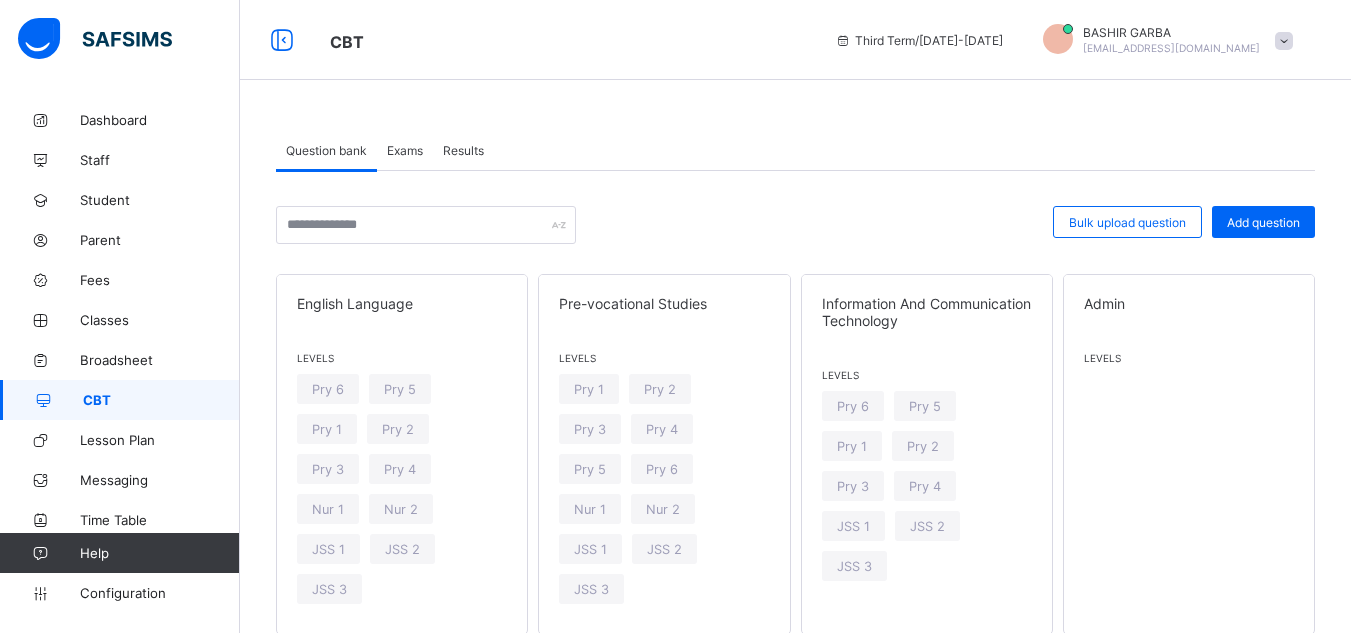 click on "Exams" at bounding box center [405, 150] 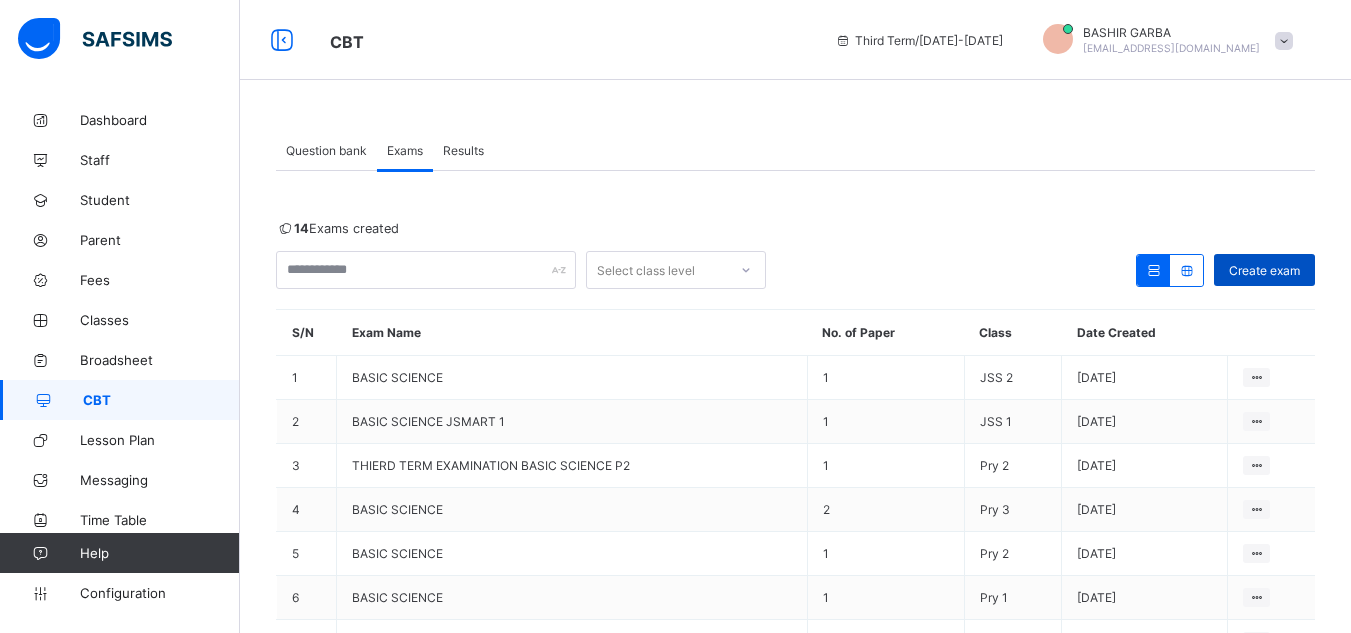 click on "Create exam" at bounding box center (1264, 270) 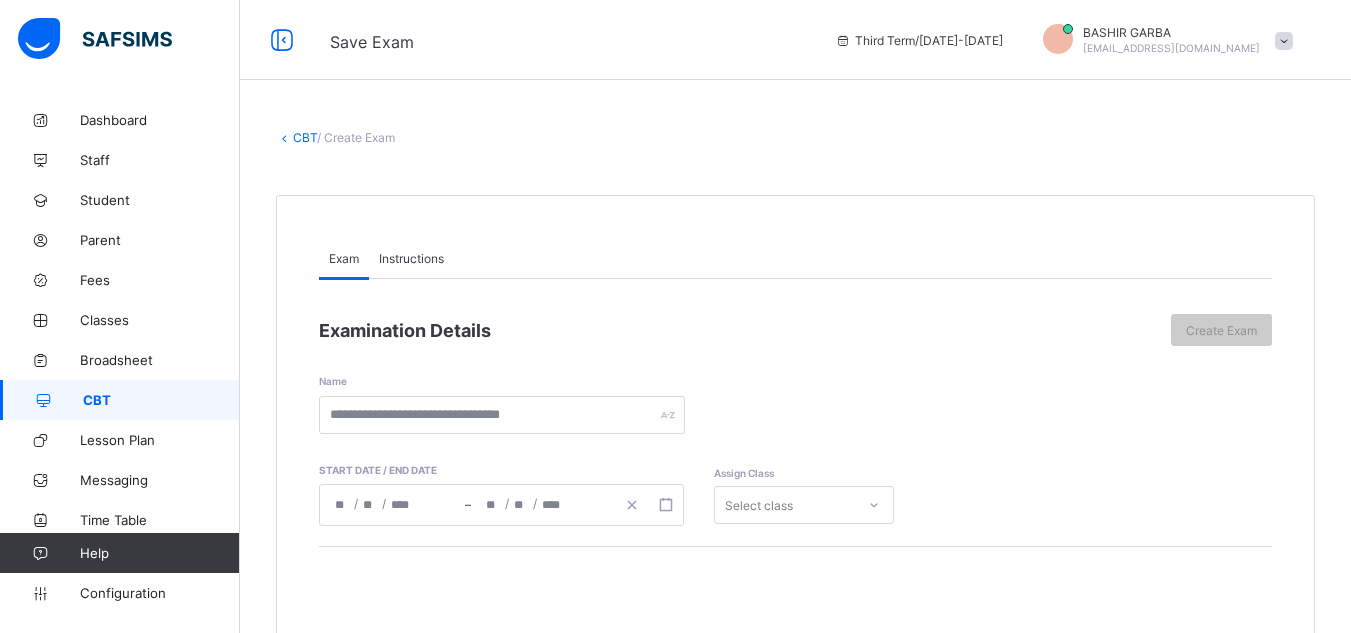 click at bounding box center (502, 415) 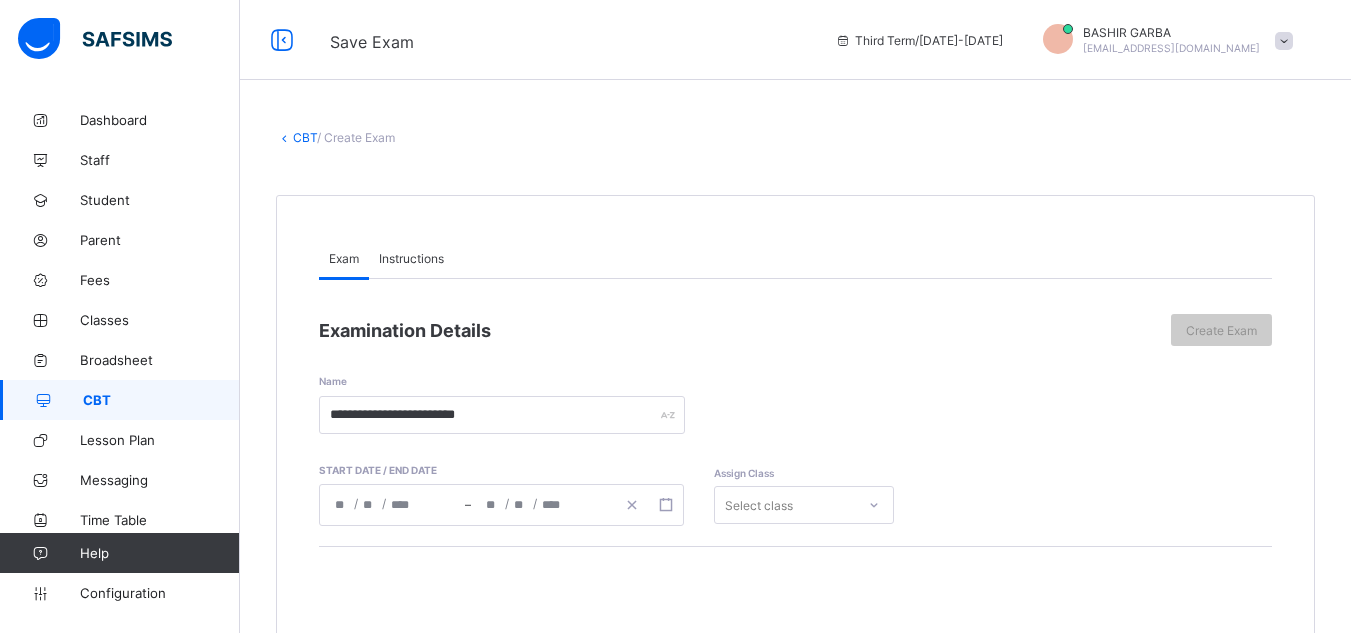 type on "**********" 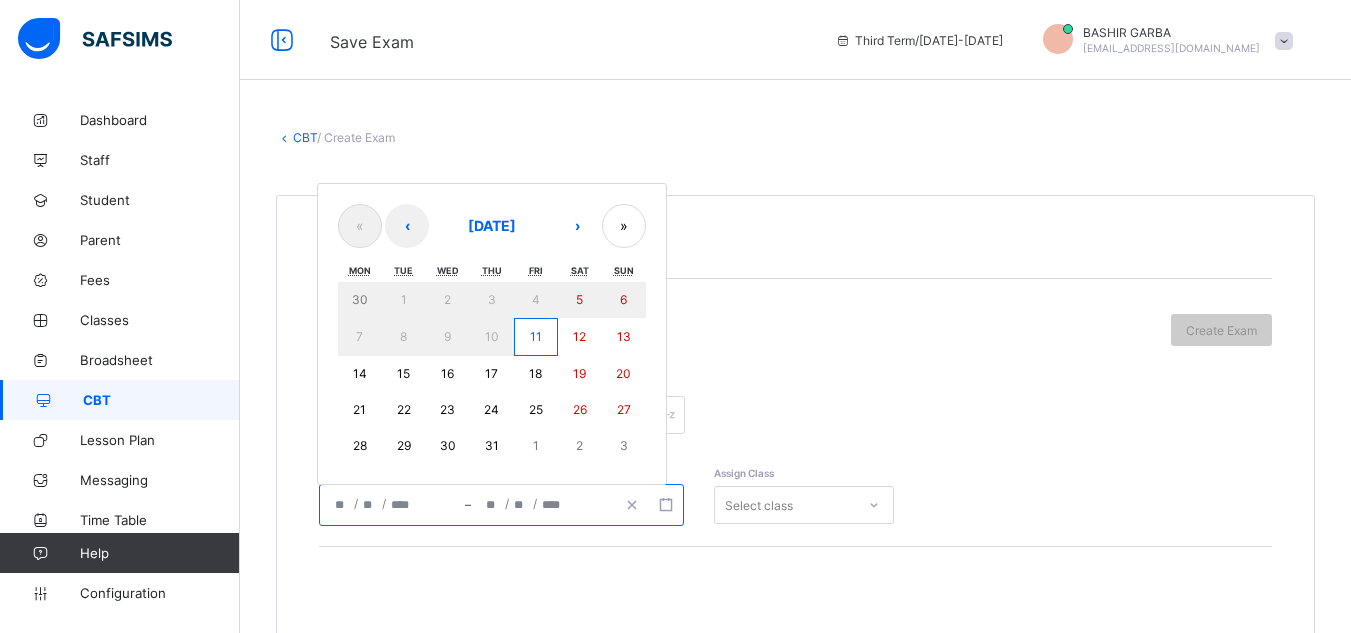 click on "11" at bounding box center (536, 336) 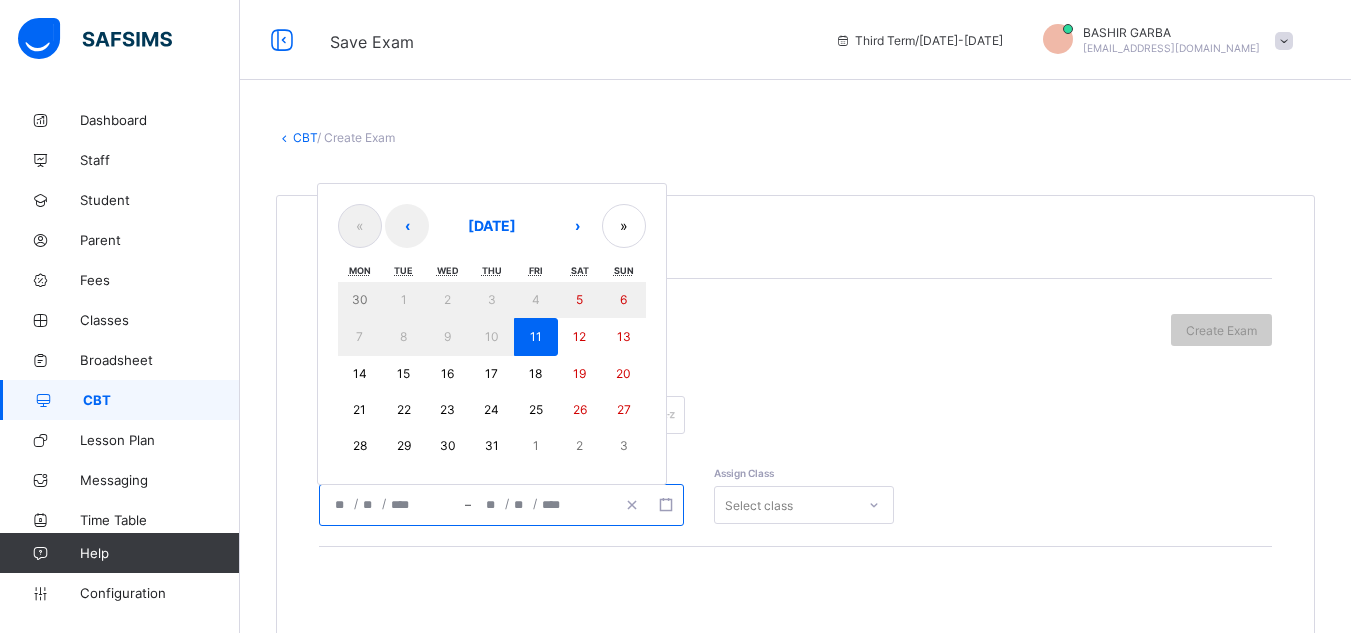 click on "11" at bounding box center (536, 336) 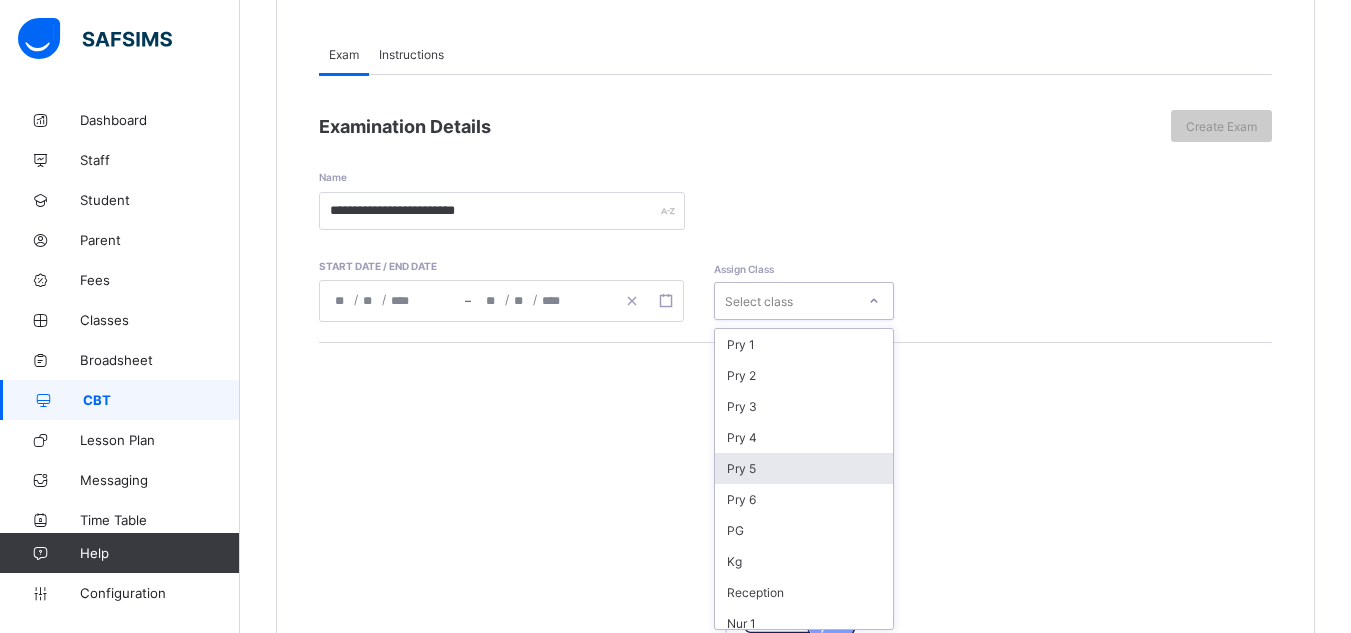 click on "option Pry 5 focused, 5 of 14. 14 results available. Use Up and Down to choose options, press Enter to select the currently focused option, press Escape to exit the menu, press Tab to select the option and exit the menu. Select class Pry 1 Pry 2 Pry 3 Pry 4 Pry 5 Pry 6 PG Kg Reception Nur 1 Nur 2 JSS 1 JSS 2 JSS 3" at bounding box center (804, 301) 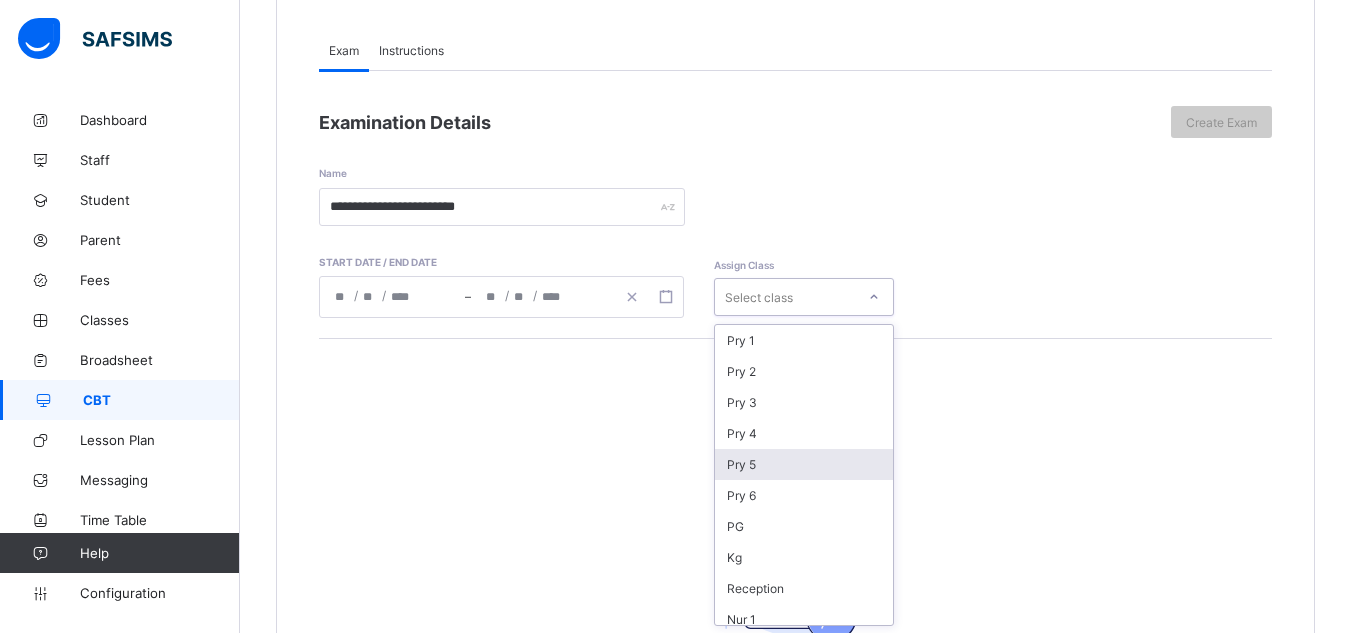 scroll, scrollTop: 209, scrollLeft: 0, axis: vertical 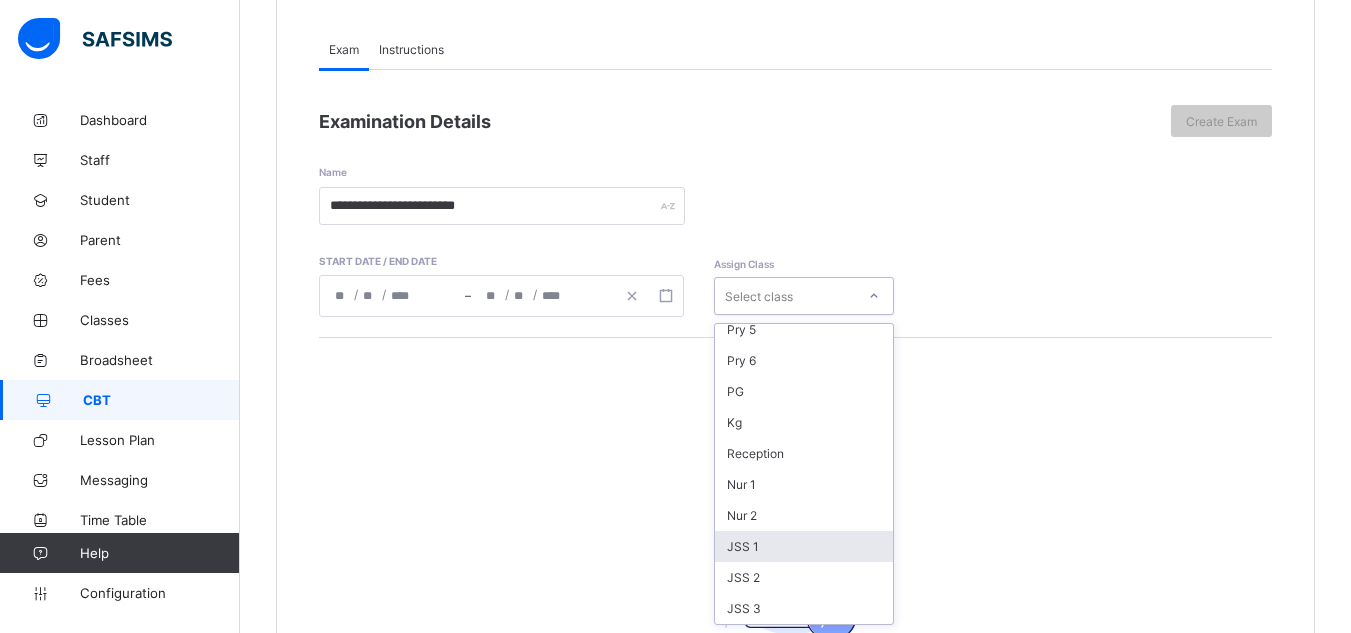click on "JSS 1" at bounding box center (804, 546) 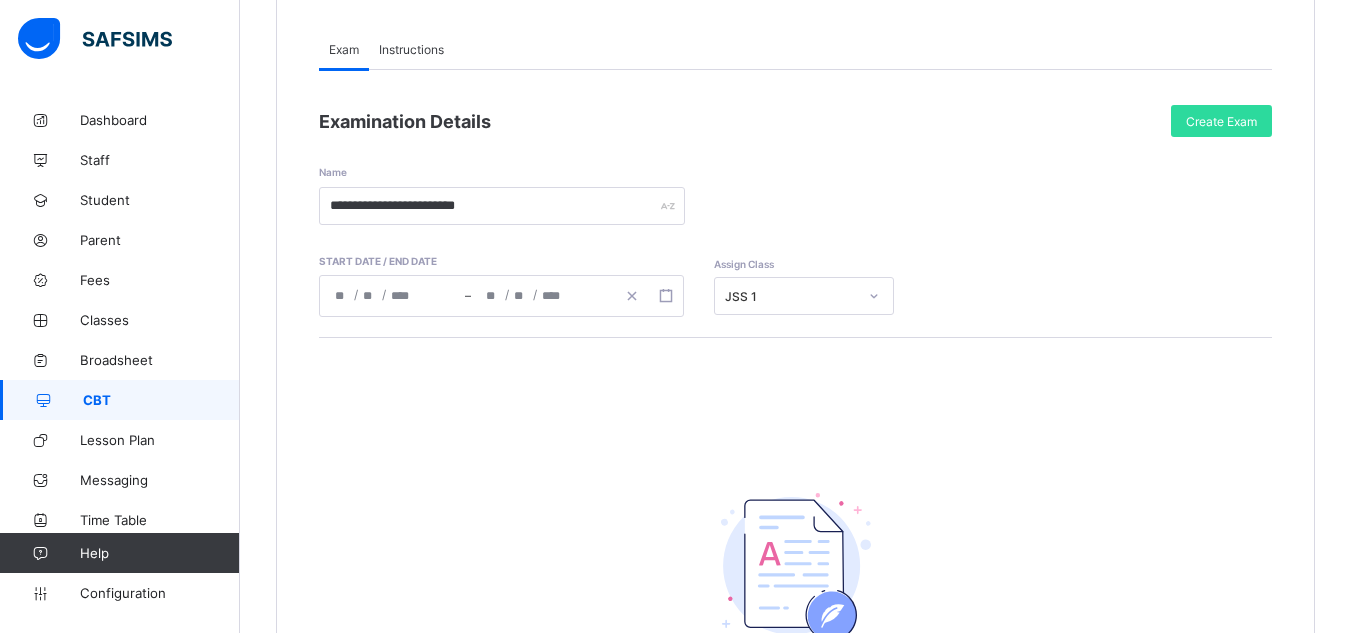 click on "Nohting to see here There’s currently no paper added, click the button below to get started Add paper" at bounding box center [795, 582] 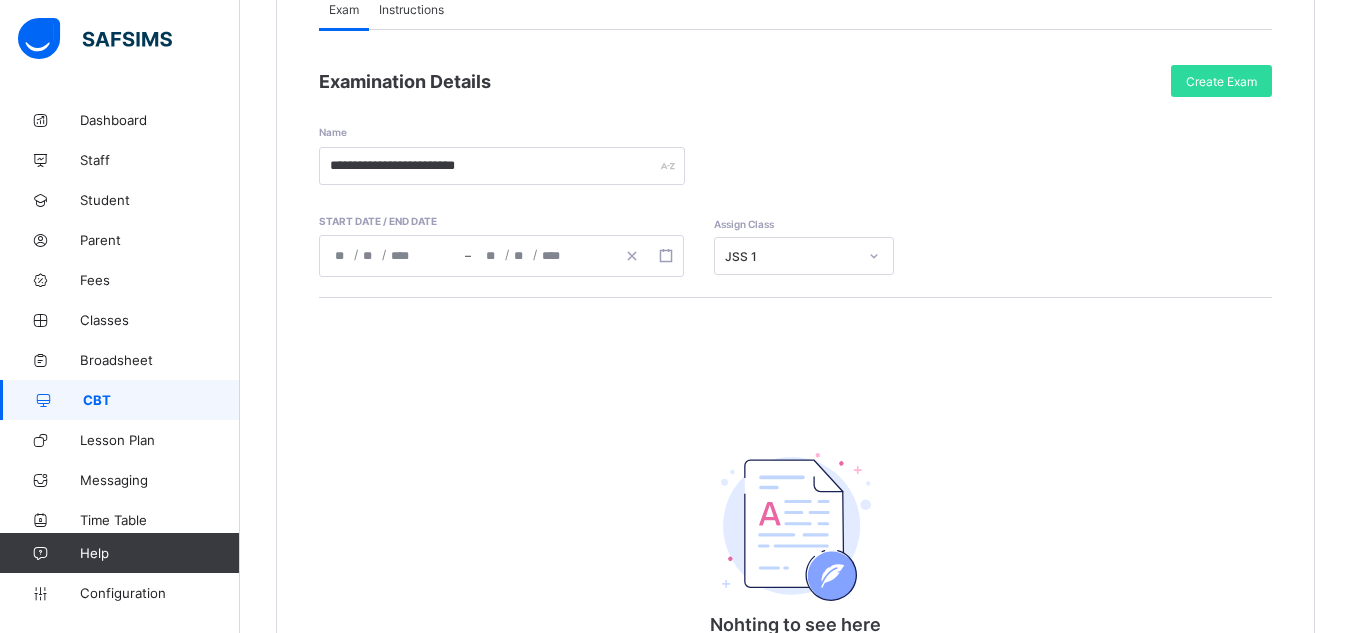 scroll, scrollTop: 209, scrollLeft: 0, axis: vertical 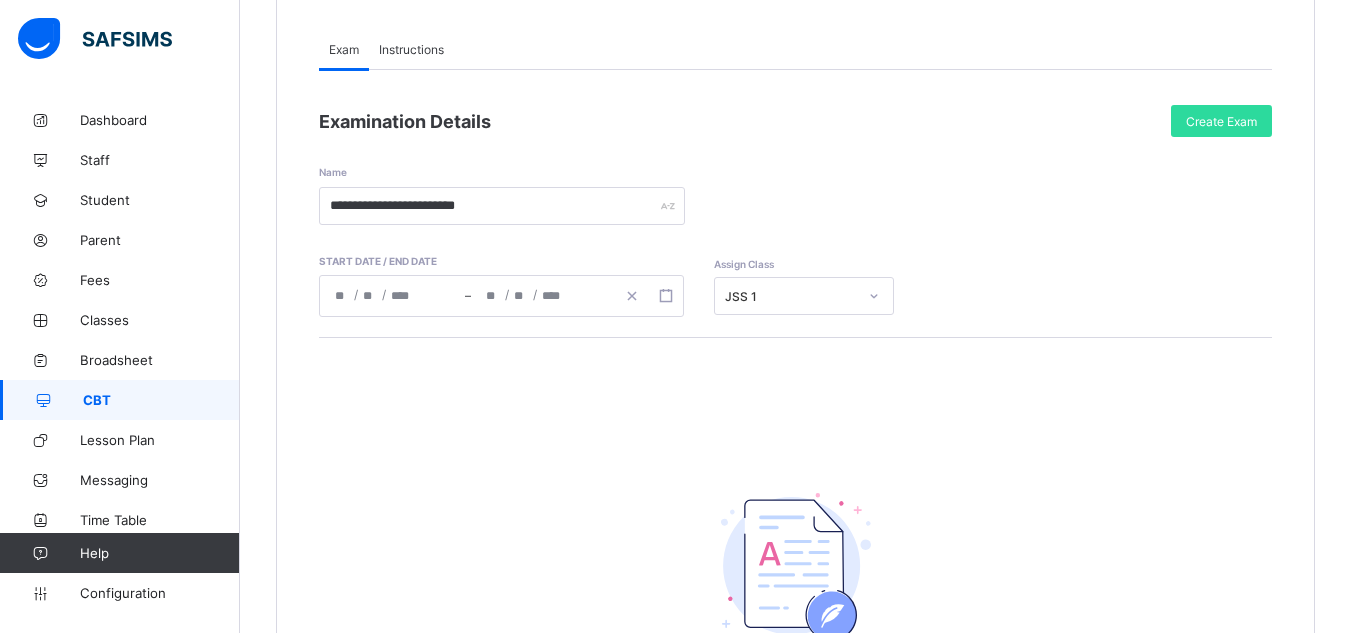click on "Instructions" at bounding box center [411, 49] 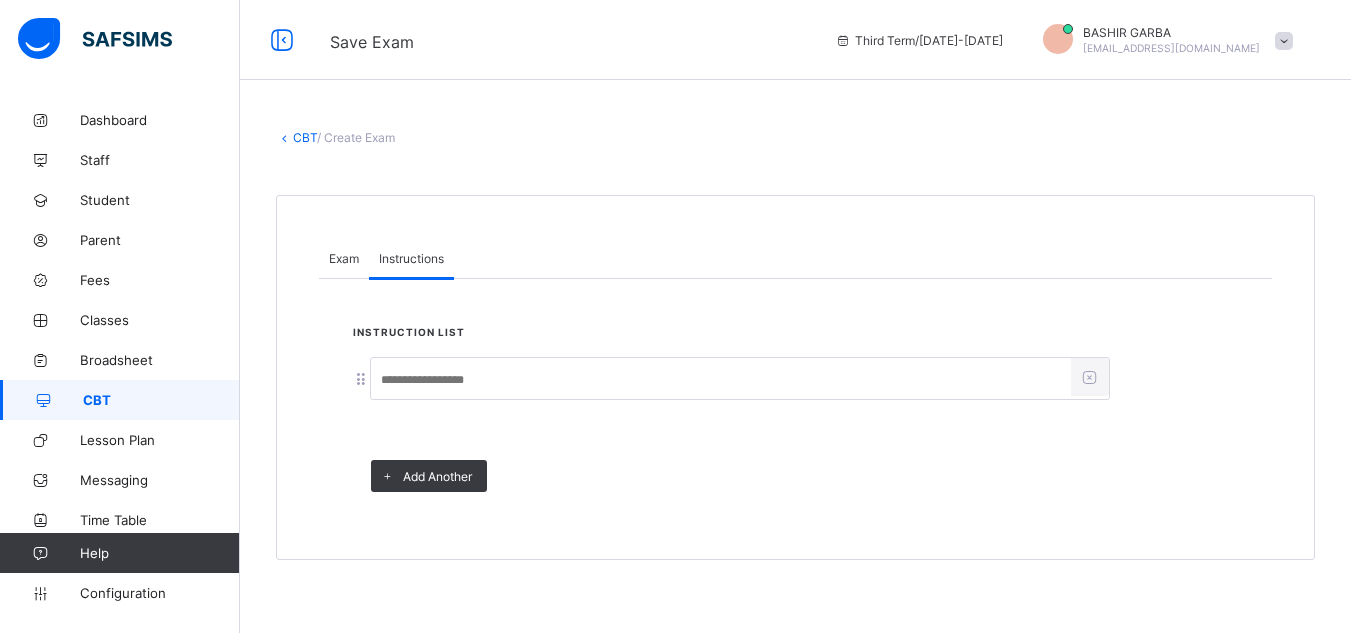 scroll, scrollTop: 0, scrollLeft: 0, axis: both 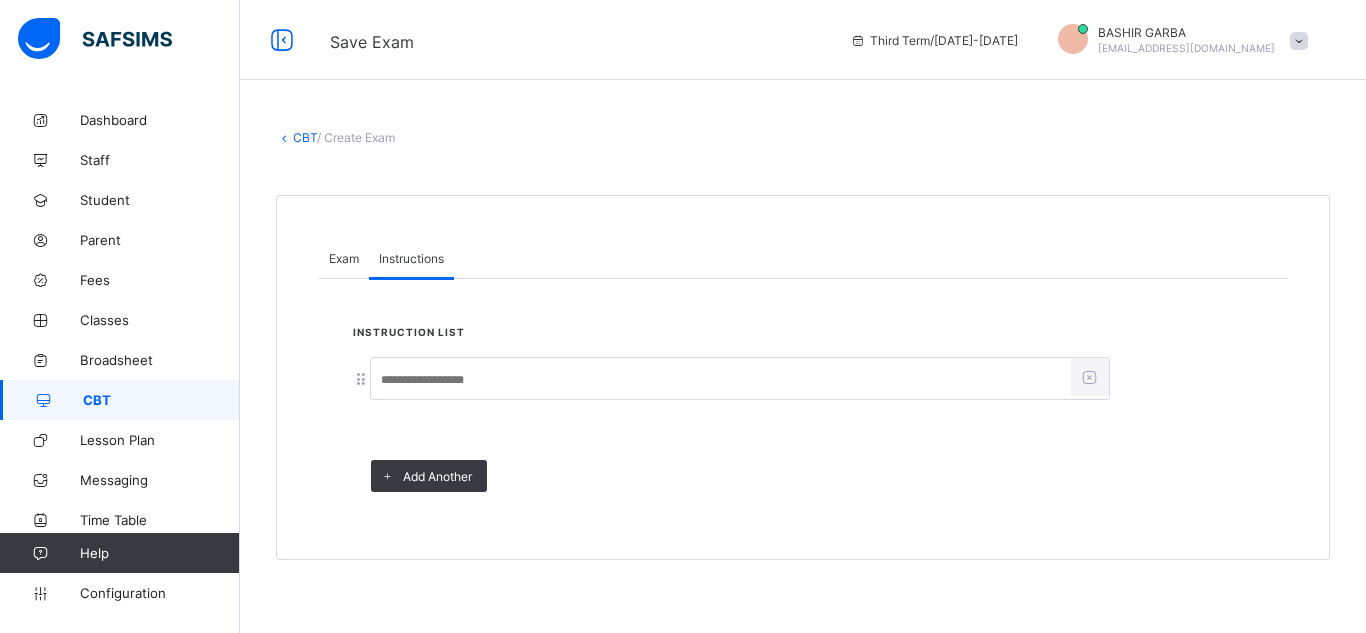 click at bounding box center [721, 380] 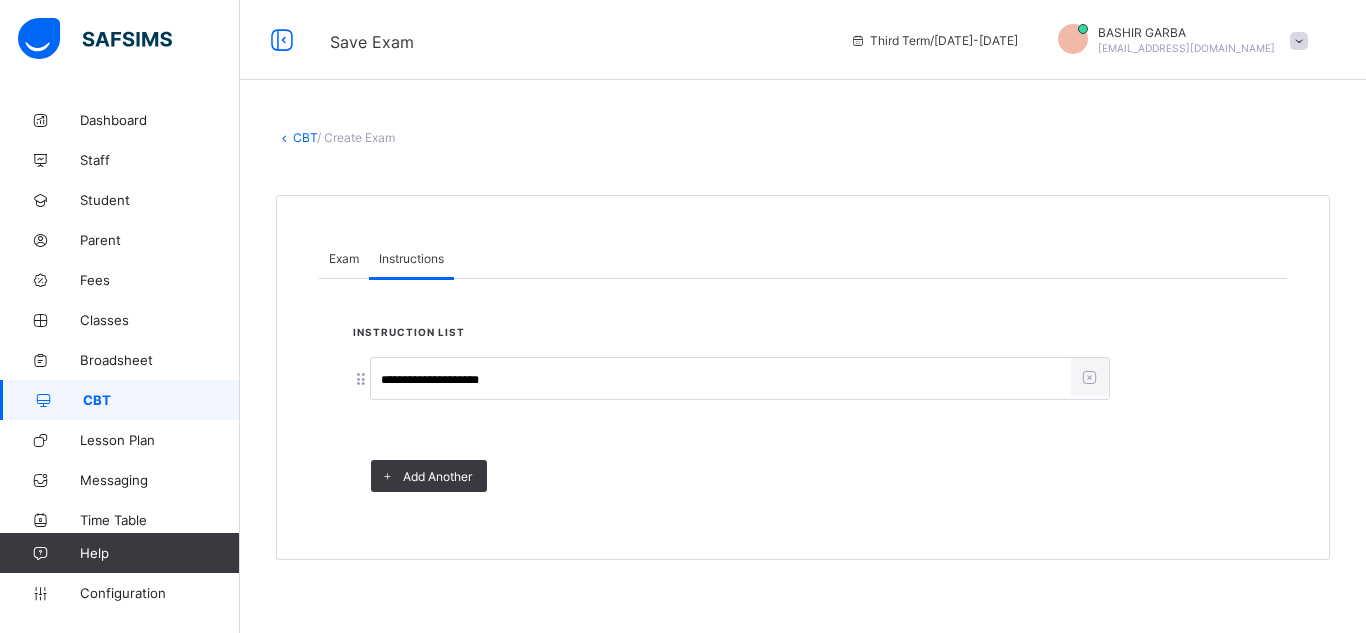 type on "**********" 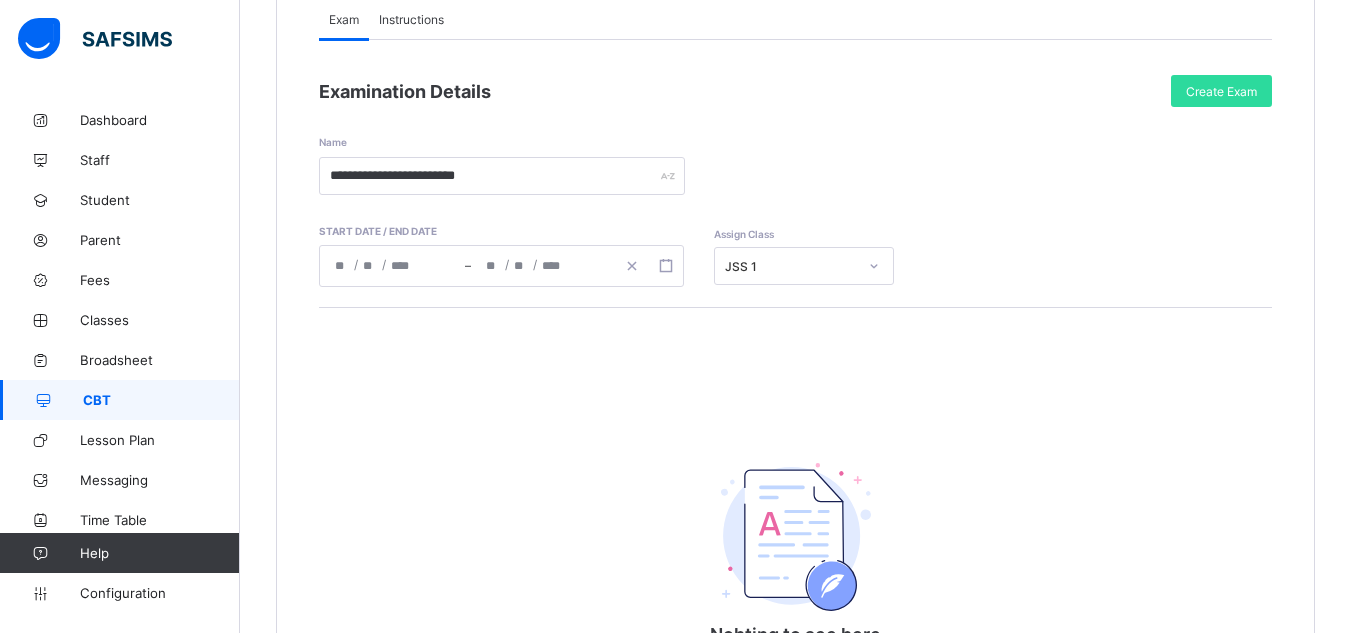 scroll, scrollTop: 217, scrollLeft: 0, axis: vertical 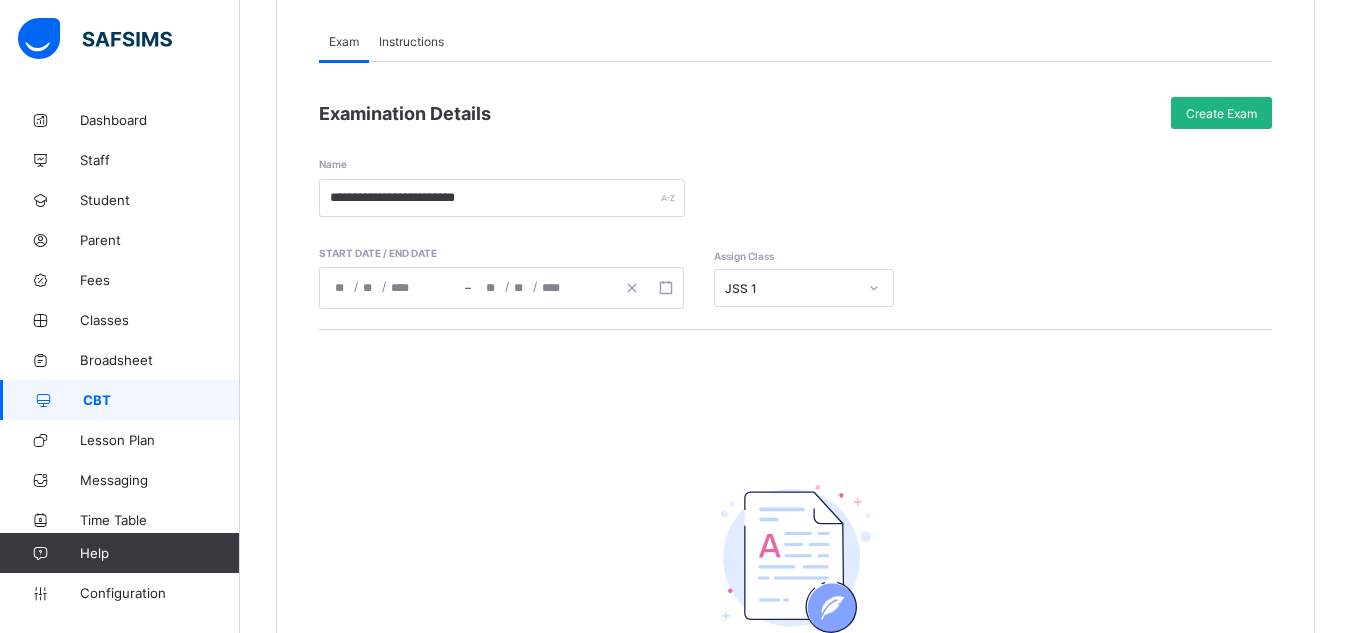 click on "Create Exam" at bounding box center [1221, 113] 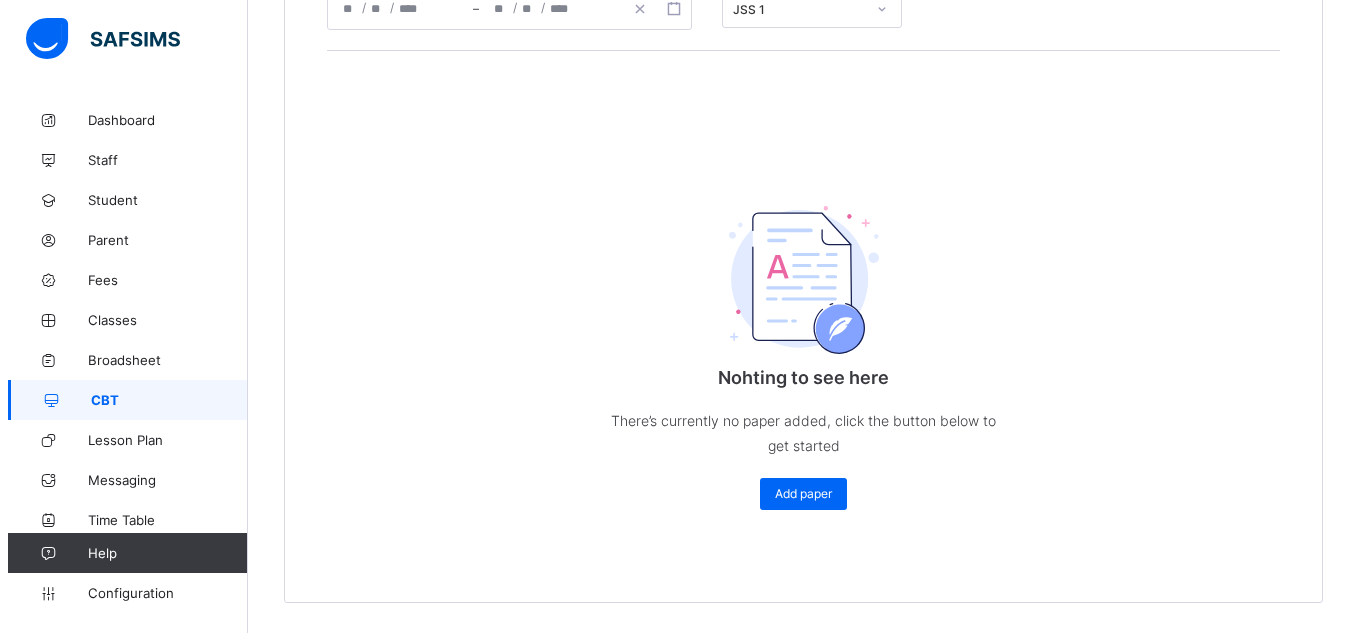 scroll, scrollTop: 497, scrollLeft: 0, axis: vertical 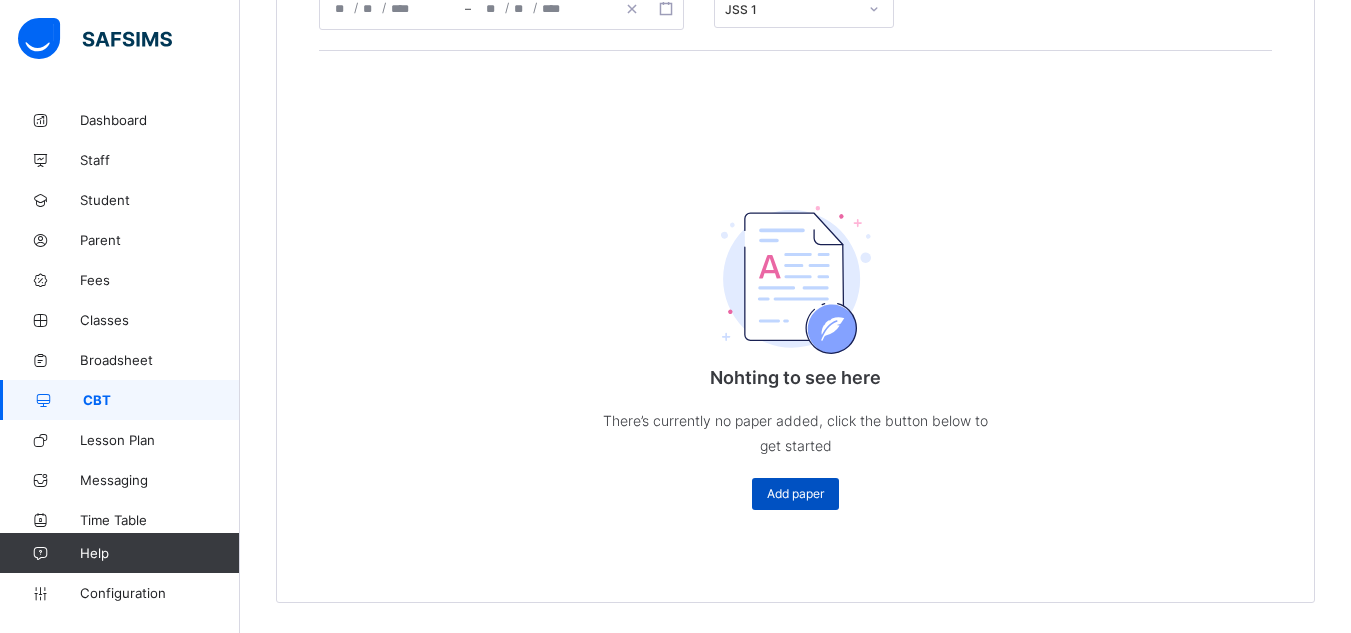 click on "Add paper" at bounding box center (795, 493) 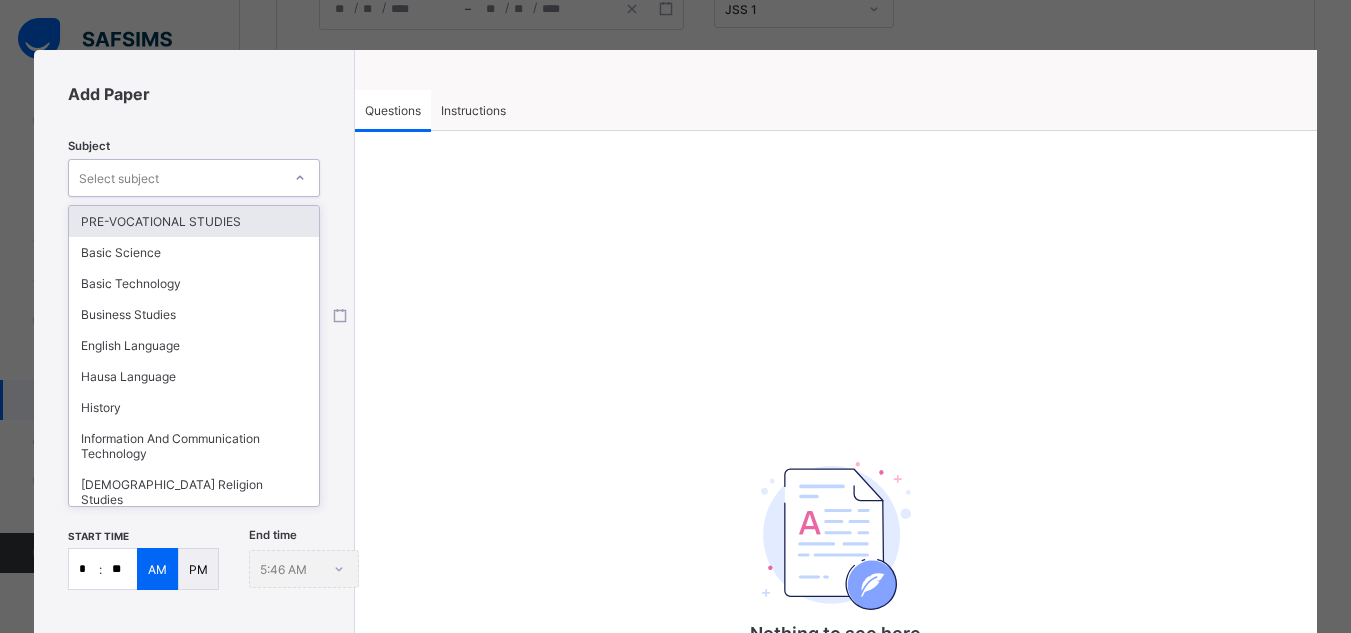 click on "Select subject" at bounding box center [119, 178] 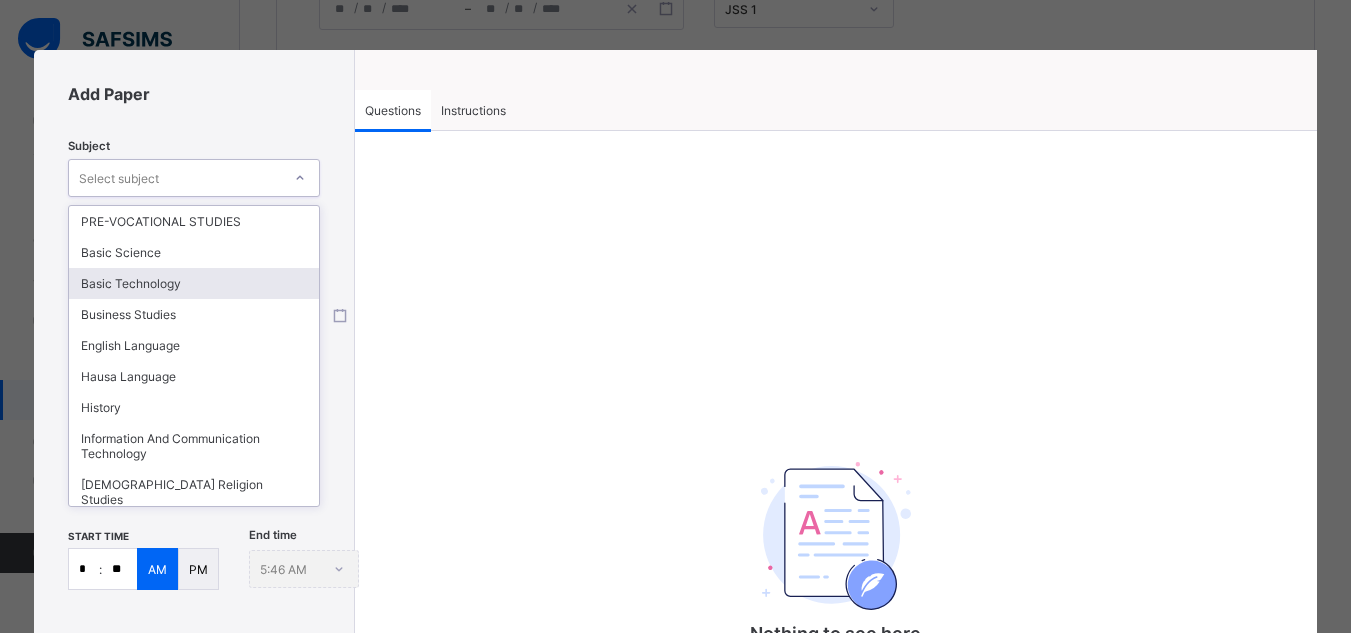click on "Basic Technology" at bounding box center (194, 283) 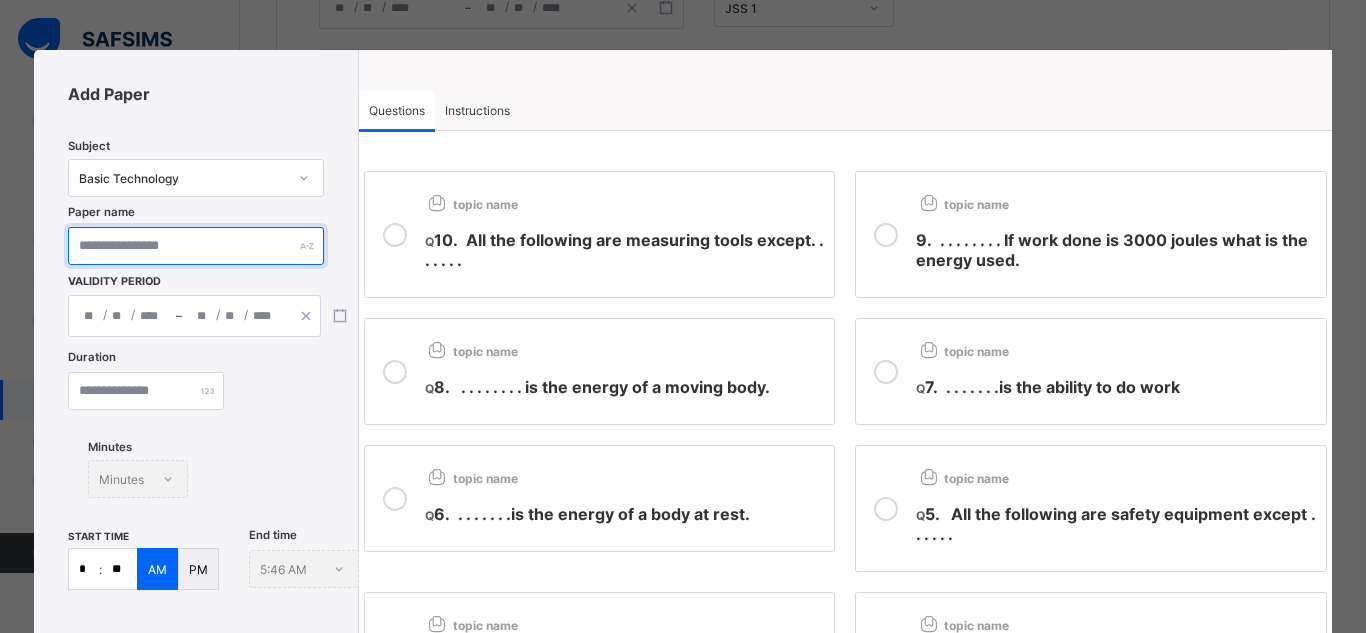 click at bounding box center [195, 246] 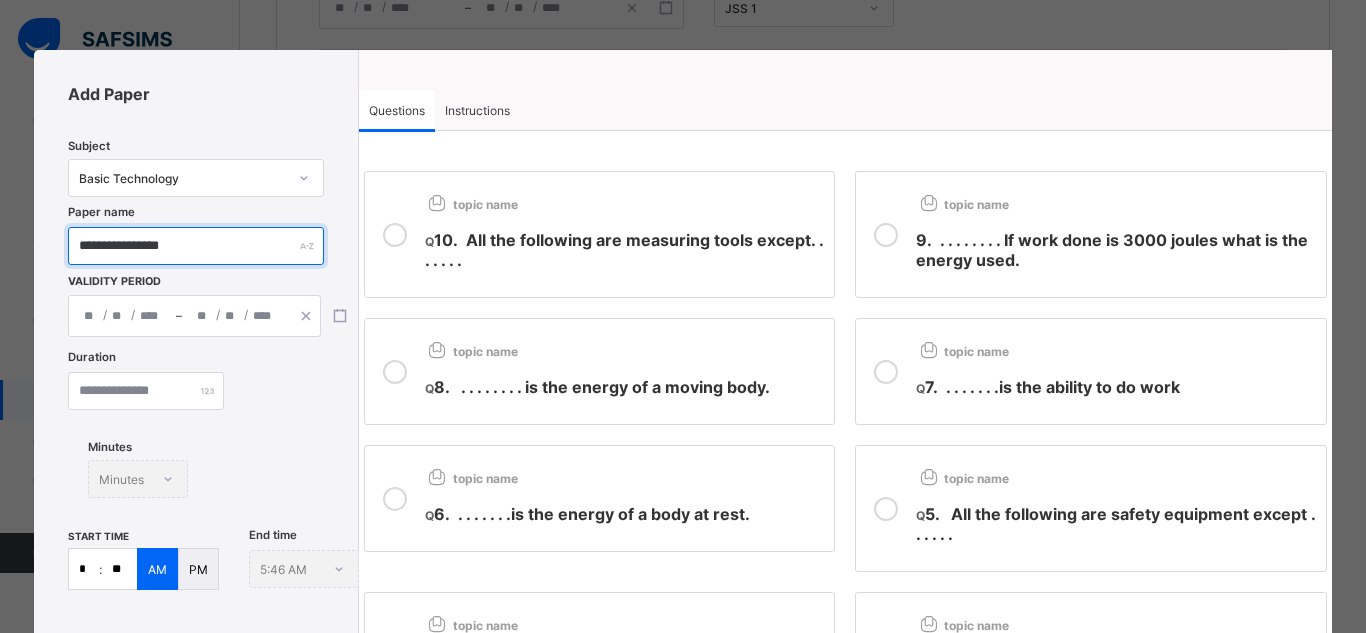 type on "**********" 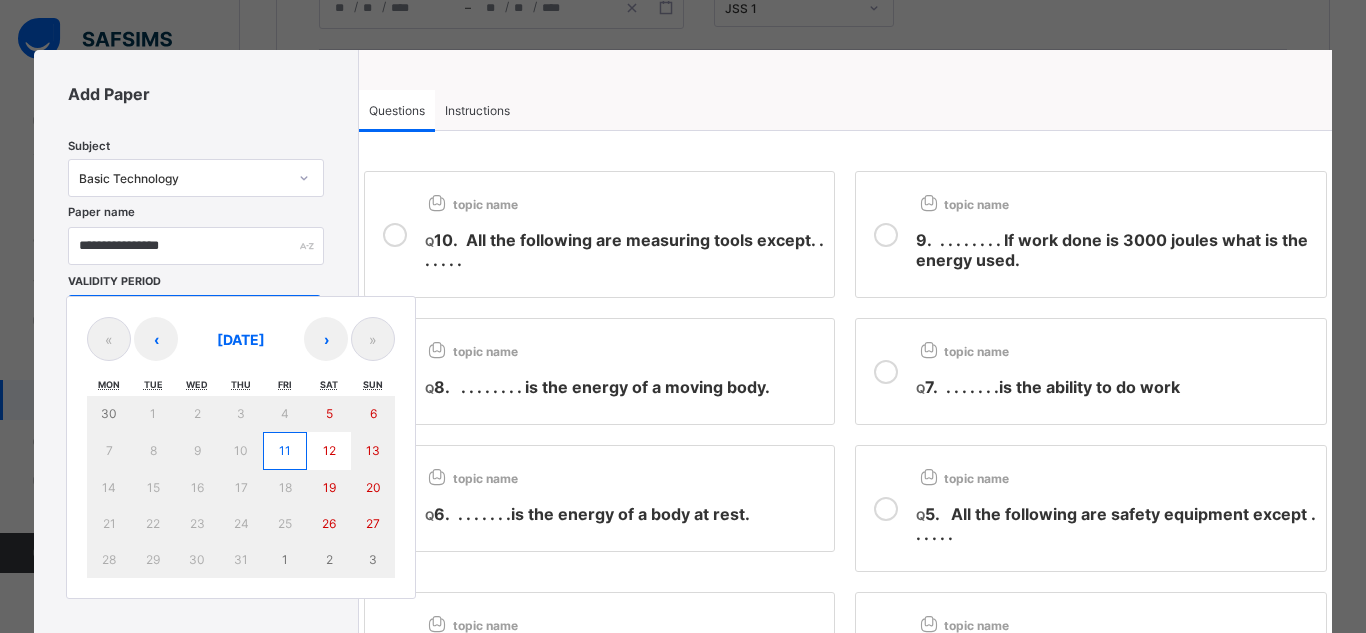click on "/ / – / / « ‹ July 2025 › » Mon Tue Wed Thu Fri Sat Sun 30 1 2 3 4 5 6 7 8 9 10 11 12 13 14 15 16 17 18 19 20 21 22 23 24 25 26 27 28 29 30 31 1 2 3" at bounding box center (194, 316) 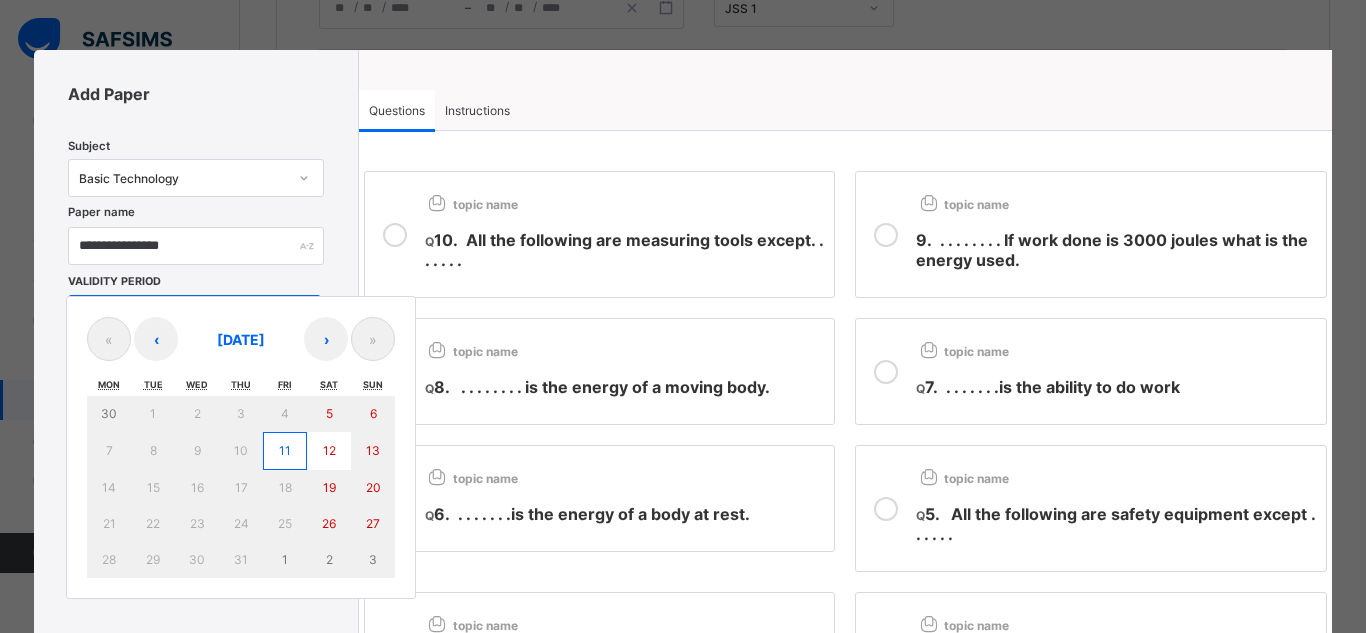 click on "11" at bounding box center [285, 450] 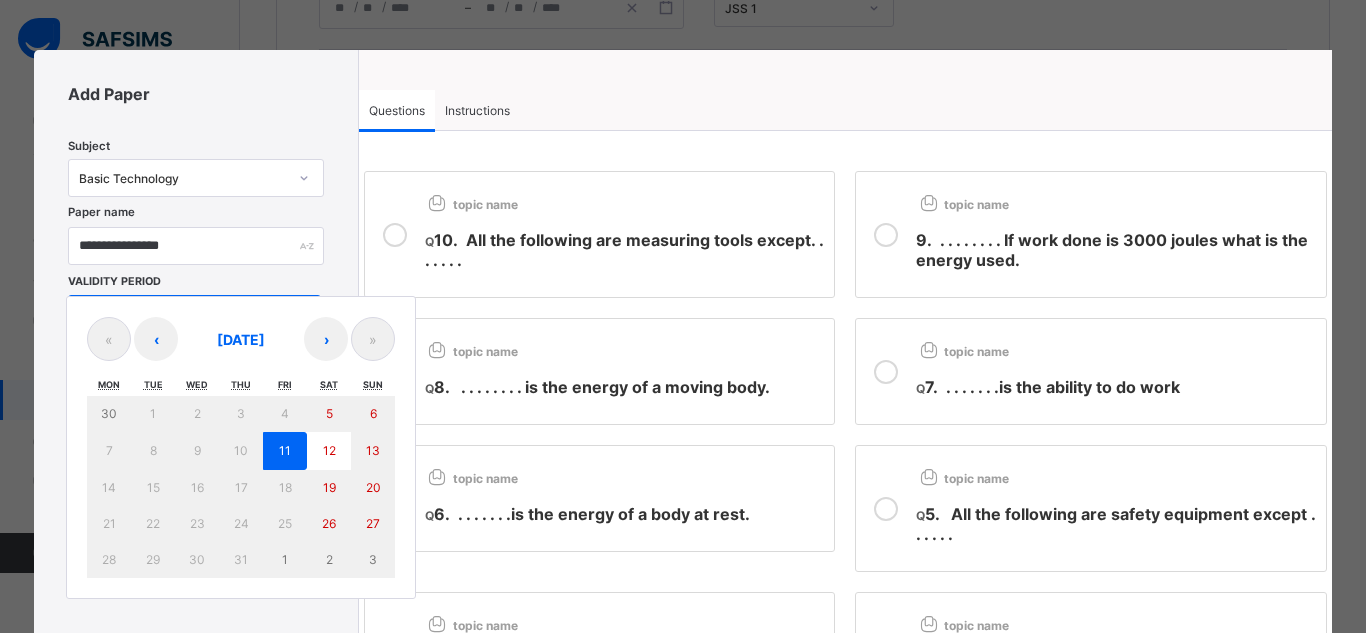 click on "11" at bounding box center (285, 450) 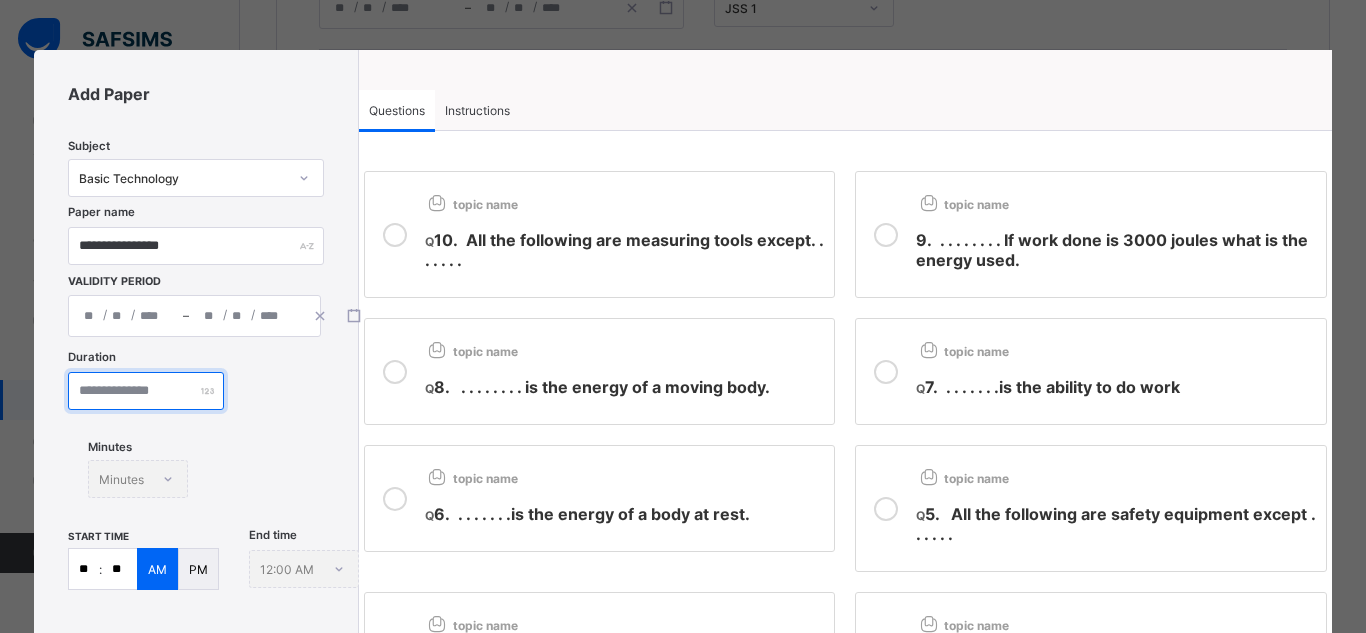 click at bounding box center (146, 391) 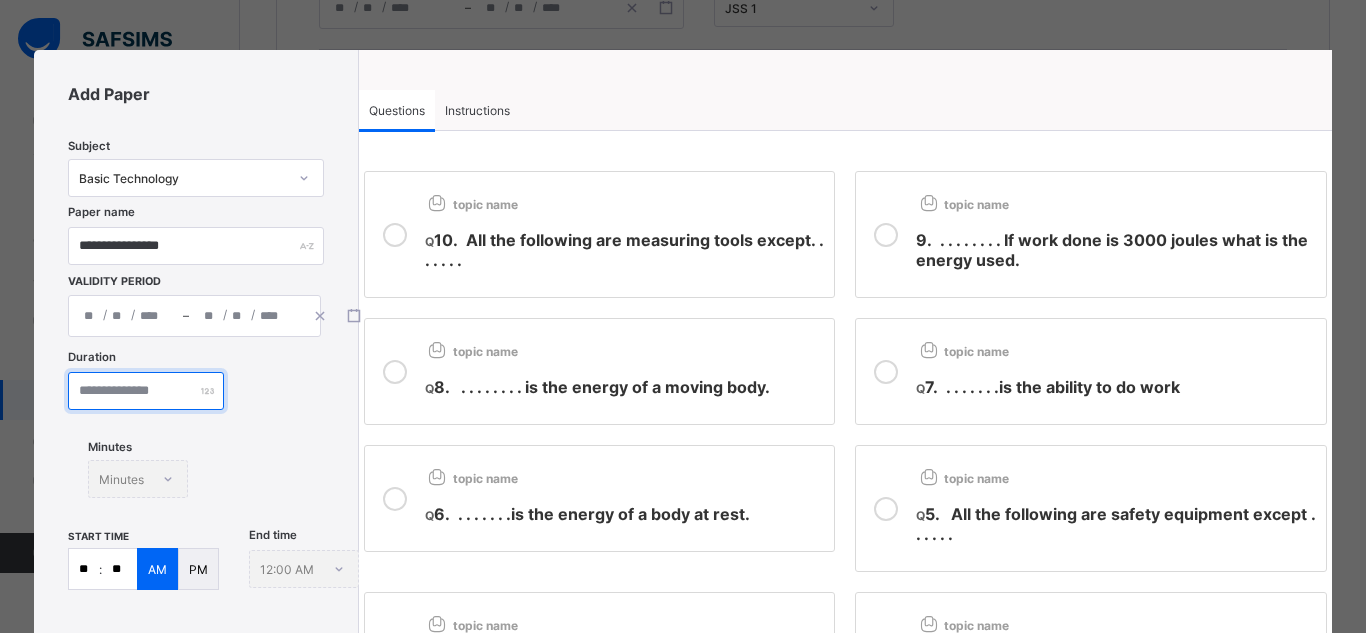 type on "**" 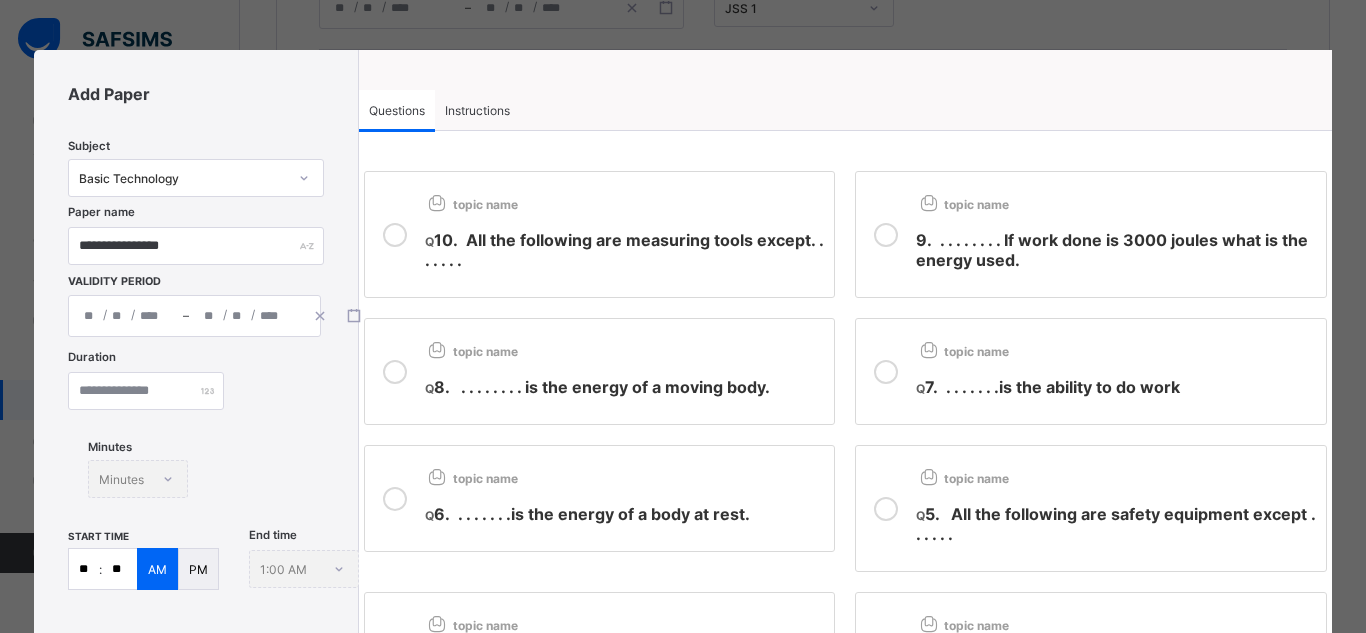 click on "**" at bounding box center [84, 569] 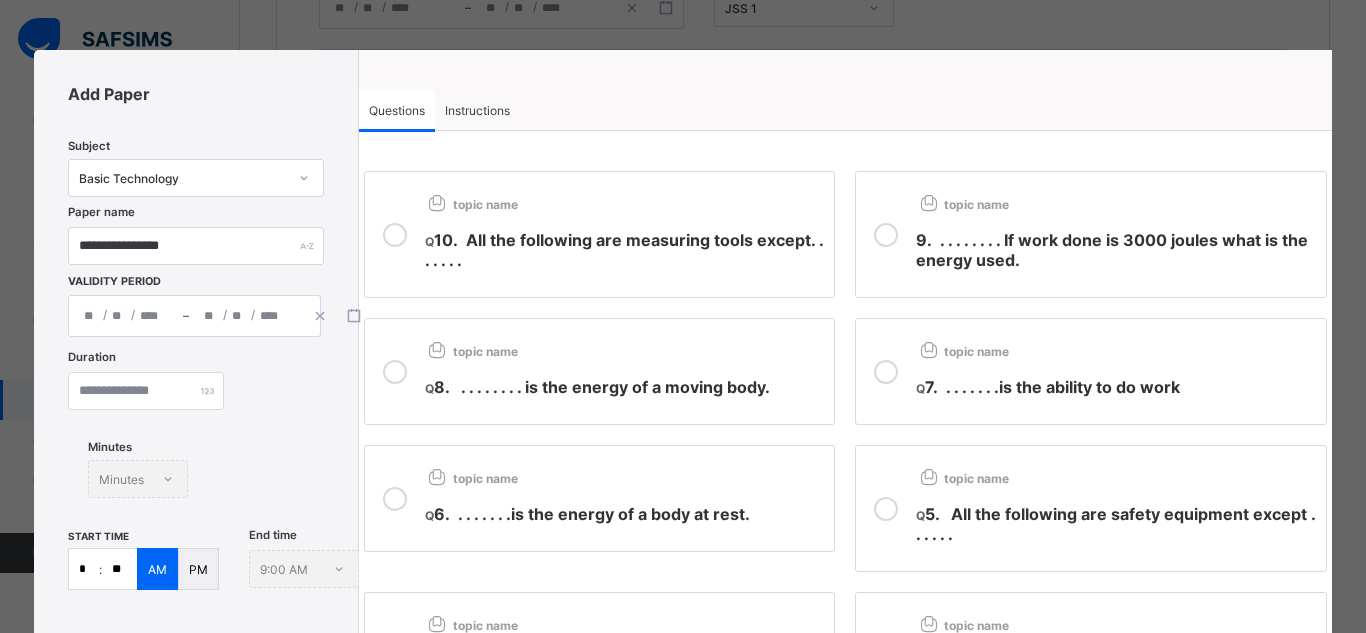 type on "*" 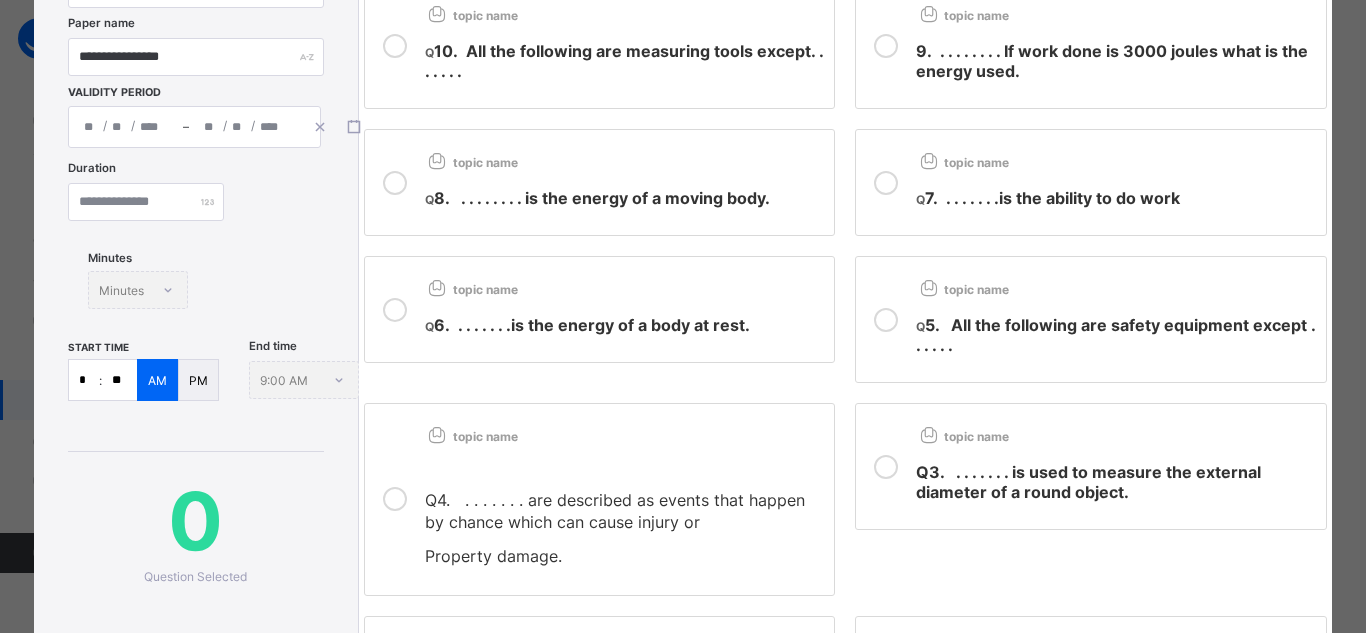 scroll, scrollTop: 0, scrollLeft: 0, axis: both 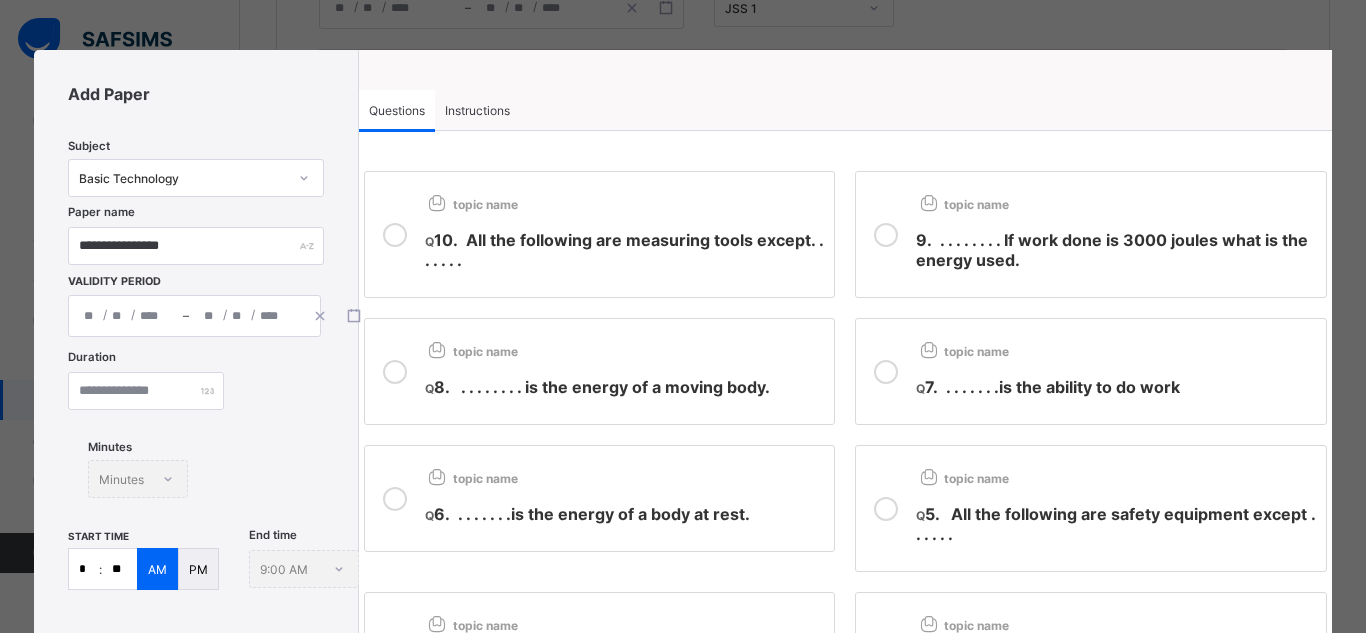 click on "Instructions" at bounding box center [477, 110] 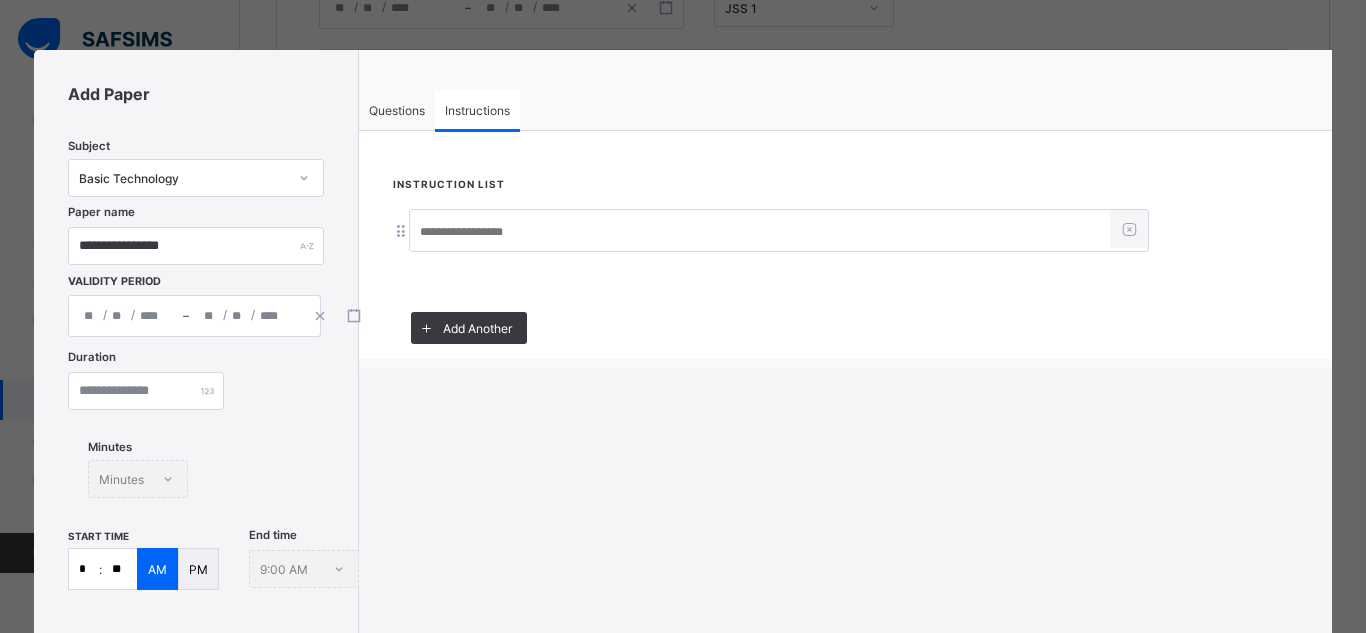 click at bounding box center (760, 232) 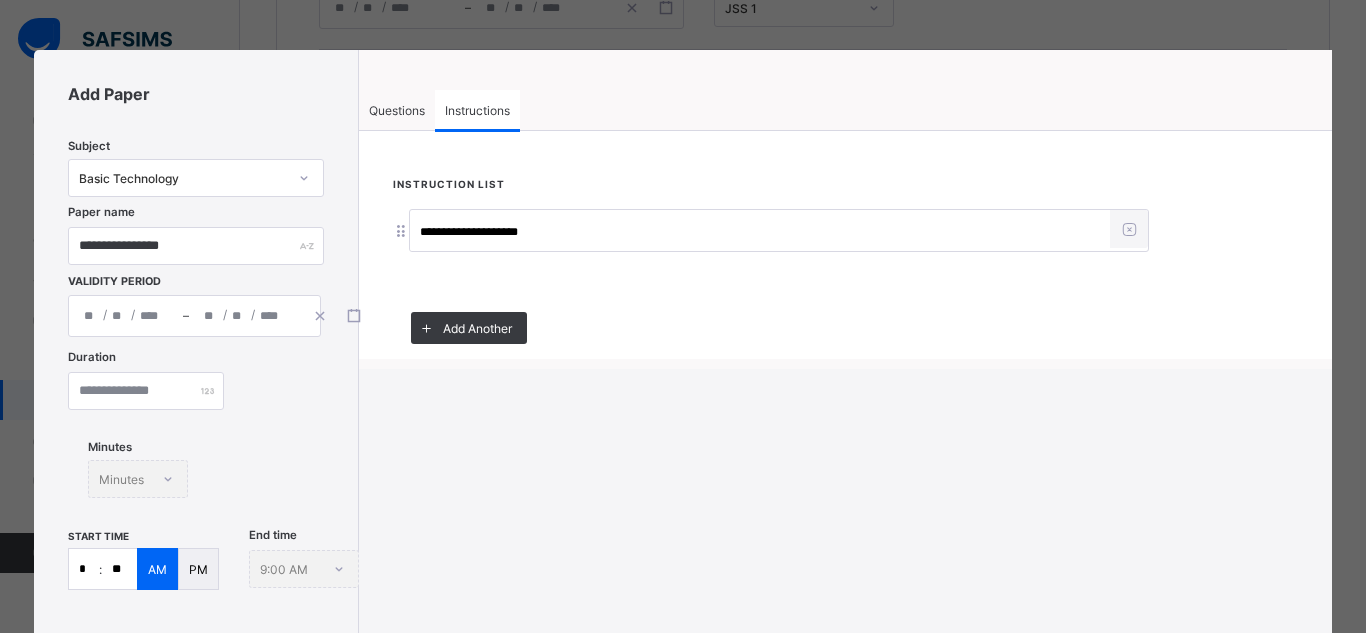 type on "**********" 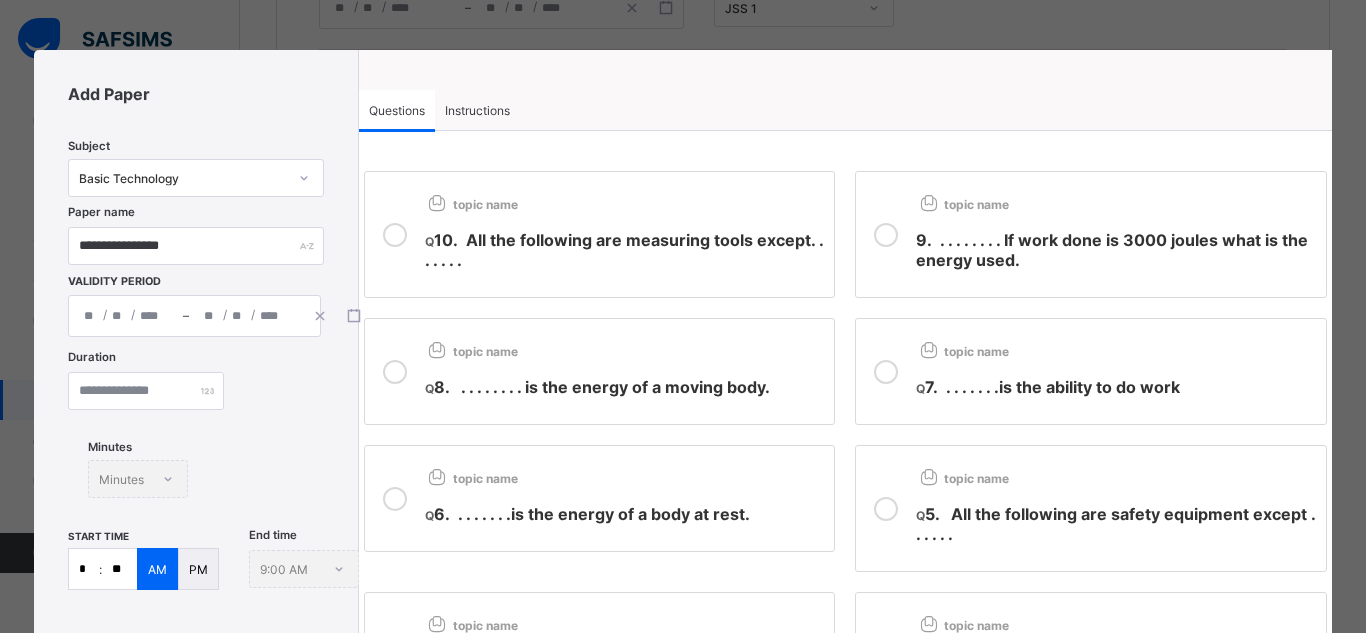 click at bounding box center [395, 235] 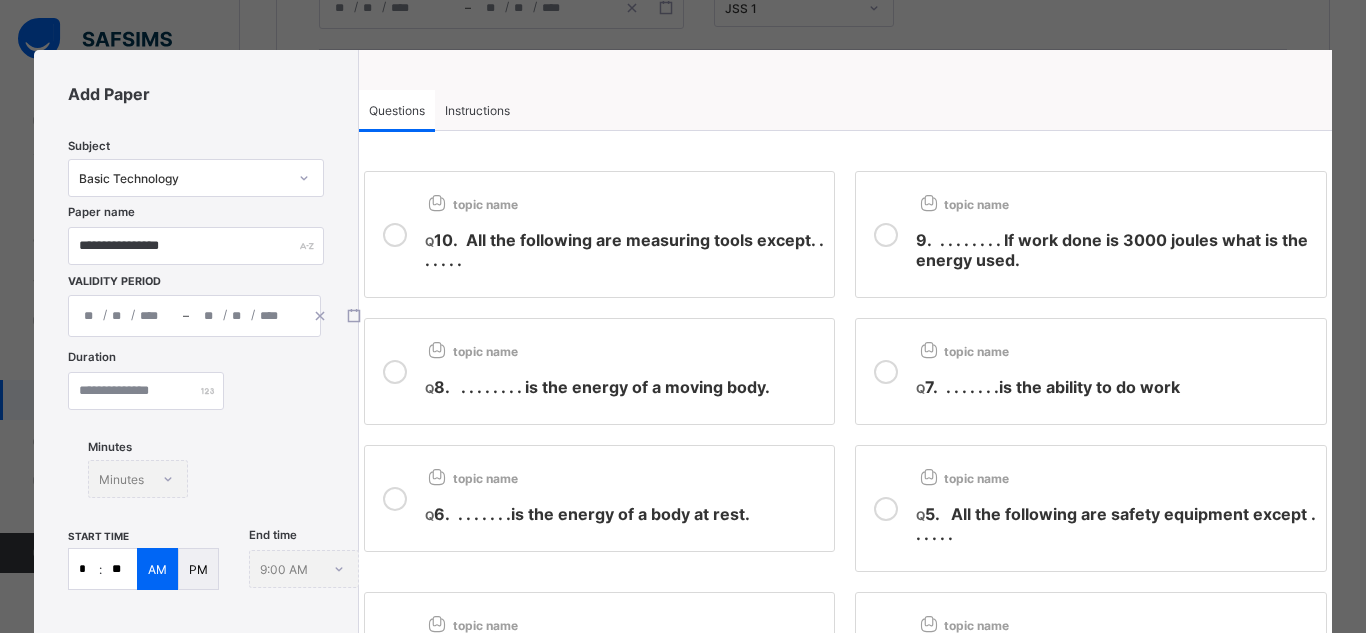 click at bounding box center (886, 235) 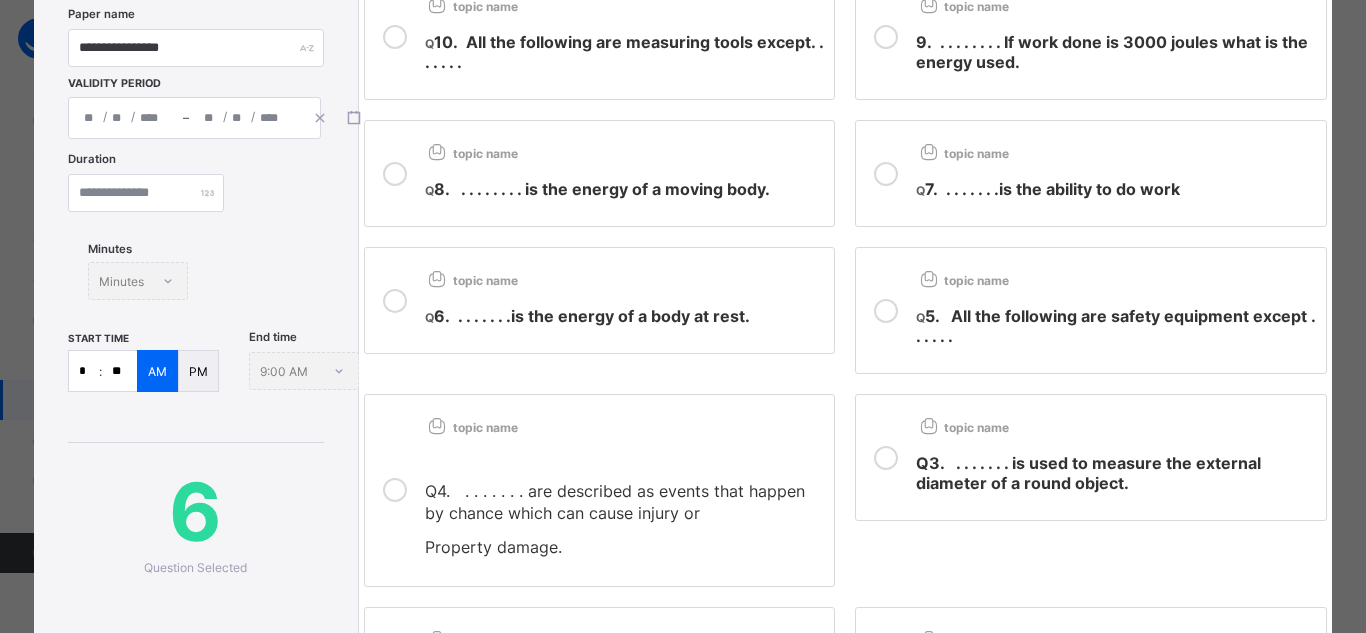 scroll, scrollTop: 200, scrollLeft: 0, axis: vertical 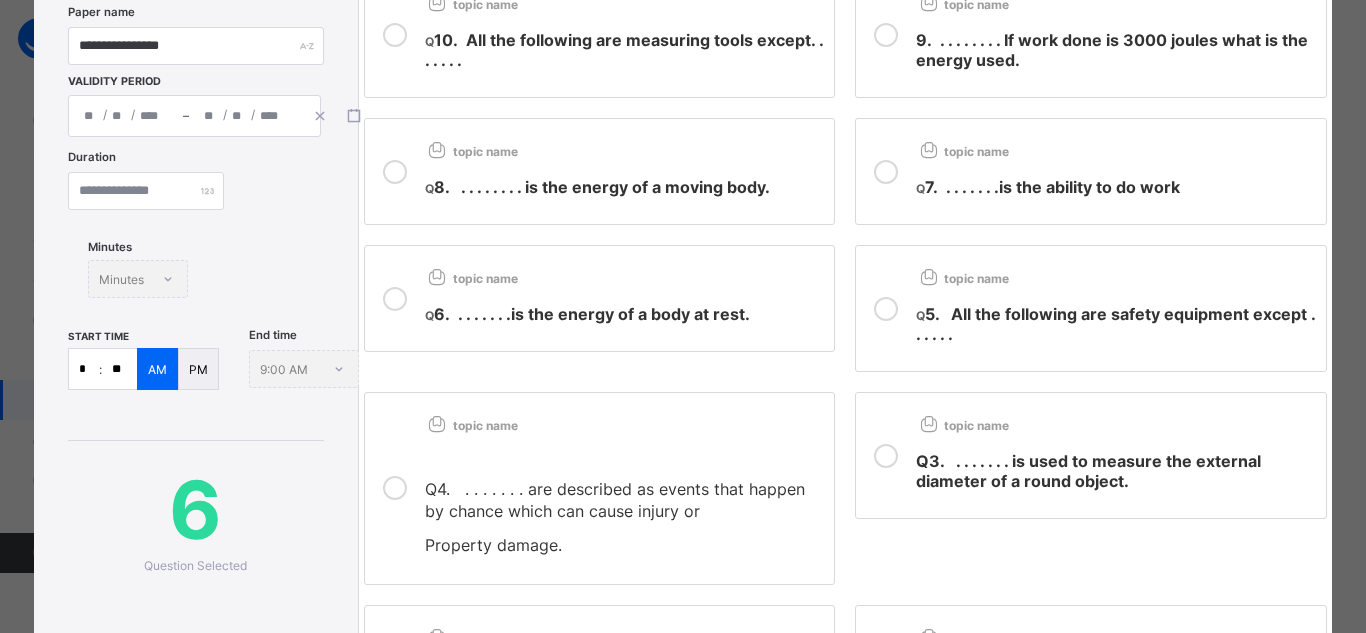 click at bounding box center (886, 456) 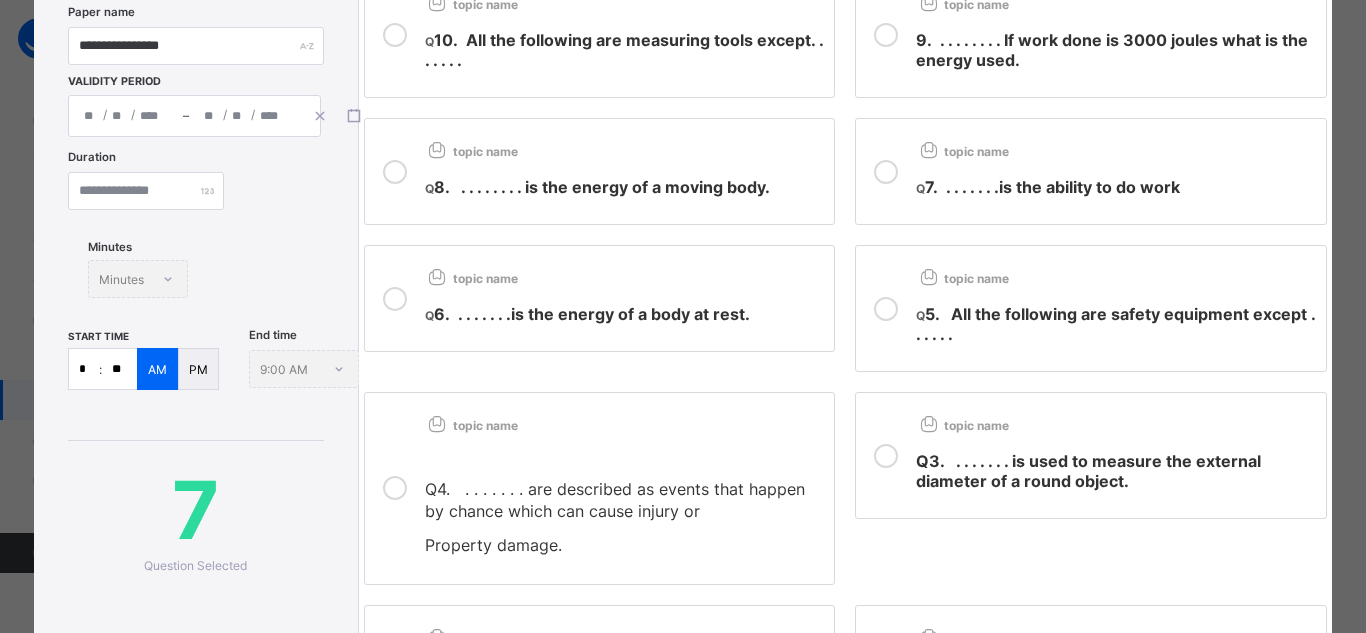 click at bounding box center [395, 488] 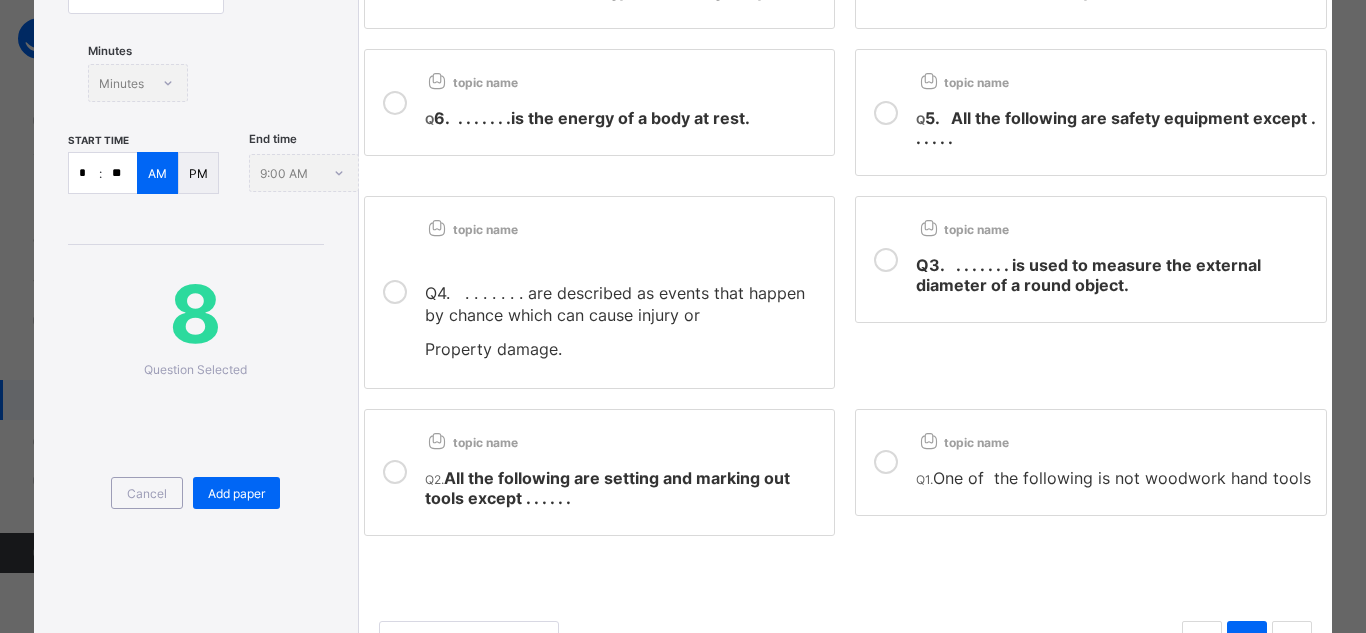 scroll, scrollTop: 400, scrollLeft: 0, axis: vertical 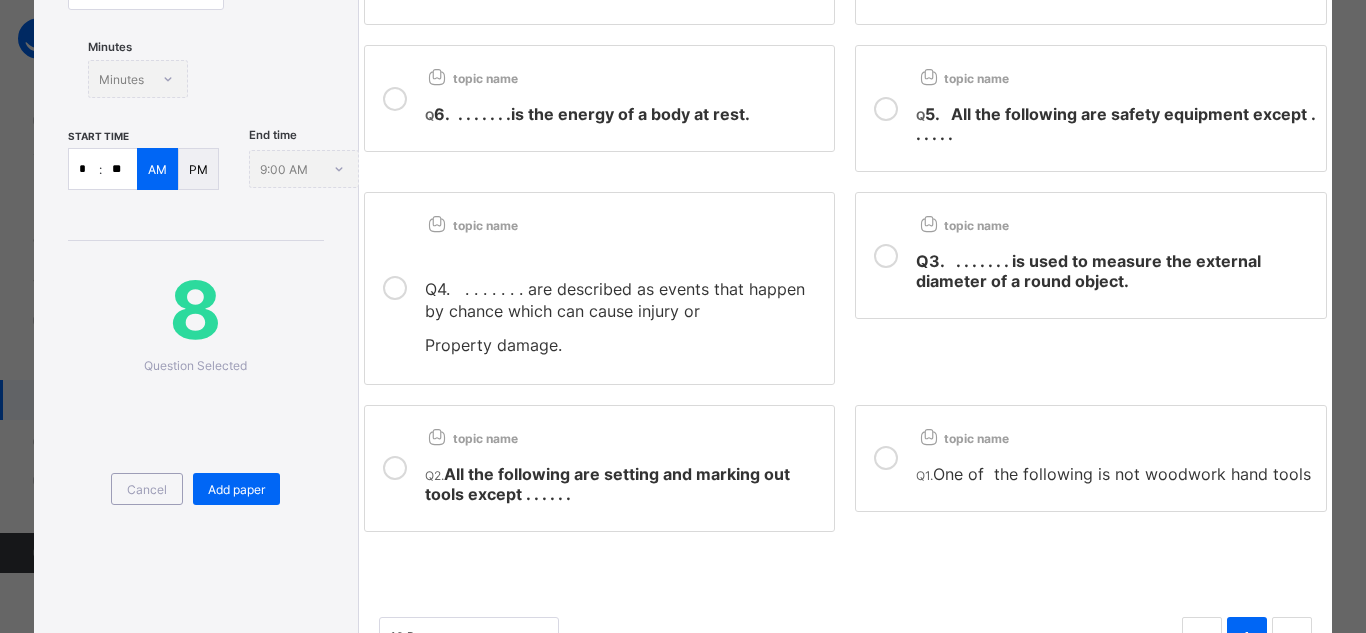 click at bounding box center (395, 468) 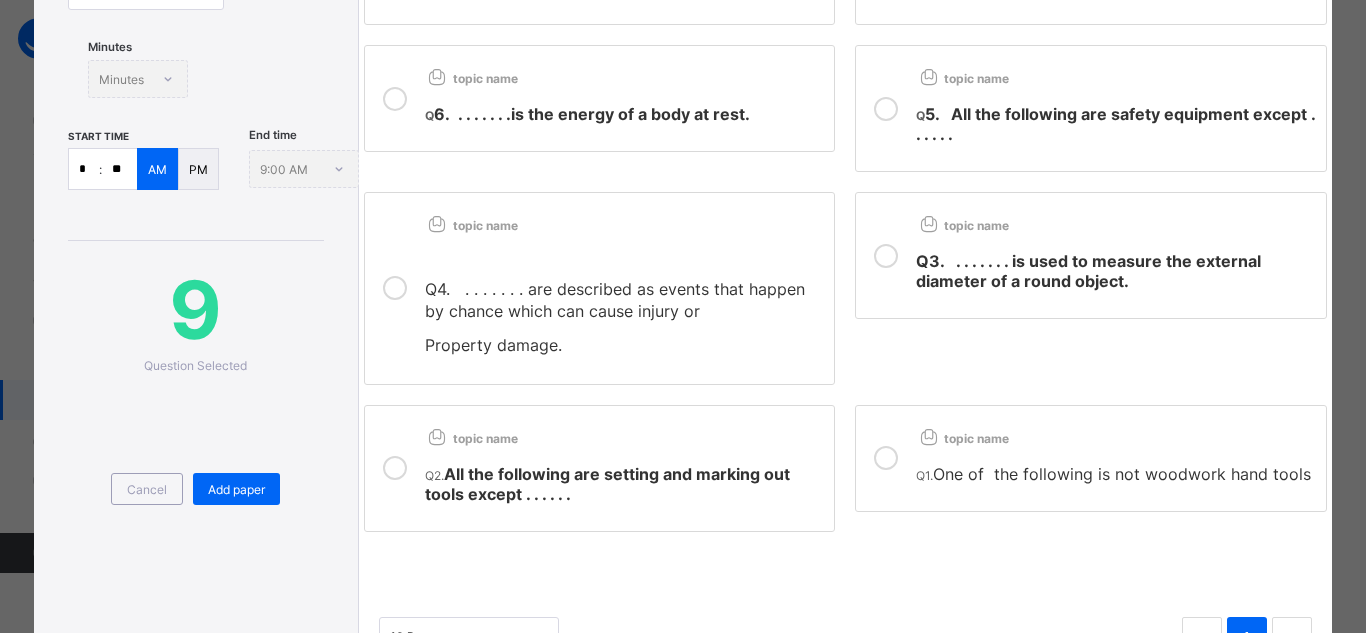 click at bounding box center (886, 458) 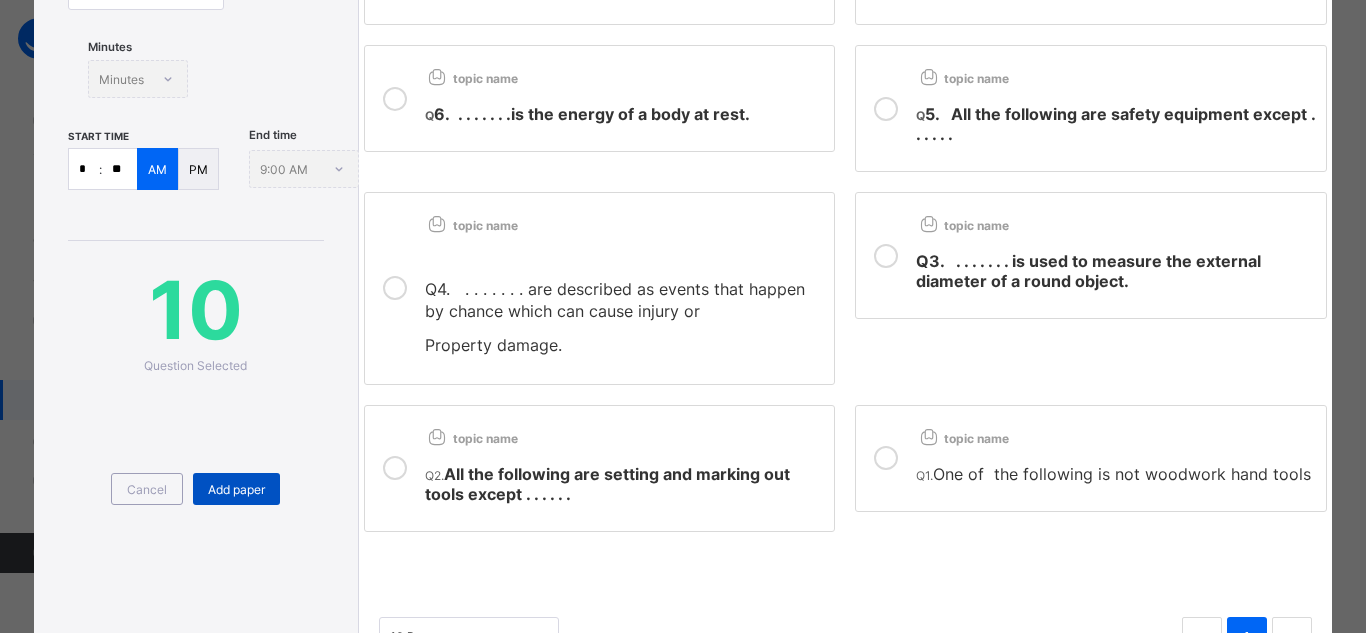 click on "Add paper" at bounding box center (236, 489) 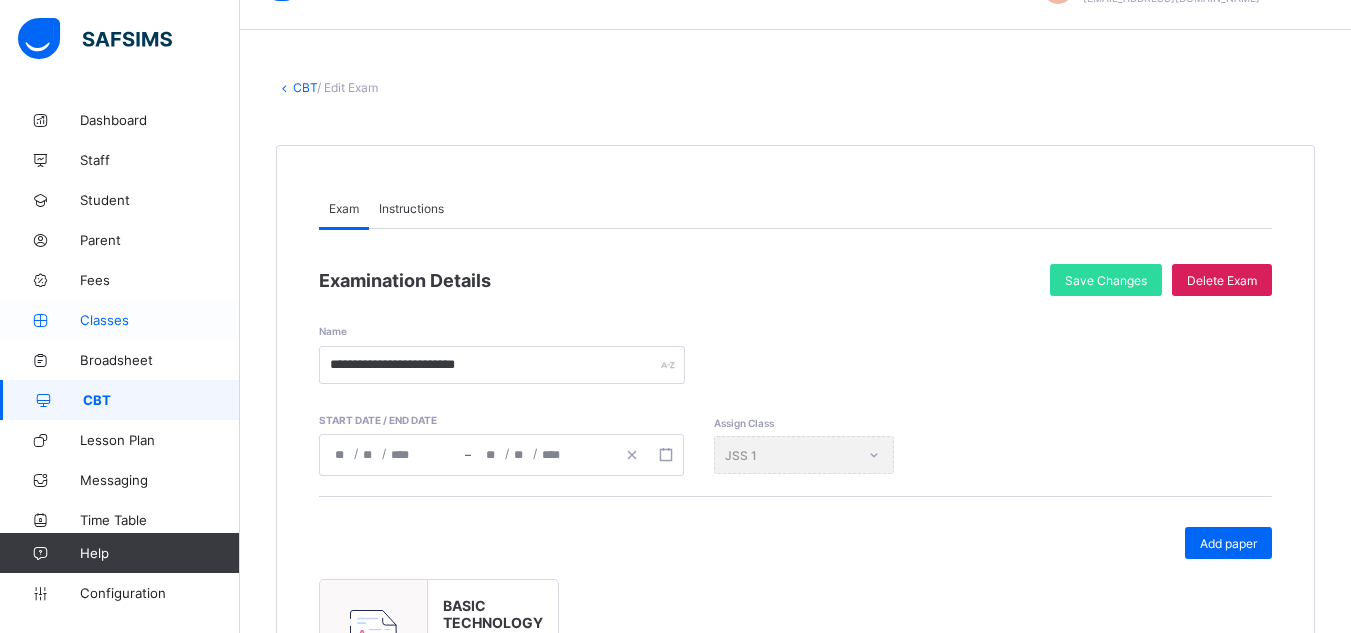scroll, scrollTop: 0, scrollLeft: 0, axis: both 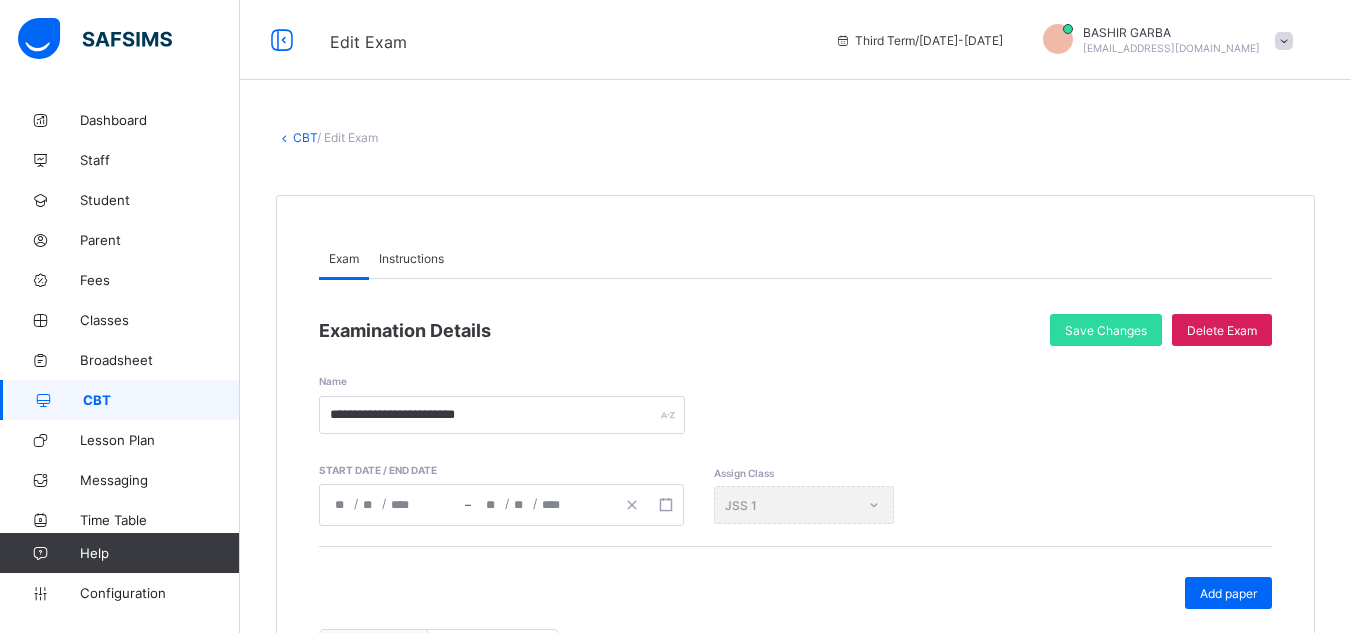 click on "Exam" at bounding box center [344, 258] 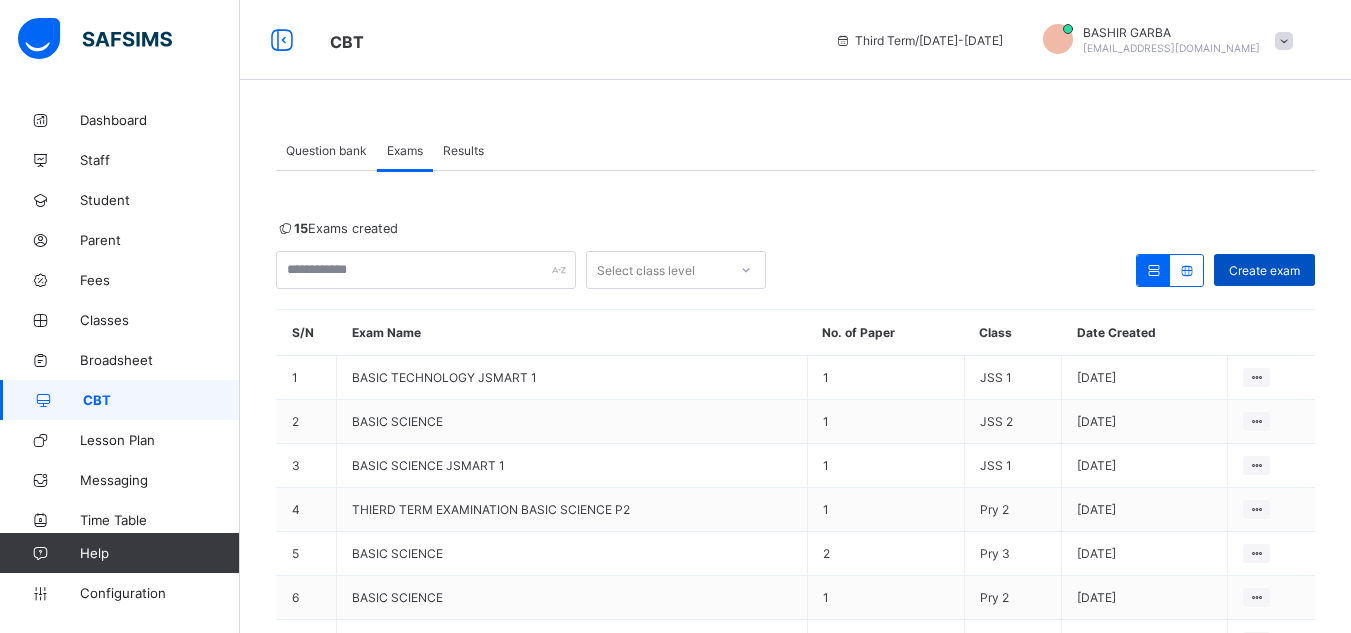 click on "Create exam" at bounding box center [1264, 270] 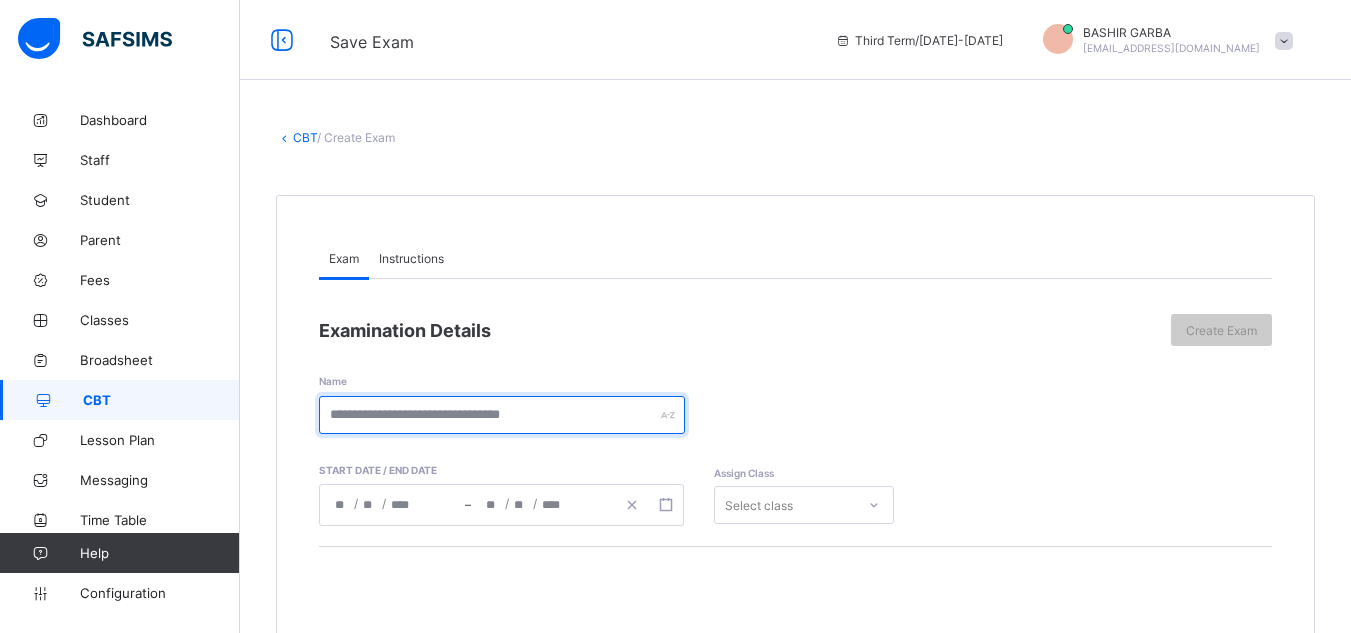 click at bounding box center [502, 415] 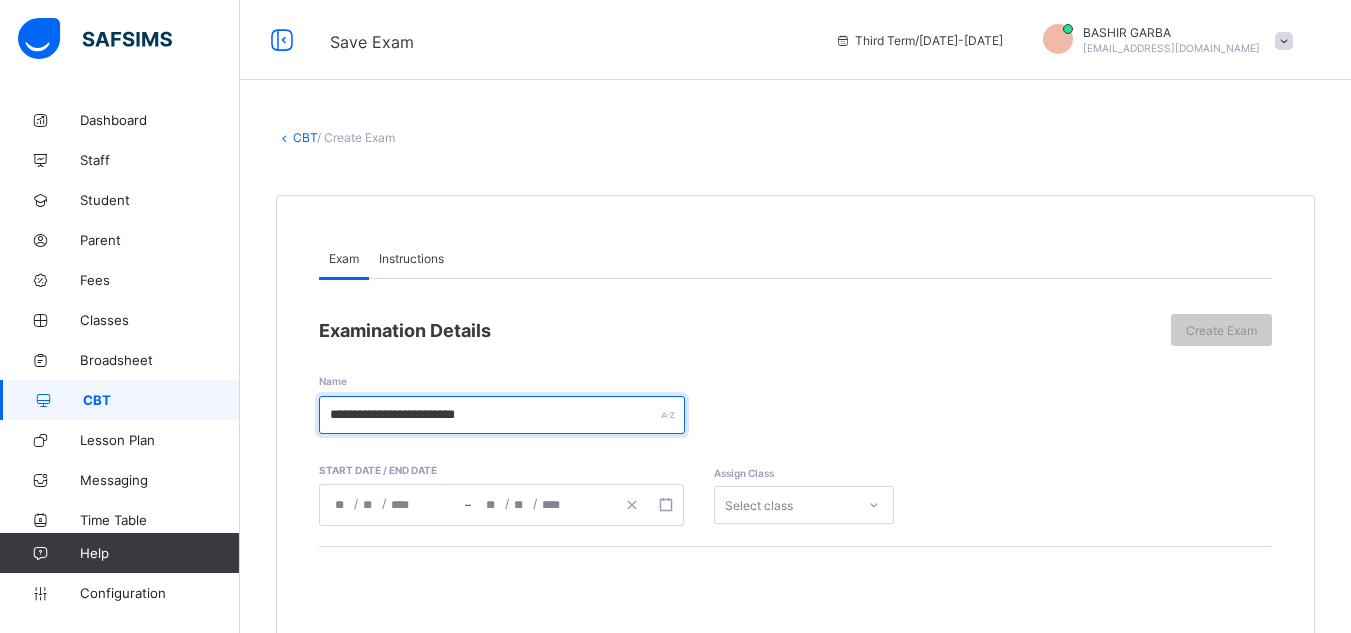 type on "**********" 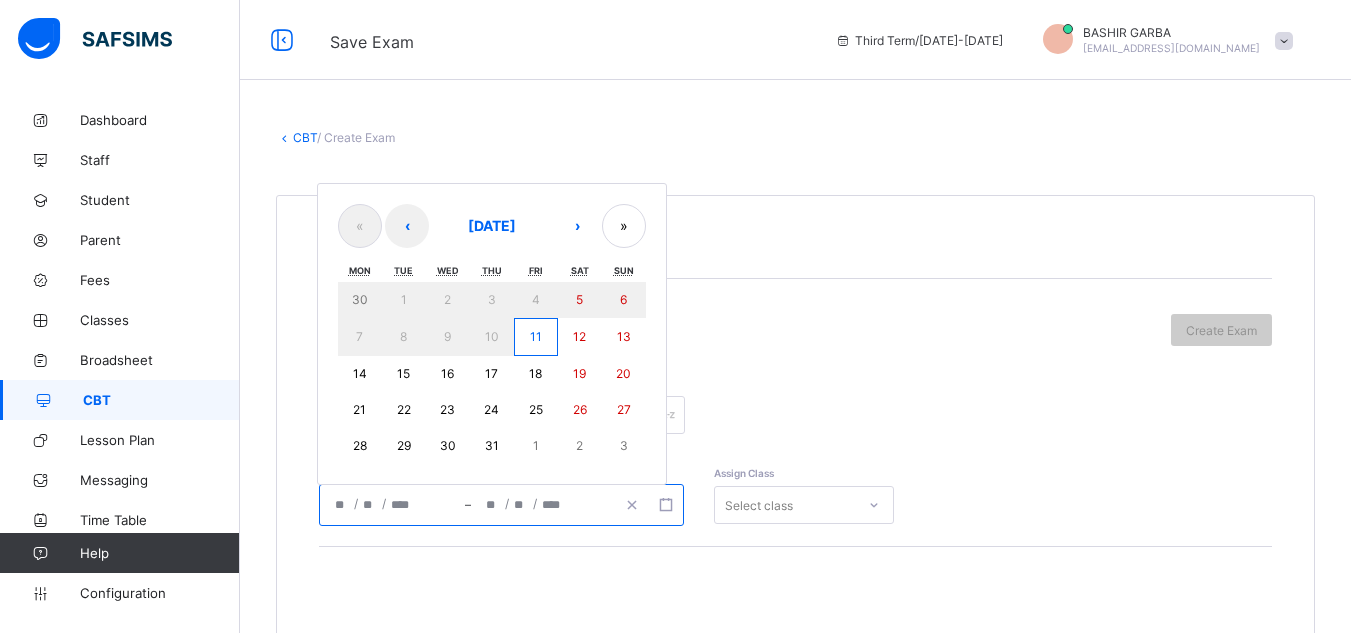 click 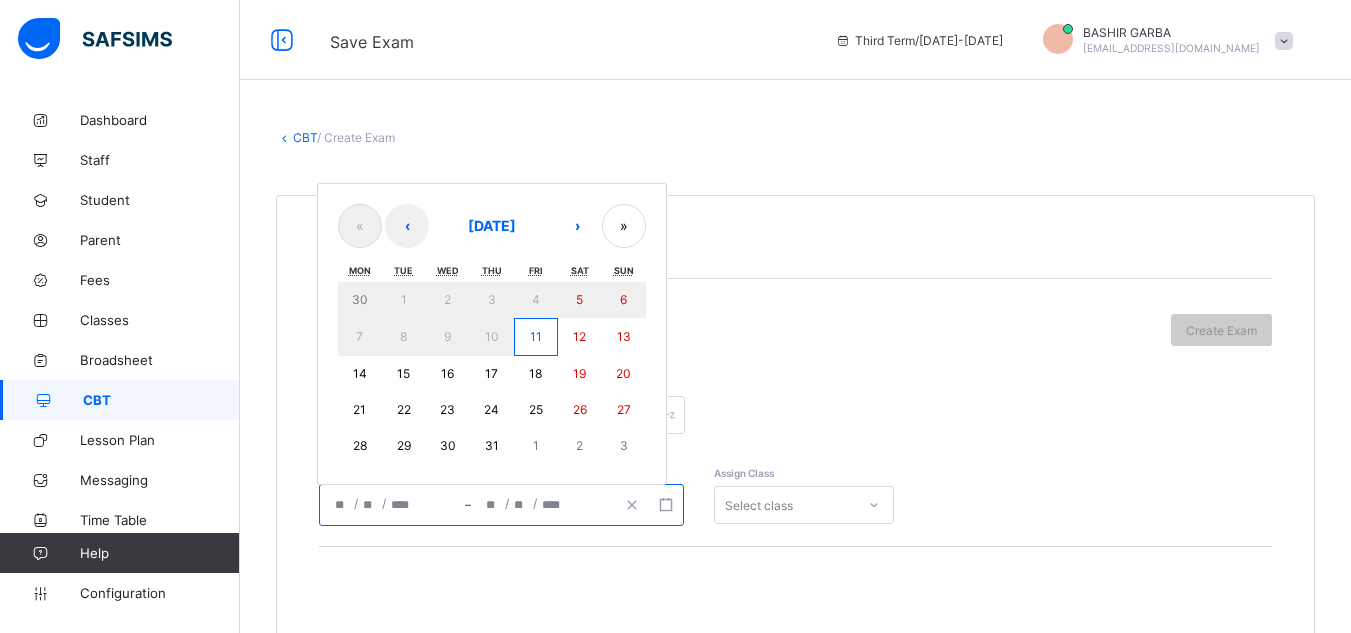 click on "11" at bounding box center [536, 336] 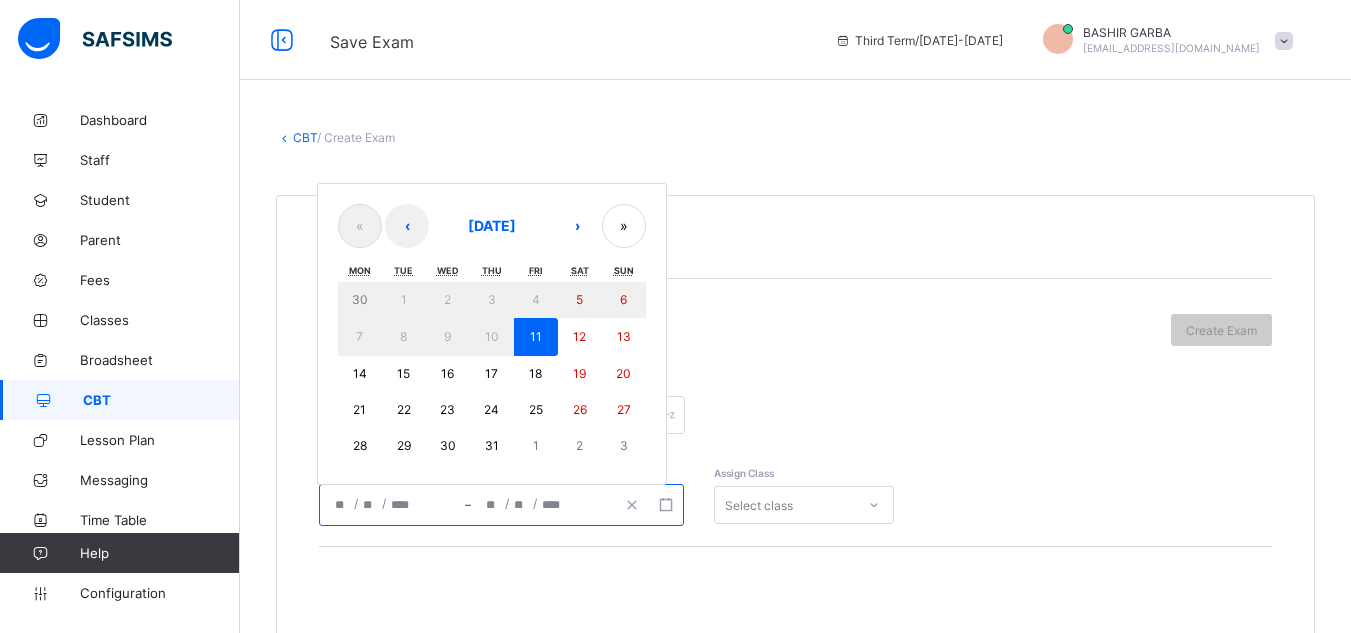 click on "11" at bounding box center [536, 336] 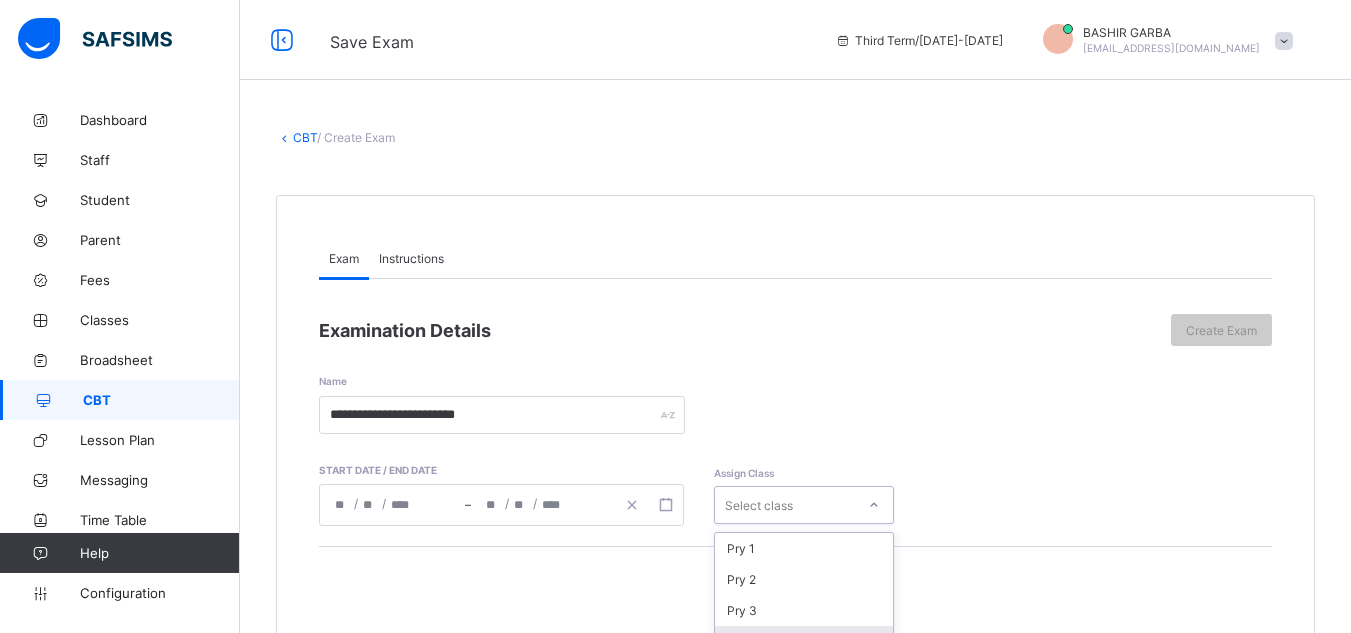 click on "option Pry 4 focused, 4 of 14. 14 results available. Use Up and Down to choose options, press Enter to select the currently focused option, press Escape to exit the menu, press Tab to select the option and exit the menu. Select class Pry 1 Pry 2 Pry 3 Pry 4 Pry 5 Pry 6 PG Kg Reception Nur 1 Nur 2 JSS 1 JSS 2 JSS 3" at bounding box center [804, 505] 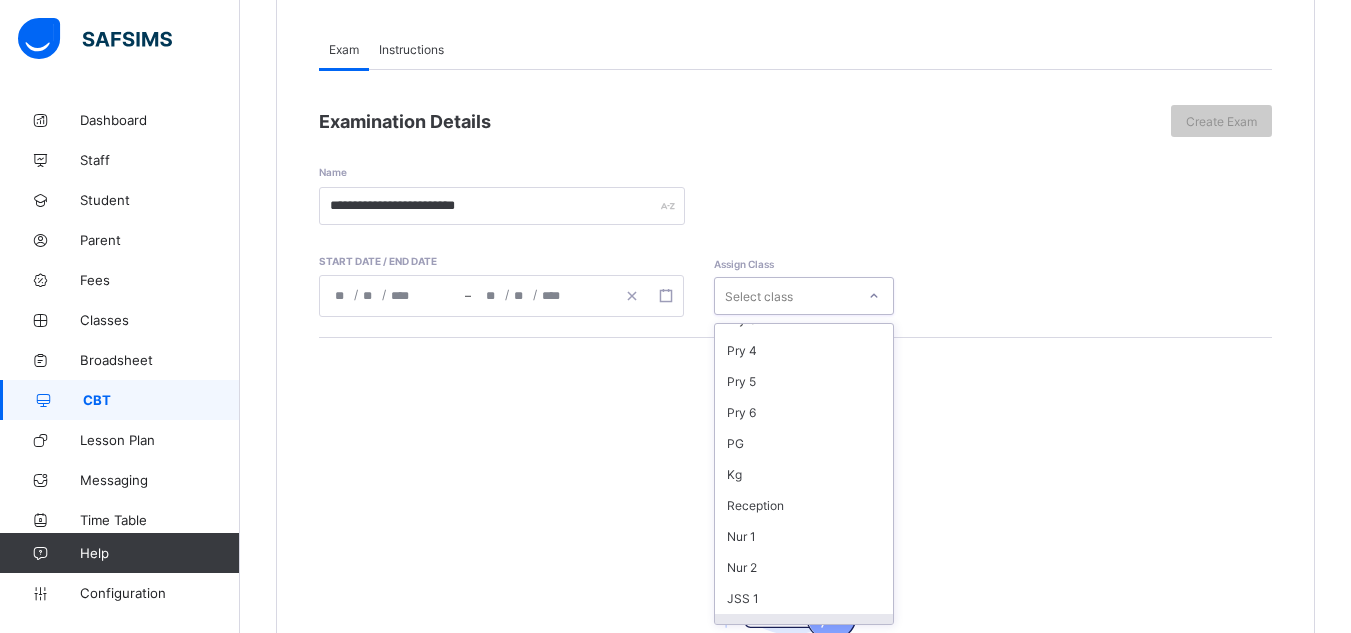 scroll, scrollTop: 113, scrollLeft: 0, axis: vertical 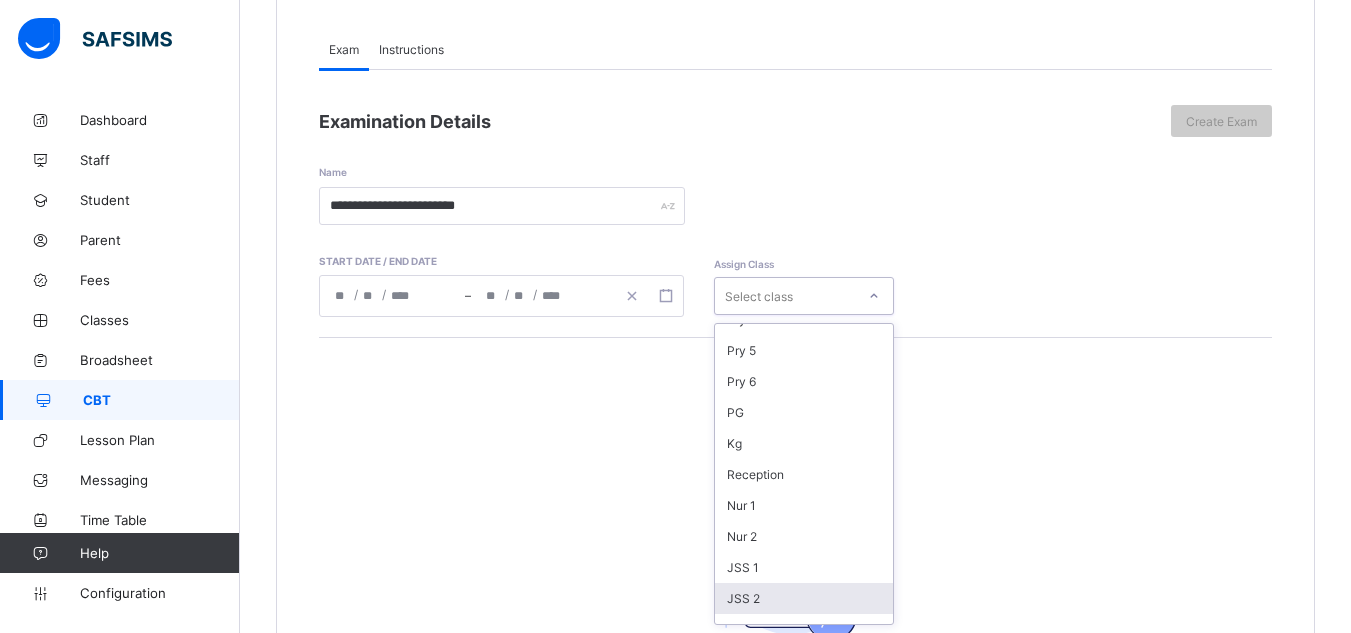 click on "JSS 2" at bounding box center [804, 598] 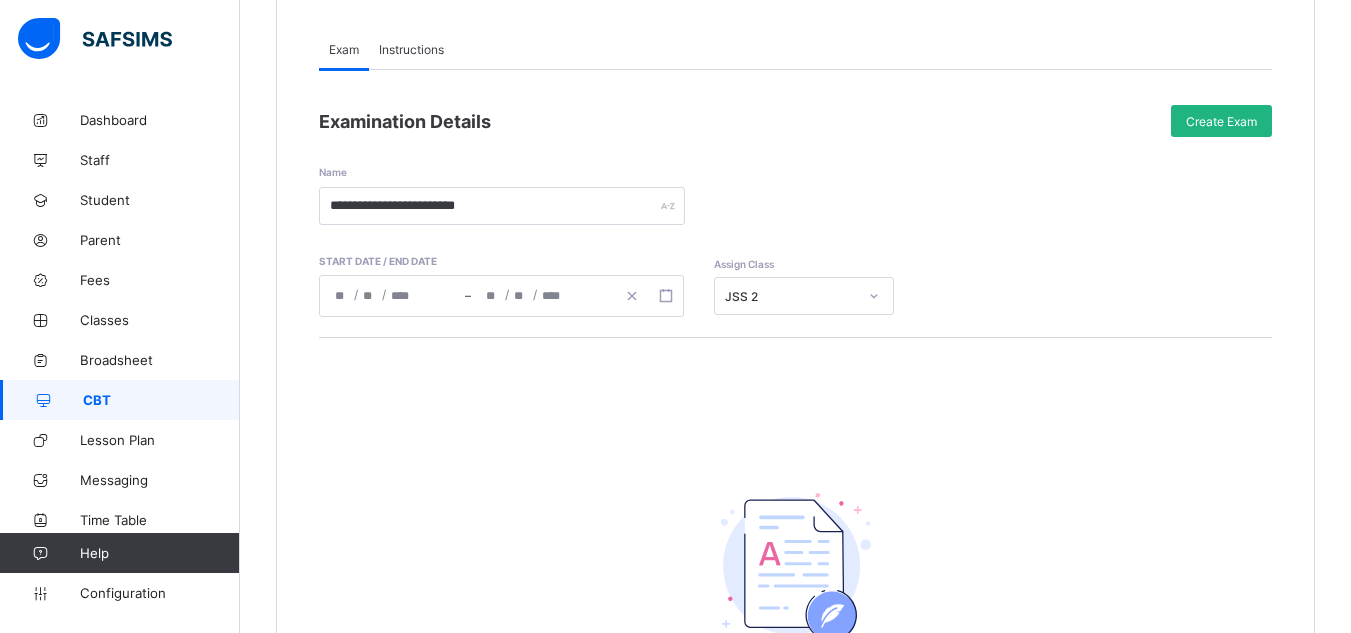 click on "Create Exam" at bounding box center (1221, 121) 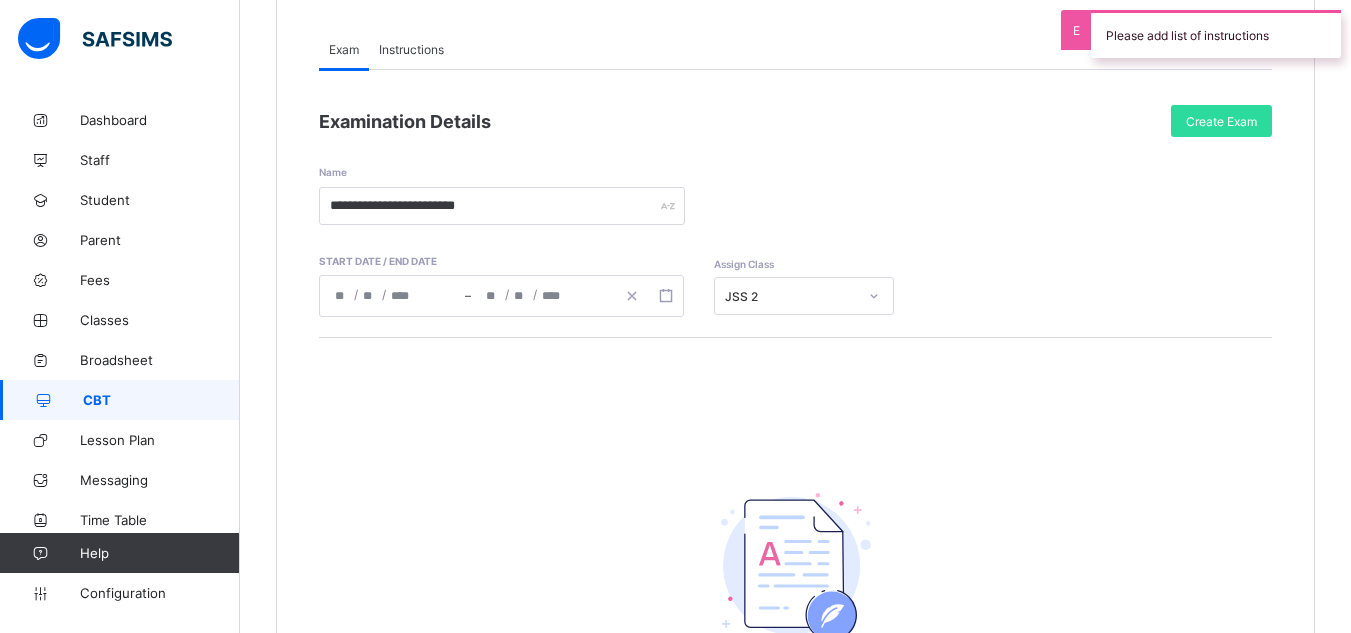 click on "Instructions" at bounding box center [411, 49] 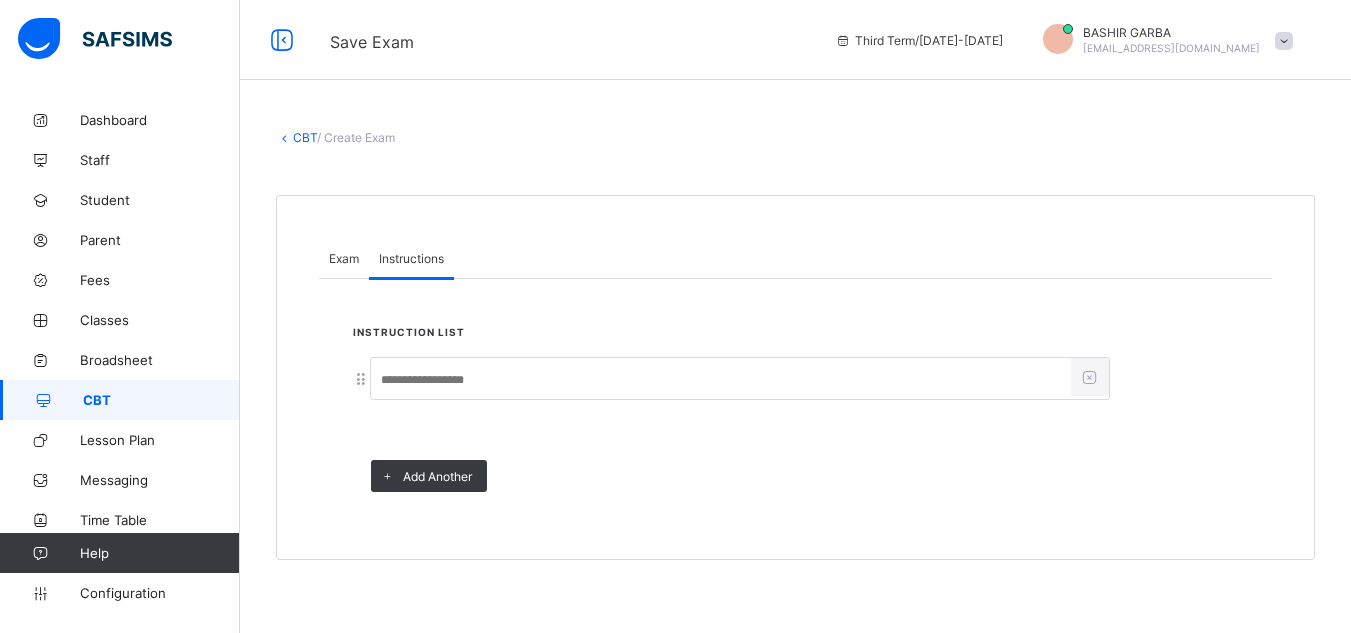 scroll, scrollTop: 0, scrollLeft: 0, axis: both 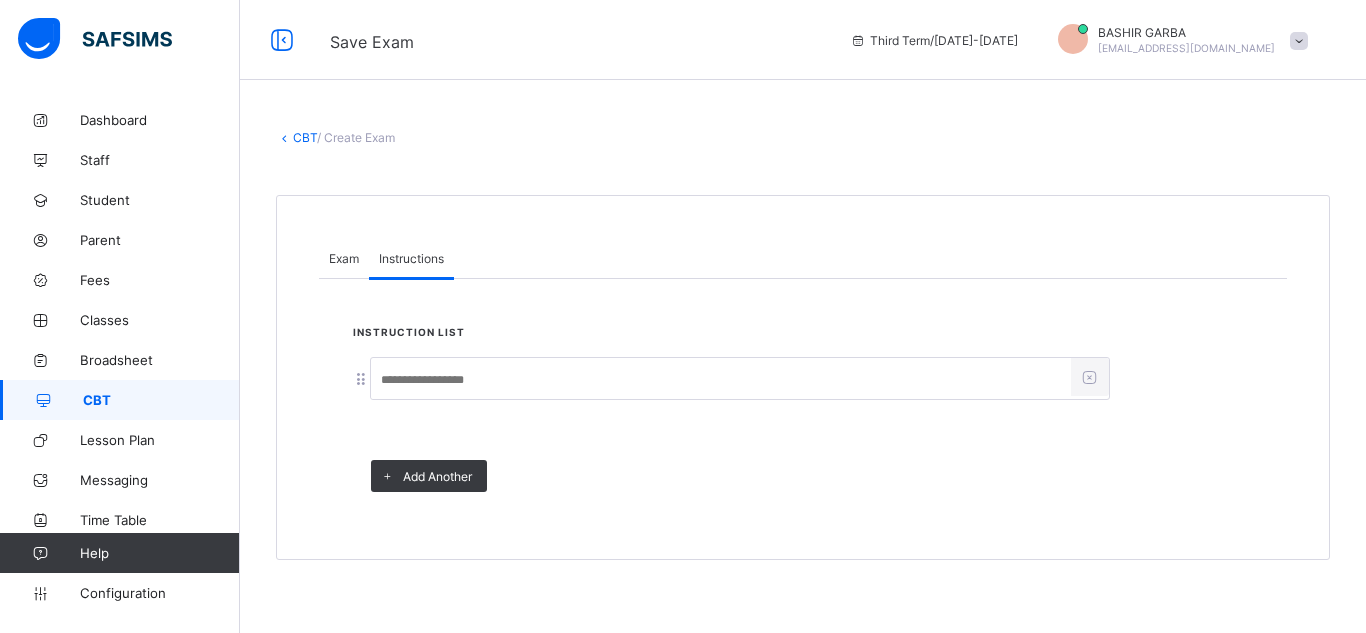 click on "Instructions" at bounding box center [411, 258] 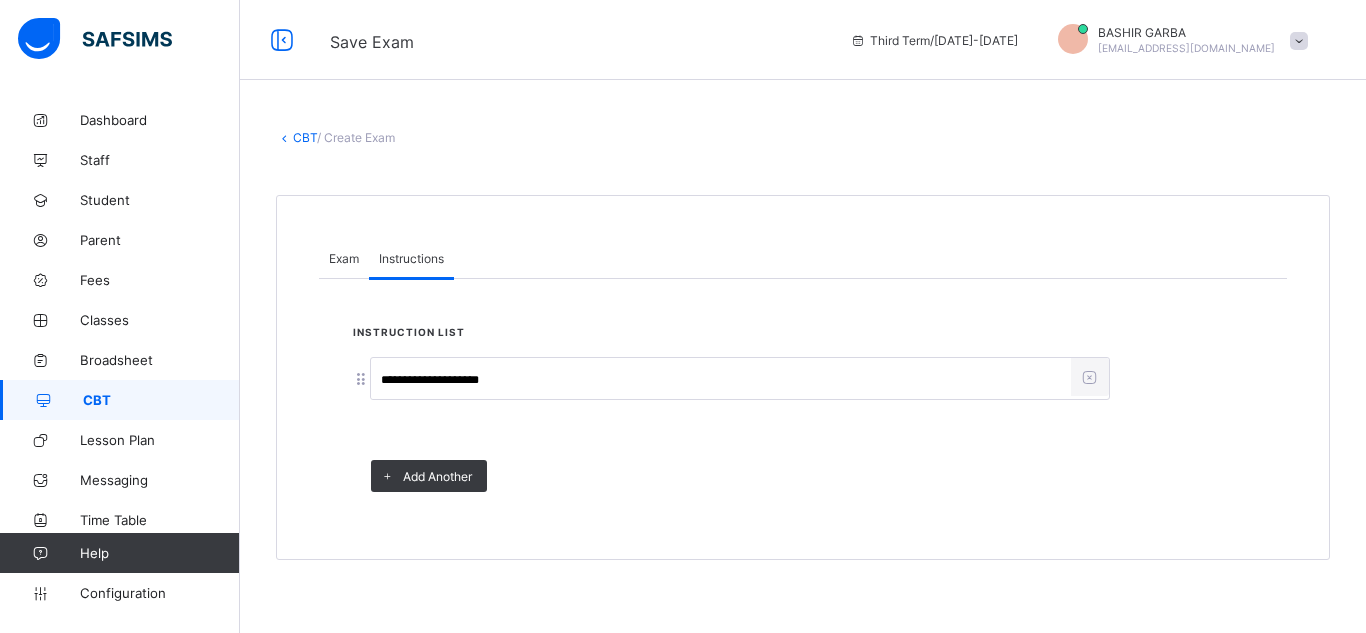 type on "**********" 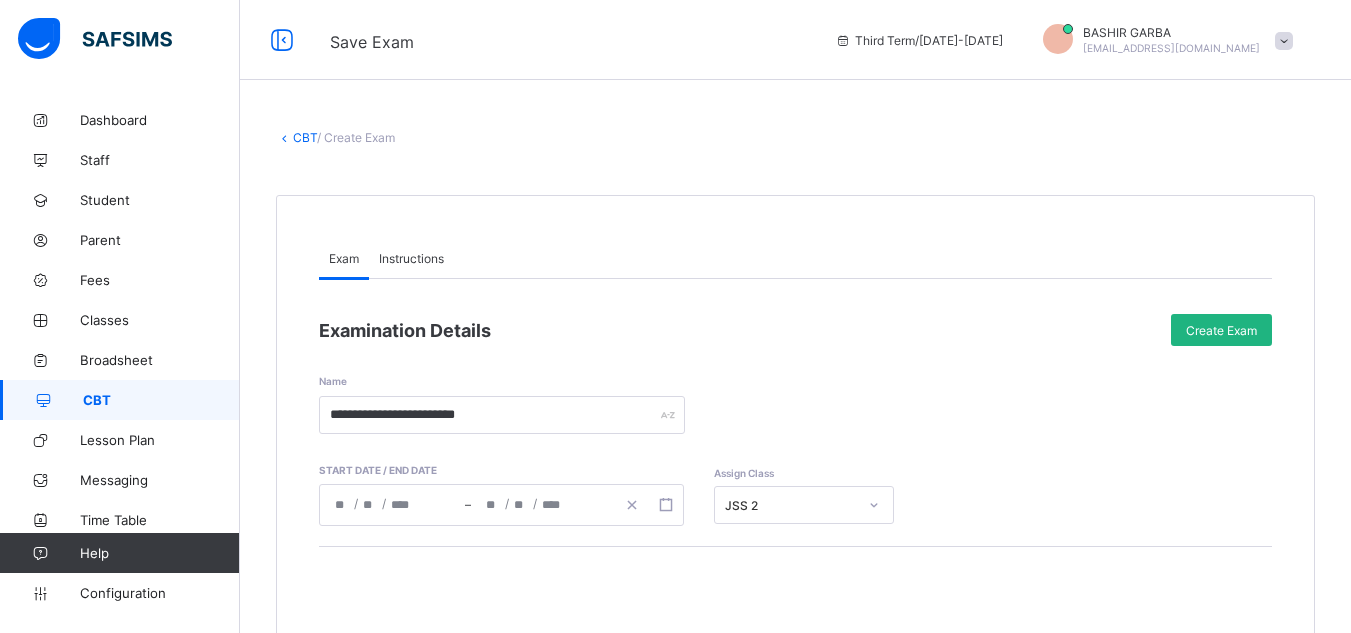 click on "Create Exam" at bounding box center (1221, 330) 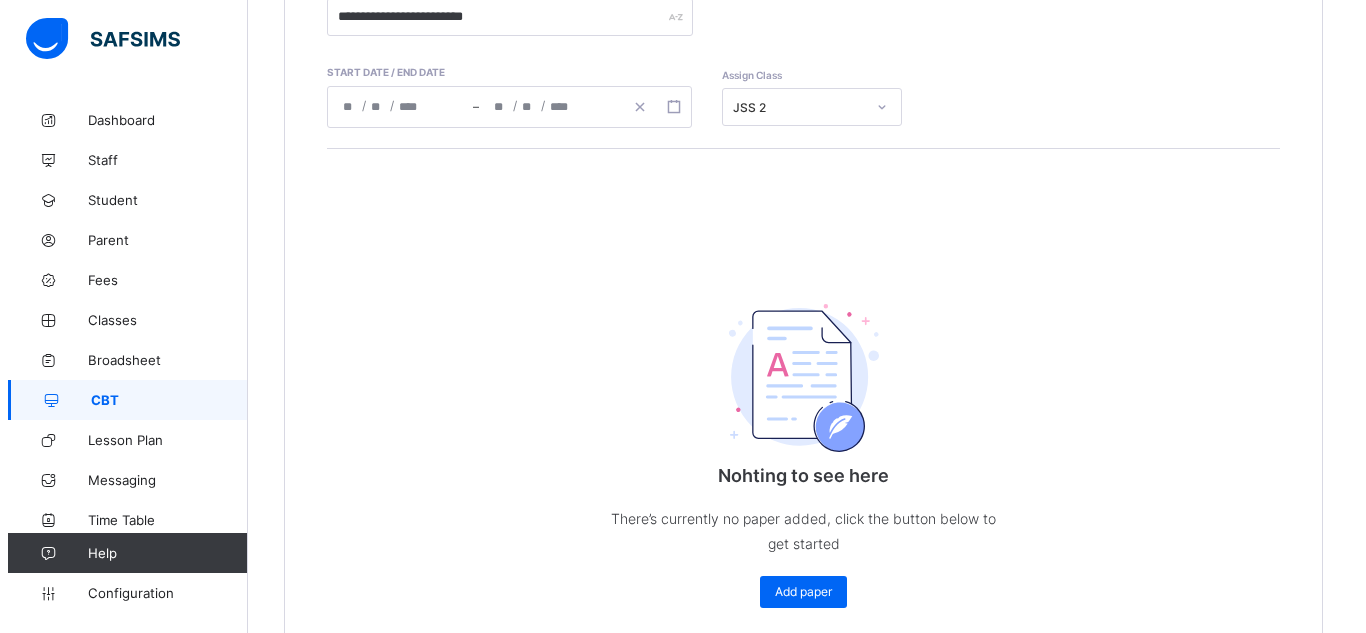 scroll, scrollTop: 400, scrollLeft: 0, axis: vertical 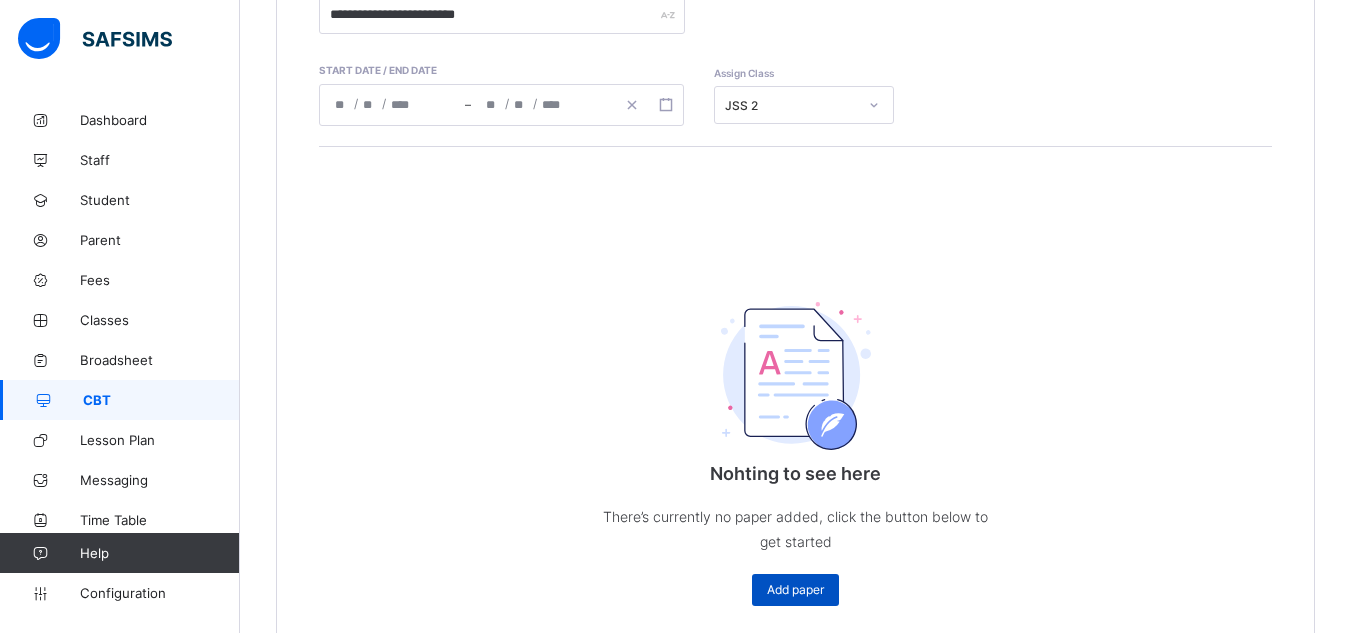 click on "Add paper" at bounding box center [795, 589] 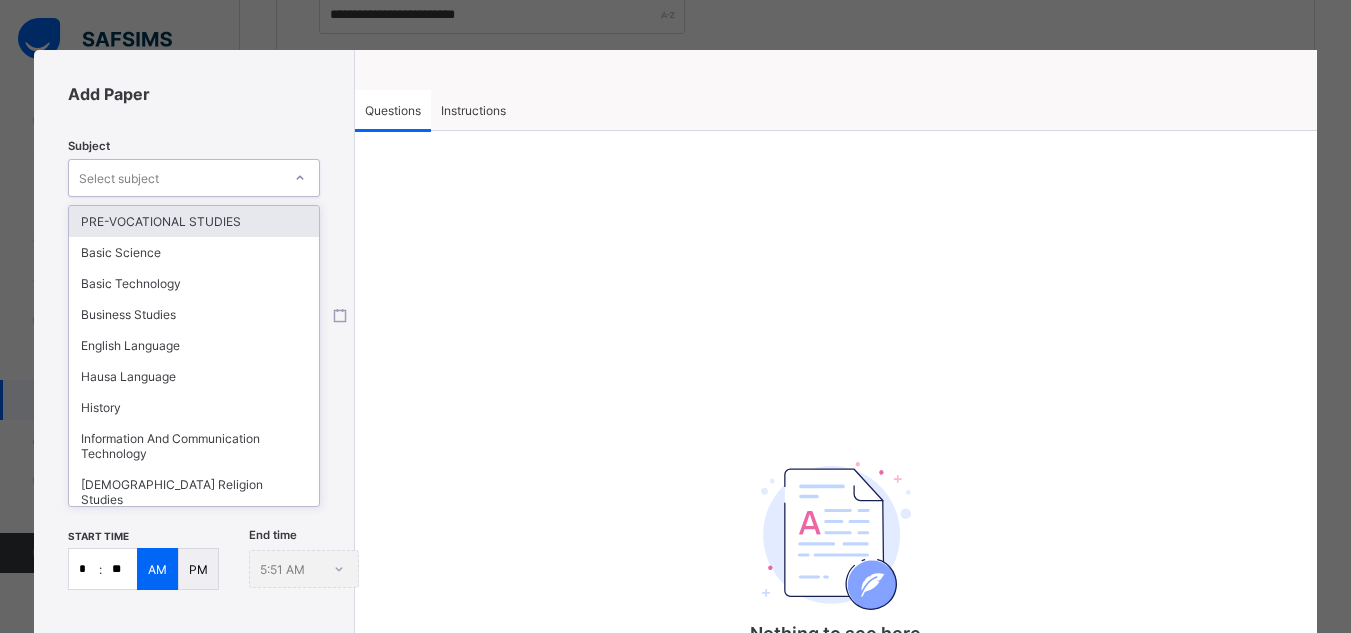 click on "Select subject" at bounding box center (119, 178) 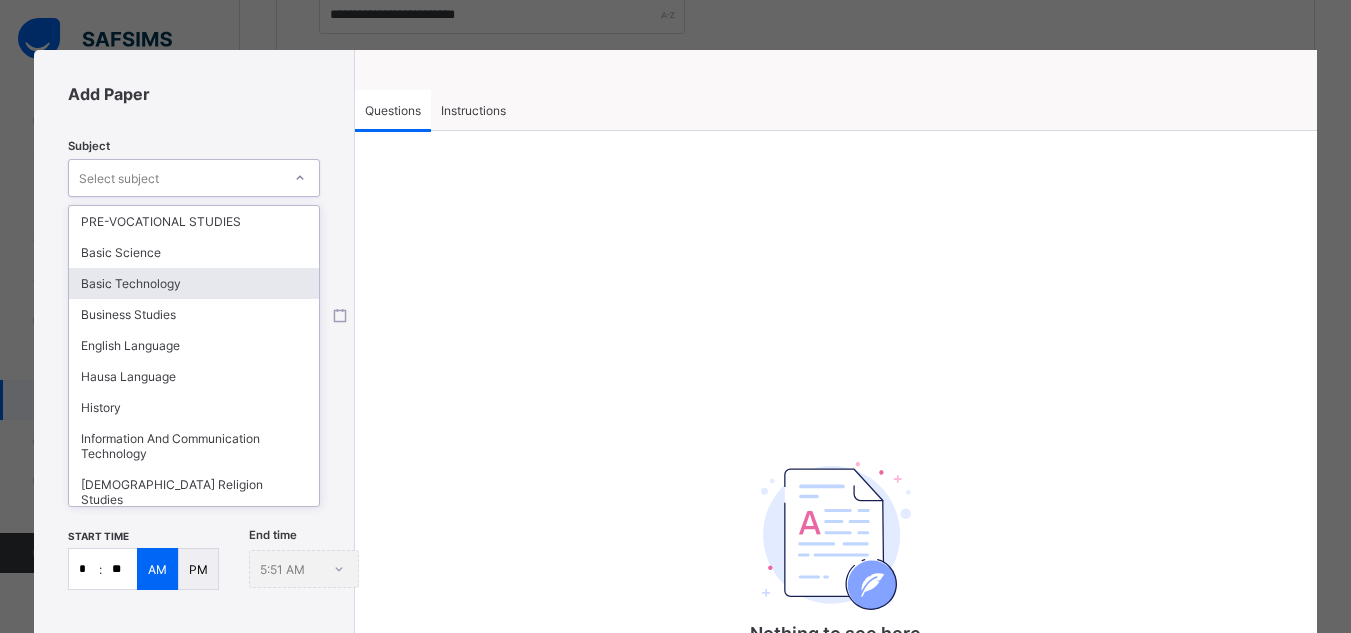 click on "Basic Technology" at bounding box center [194, 283] 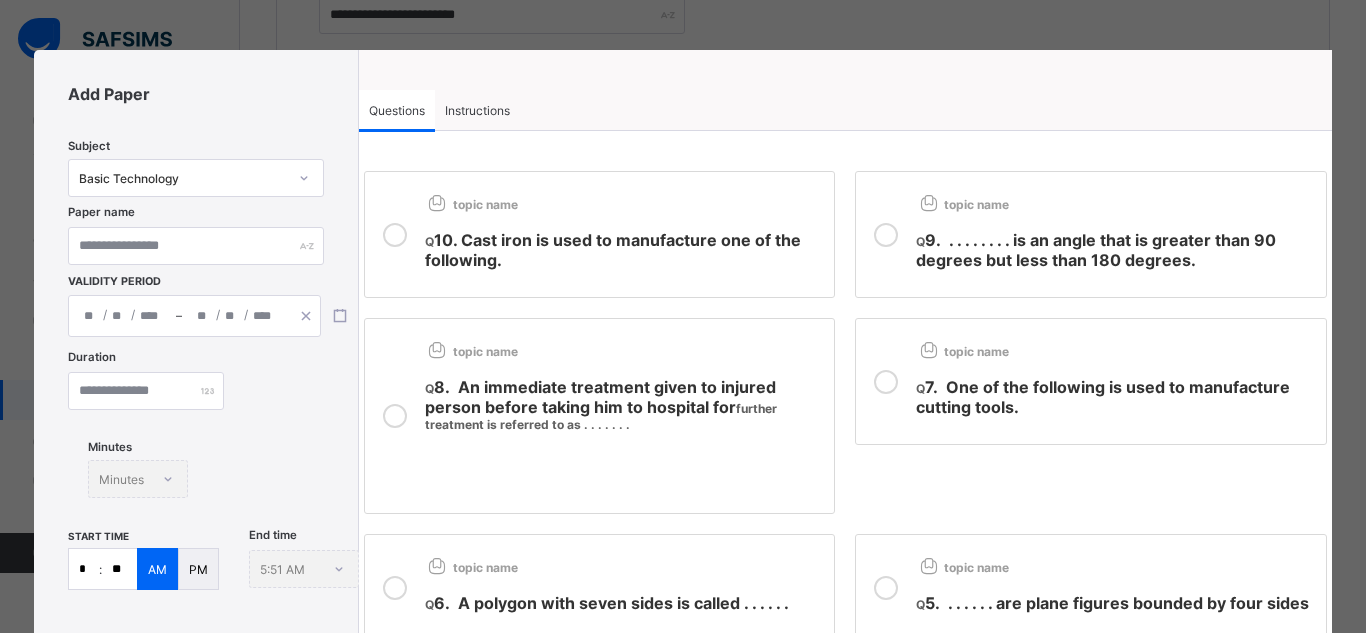 click at bounding box center (395, 235) 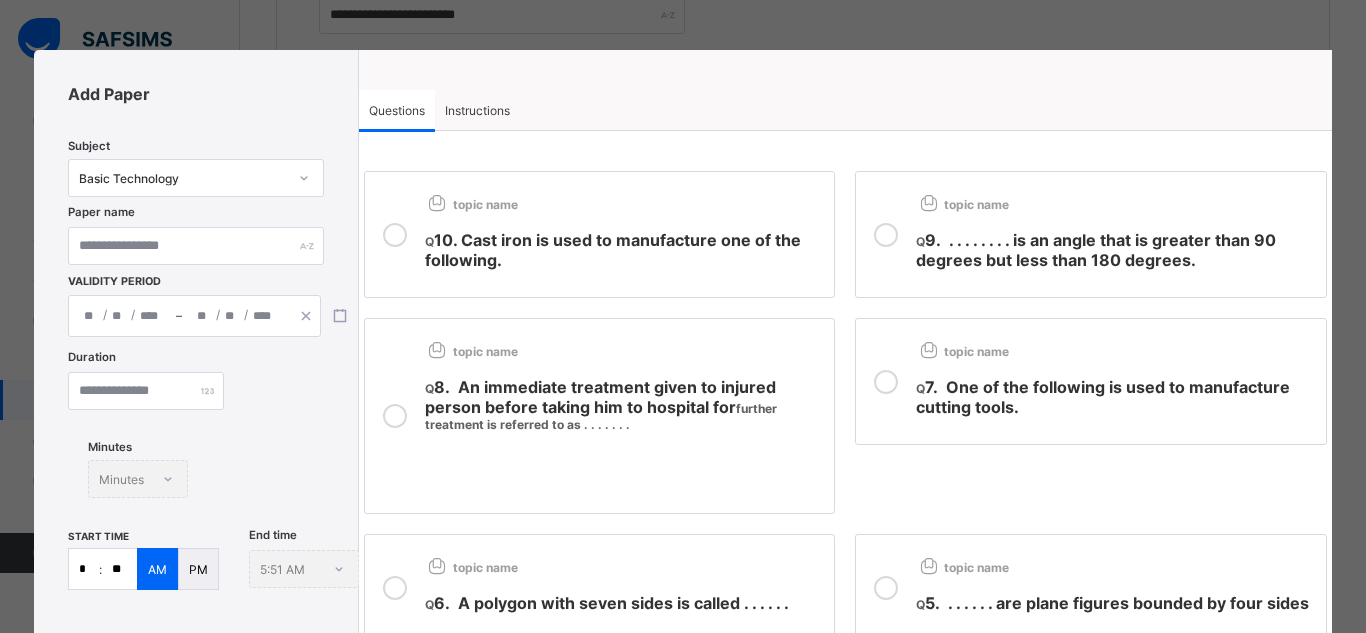 click at bounding box center [886, 234] 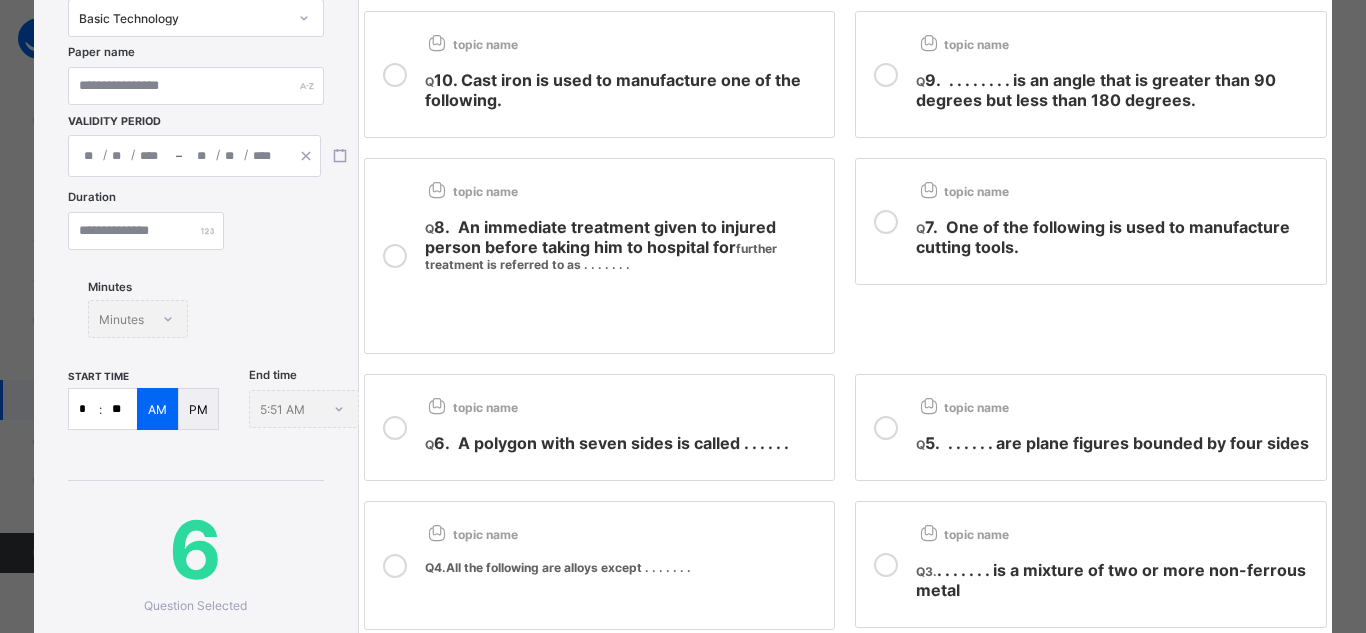 scroll, scrollTop: 200, scrollLeft: 0, axis: vertical 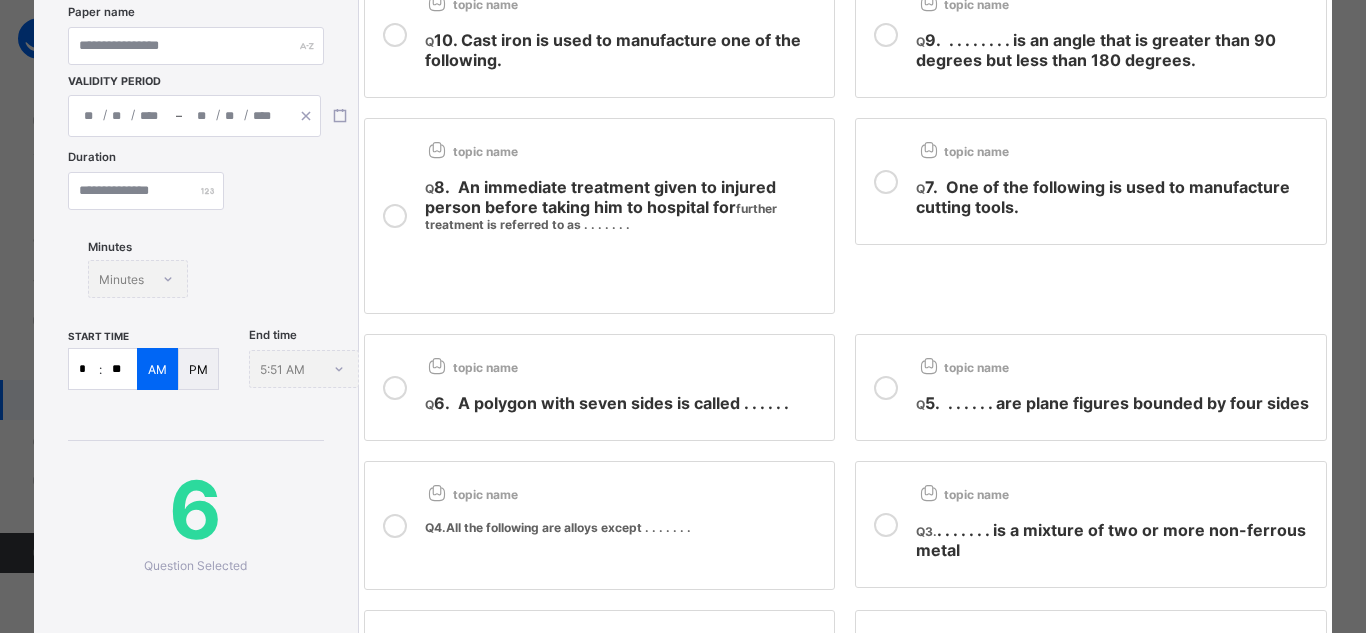 click on "topic name   Q3.    . . . . . . . is a mixture of two or more non-ferrous metal ​" at bounding box center [1091, 524] 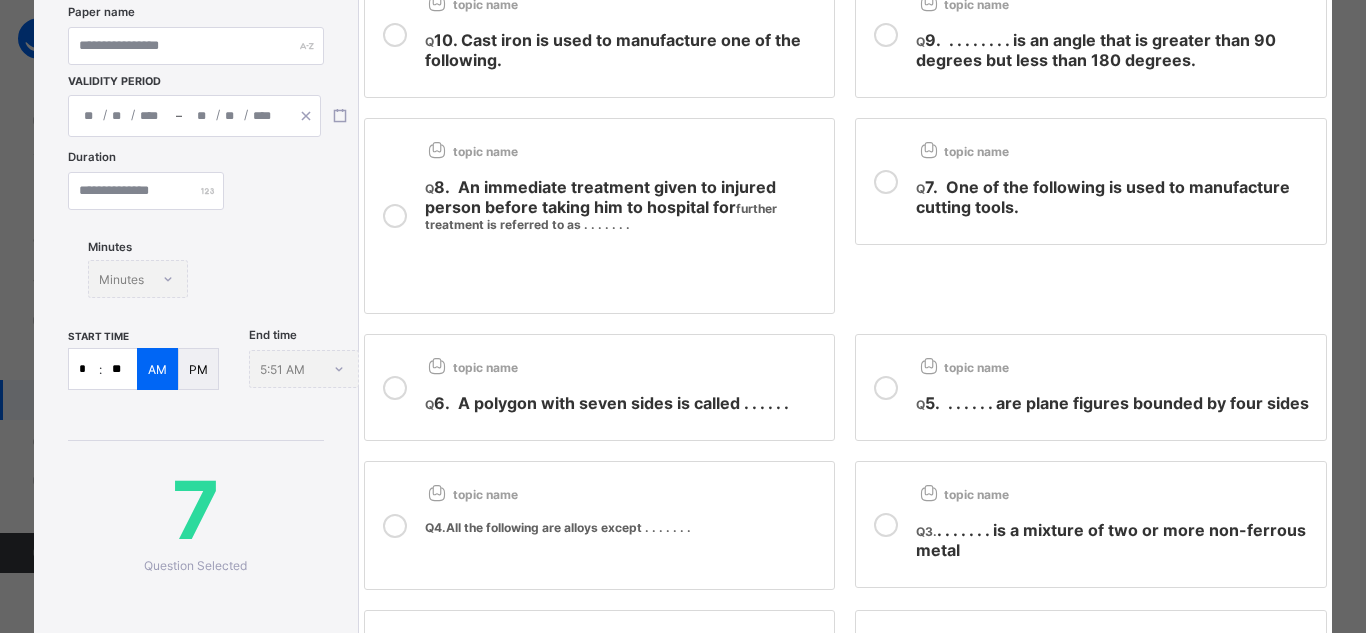 click on "Q4.  All the following are alloys except . . . . . . ." at bounding box center (625, 532) 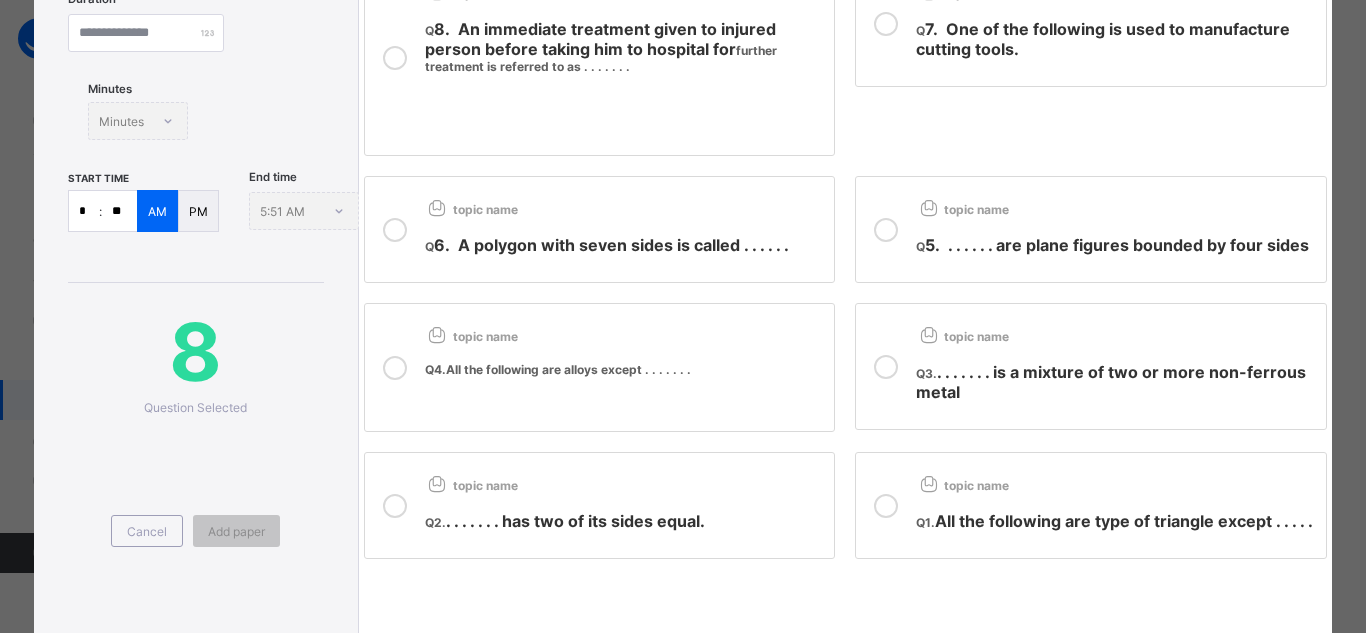 scroll, scrollTop: 360, scrollLeft: 0, axis: vertical 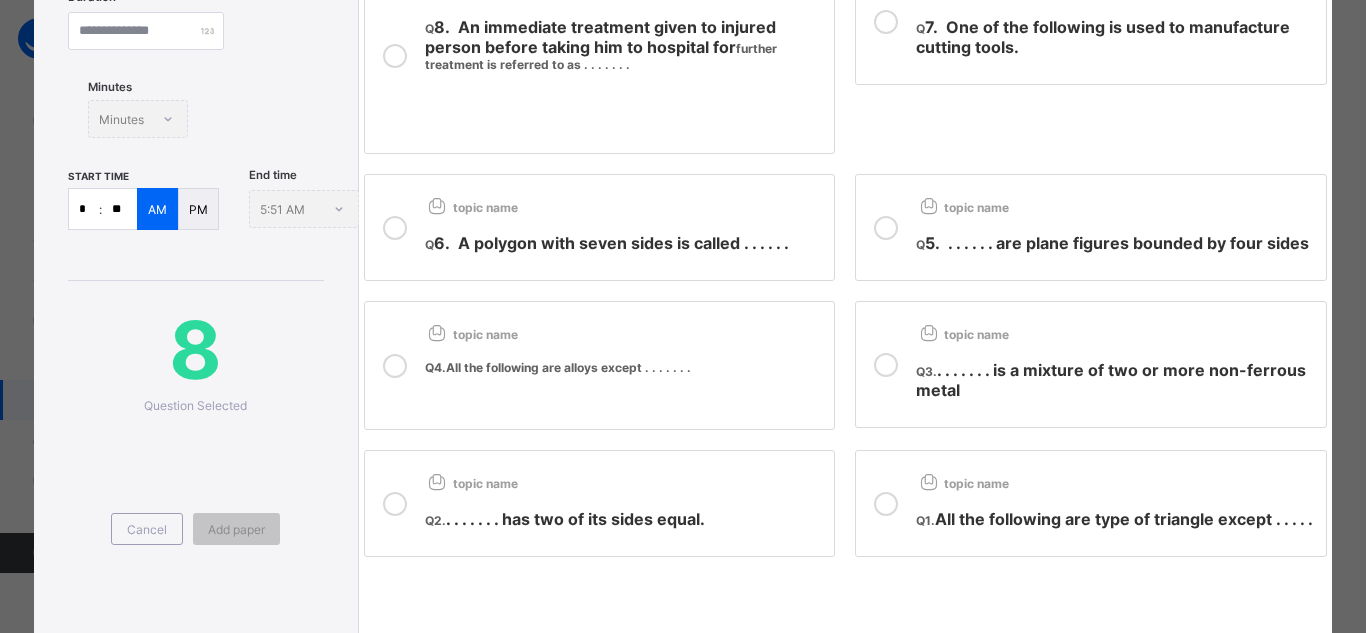 click on "Q2.  . . . . . . . has two of its sides equal. ​" at bounding box center (625, 519) 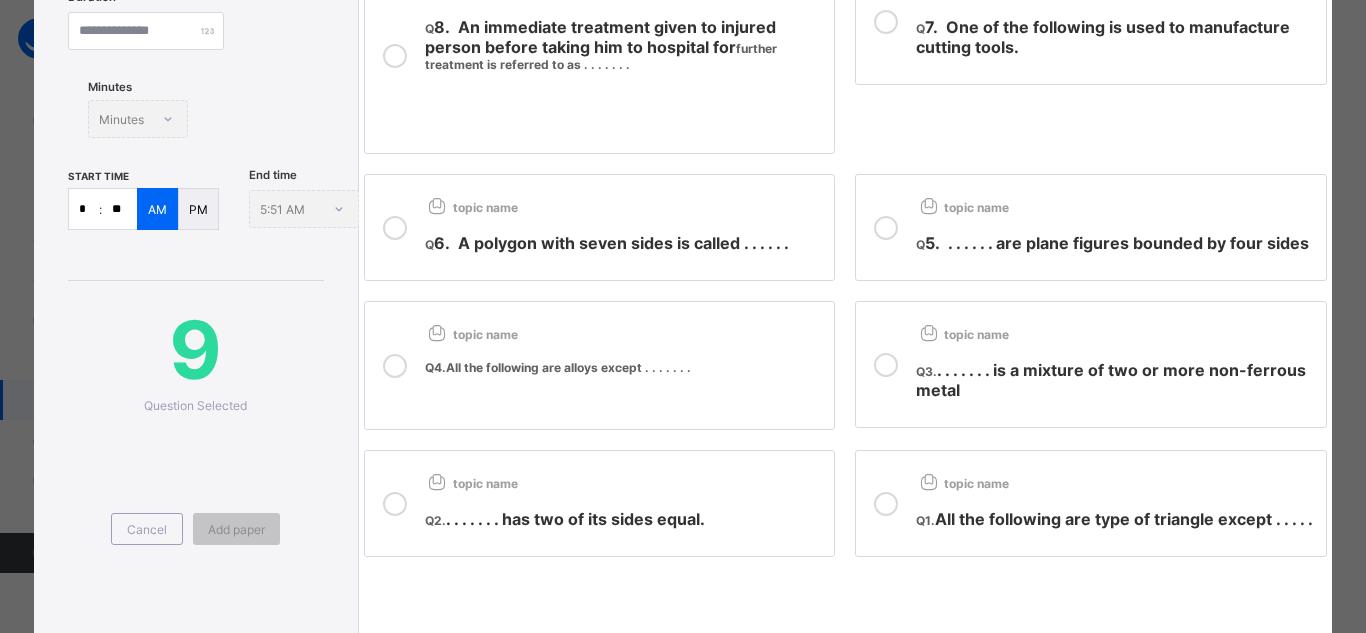 click at bounding box center (886, 503) 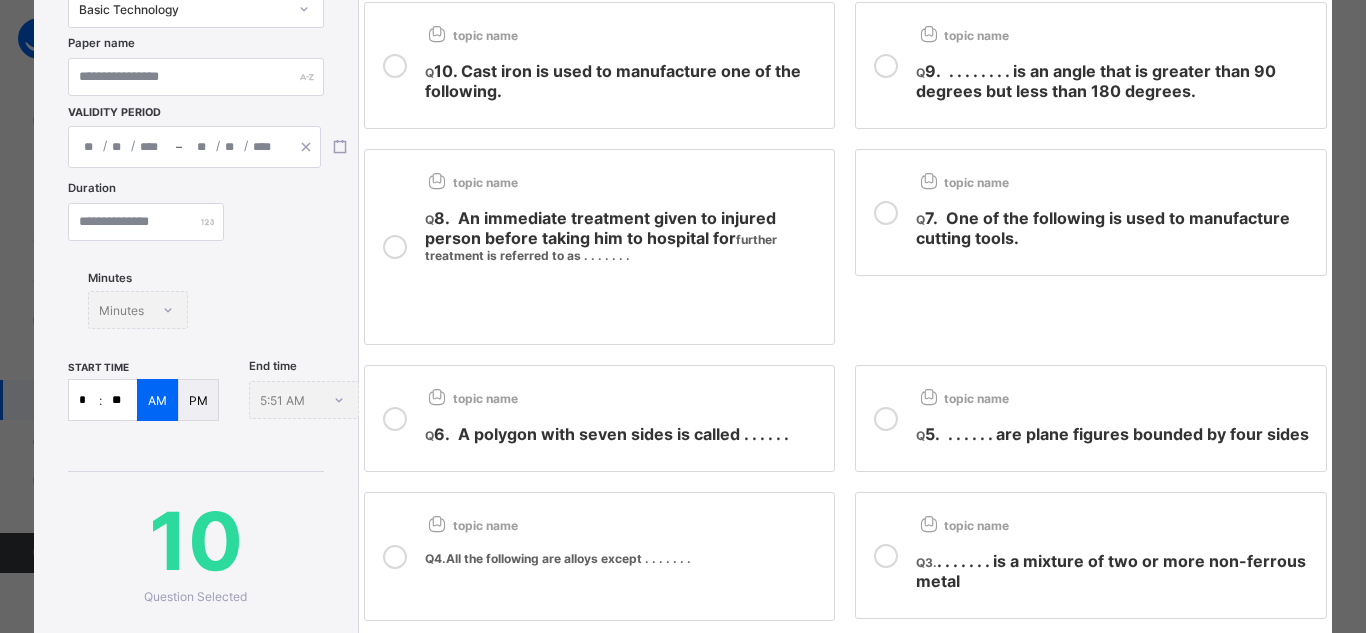 scroll, scrollTop: 0, scrollLeft: 0, axis: both 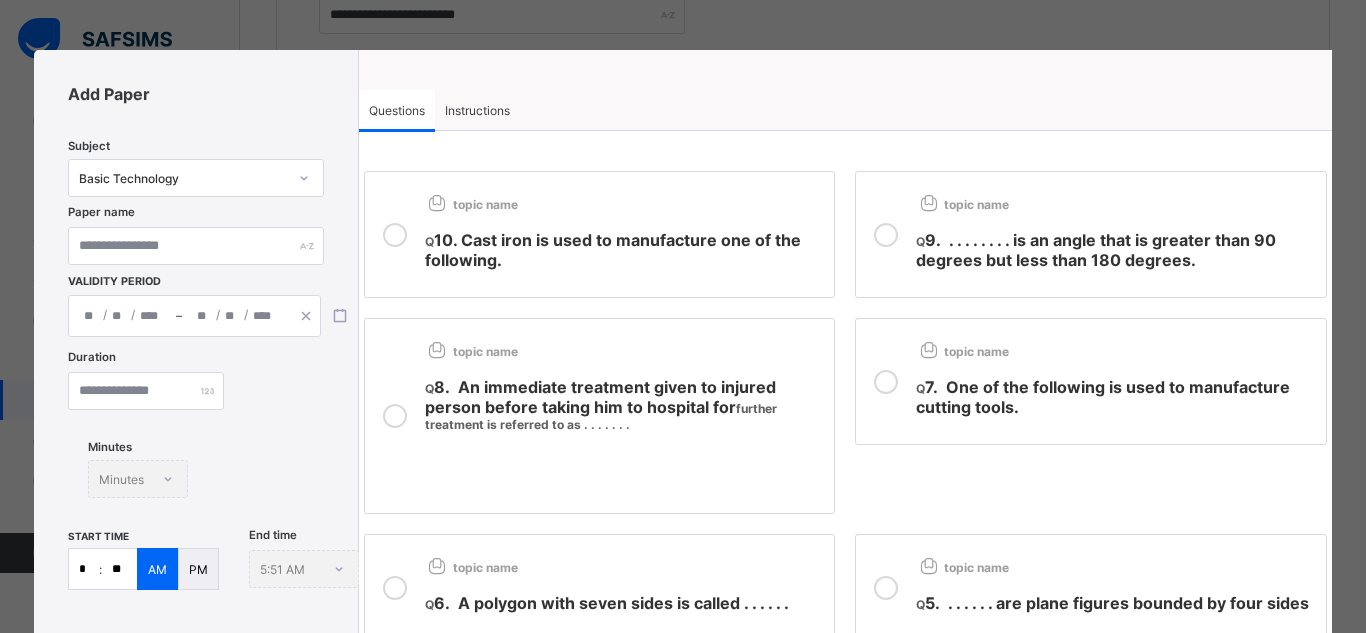 click on "Add Paper Subject Basic Technology Paper name Validity Period / / – / / Duration Minutes Minutes start time * : ** AM PM End time 5:51 AM   10  Question Selected  Cancel Add paper Questions Instructions Questions Instructions     topic name   Q 10. Cast iron is used to manufacture one of the following.       topic name   Q 9.  . . . . . . . . is an angle that is greater than 90 degrees but less than 180 degrees.       topic name   Q 8.  An immediate treatment given to injured person before taking him to hospital for  further treatment is referred to as . . . . . . .       topic name   Q 7.  One of the following is used to manufacture cutting tools.       topic name   Q 6.  A polygon with seven sides is called . . . . . . ​       topic name   Q 5.  . . . . . . are plane figures bounded by four sides ​       topic name   Q4.  All the following are alloys except . . . . . . .       topic name   Q3.    . . . . . . . is a mixture of two or more non-ferrous metal ​       topic name   Q2.  ​" at bounding box center (683, 316) 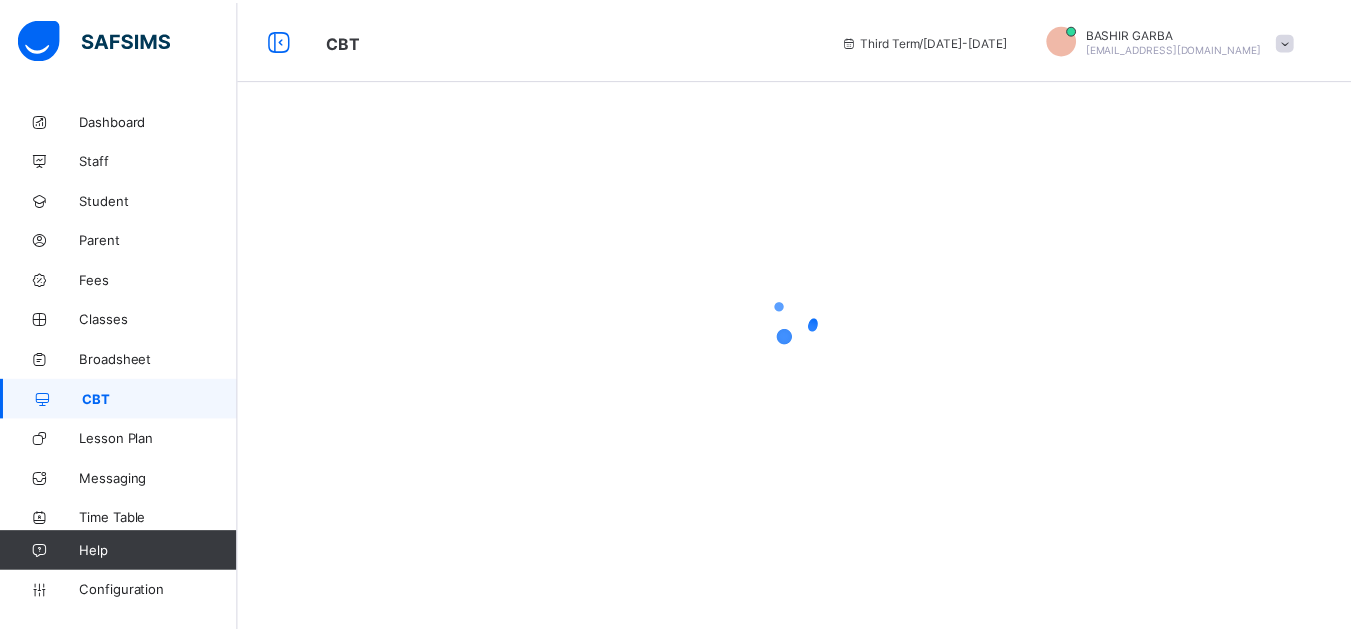 scroll, scrollTop: 0, scrollLeft: 0, axis: both 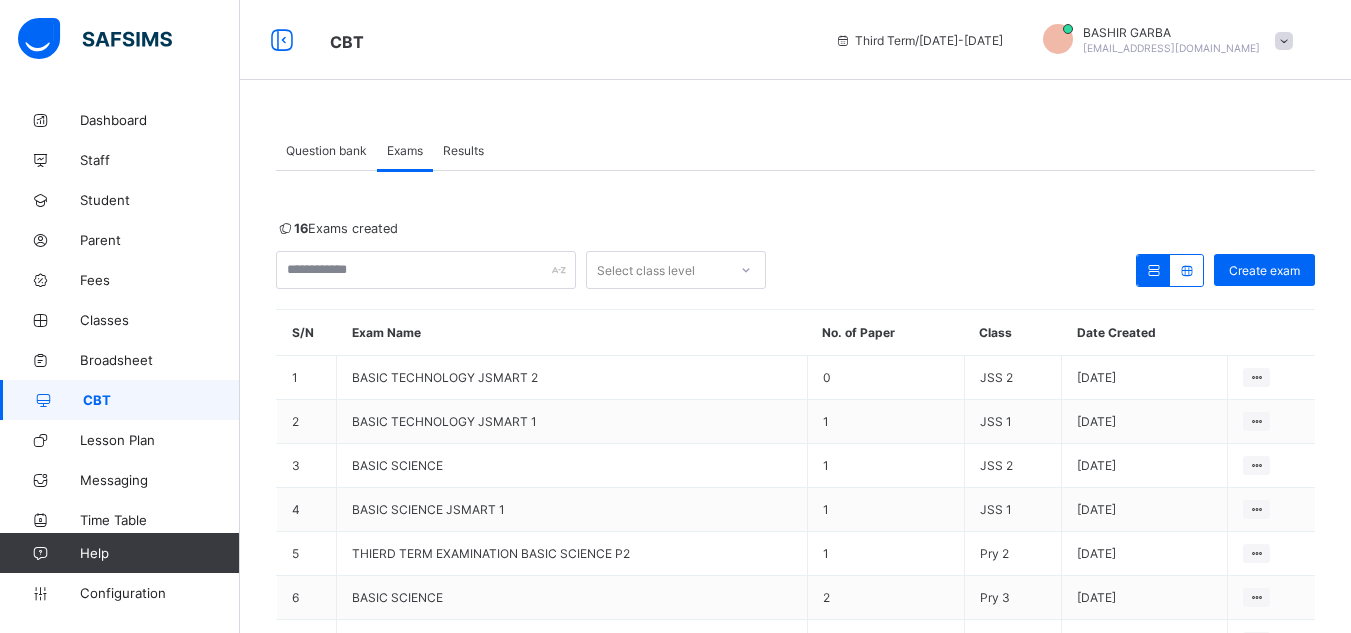 click on "Question bank" at bounding box center (326, 150) 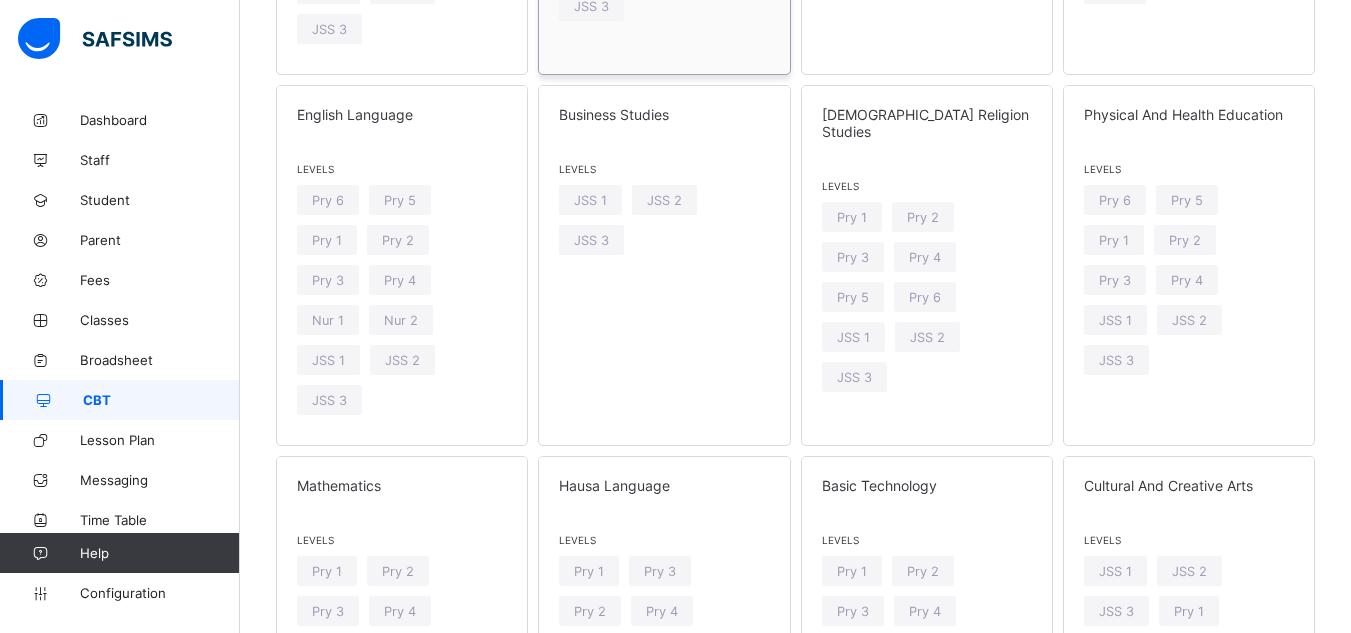 scroll, scrollTop: 684, scrollLeft: 0, axis: vertical 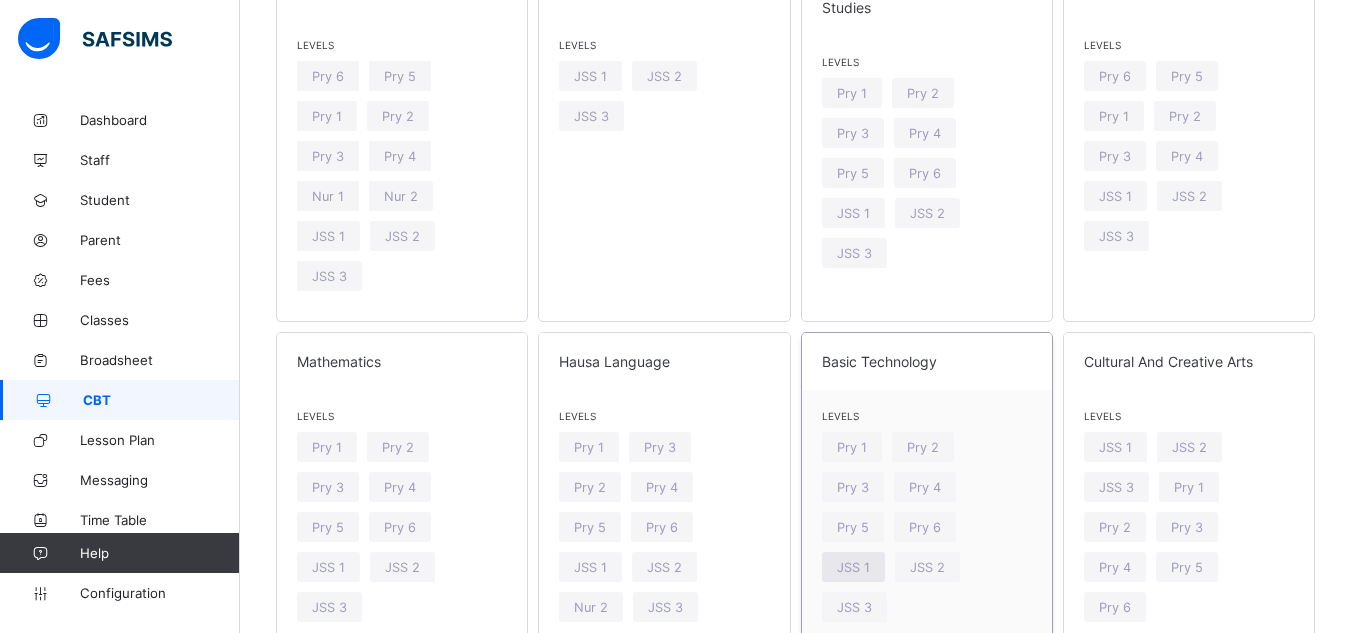 click on "JSS 1" at bounding box center (853, 567) 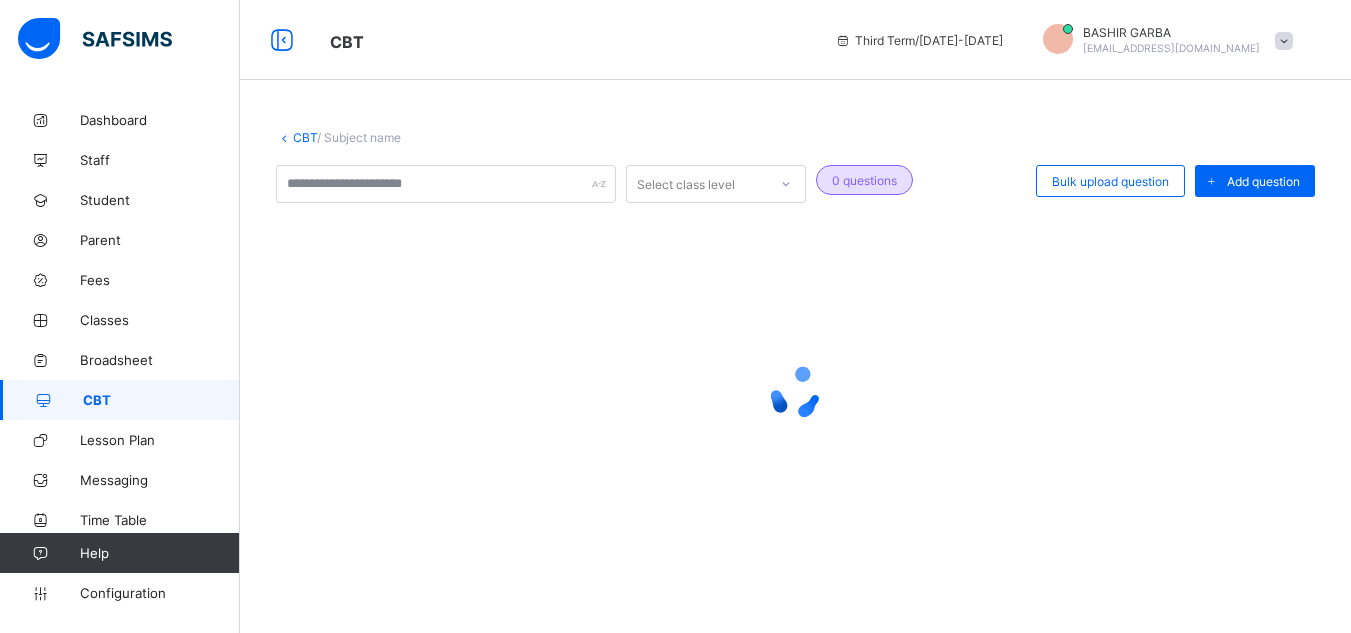 scroll, scrollTop: 0, scrollLeft: 0, axis: both 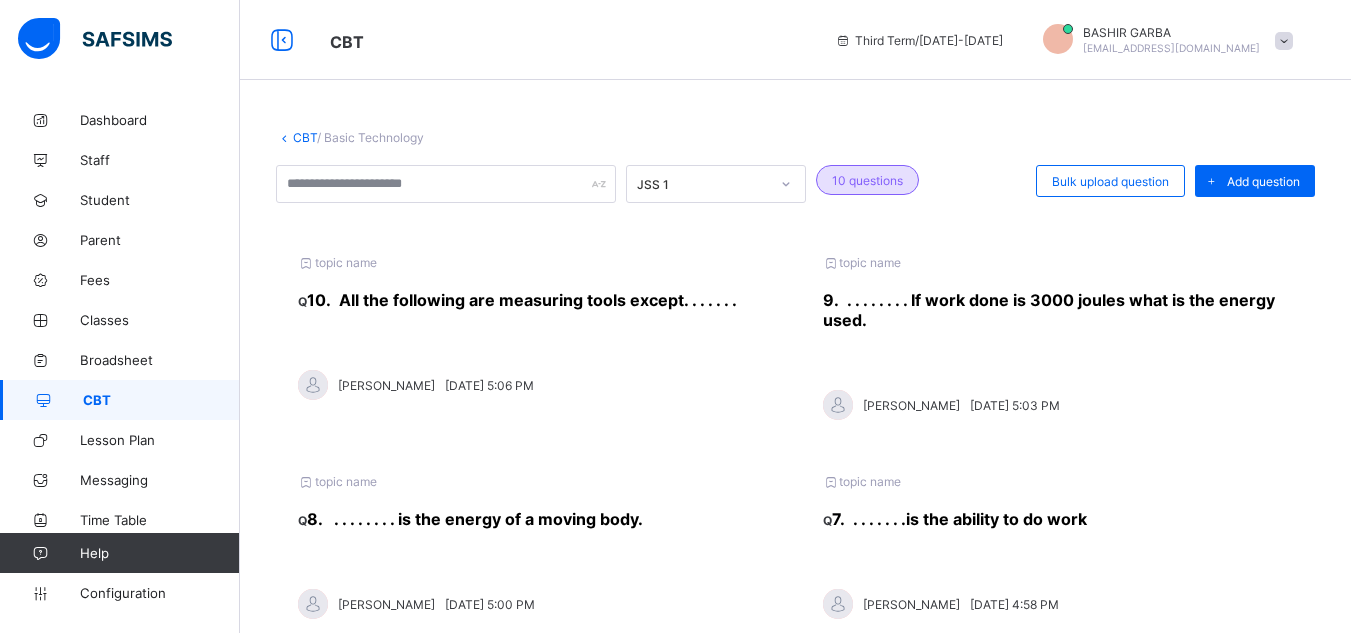 click on "CBT" at bounding box center (305, 137) 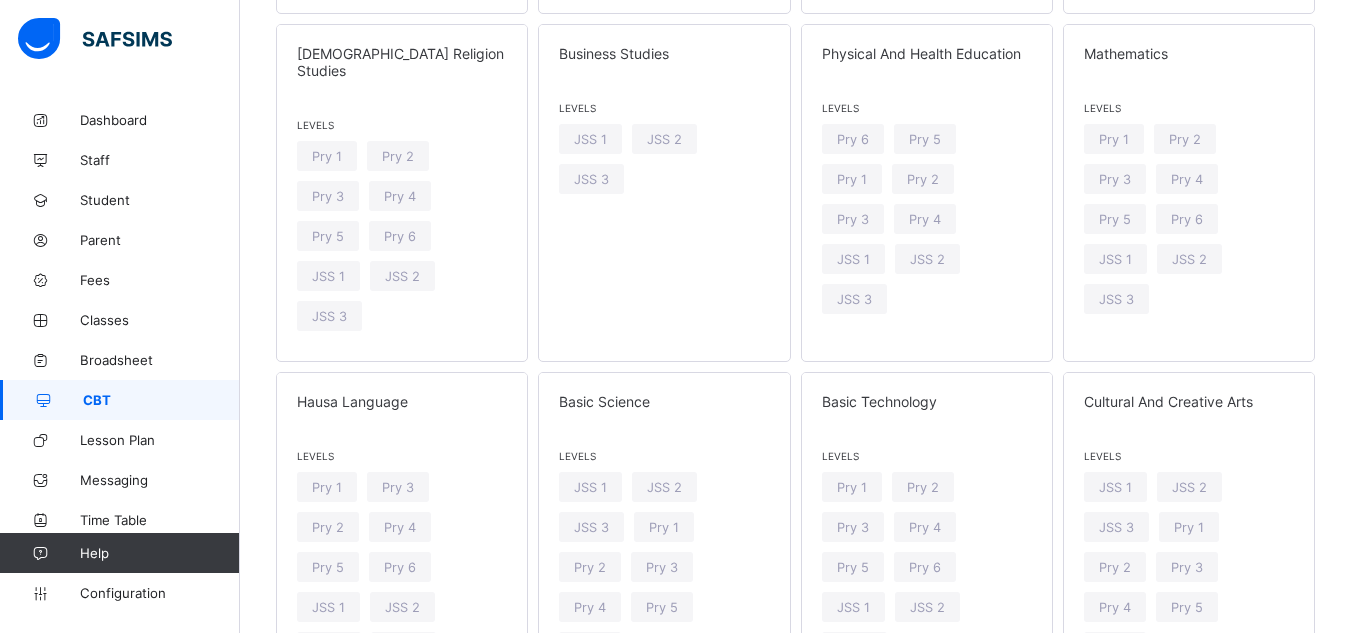 scroll, scrollTop: 644, scrollLeft: 0, axis: vertical 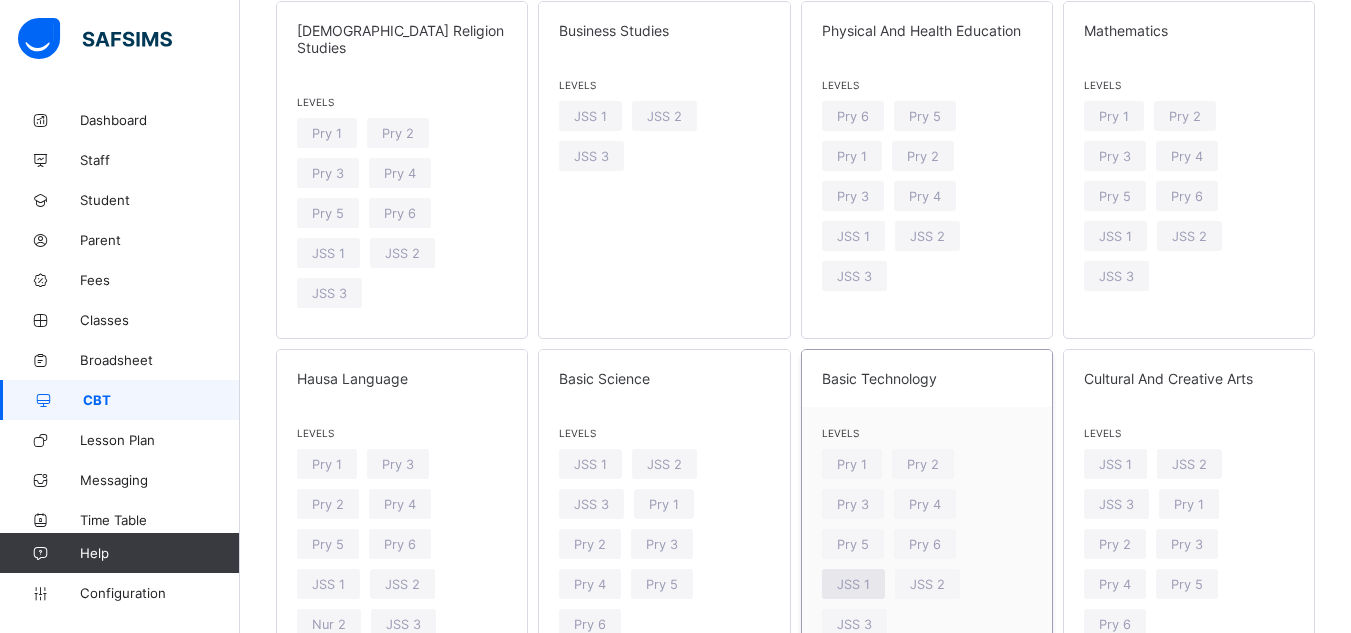 click on "JSS 1" at bounding box center (853, 584) 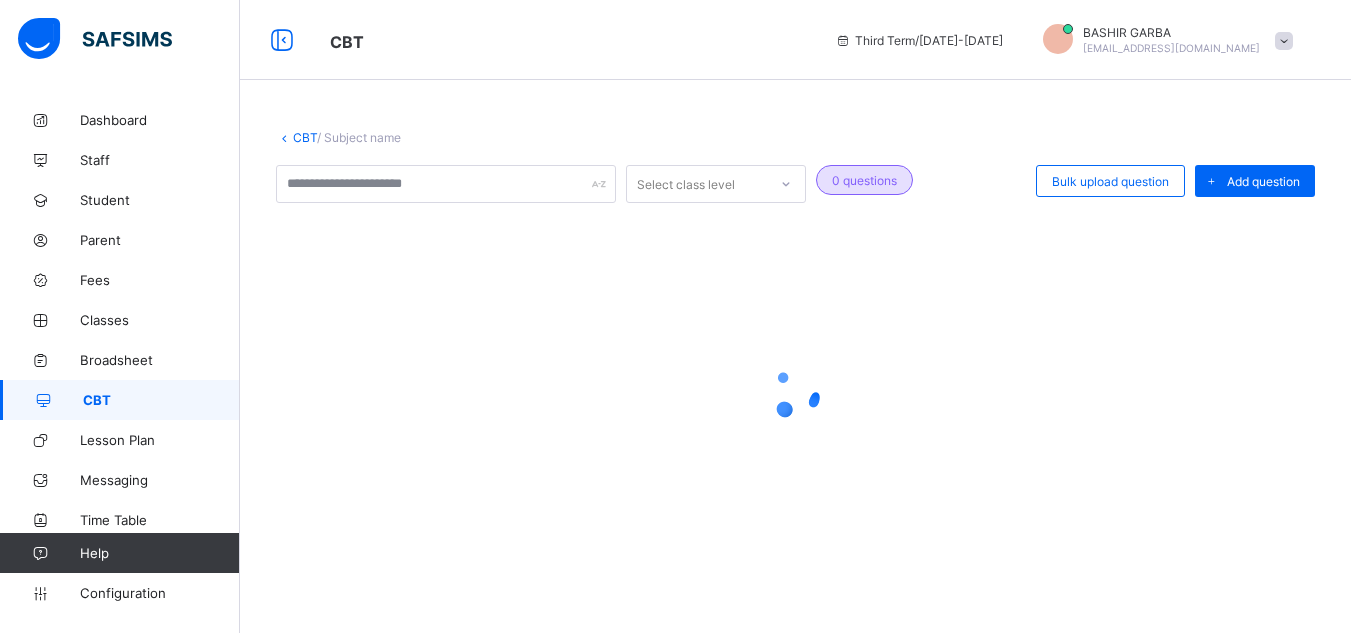 scroll, scrollTop: 0, scrollLeft: 0, axis: both 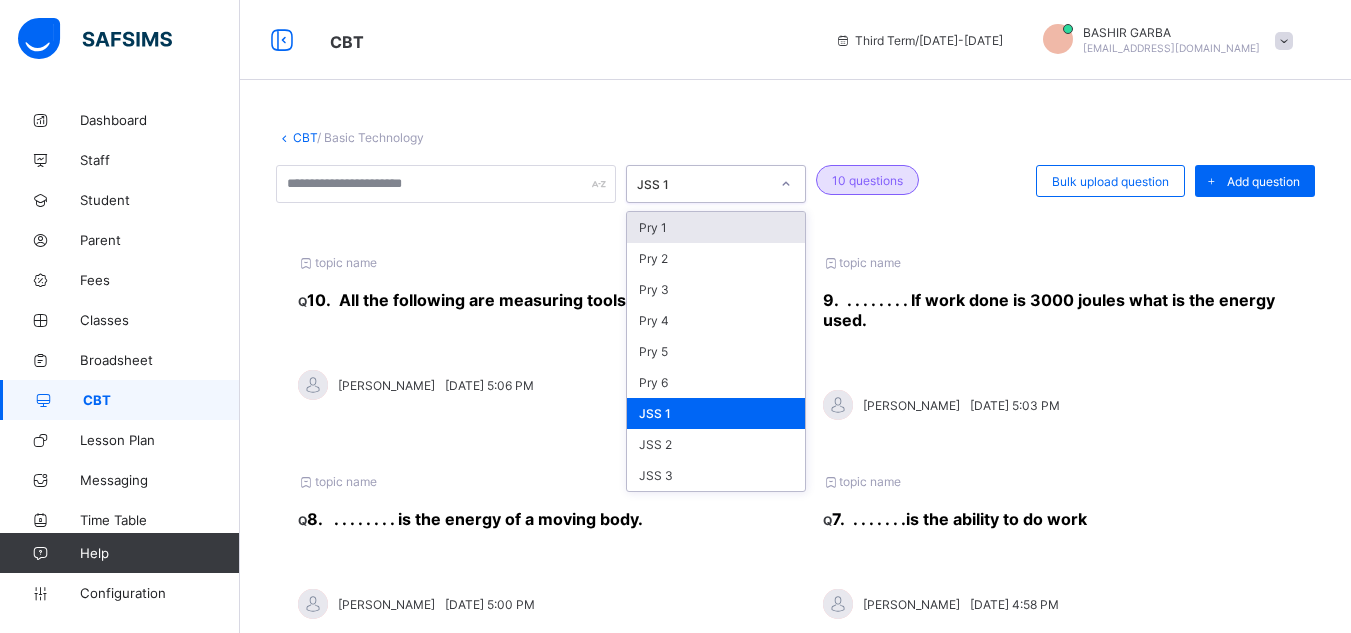 click 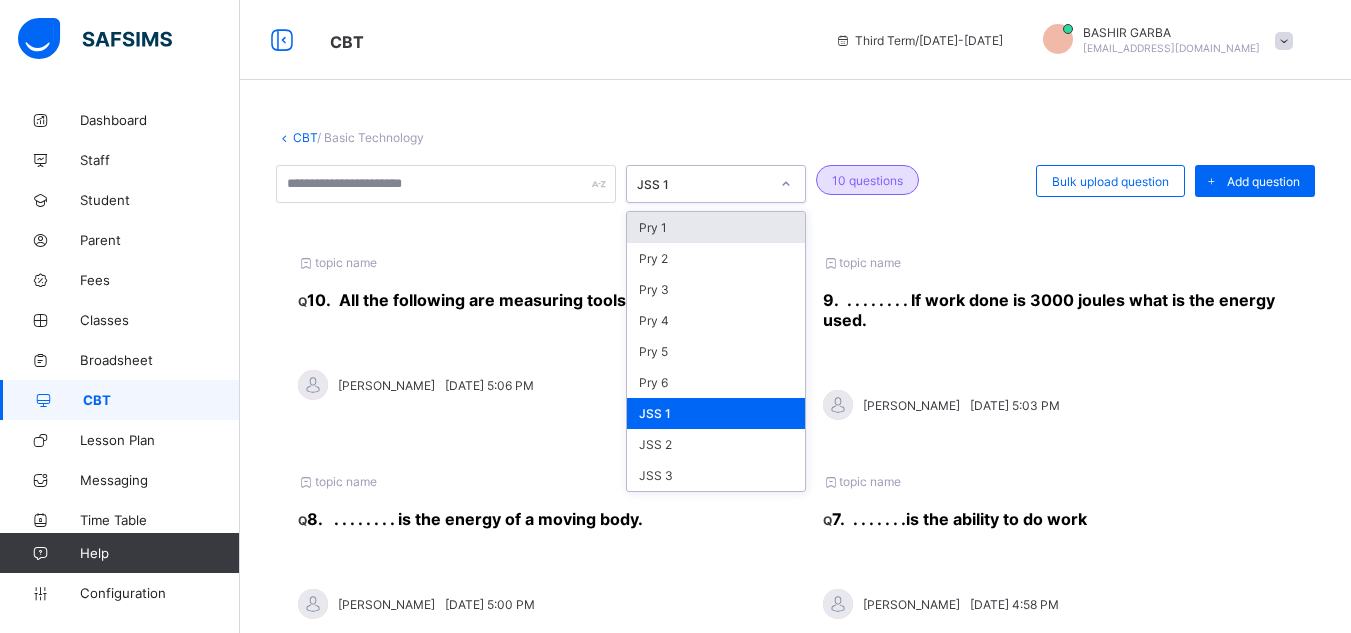 click 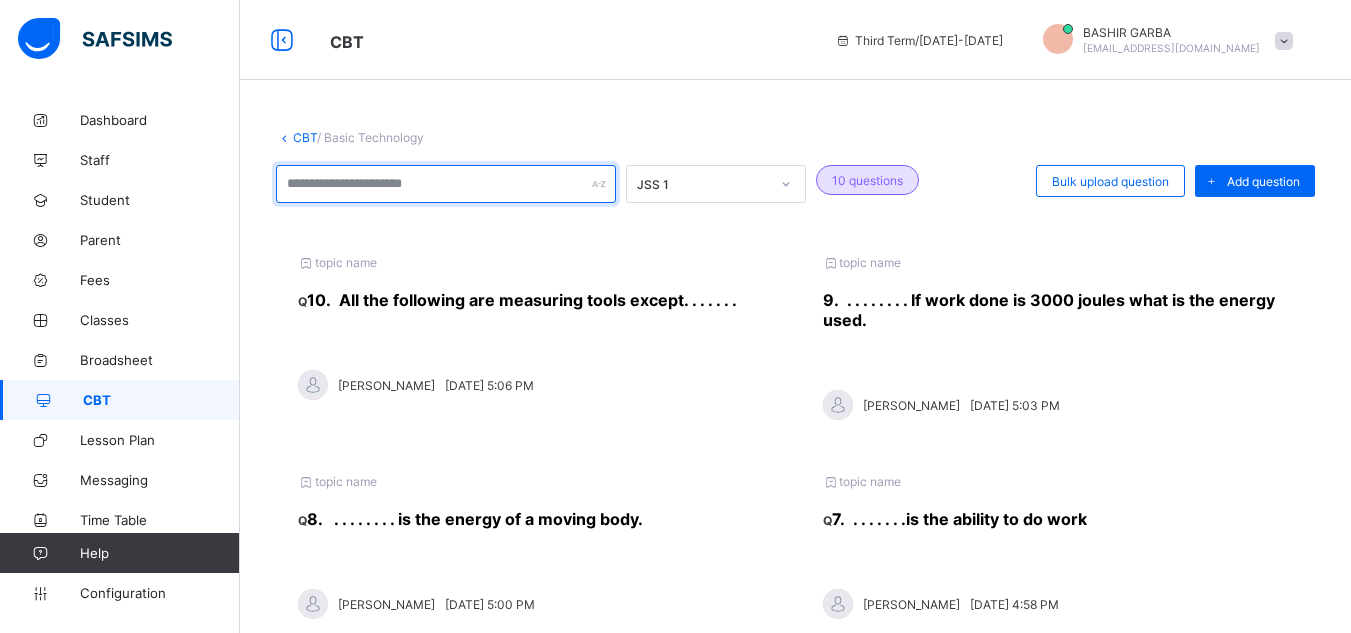 click at bounding box center (446, 184) 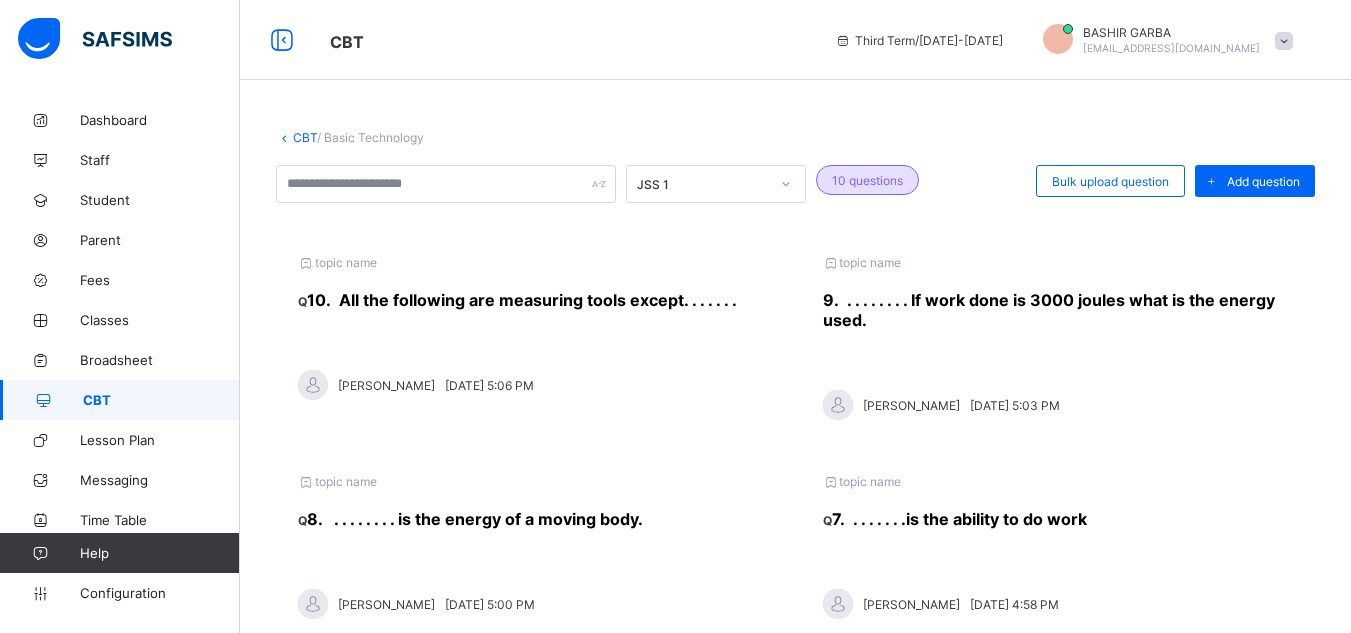 click on "CBT" at bounding box center (305, 137) 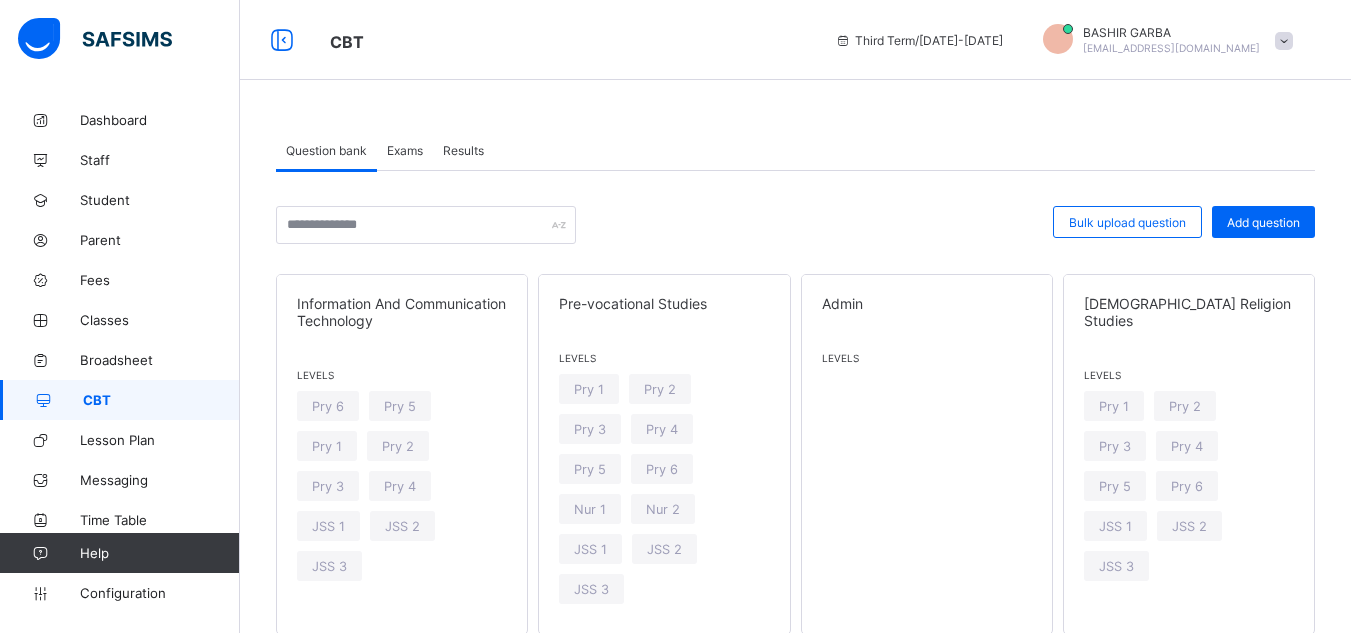 click on "Question bank" at bounding box center (326, 150) 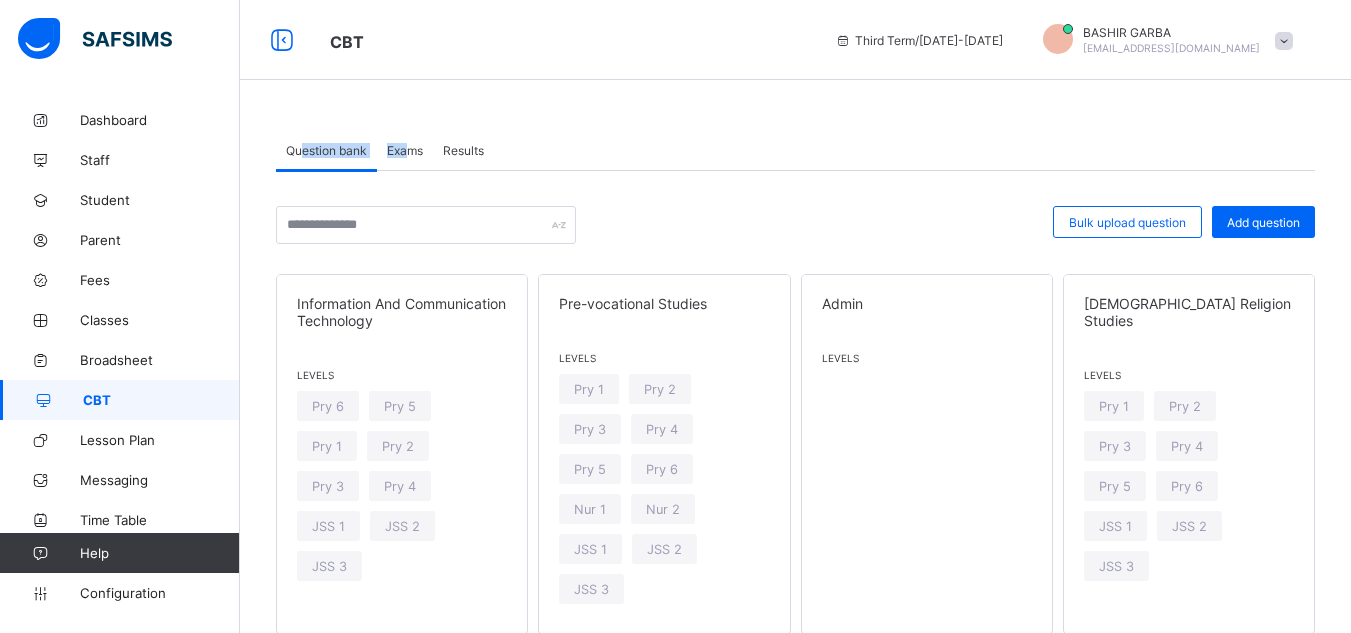 drag, startPoint x: 303, startPoint y: 147, endPoint x: 413, endPoint y: 152, distance: 110.11358 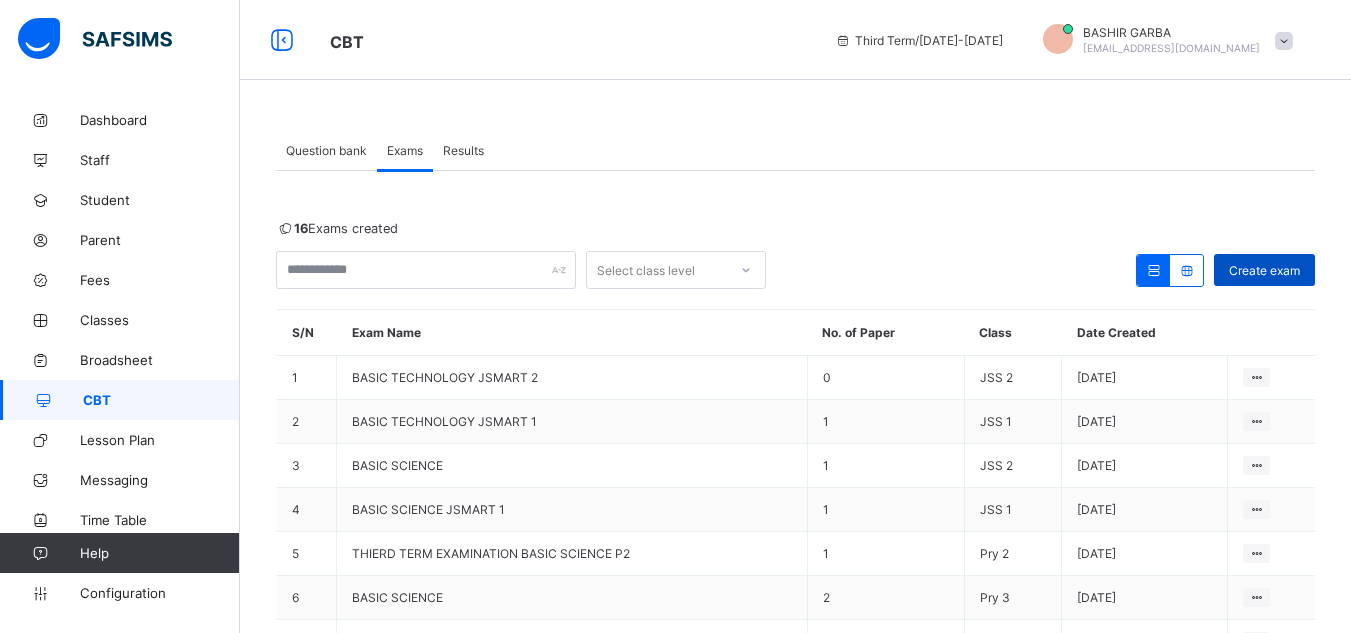 click on "Create exam" at bounding box center [1264, 270] 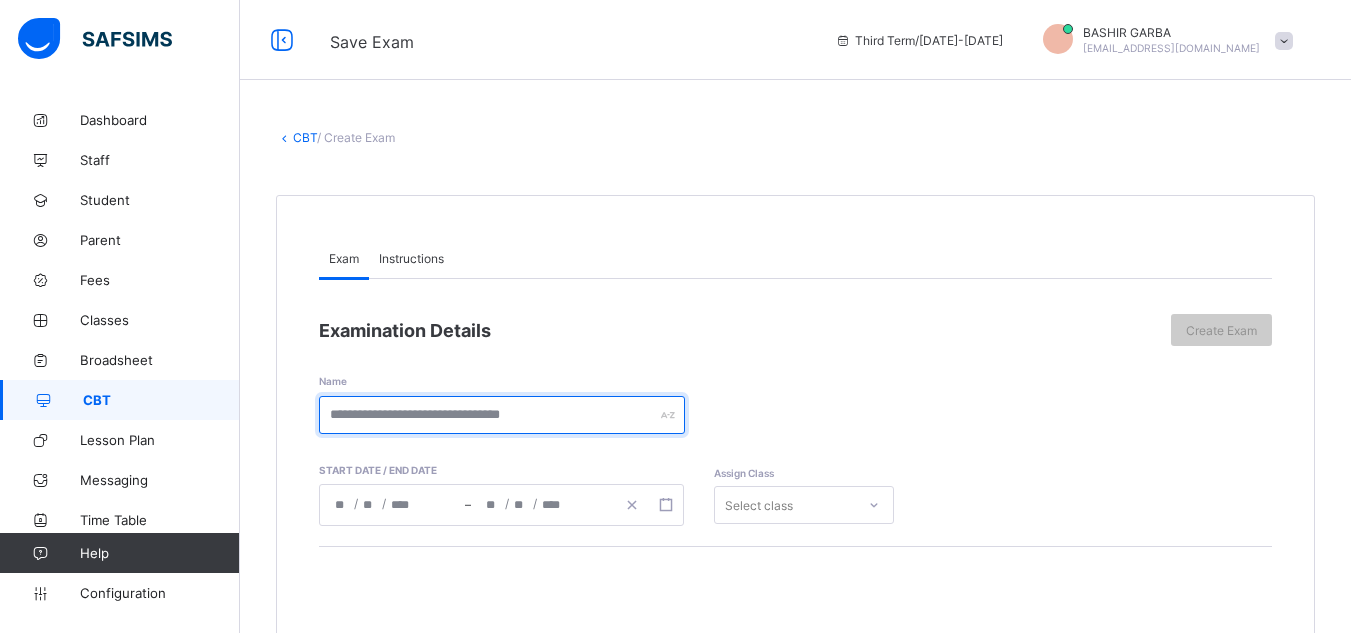 click at bounding box center [502, 415] 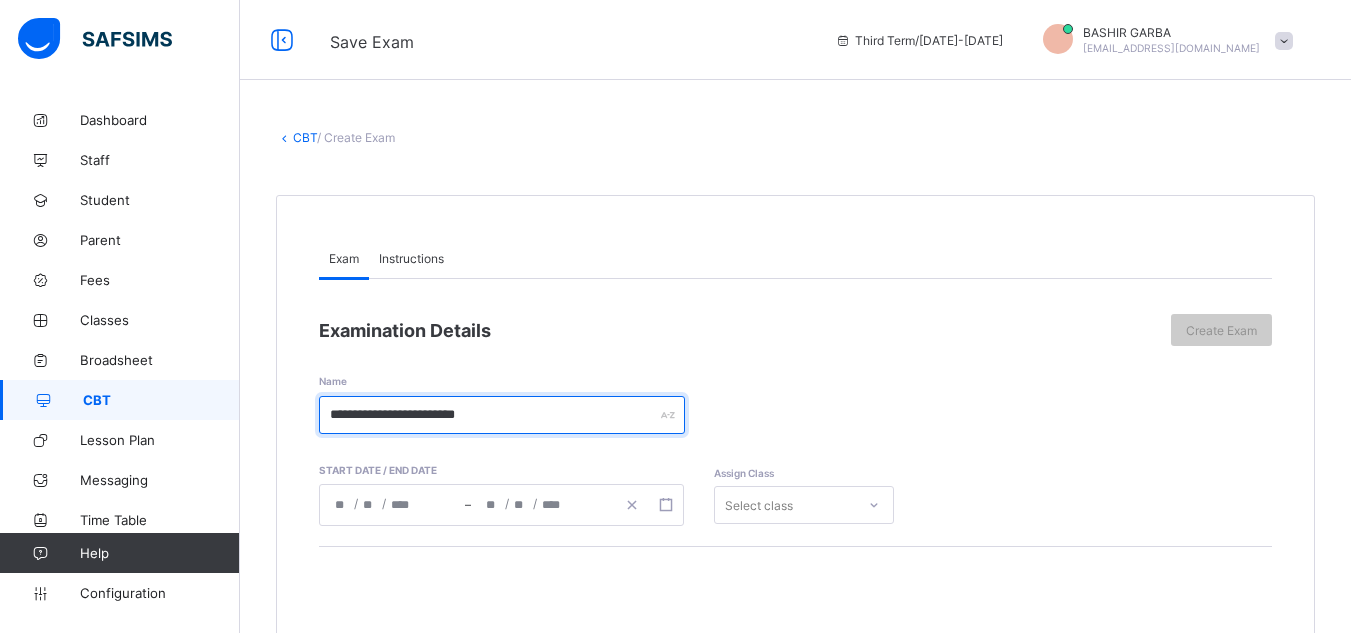 type on "**********" 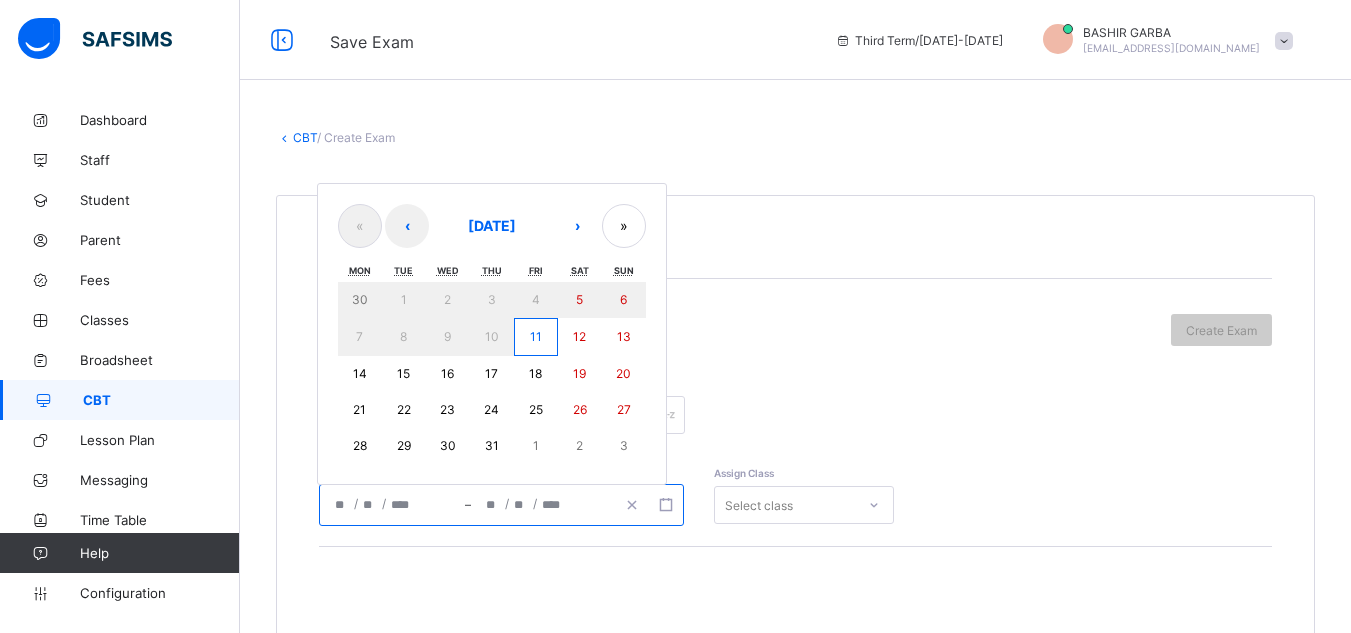 click 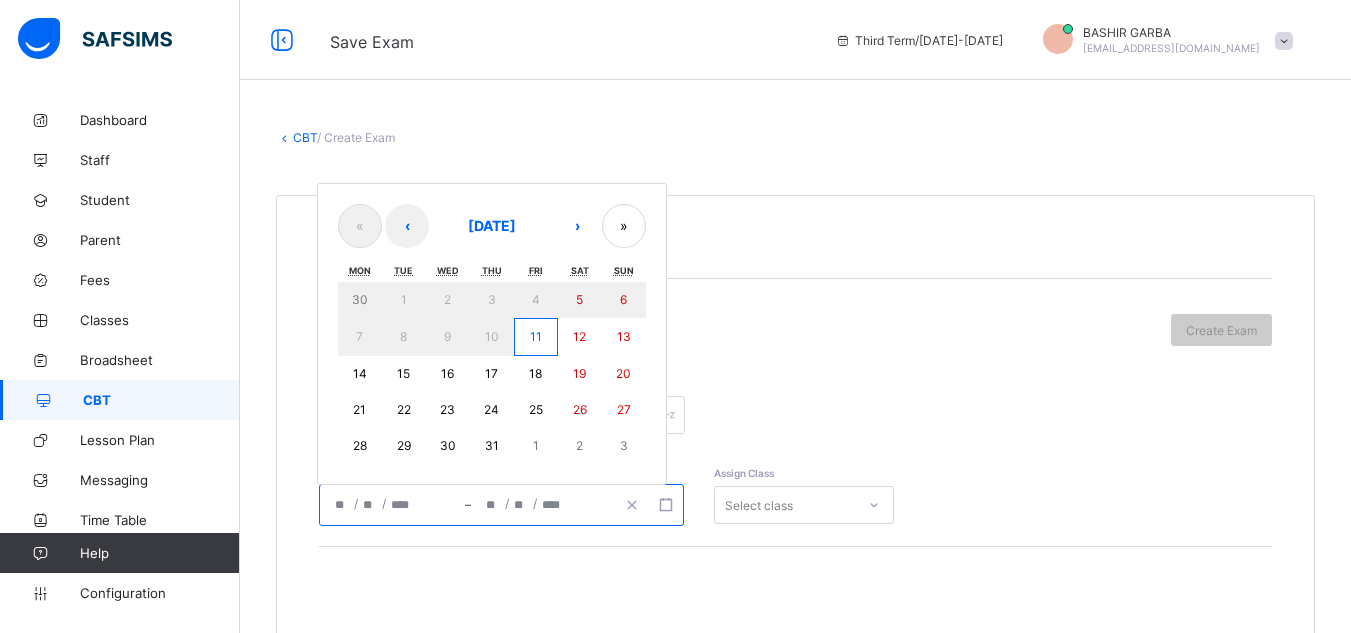 click on "11" at bounding box center (536, 337) 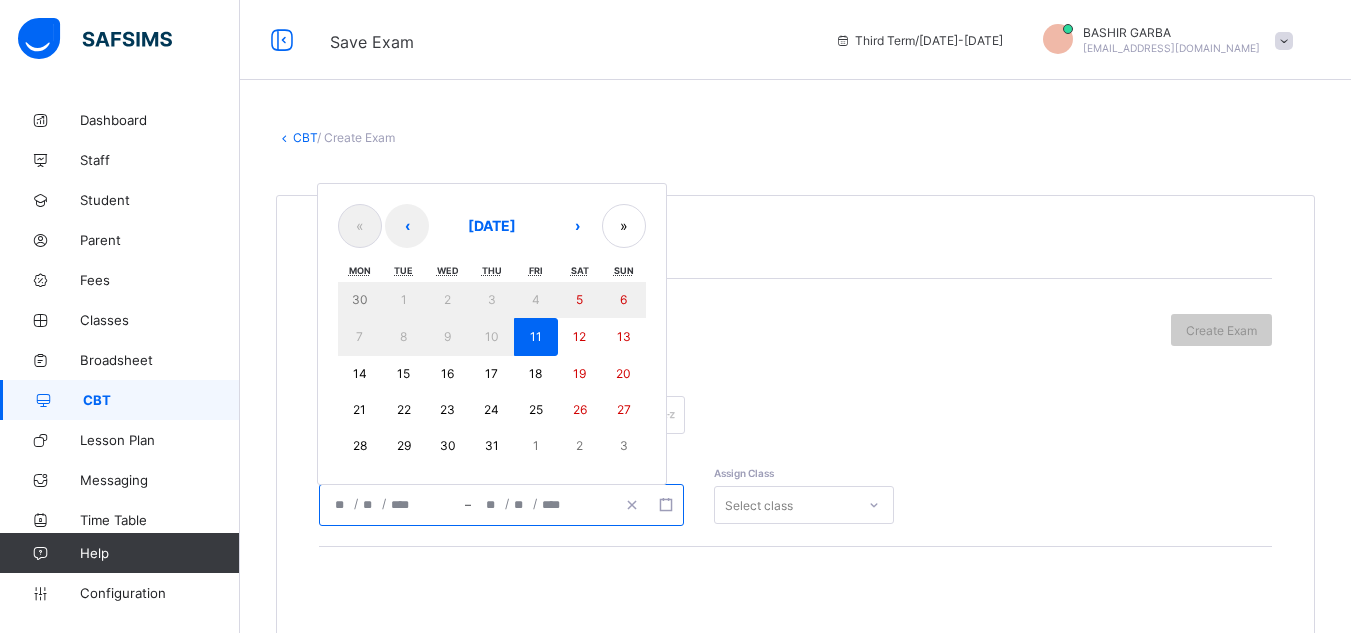 click on "11" at bounding box center (536, 337) 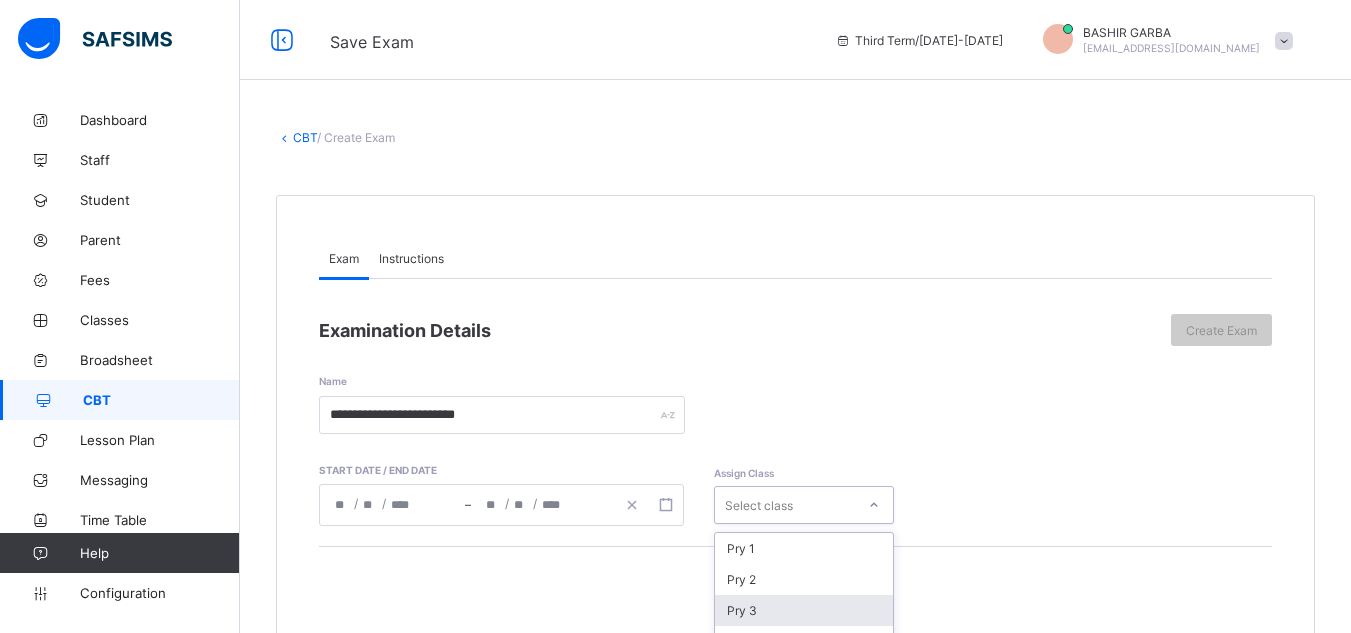 scroll, scrollTop: 209, scrollLeft: 0, axis: vertical 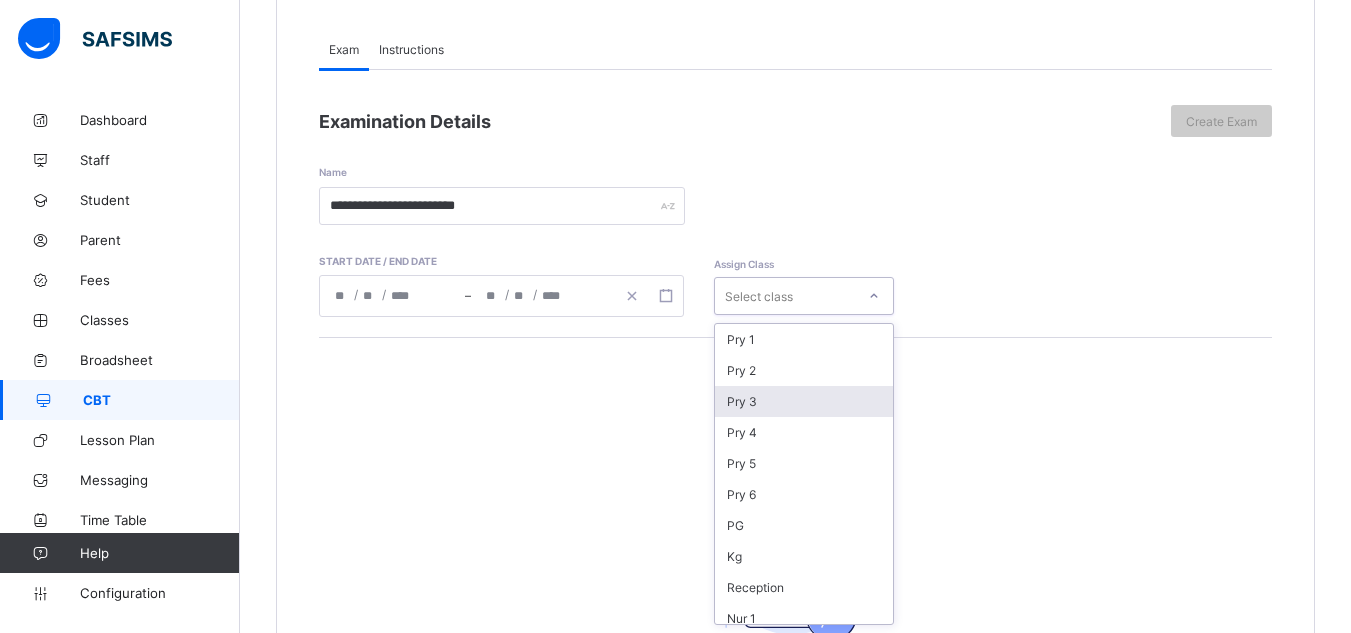 click on "option Pry 3 focused, 3 of 14. 14 results available. Use Up and Down to choose options, press Enter to select the currently focused option, press Escape to exit the menu, press Tab to select the option and exit the menu. Select class Pry 1 Pry 2 Pry 3 Pry 4 Pry 5 Pry 6 PG Kg Reception Nur 1 Nur 2 JSS 1 JSS 2 JSS 3" at bounding box center (804, 296) 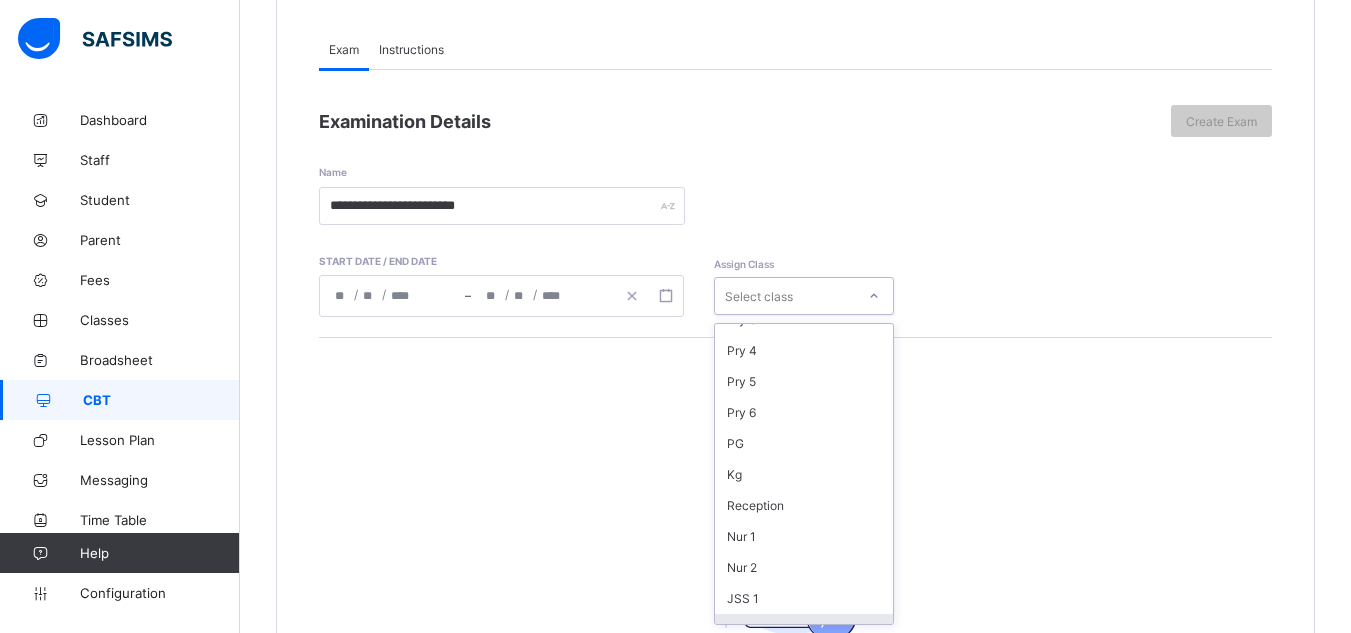 scroll, scrollTop: 113, scrollLeft: 0, axis: vertical 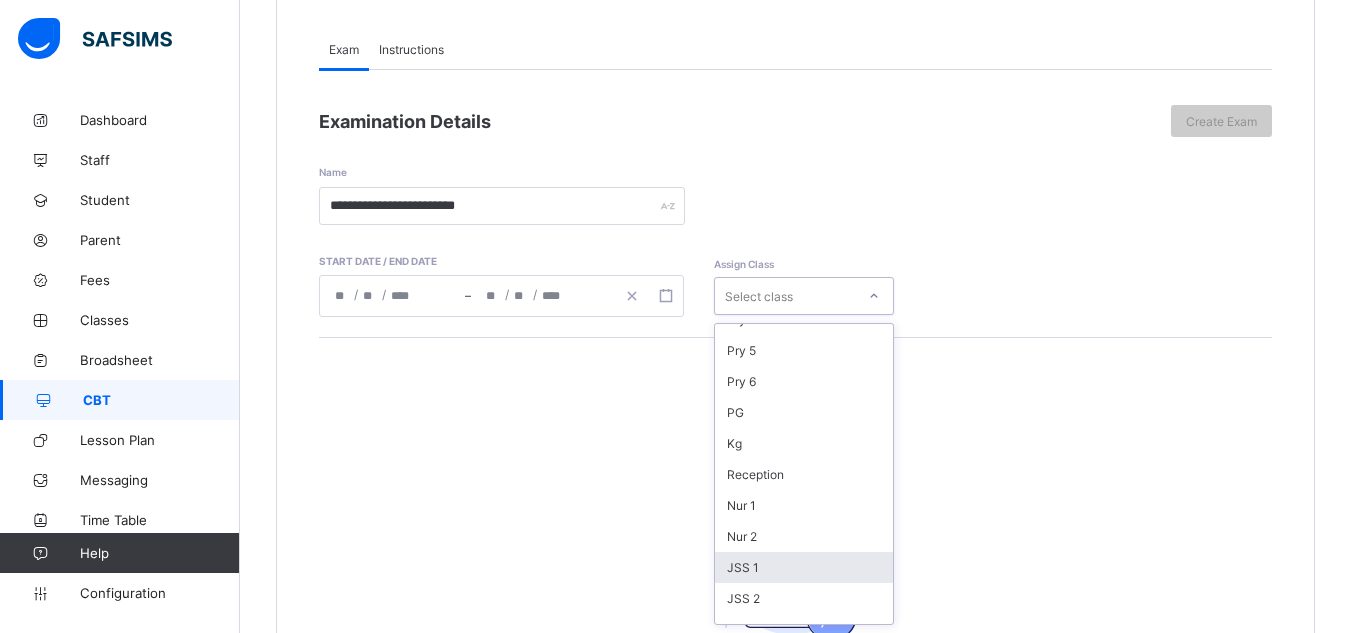 click on "JSS 1" at bounding box center [804, 567] 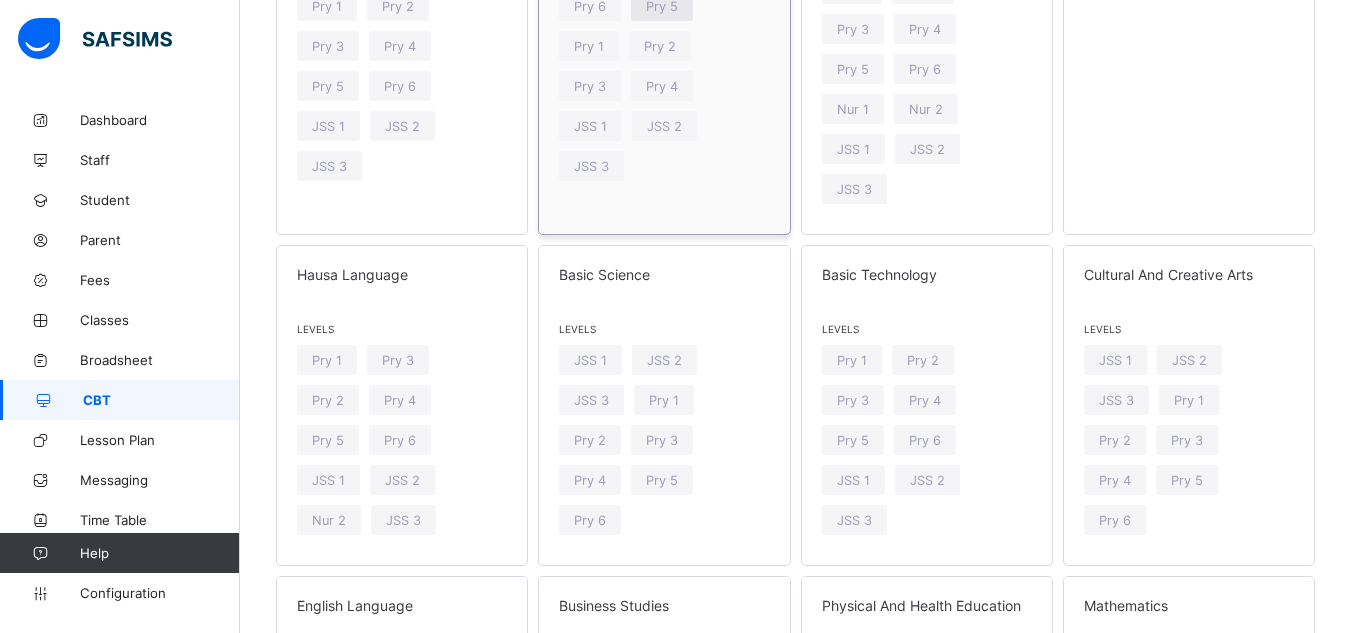 scroll, scrollTop: 440, scrollLeft: 0, axis: vertical 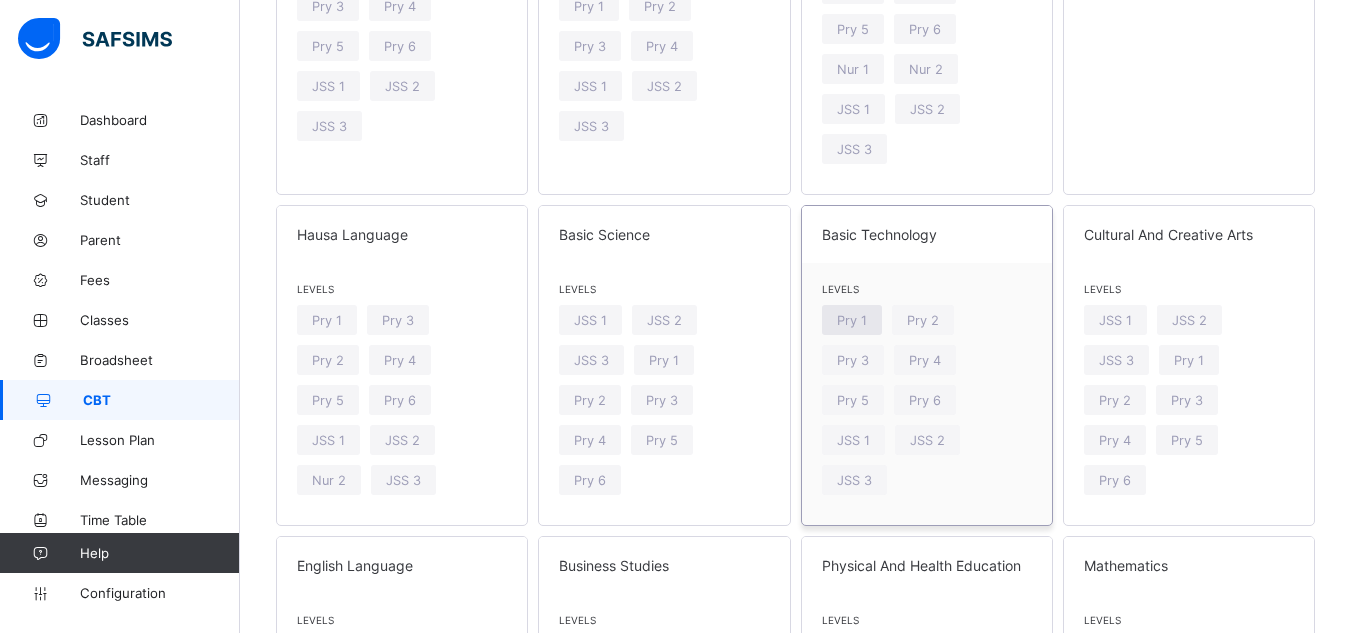 click on "Pry 1" at bounding box center (852, 320) 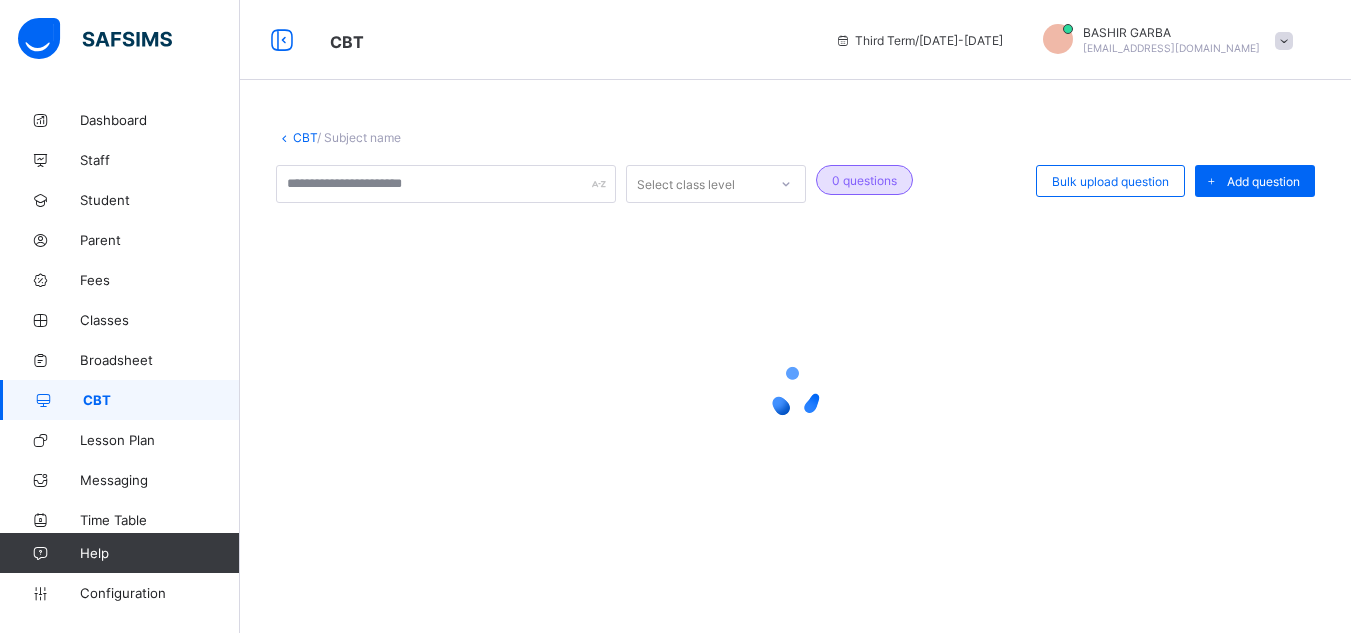 scroll, scrollTop: 0, scrollLeft: 0, axis: both 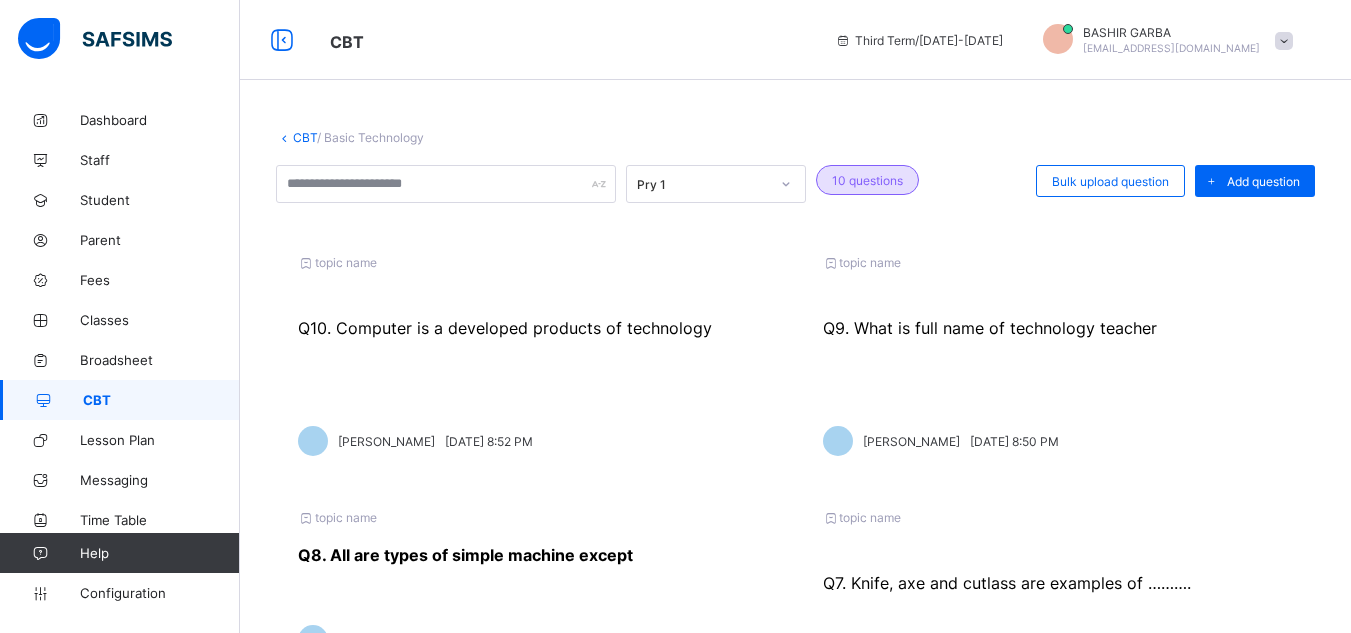 click on "CBT  / Basic Technology Pry 1 10 questions Bulk upload question Add question  topic name Q10. Computer is a developed products of technology  BASHIR  GARBA Tue, Jul 8, 2025 8:52 PM  topic name Q9. What is full name of technology teacher  BASHIR  GARBA Tue, Jul 8, 2025 8:50 PM  topic name ​ Q8. All are types of simple machine except  ​ BASHIR  GARBA Tue, Jul 8, 2025 8:47 PM  topic name Q7. Knife, axe and cutlass are examples of ………. BASHIR  GARBA Tue, Jul 8, 2025 8:45 PM  topic name Q6. Under developed technology means BASHIR  GARBA Tue, Jul 8, 2025 8:41 PM  topic name ​ Q5. All are examples of technology developed  except  ​ BASHIR  GARBA Tue, Jul 8, 2025 8:38 PM  topic name Q4. ENERGY is the ability or capacity to do work BASHIR  GARBA Tue, Jul 8, 2025 8:30 PM  topic name ​ Q3. Axe is an example of ………… ​ BASHIR  GARBA Tue, Jul 8, 2025 8:27 PM  topic name Q2. Simple machine means ……… BASHIR  GARBA Tue, Jul 8, 2025 8:24 PM  topic name BASHIR  GARBA Tue, Jul 8, 2025 8:21 PM 1" at bounding box center (795, 859) 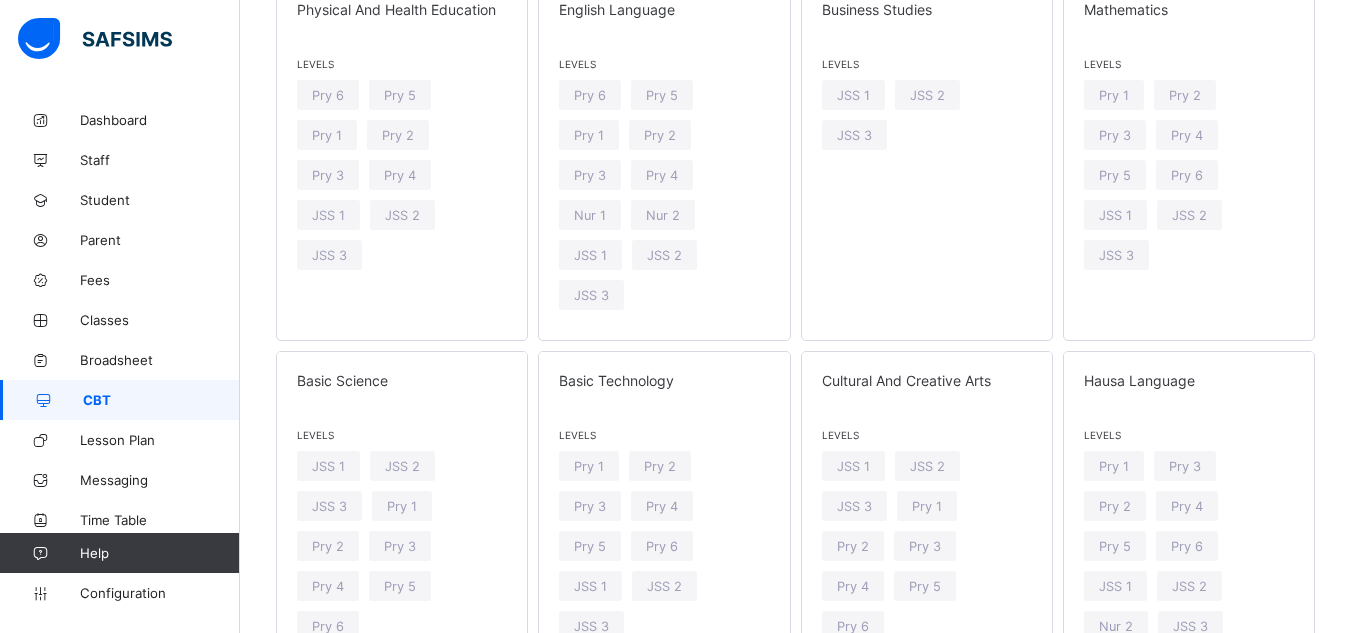 scroll, scrollTop: 680, scrollLeft: 0, axis: vertical 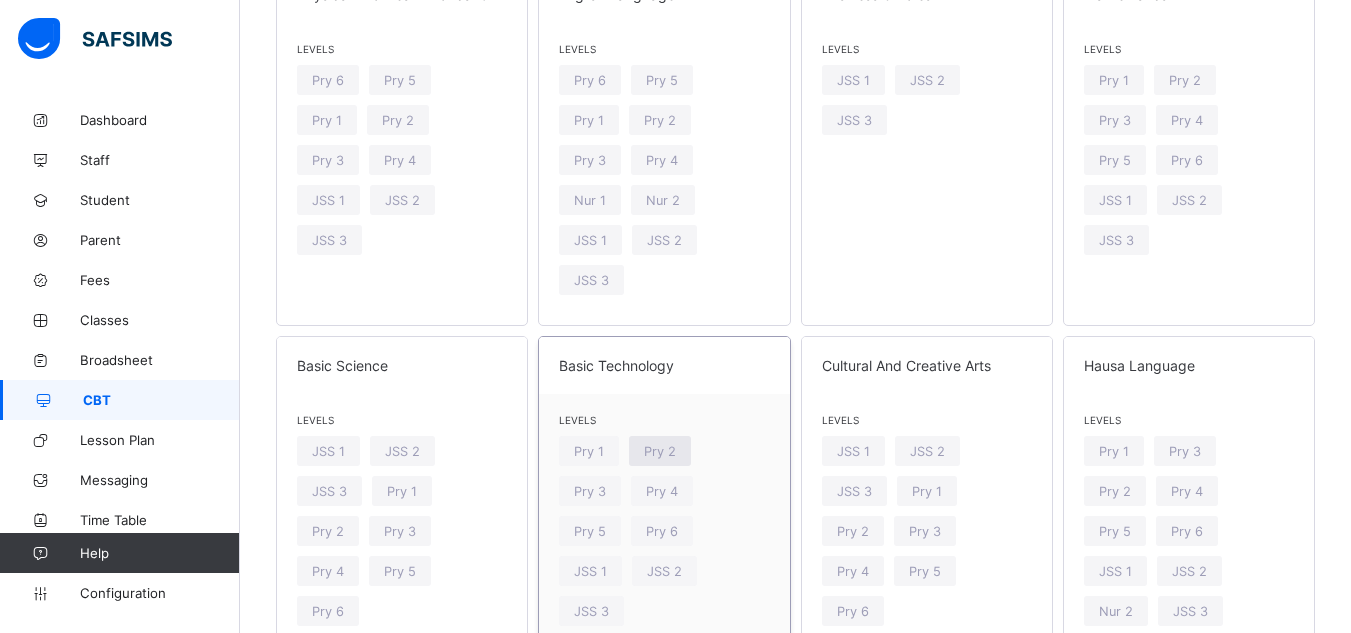 click on "Pry 2" at bounding box center (660, 451) 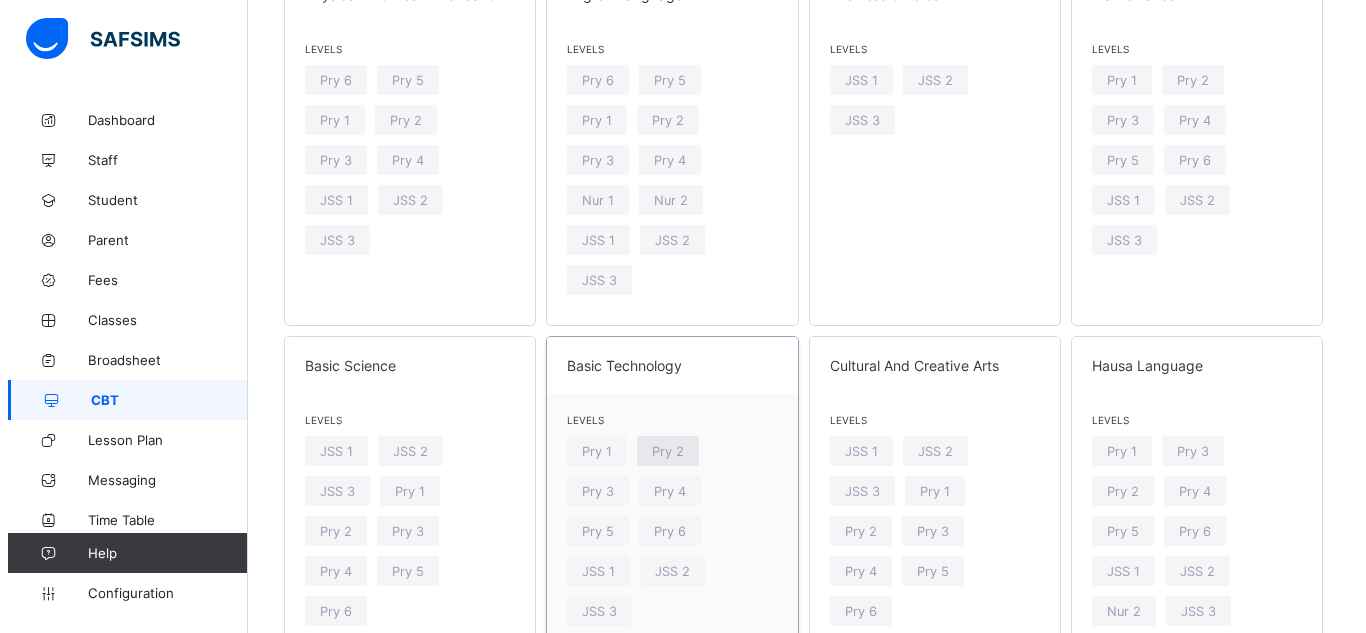 scroll, scrollTop: 0, scrollLeft: 0, axis: both 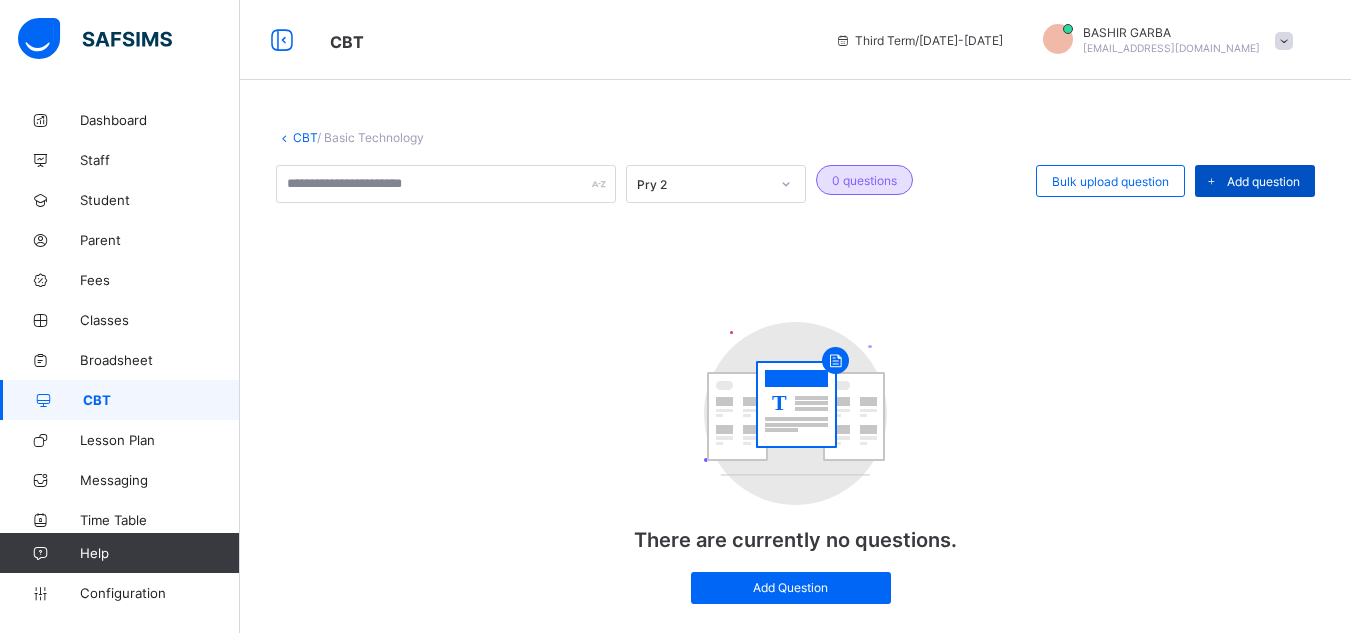 click on "Add question" at bounding box center [1263, 181] 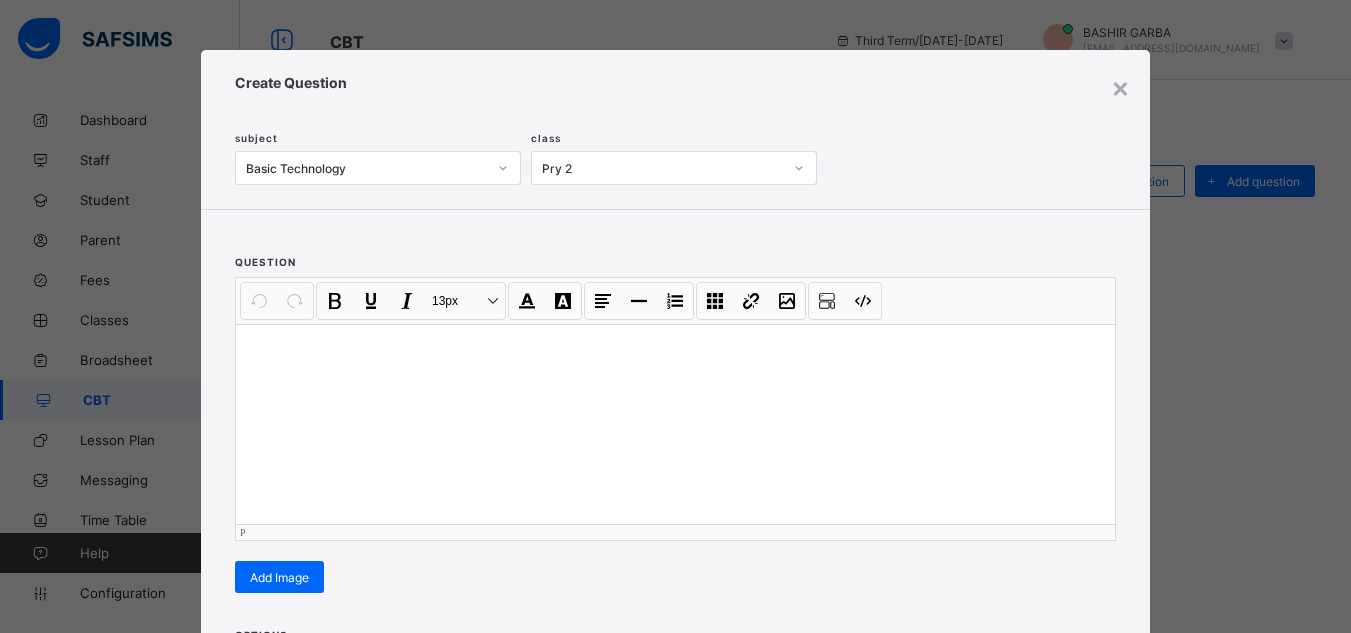 click at bounding box center [675, 424] 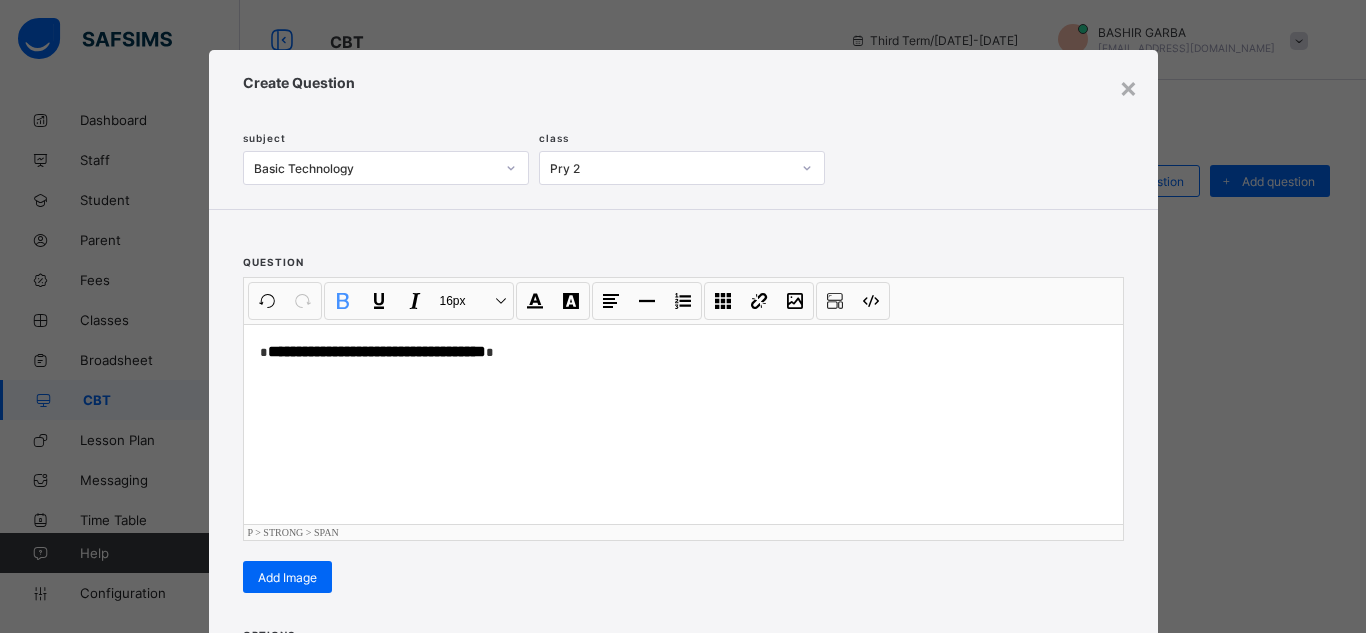click on "**********" at bounding box center (683, 413) 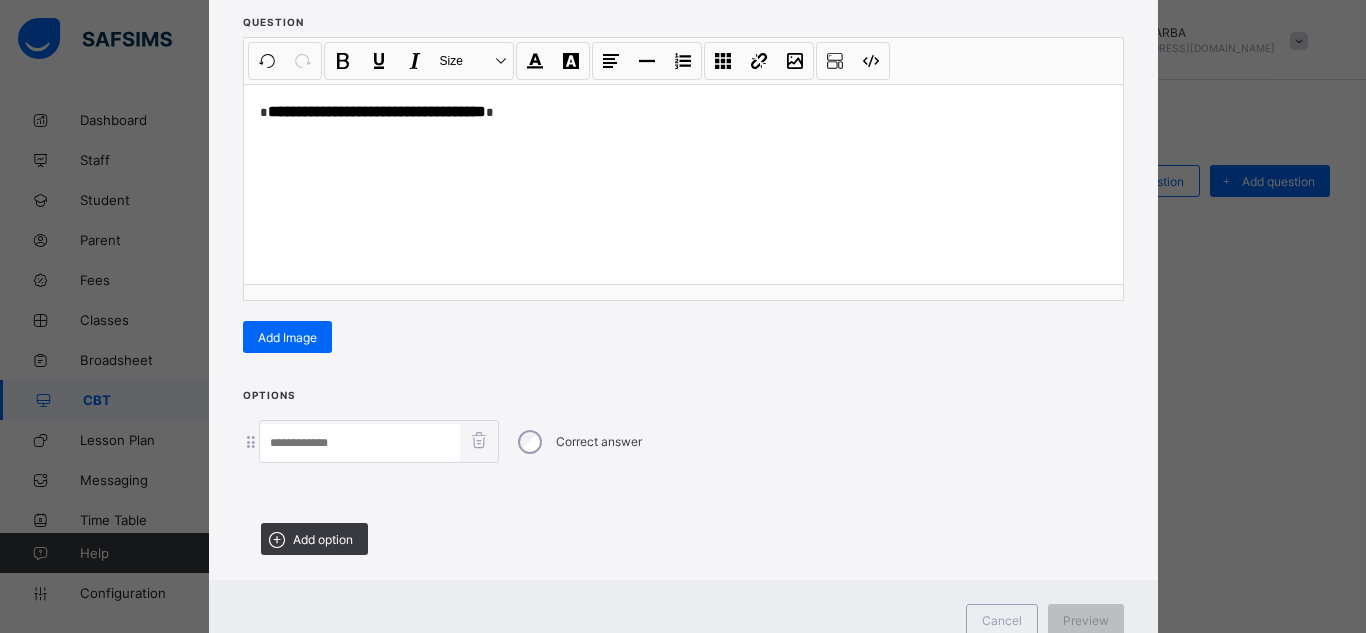 scroll, scrollTop: 280, scrollLeft: 0, axis: vertical 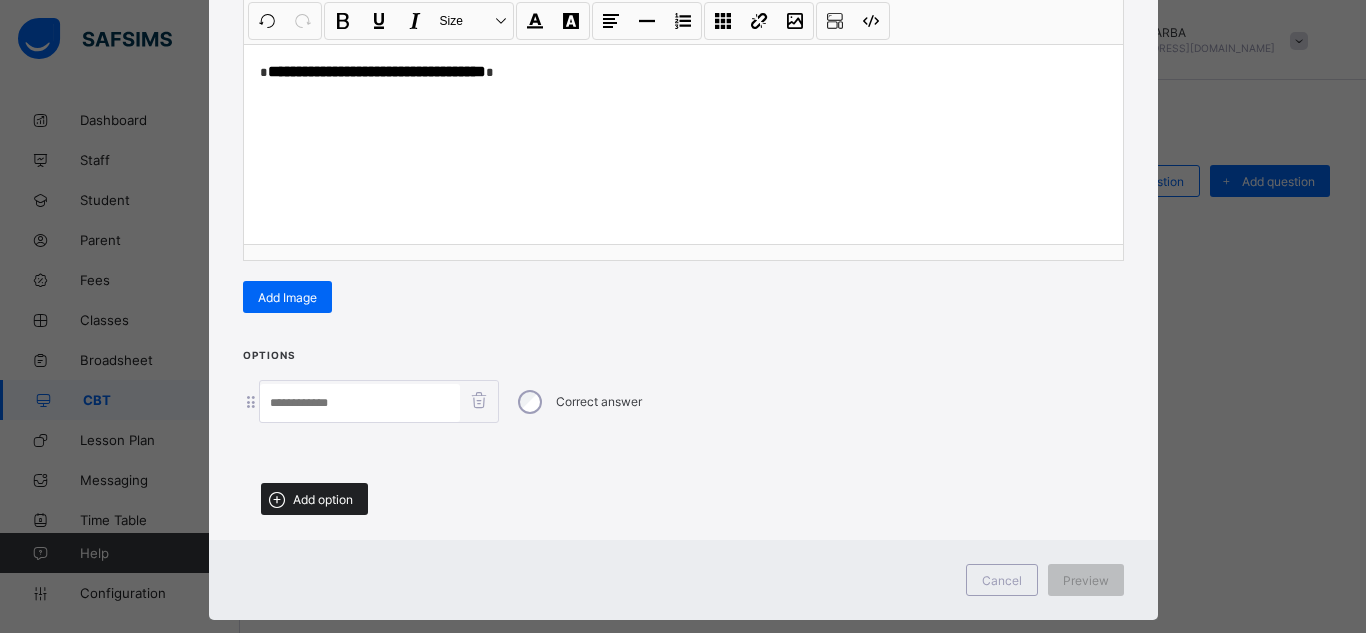 click on "Add option" at bounding box center (323, 499) 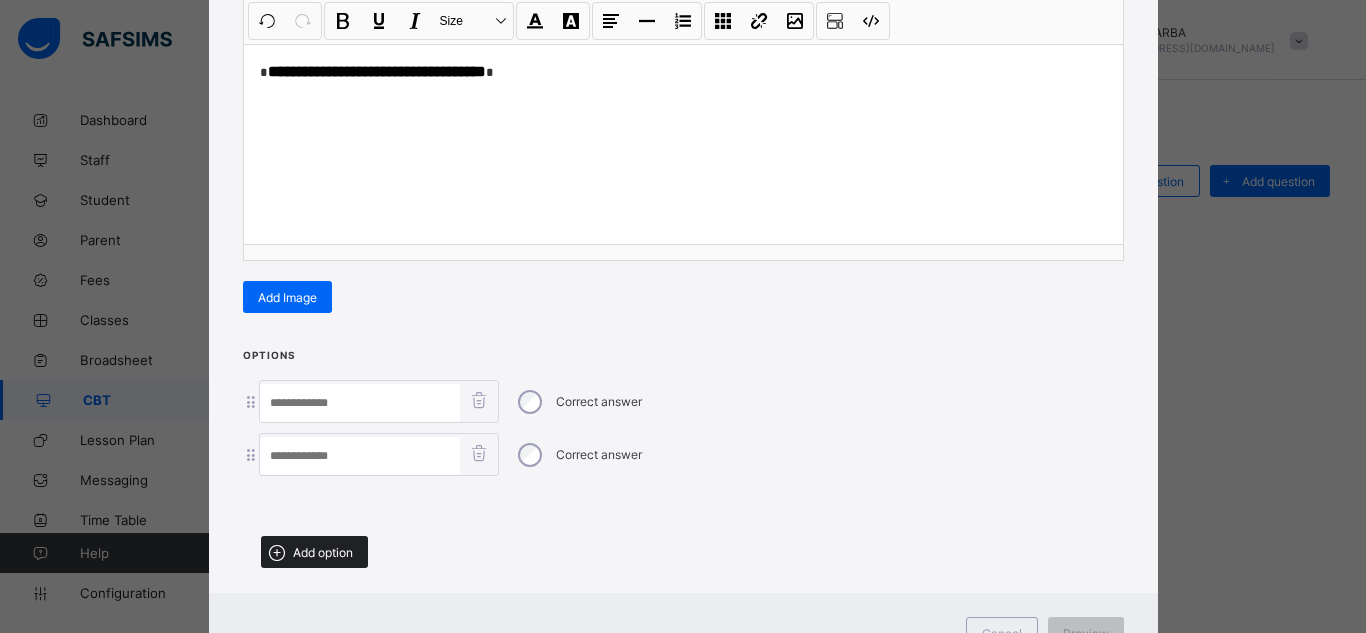 click at bounding box center (277, 552) 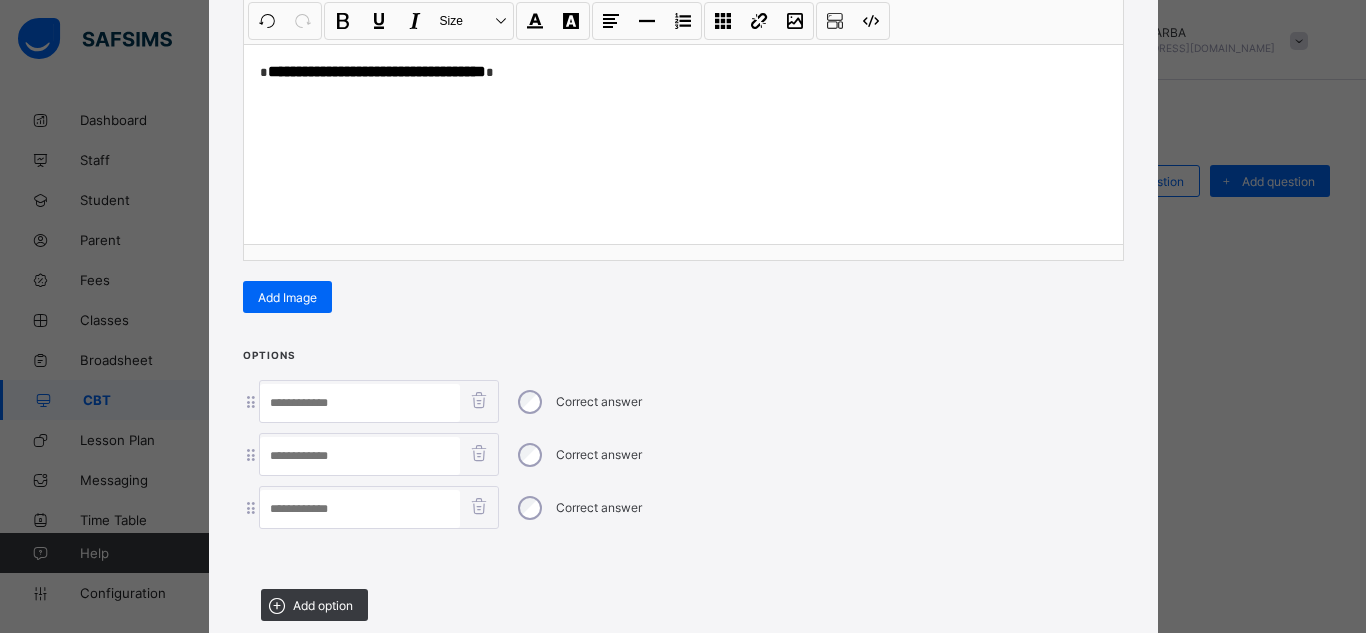click at bounding box center (360, 403) 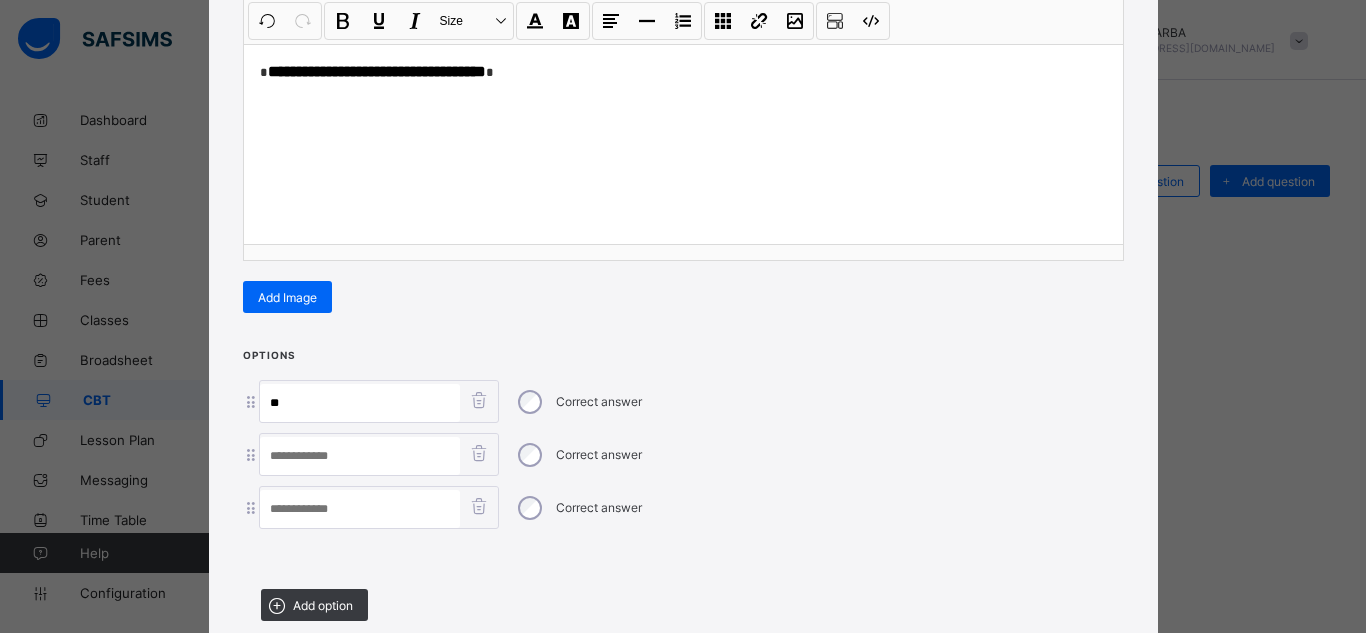type on "**" 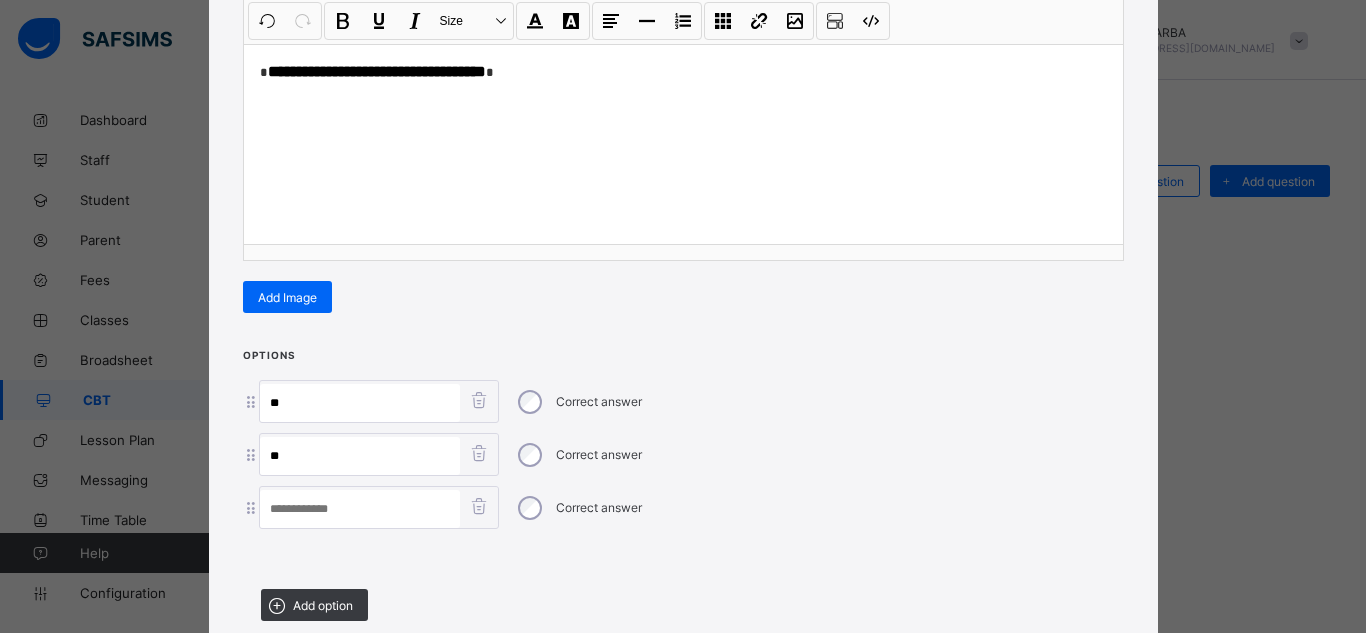type on "**" 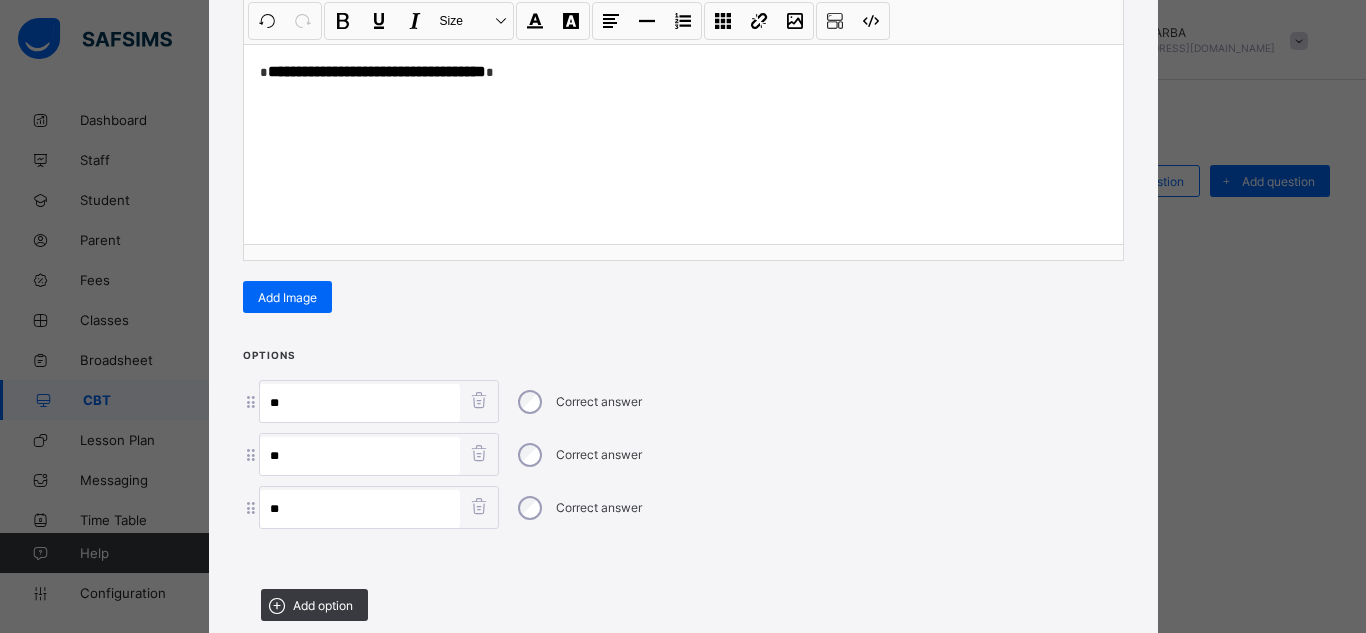 type on "**" 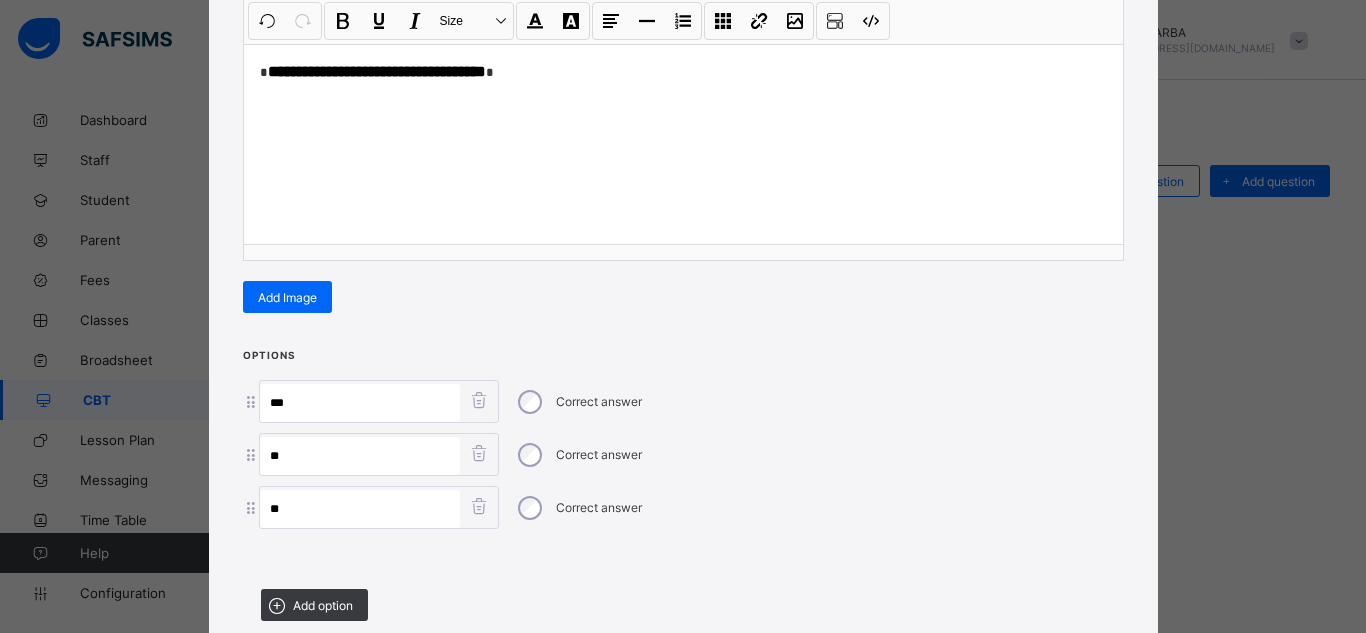 paste on "**********" 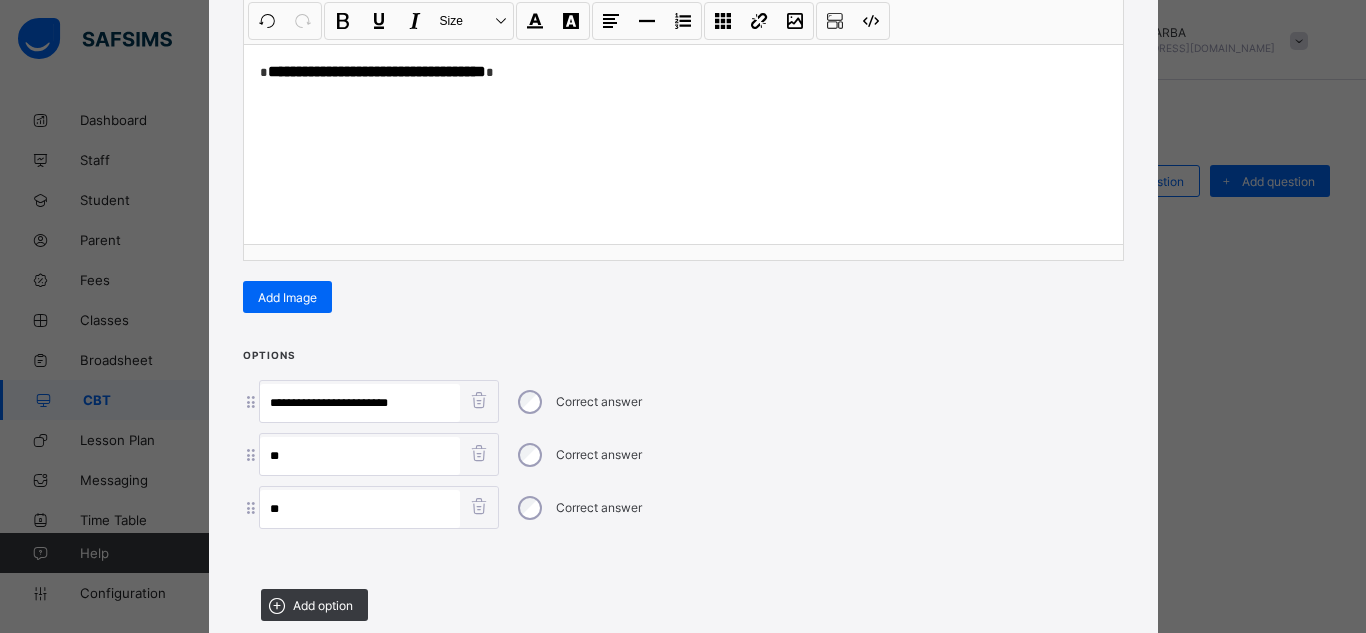 click on "**********" at bounding box center [360, 403] 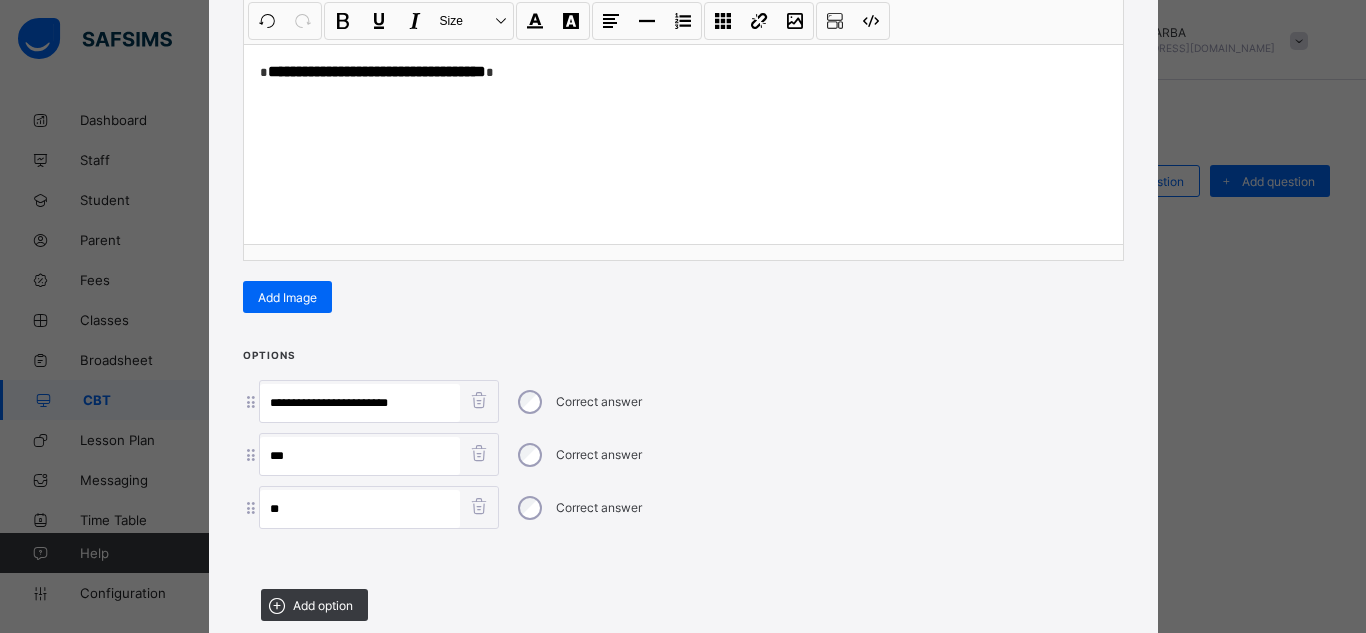 paste on "*******" 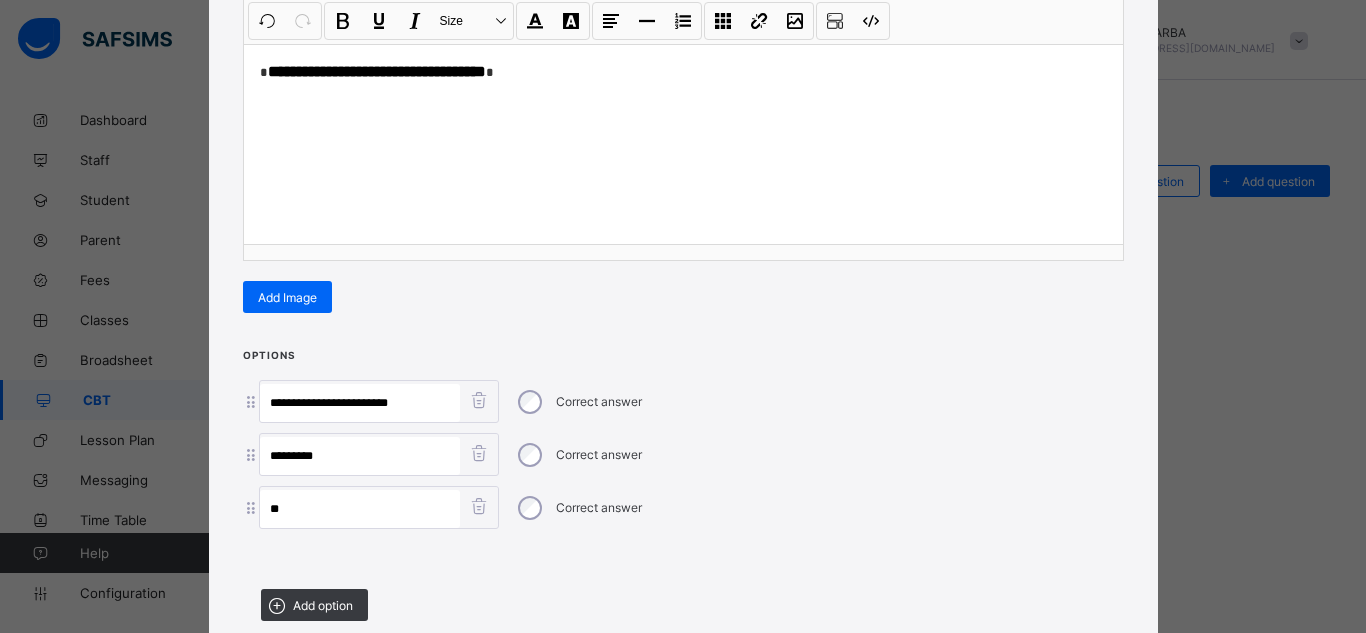 type on "*********" 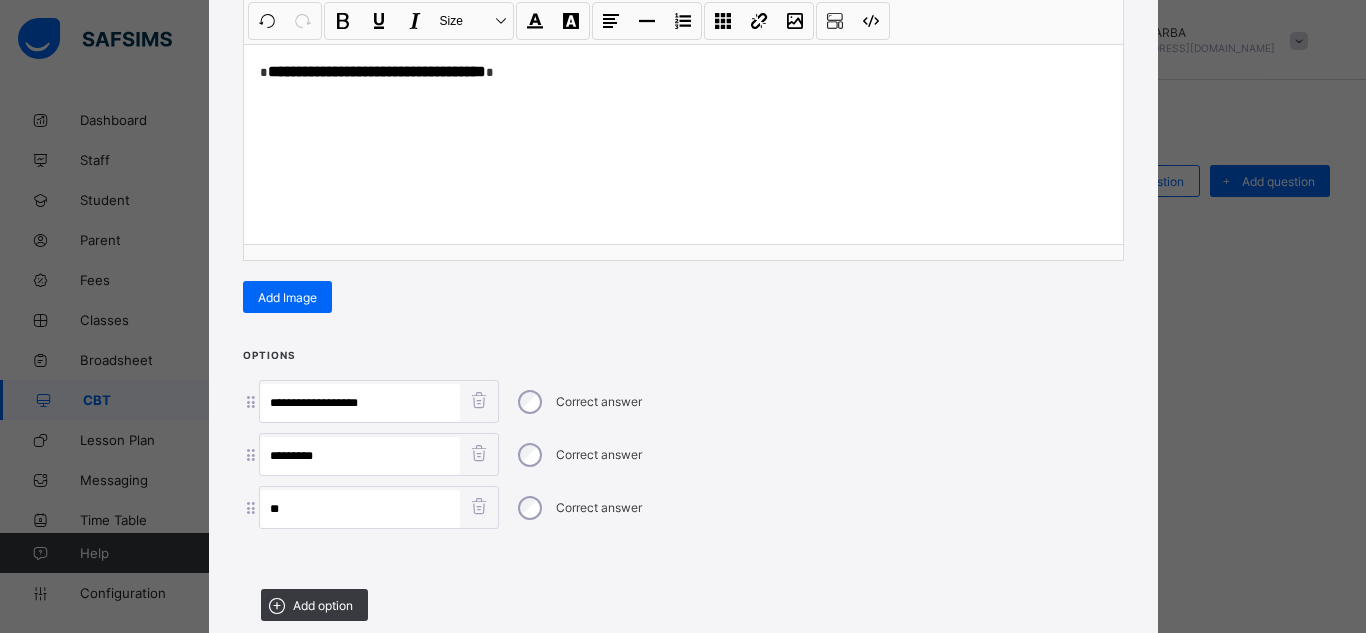 drag, startPoint x: 356, startPoint y: 402, endPoint x: 362, endPoint y: 412, distance: 11.661903 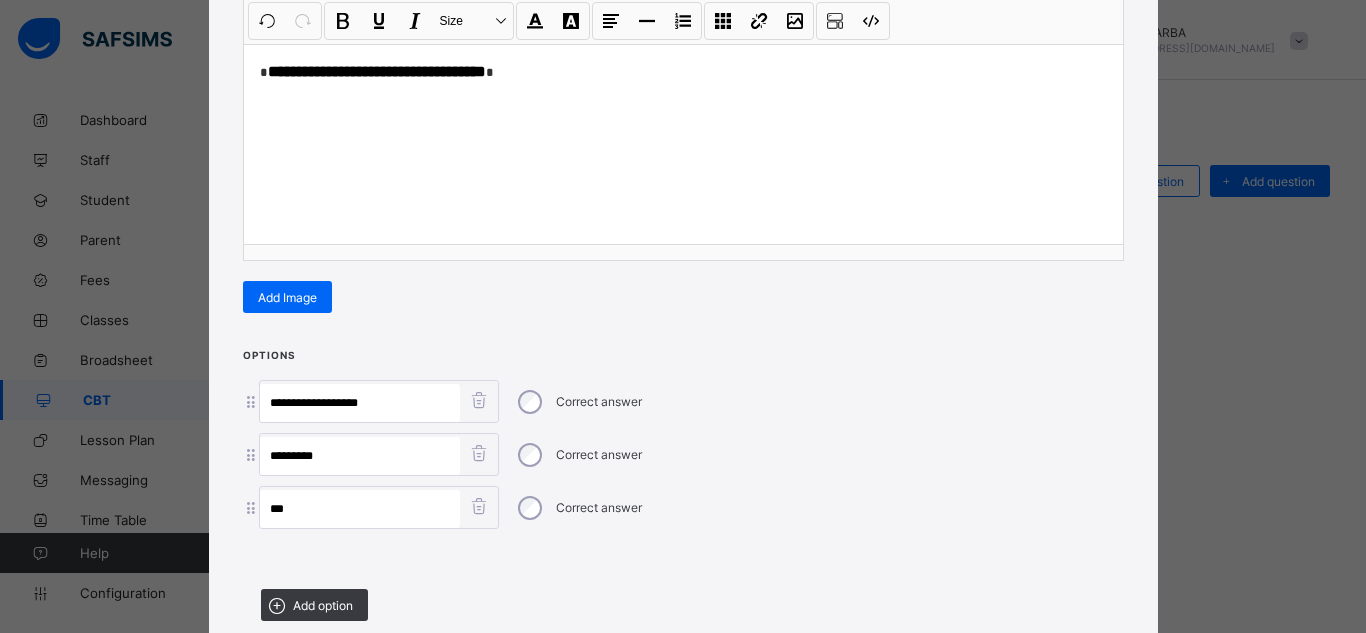 paste on "*******" 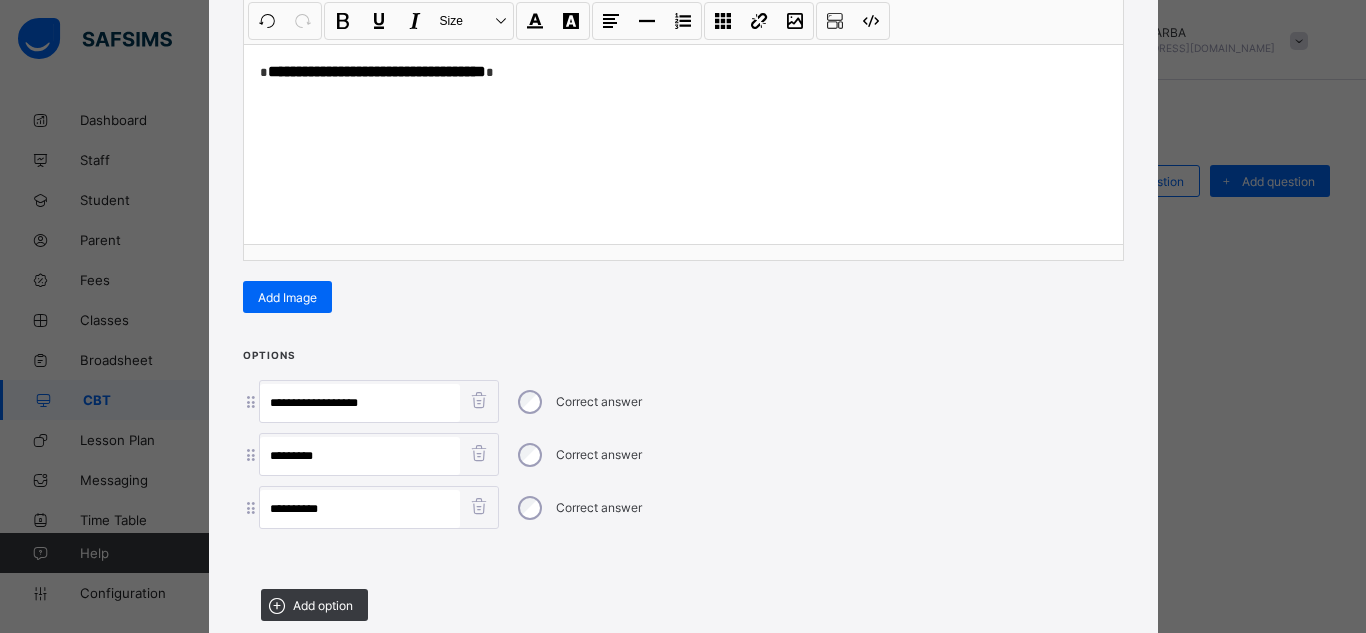 type on "*********" 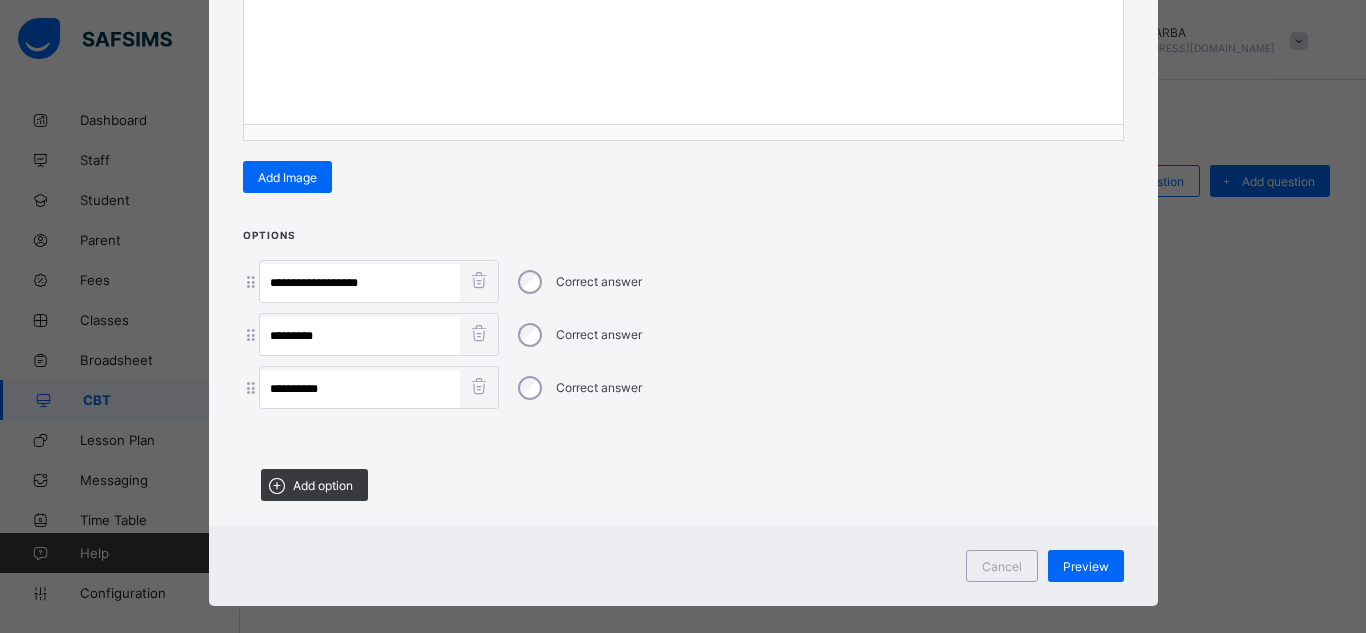 scroll, scrollTop: 420, scrollLeft: 0, axis: vertical 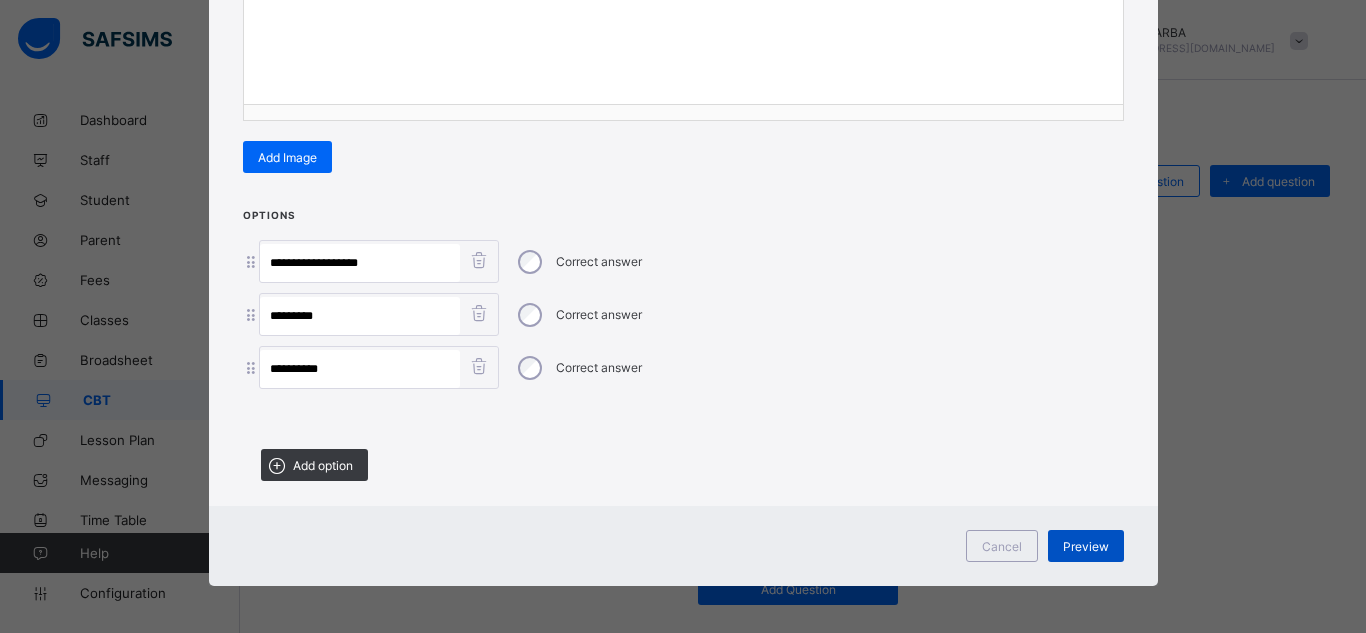 click on "Preview" at bounding box center (1086, 546) 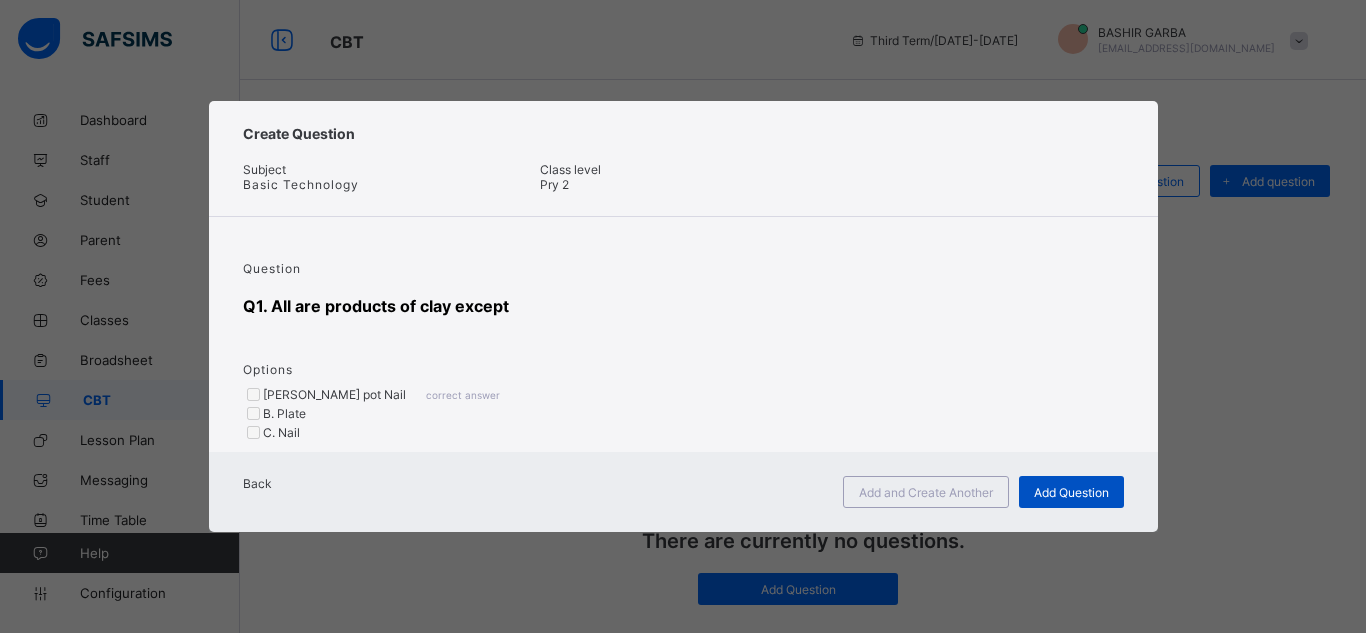 scroll, scrollTop: 0, scrollLeft: 0, axis: both 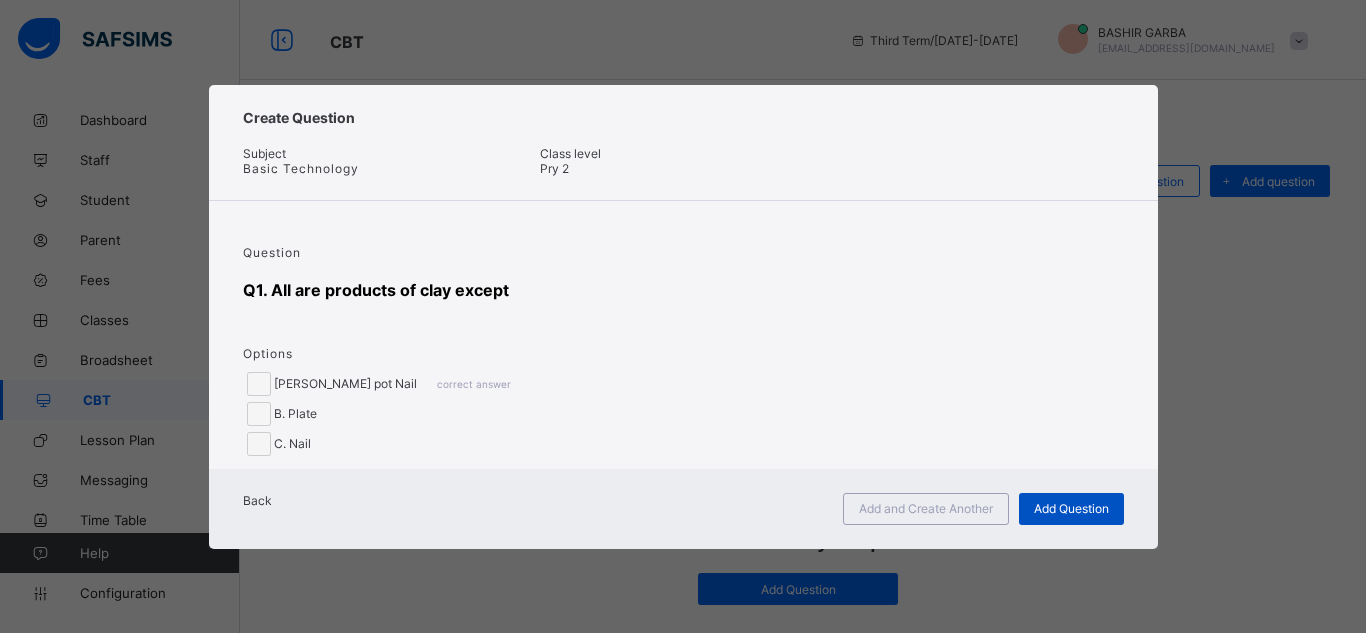 click on "Add Question" at bounding box center (1071, 508) 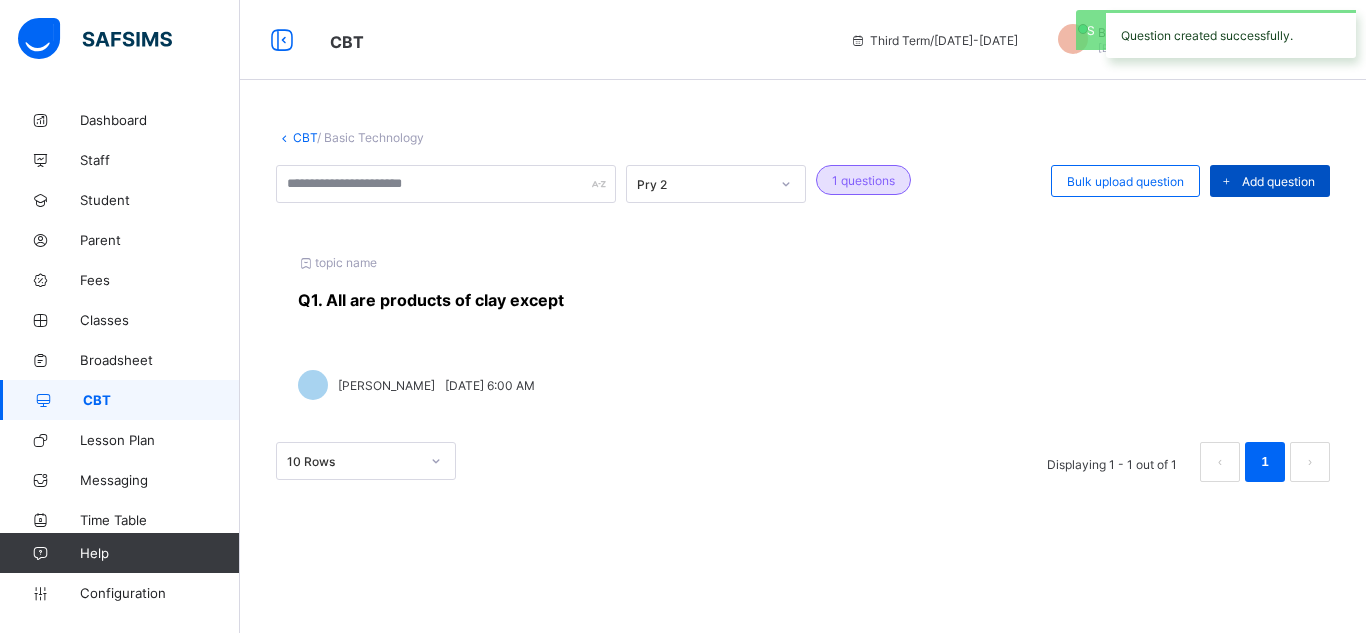 click on "Add question" at bounding box center [1278, 181] 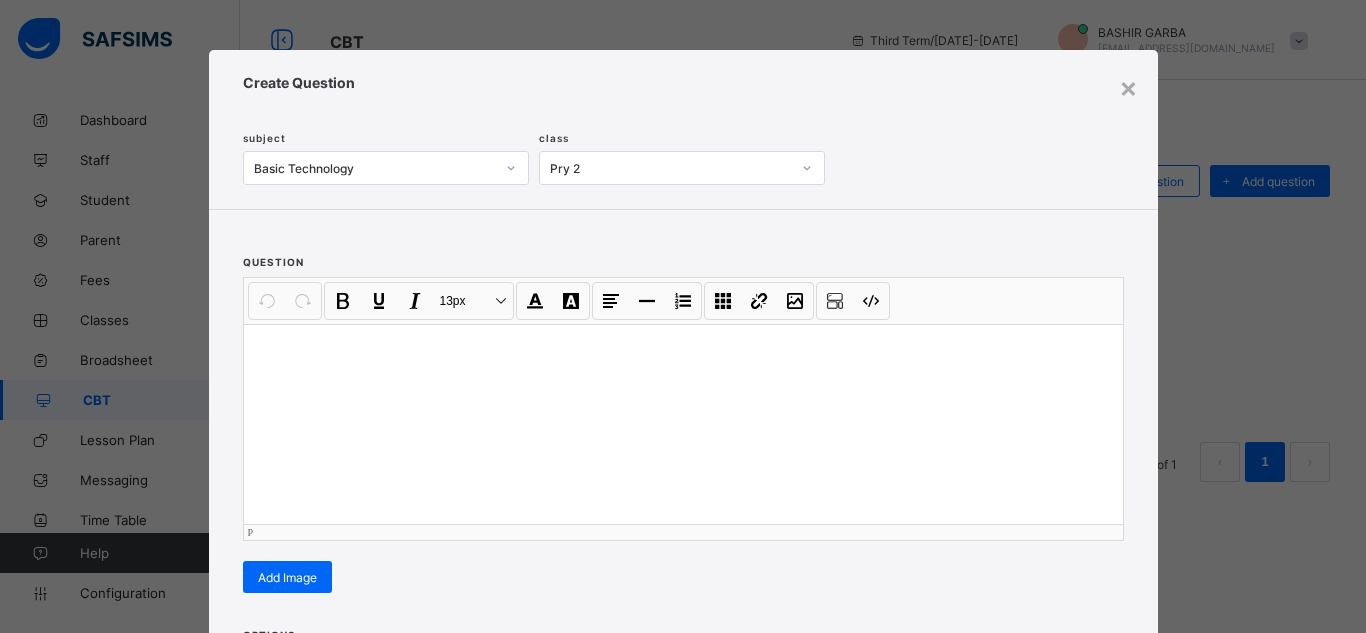 click at bounding box center (683, 424) 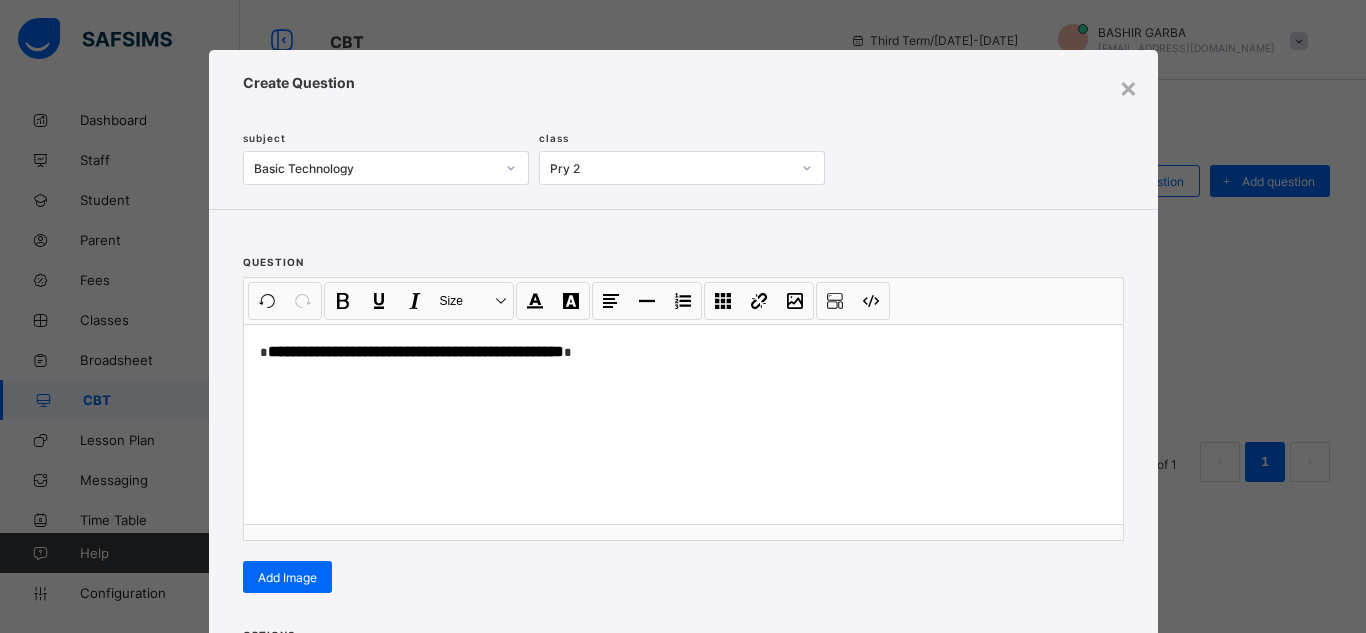 click on "**********" at bounding box center [683, 413] 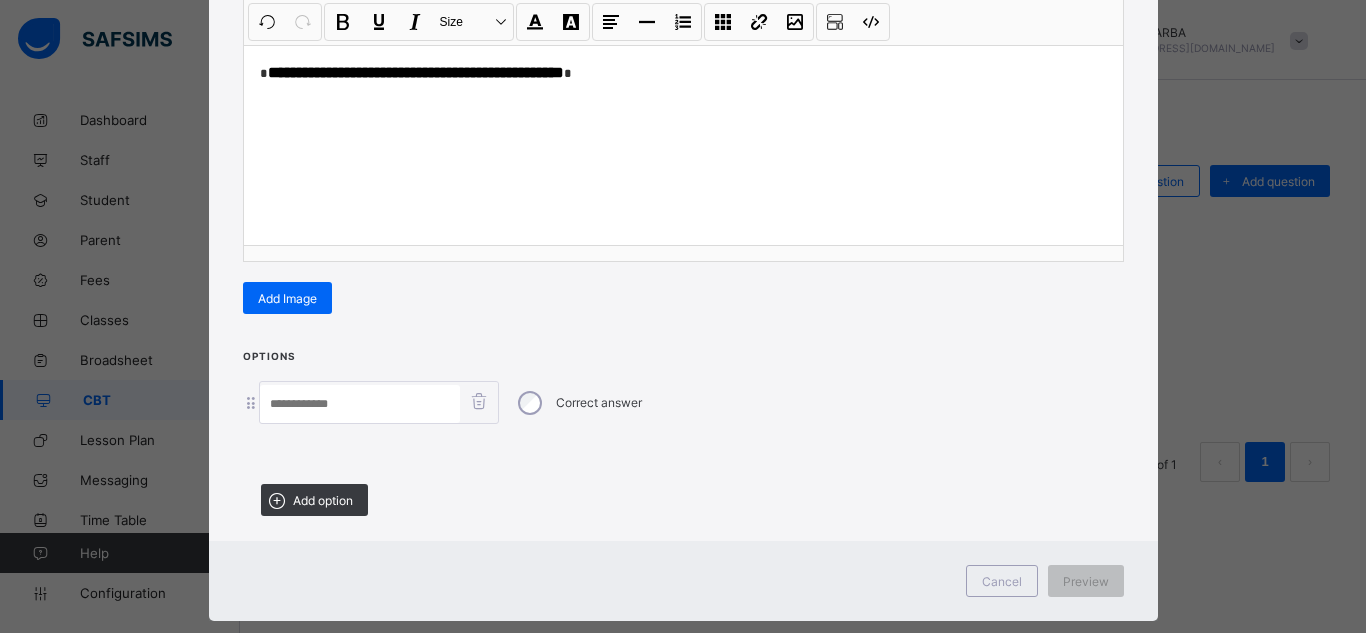 scroll, scrollTop: 280, scrollLeft: 0, axis: vertical 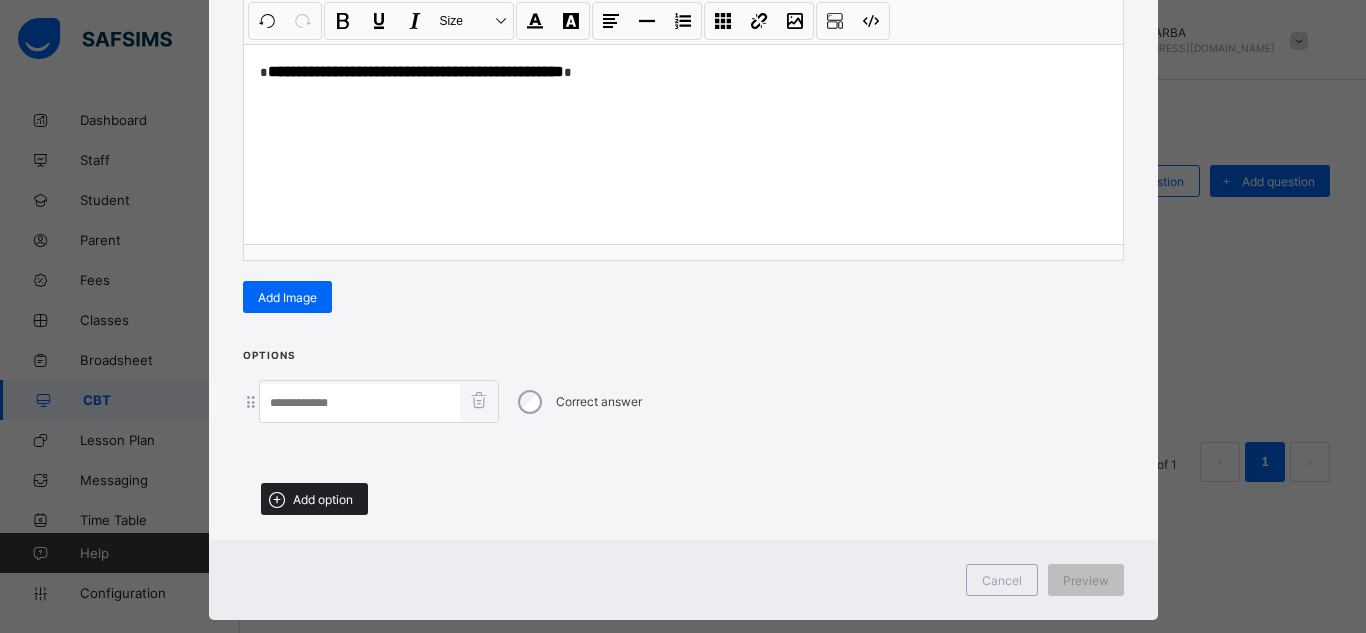 click on "Add option" at bounding box center (323, 499) 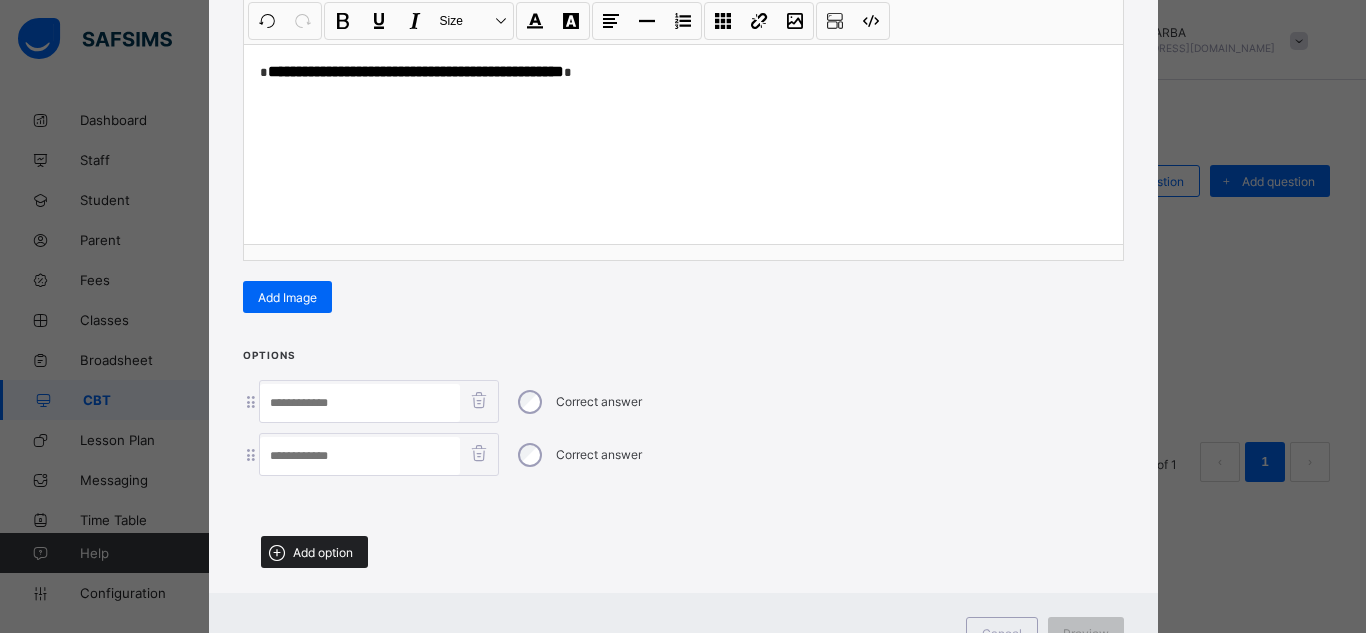 click on "Add option" at bounding box center (323, 552) 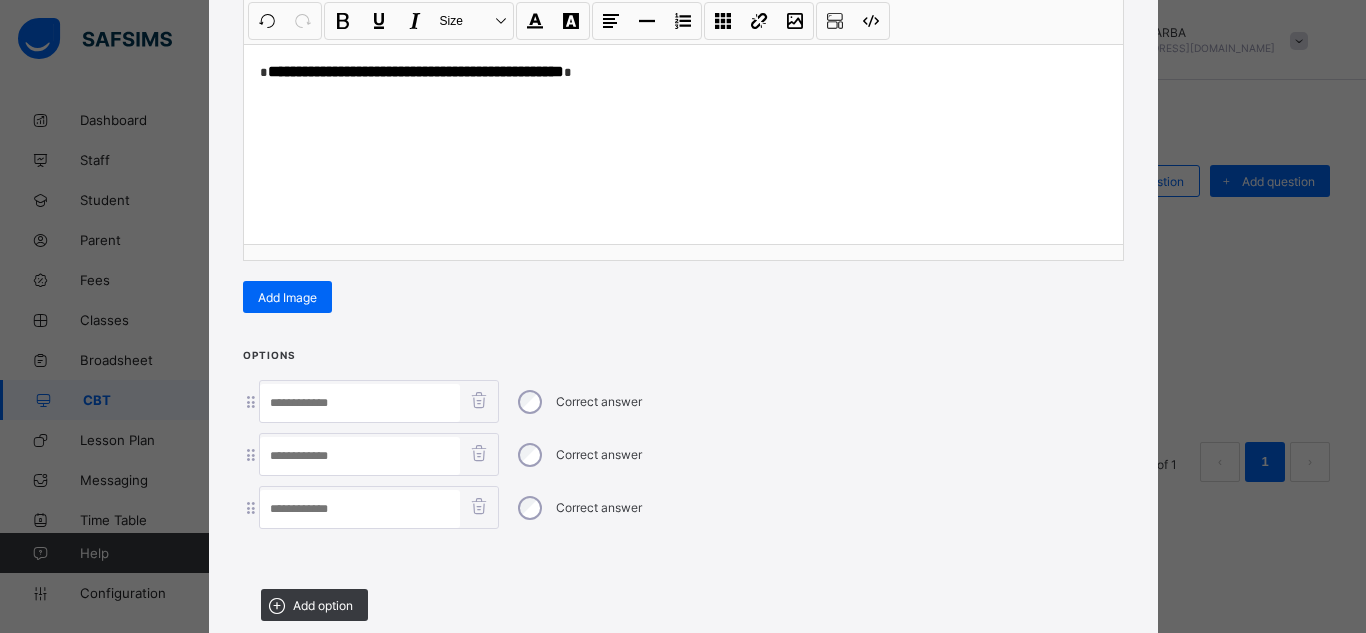 click at bounding box center [360, 509] 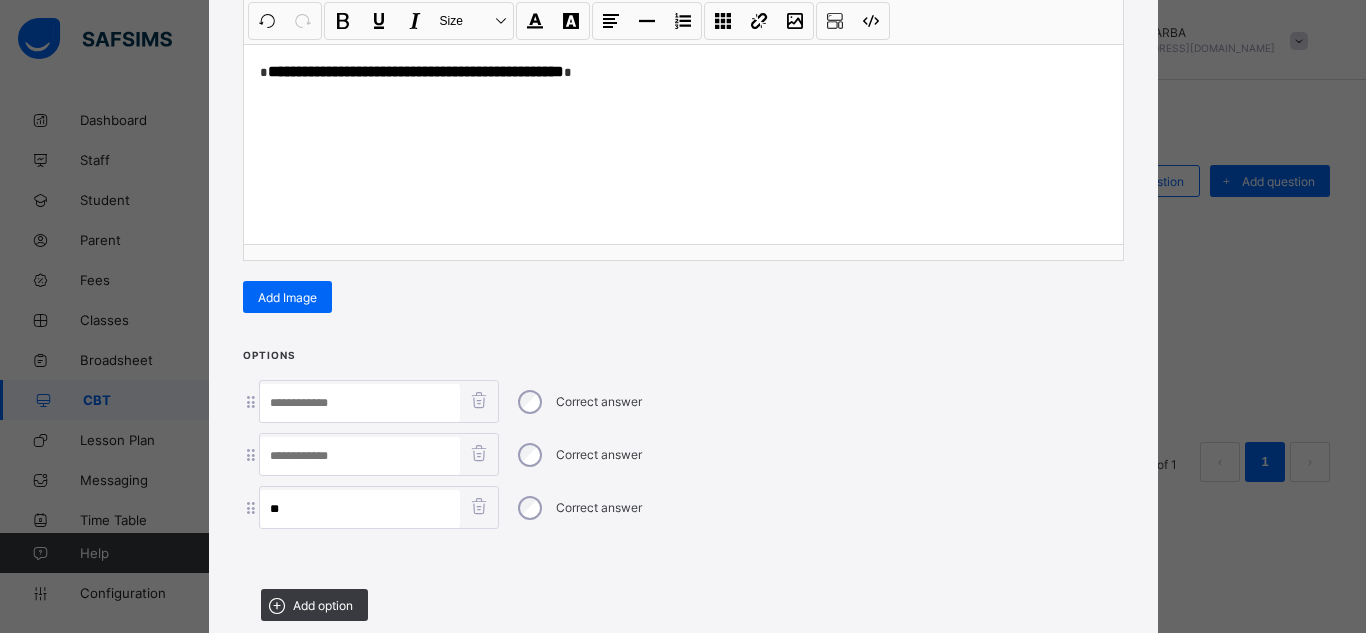 type on "**" 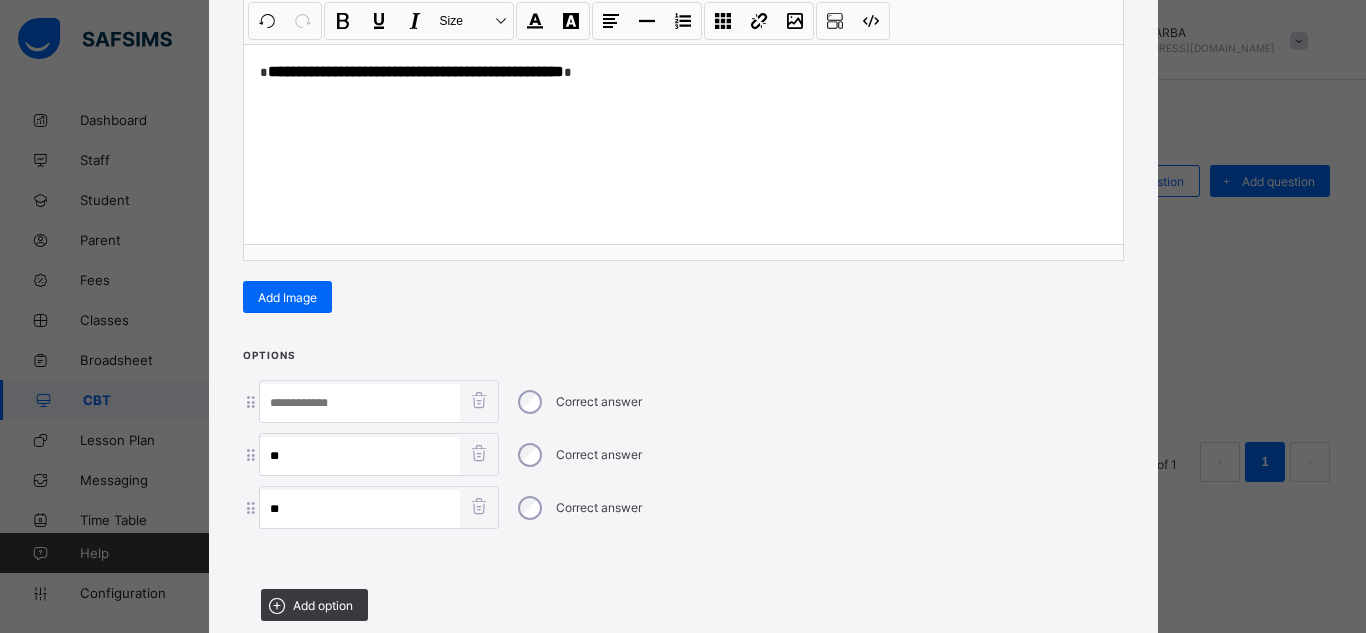 type on "**" 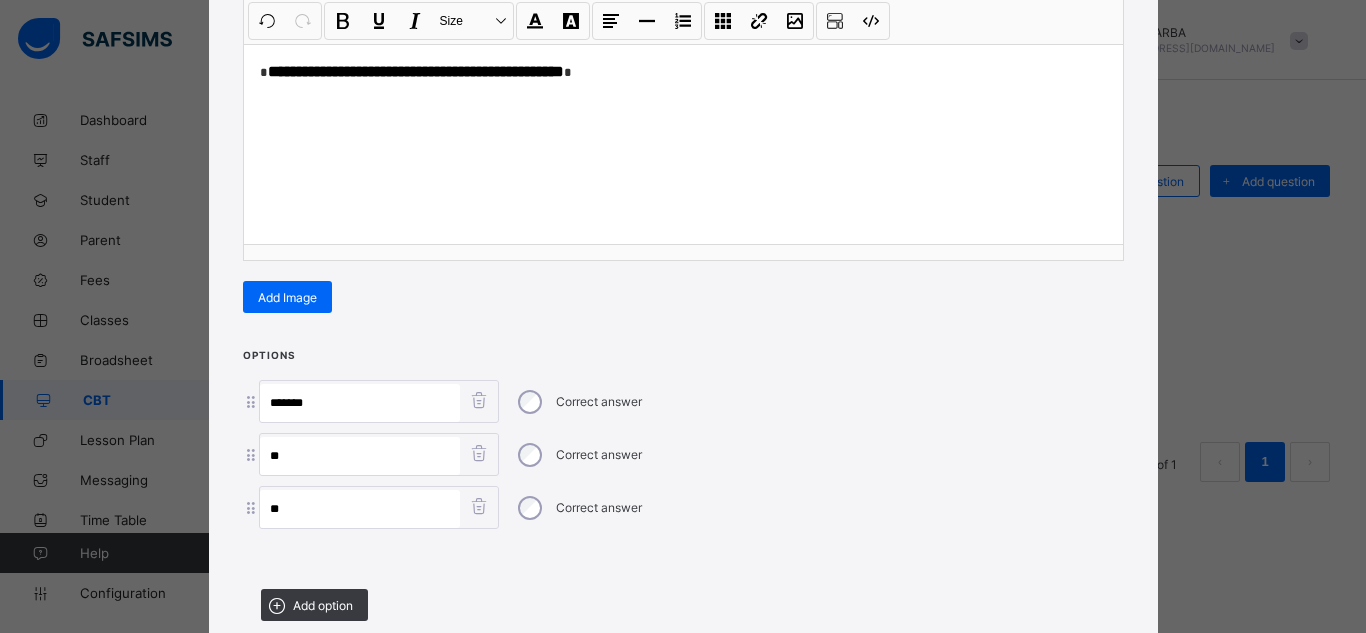 type on "*******" 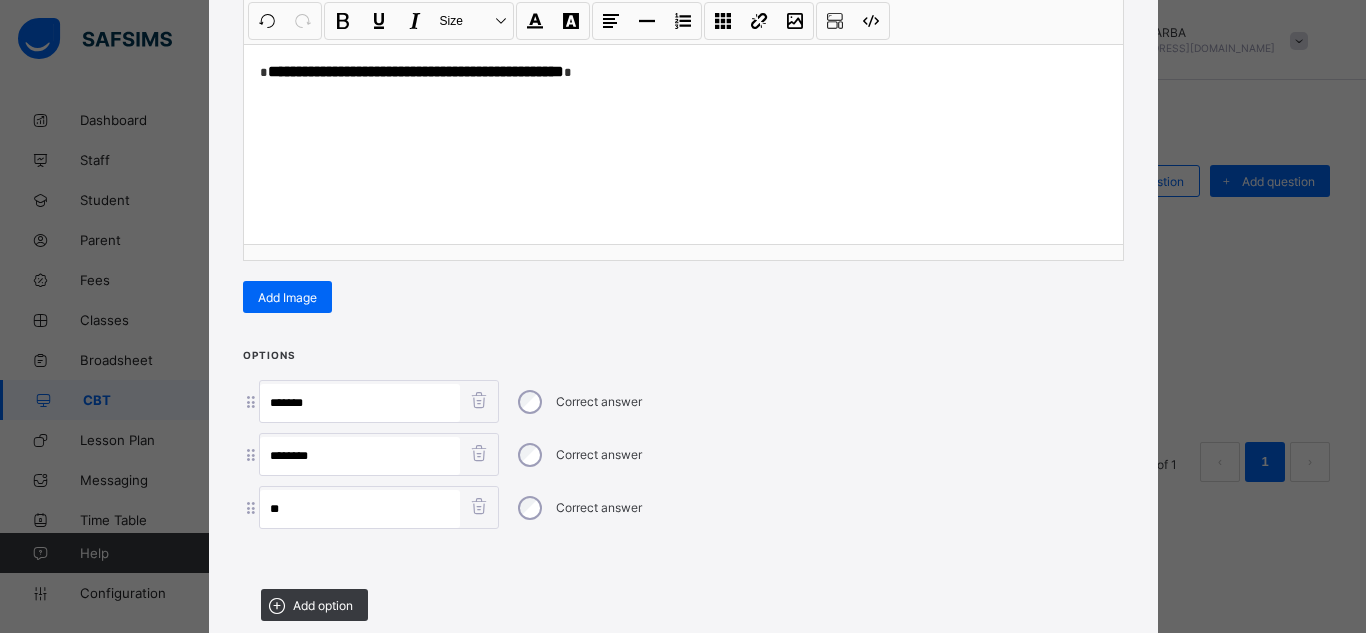 type on "********" 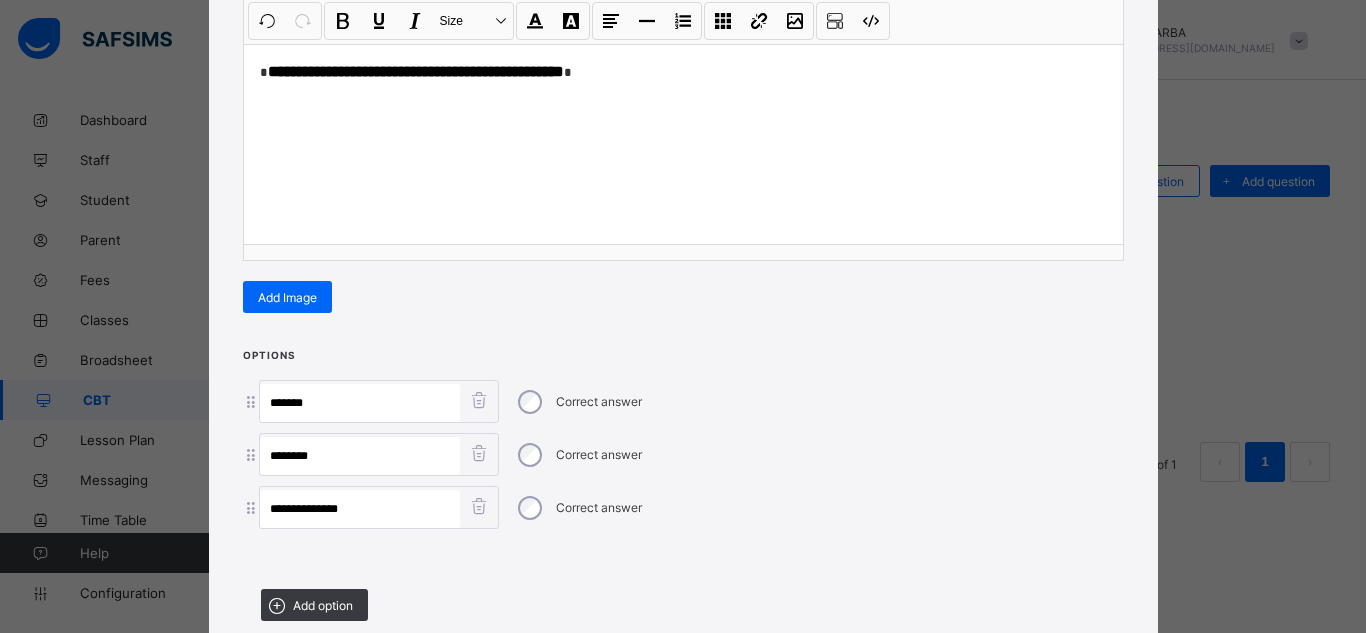 type on "**********" 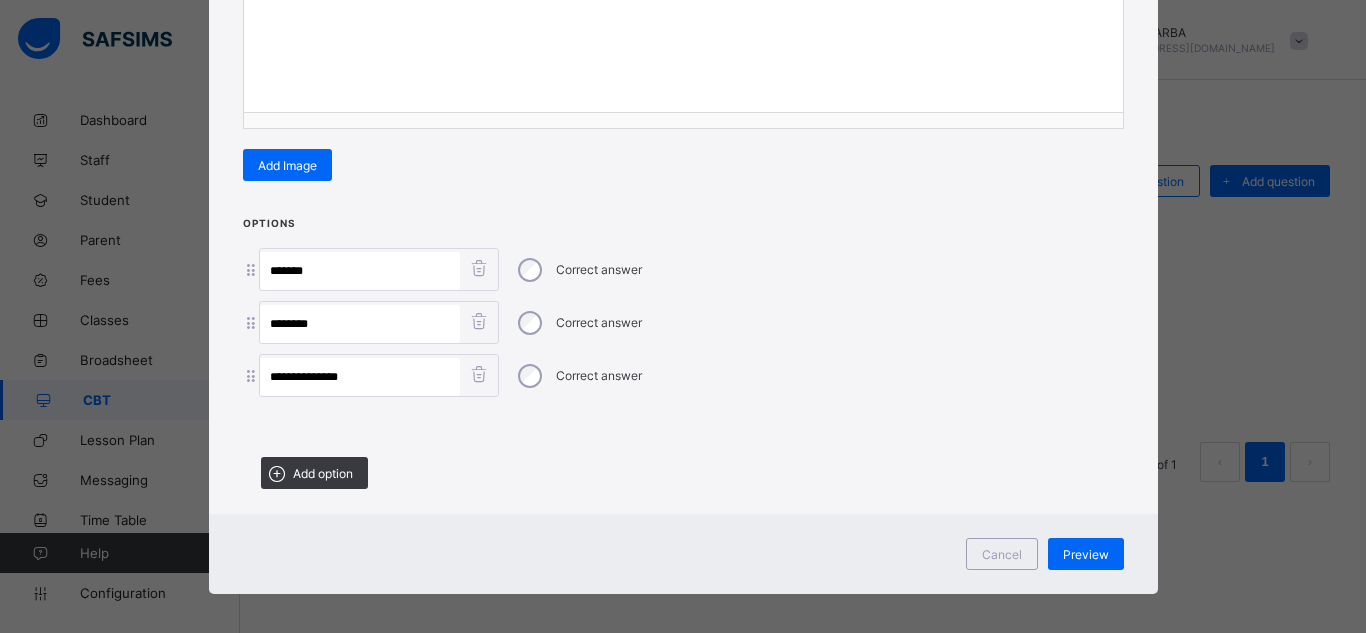 scroll, scrollTop: 420, scrollLeft: 0, axis: vertical 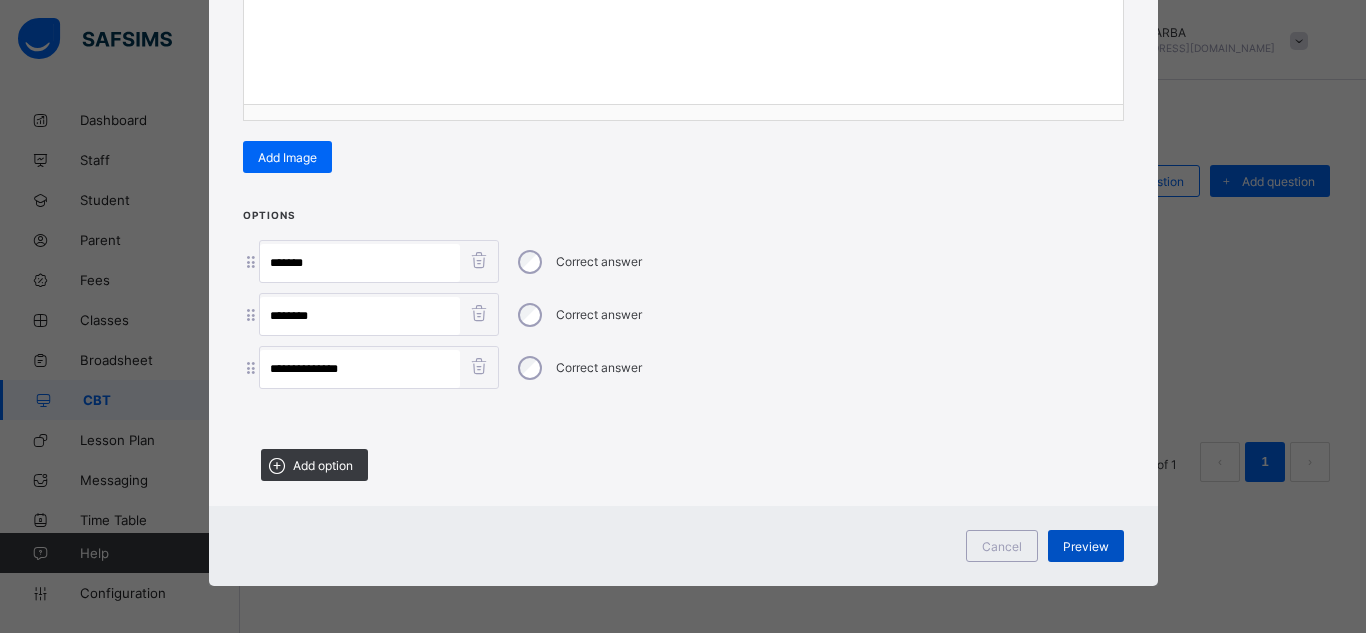 click on "Preview" at bounding box center (1086, 546) 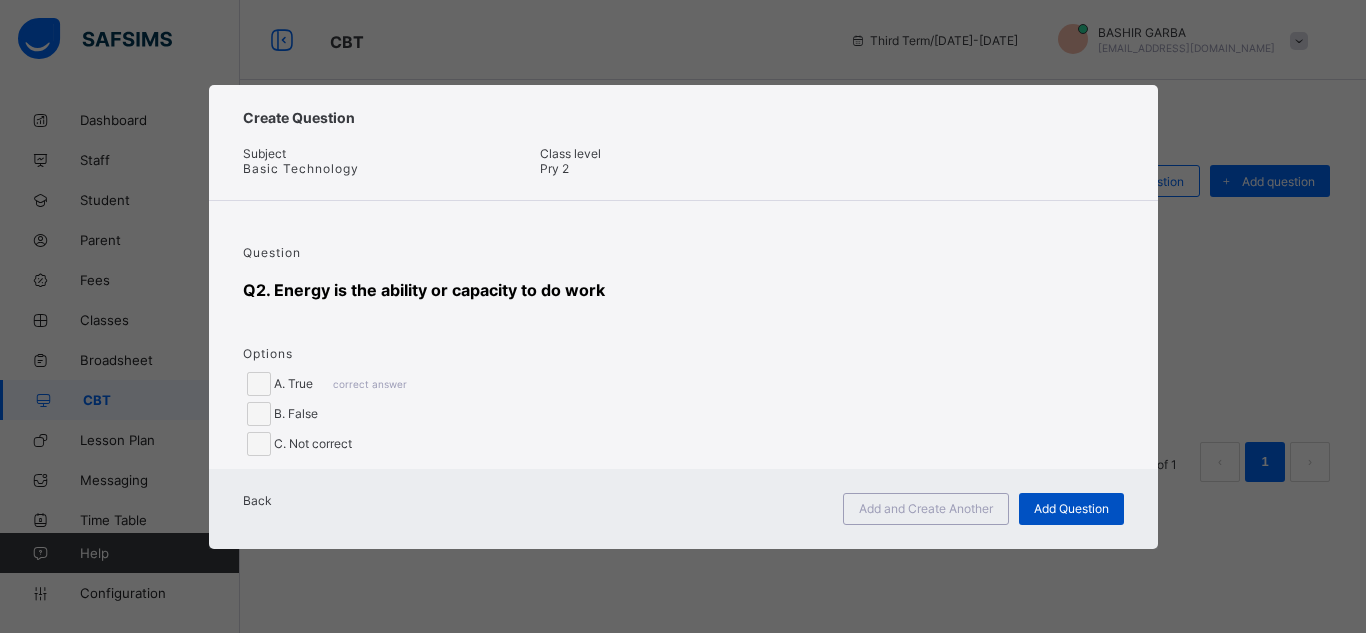 click on "Add Question" at bounding box center (1071, 509) 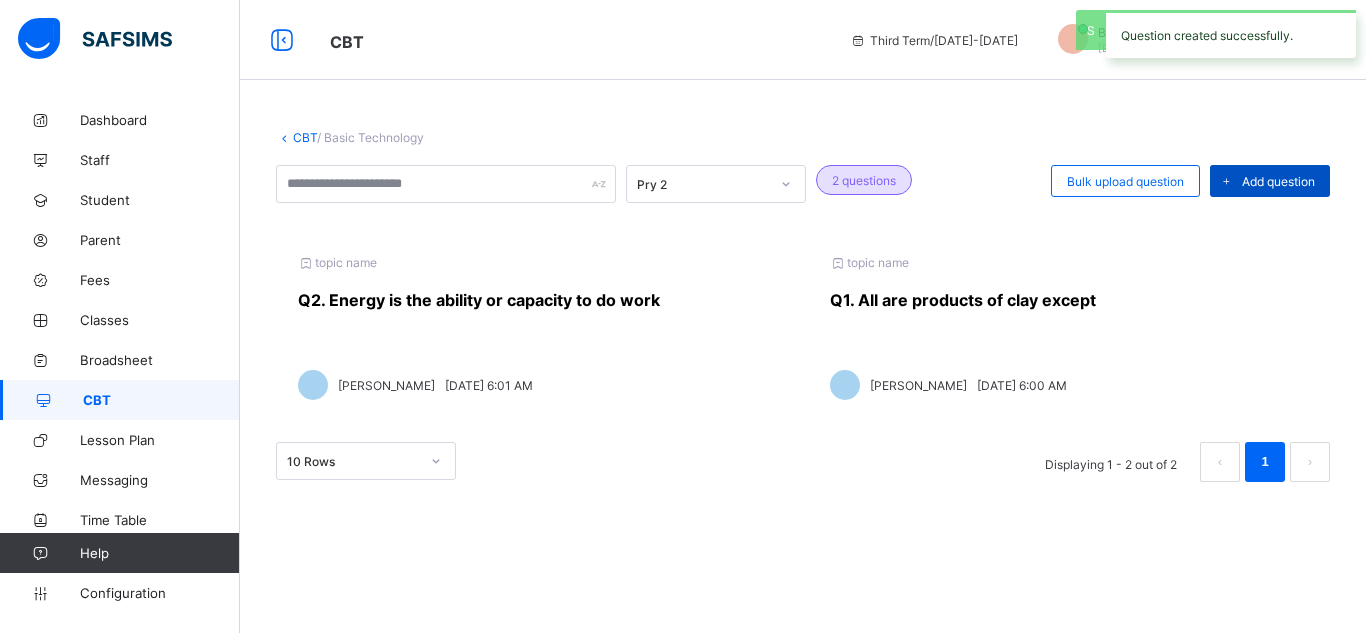 click on "Add question" at bounding box center [1278, 181] 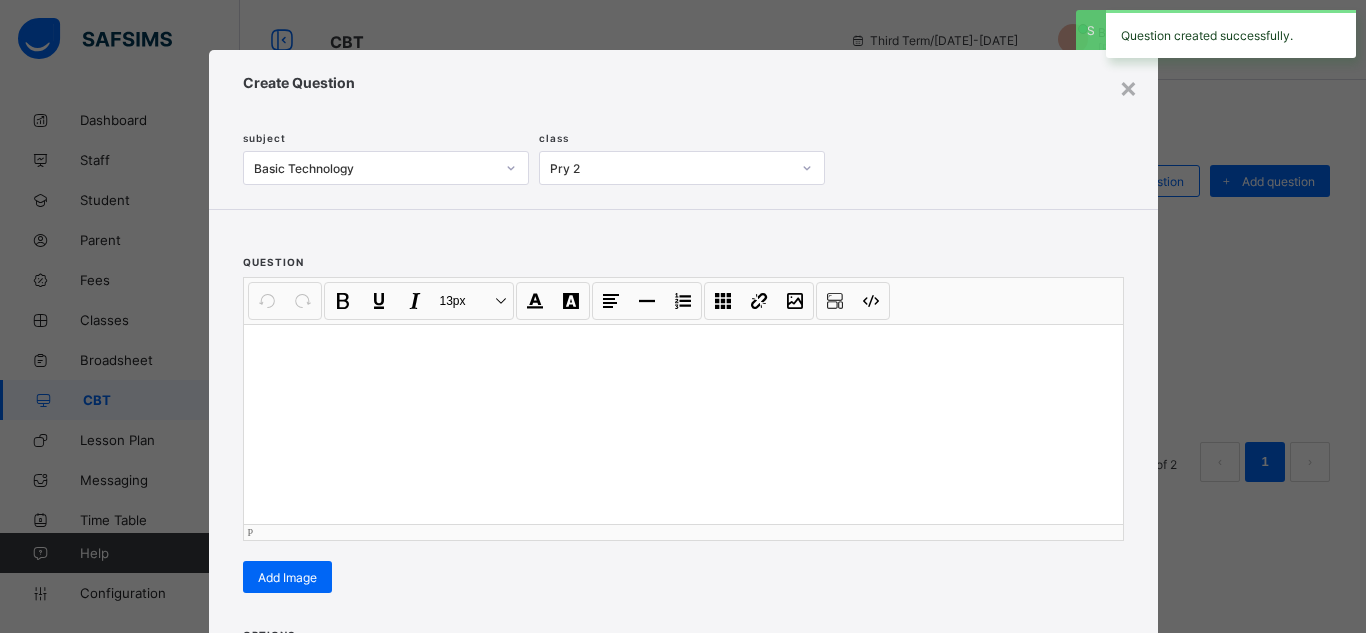 click at bounding box center [683, 424] 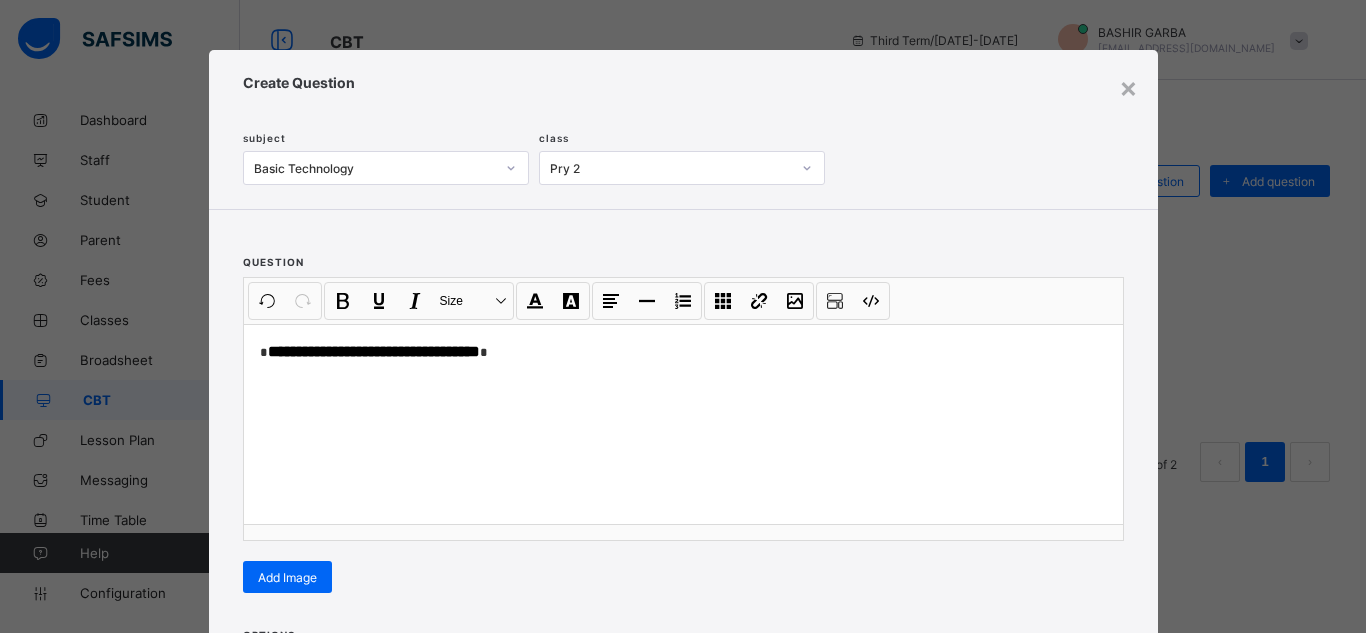 click on "**********" at bounding box center [683, 413] 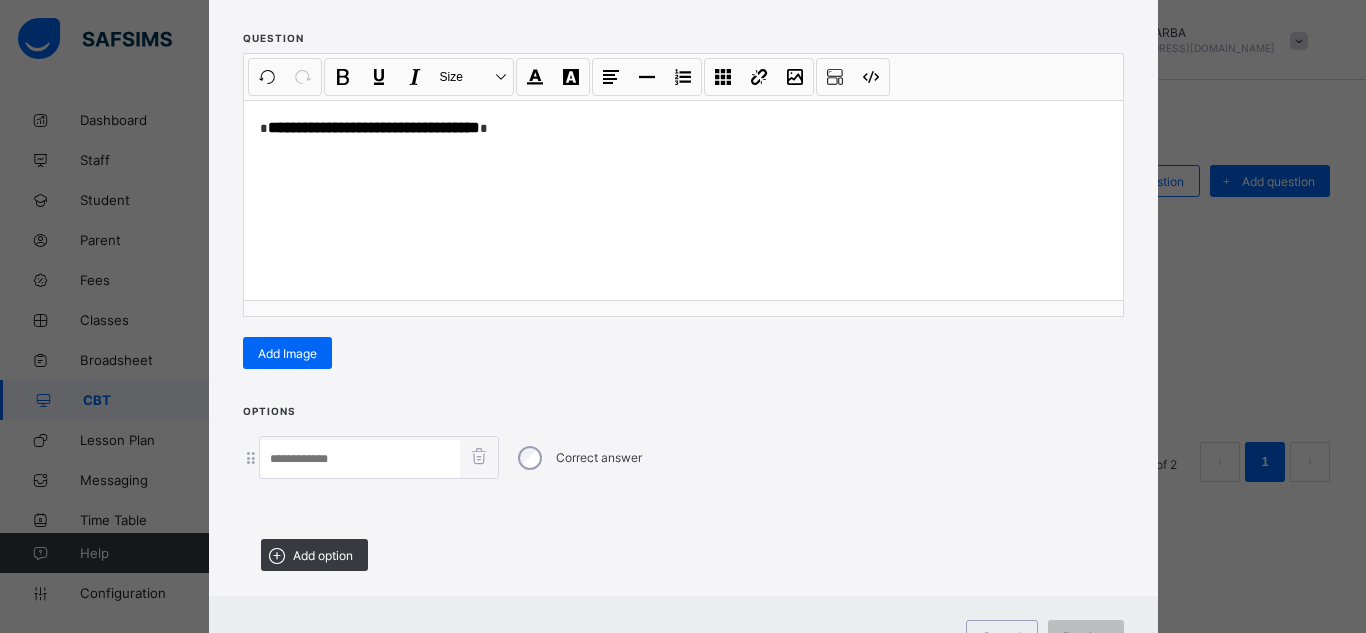 scroll, scrollTop: 240, scrollLeft: 0, axis: vertical 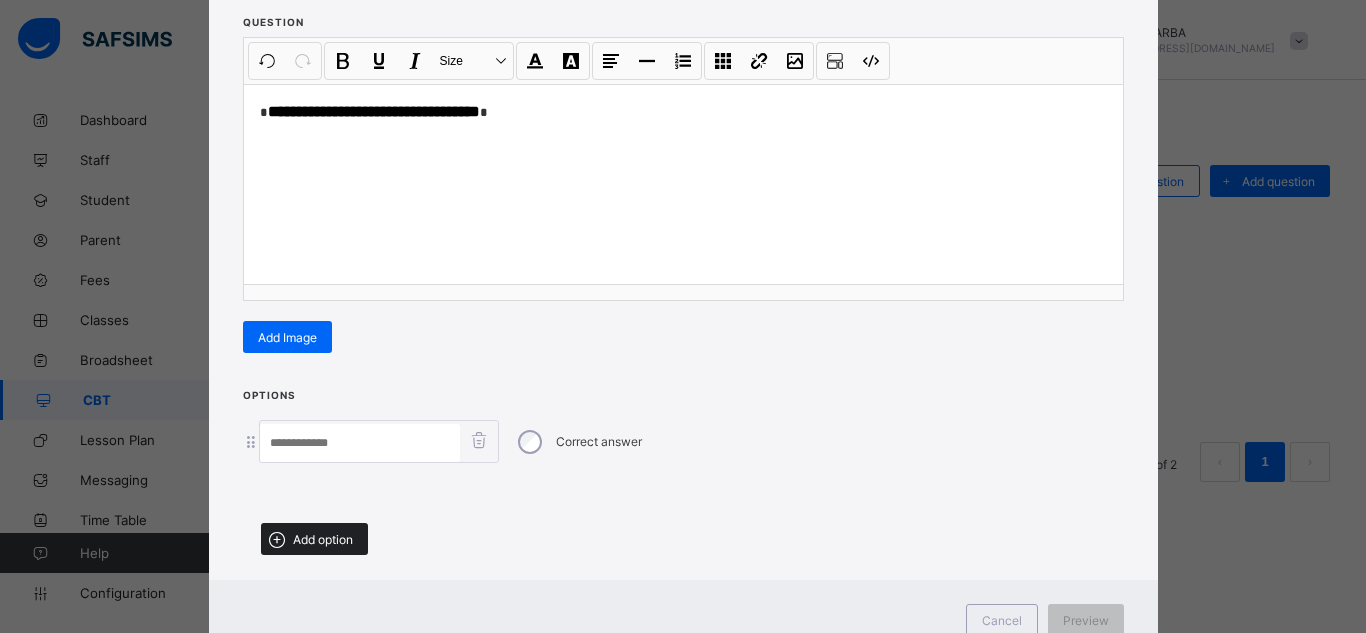 click on "Add option" at bounding box center [323, 539] 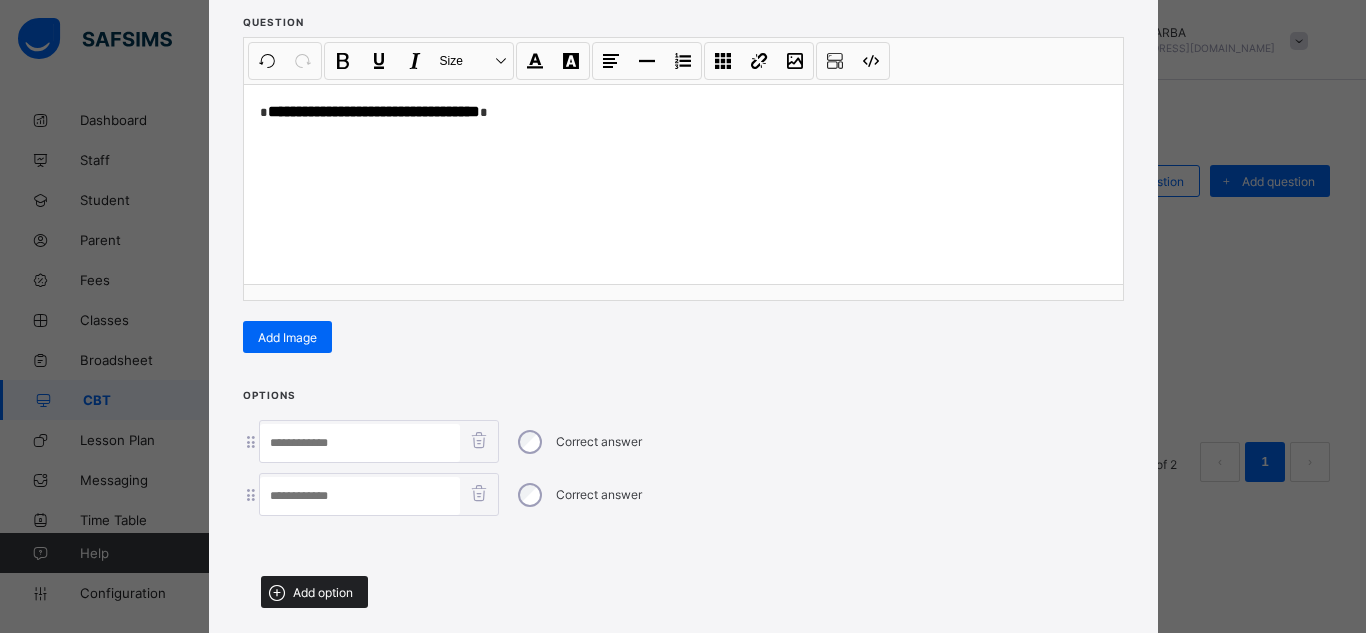 click on "Add option" at bounding box center [314, 592] 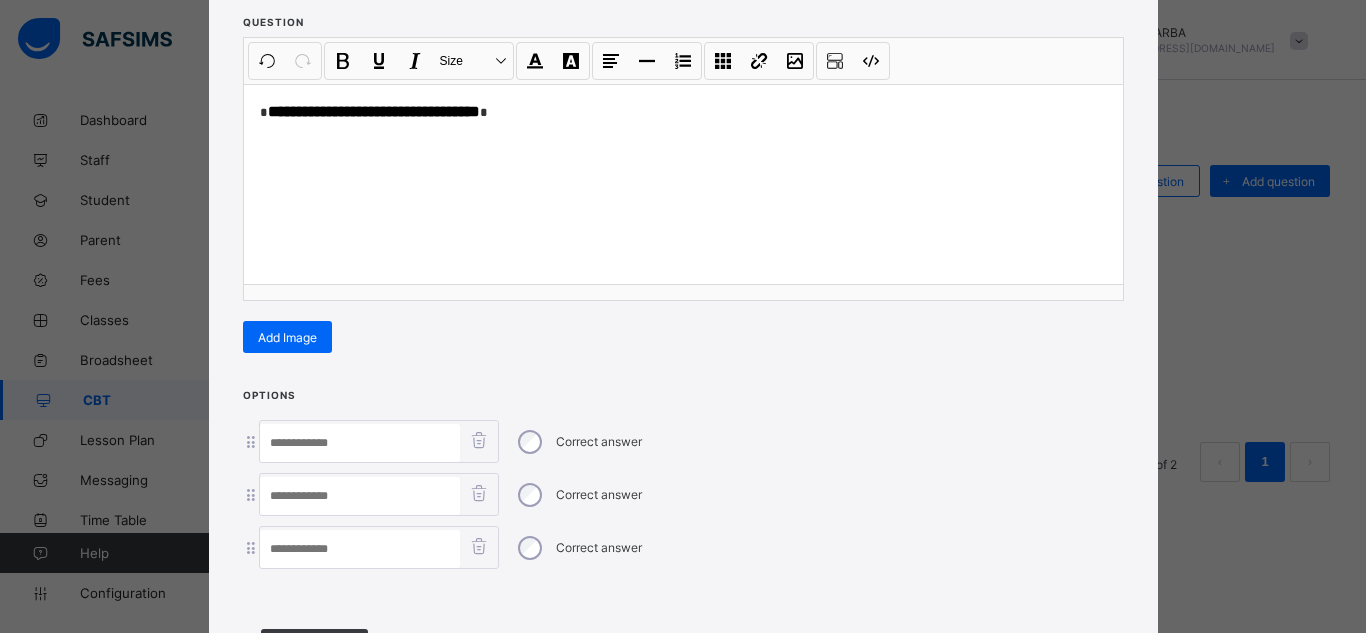 click at bounding box center (360, 549) 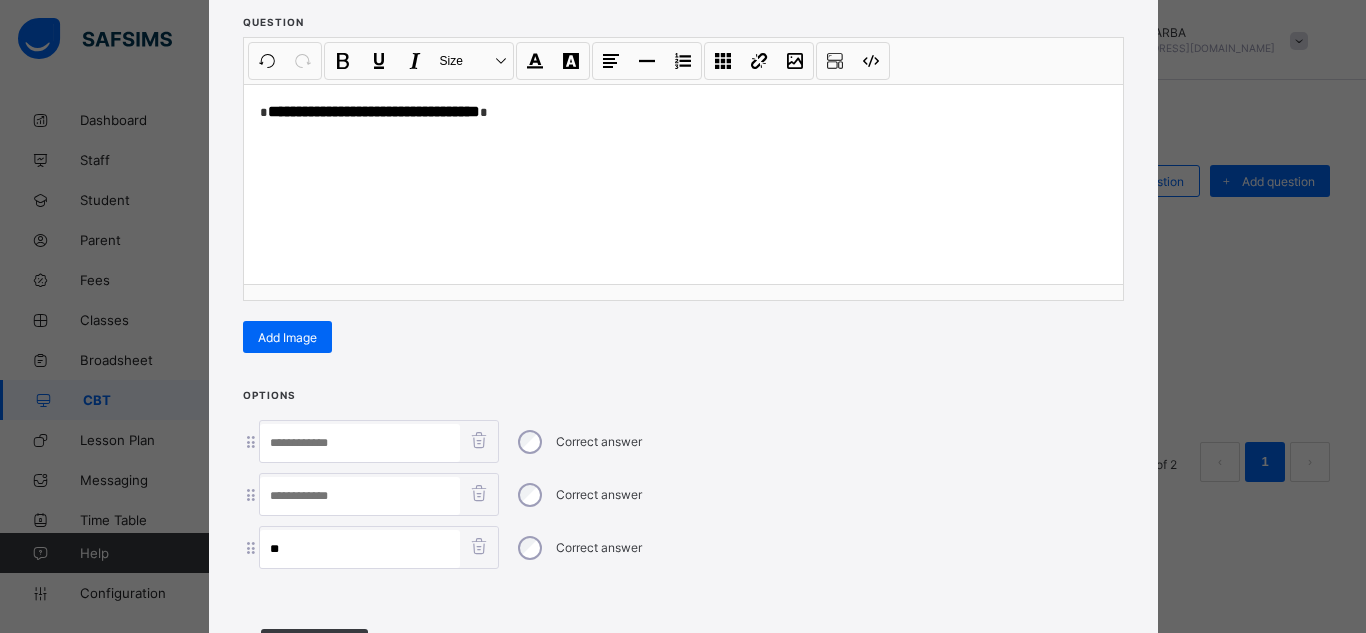 type on "**" 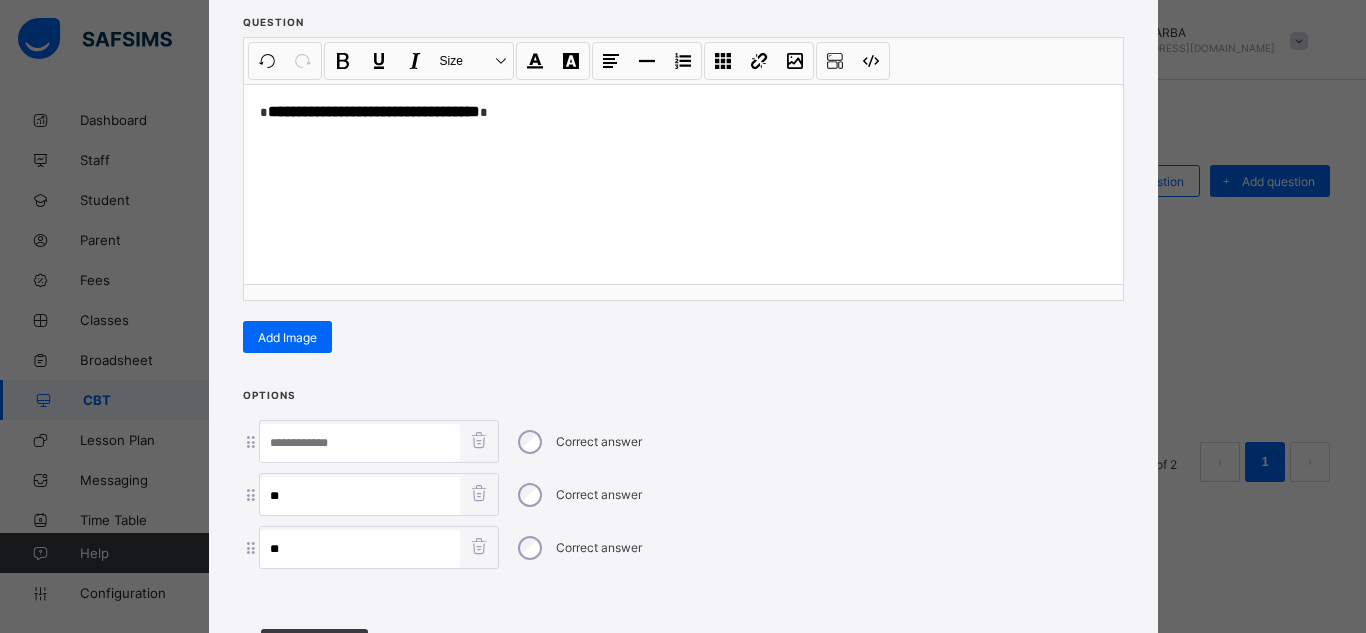 type on "**" 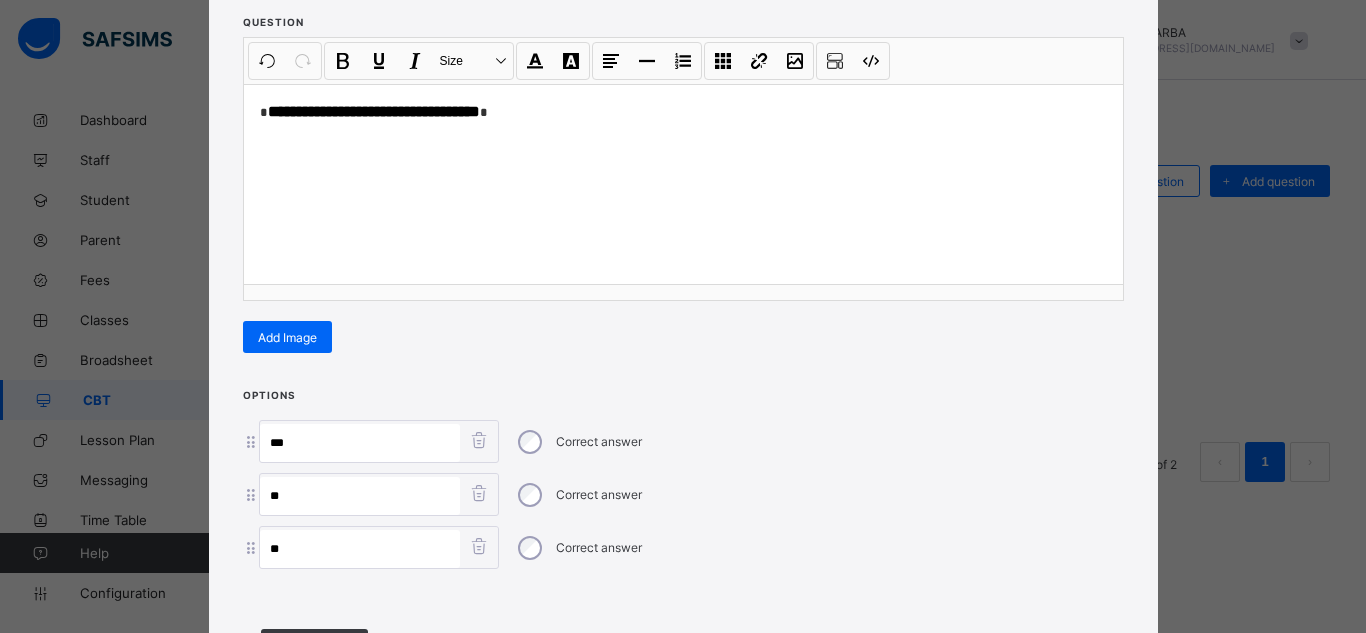 paste on "**********" 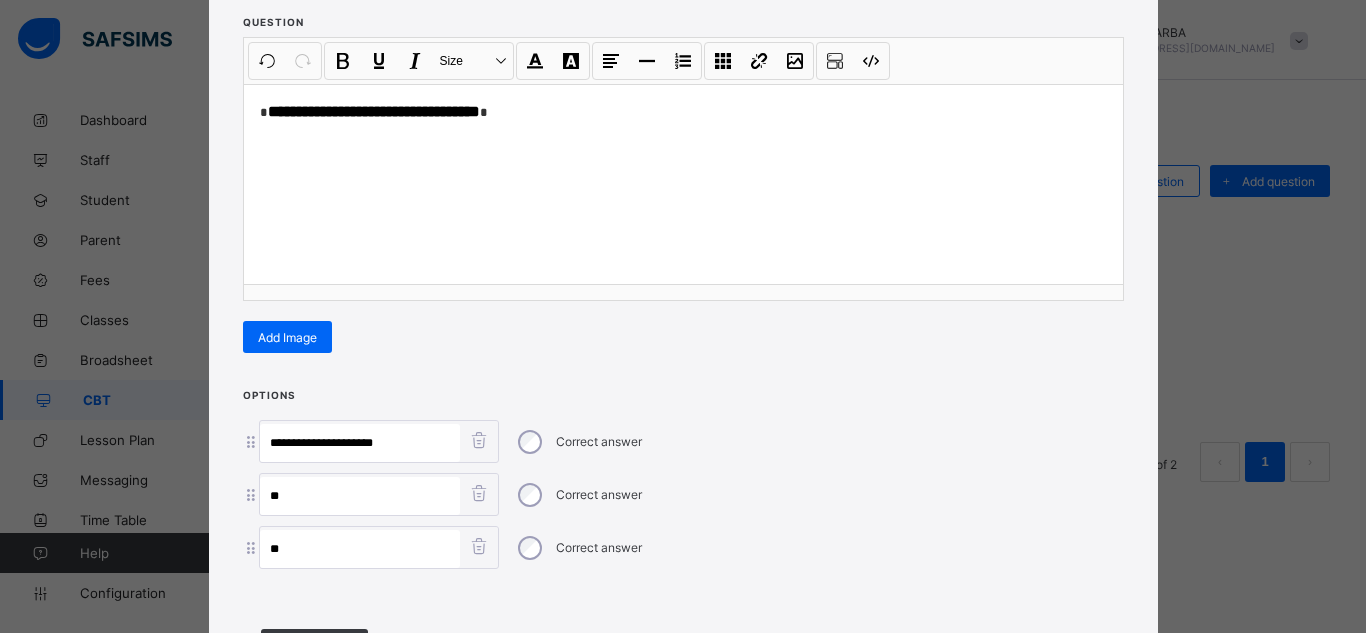 type on "**********" 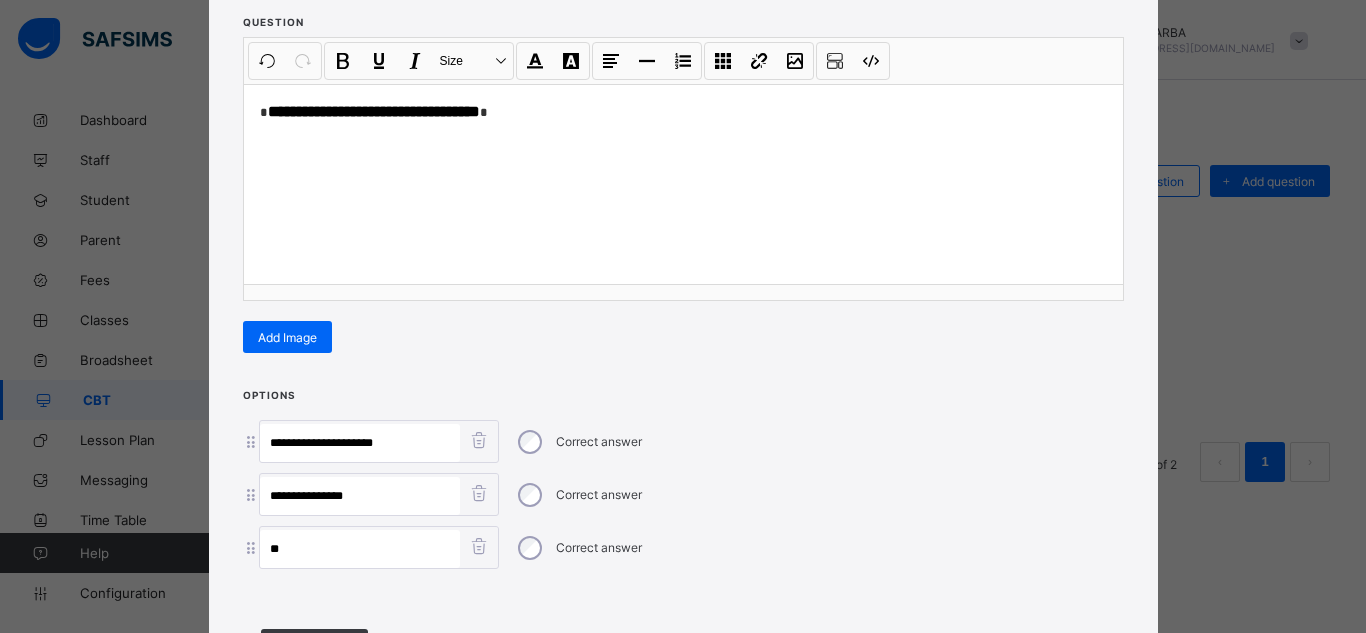 type on "**********" 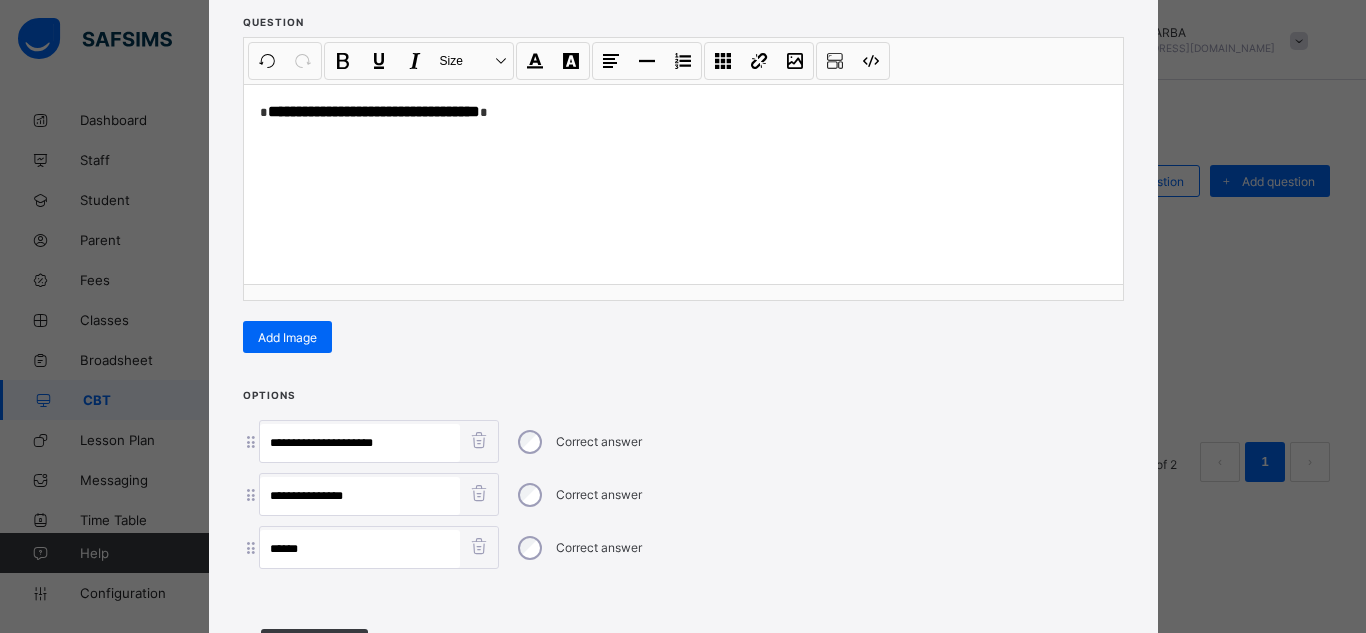 type on "******" 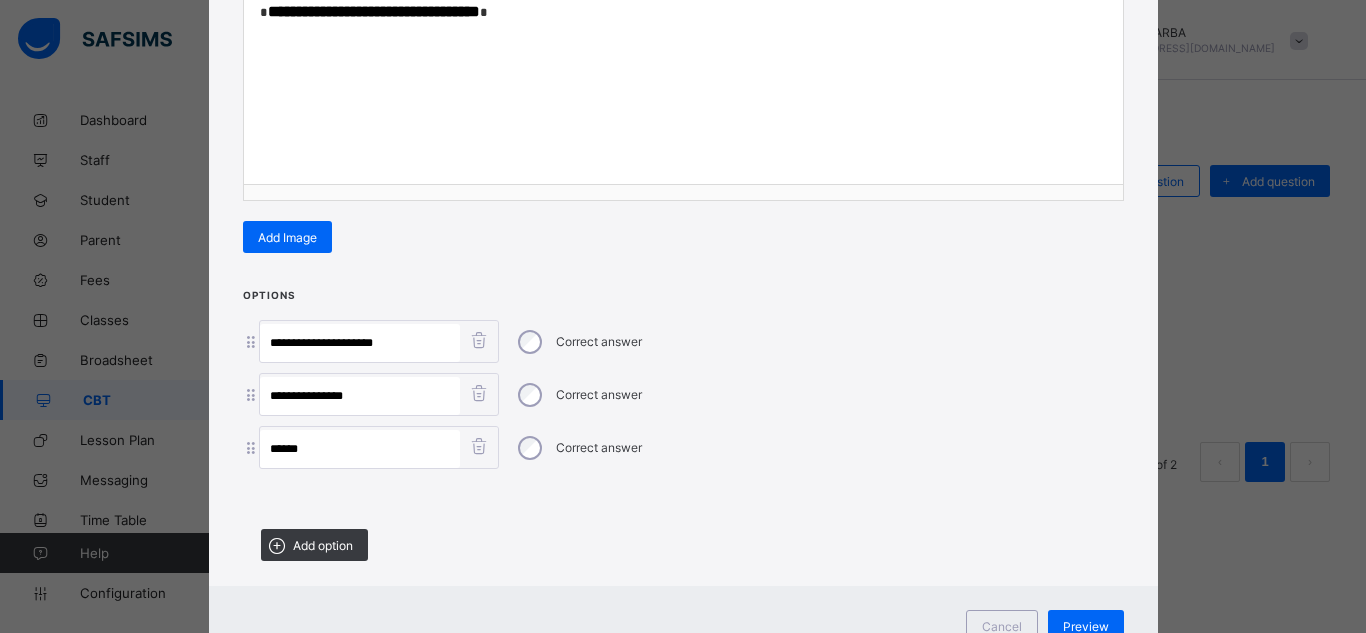scroll, scrollTop: 400, scrollLeft: 0, axis: vertical 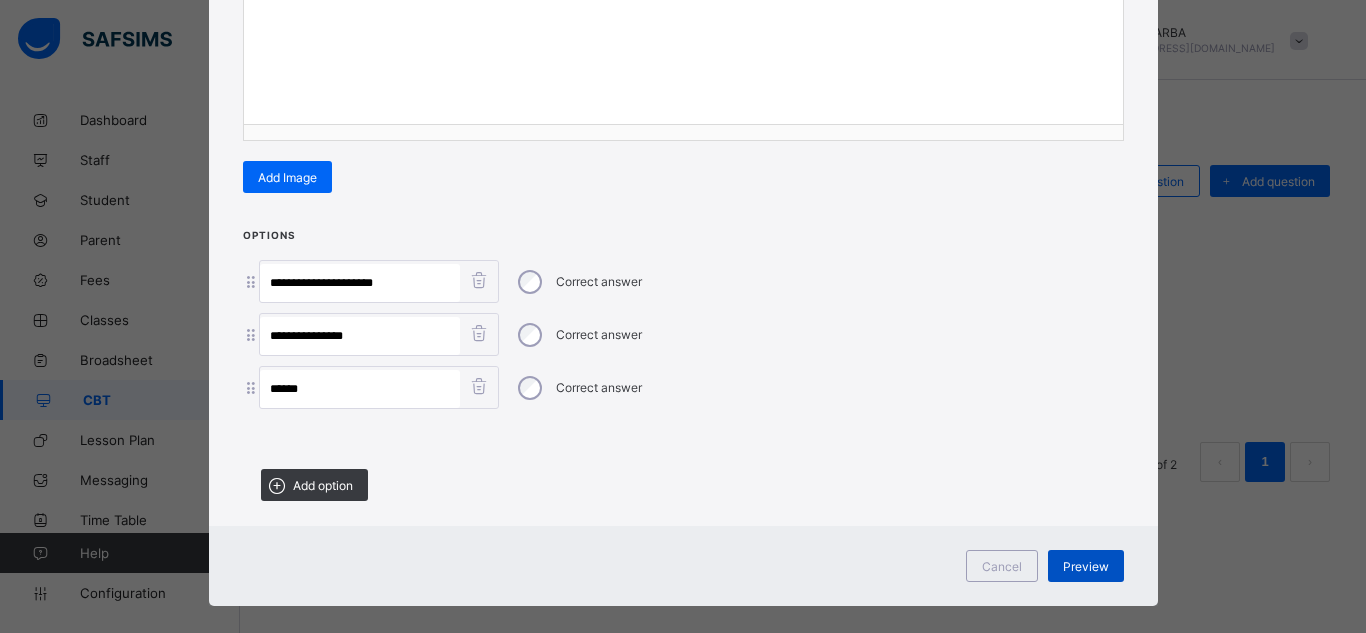 click on "Preview" at bounding box center (1086, 566) 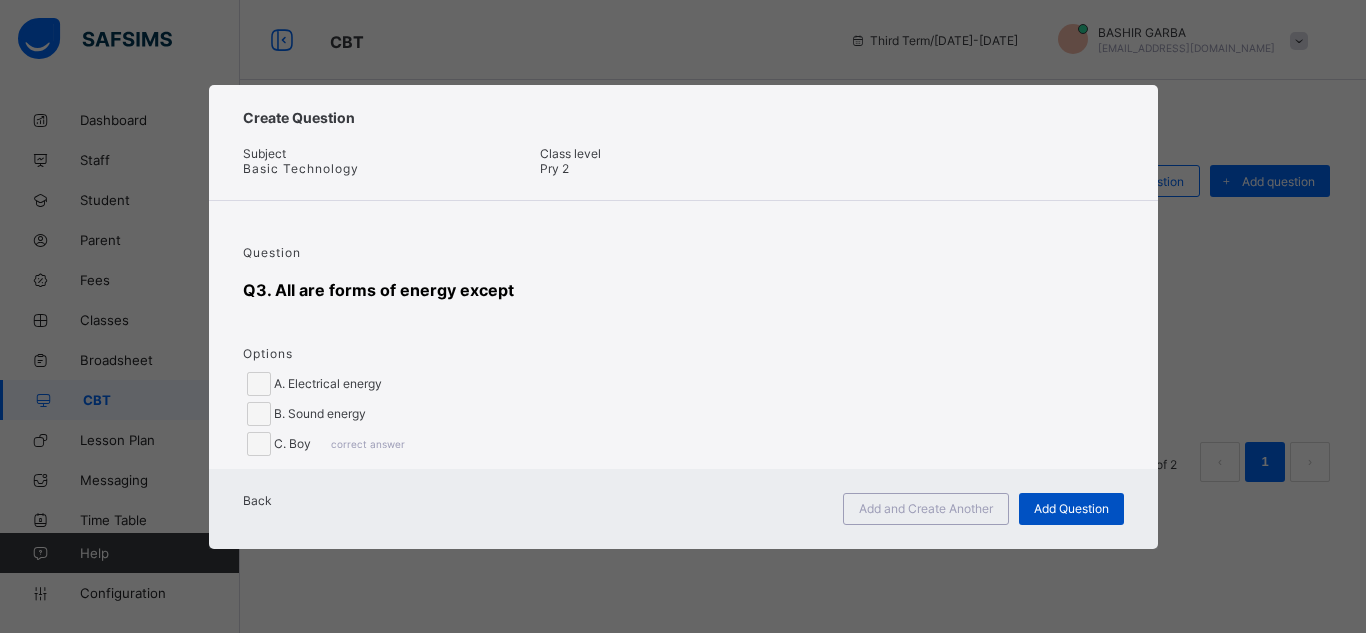 scroll, scrollTop: 0, scrollLeft: 0, axis: both 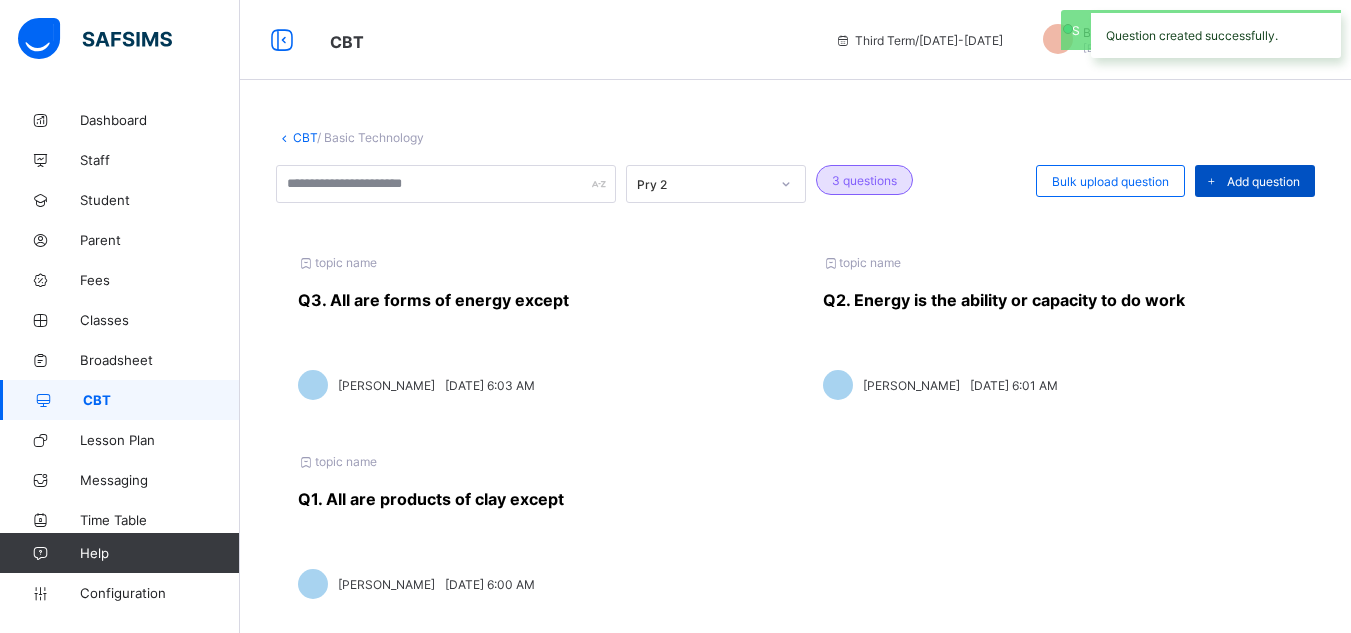 click on "Add question" at bounding box center (1263, 181) 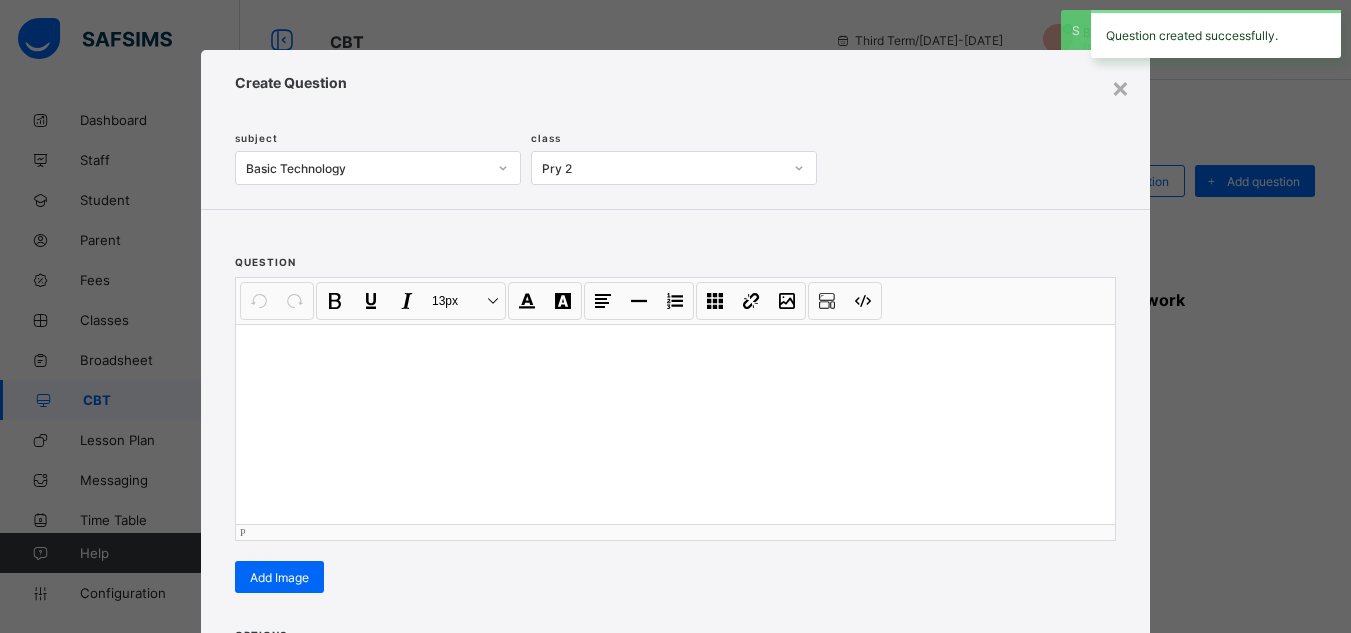 click at bounding box center (675, 424) 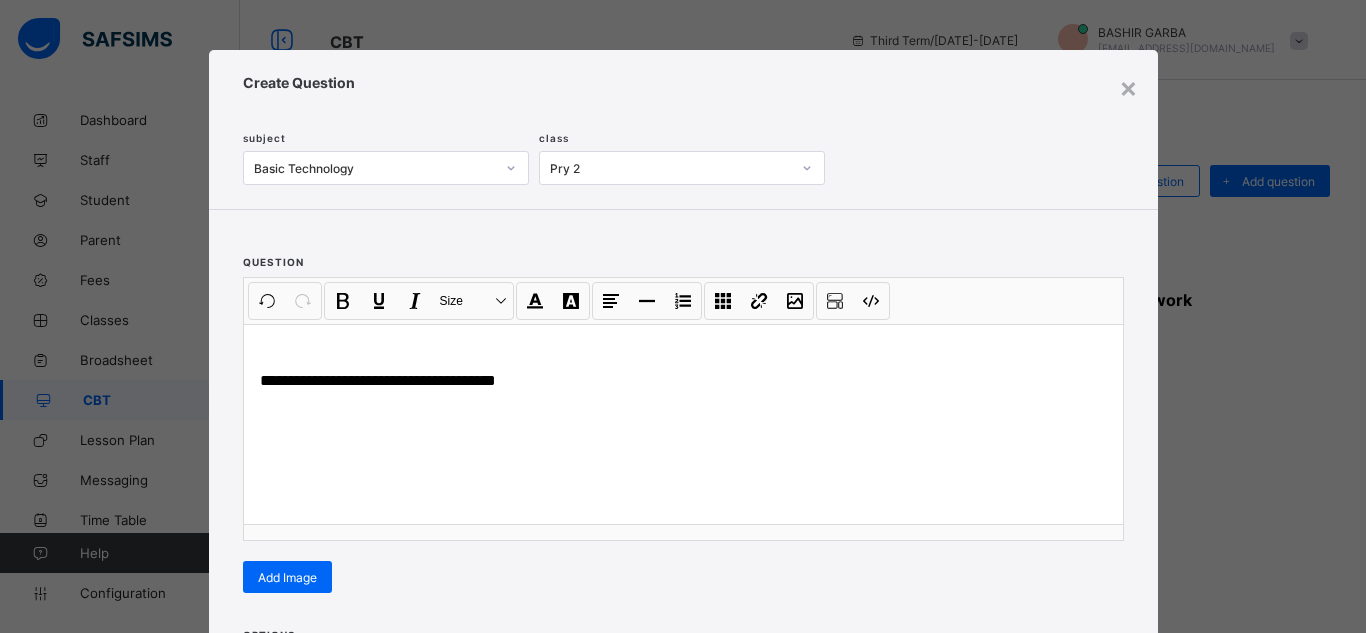 click on "**********" at bounding box center [683, 413] 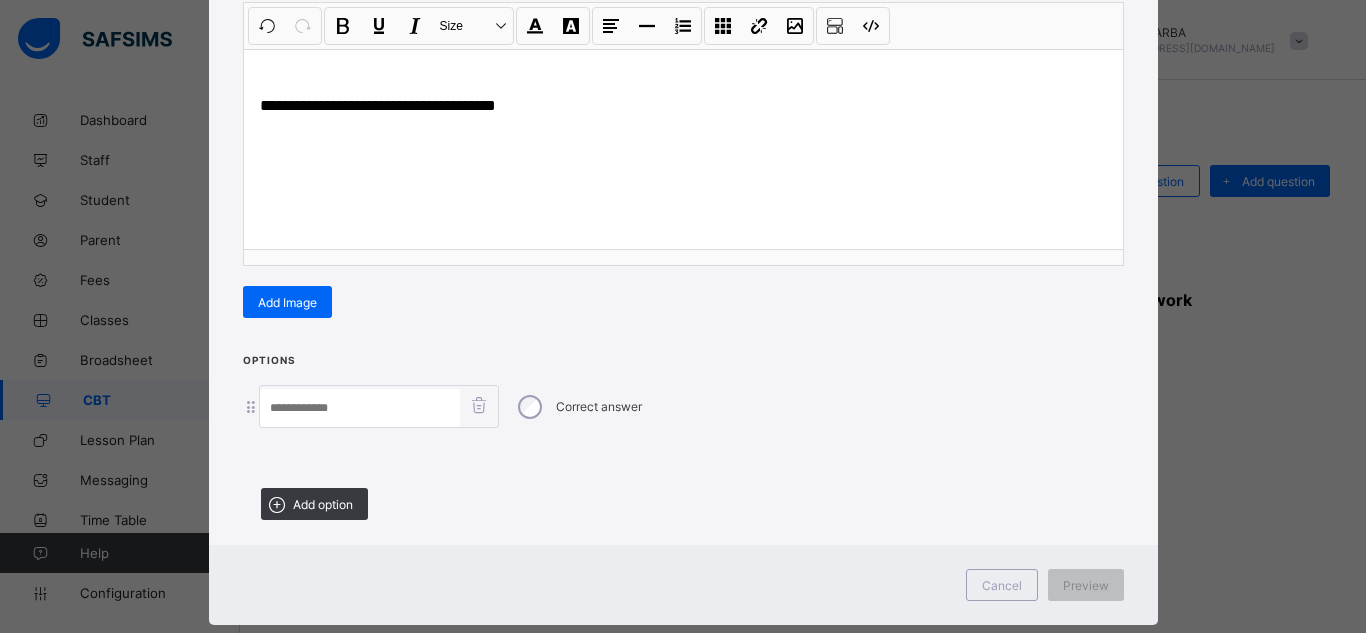 scroll, scrollTop: 316, scrollLeft: 0, axis: vertical 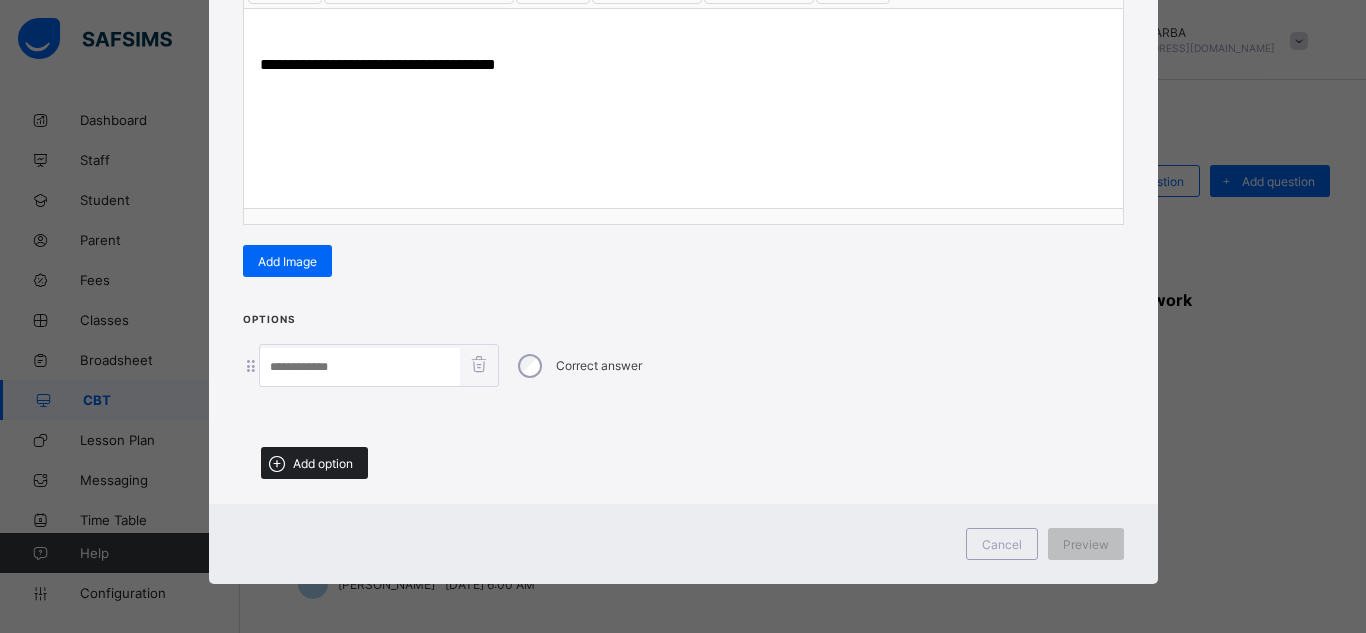 click on "Add option" at bounding box center [323, 463] 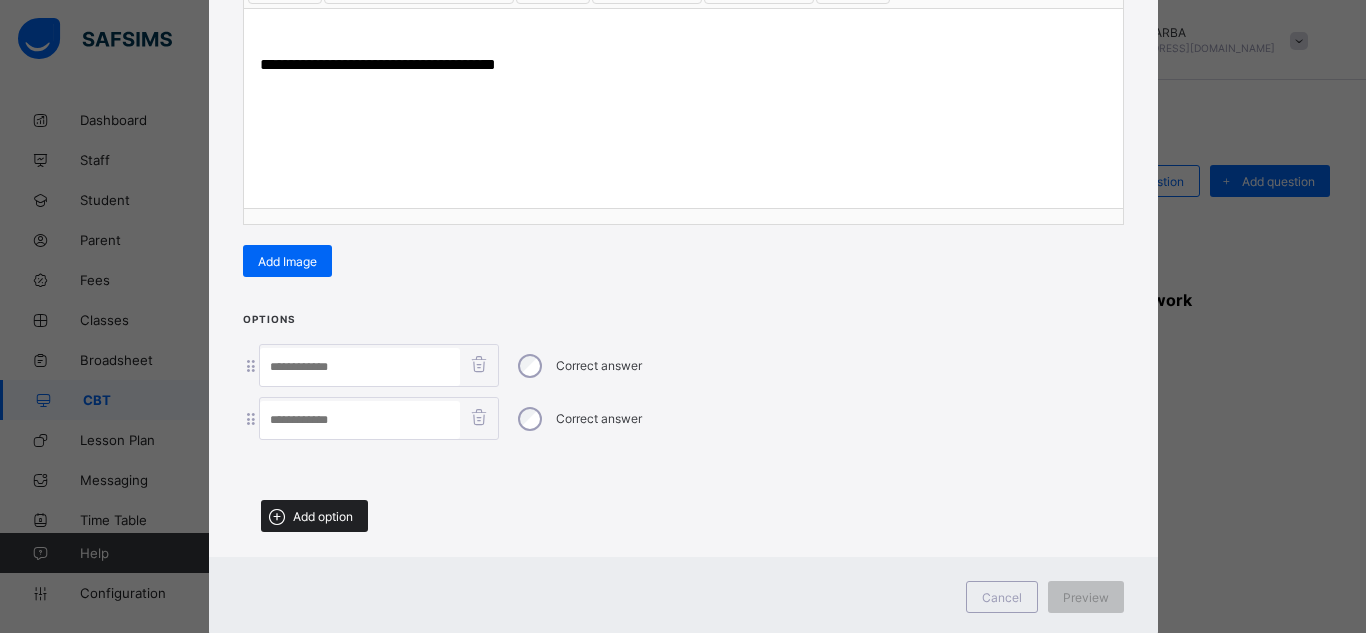 click on "Add option" at bounding box center [323, 516] 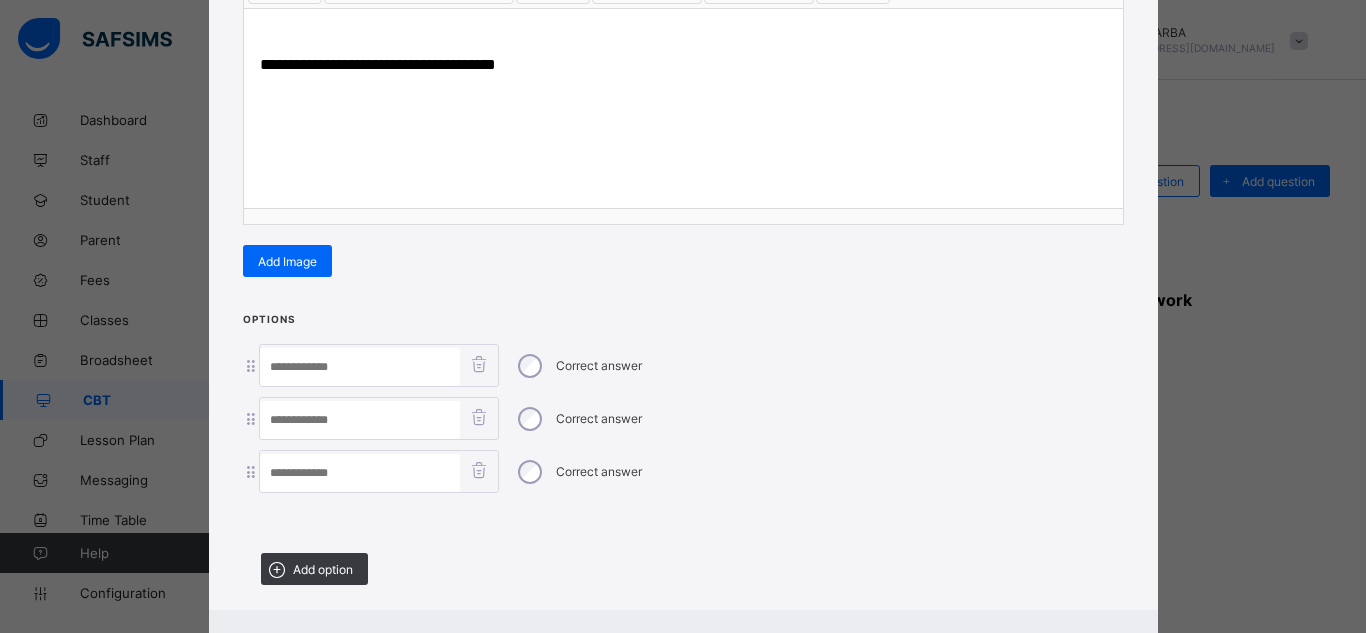 click at bounding box center [360, 473] 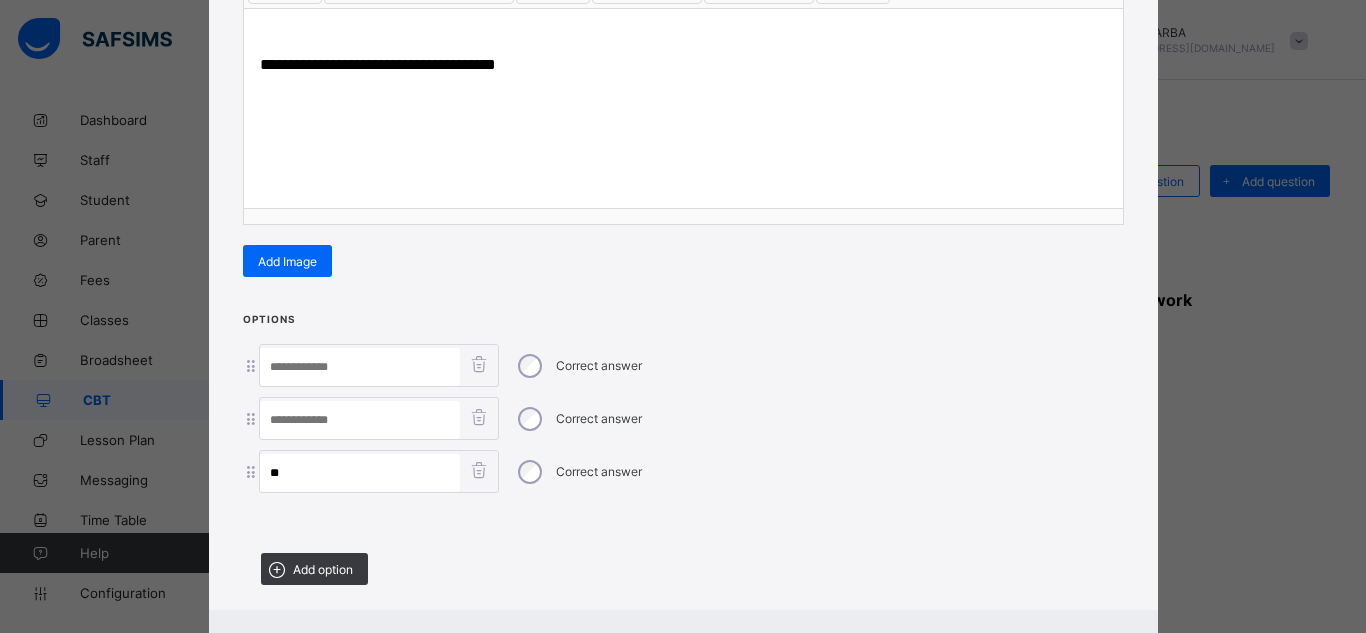 type on "**" 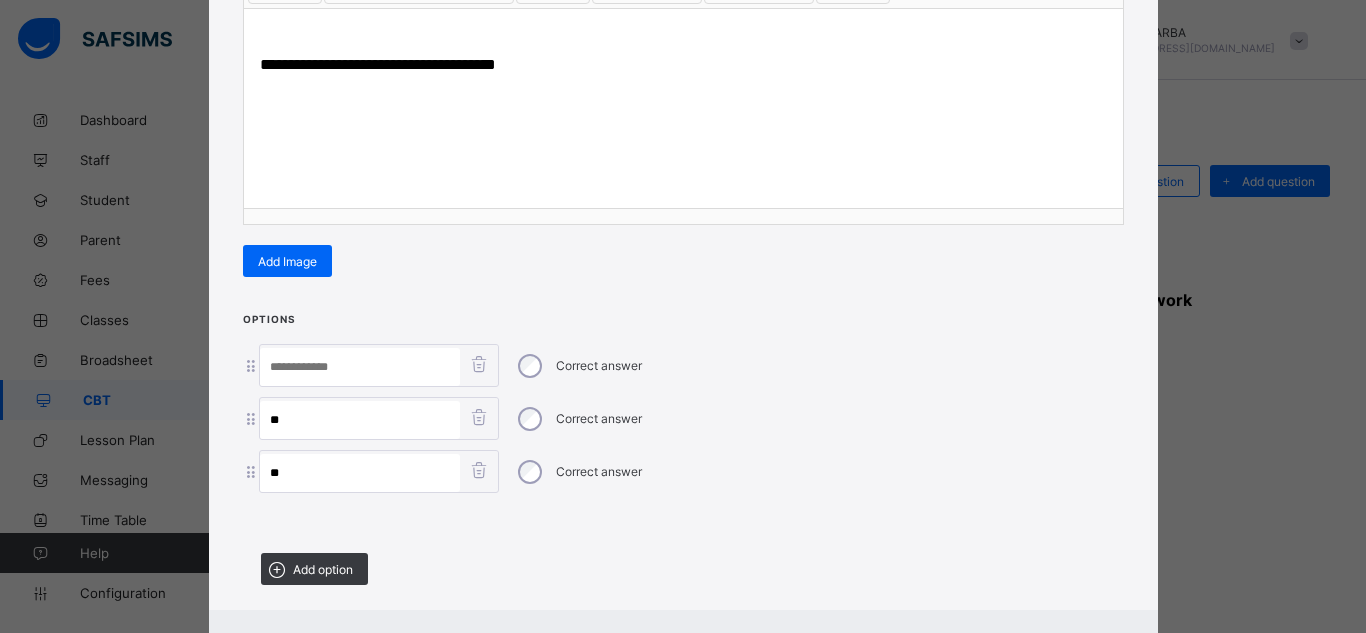 type on "**" 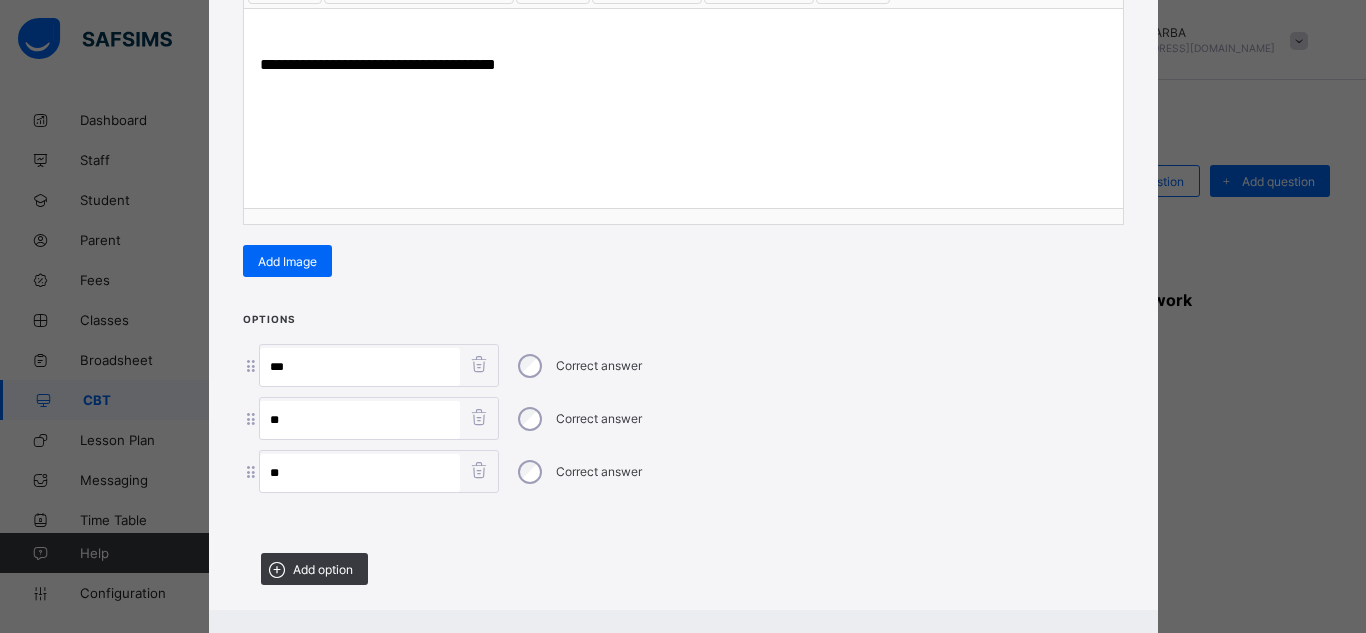paste on "**********" 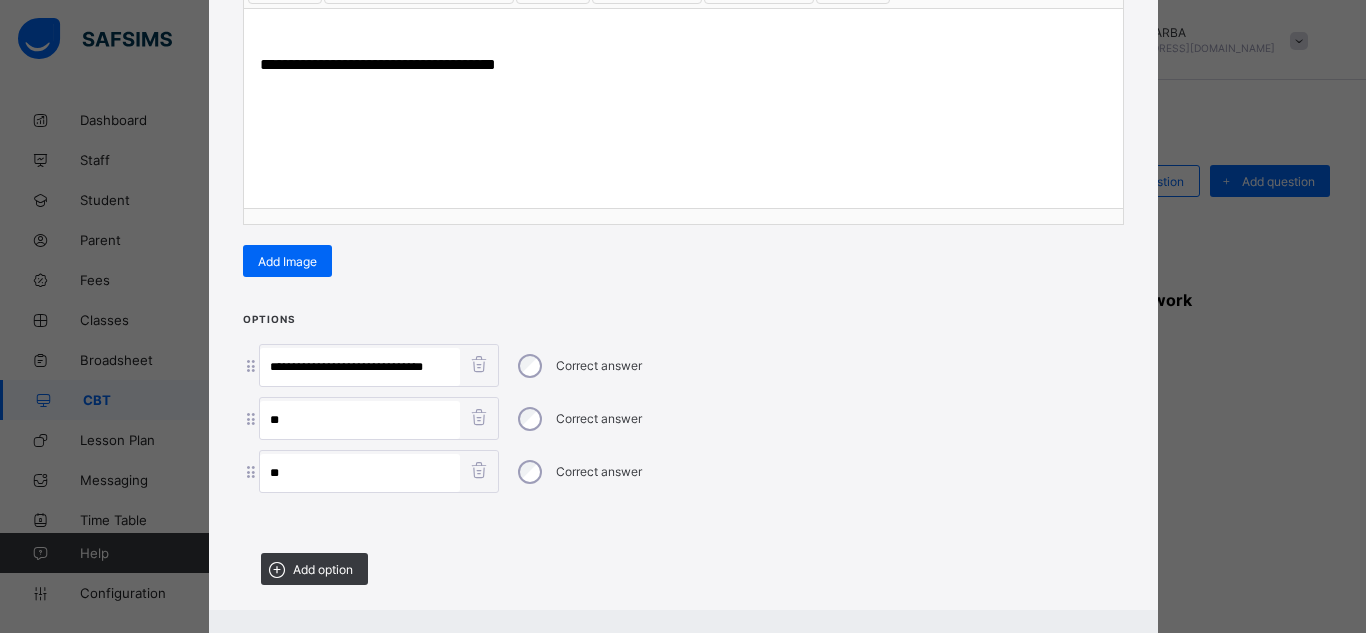 click on "**********" at bounding box center [360, 367] 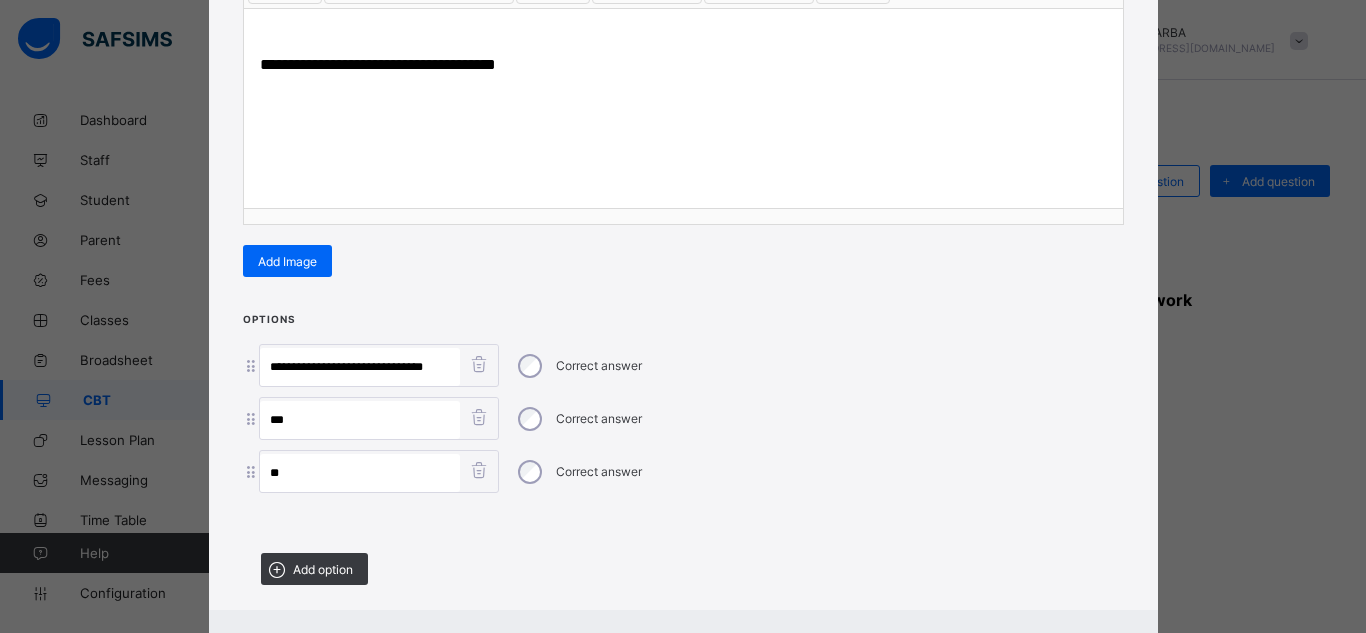 paste on "**********" 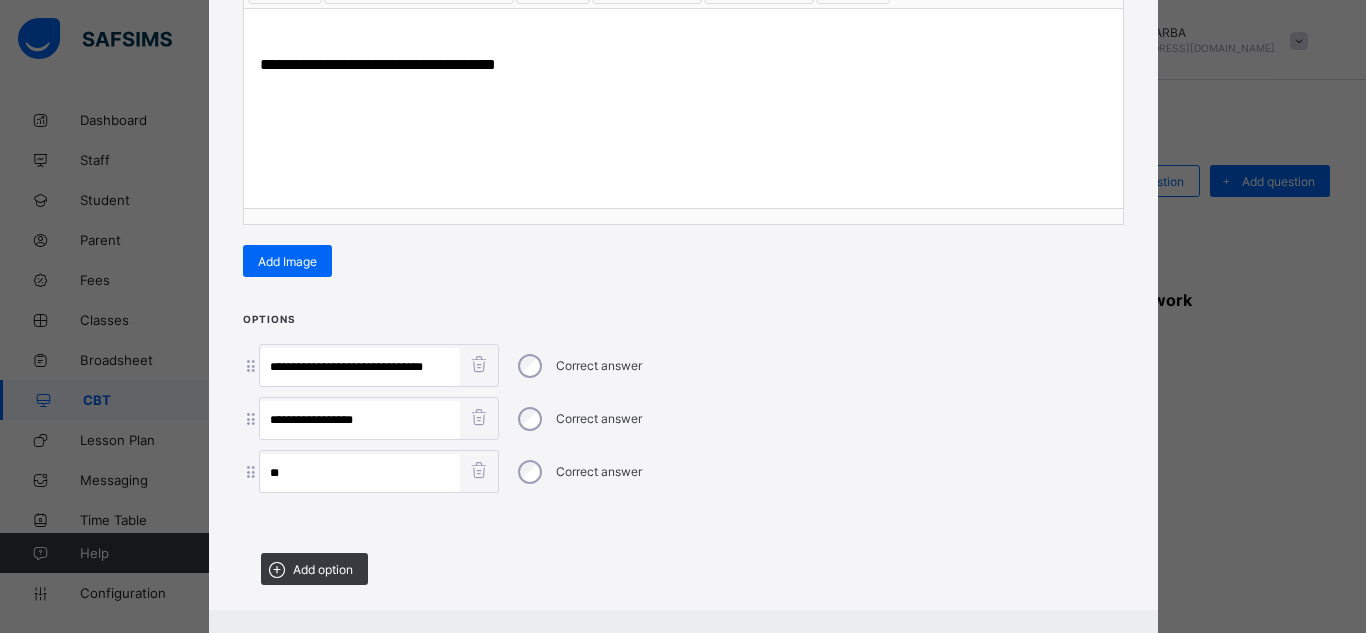 type on "**********" 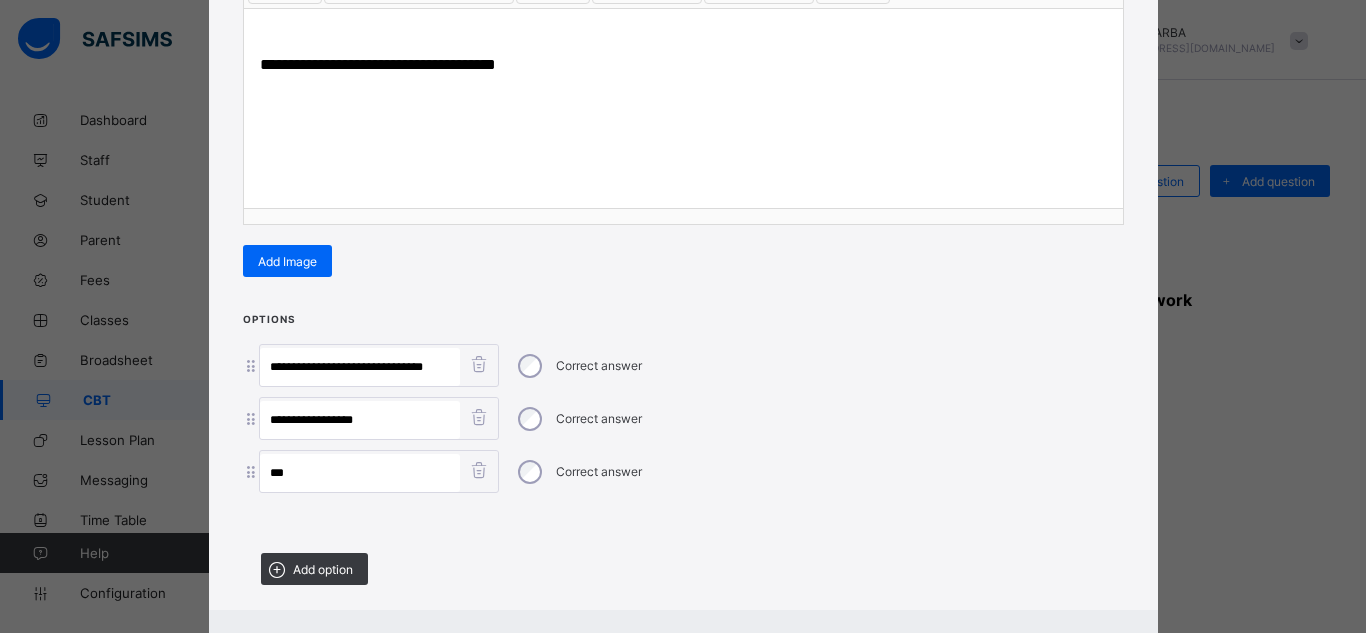 paste on "*******" 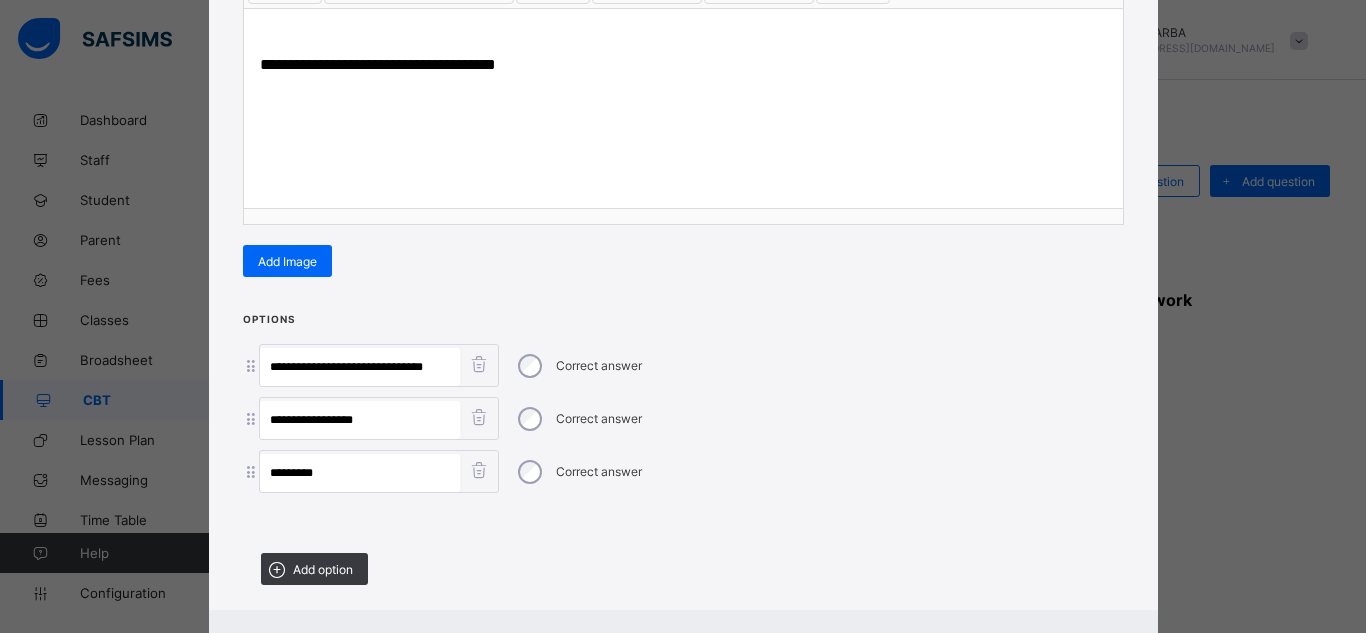 type on "*********" 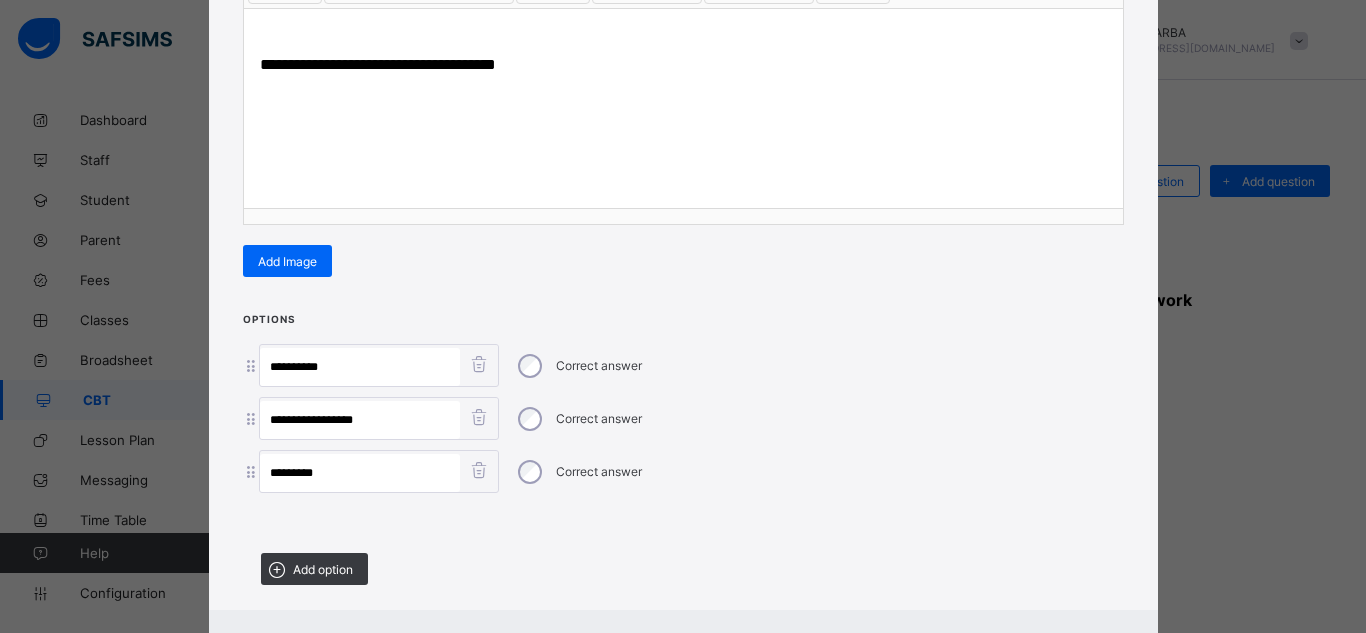 type on "*********" 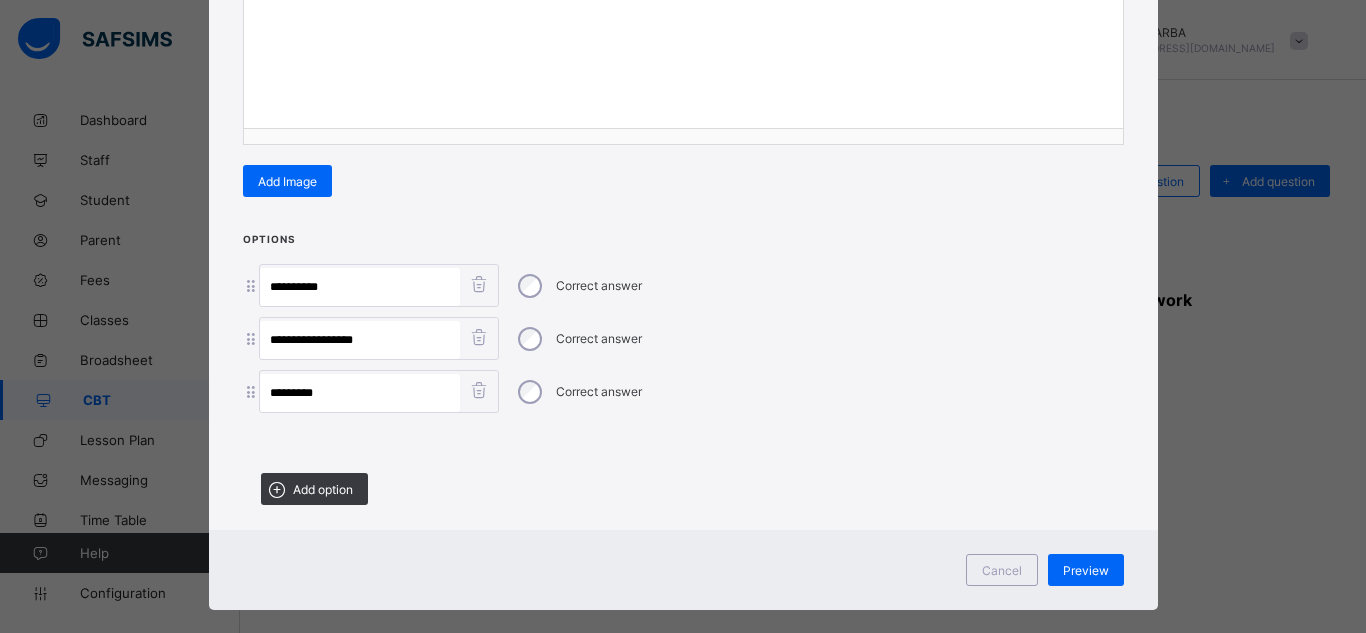 scroll, scrollTop: 420, scrollLeft: 0, axis: vertical 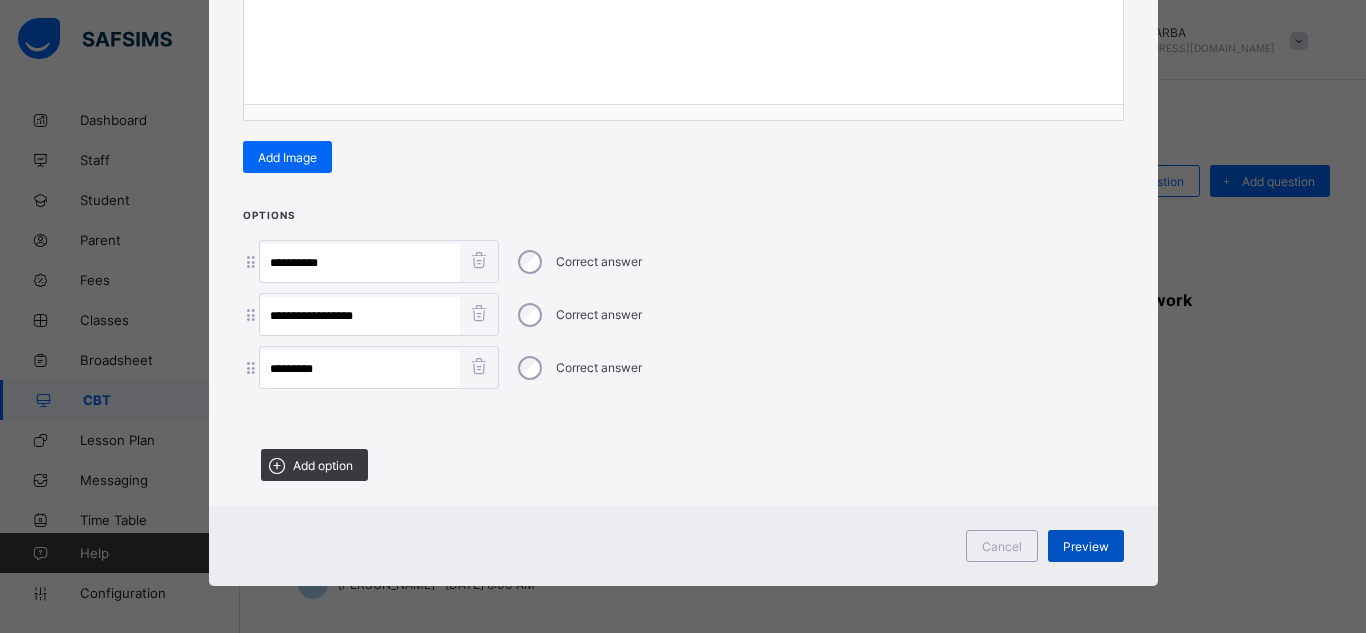 click on "Preview" at bounding box center (1086, 546) 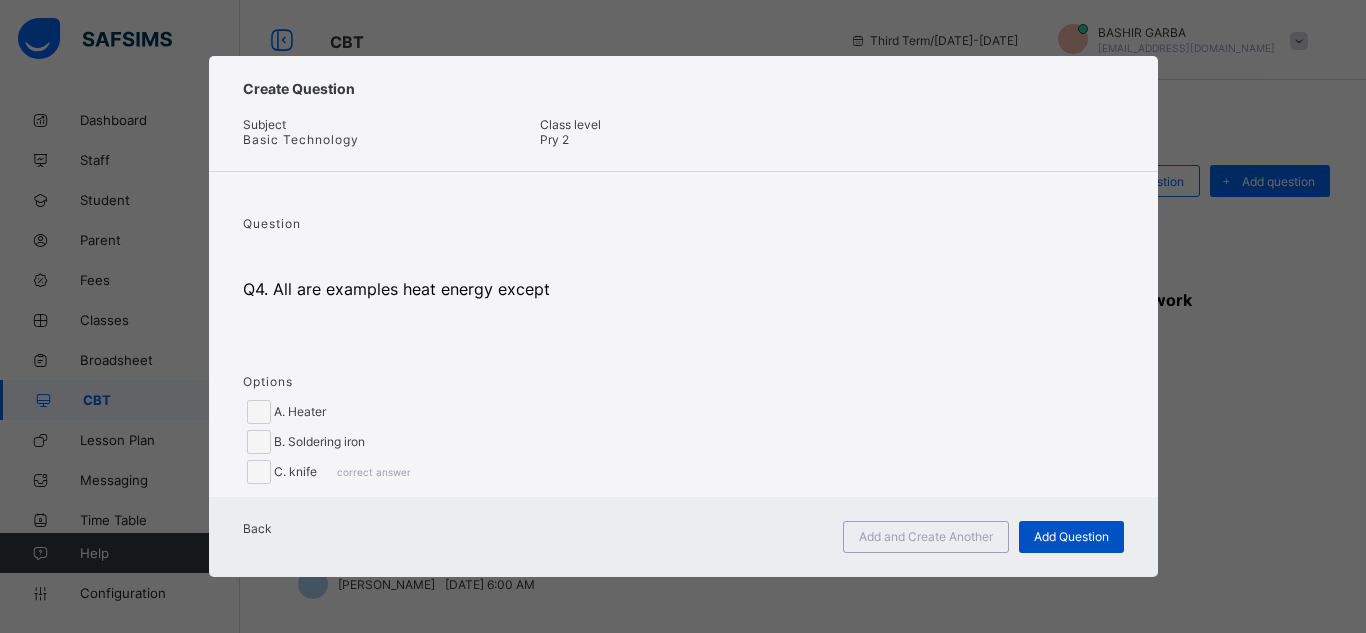 scroll, scrollTop: 29, scrollLeft: 0, axis: vertical 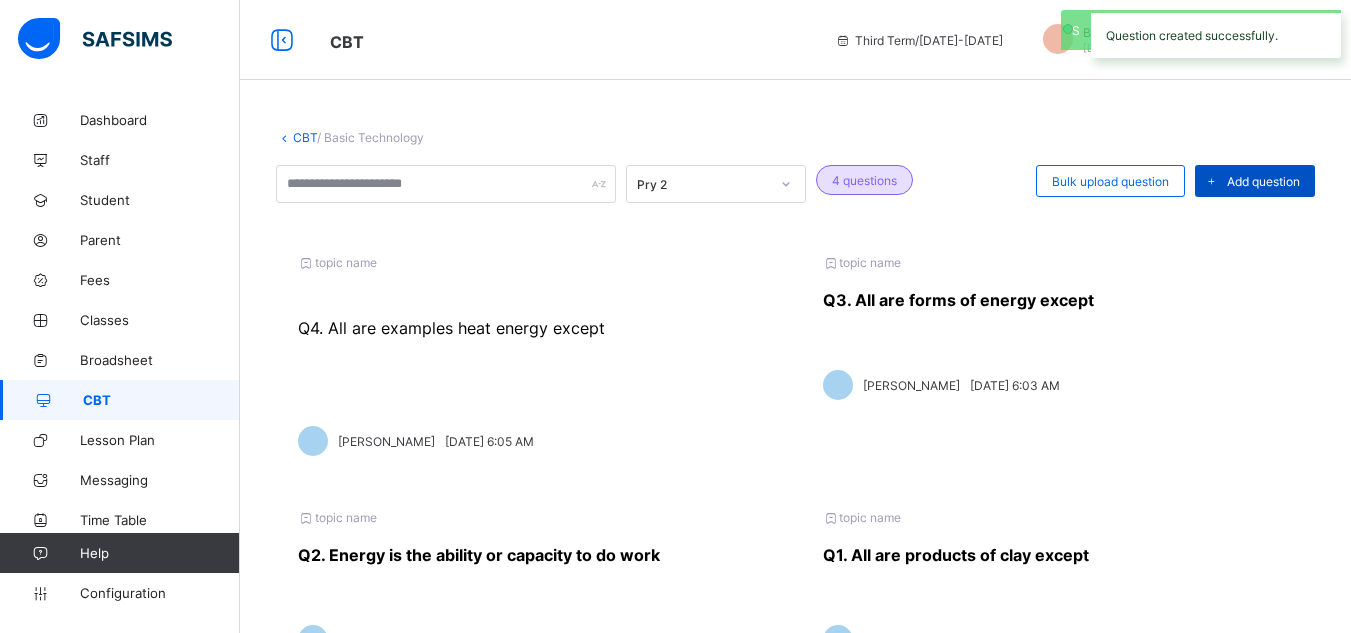 click at bounding box center [1211, 181] 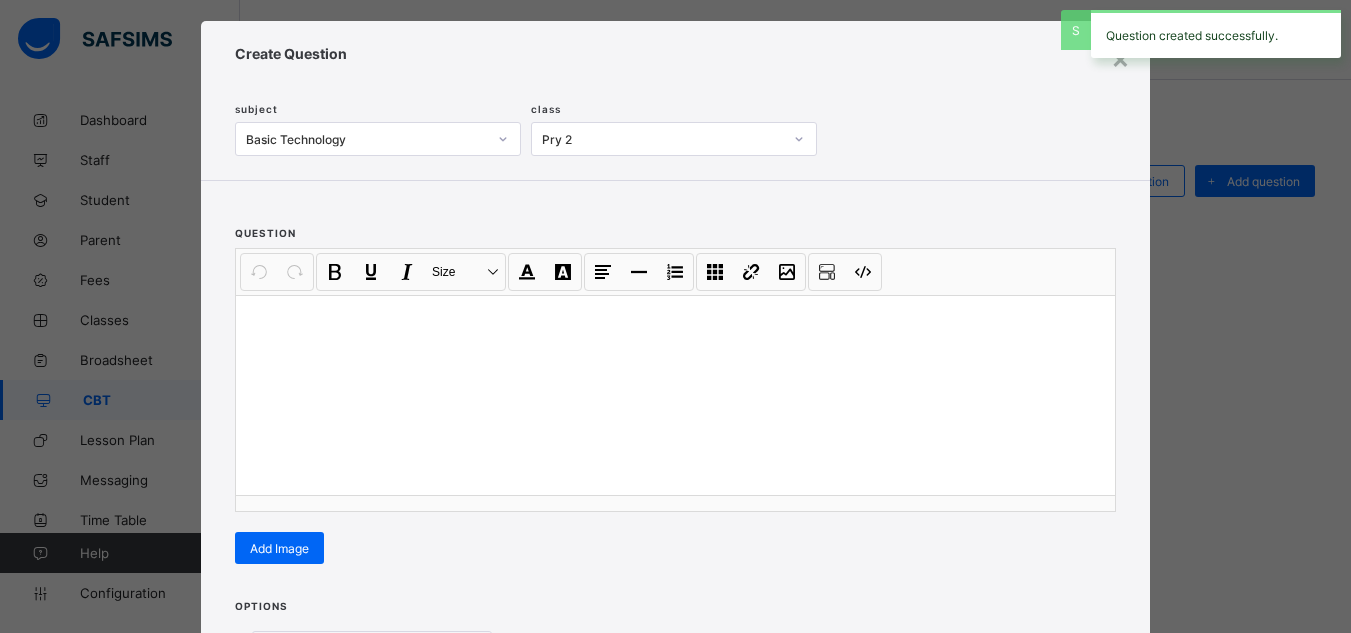 click at bounding box center (675, 395) 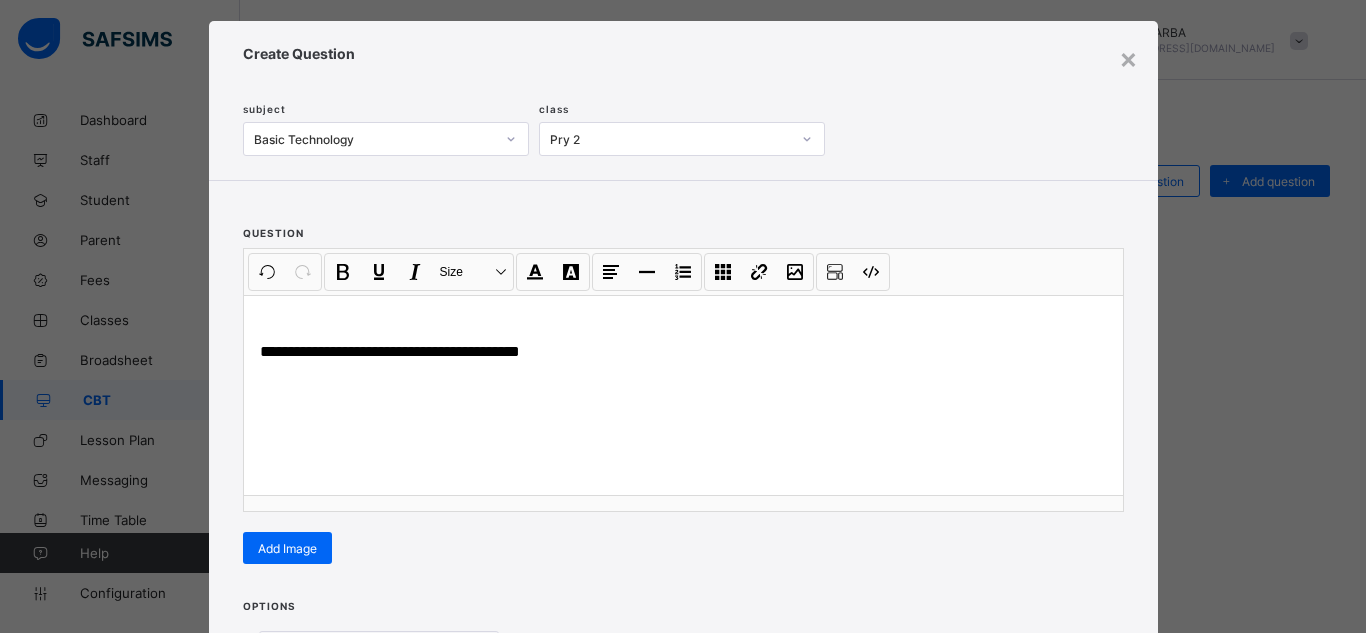 click at bounding box center [683, 617] 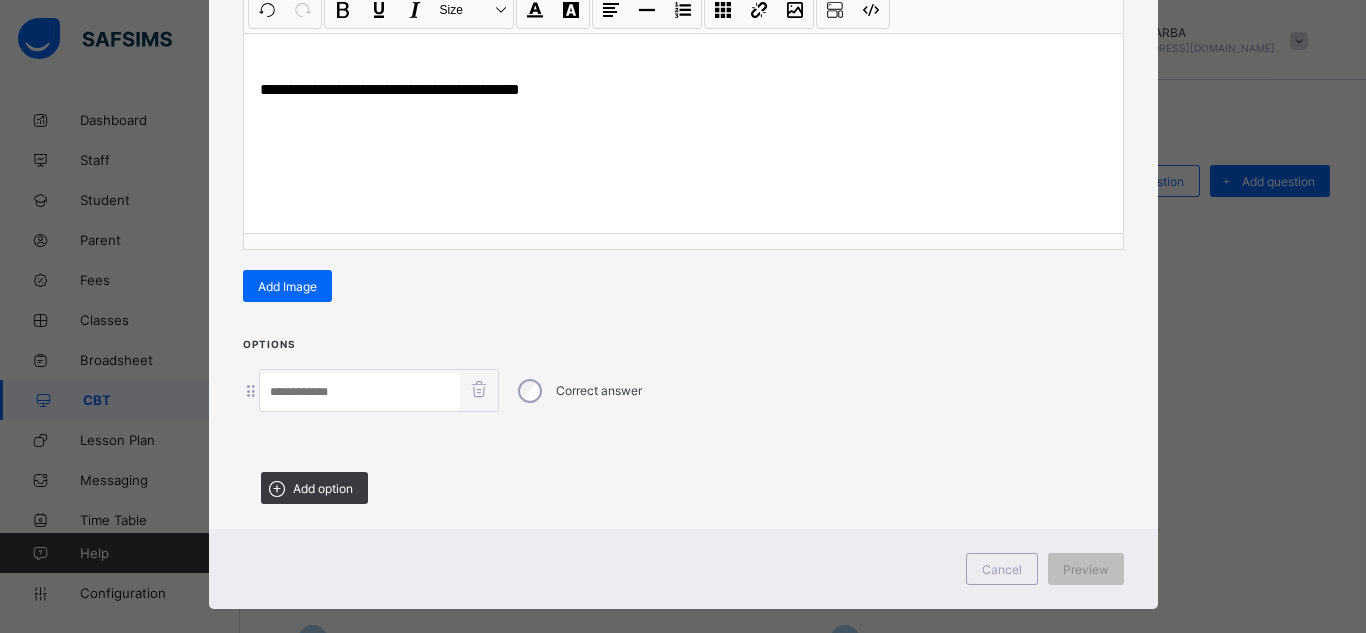 scroll, scrollTop: 316, scrollLeft: 0, axis: vertical 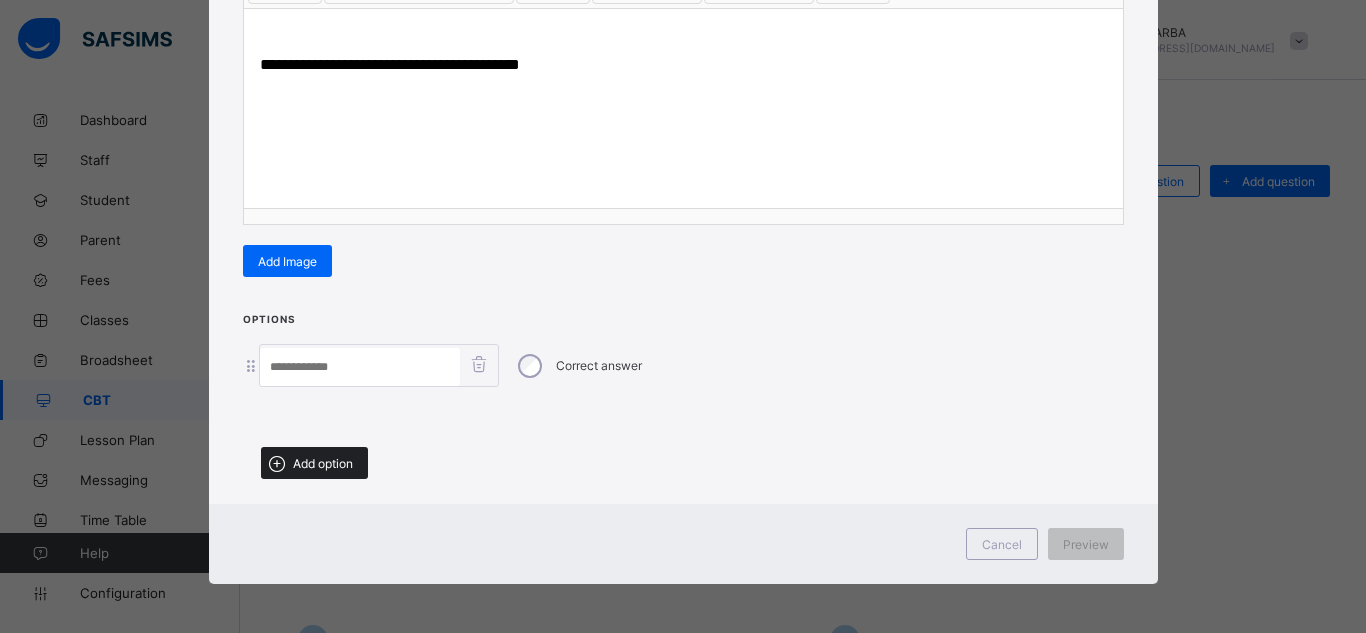 click on "Add option" at bounding box center [323, 463] 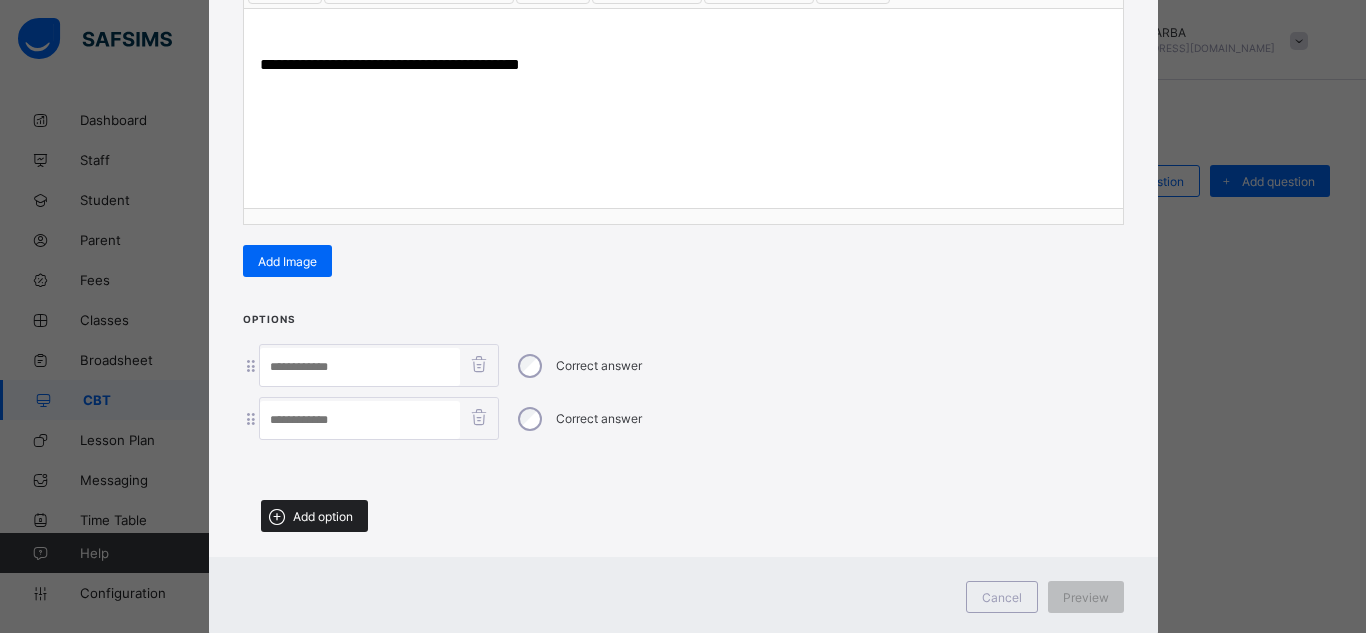 click on "Add option" at bounding box center [314, 516] 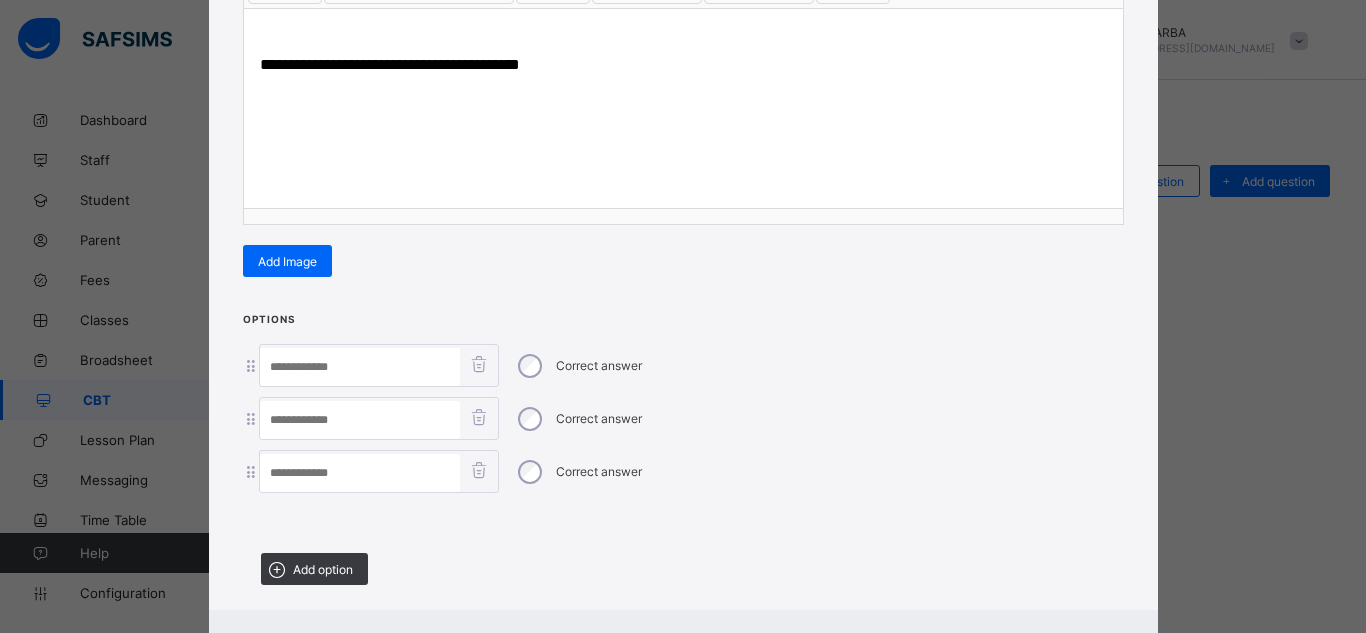click at bounding box center (360, 473) 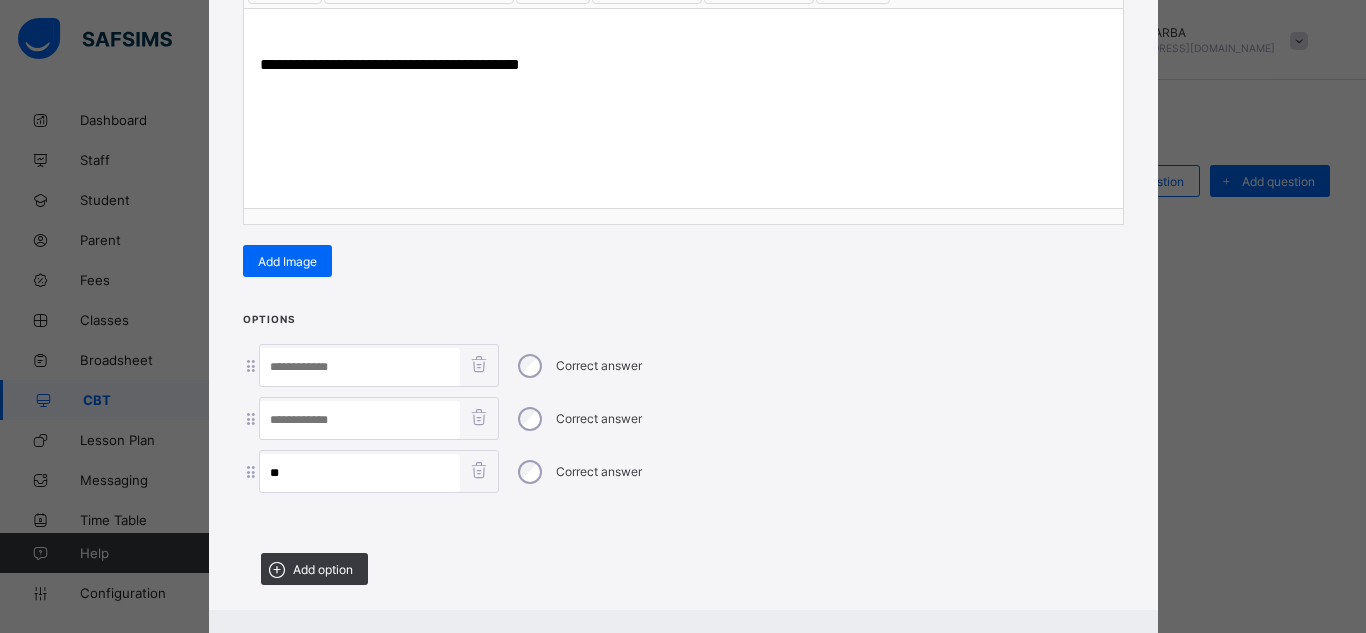 type on "**" 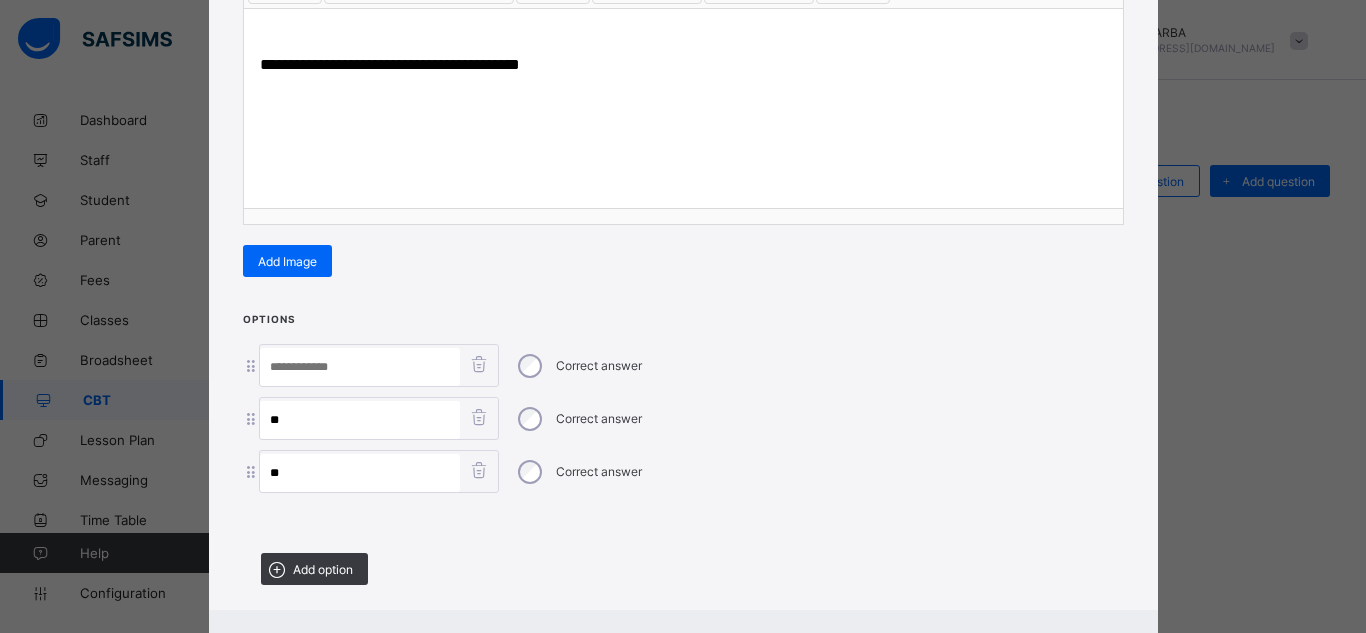 type on "**" 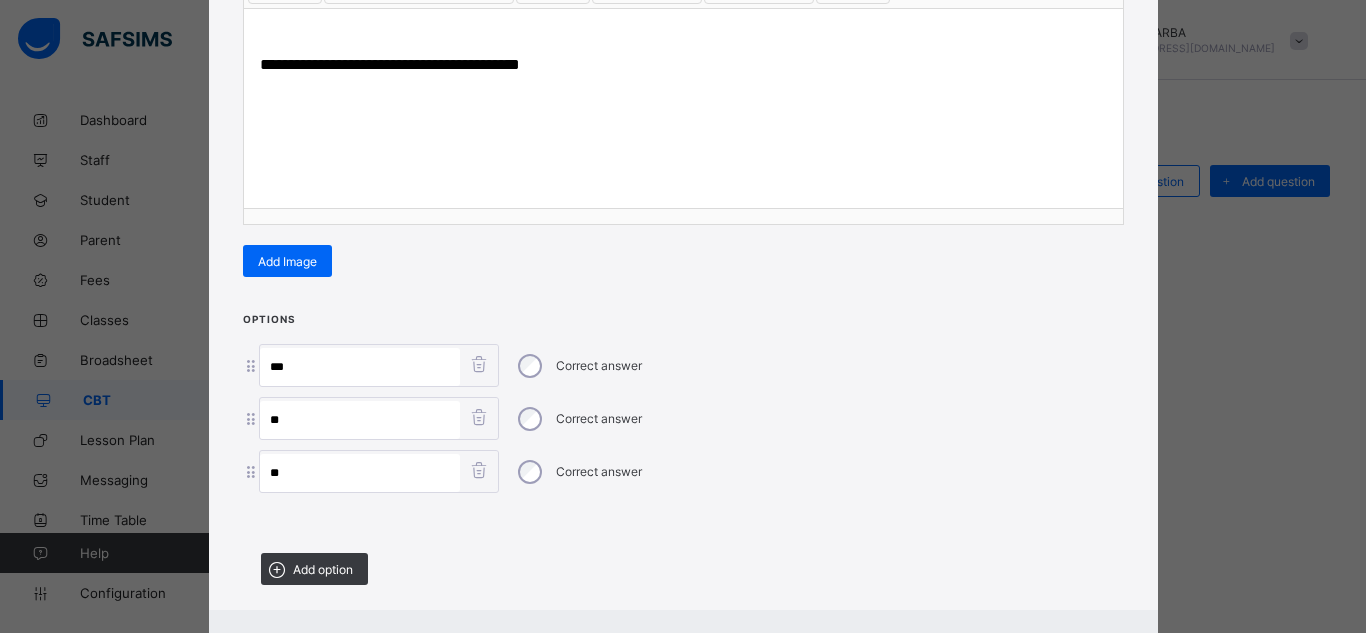 click on "**" at bounding box center [360, 367] 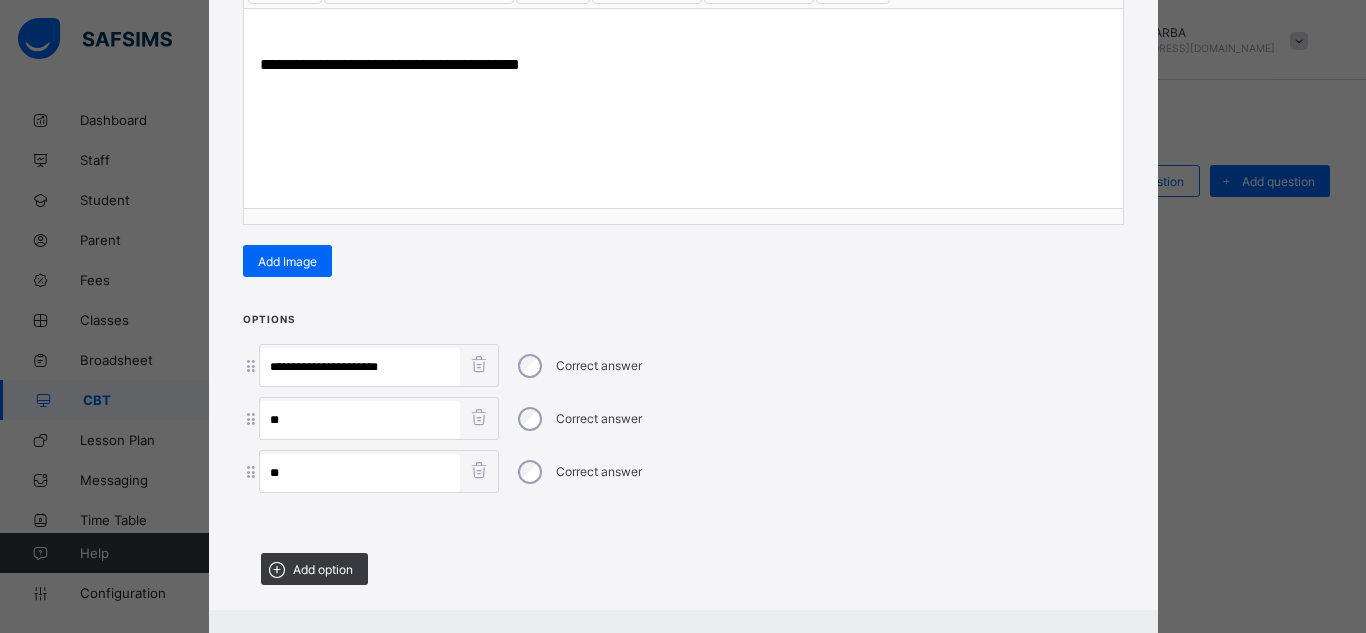 click on "**********" at bounding box center [360, 367] 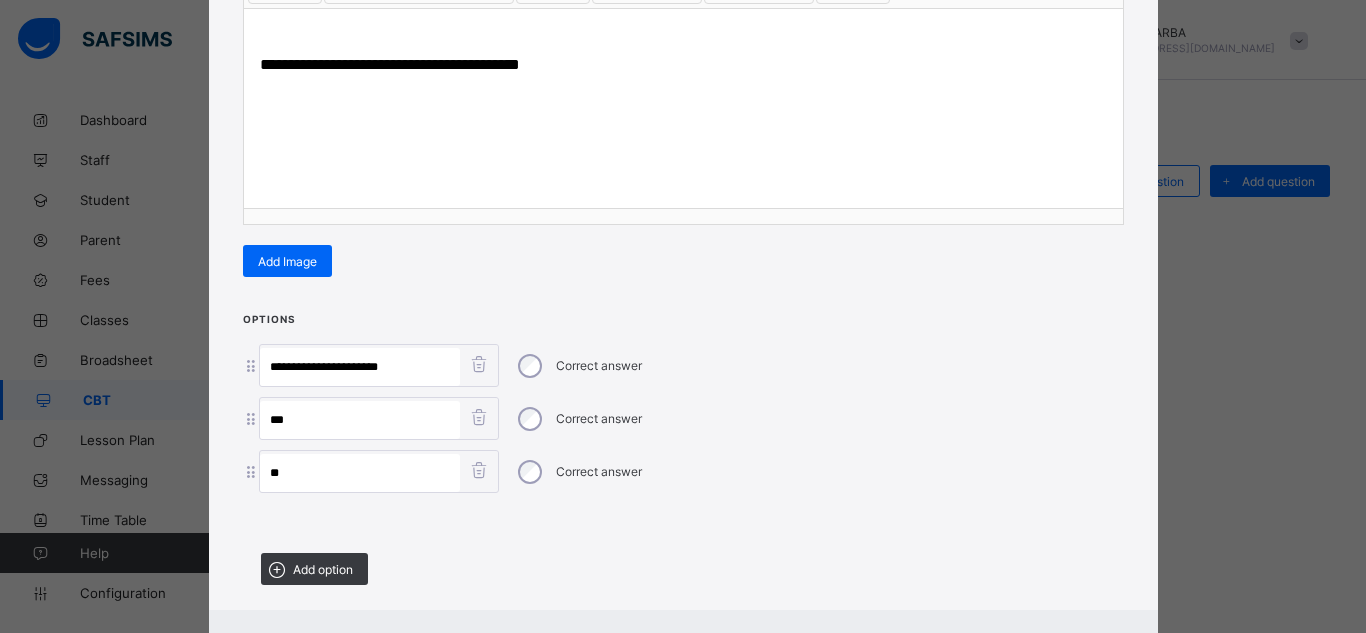 paste on "******" 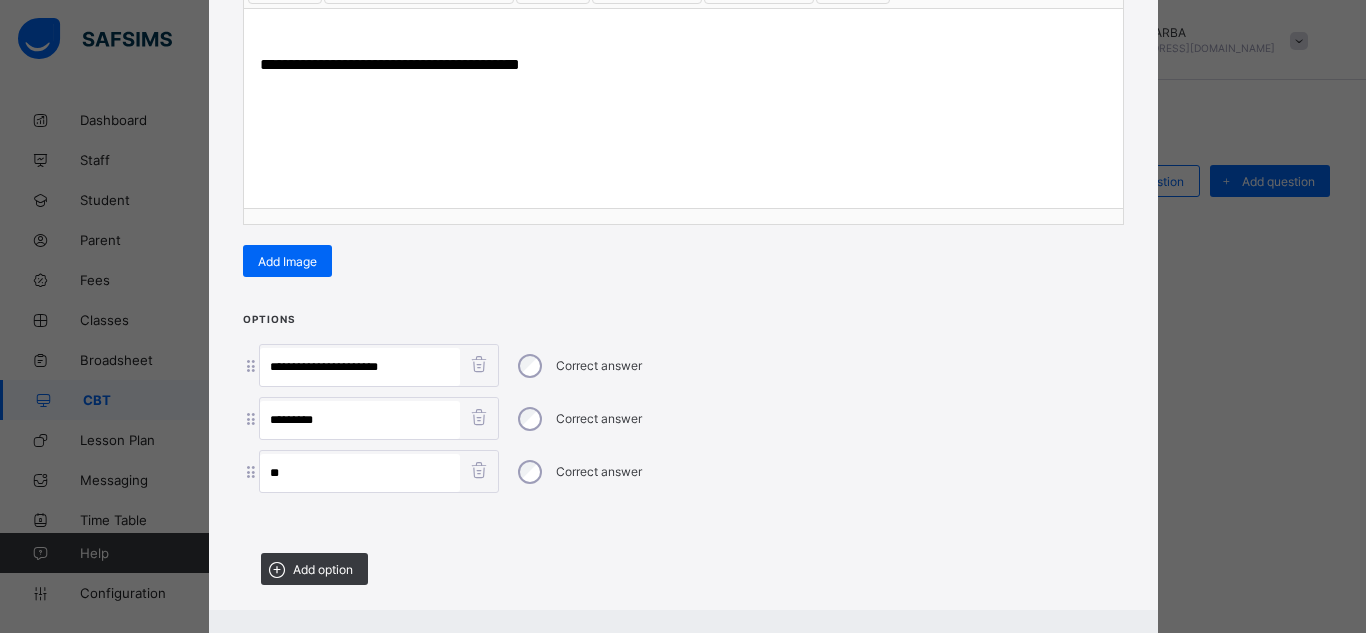 type on "********" 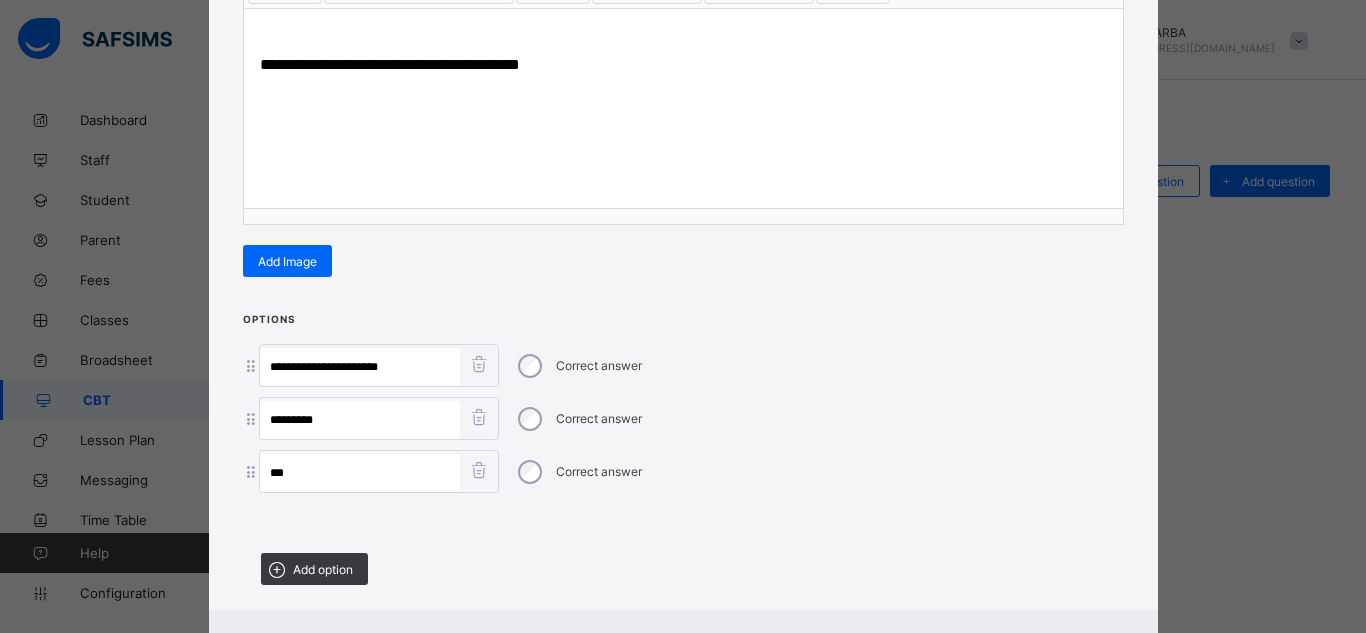 paste on "********" 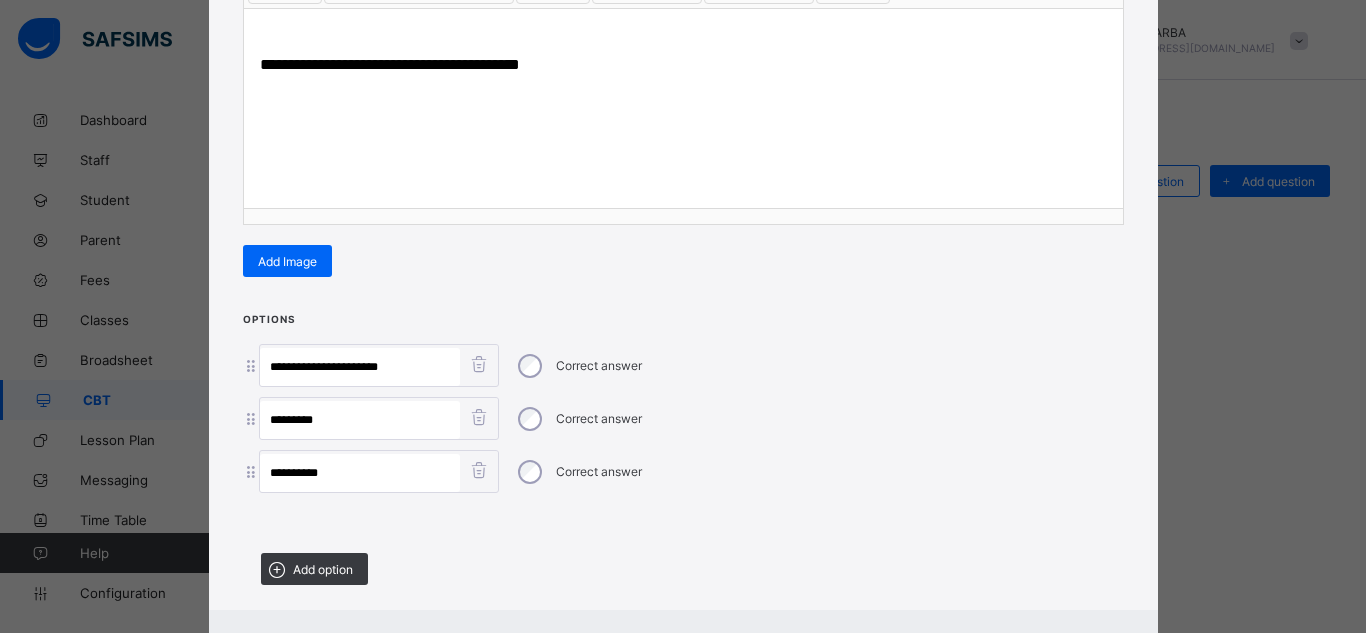 type on "**********" 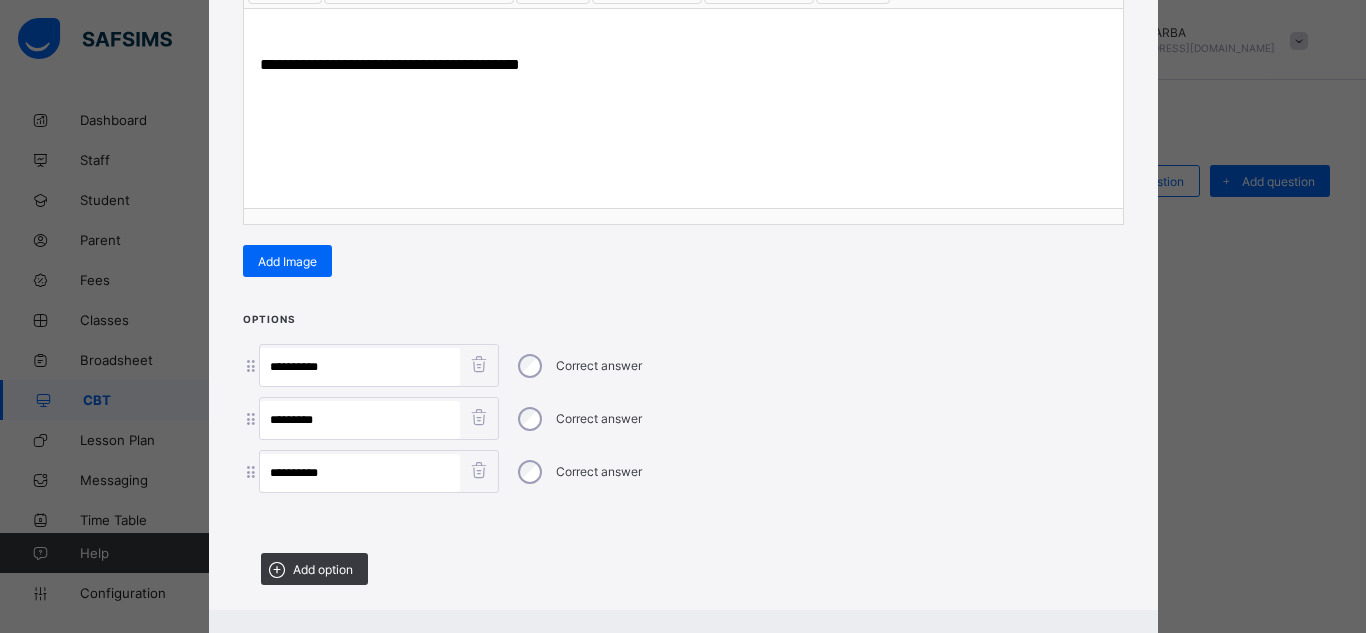 type on "*********" 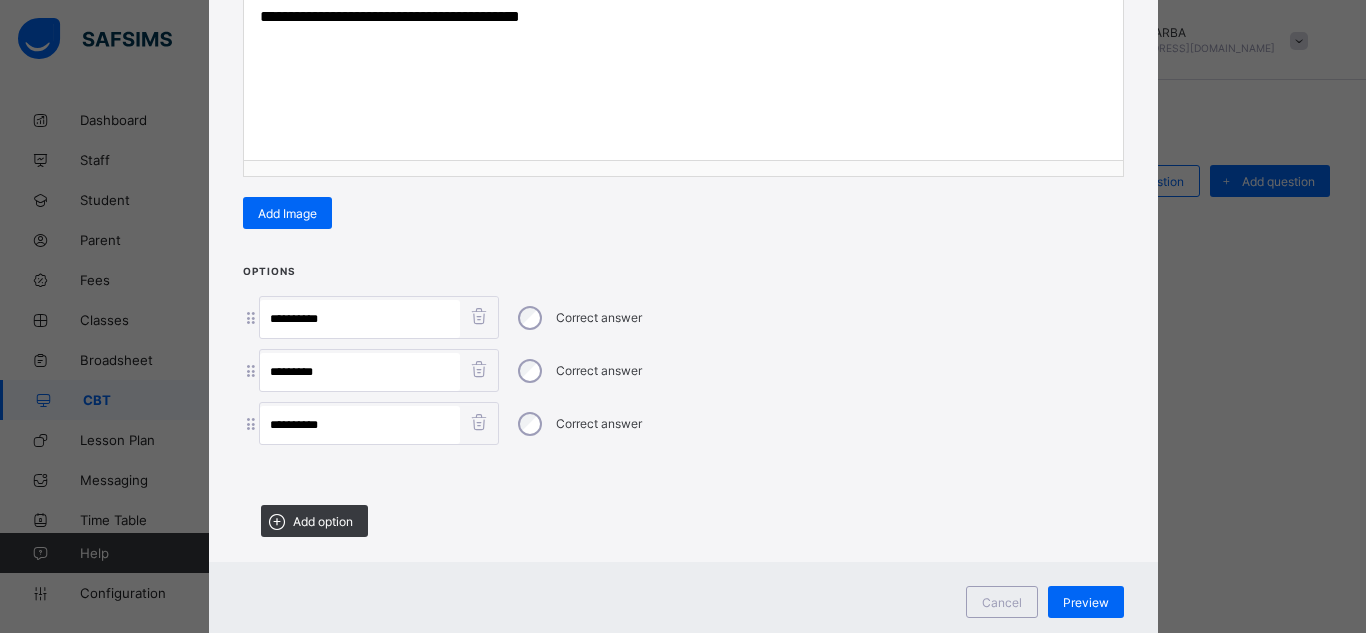 scroll, scrollTop: 396, scrollLeft: 0, axis: vertical 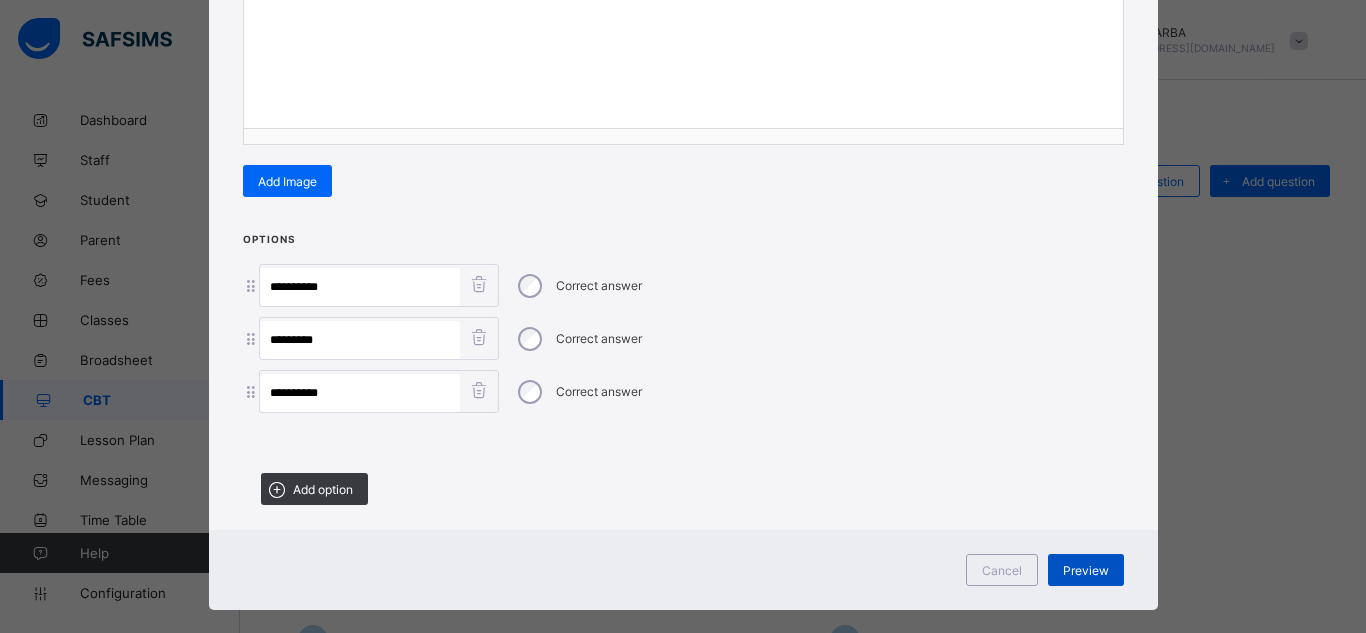 click on "Preview" at bounding box center [1086, 570] 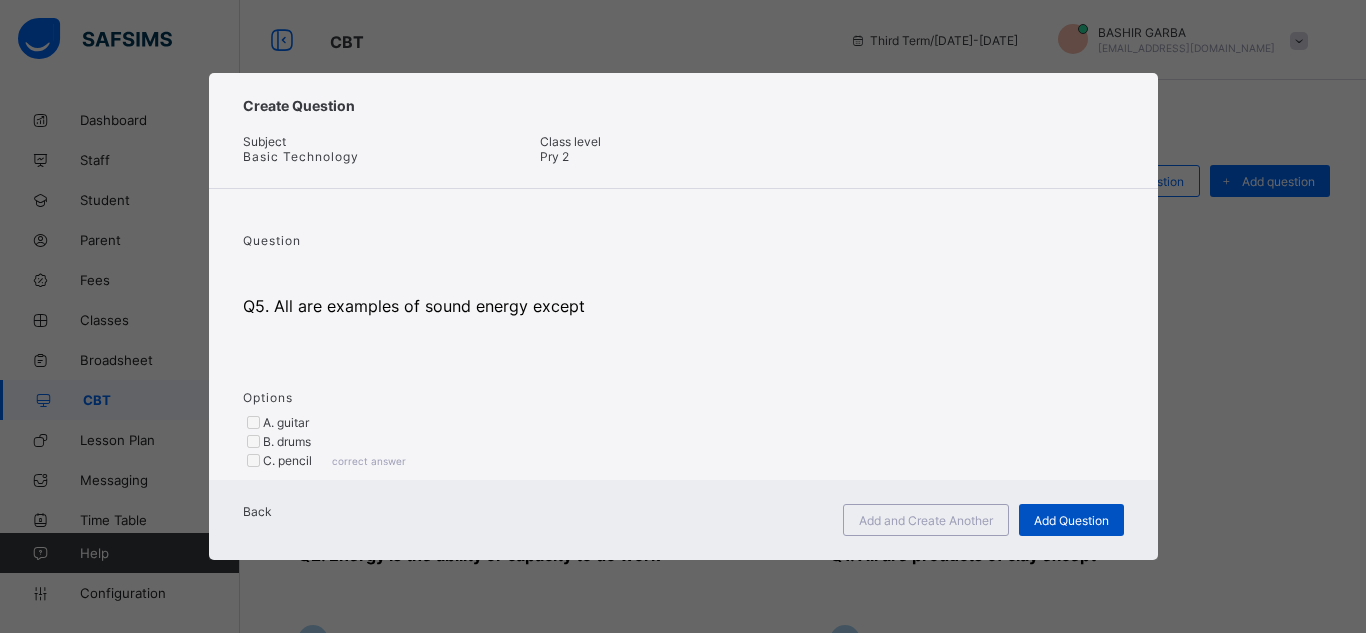scroll, scrollTop: 29, scrollLeft: 0, axis: vertical 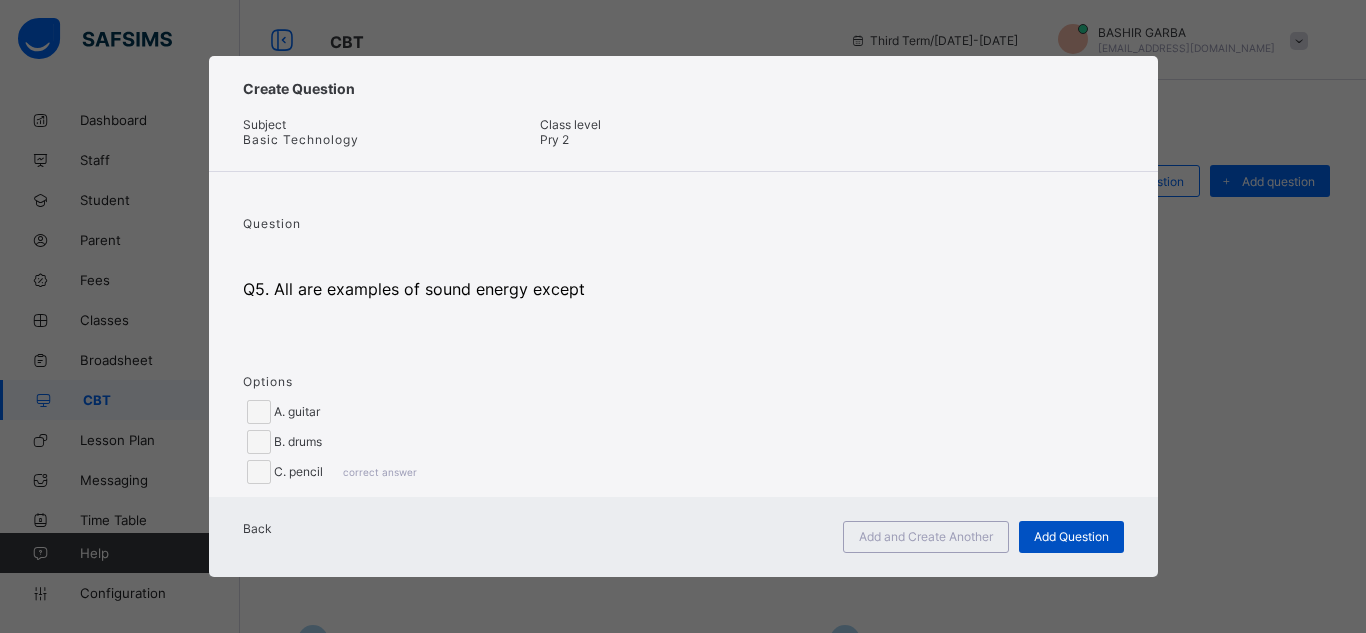 click on "Add Question" at bounding box center (1071, 536) 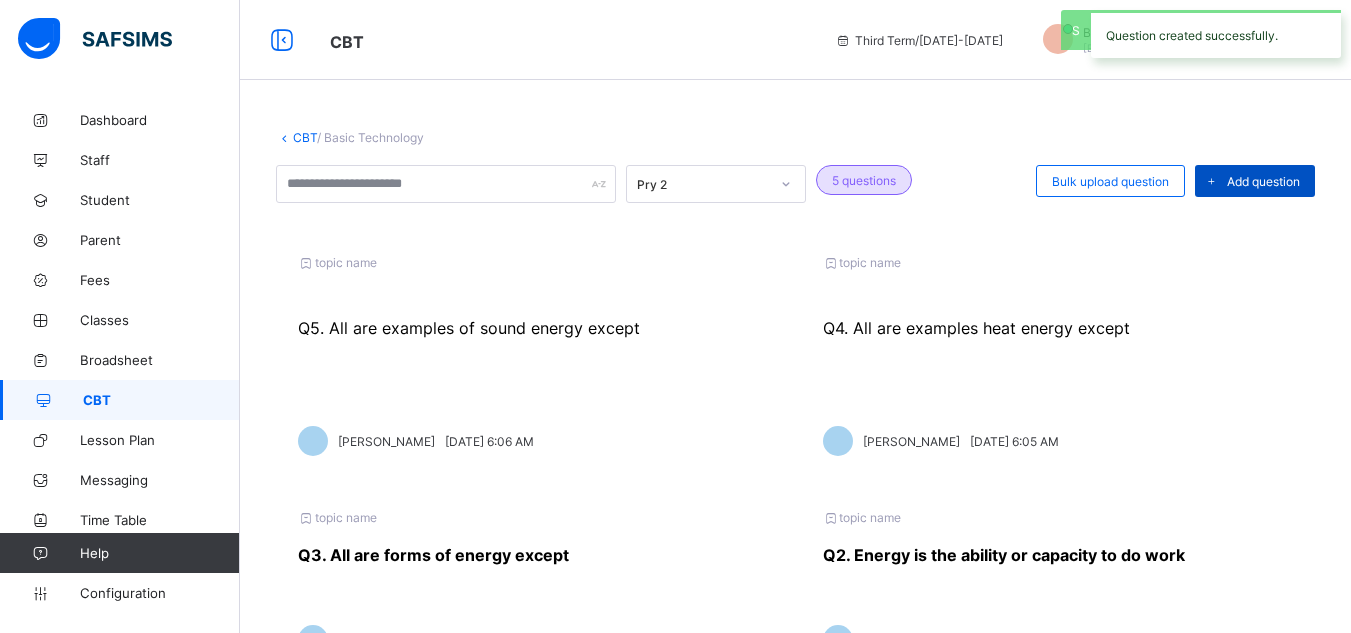 click on "Add question" at bounding box center [1263, 181] 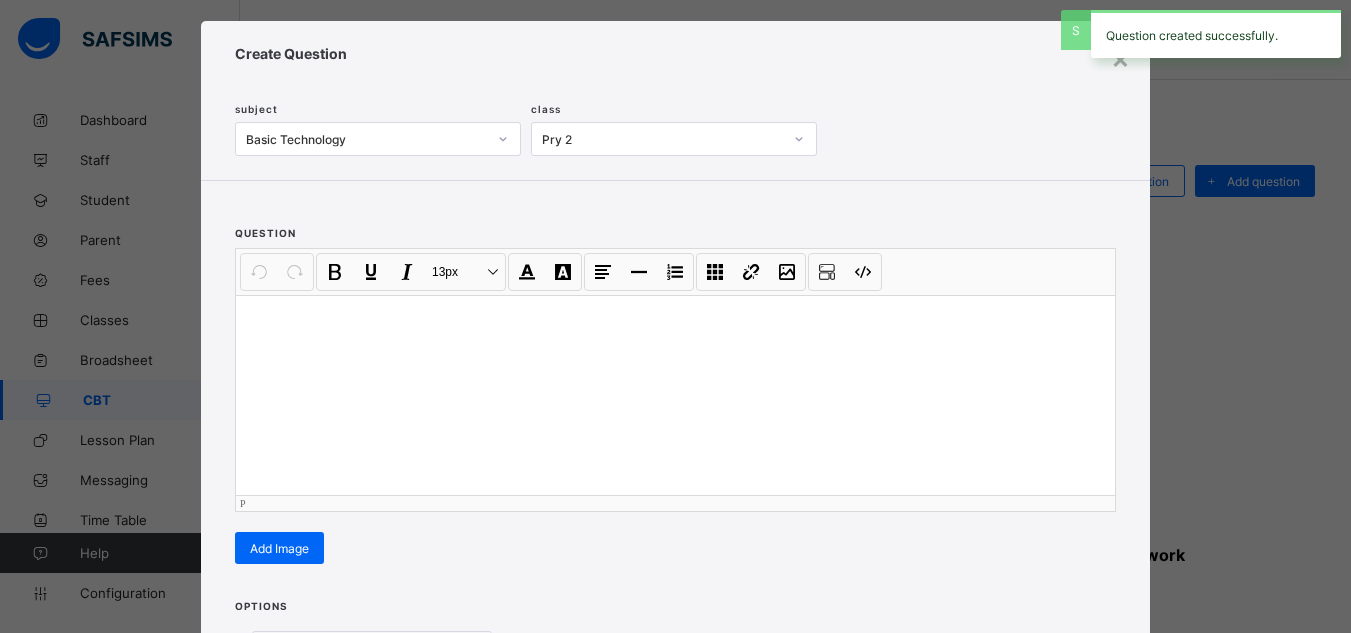 click at bounding box center [675, 395] 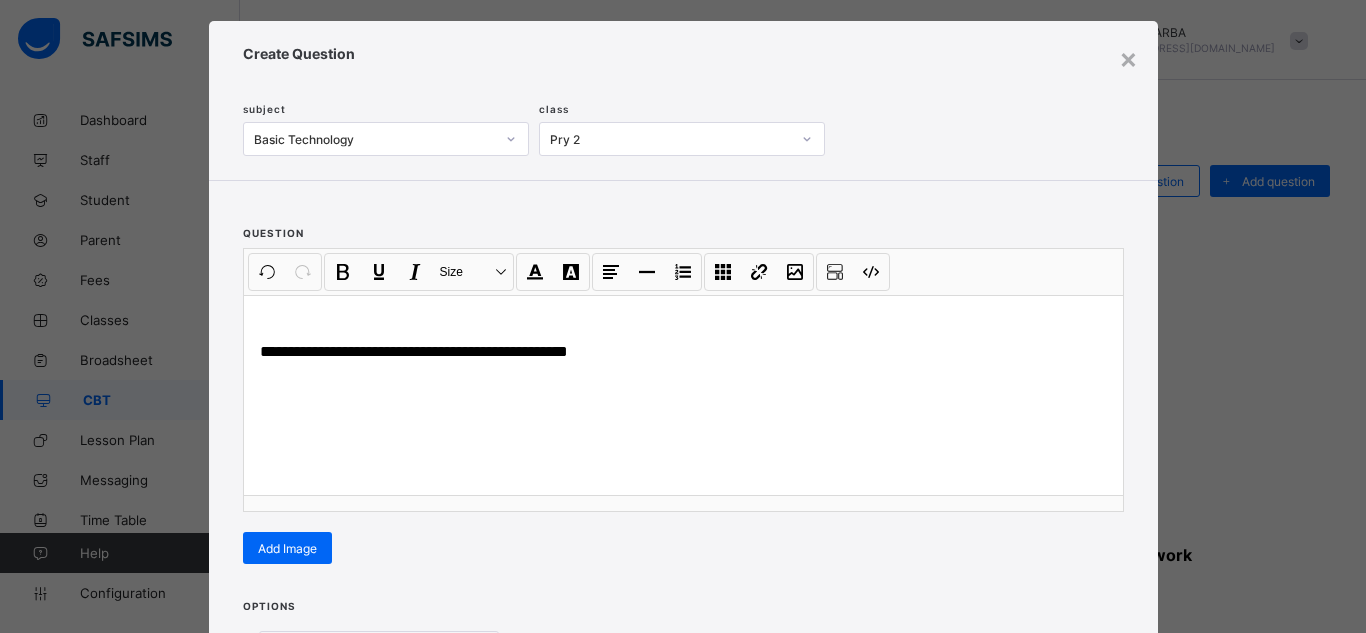 click on "Options Correct answer Add option" at bounding box center [683, 689] 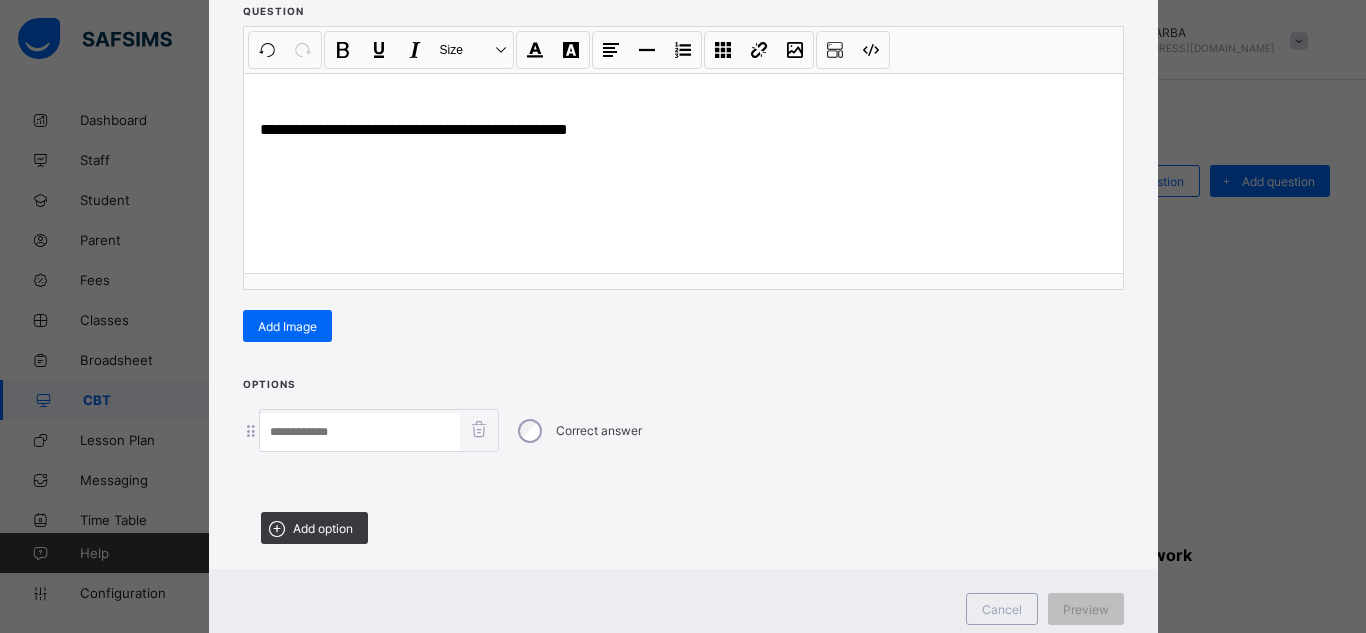 scroll, scrollTop: 291, scrollLeft: 0, axis: vertical 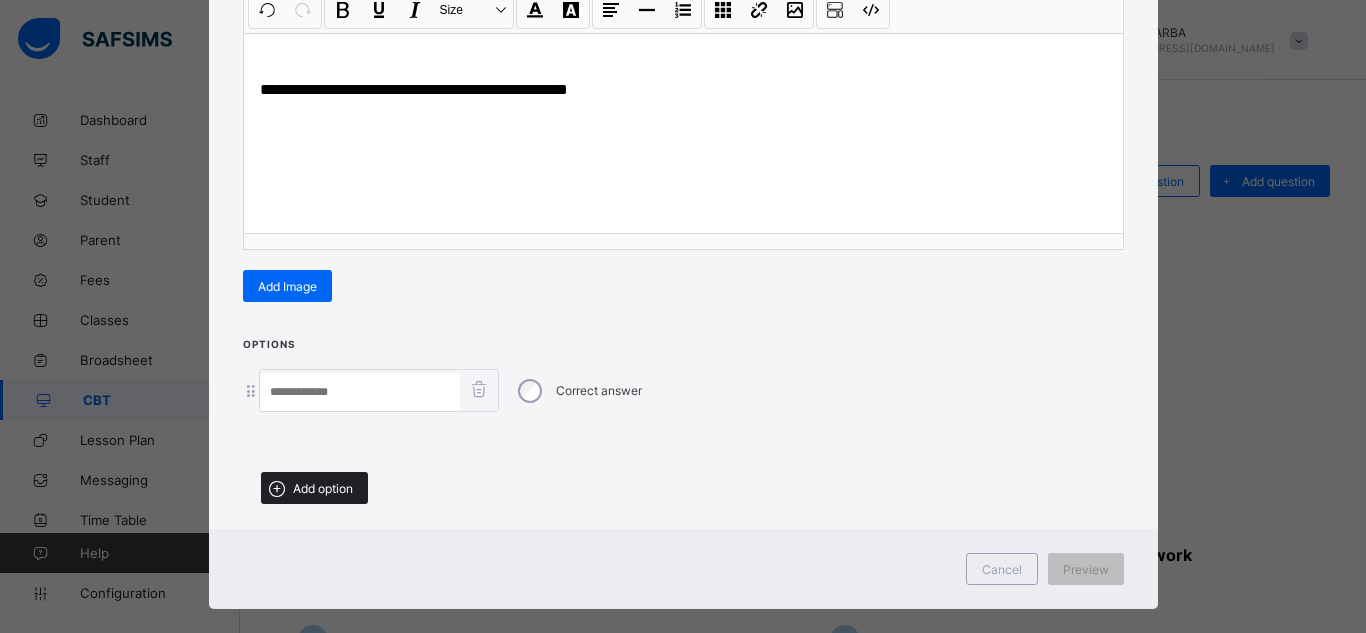 click on "Add option" at bounding box center [323, 488] 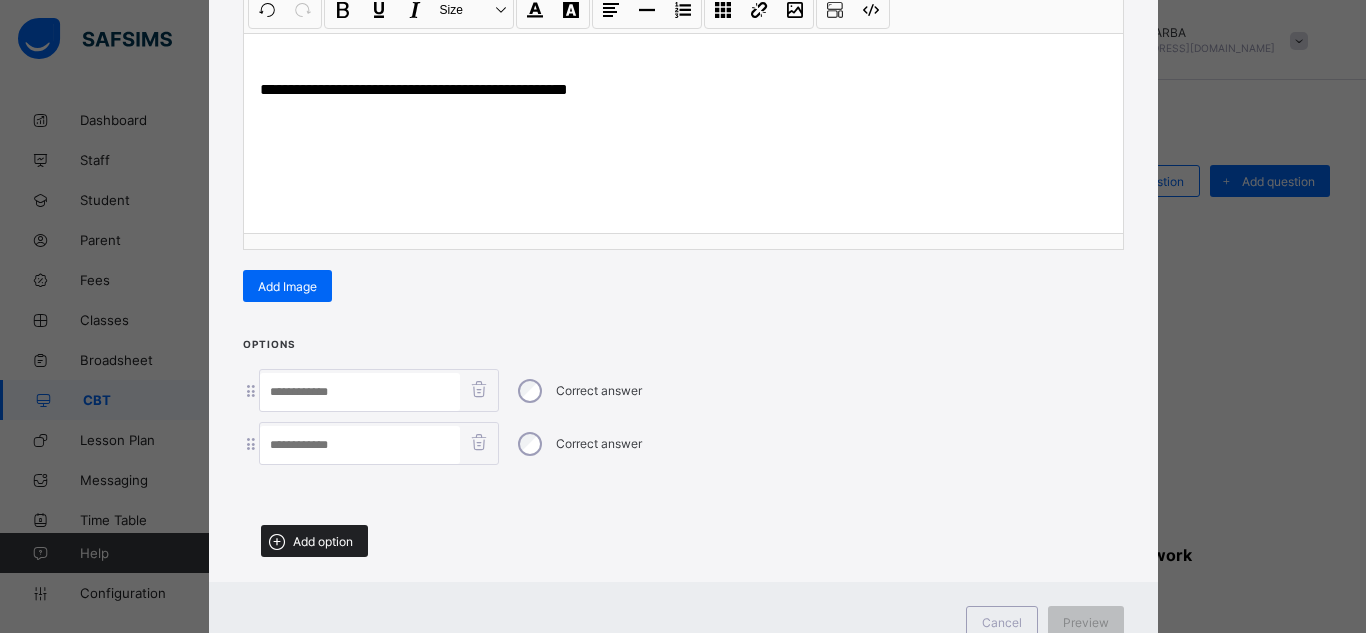 click on "Add option" at bounding box center (323, 541) 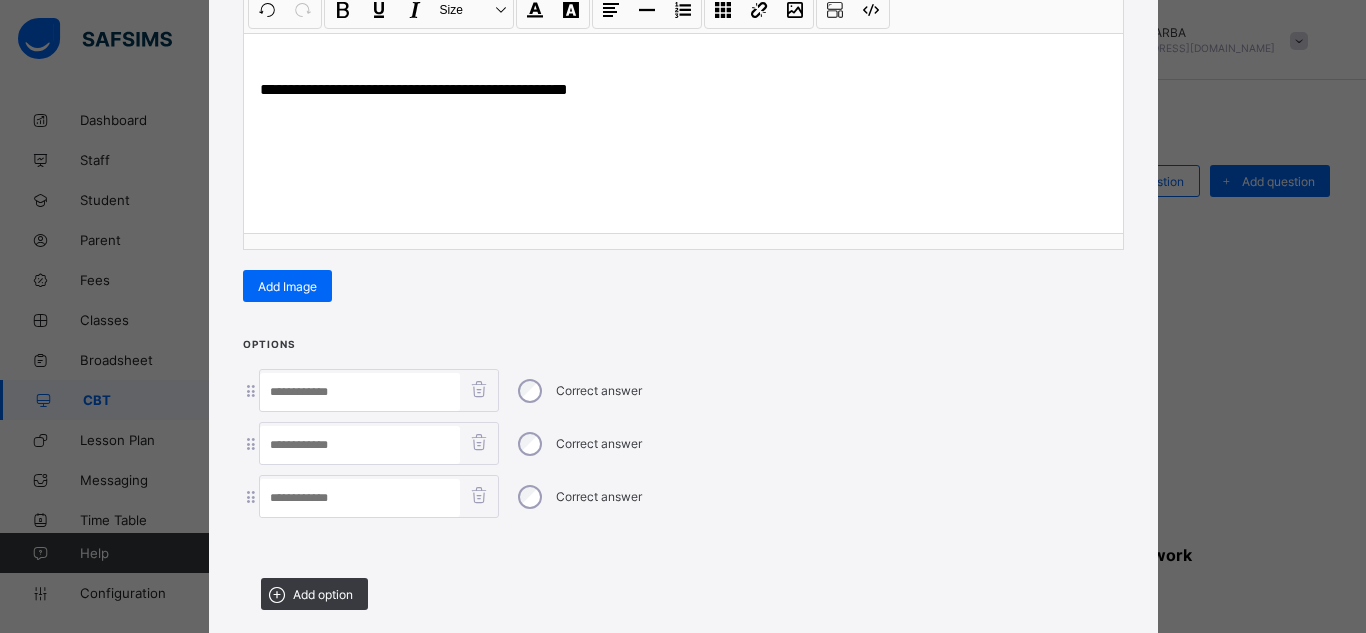 click at bounding box center [360, 498] 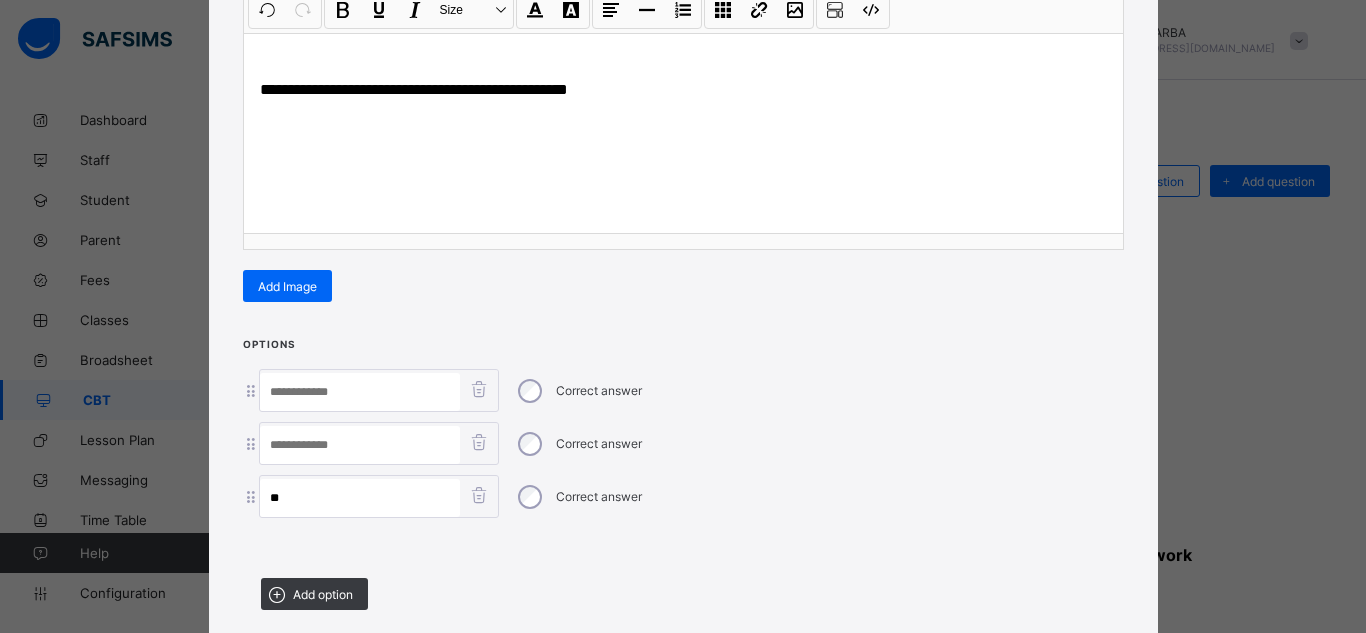 type on "**" 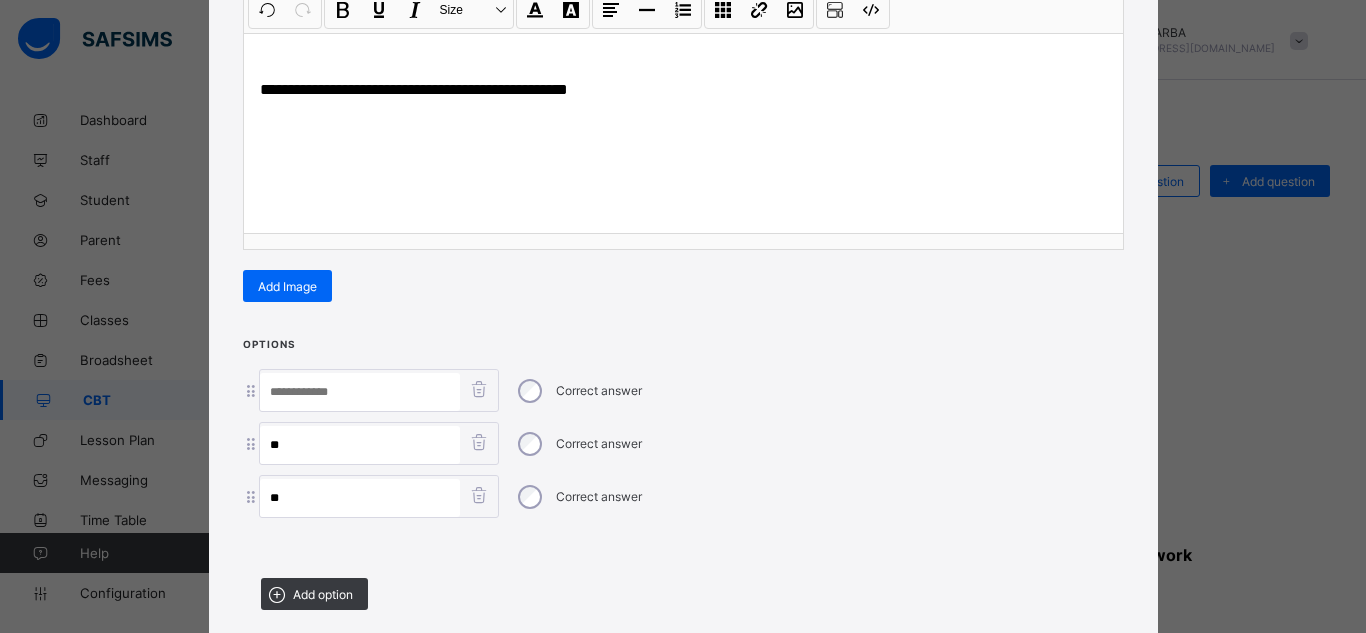 type on "**" 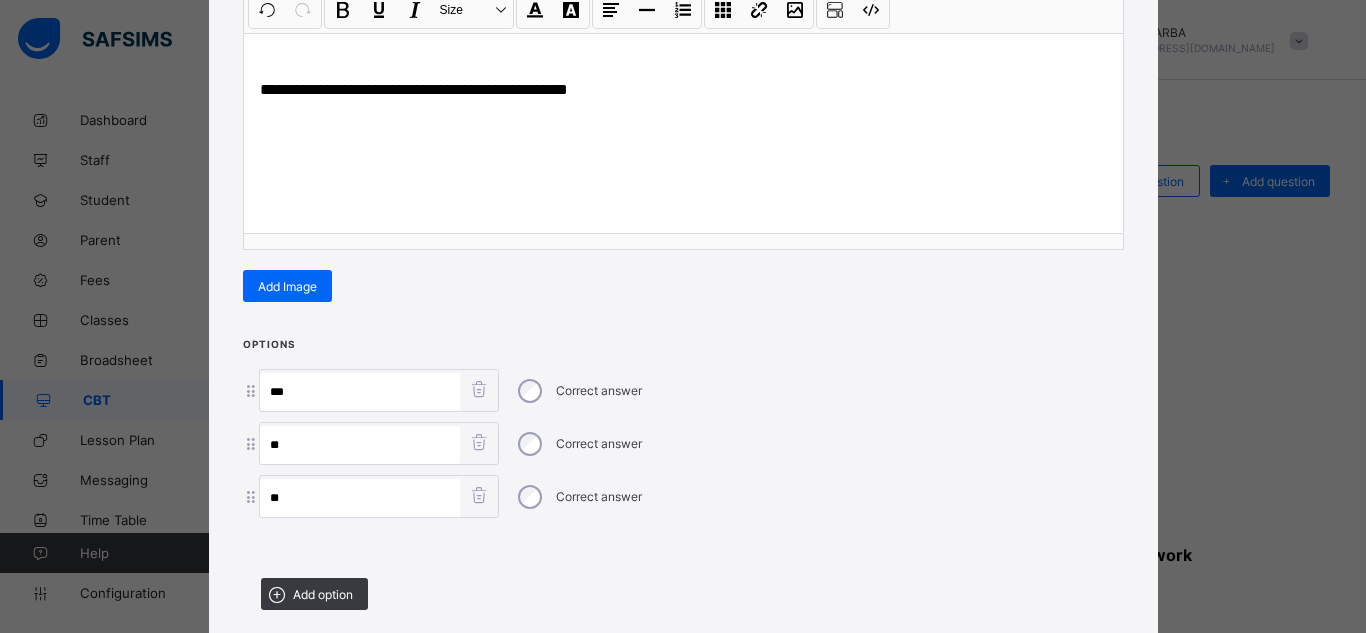 paste on "**********" 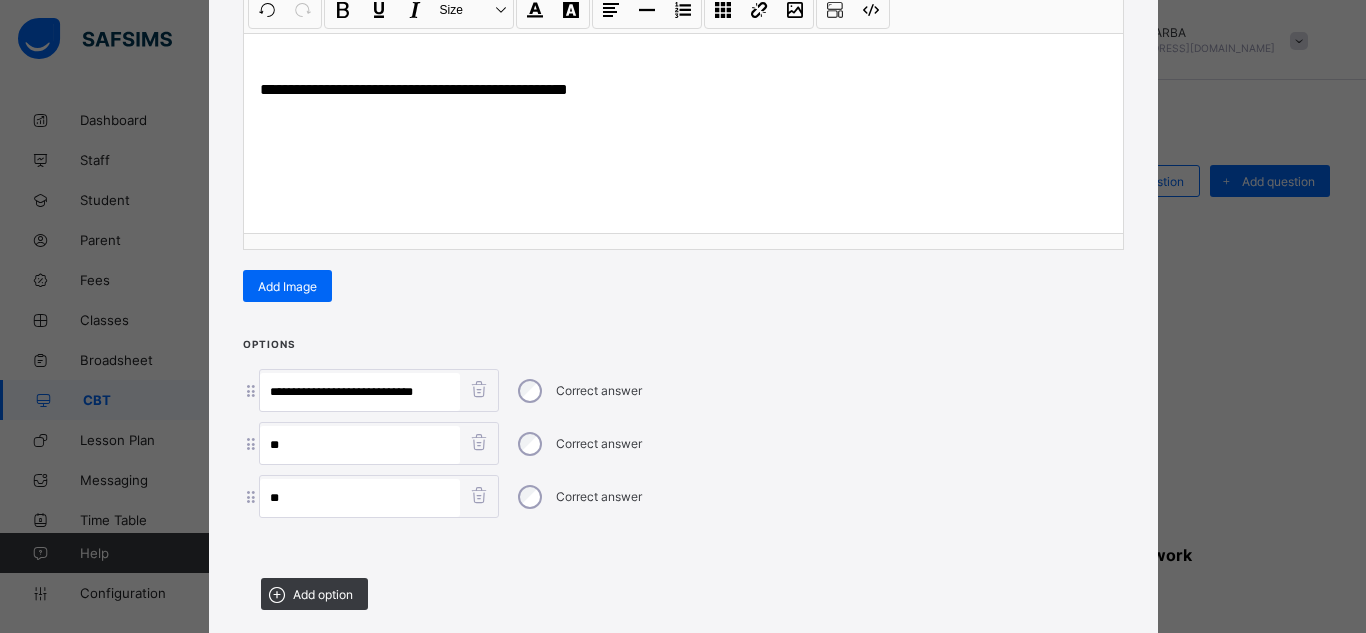 click on "**********" at bounding box center [360, 392] 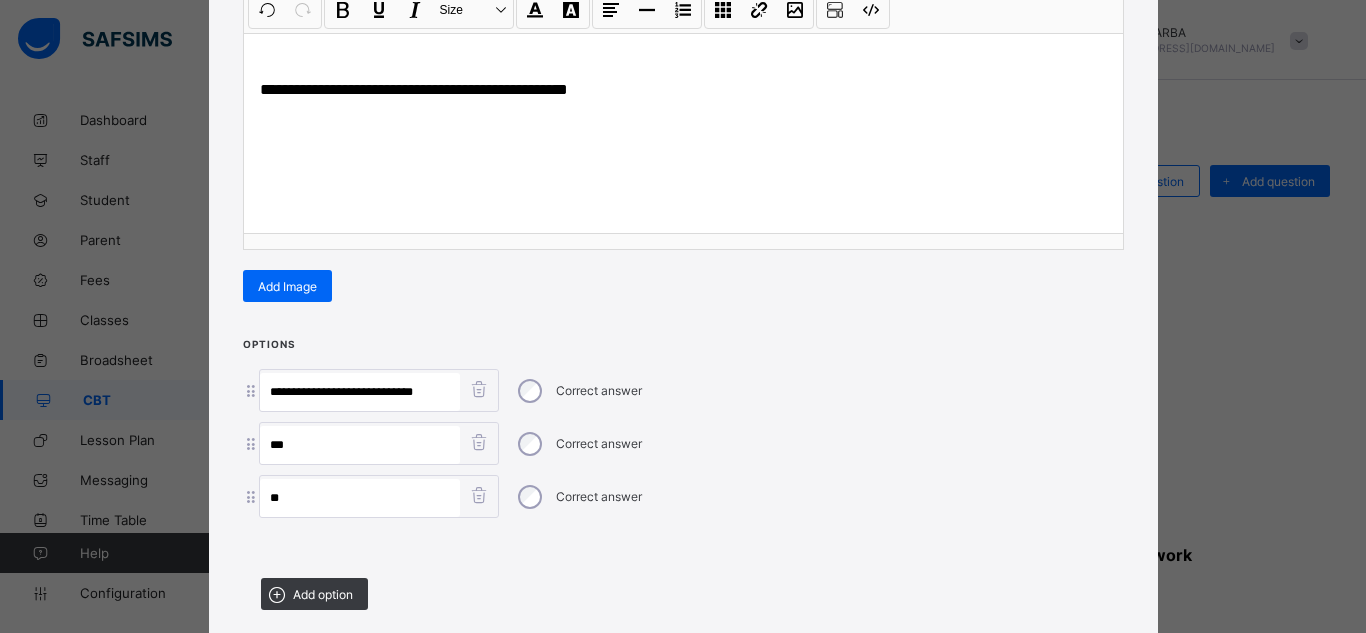 paste on "**********" 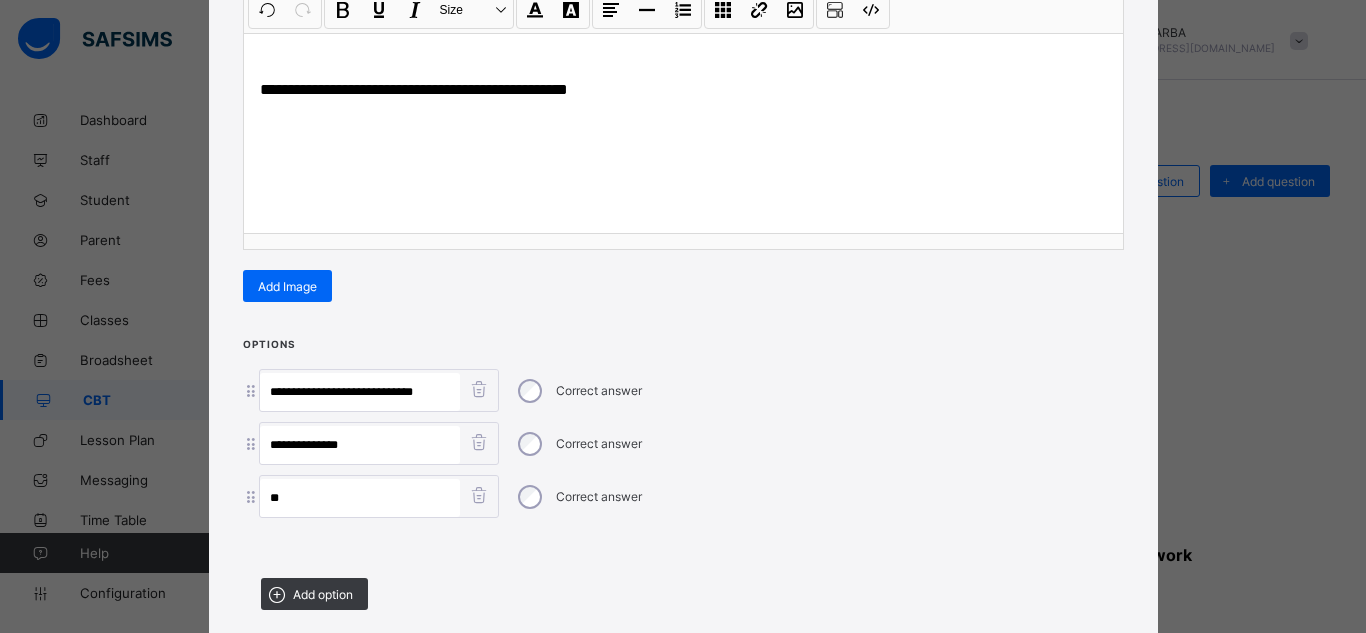 type on "**********" 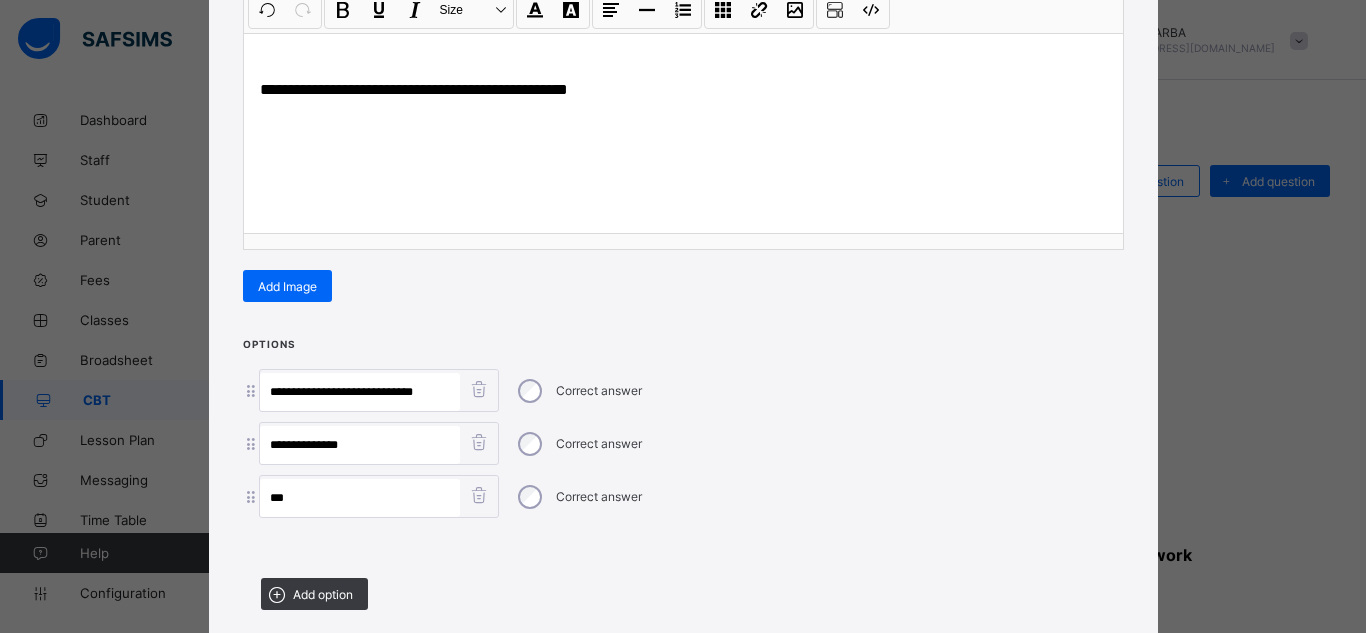 paste on "****" 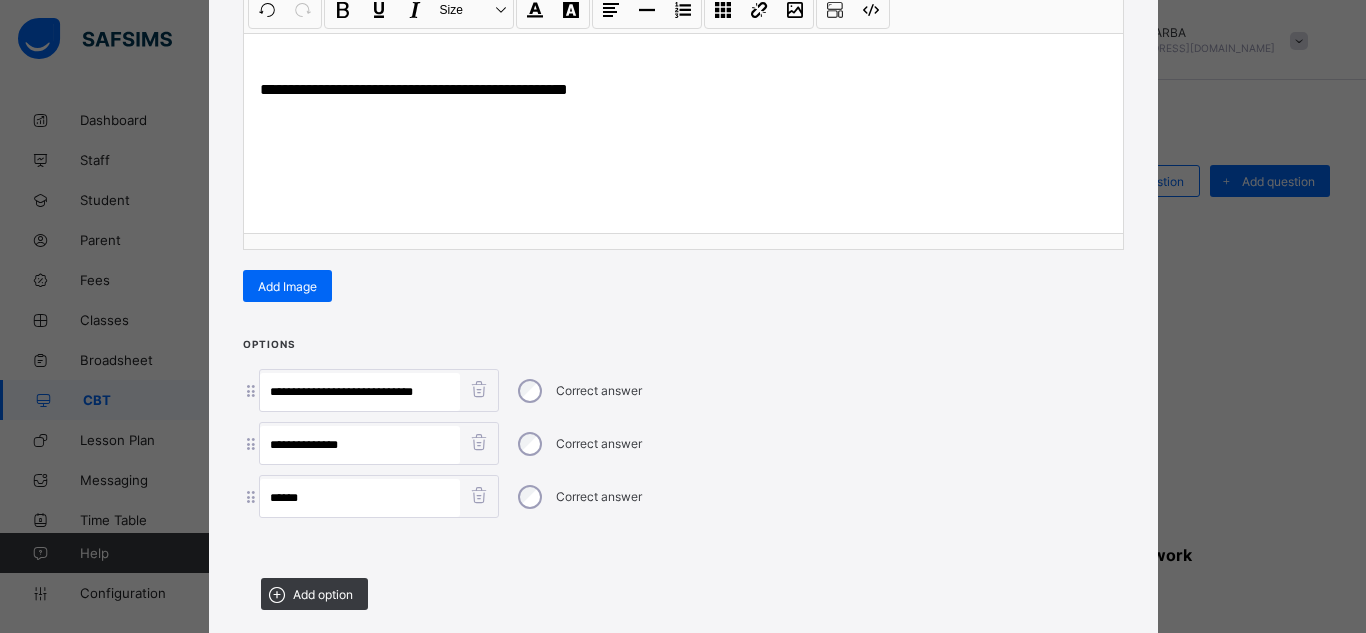 type on "******" 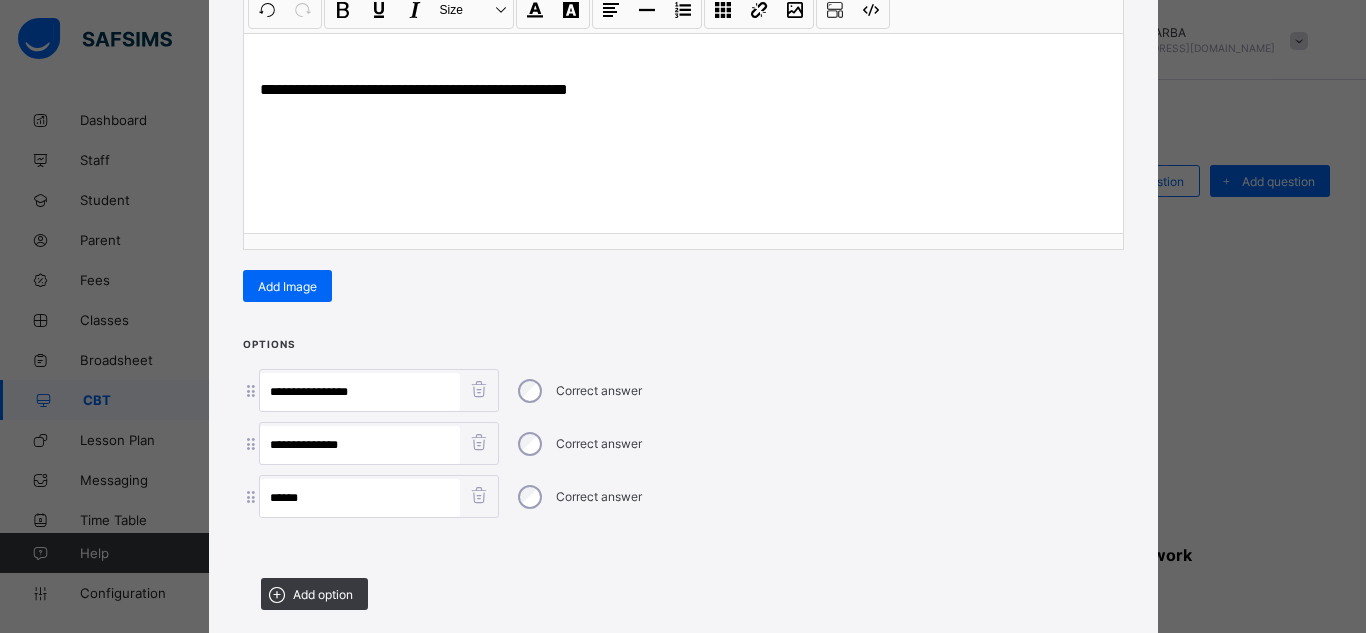 type on "**********" 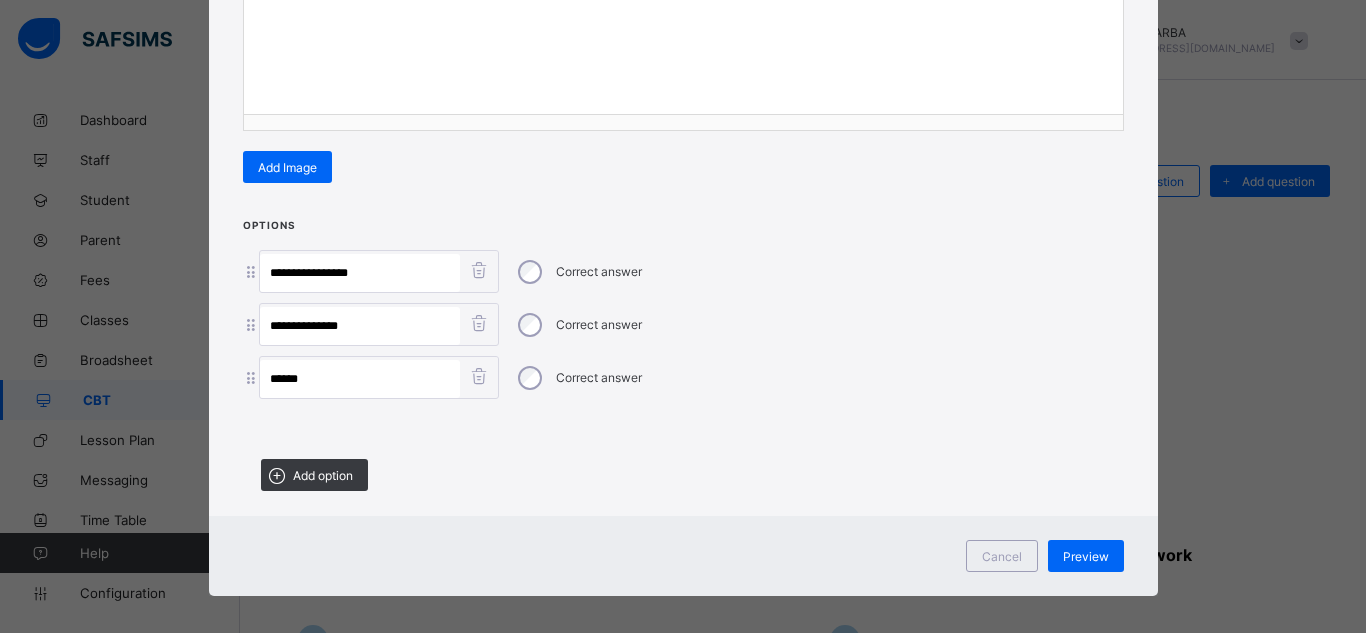 scroll, scrollTop: 411, scrollLeft: 0, axis: vertical 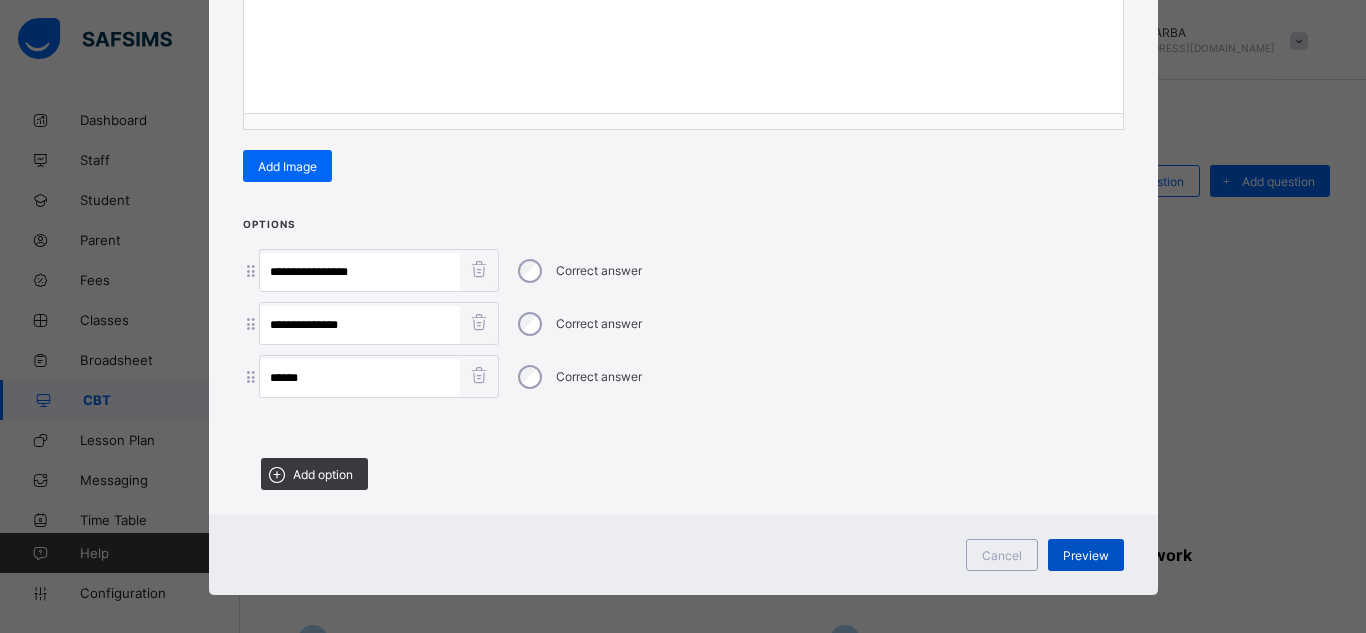 click on "Preview" at bounding box center [1086, 555] 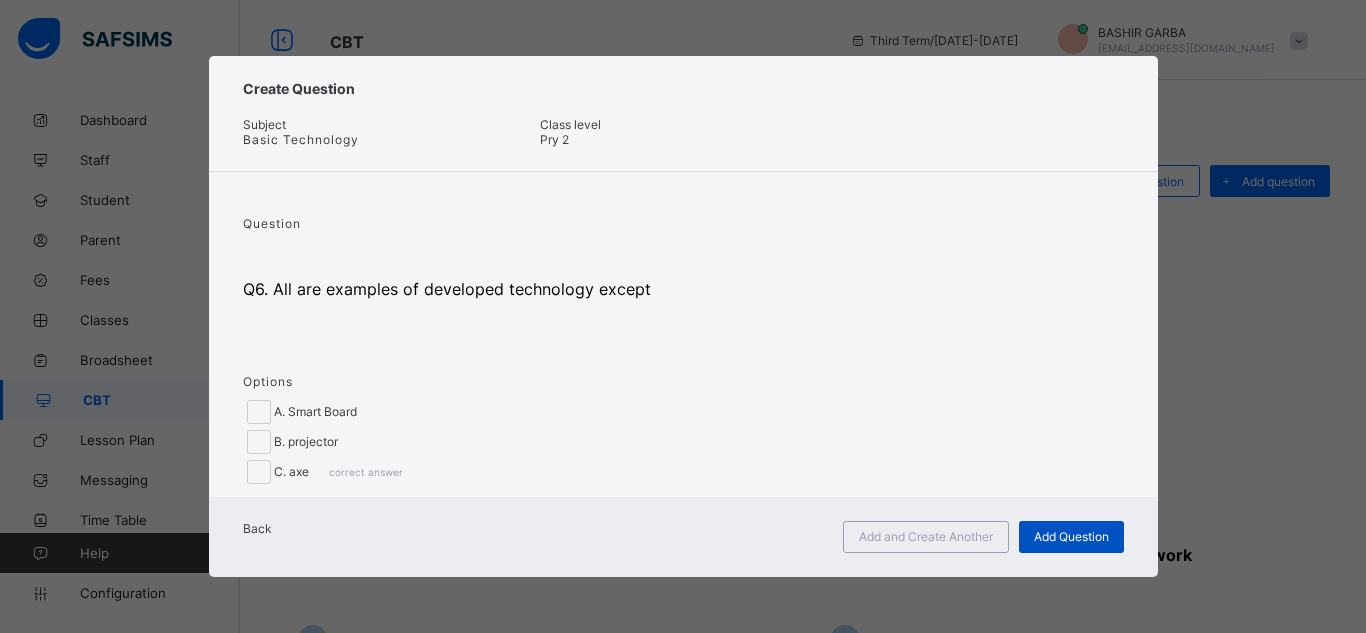 scroll, scrollTop: 29, scrollLeft: 0, axis: vertical 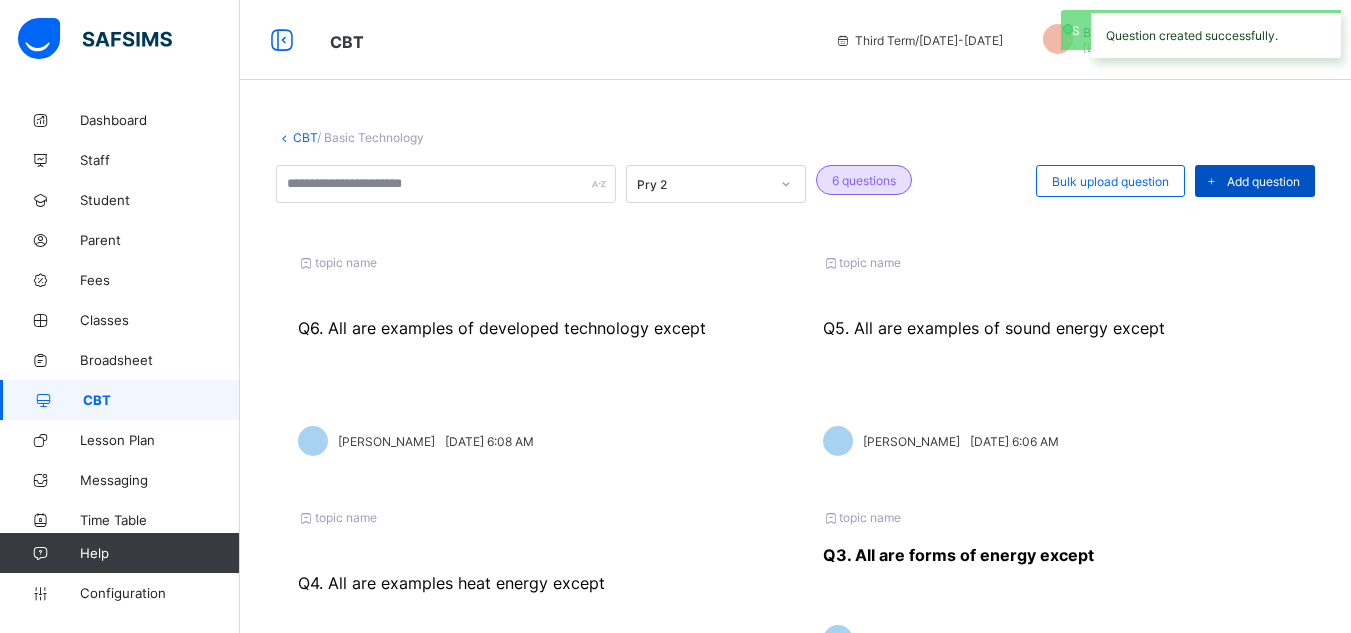 click on "Add question" at bounding box center (1263, 181) 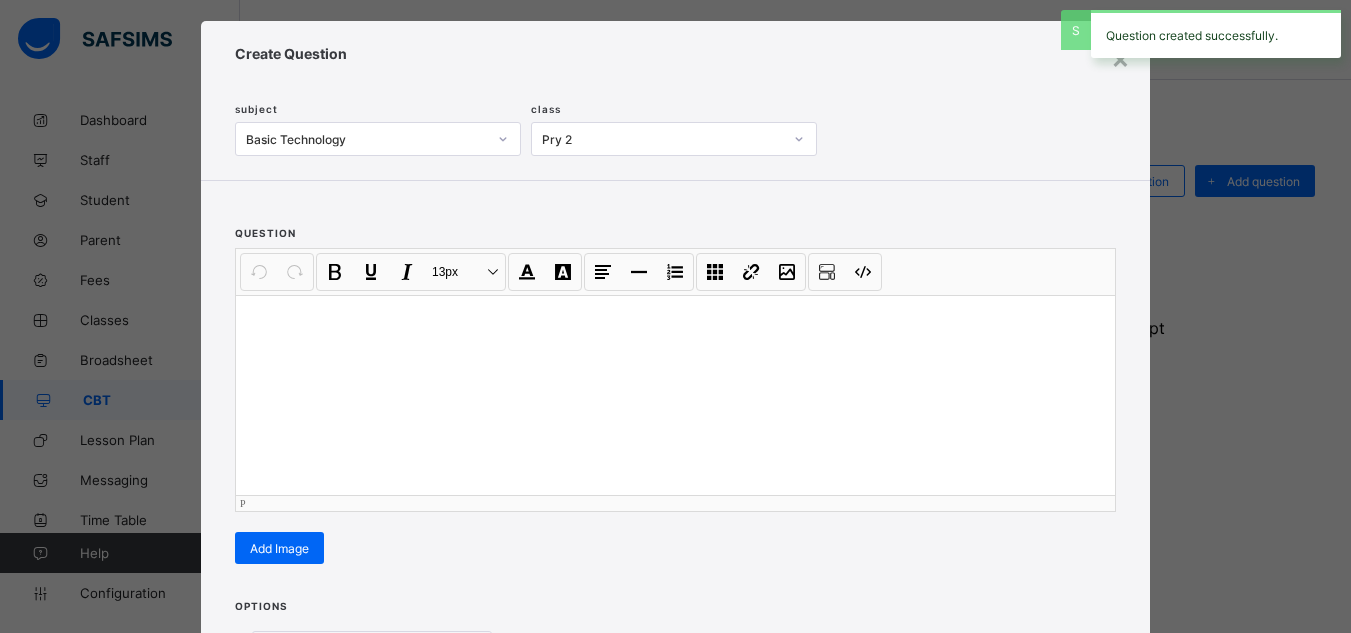 click at bounding box center [675, 321] 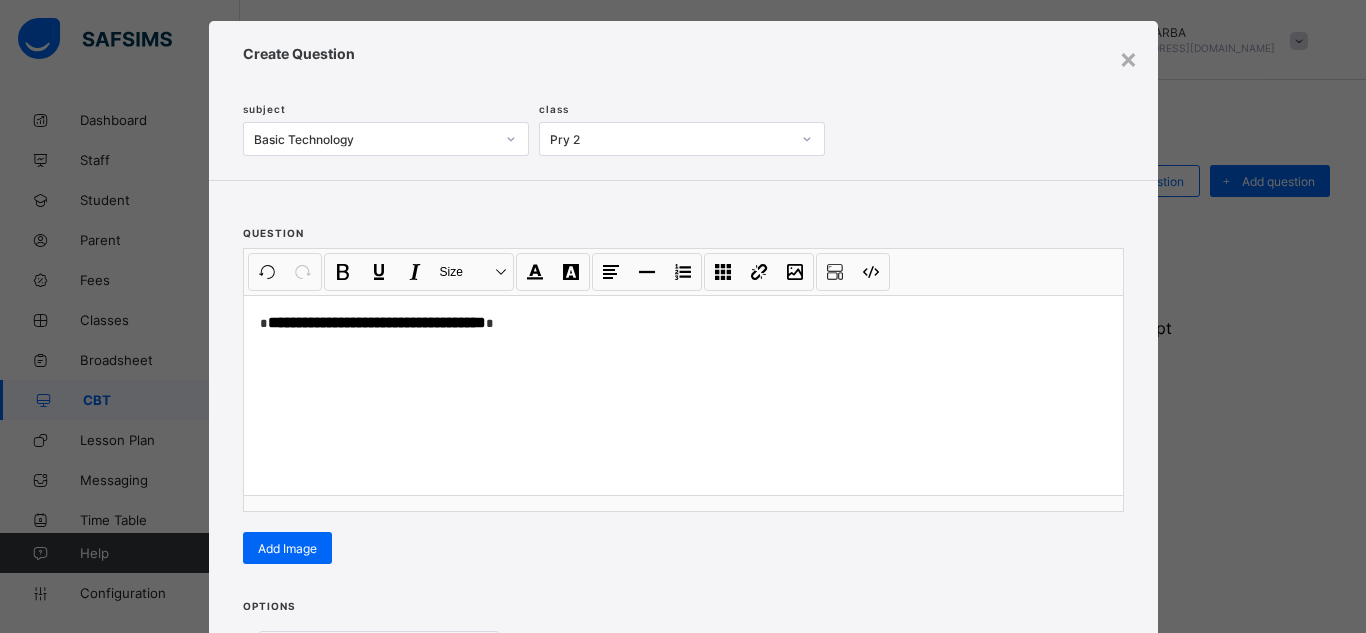 click on "**********" at bounding box center [683, 446] 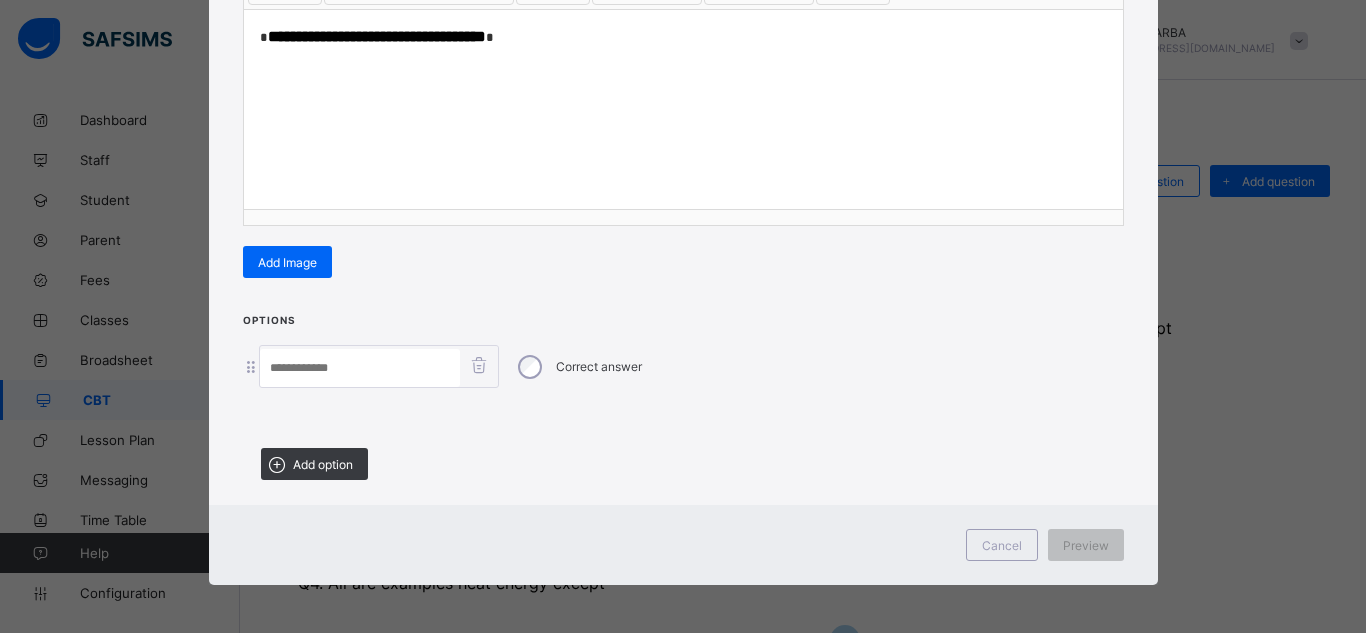 scroll, scrollTop: 316, scrollLeft: 0, axis: vertical 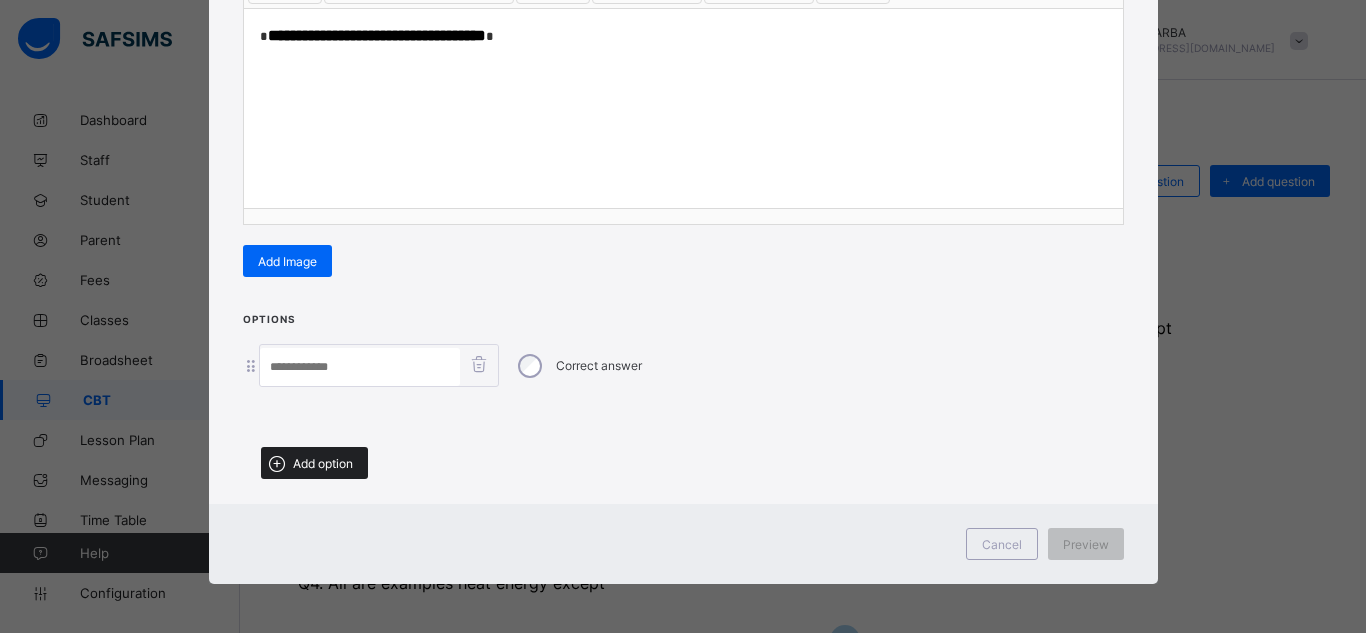 click on "Add option" at bounding box center (323, 463) 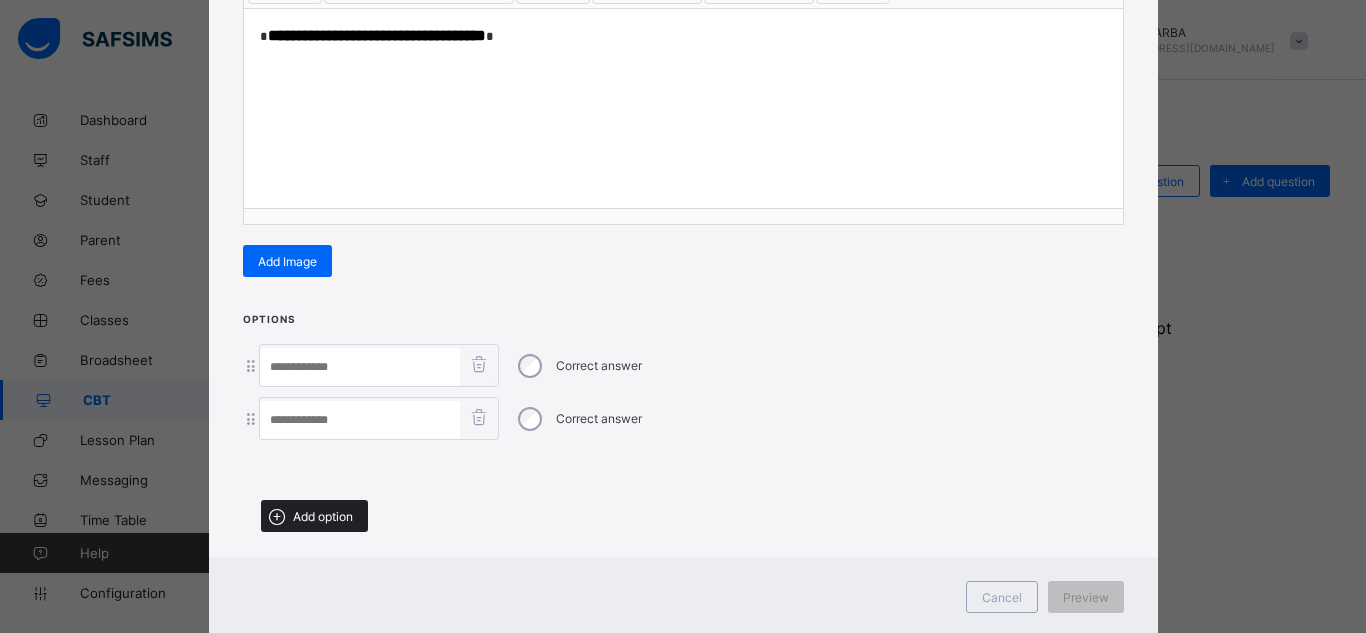 click at bounding box center [277, 516] 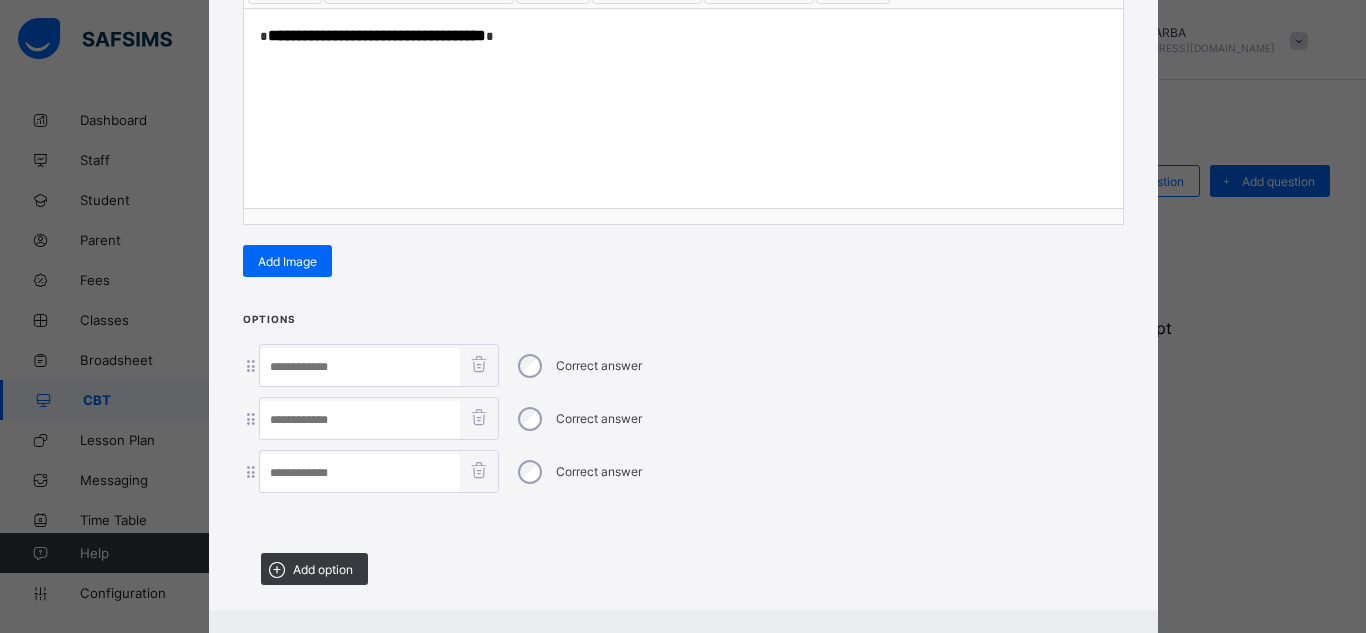 click at bounding box center [360, 473] 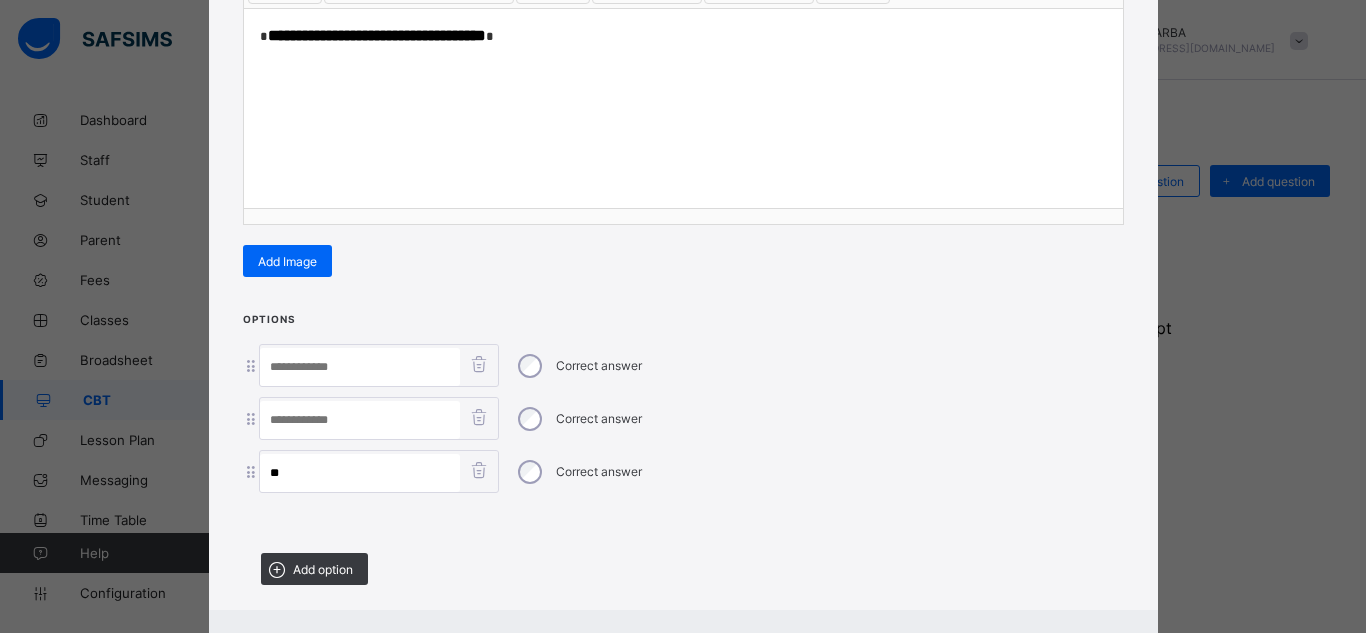 type on "**" 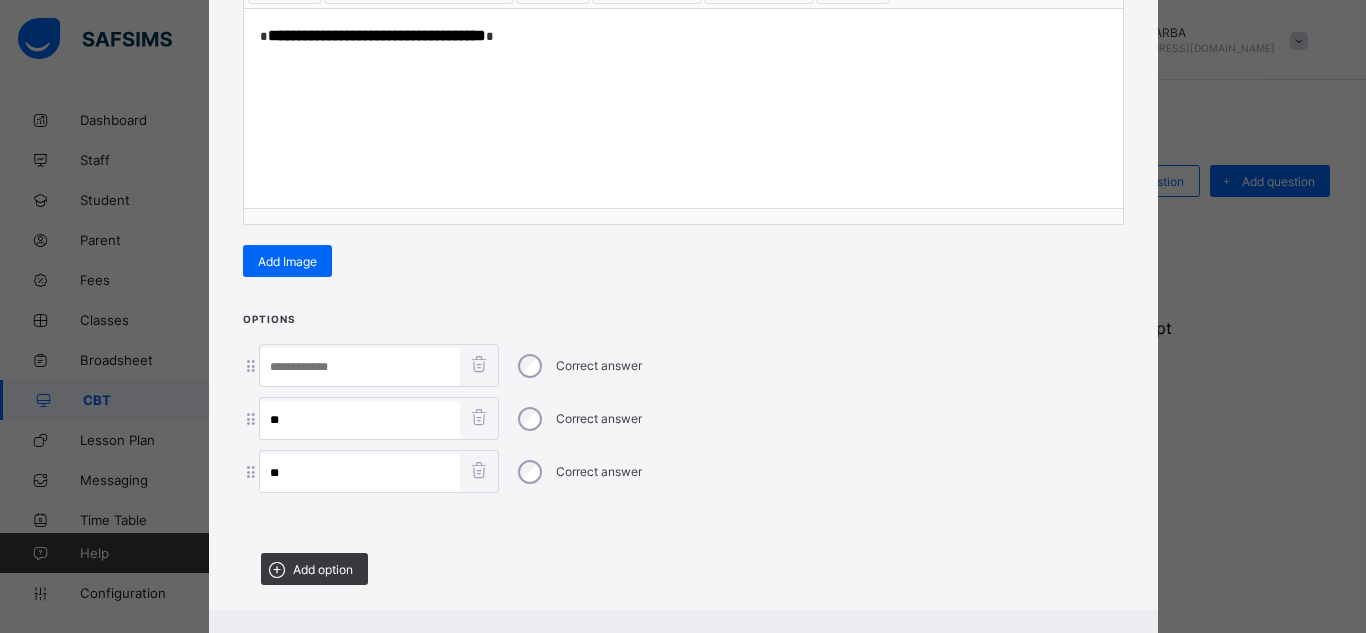 type on "**" 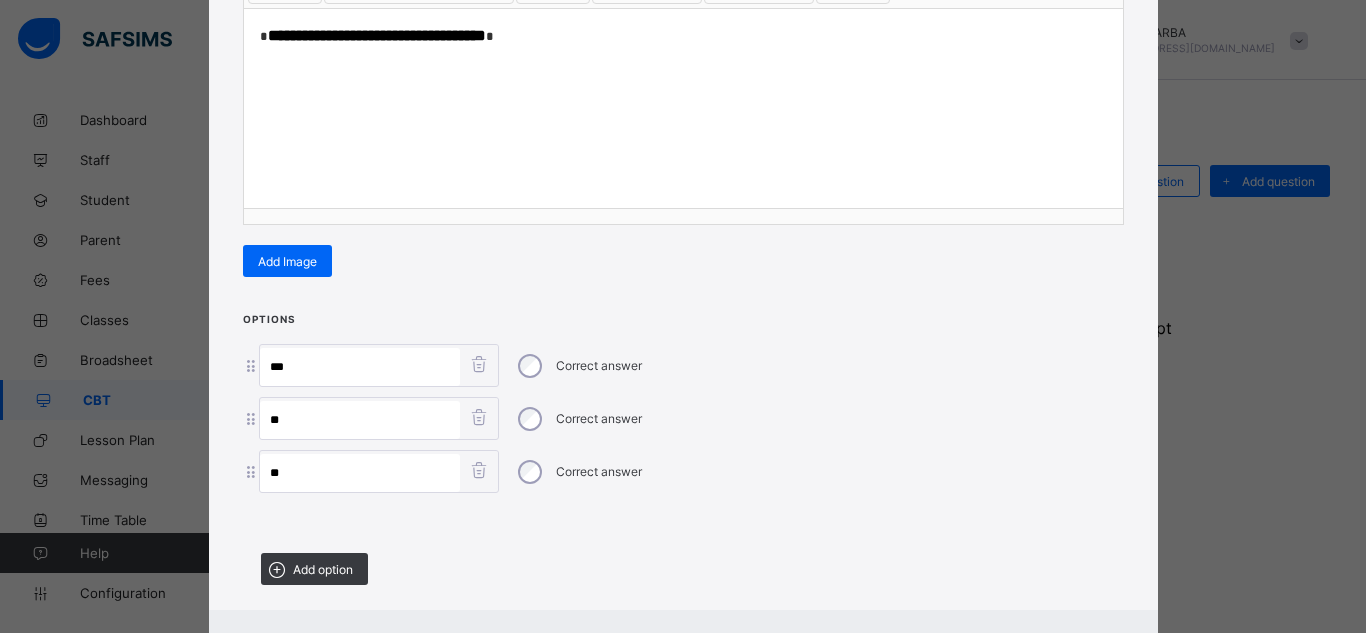 paste on "**********" 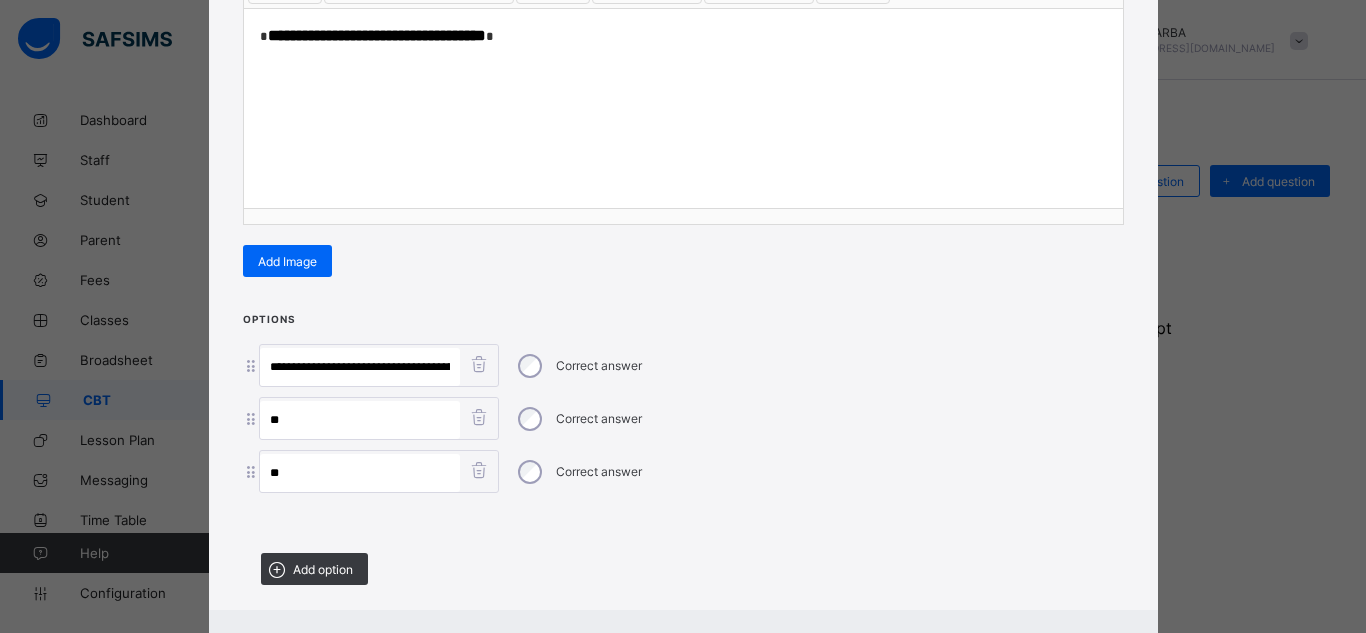 scroll, scrollTop: 0, scrollLeft: 108, axis: horizontal 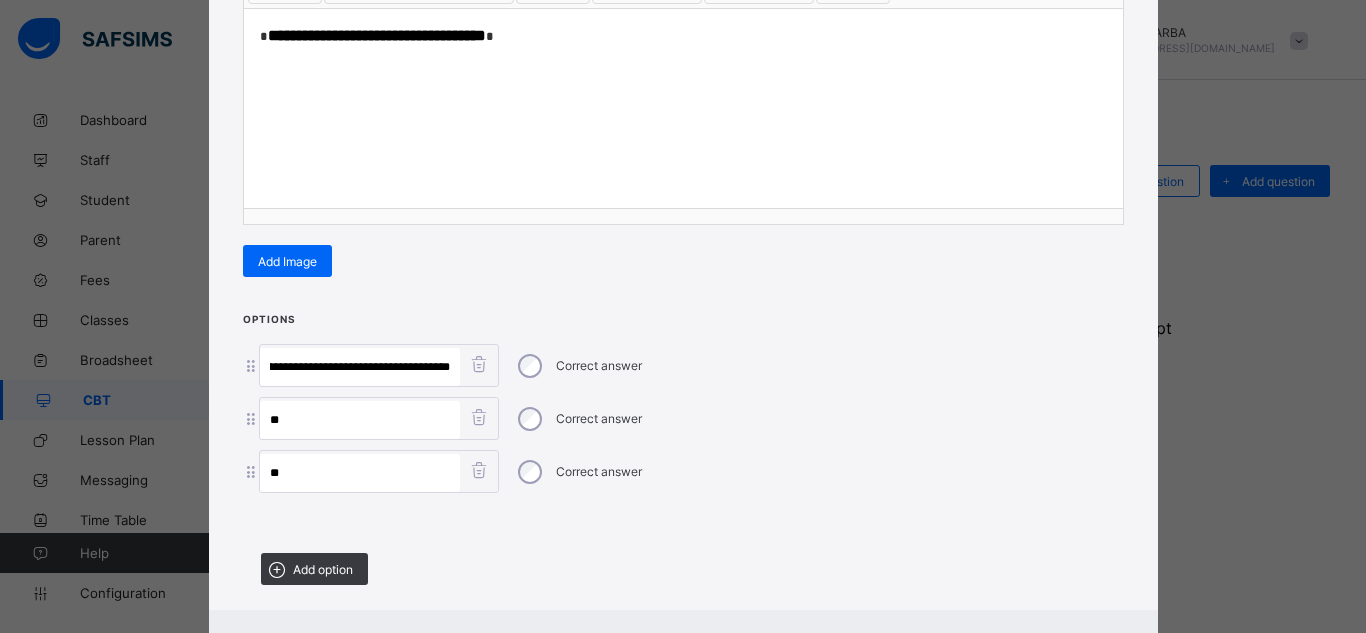 click on "**********" at bounding box center (360, 367) 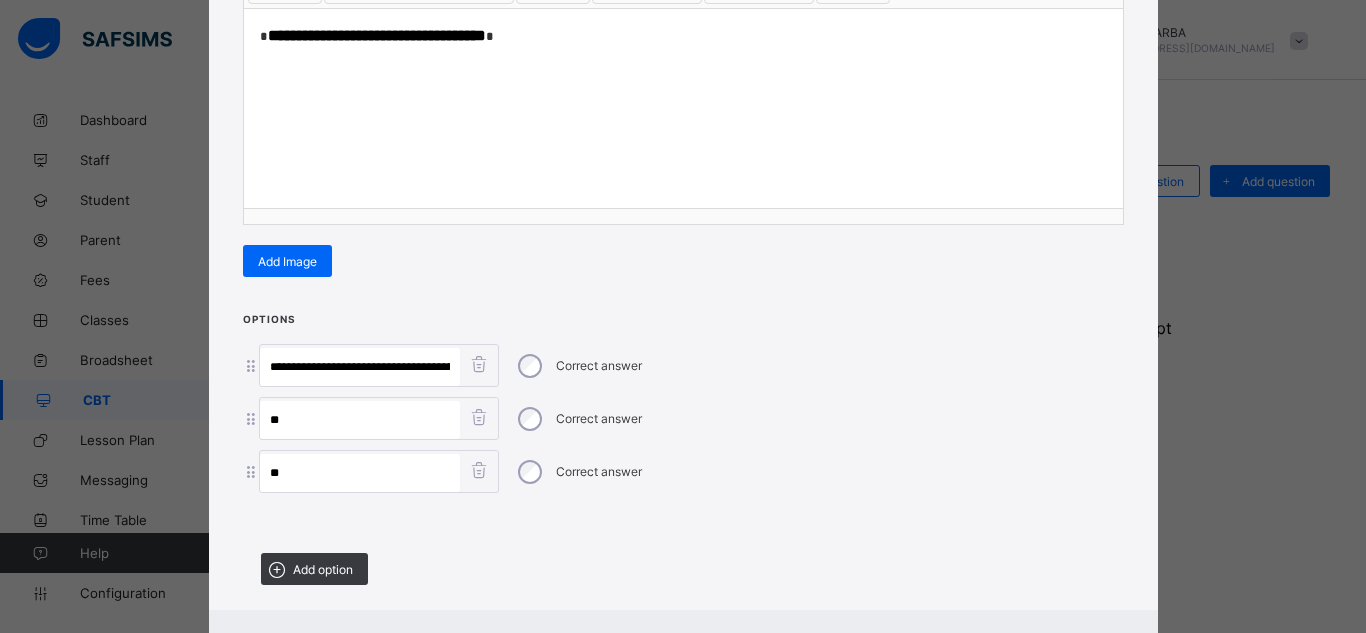 click on "**" at bounding box center (360, 473) 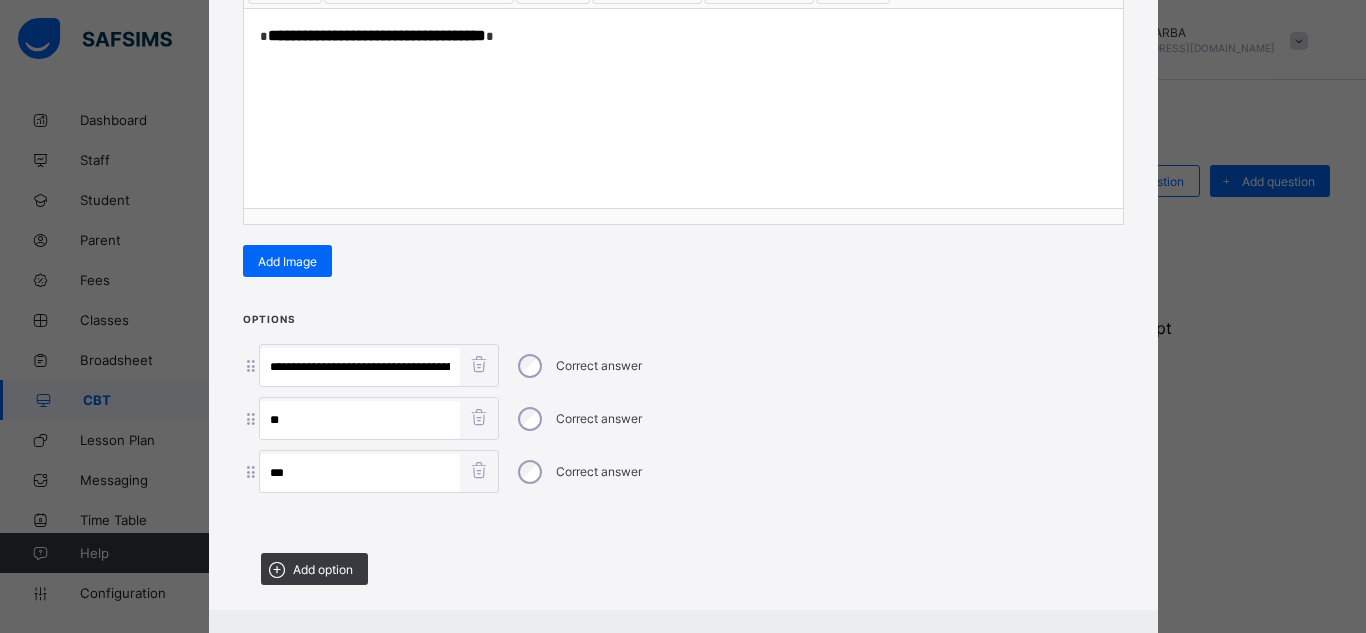 paste on "**********" 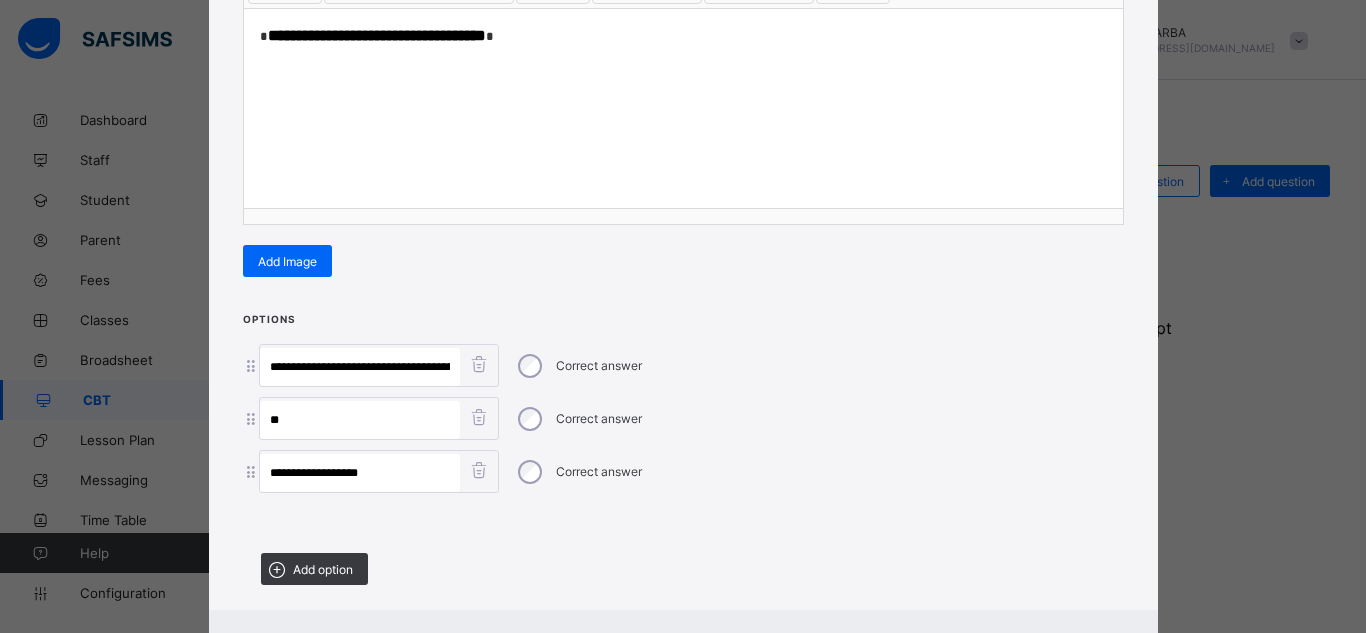 type on "**********" 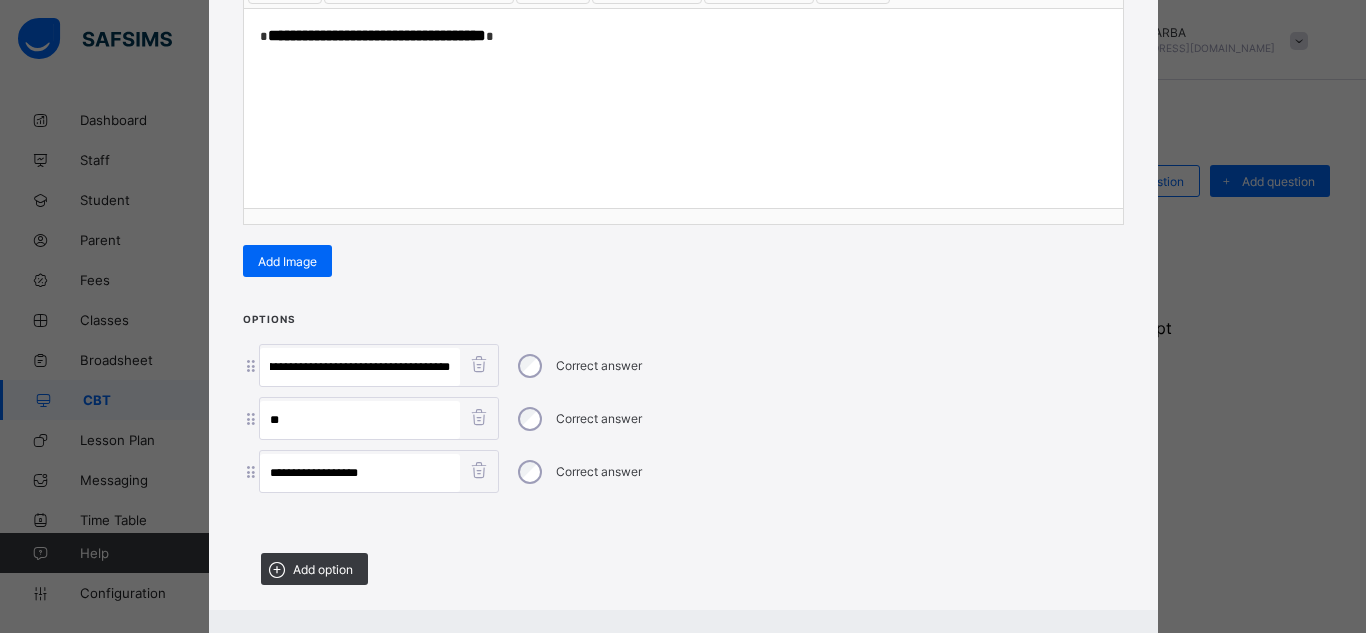 scroll, scrollTop: 0, scrollLeft: 108, axis: horizontal 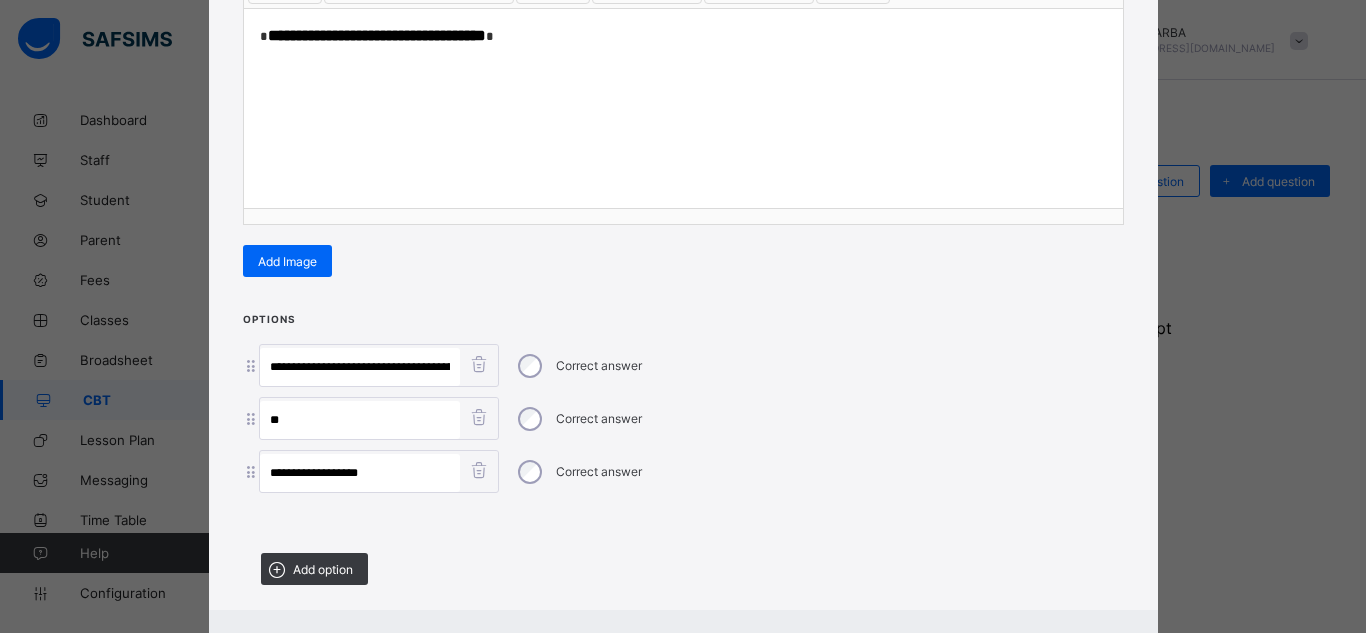 click on "**" at bounding box center (360, 420) 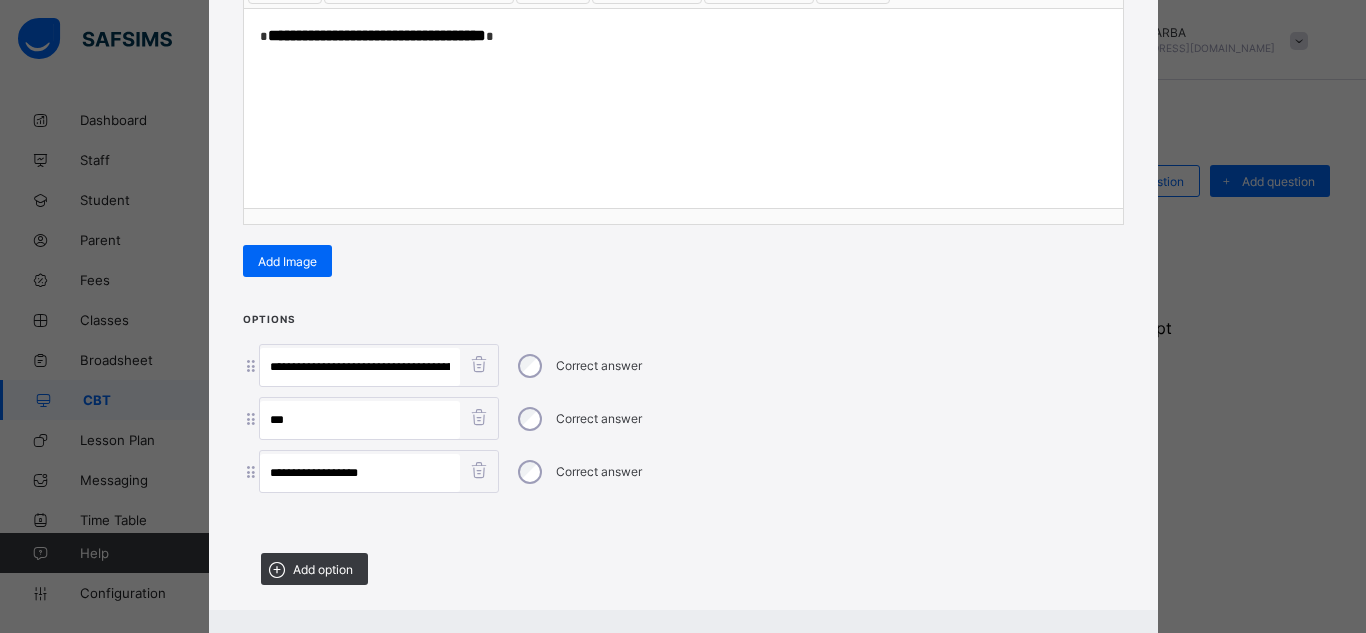 paste on "**********" 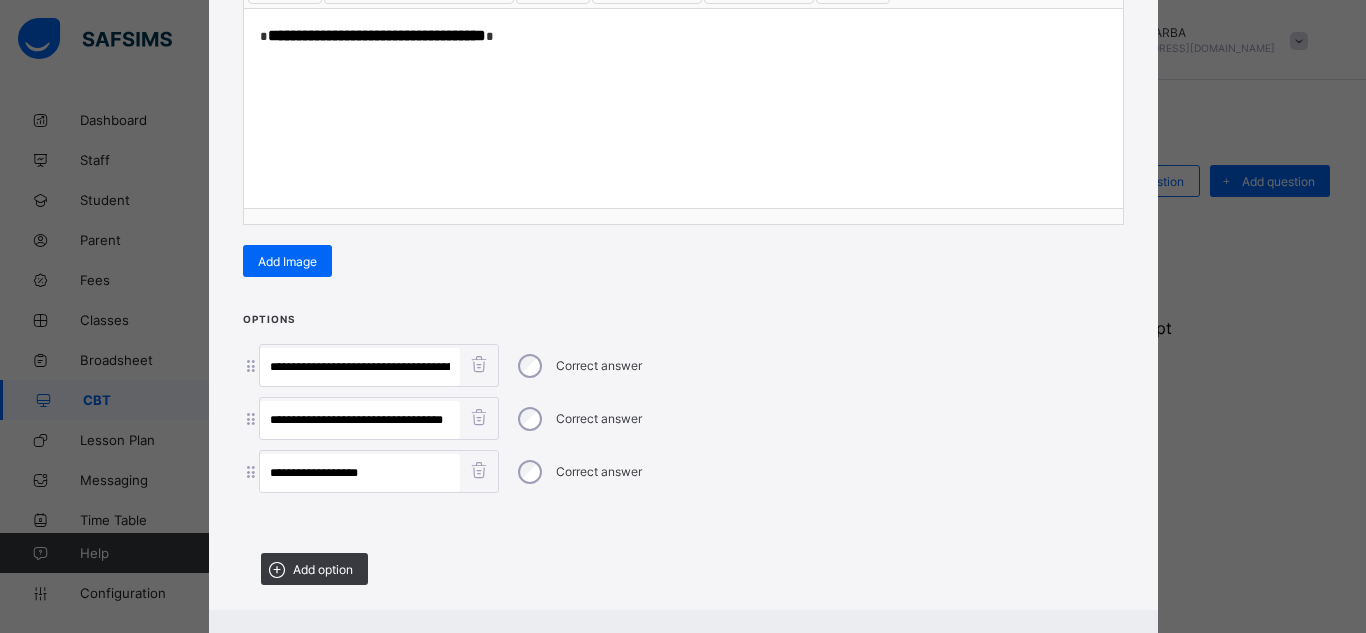 scroll, scrollTop: 0, scrollLeft: 23, axis: horizontal 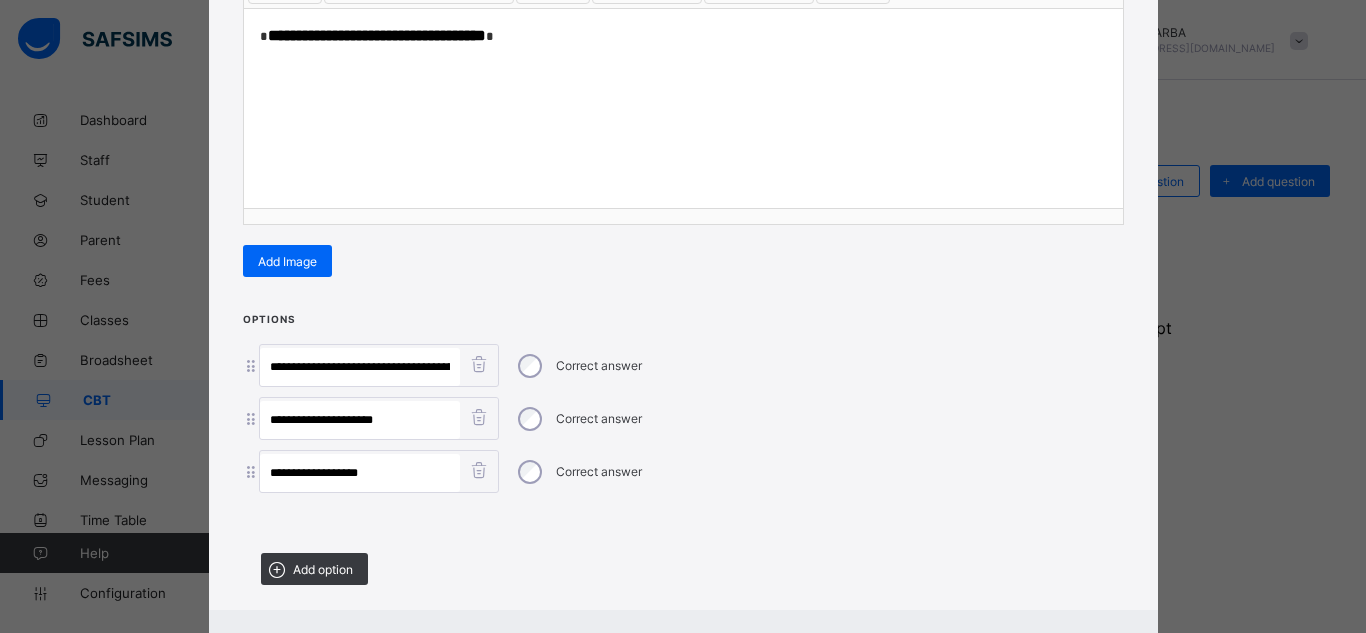 type on "**********" 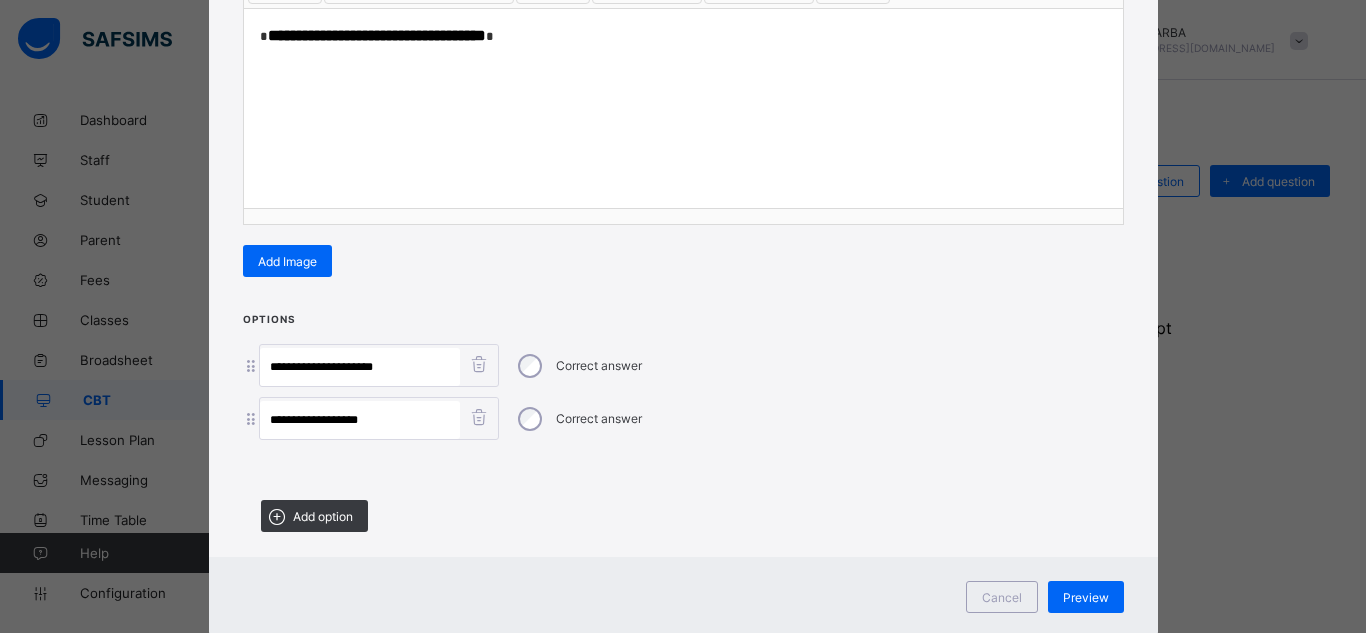 click at bounding box center [479, 364] 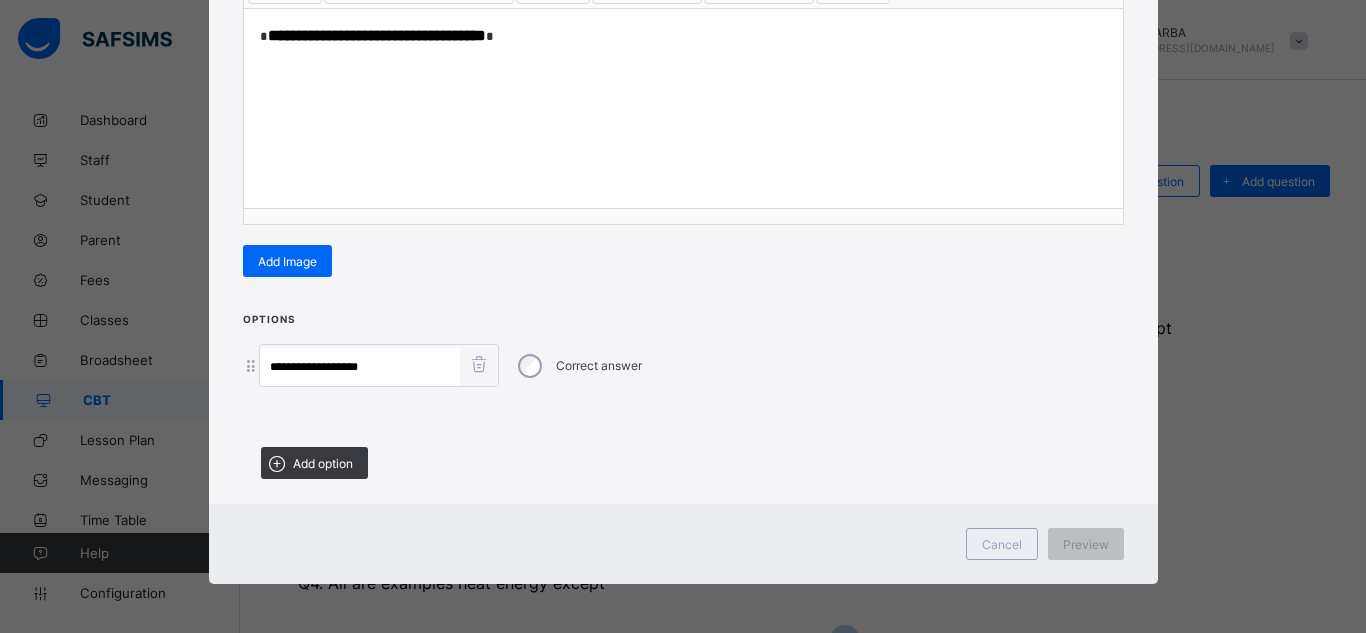 click on "**********" at bounding box center [360, 367] 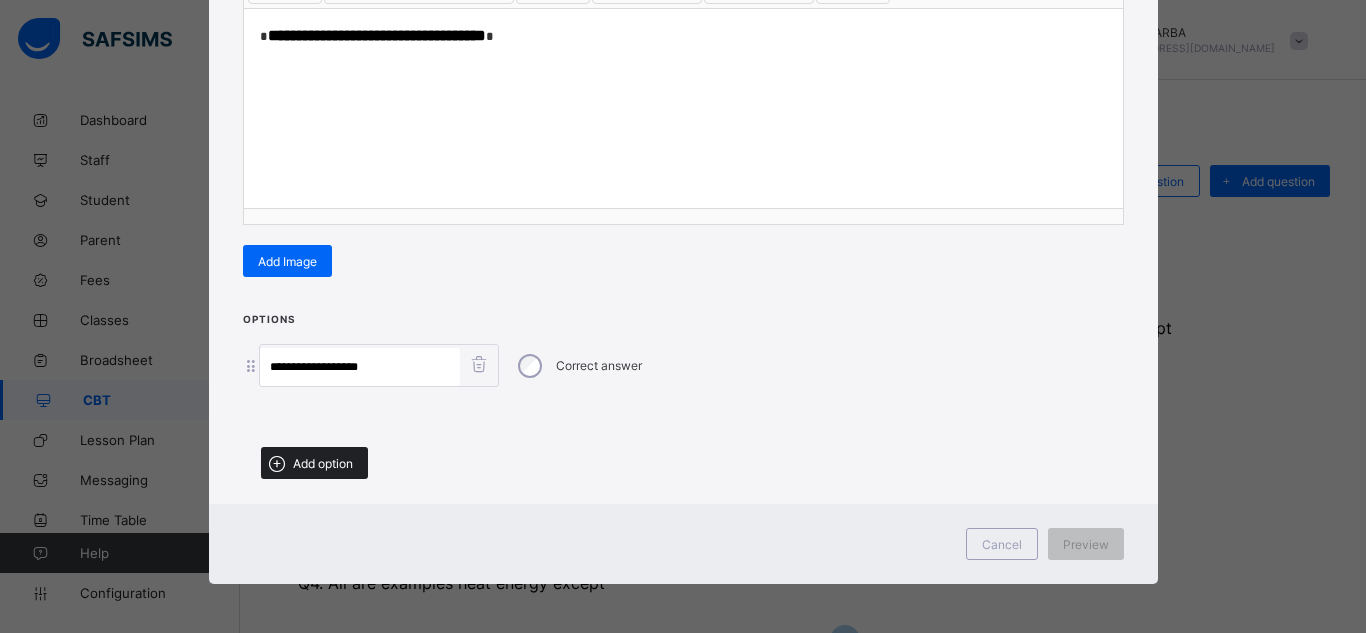 click at bounding box center (277, 463) 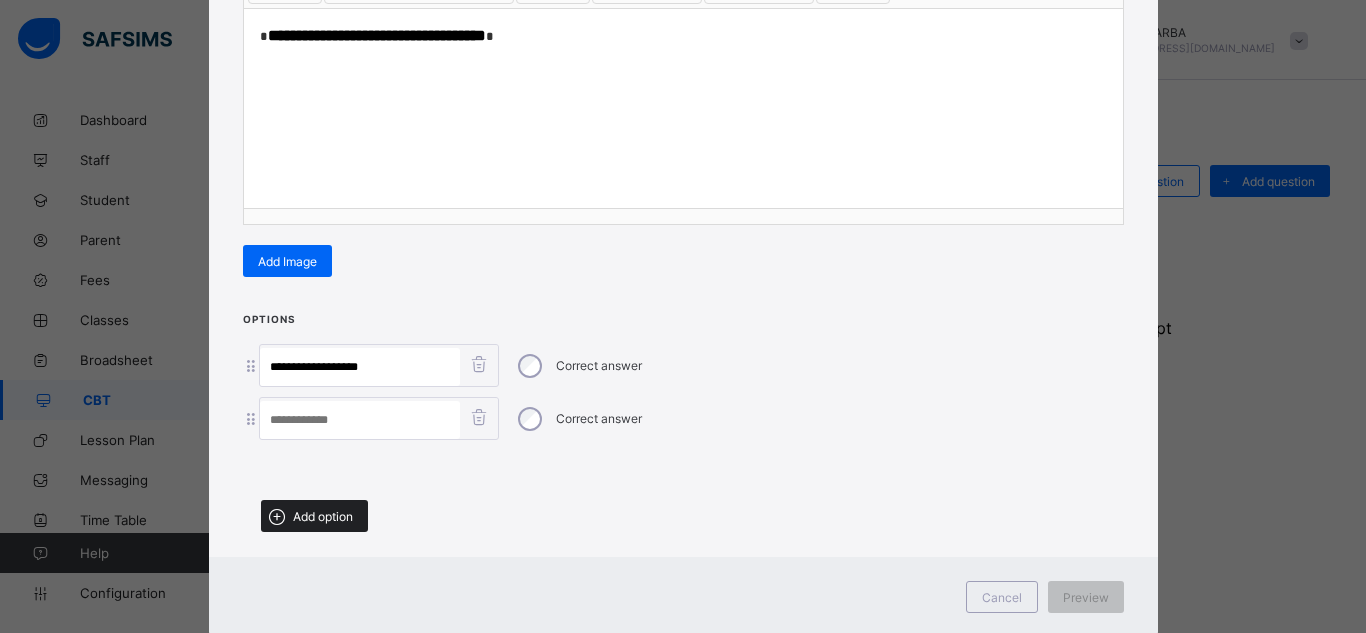 click at bounding box center [276, 516] 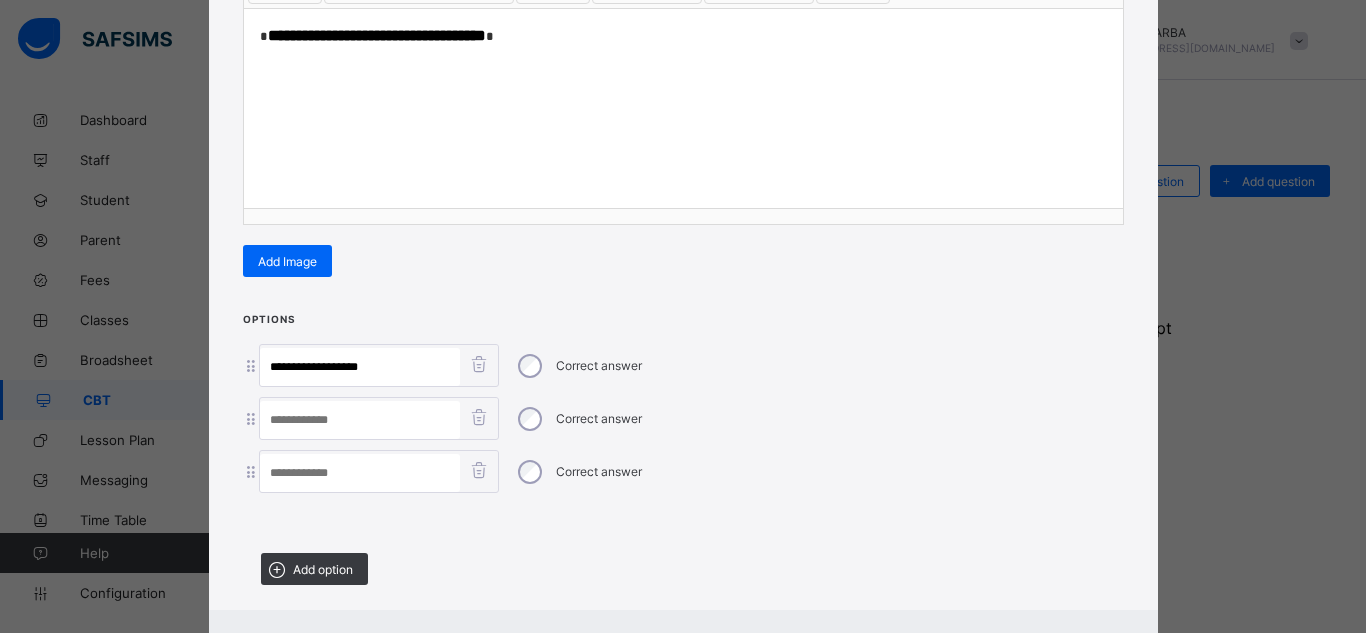 click at bounding box center (360, 473) 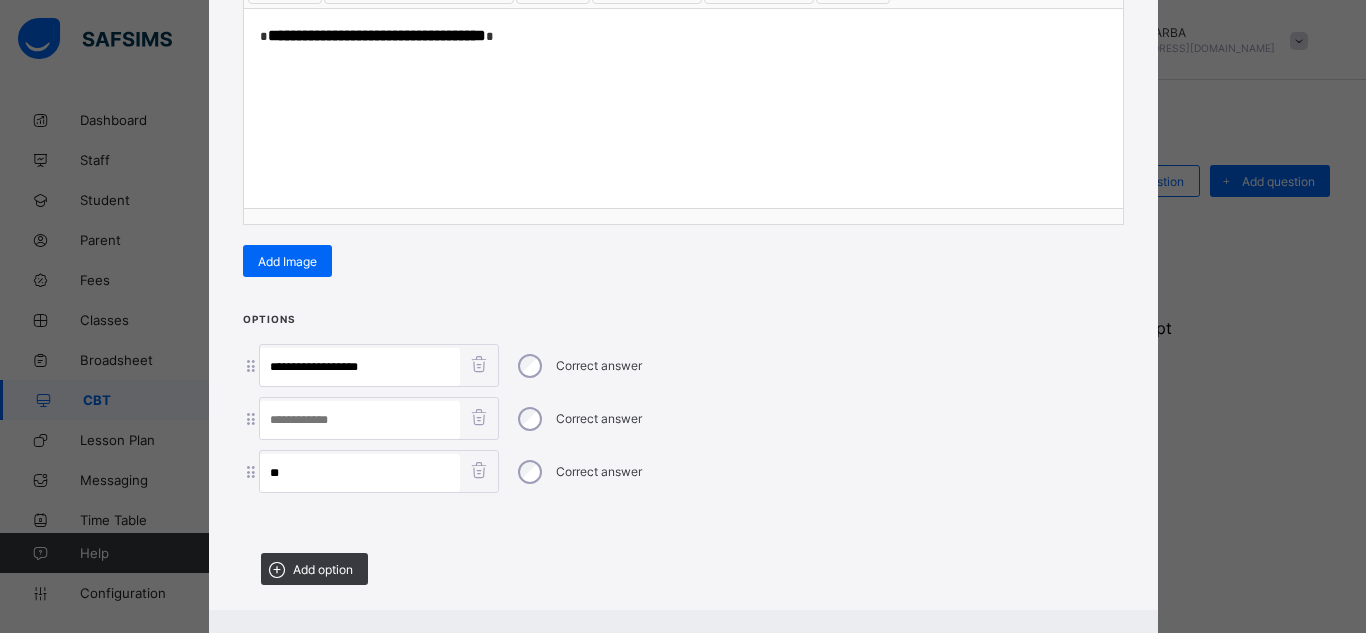 type on "**" 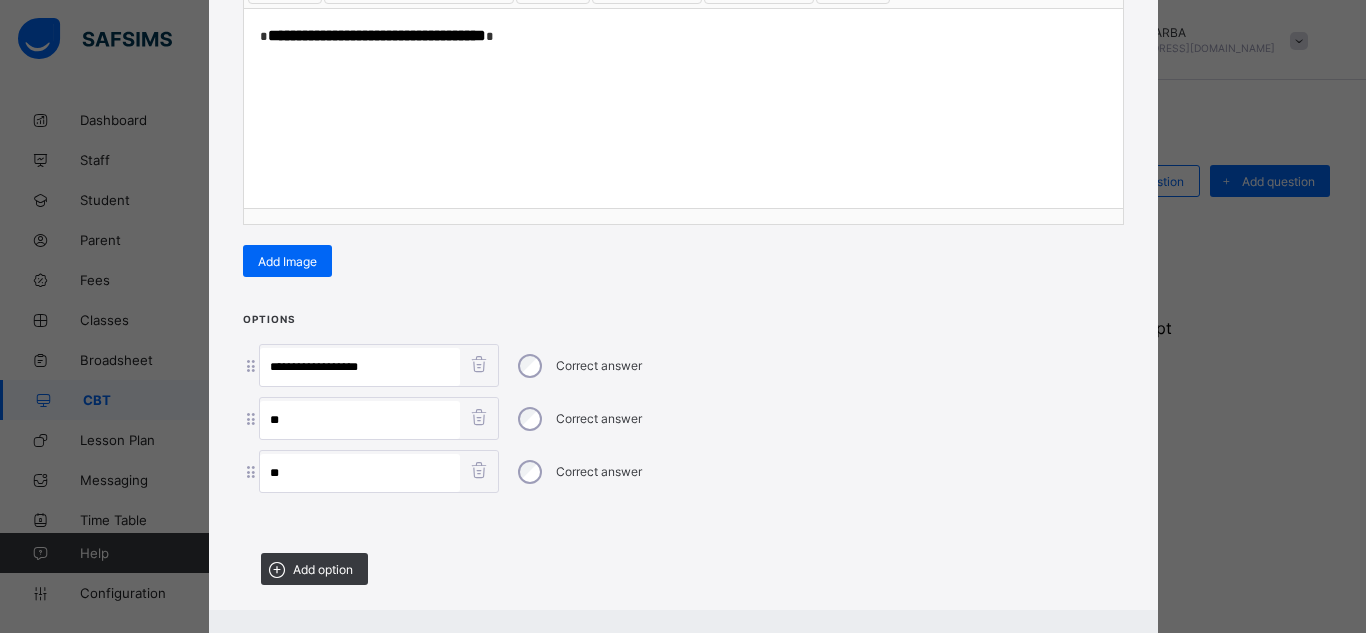 type on "**" 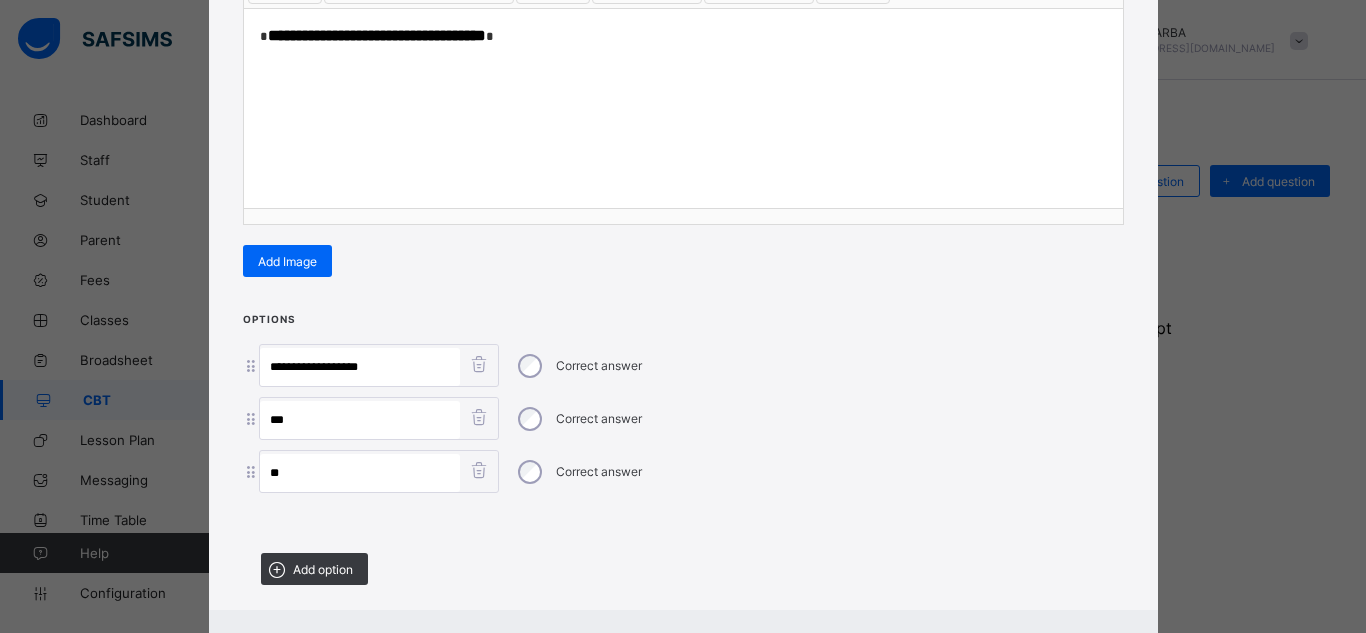 paste on "**********" 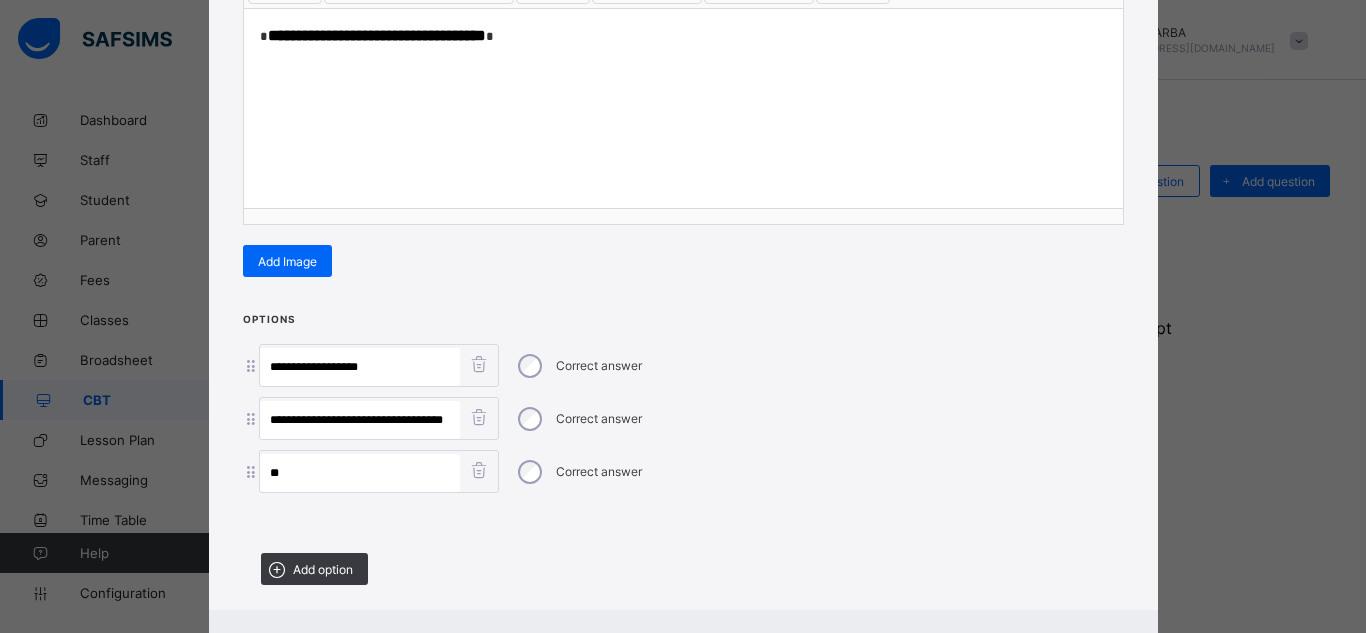 scroll, scrollTop: 0, scrollLeft: 23, axis: horizontal 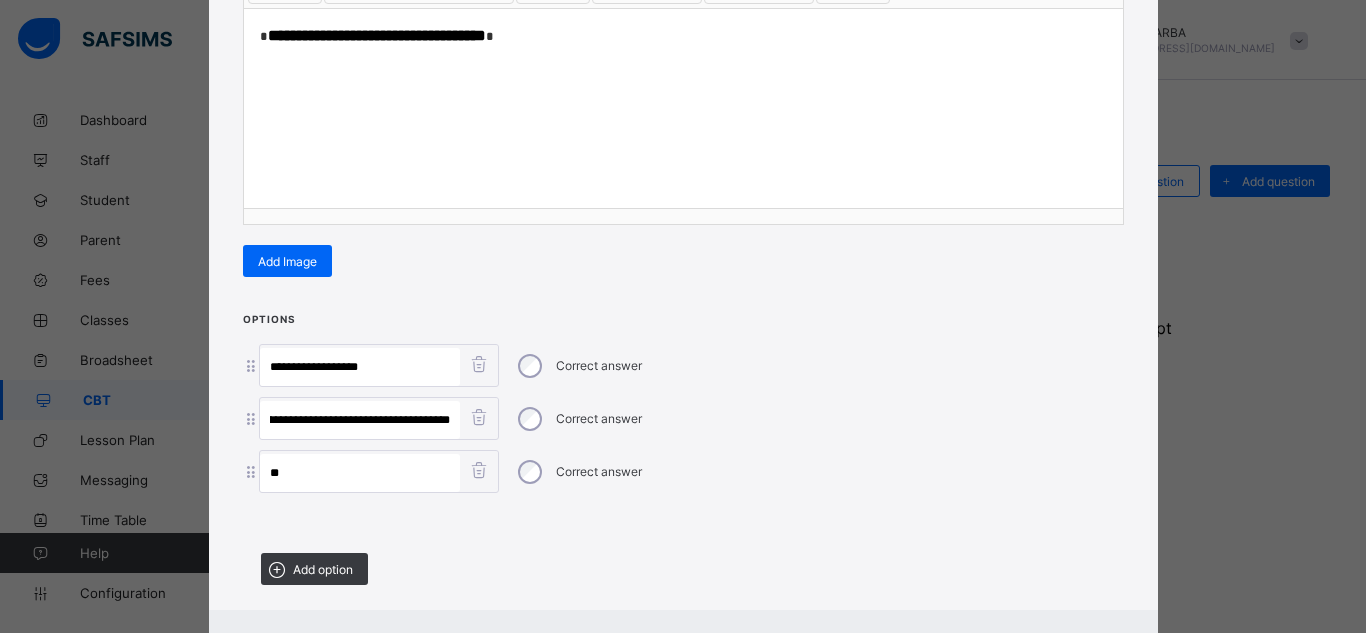 click on "**********" at bounding box center (360, 420) 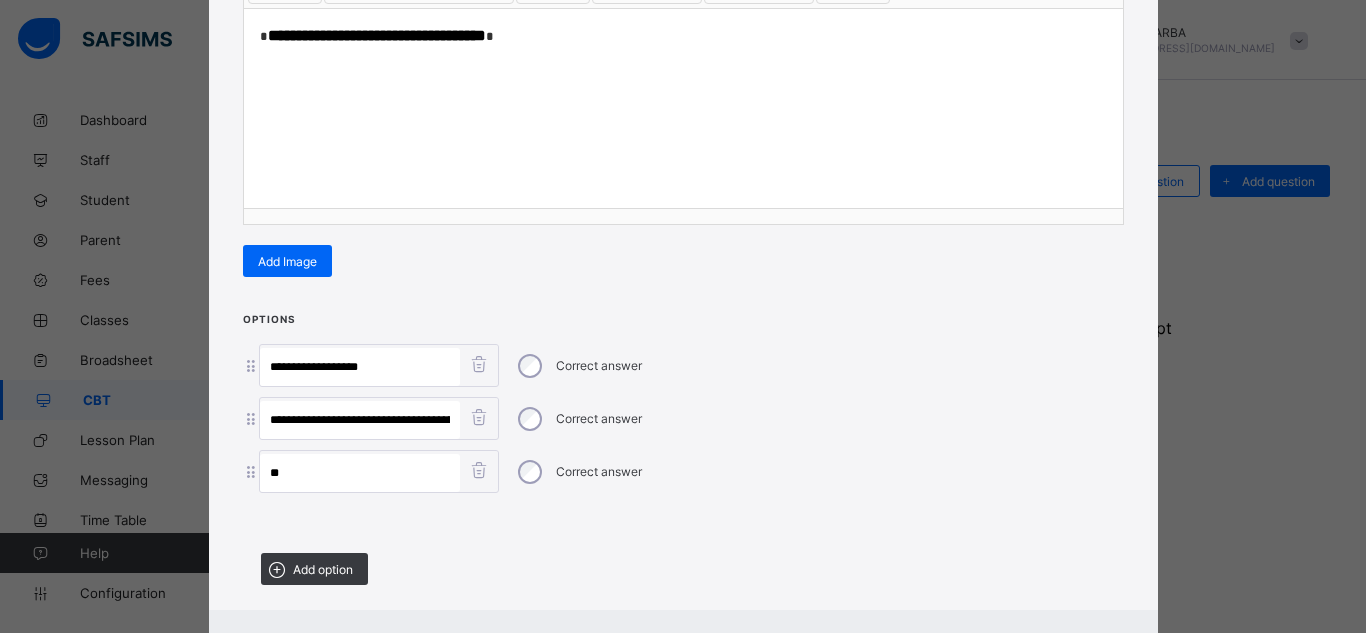 click on "**" at bounding box center [360, 473] 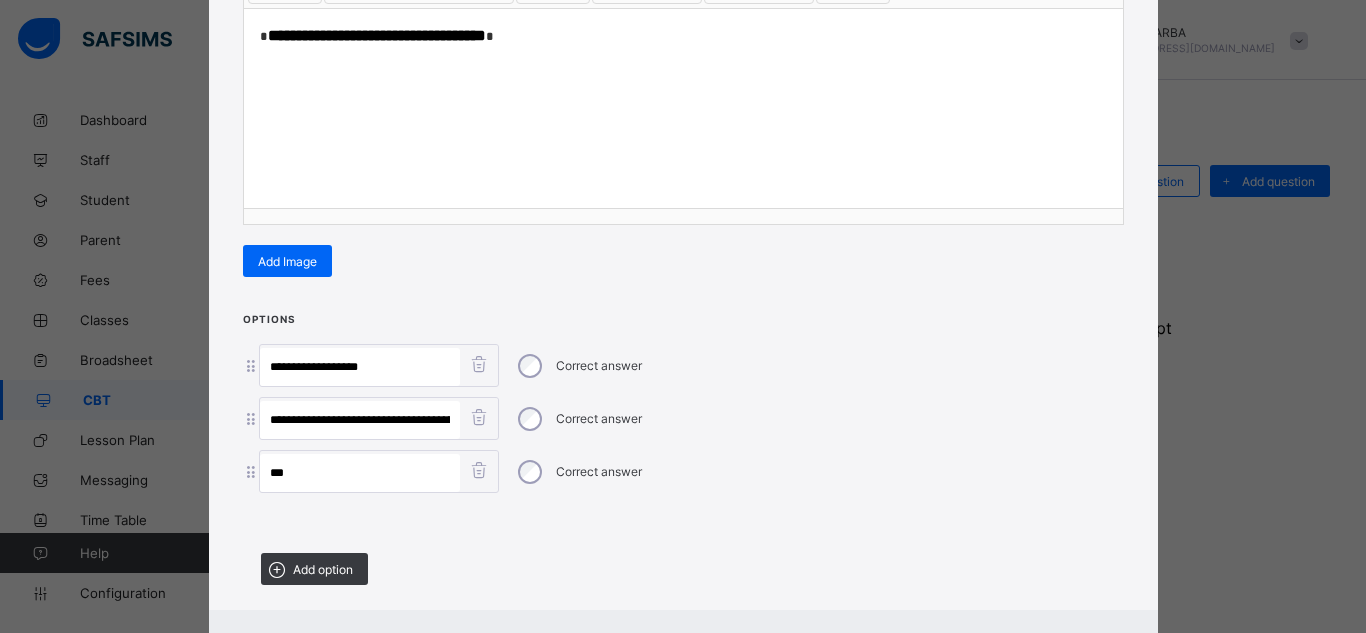 paste on "**********" 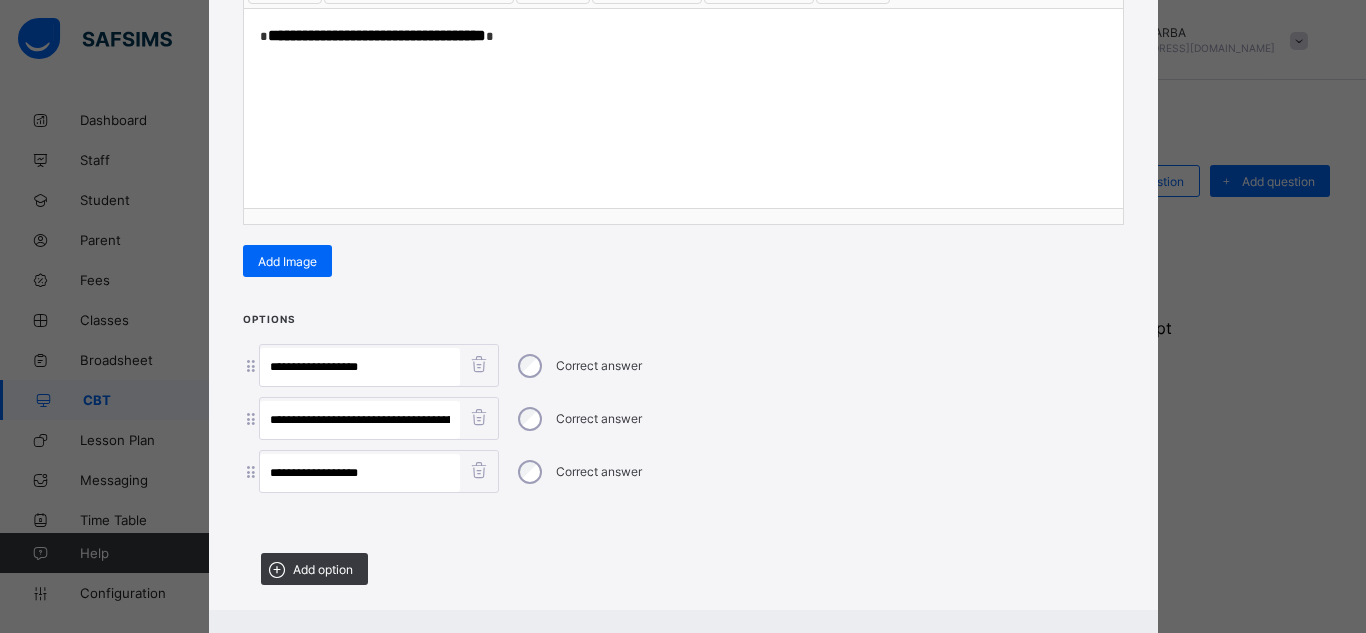 type on "**********" 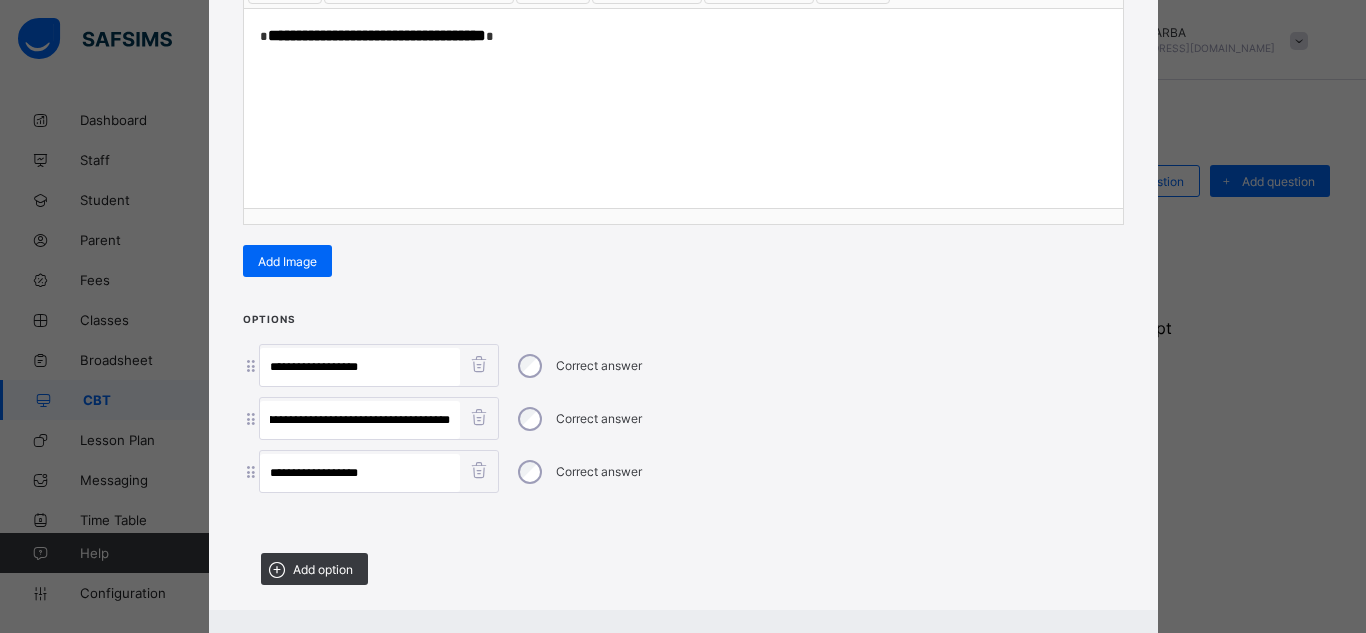scroll, scrollTop: 0, scrollLeft: 45, axis: horizontal 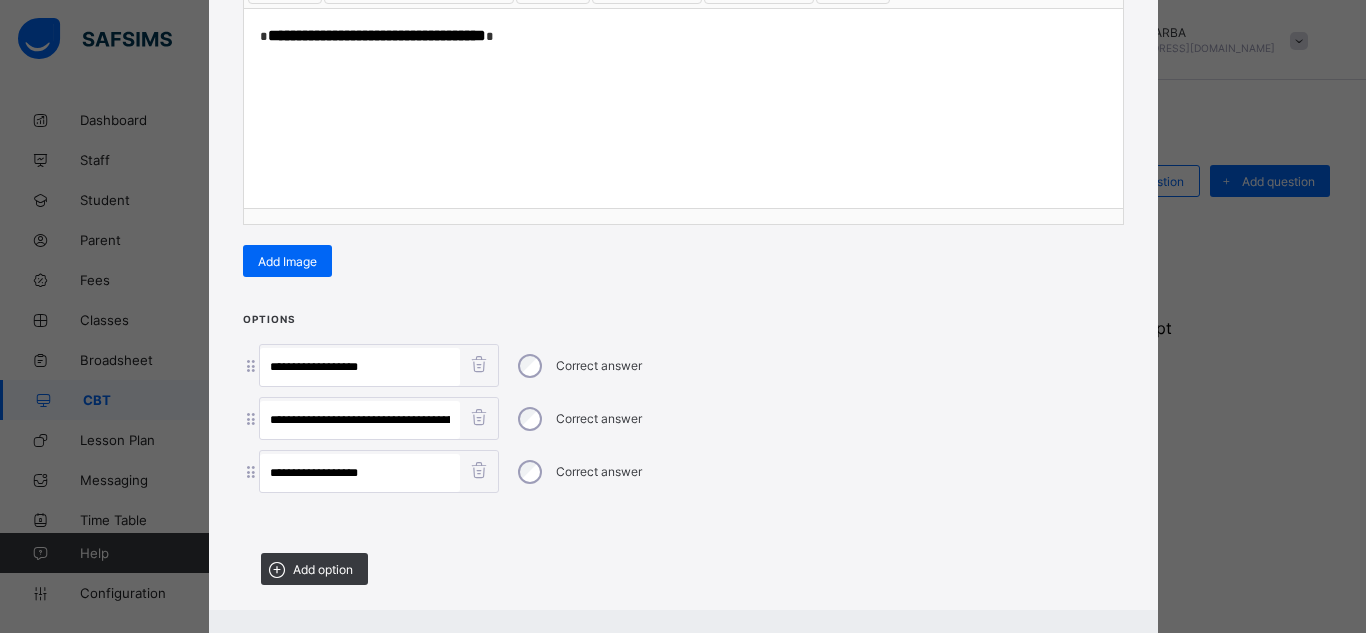 type on "**********" 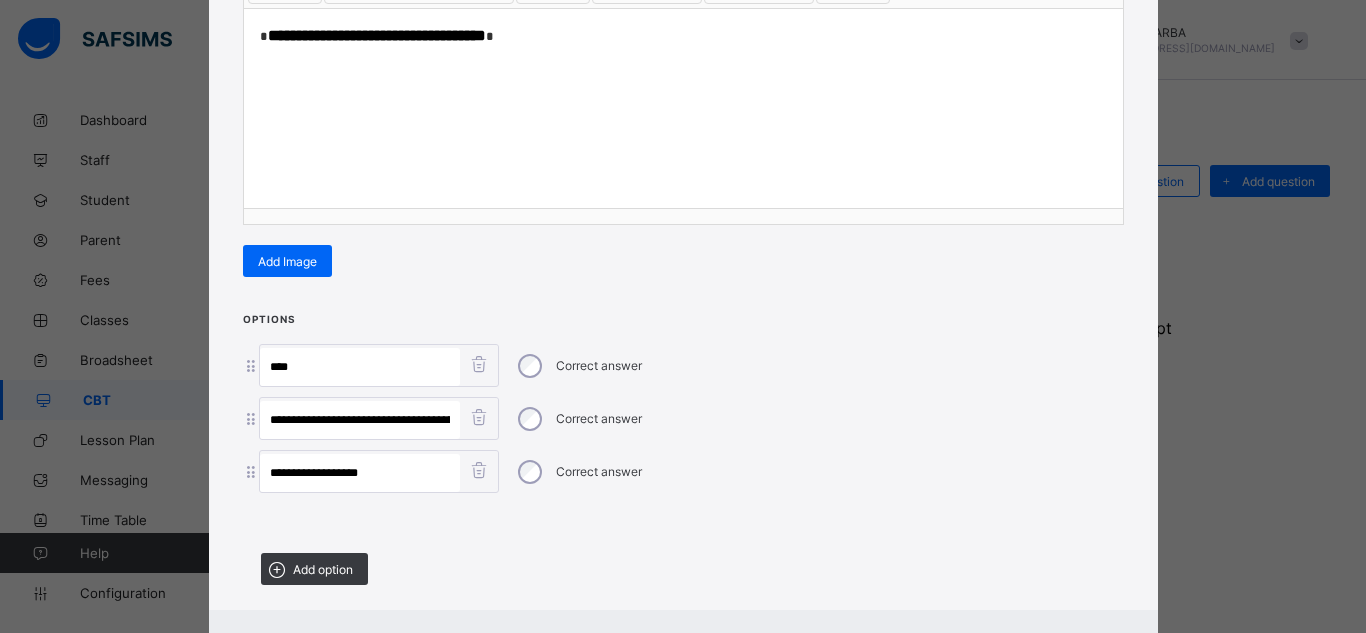 paste on "**********" 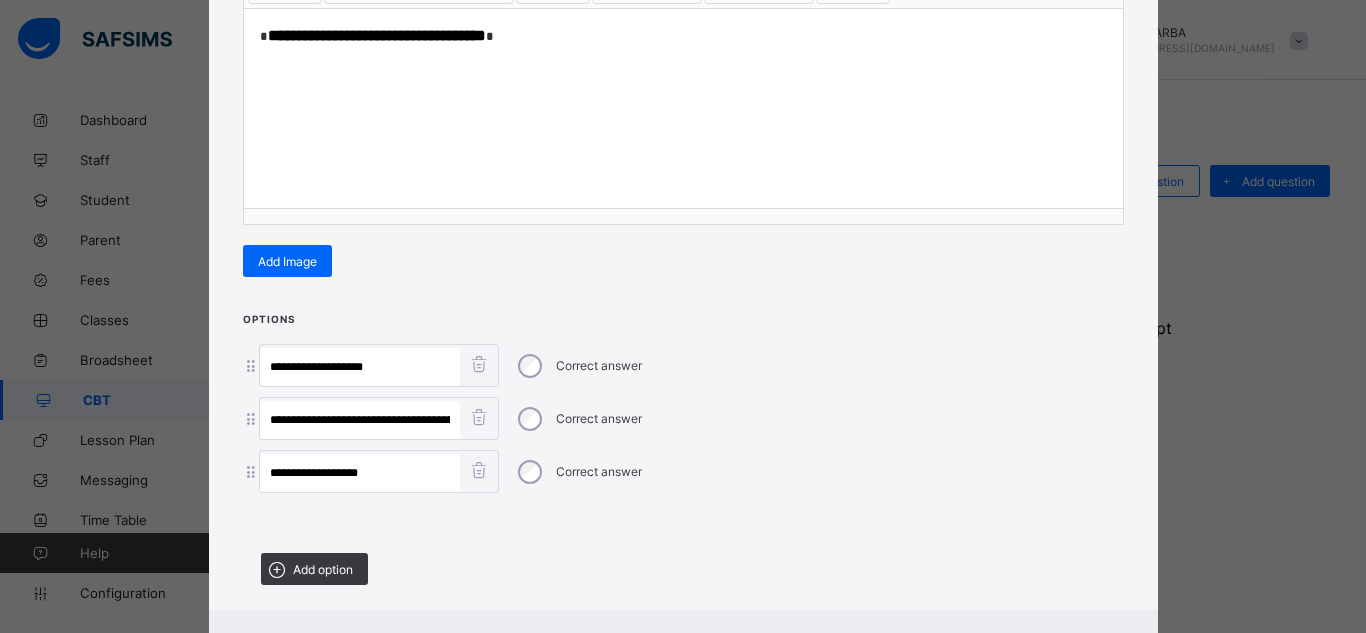 type on "**********" 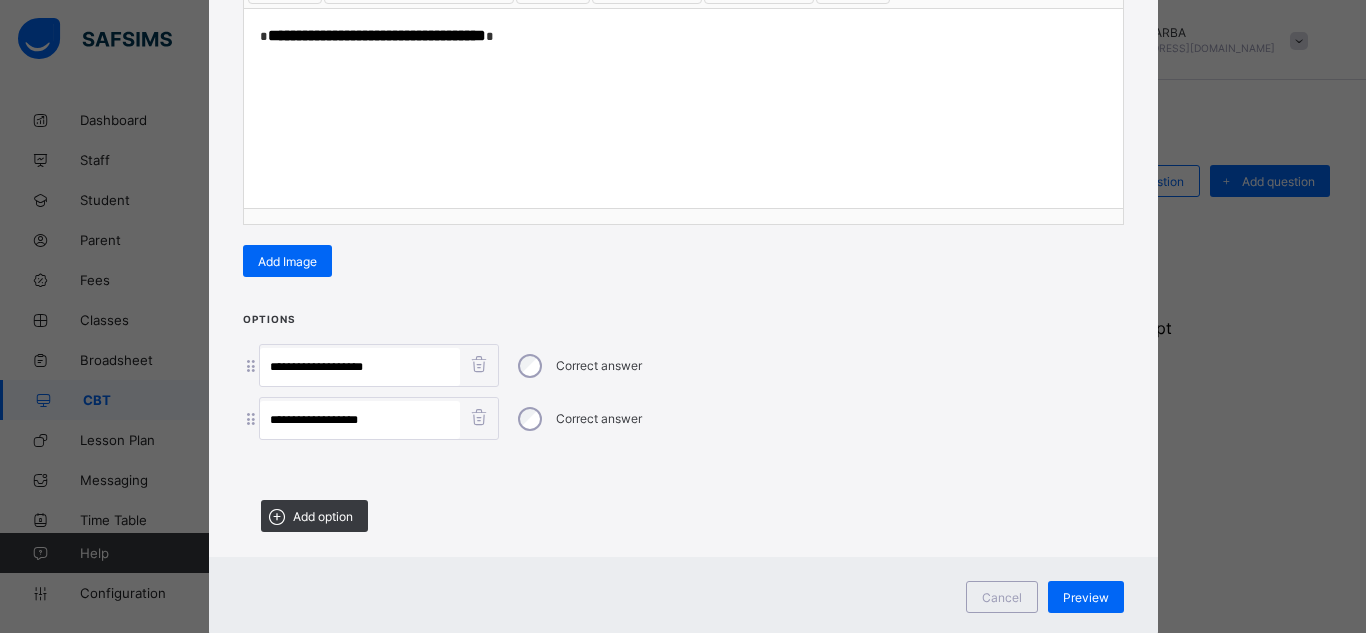 click on "**********" at bounding box center (360, 420) 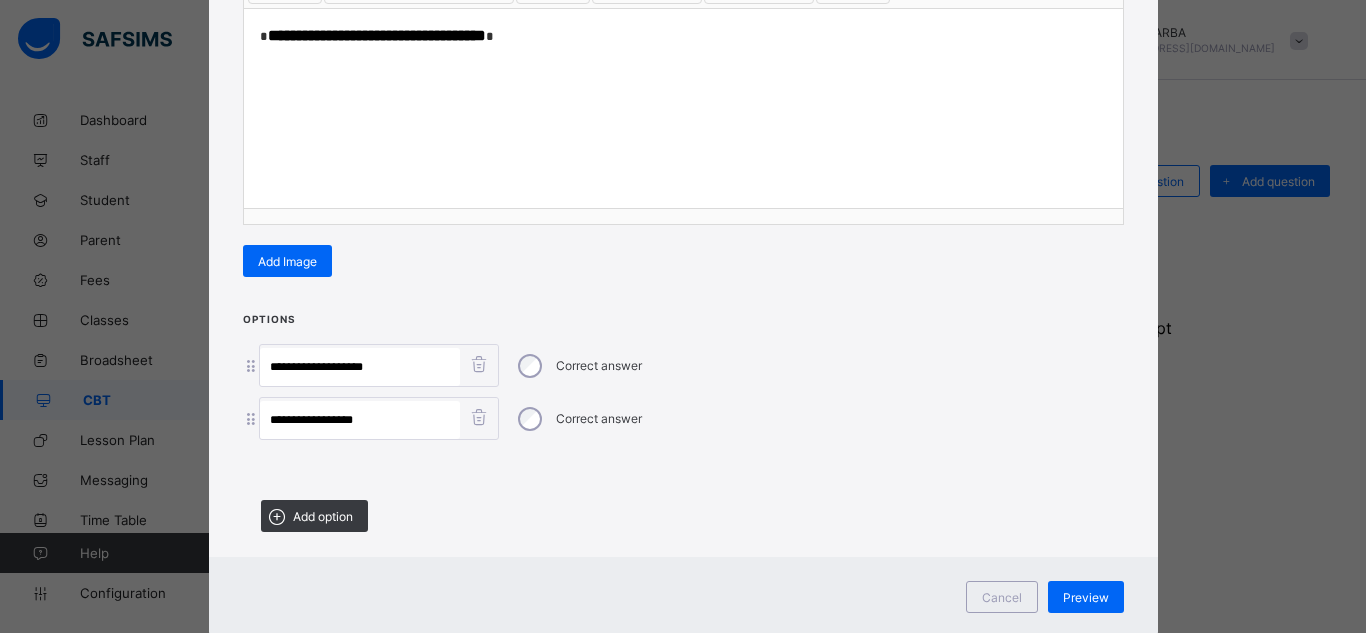 click on "**********" at bounding box center (360, 420) 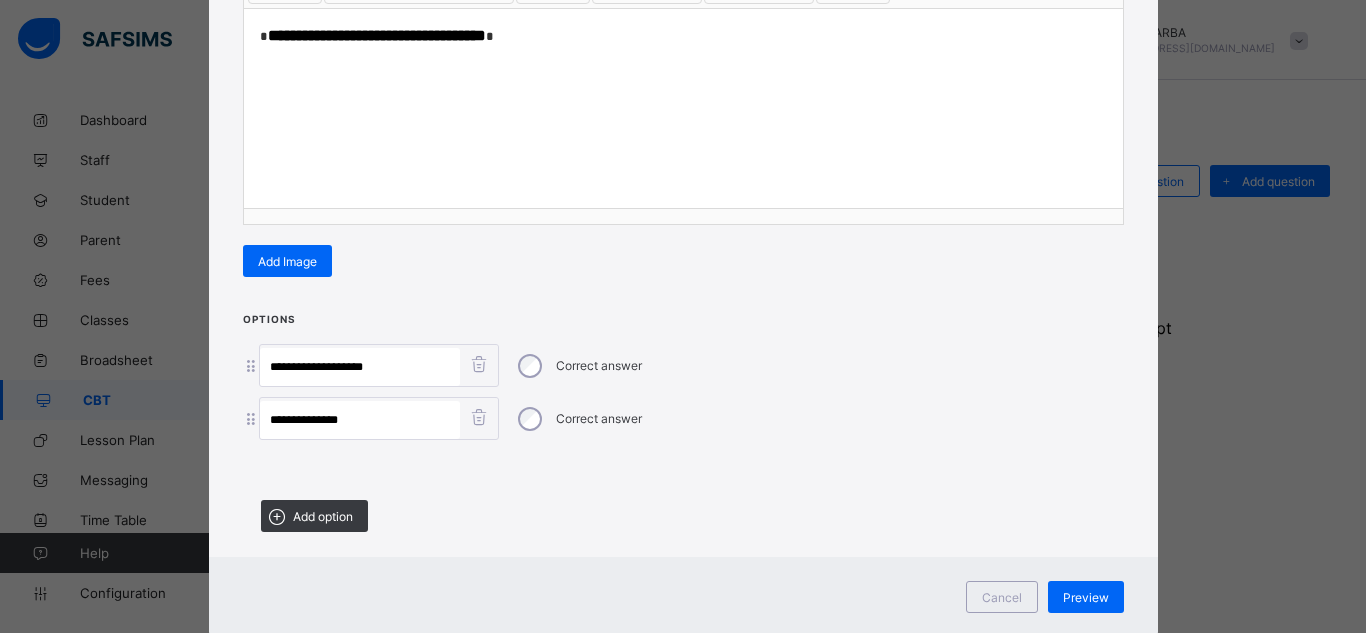 click on "**********" at bounding box center (360, 420) 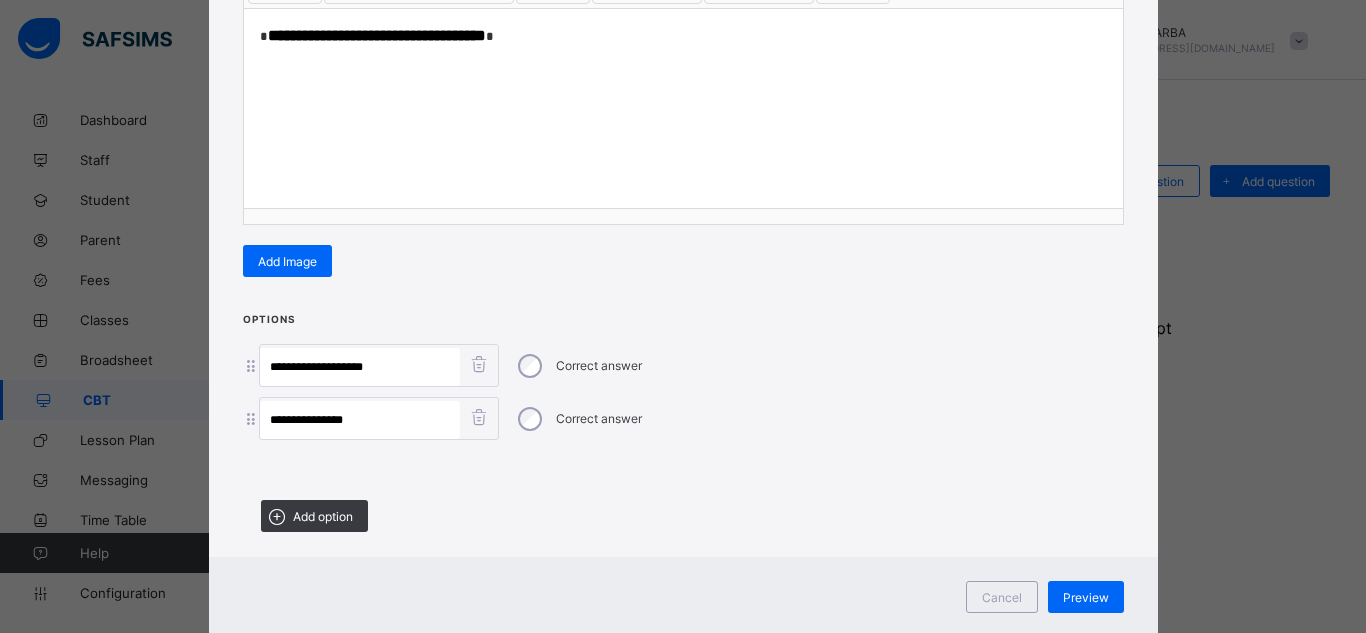 type on "**********" 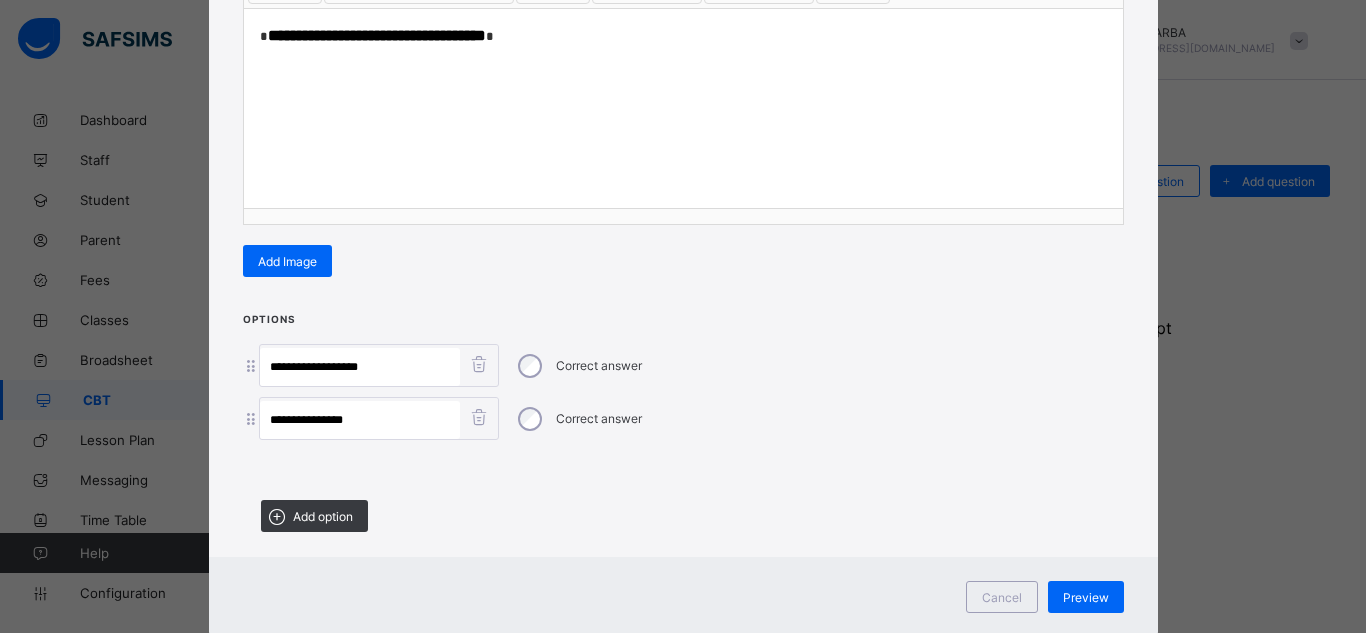 type on "**********" 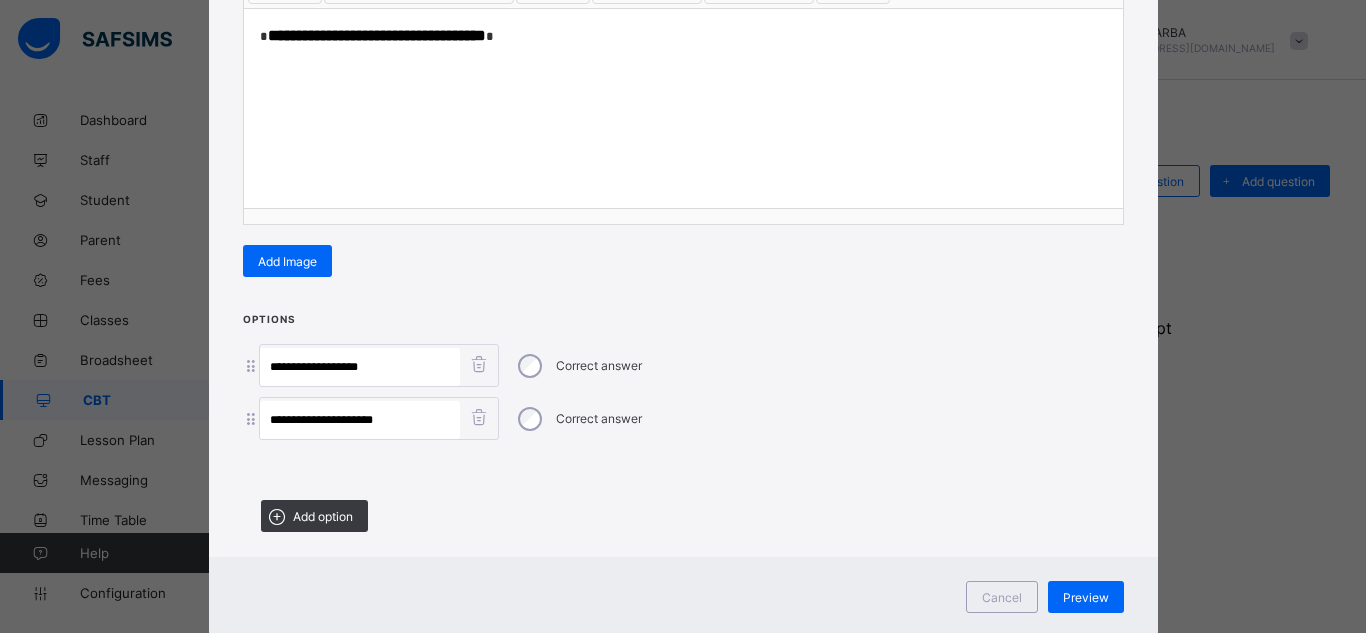 type on "**********" 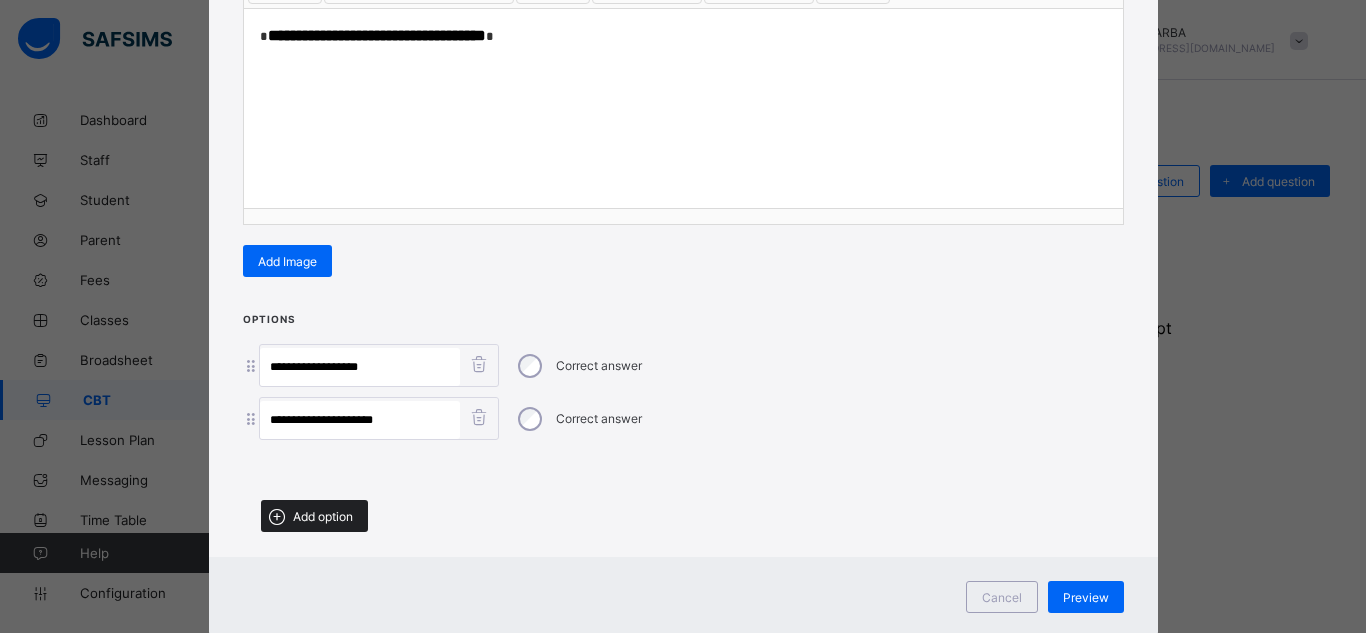 click on "Add option" at bounding box center [323, 516] 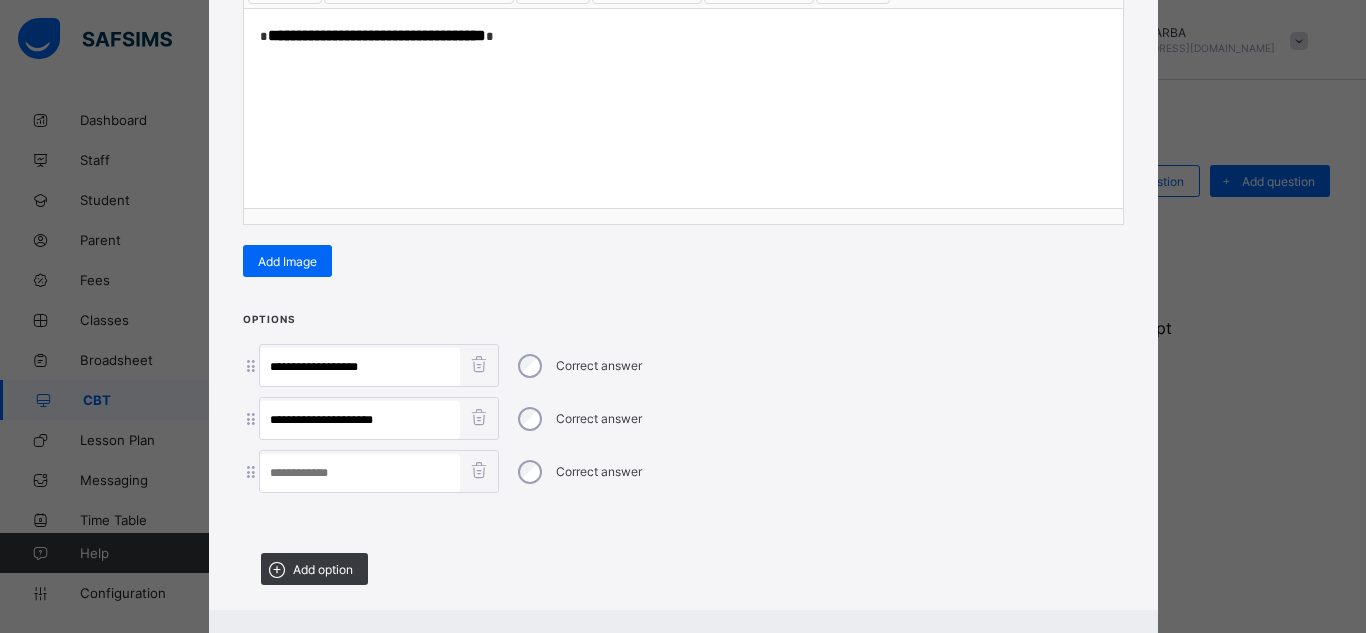 click at bounding box center (360, 473) 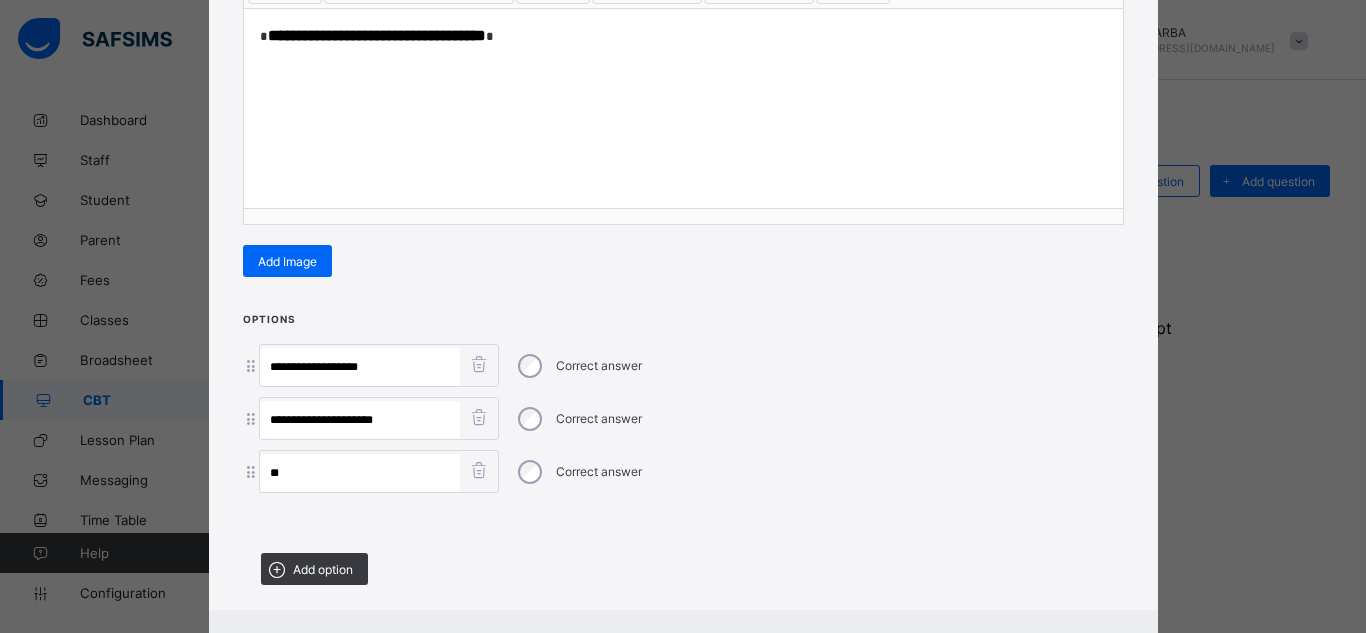 click on "**********" at bounding box center (360, 367) 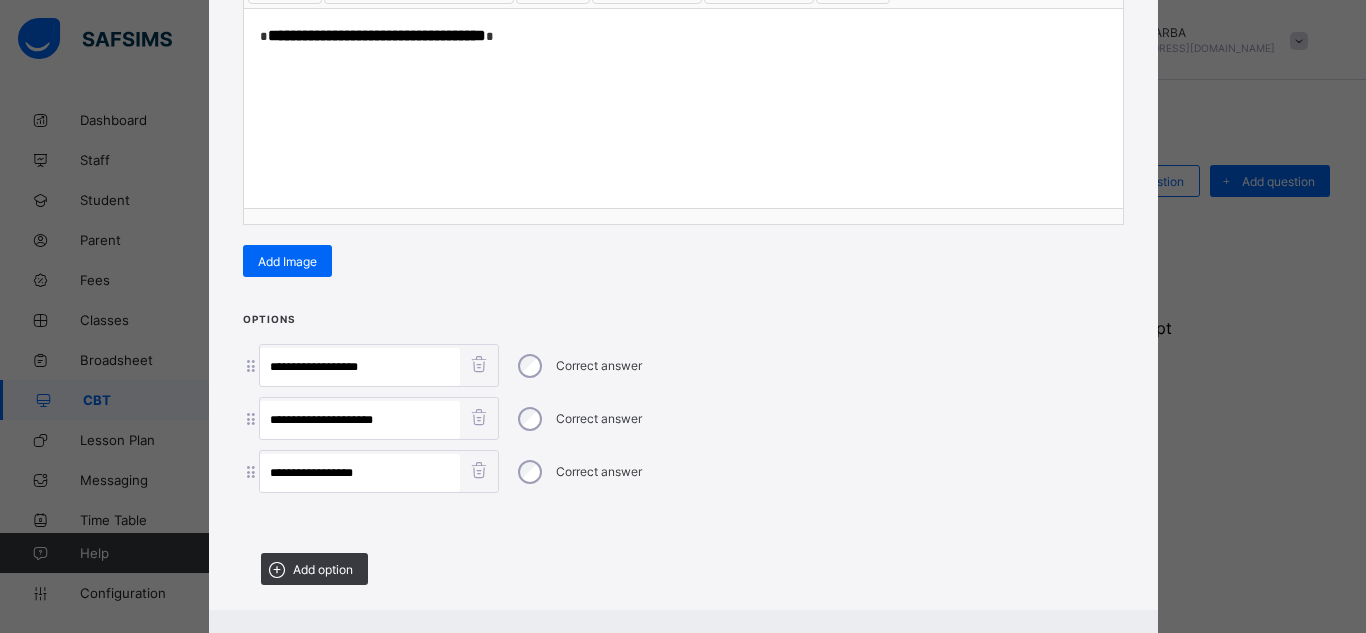type on "**********" 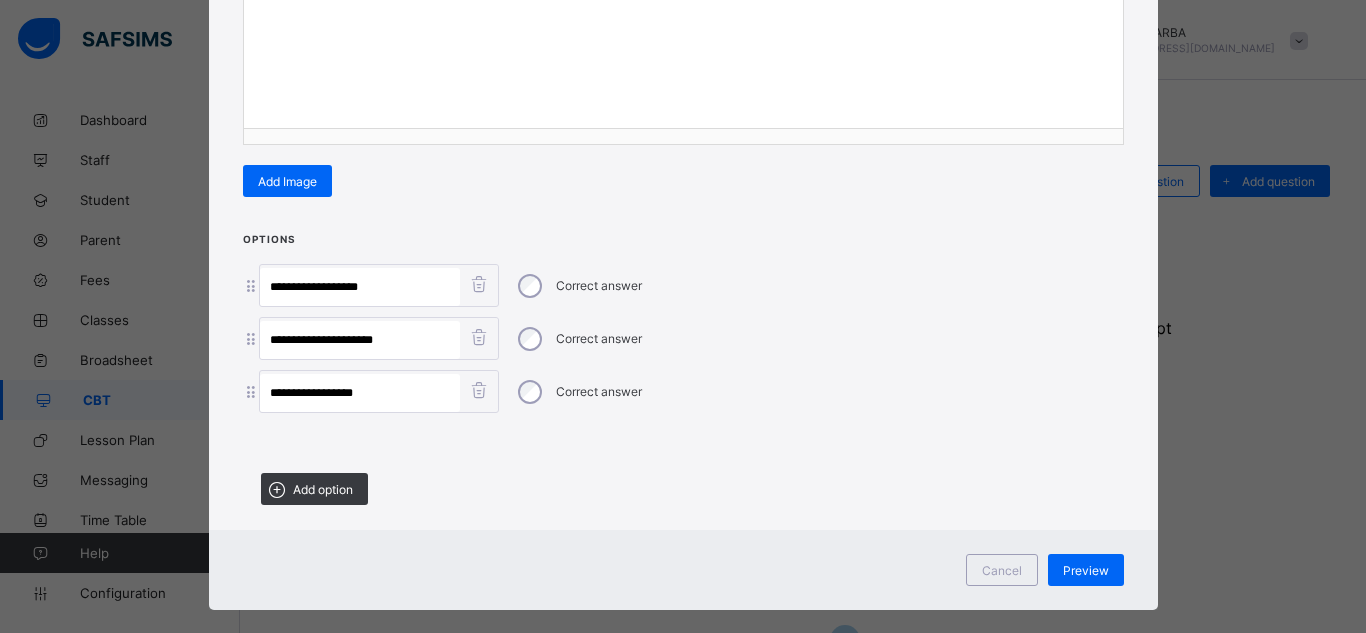 scroll, scrollTop: 420, scrollLeft: 0, axis: vertical 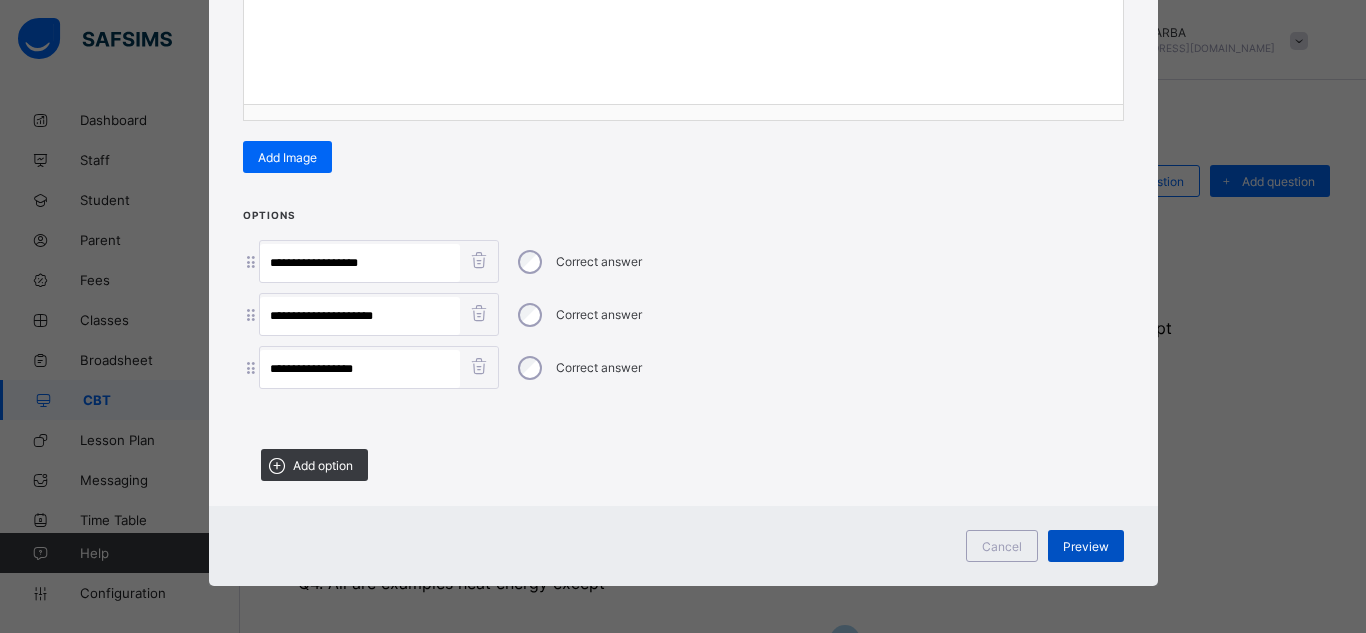 click on "Preview" at bounding box center (1086, 546) 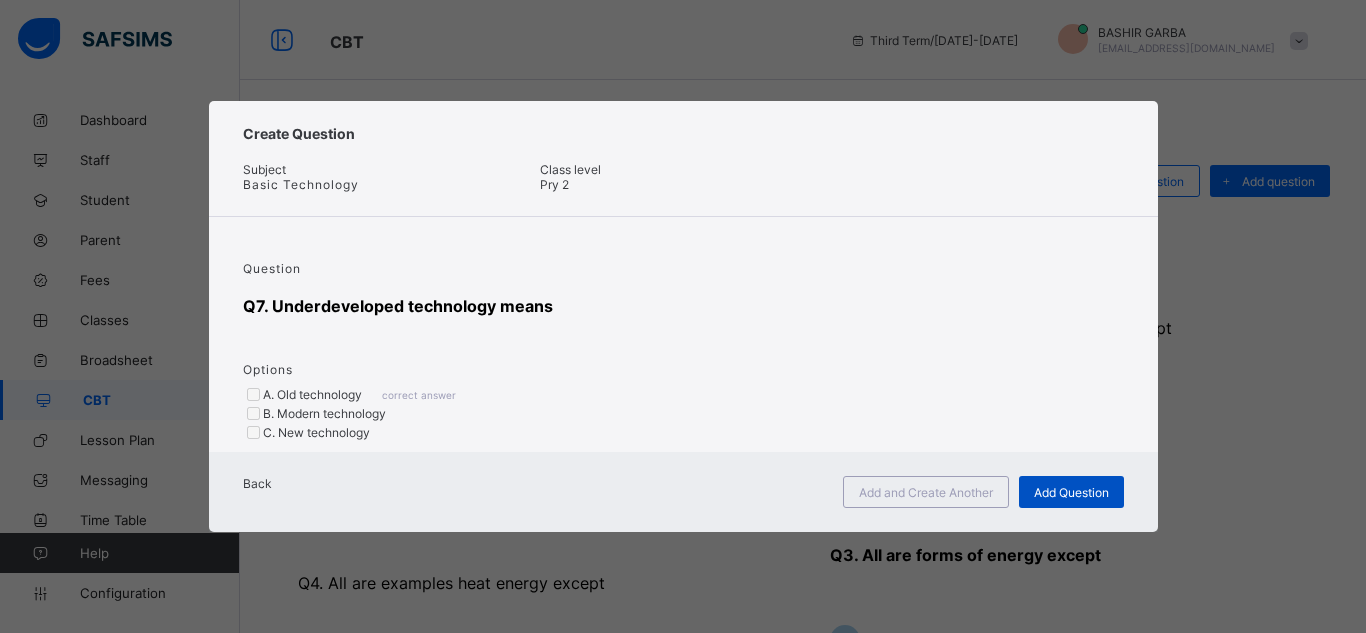 scroll, scrollTop: 0, scrollLeft: 0, axis: both 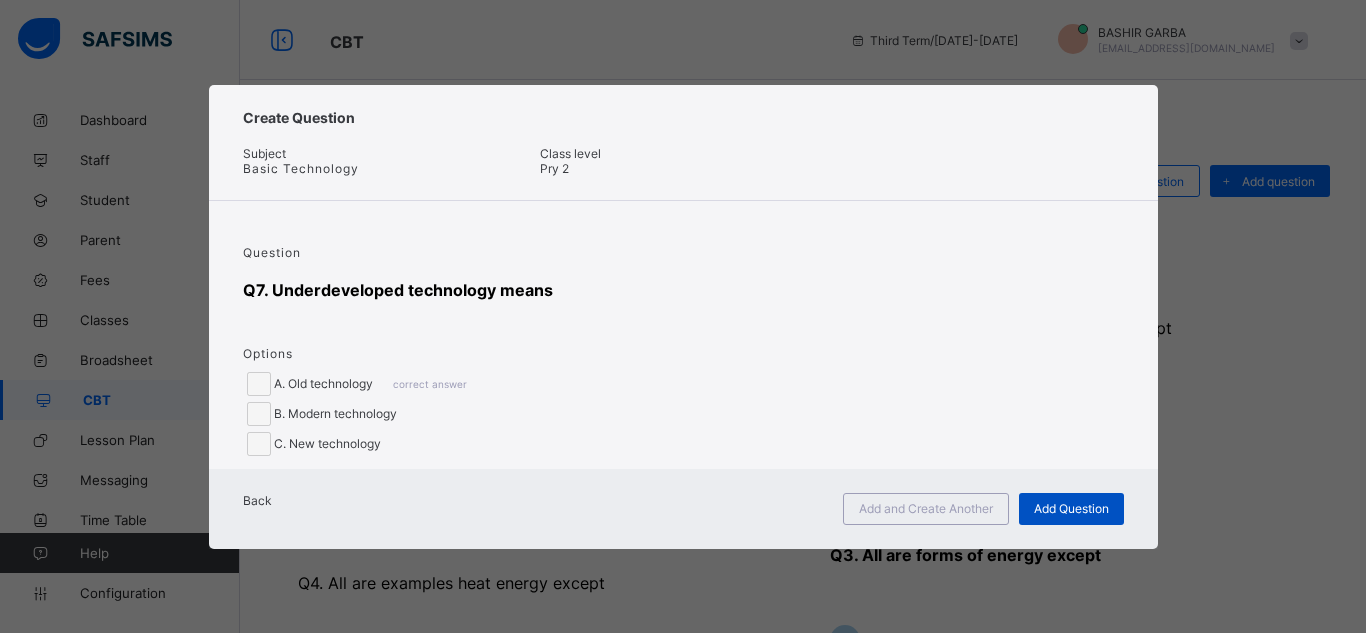 click on "Add Question" at bounding box center (1071, 508) 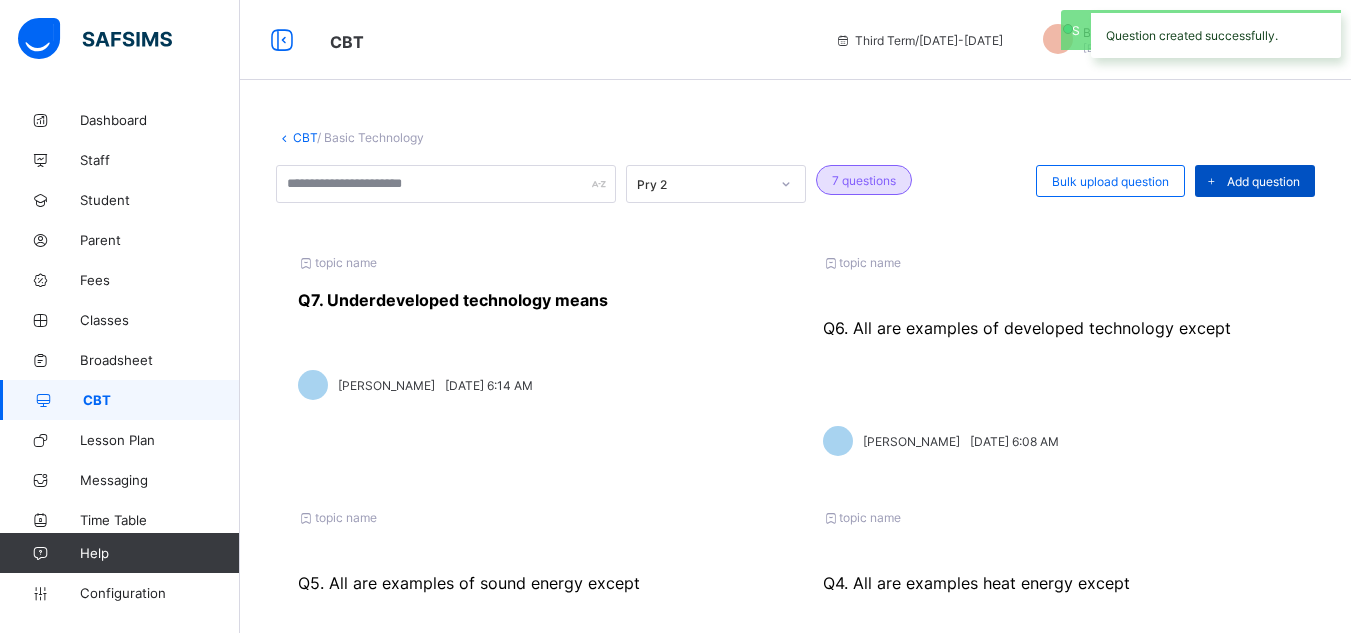 click on "Add question" at bounding box center [1263, 181] 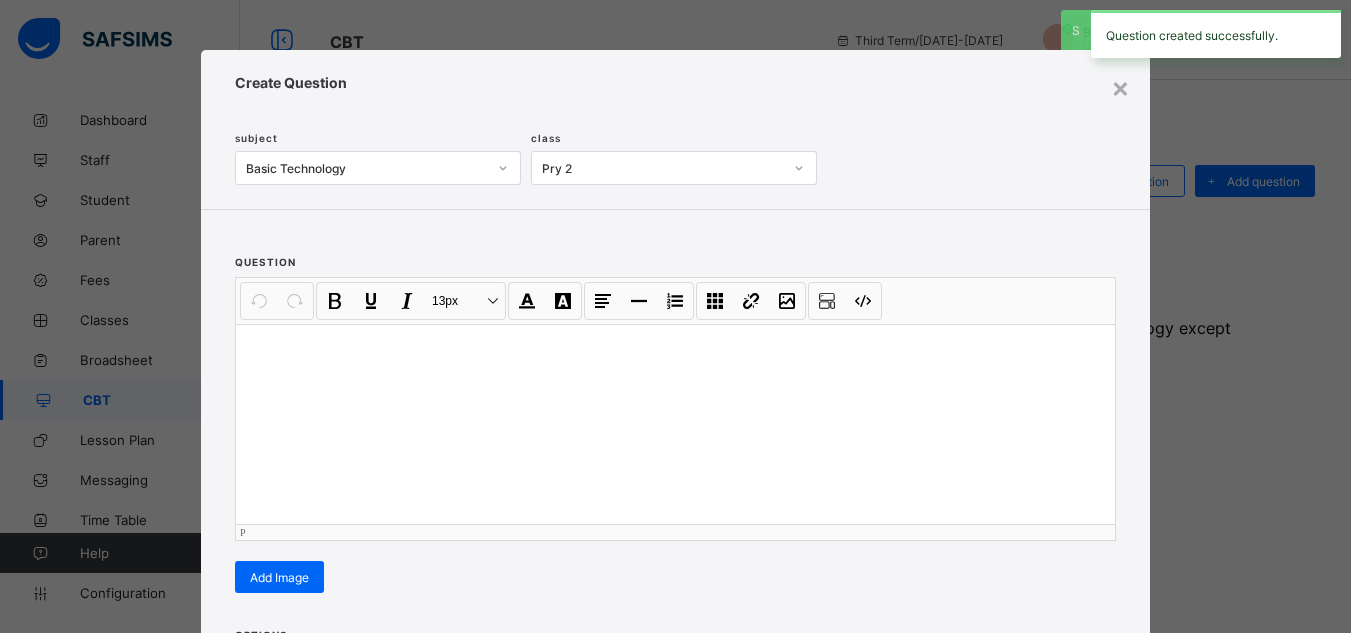 click at bounding box center (675, 424) 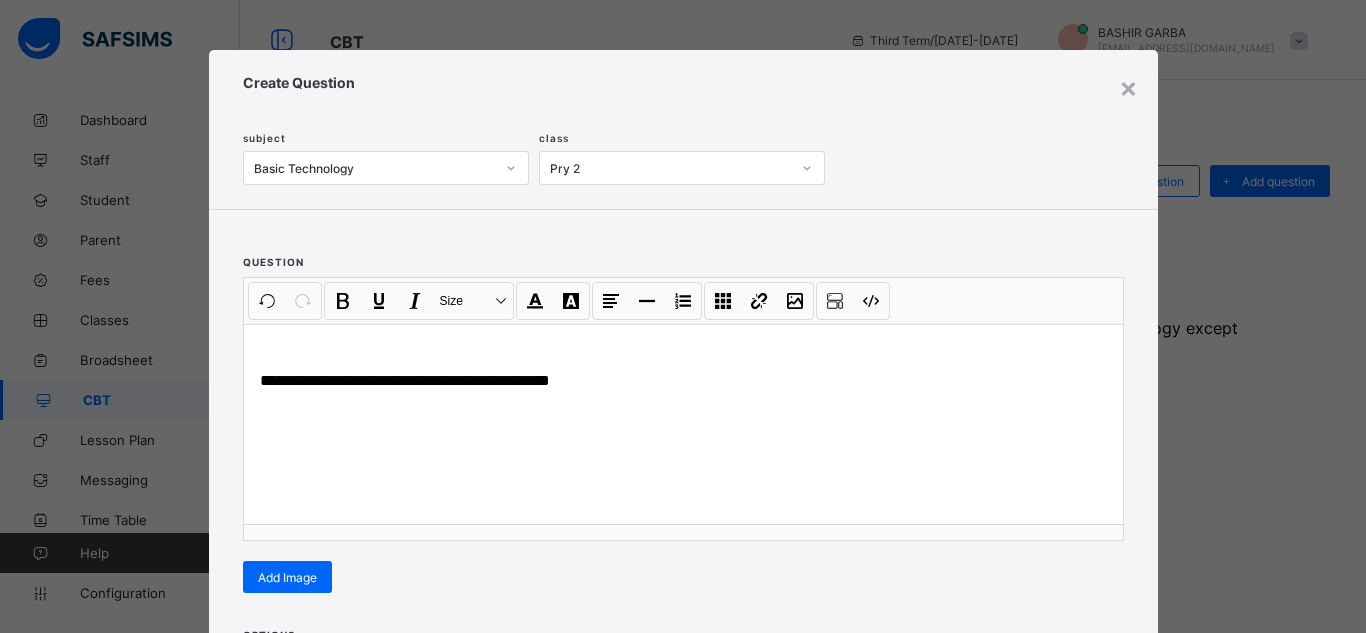 click on "**********" at bounding box center (683, 413) 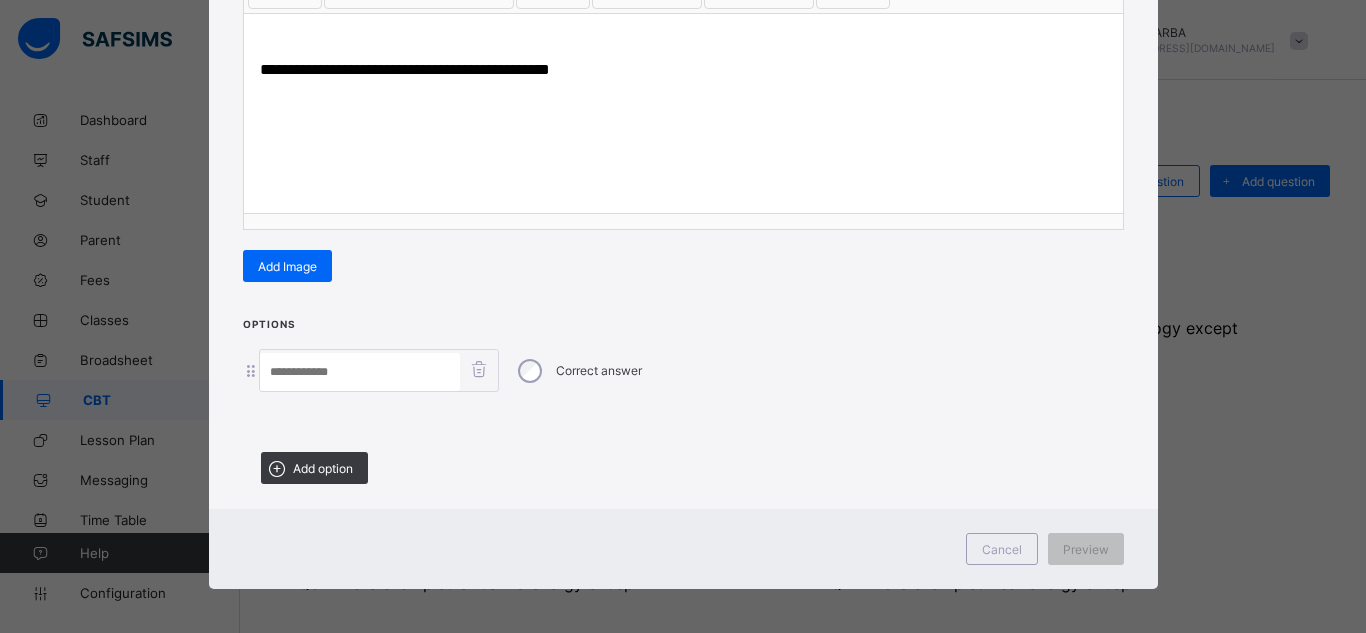 scroll, scrollTop: 316, scrollLeft: 0, axis: vertical 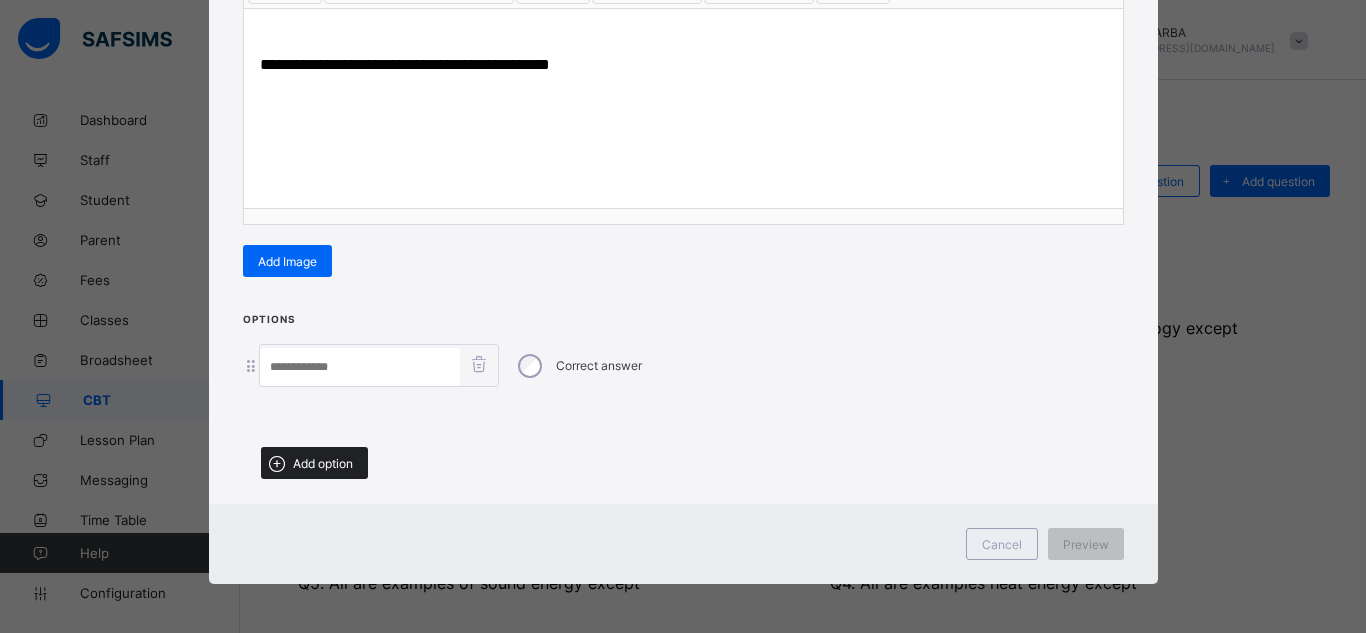 click on "Add option" at bounding box center [323, 463] 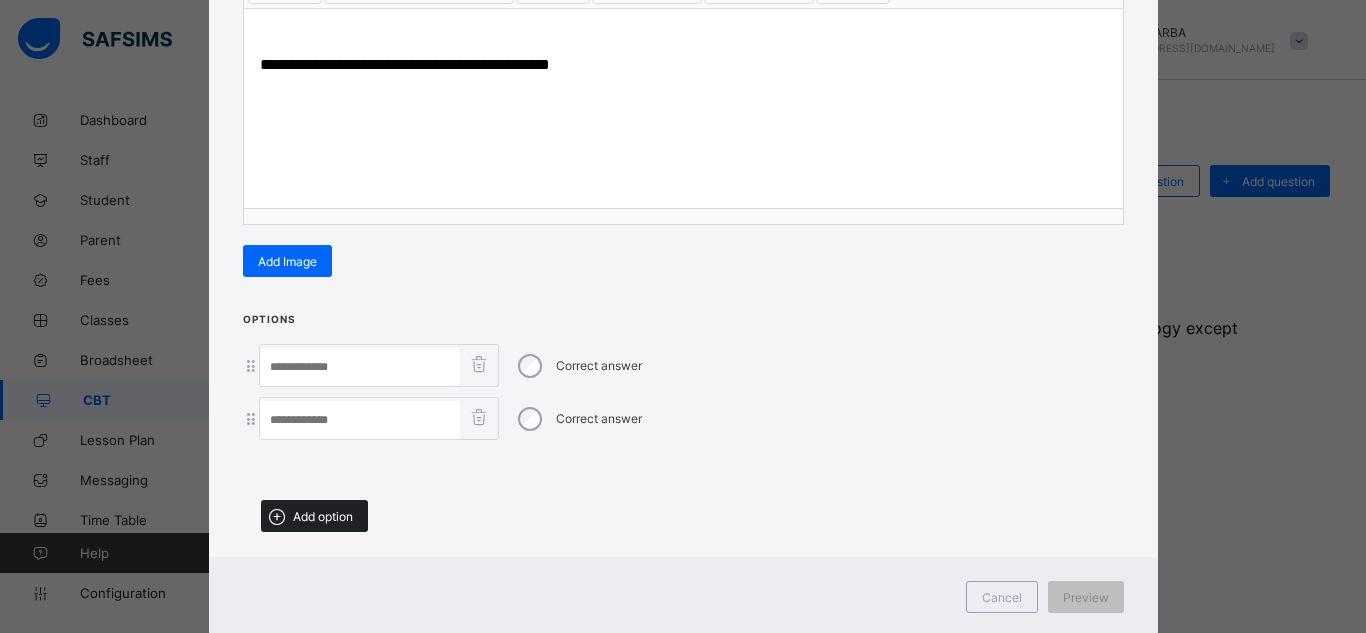click on "Add option" at bounding box center [323, 516] 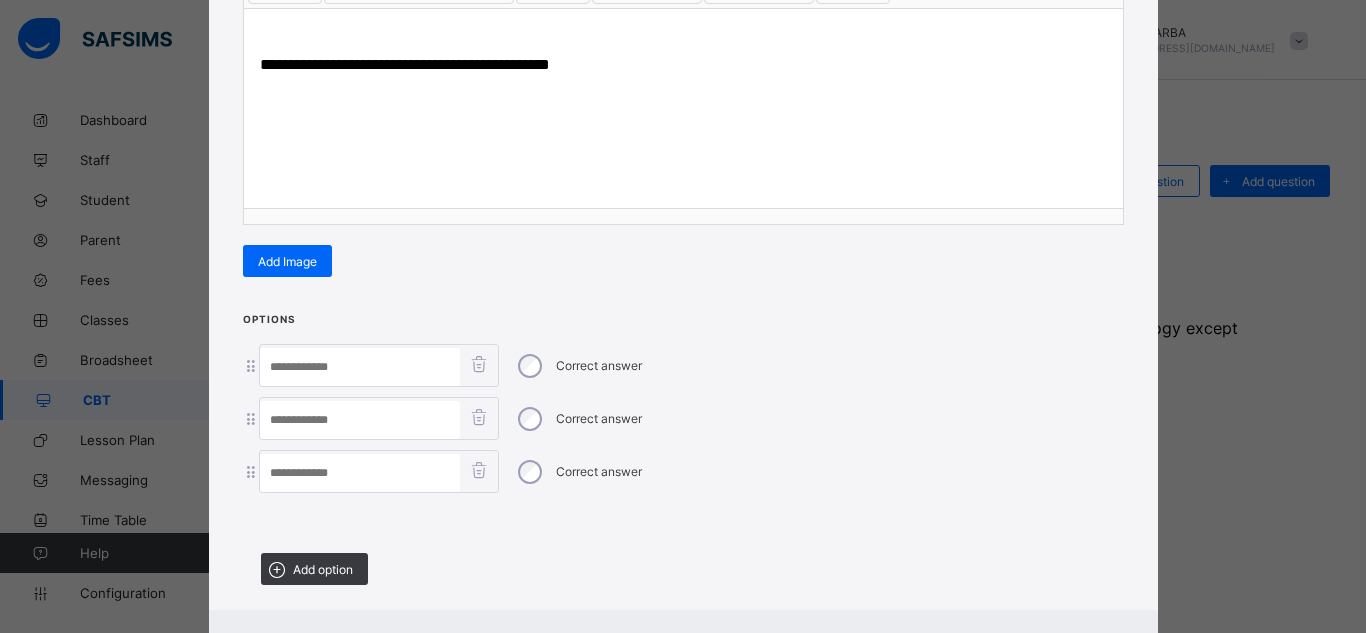 click at bounding box center (360, 473) 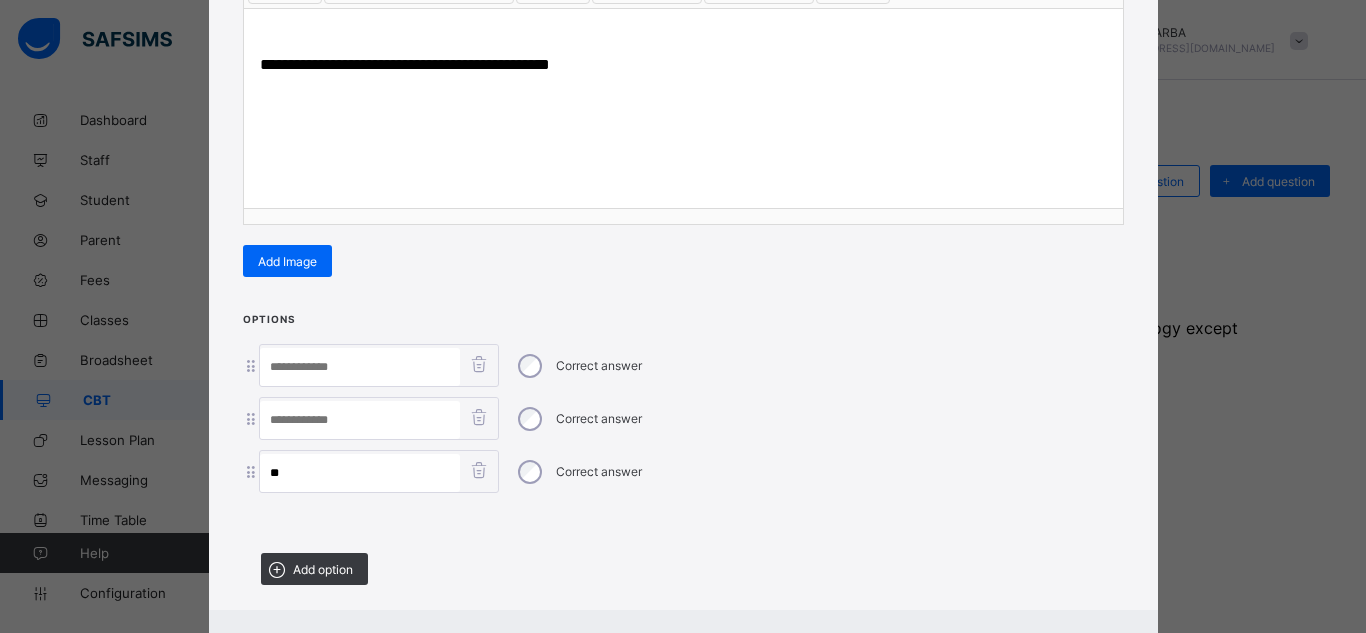 type on "**" 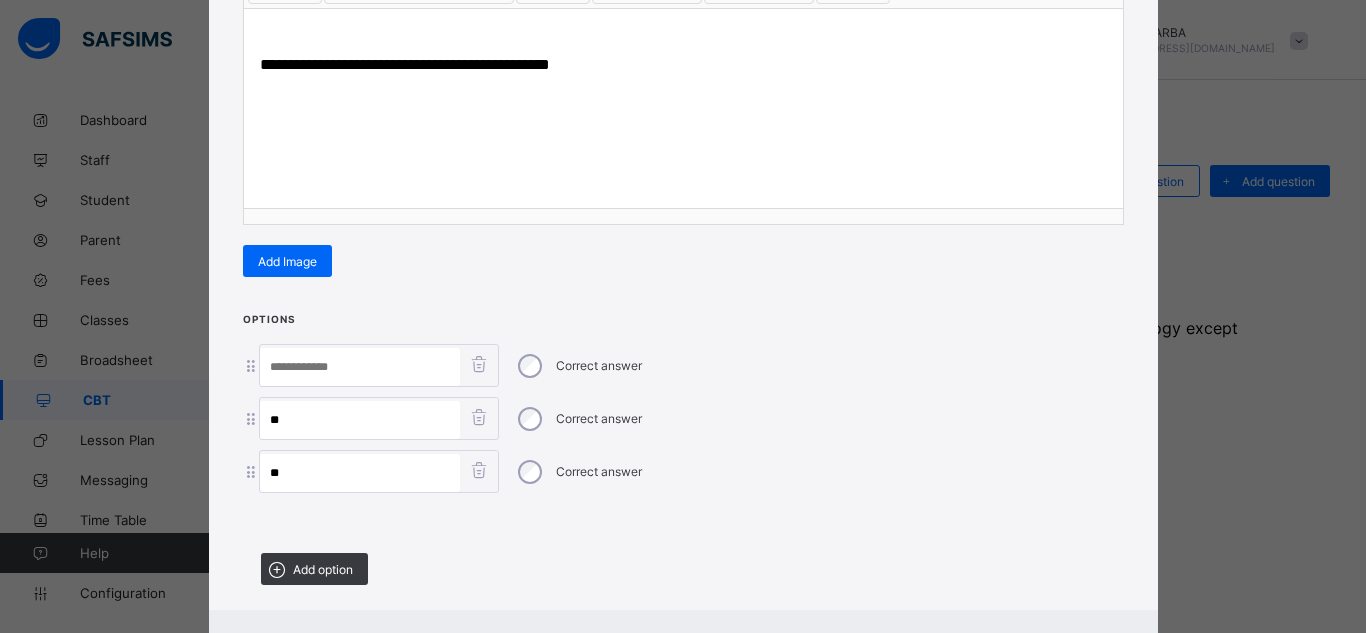 type on "**" 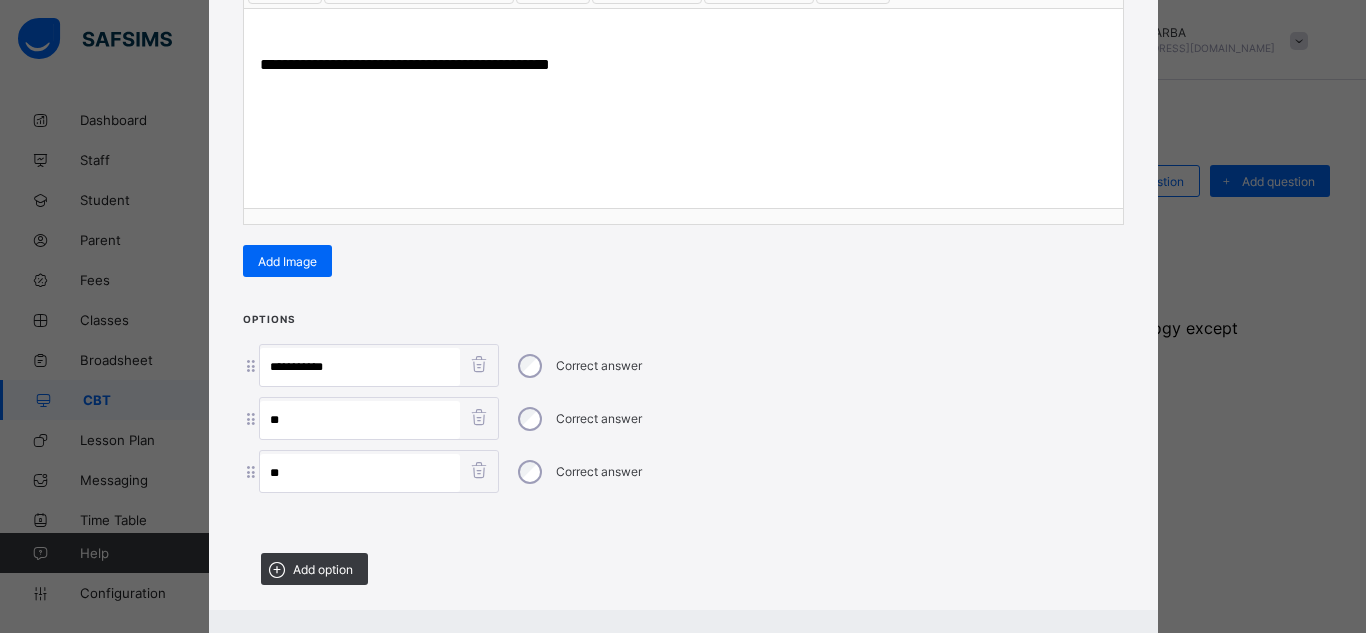 type on "**********" 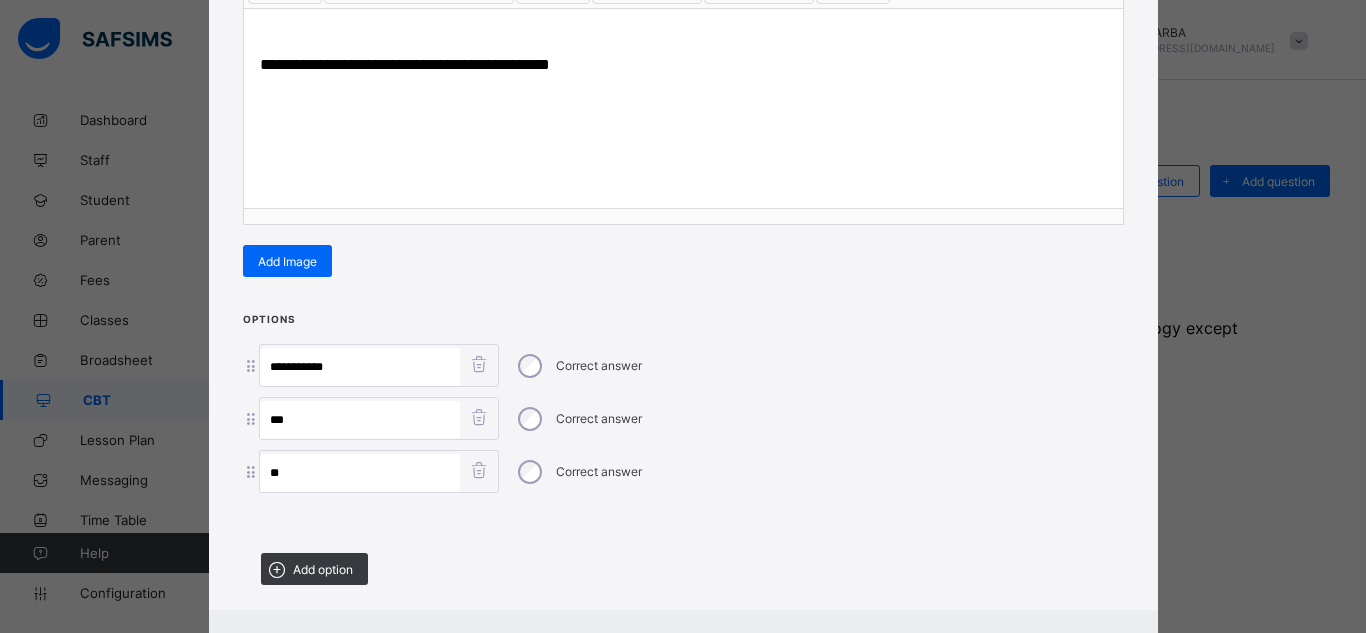 click on "**" at bounding box center [360, 420] 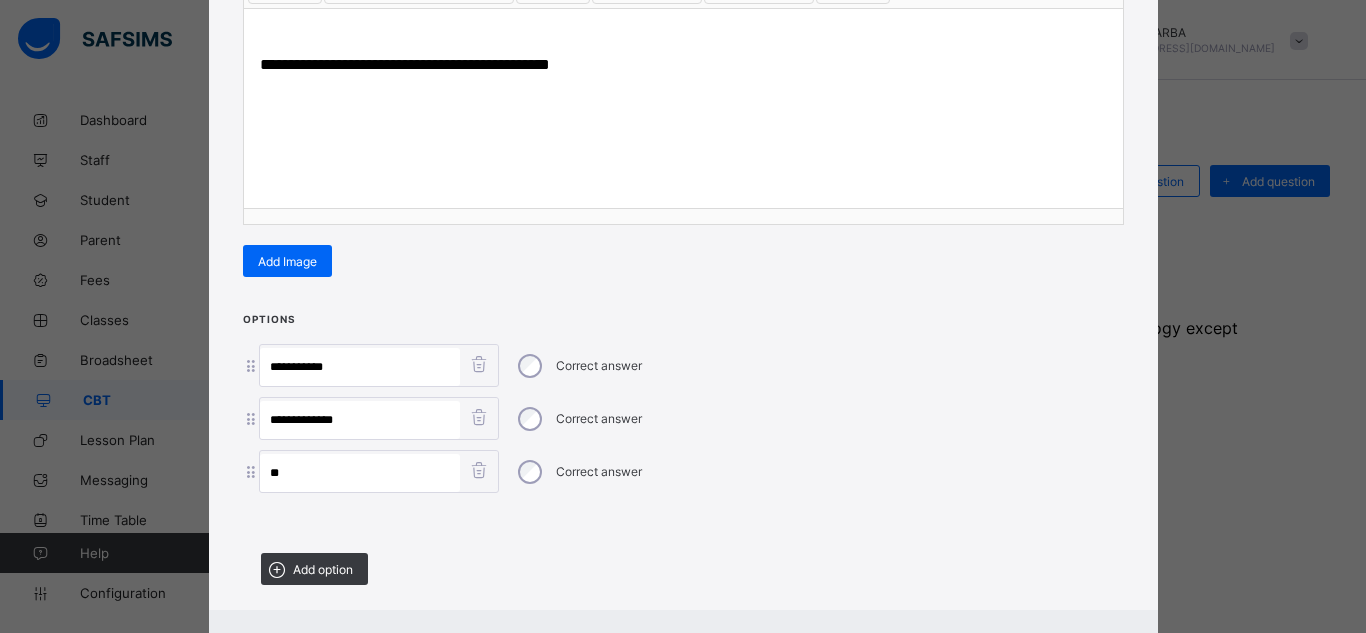type on "**********" 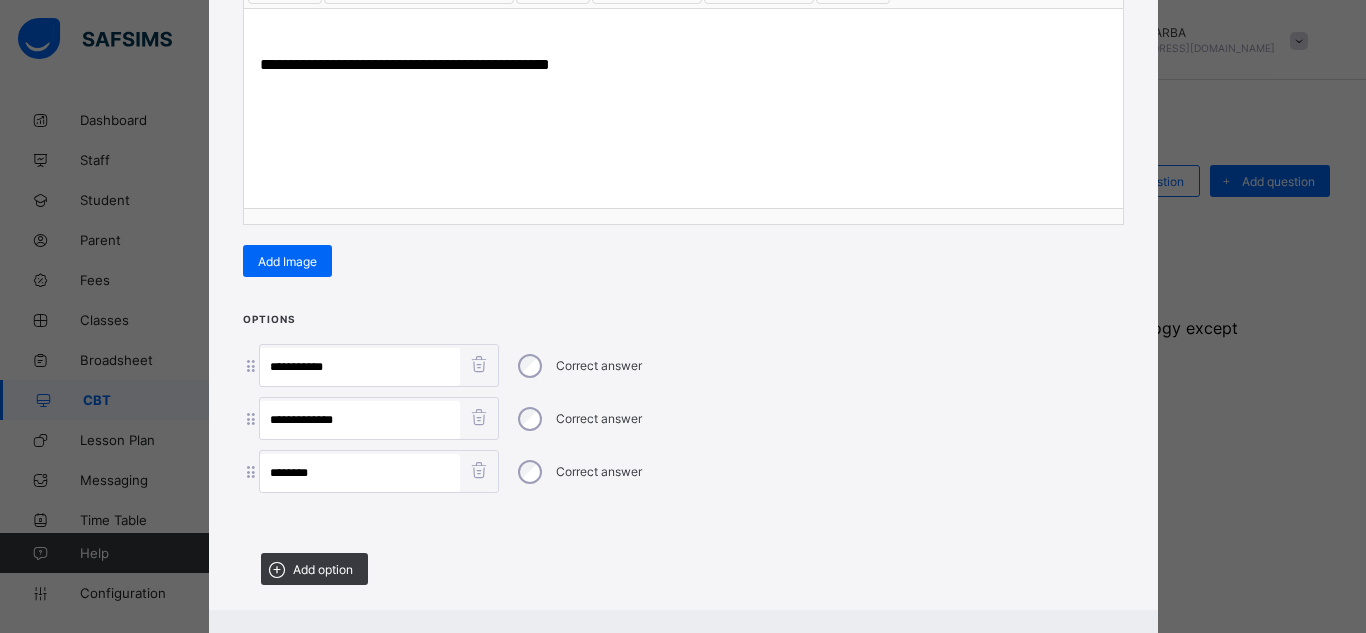 type on "********" 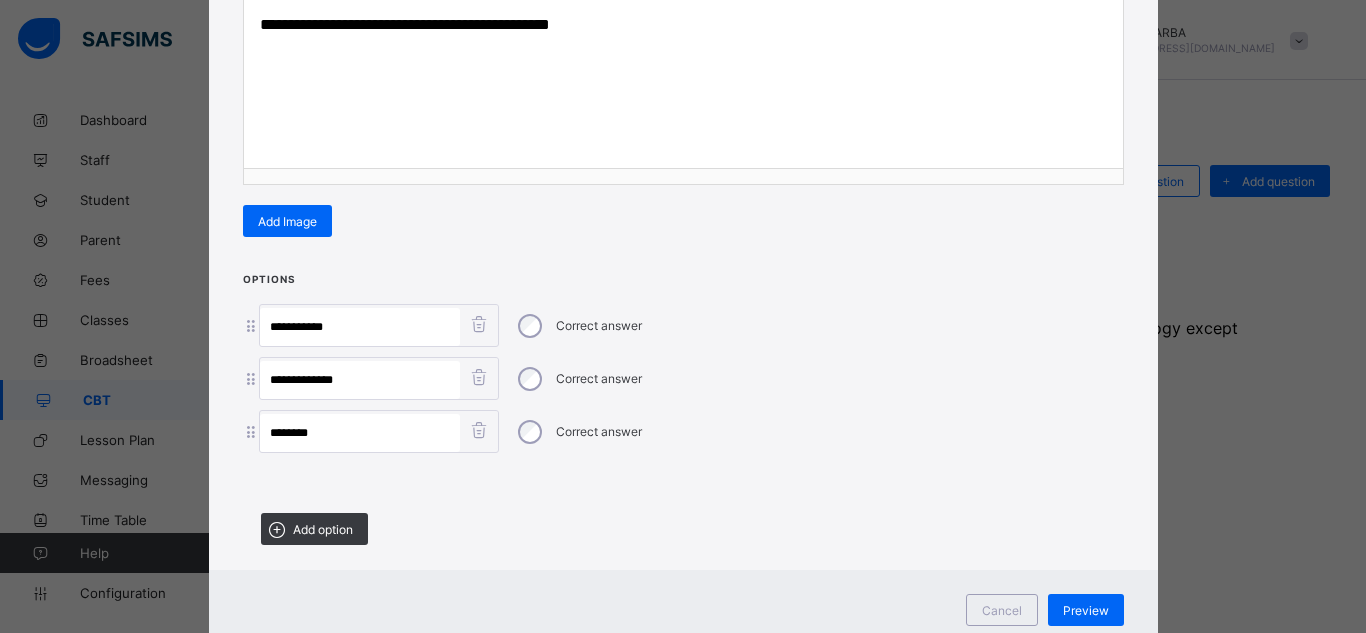 scroll, scrollTop: 316, scrollLeft: 0, axis: vertical 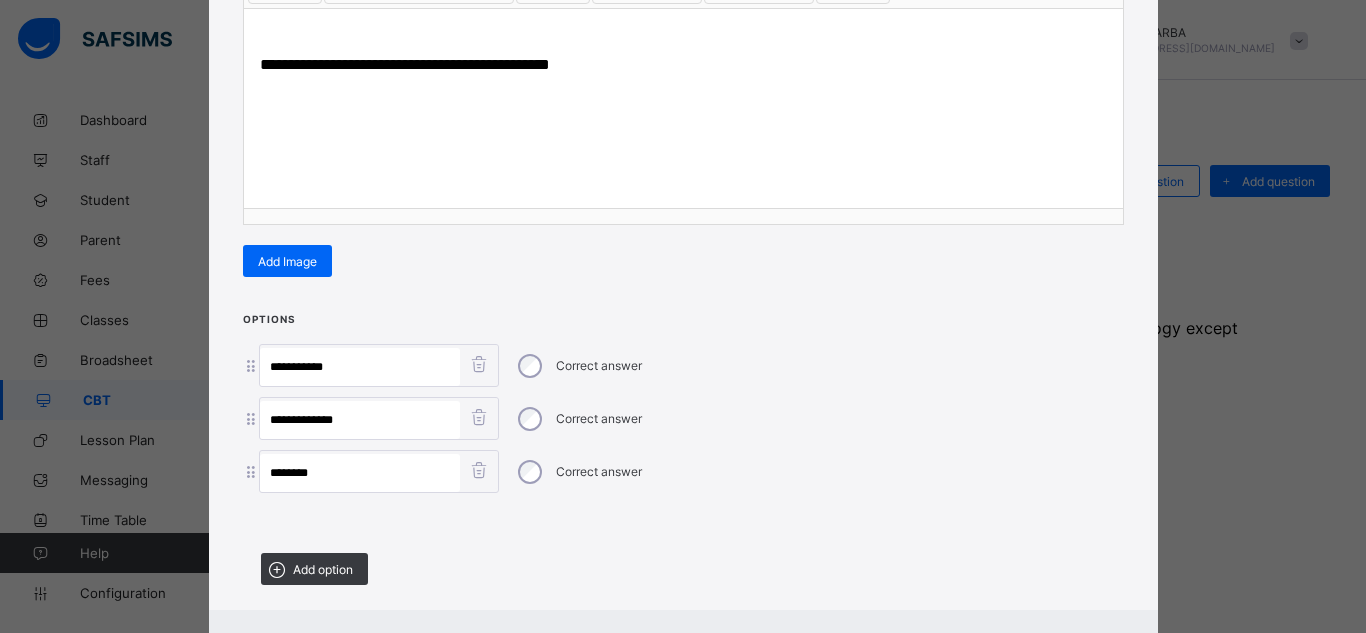 click on "**********" at bounding box center [683, 212] 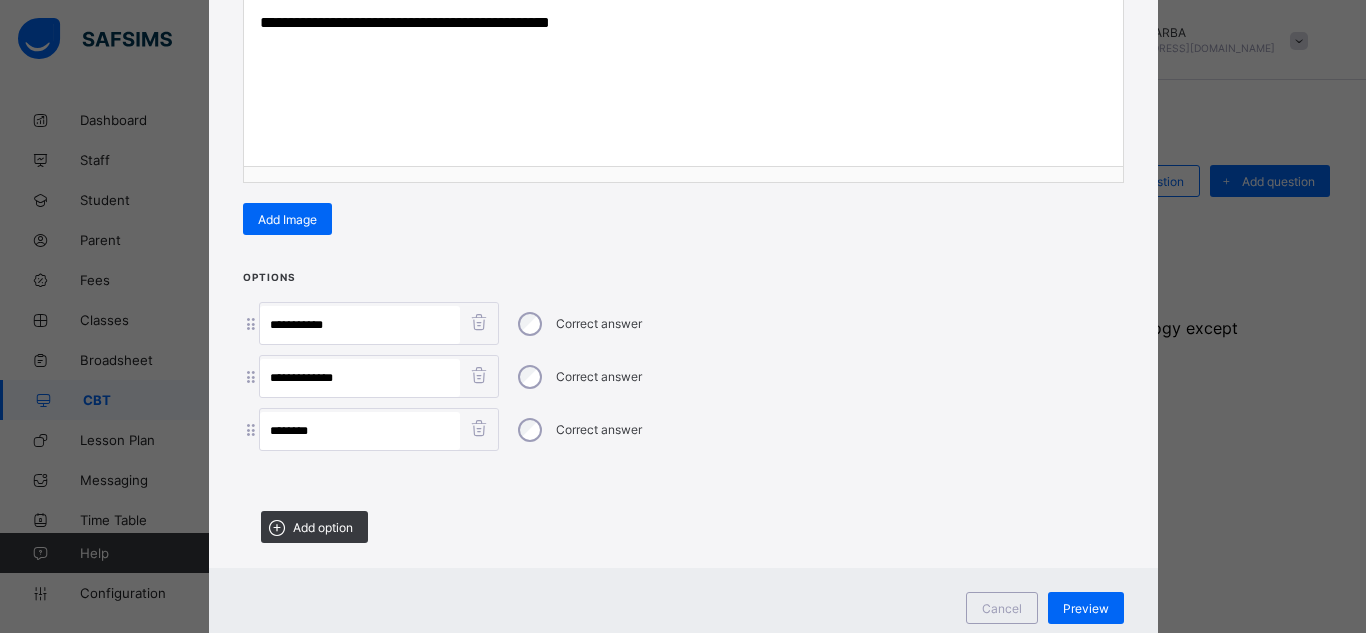 scroll, scrollTop: 396, scrollLeft: 0, axis: vertical 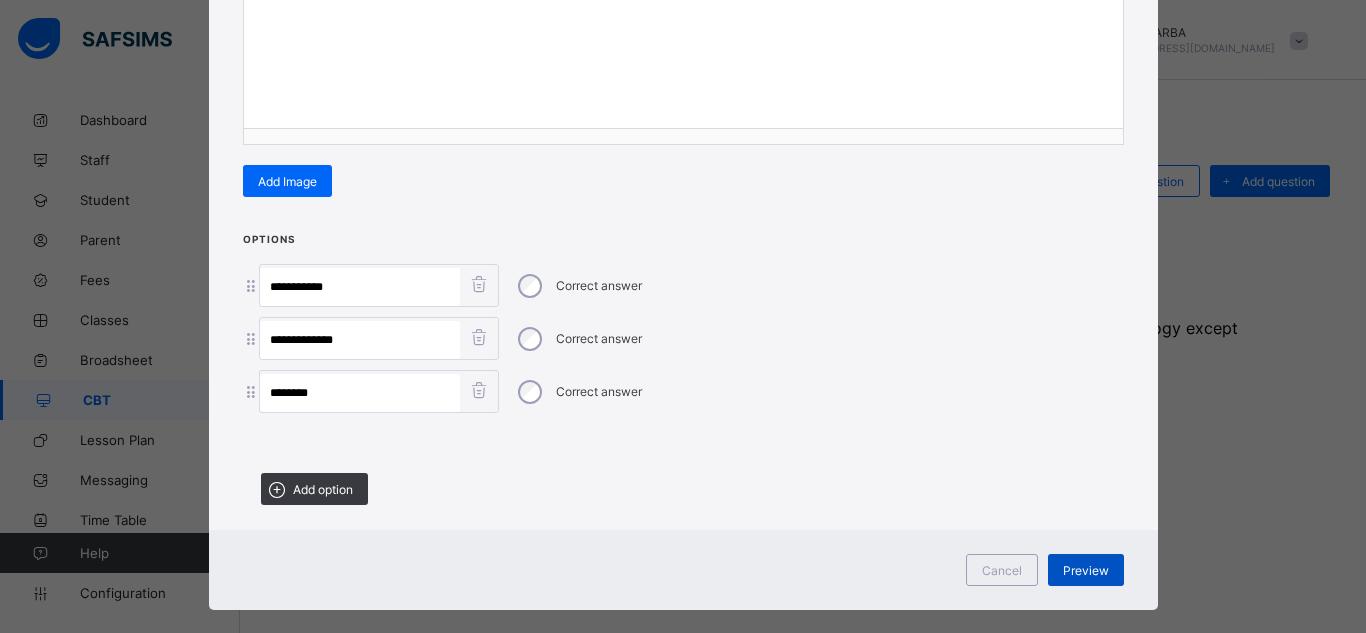 click on "Preview" at bounding box center (1086, 570) 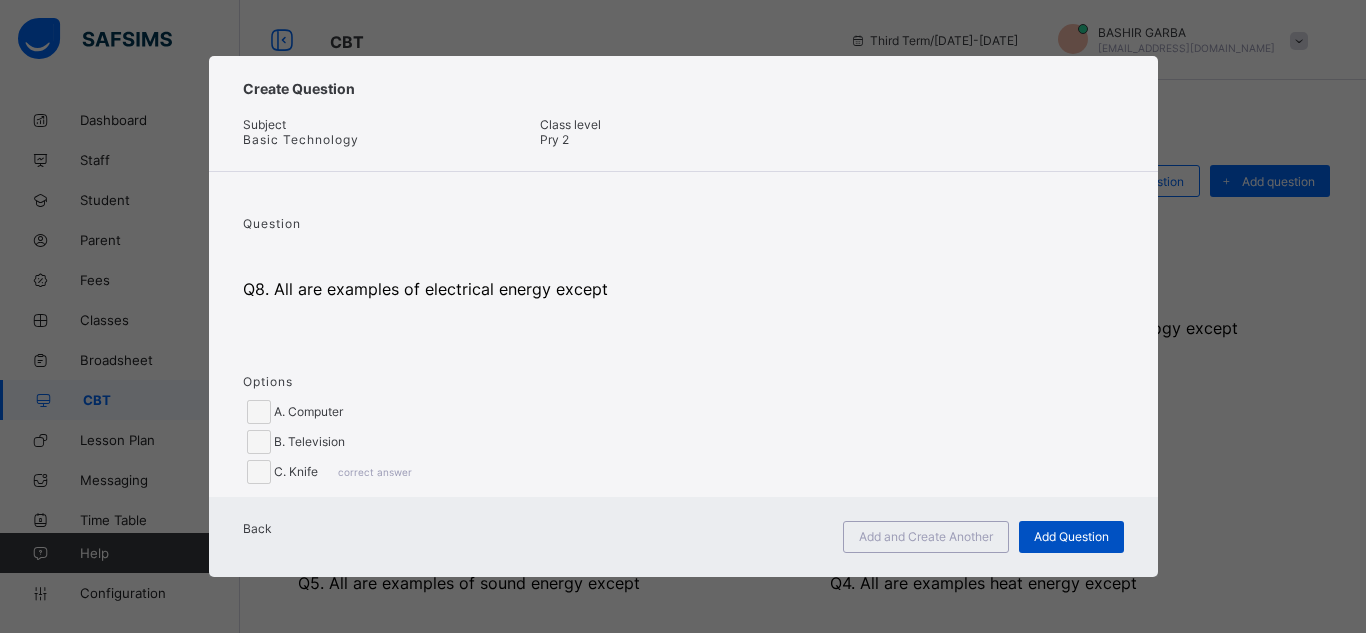 scroll, scrollTop: 29, scrollLeft: 0, axis: vertical 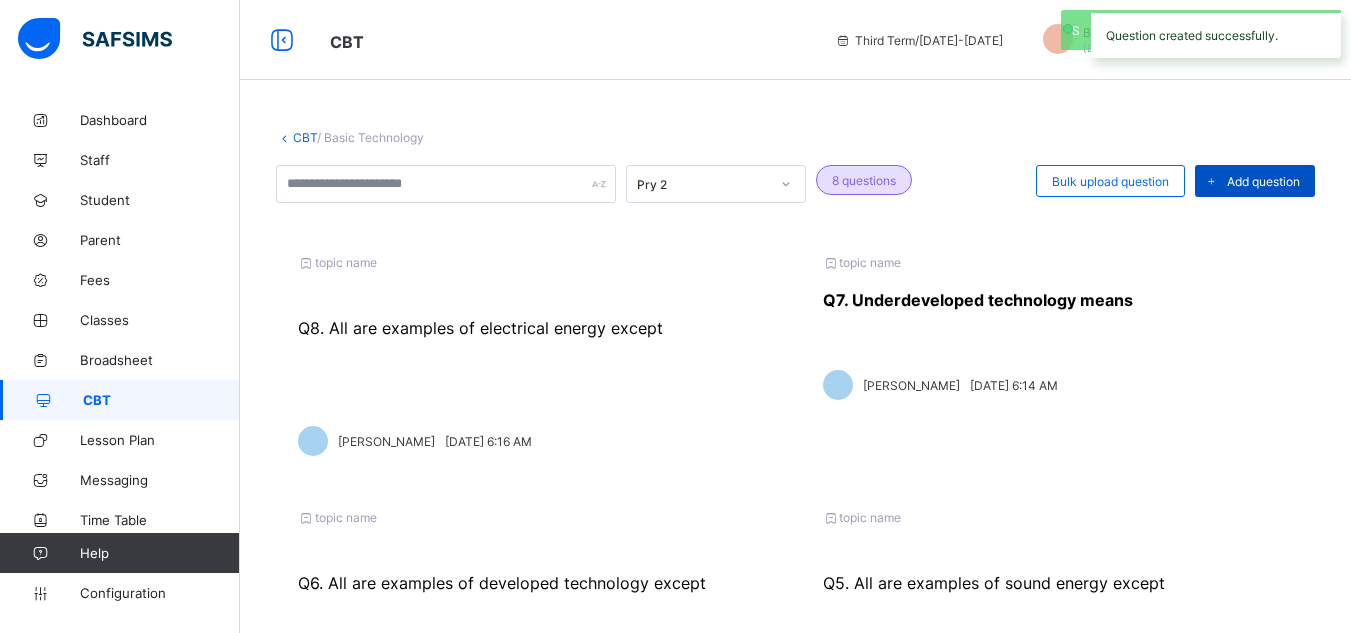 click at bounding box center (1211, 181) 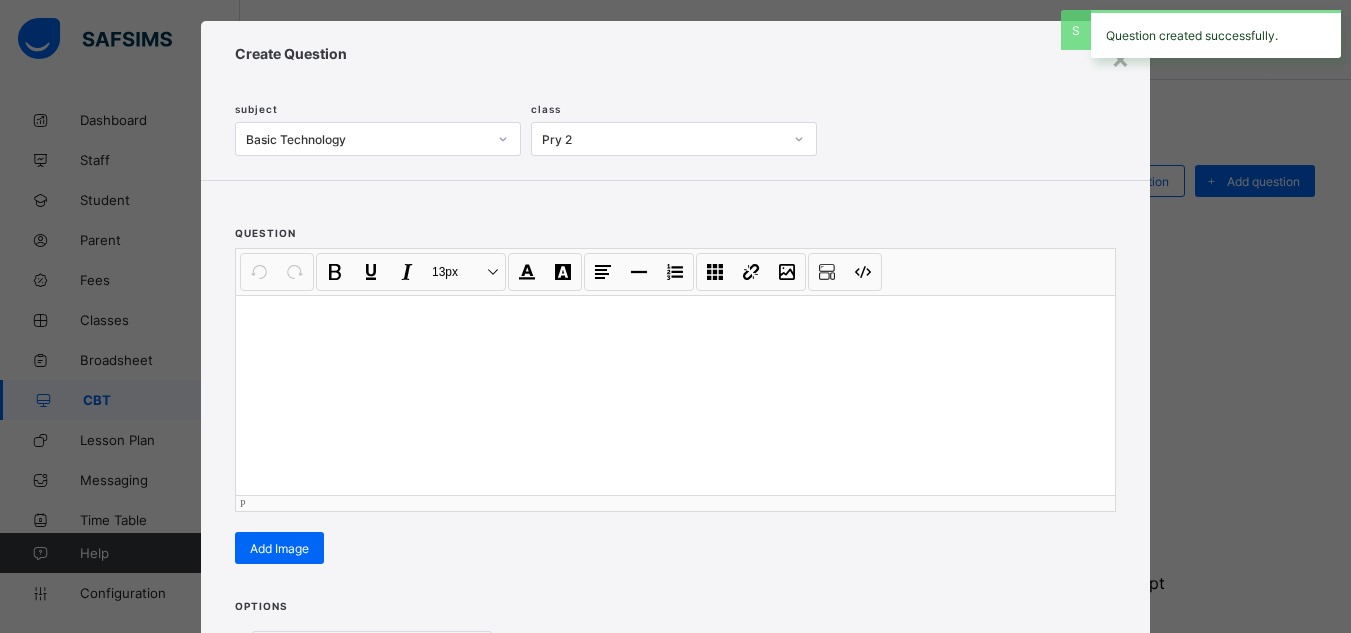 click at bounding box center [675, 395] 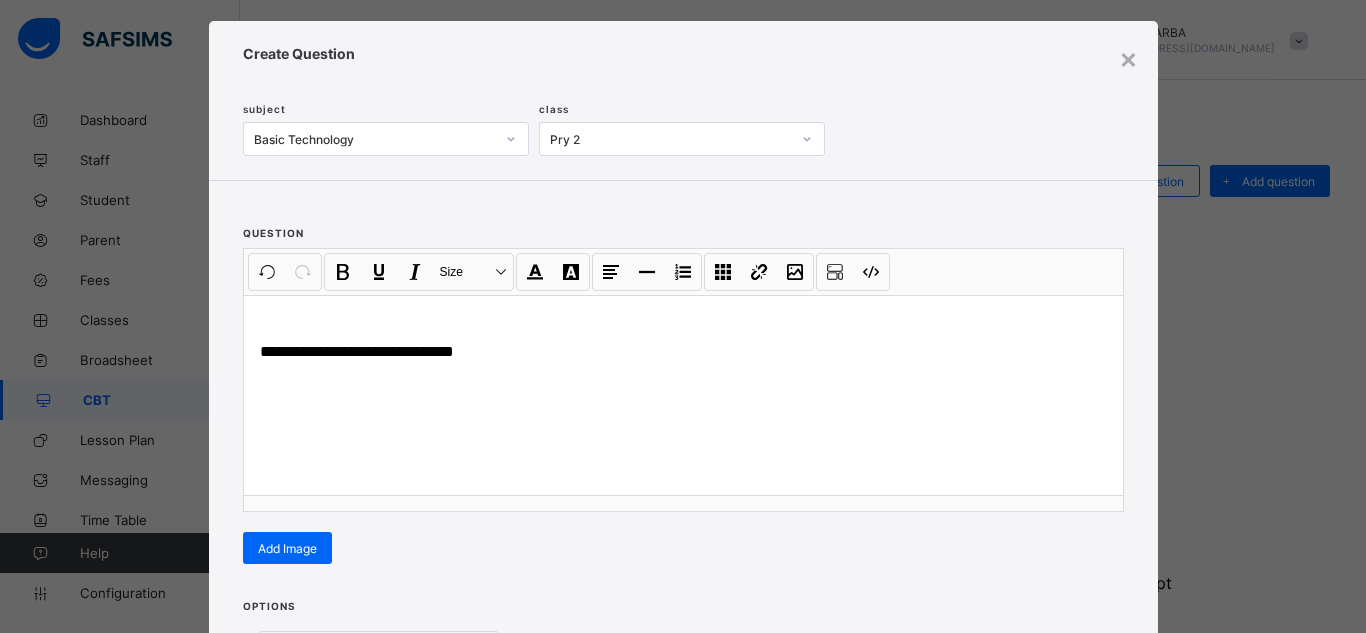 click on "Options Correct answer Add option" at bounding box center [683, 689] 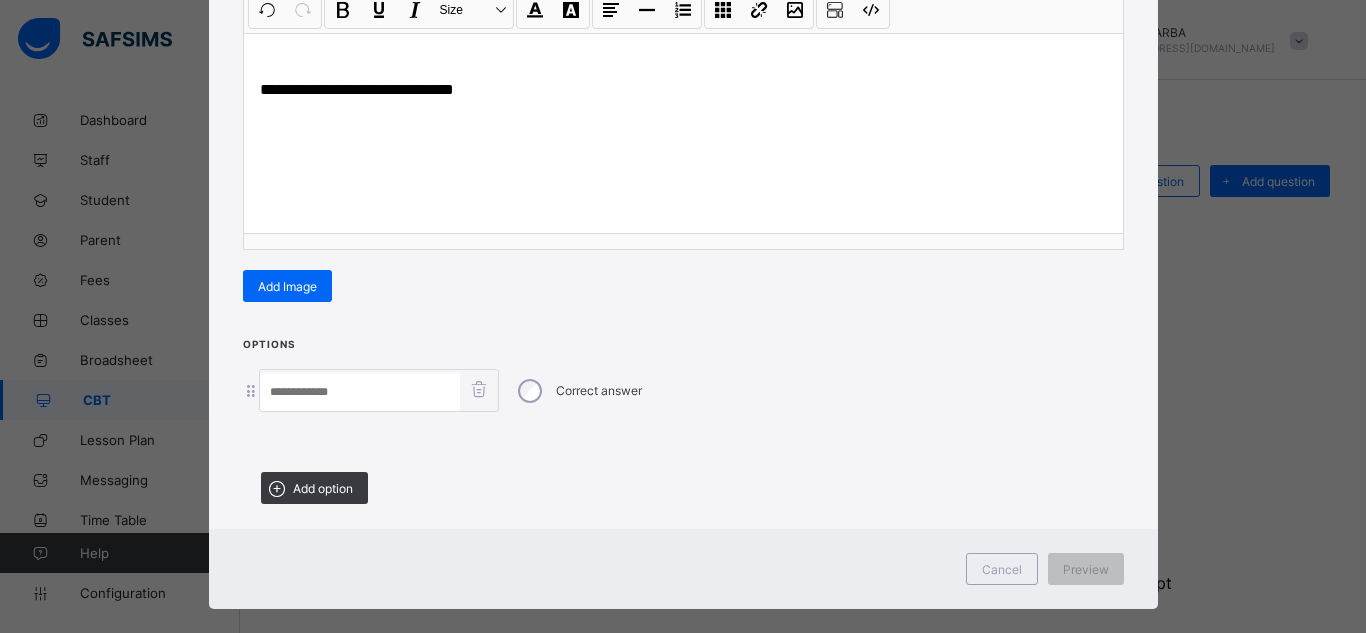 scroll, scrollTop: 316, scrollLeft: 0, axis: vertical 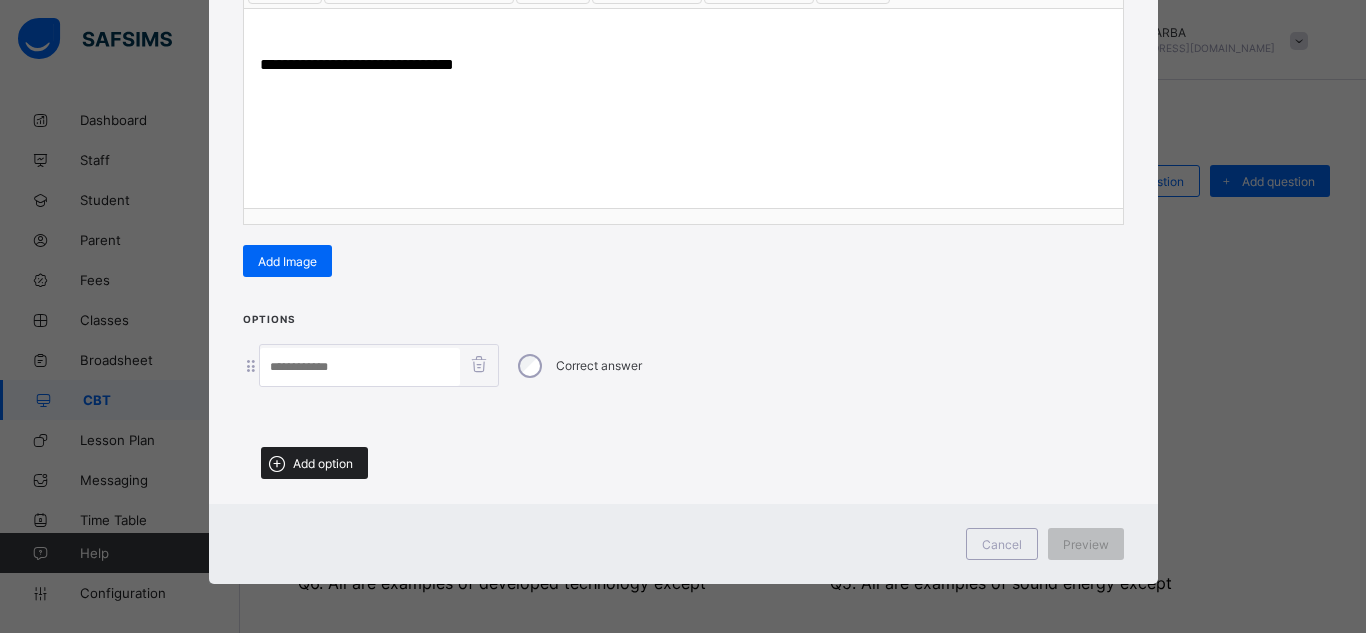 click on "Add option" at bounding box center [323, 463] 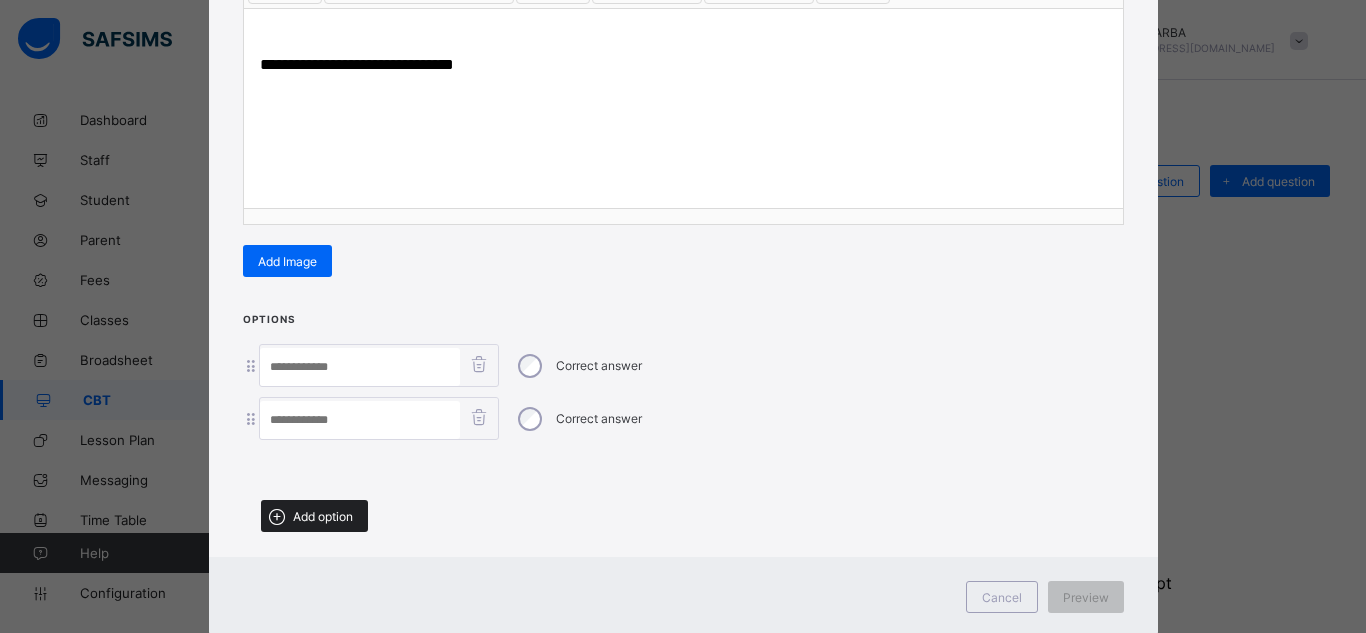 click on "Add option" at bounding box center [323, 516] 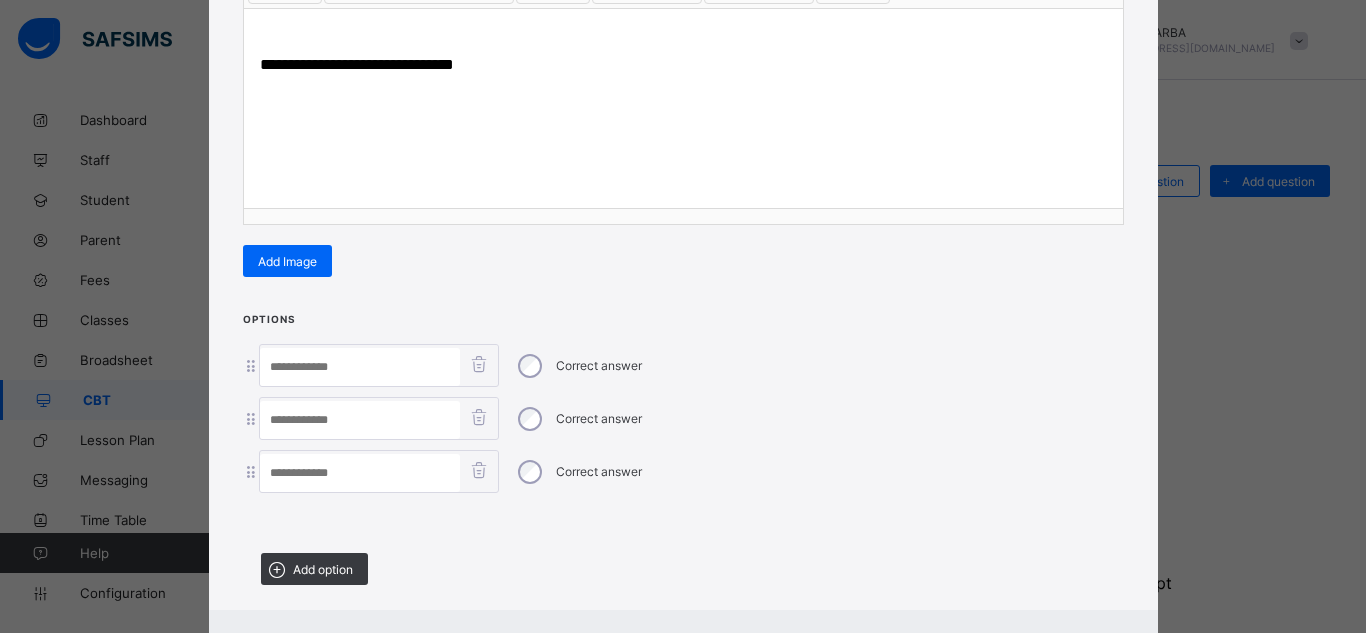 click at bounding box center (360, 473) 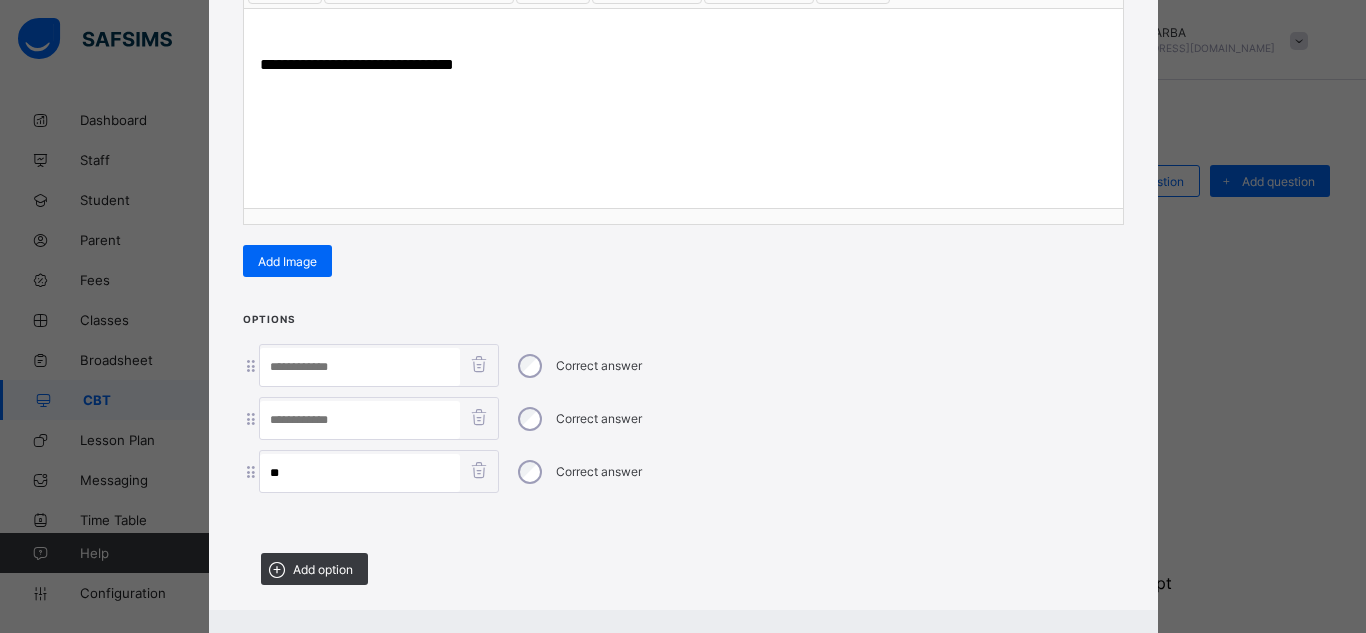 type on "**" 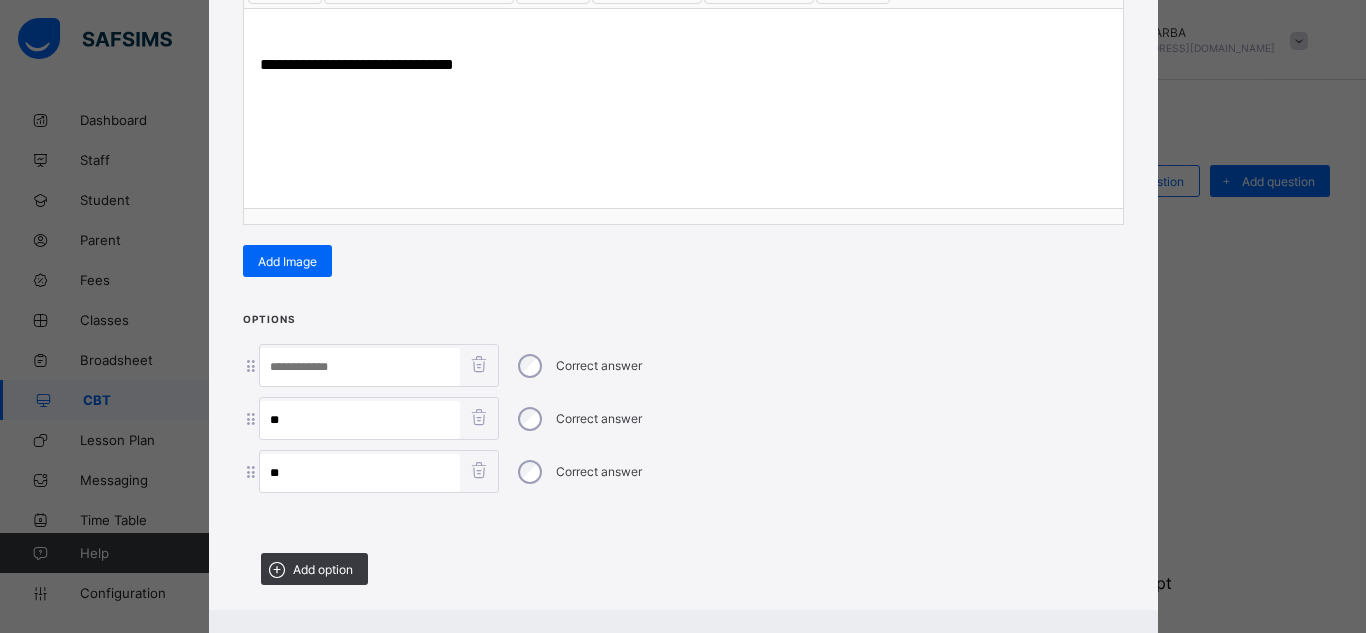 type on "**" 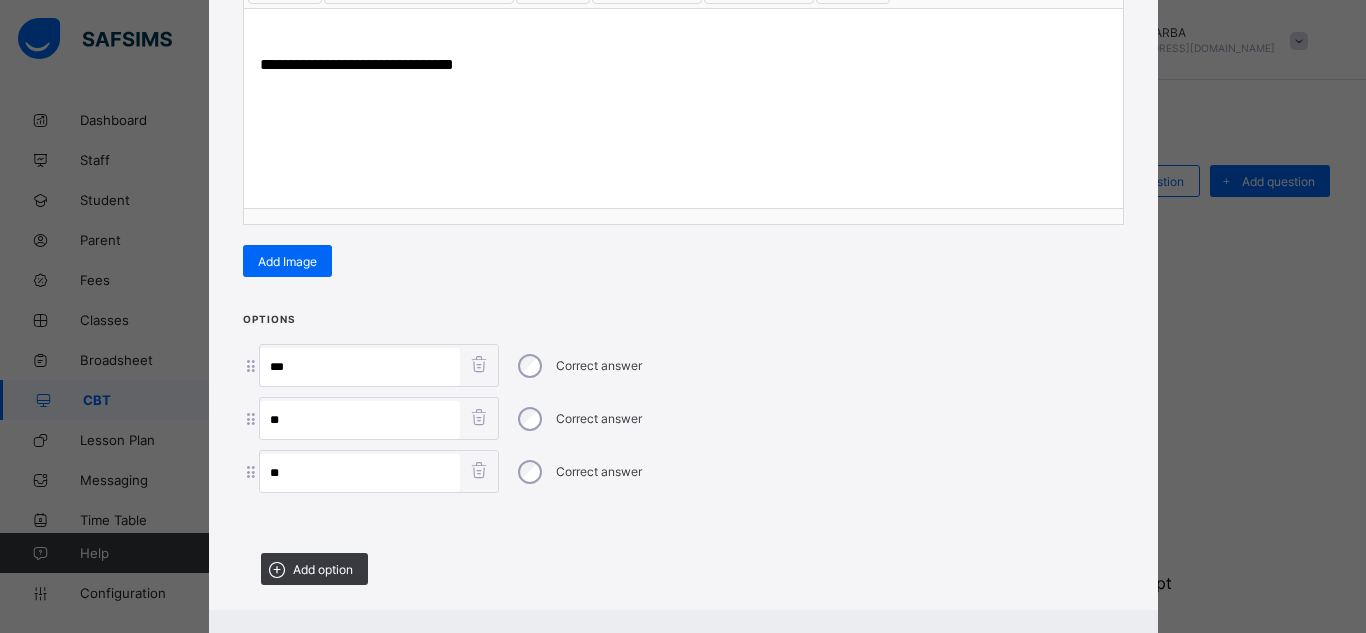 paste on "**********" 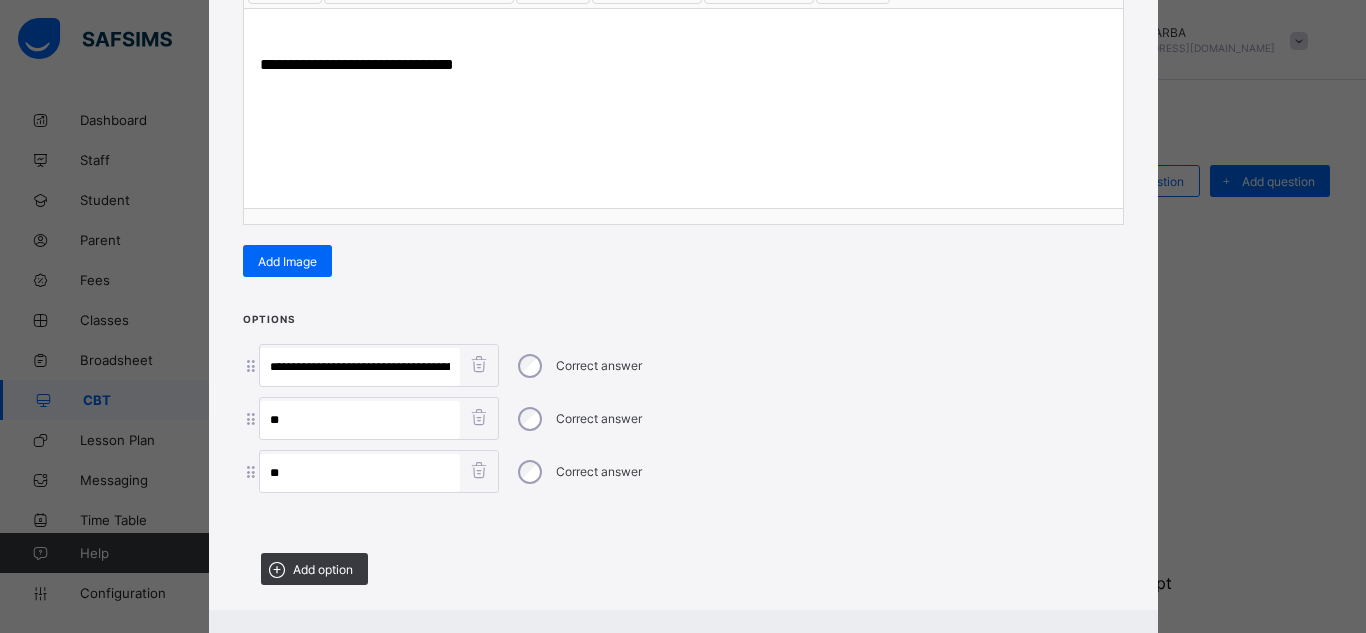 scroll, scrollTop: 0, scrollLeft: 147, axis: horizontal 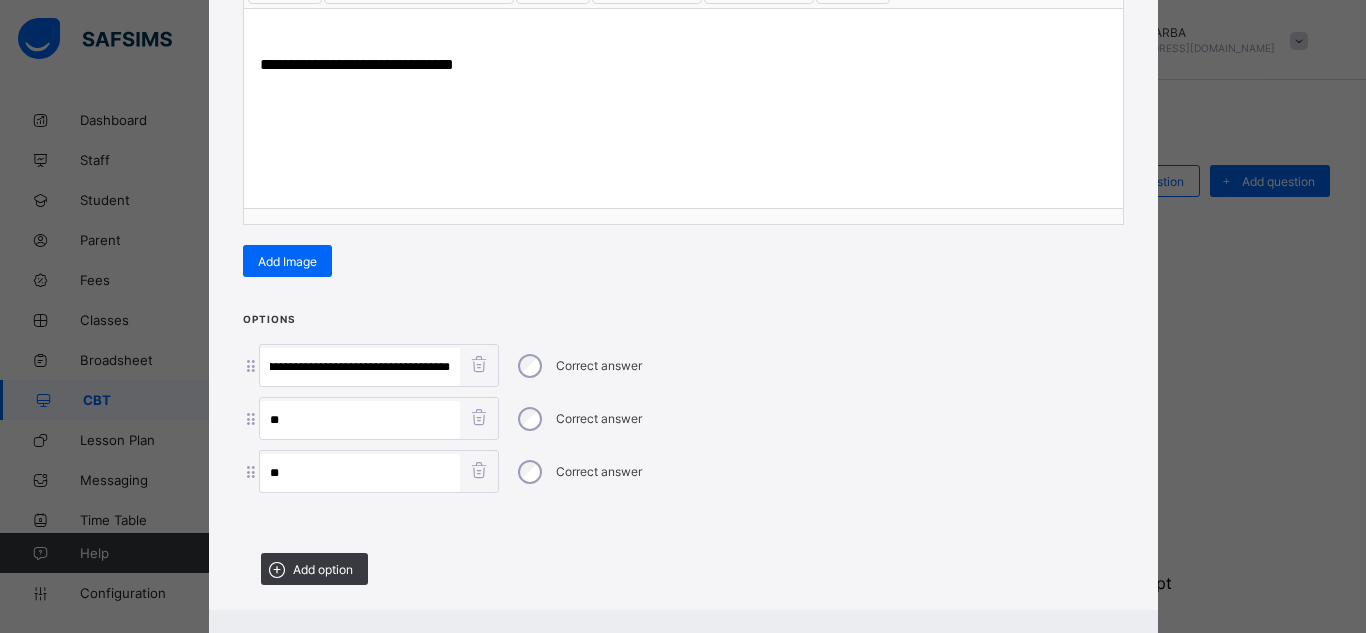 click on "**********" at bounding box center (360, 367) 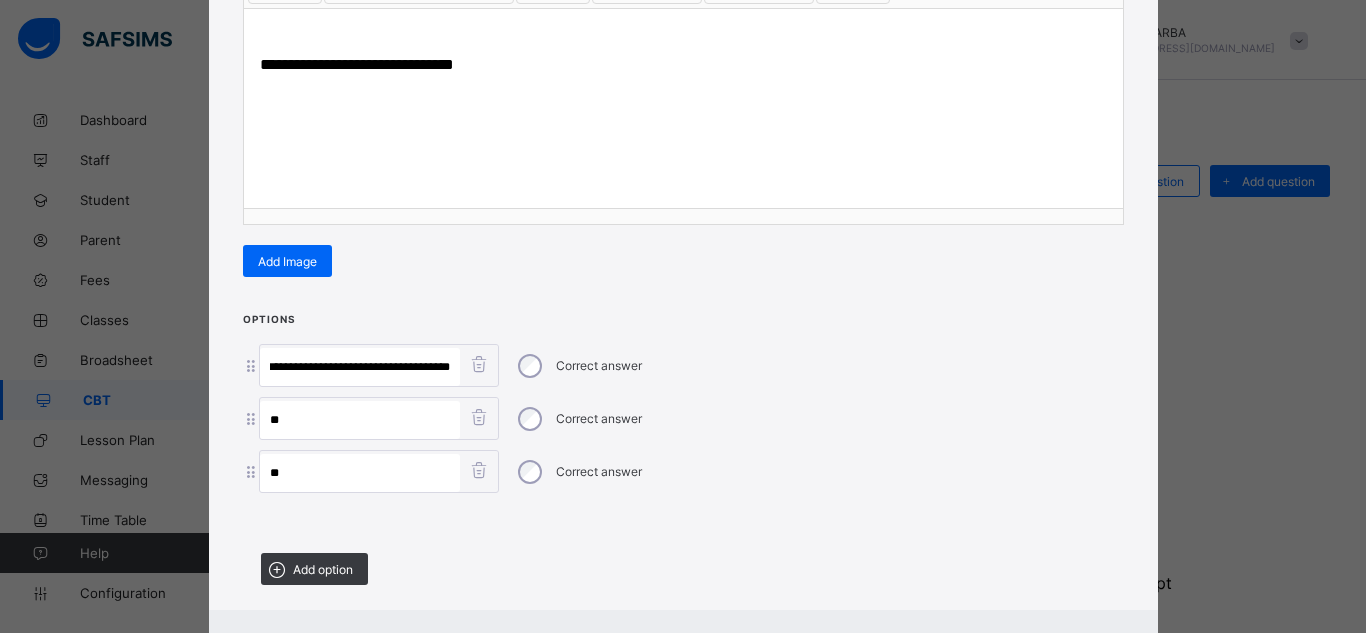 scroll, scrollTop: 0, scrollLeft: 27, axis: horizontal 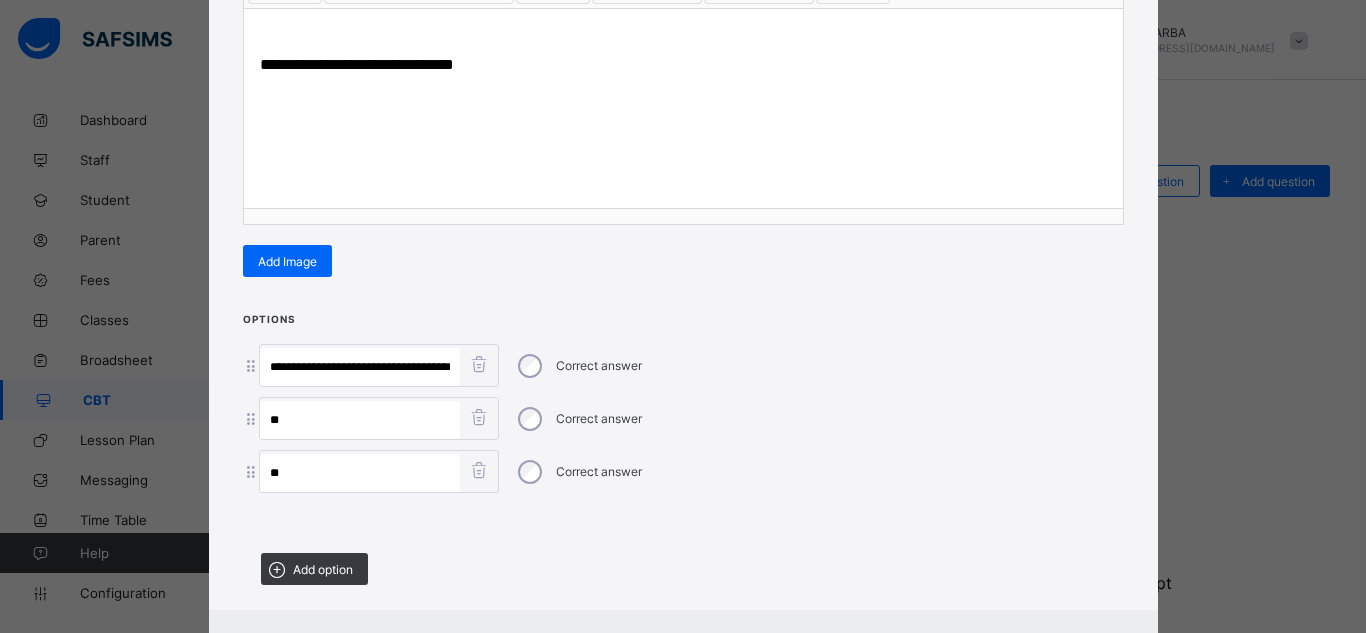 click on "**" at bounding box center (360, 473) 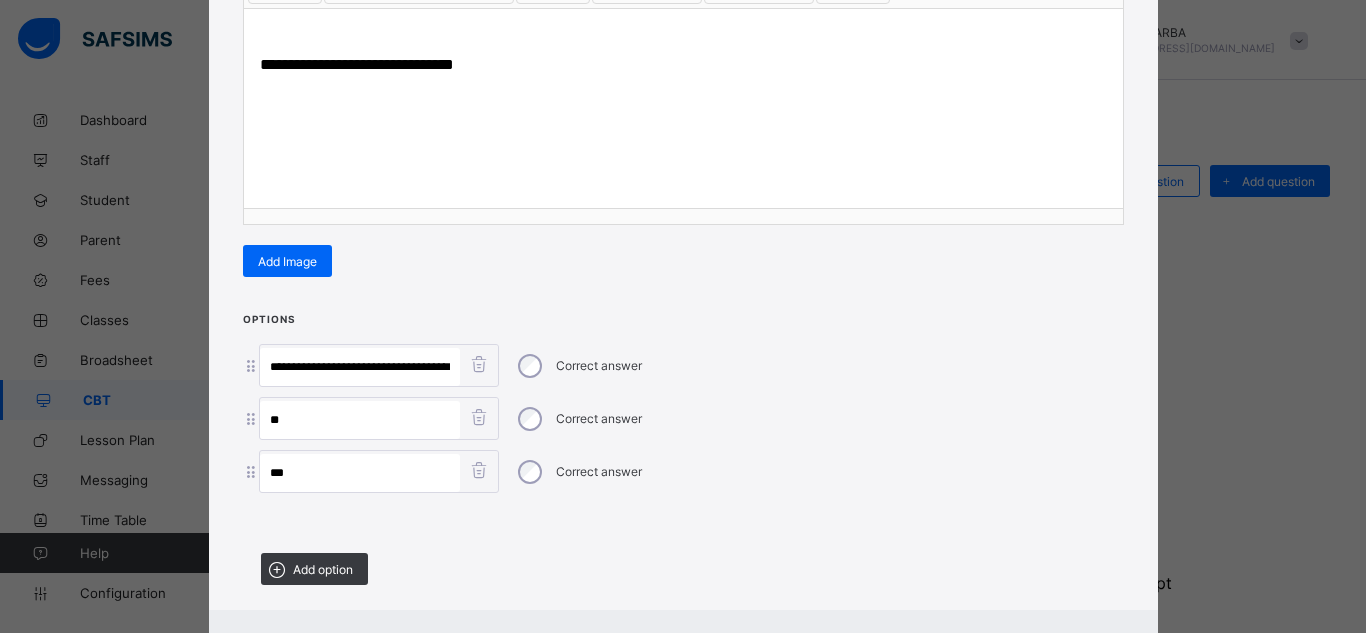 paste on "**********" 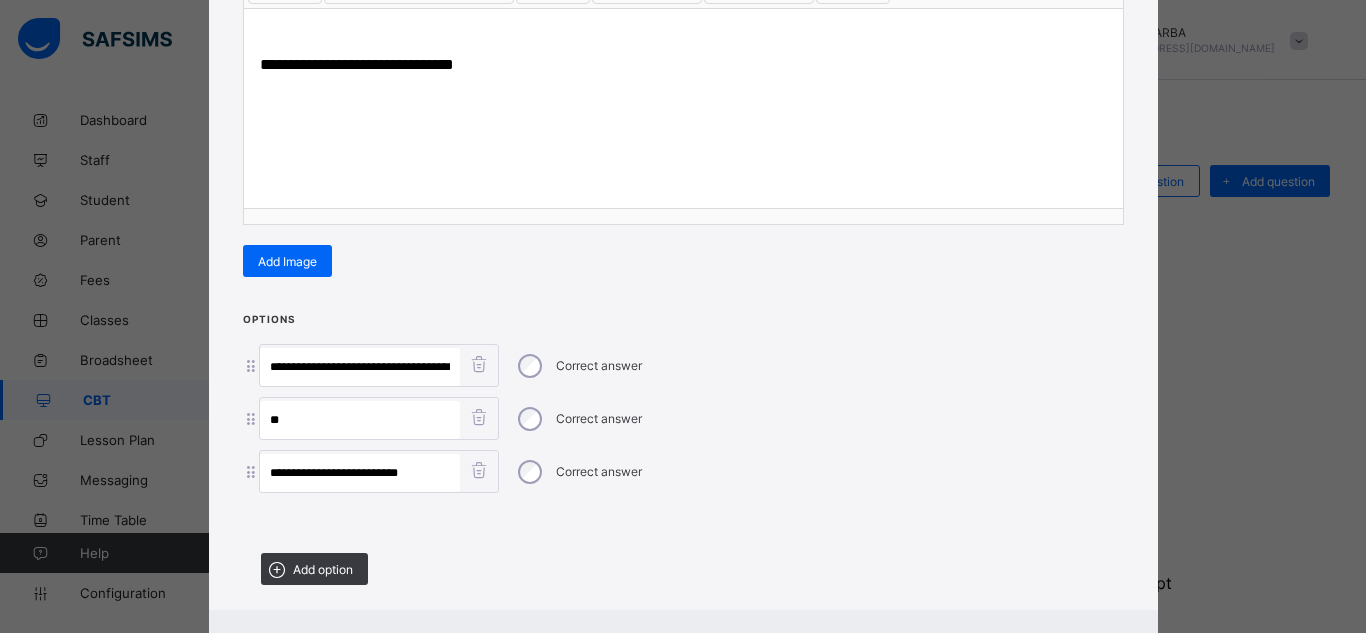 type on "**********" 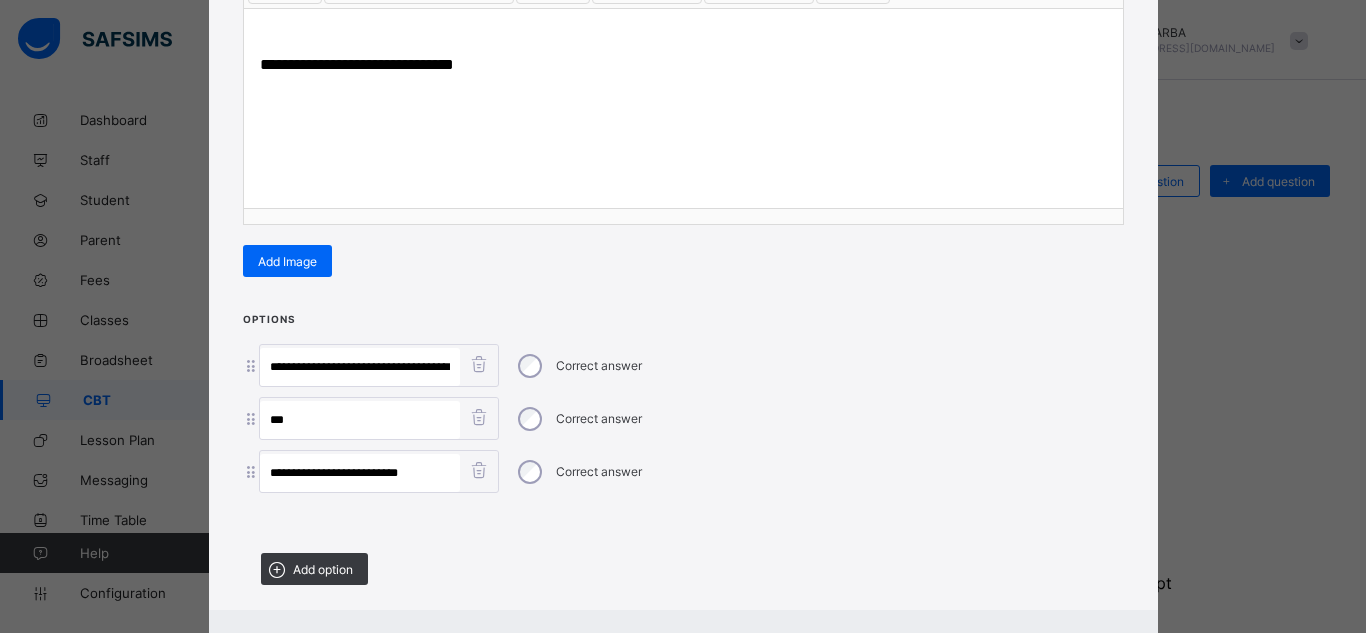type on "**" 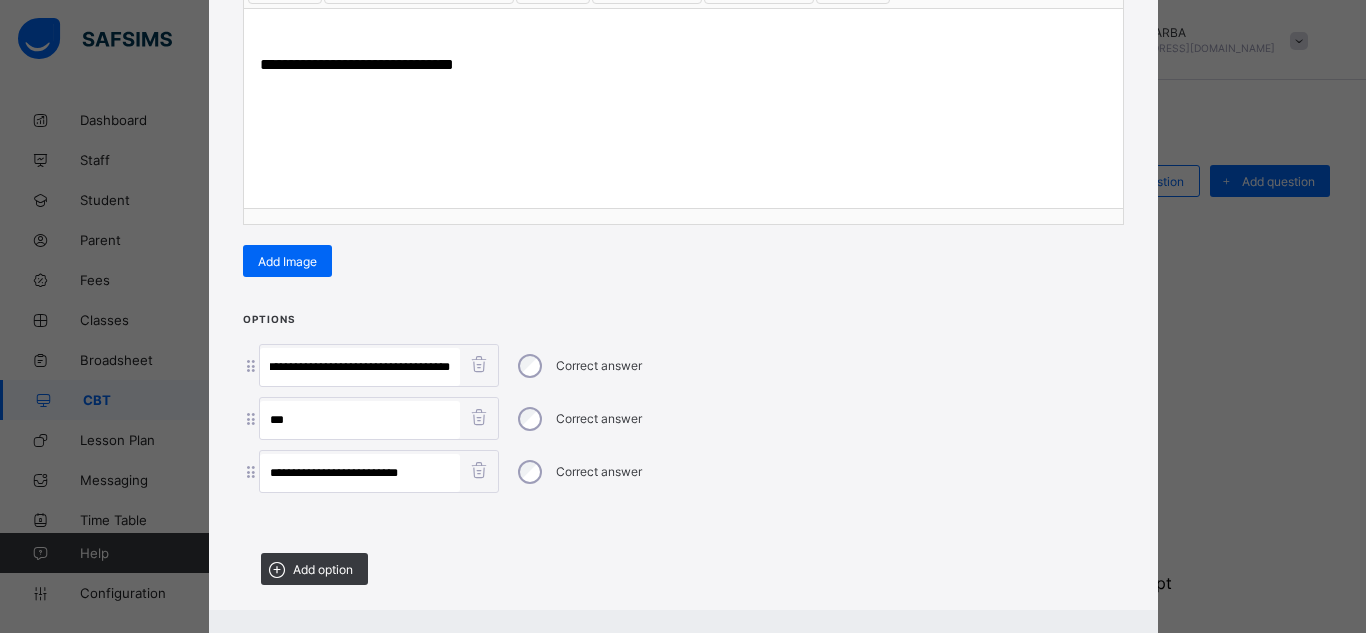 drag, startPoint x: 385, startPoint y: 364, endPoint x: 456, endPoint y: 378, distance: 72.36712 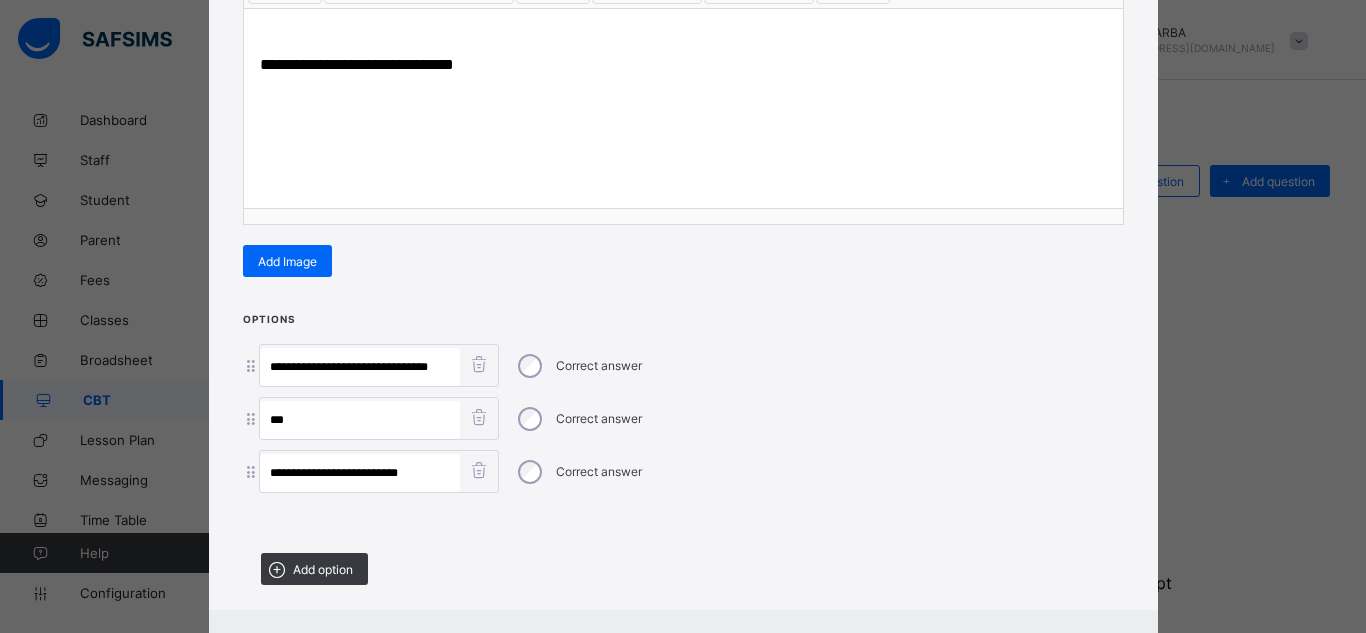 scroll, scrollTop: 0, scrollLeft: 0, axis: both 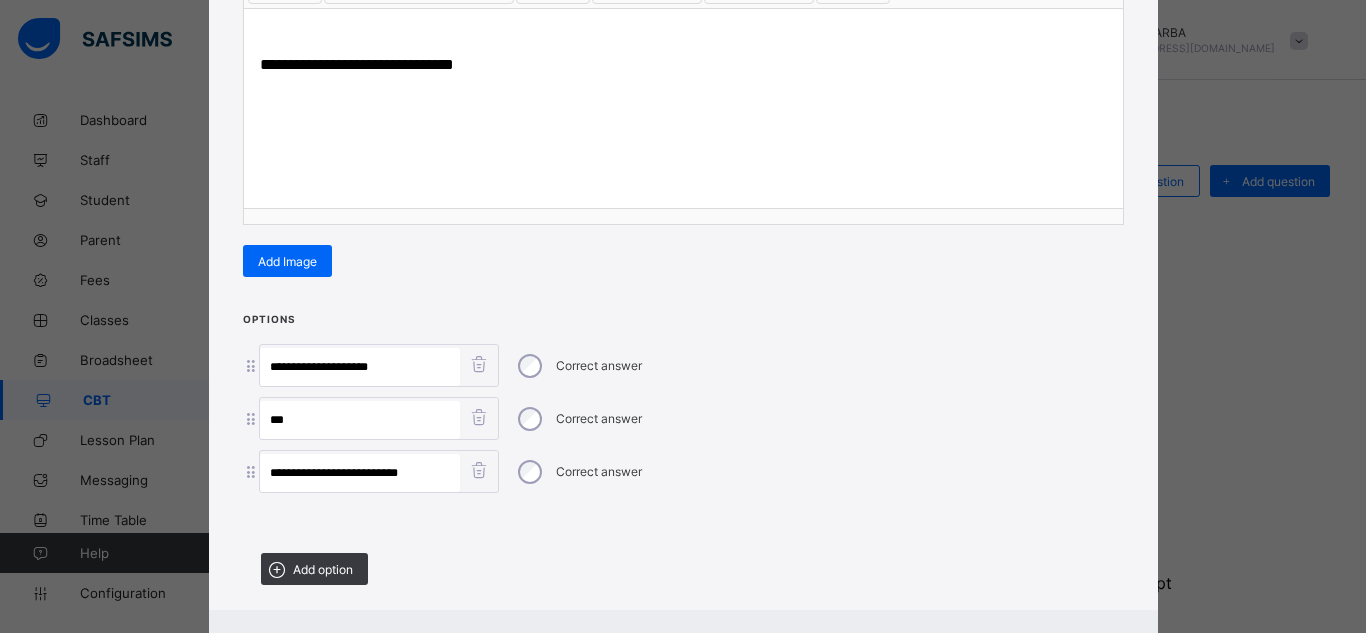 type on "**********" 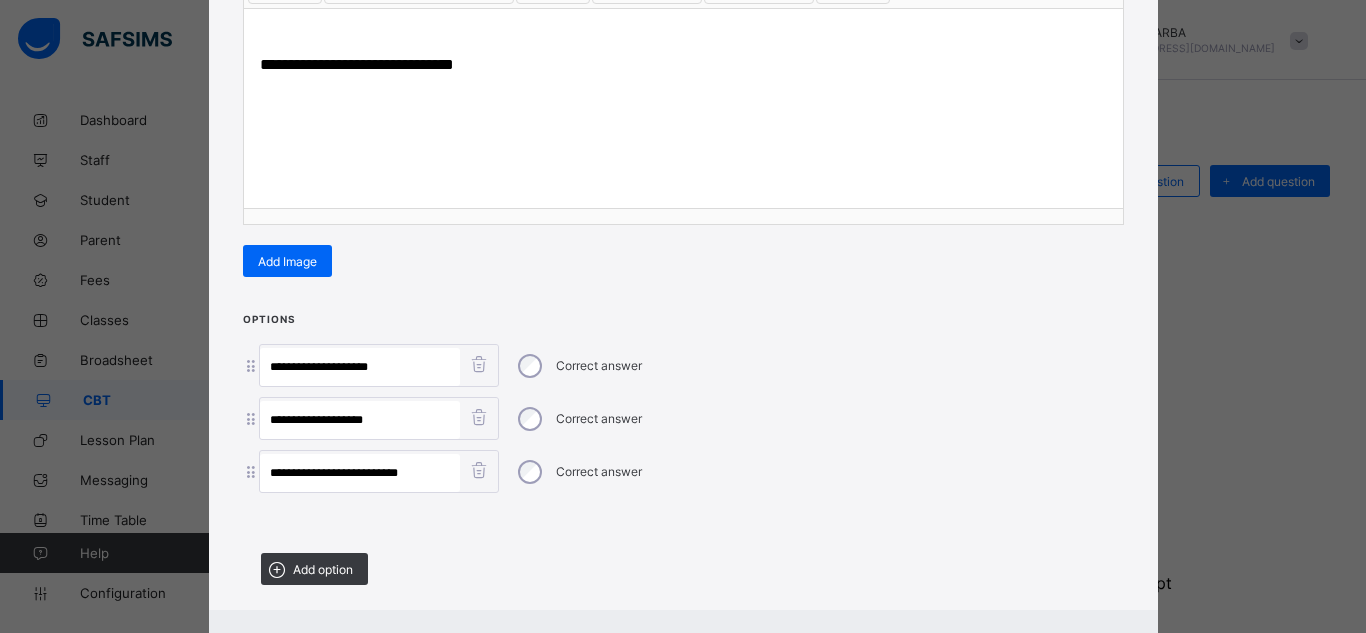 type on "**********" 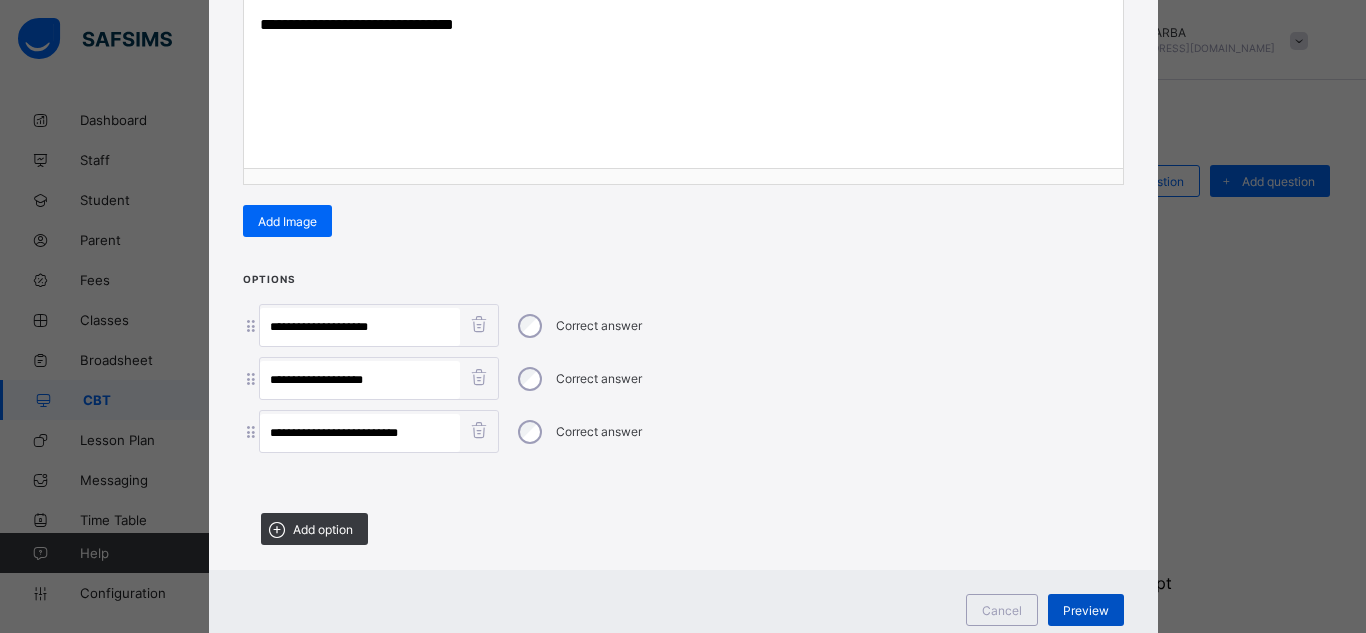 click on "Preview" at bounding box center [1086, 610] 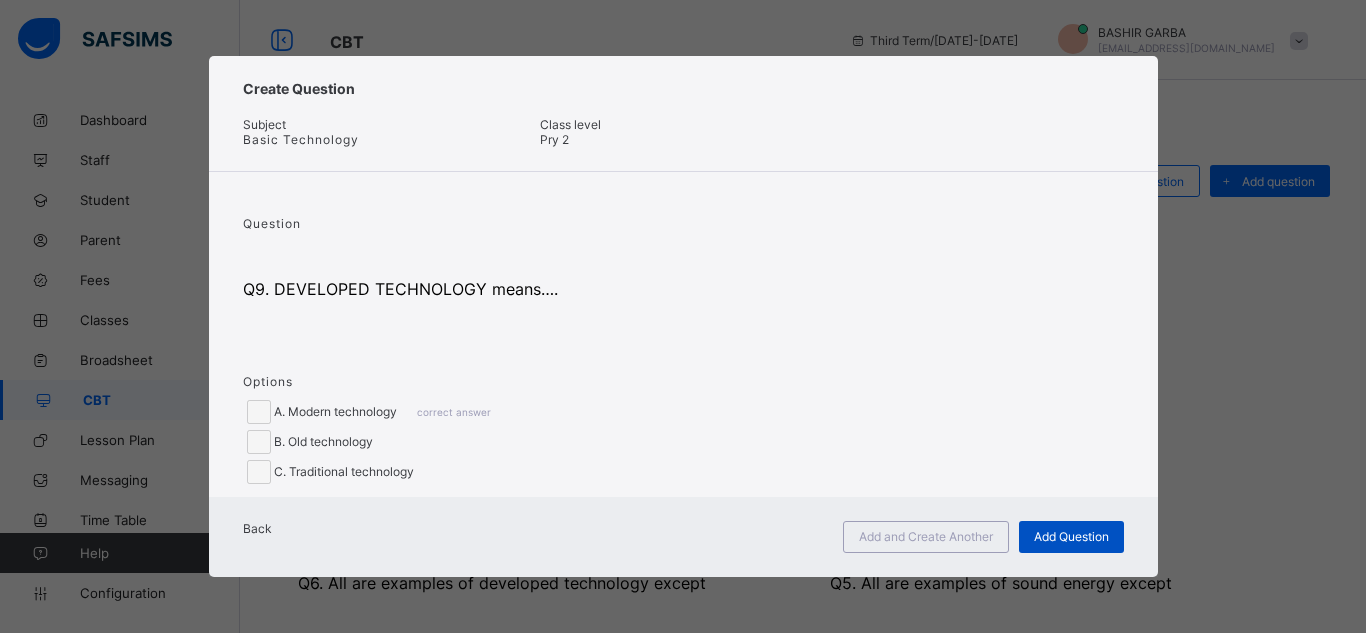 click on "Add Question" at bounding box center [1071, 536] 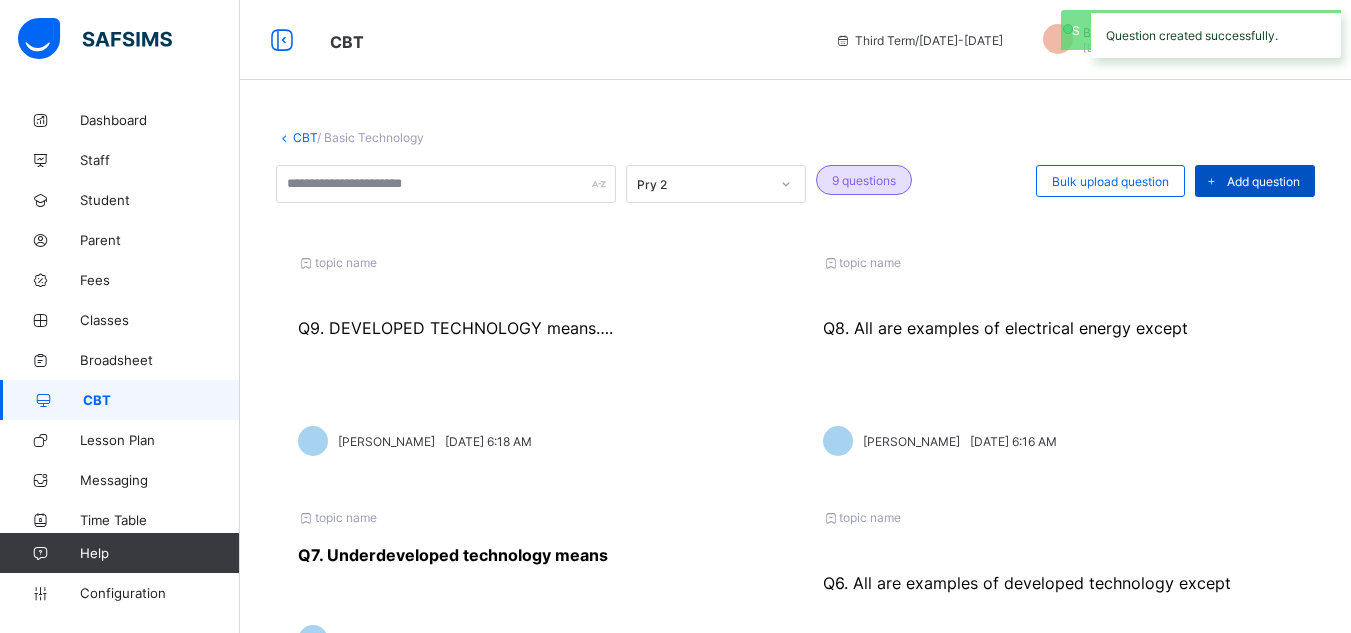 click on "Add question" at bounding box center (1255, 181) 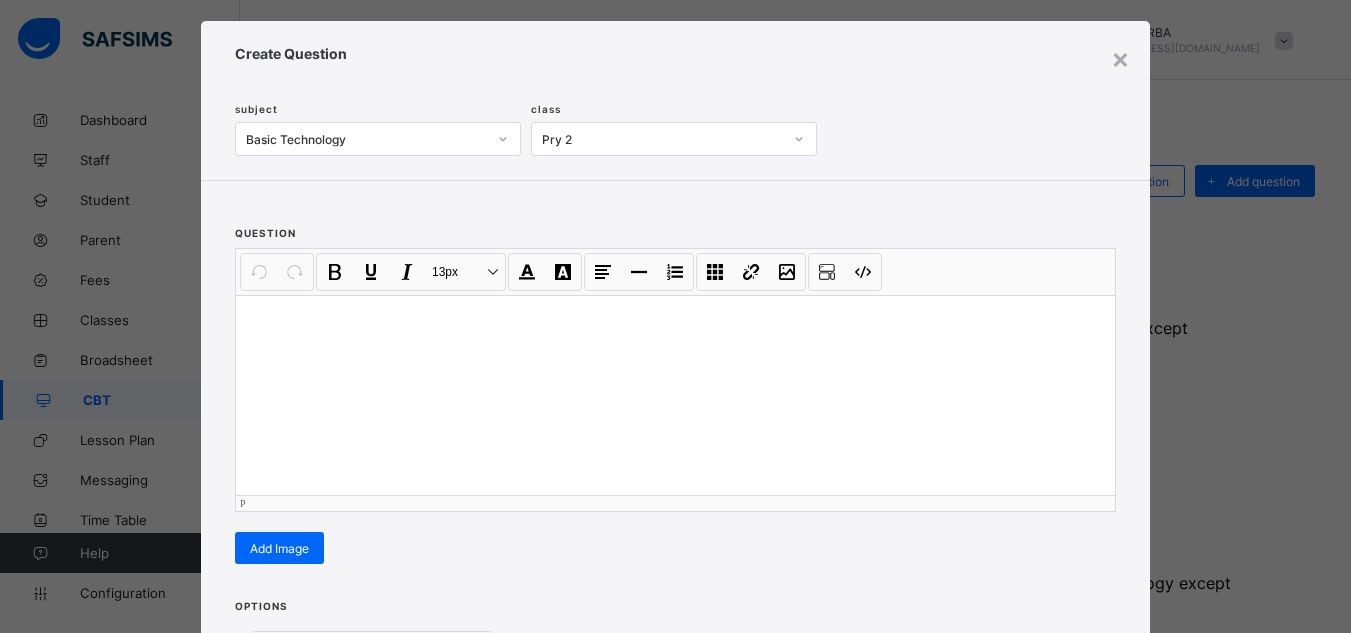 click at bounding box center (675, 395) 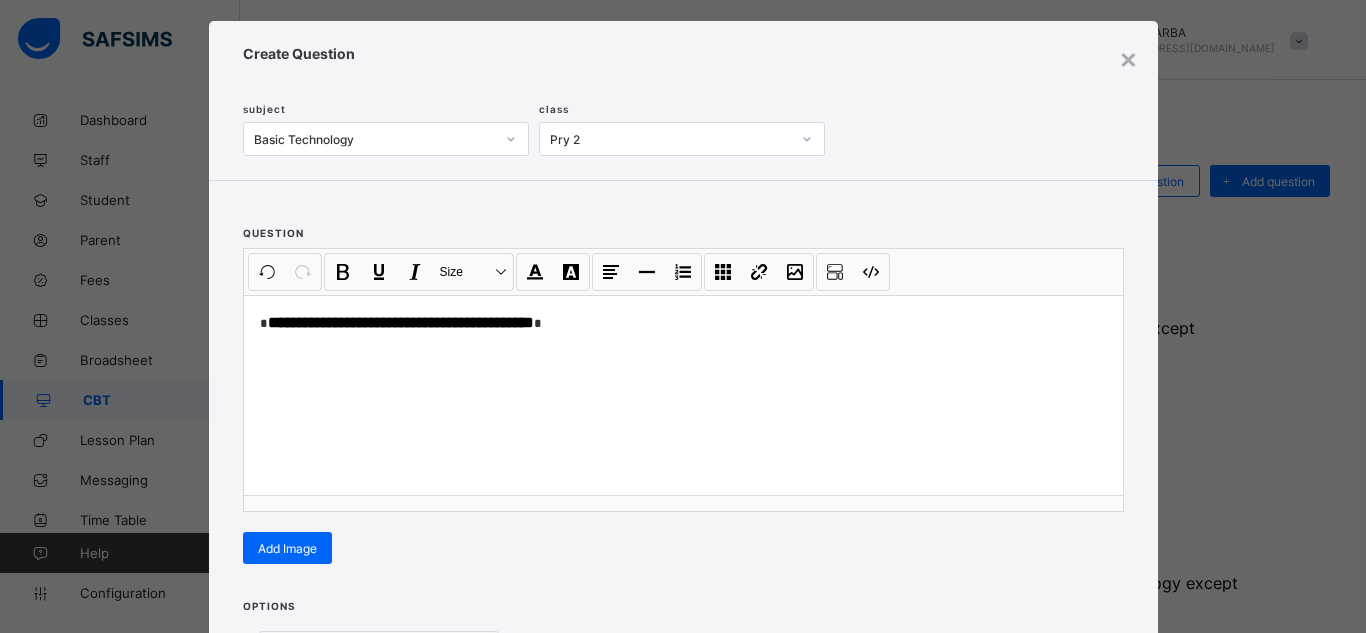 click on "Options Correct answer Add option" at bounding box center (683, 689) 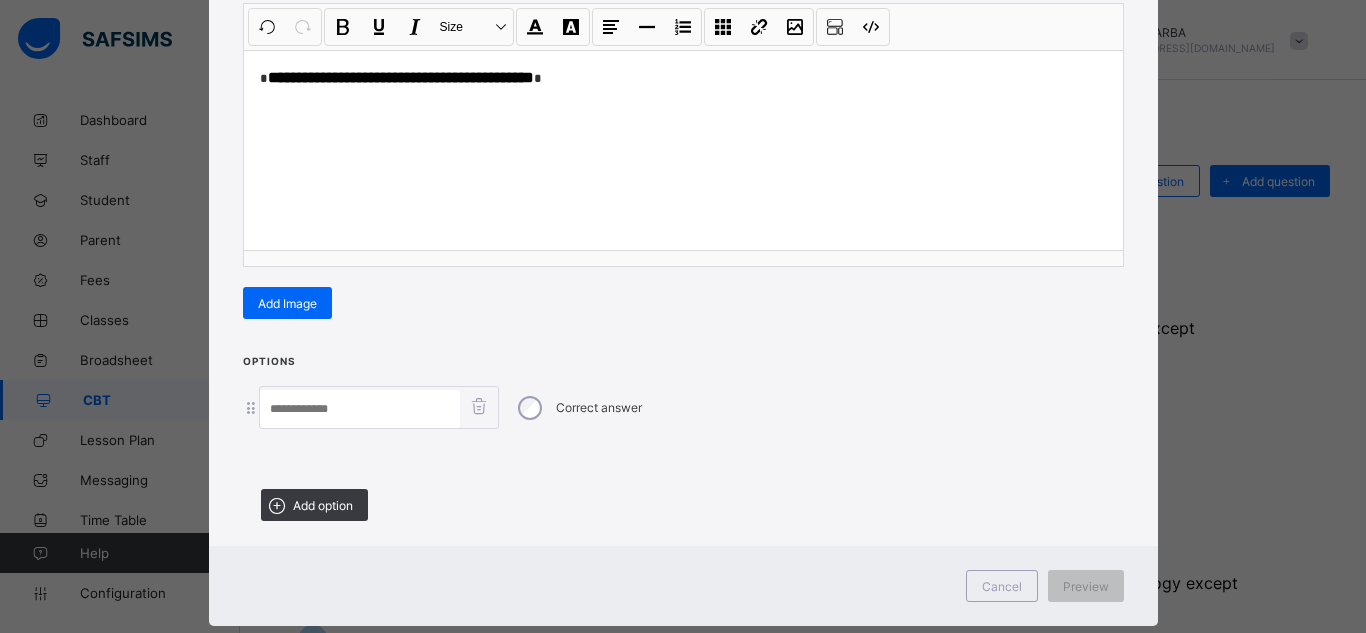 scroll, scrollTop: 291, scrollLeft: 0, axis: vertical 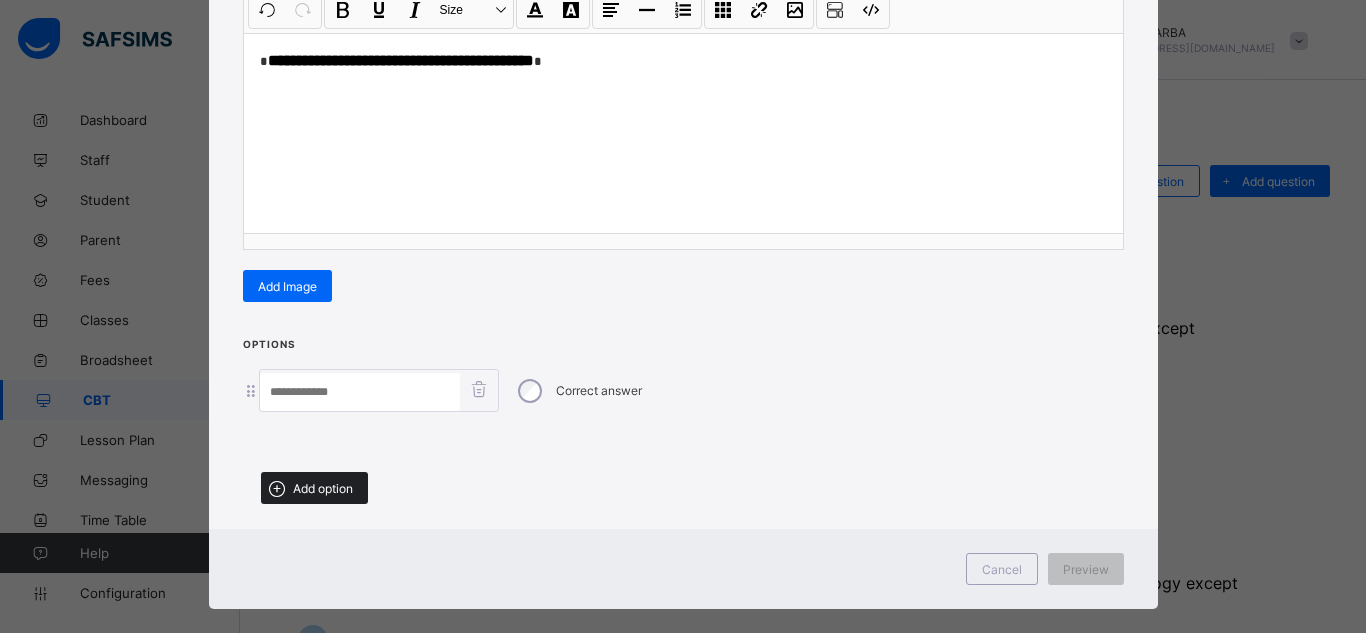 click on "Add option" at bounding box center (314, 488) 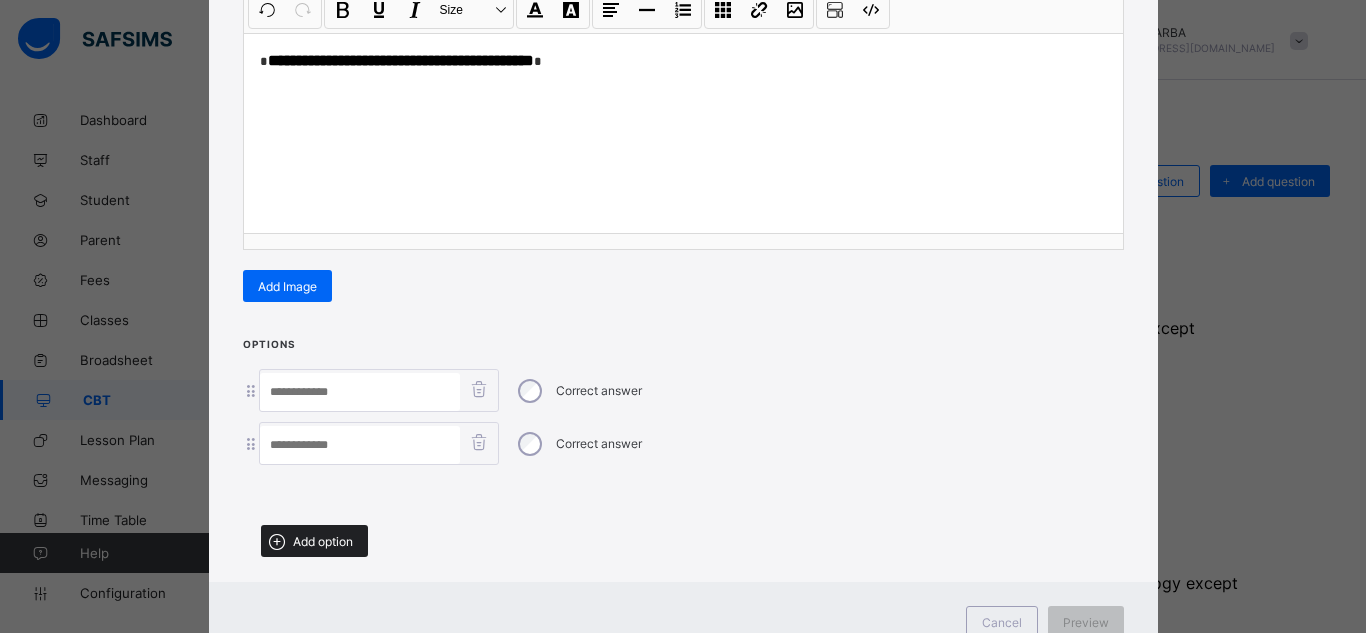 click on "Add option" at bounding box center (323, 541) 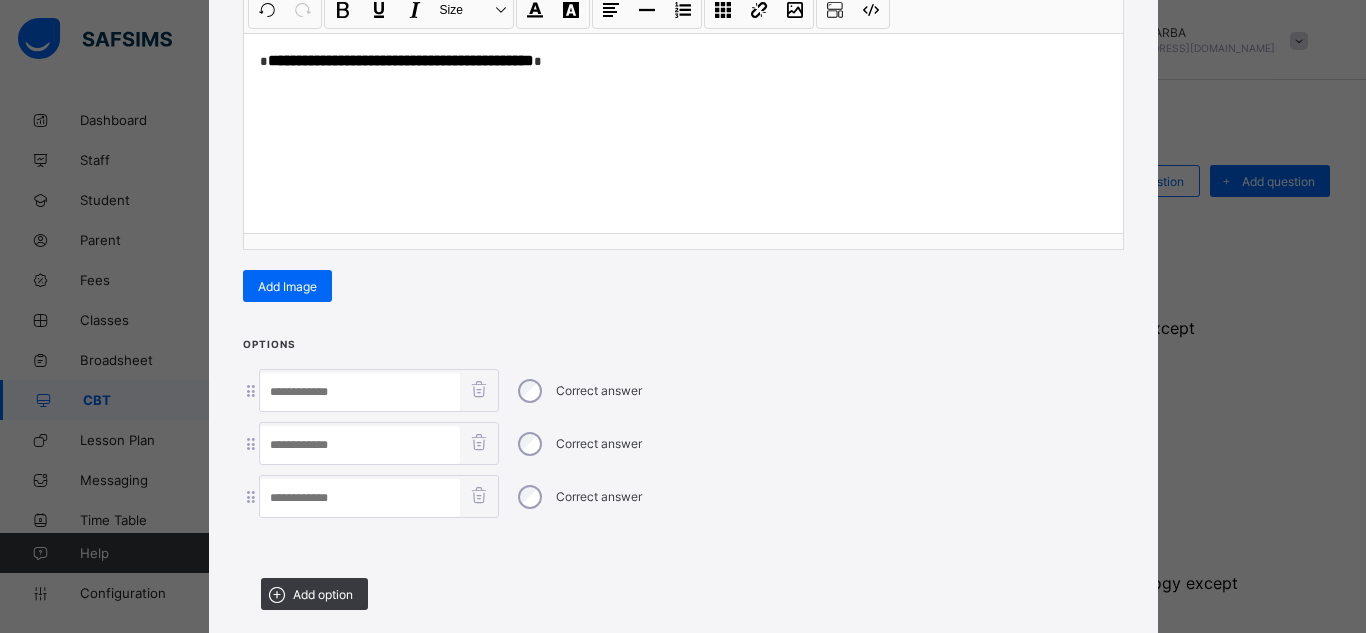 click at bounding box center (360, 498) 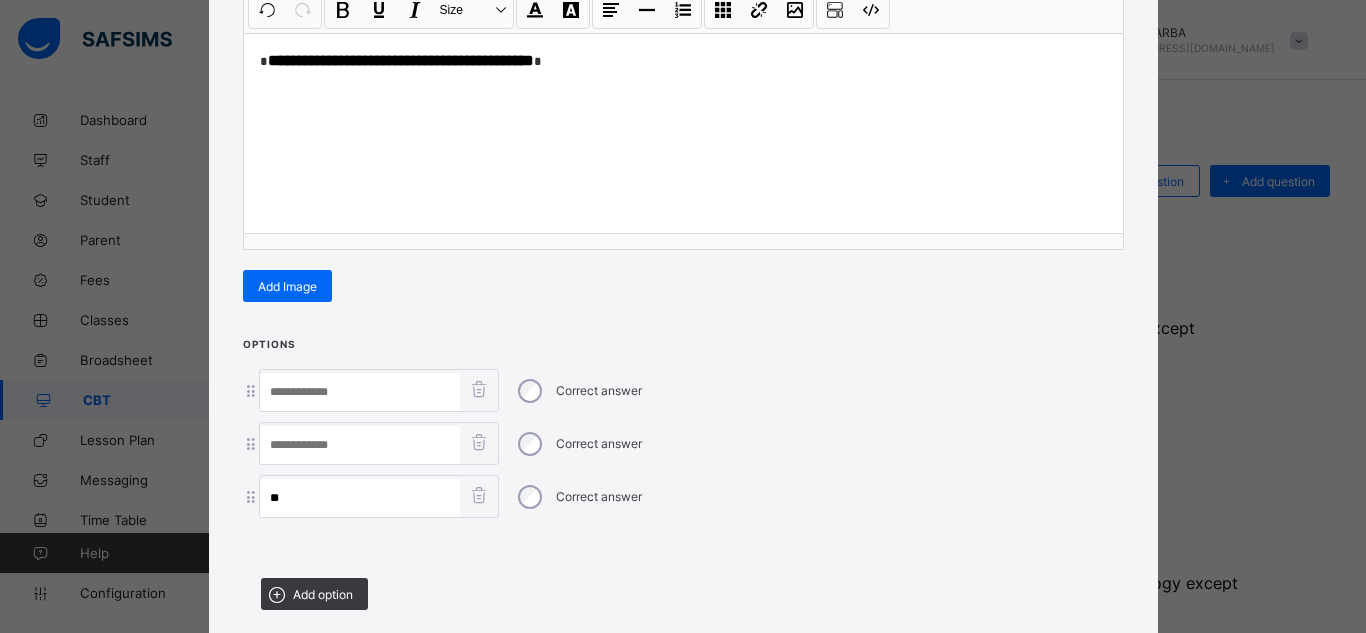 type on "**" 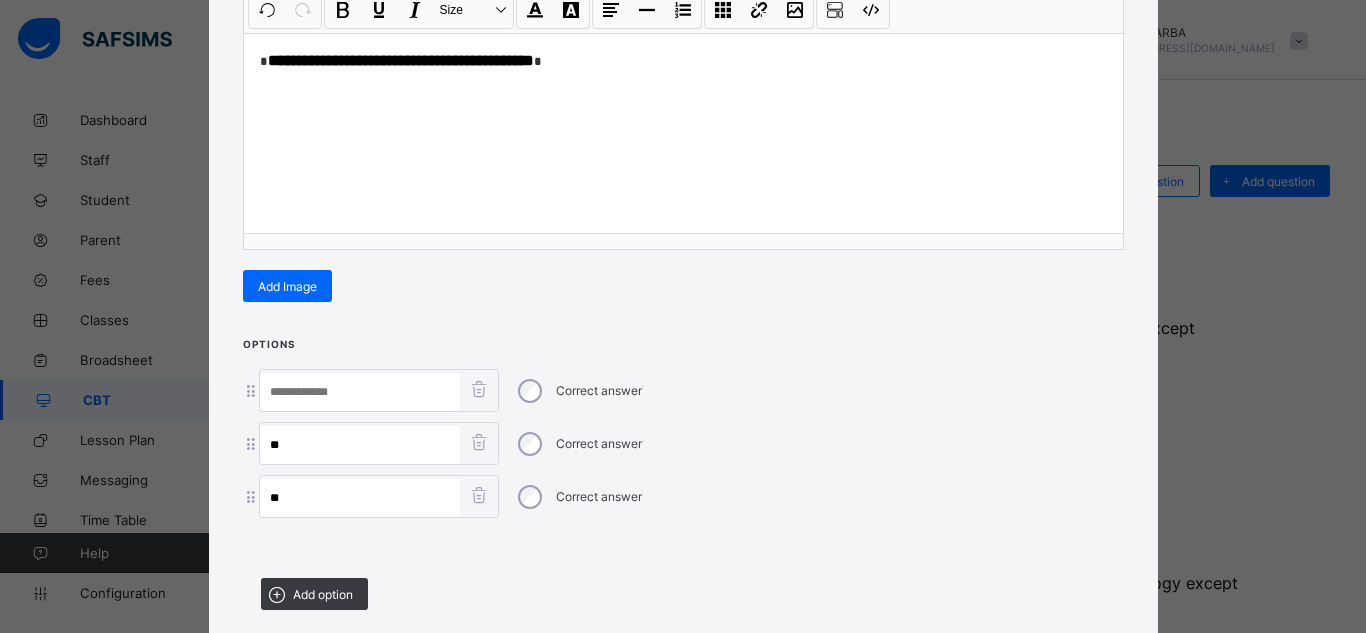 type on "**" 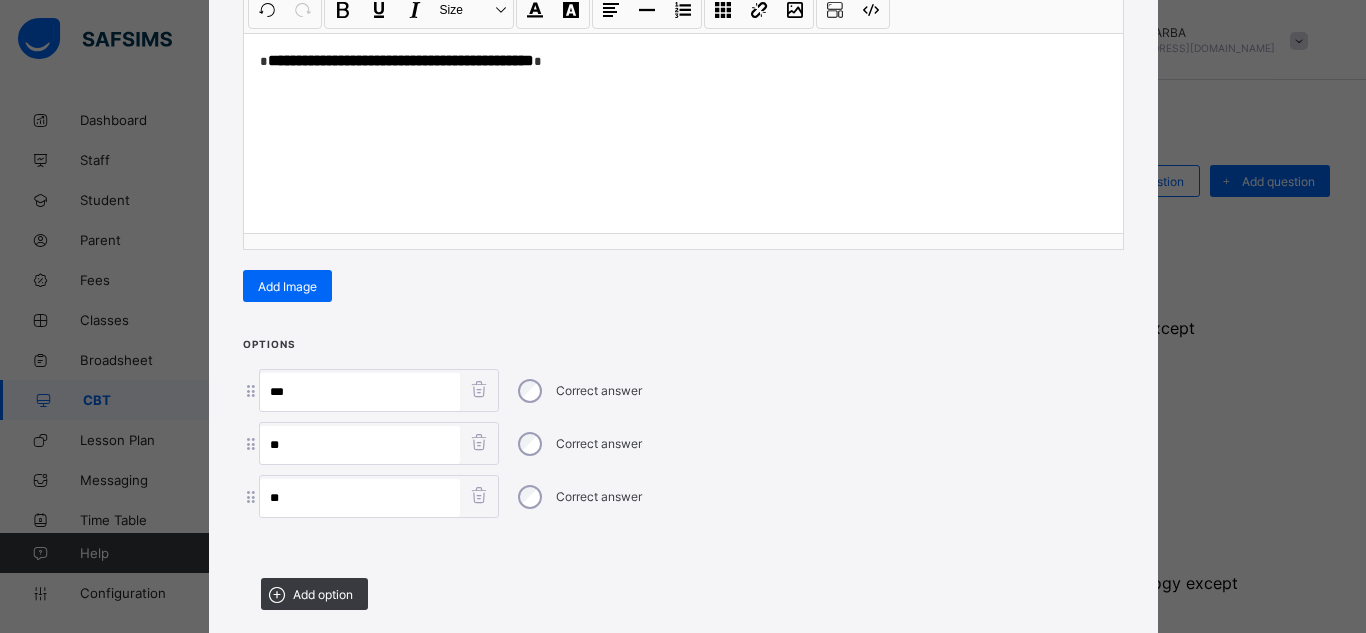 paste on "**********" 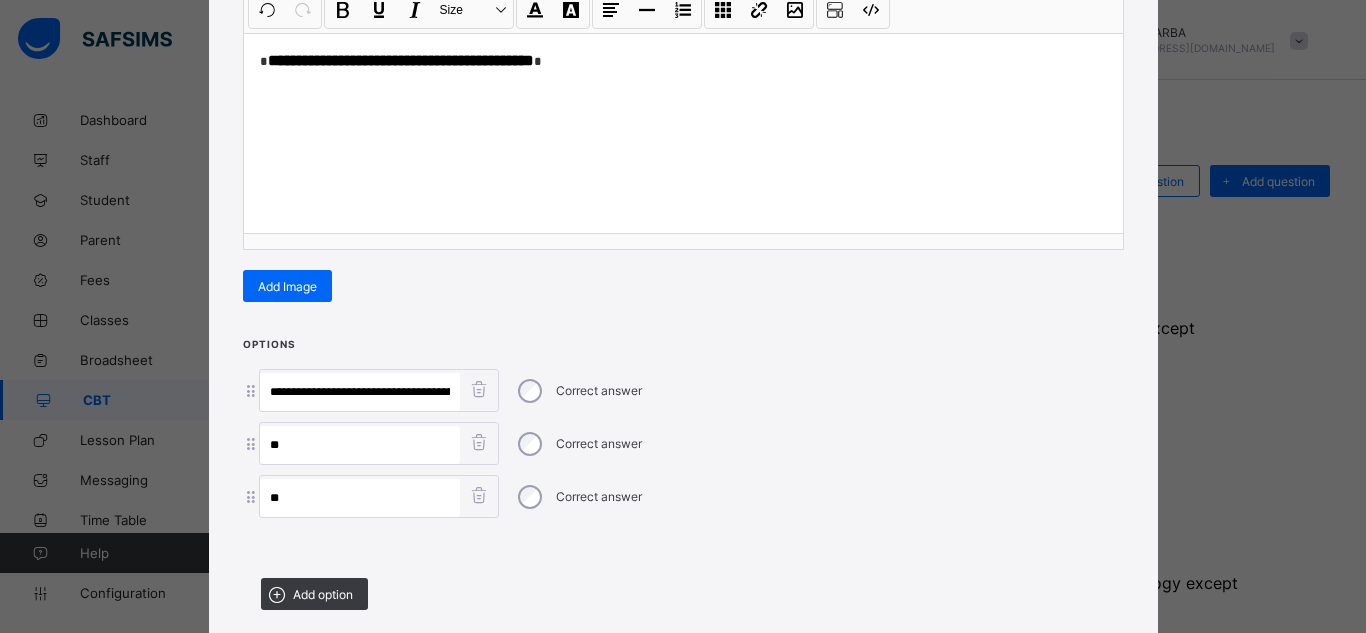 scroll, scrollTop: 0, scrollLeft: 49, axis: horizontal 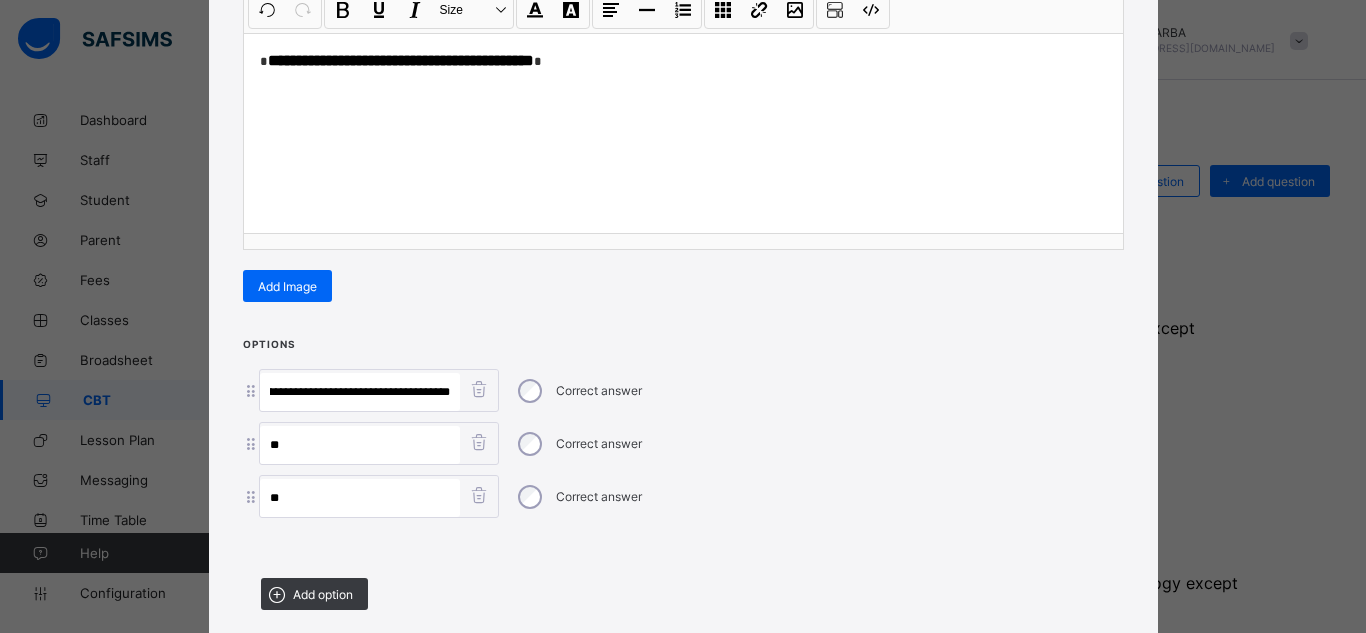 click on "**********" at bounding box center (360, 392) 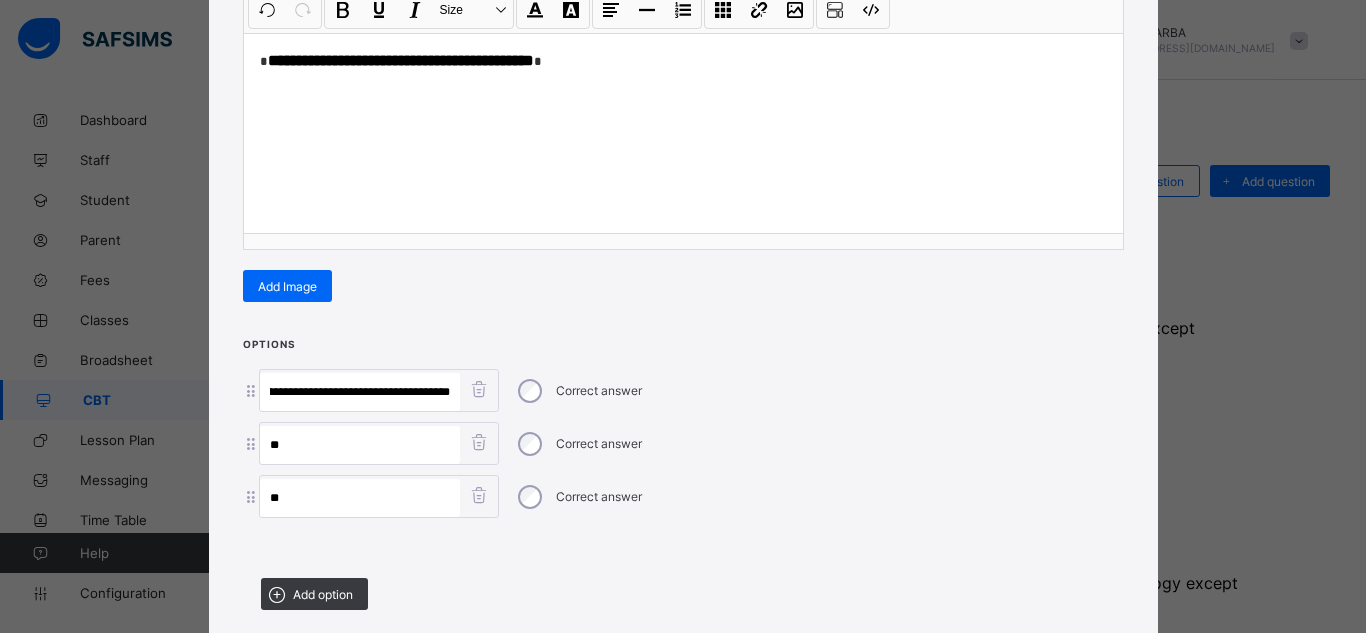 click on "**********" at bounding box center (360, 392) 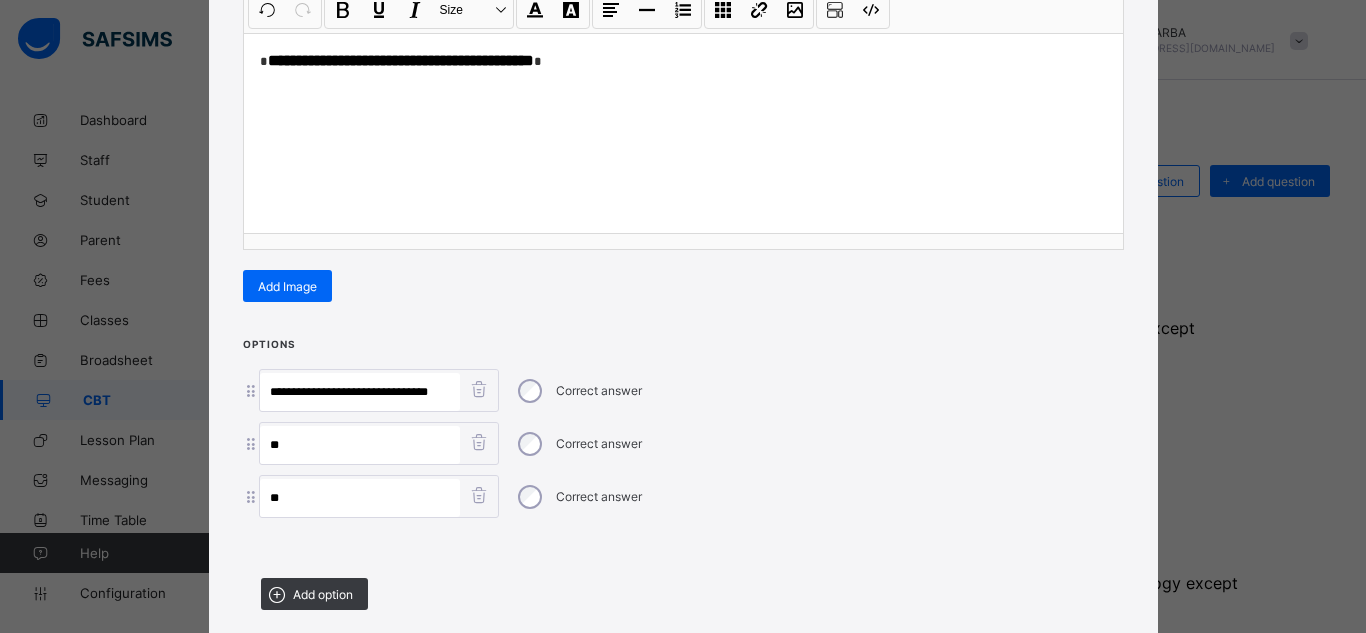 scroll, scrollTop: 0, scrollLeft: 0, axis: both 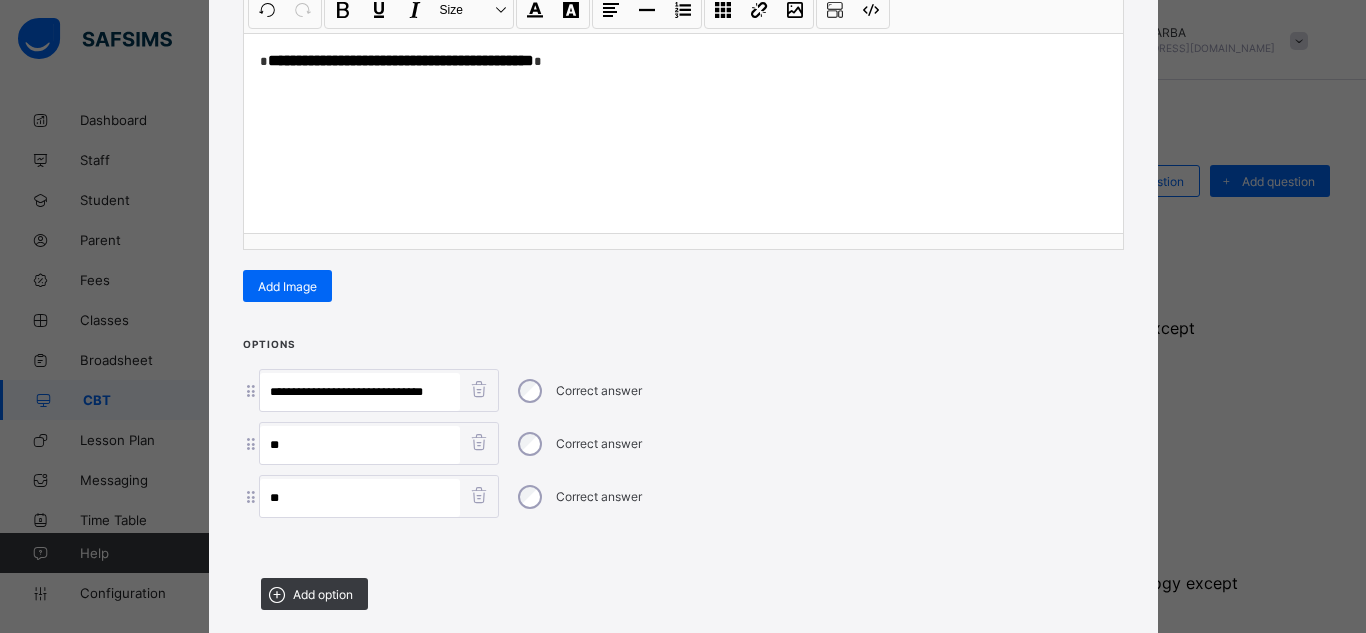 type on "**********" 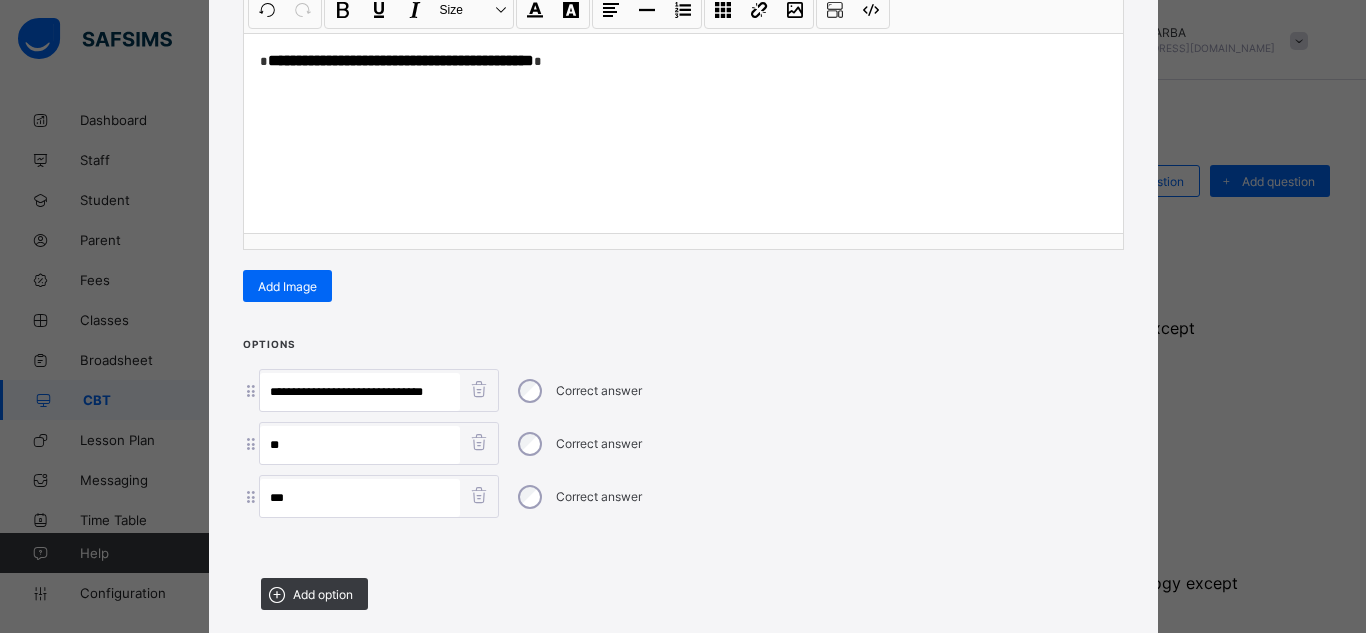 paste on "**********" 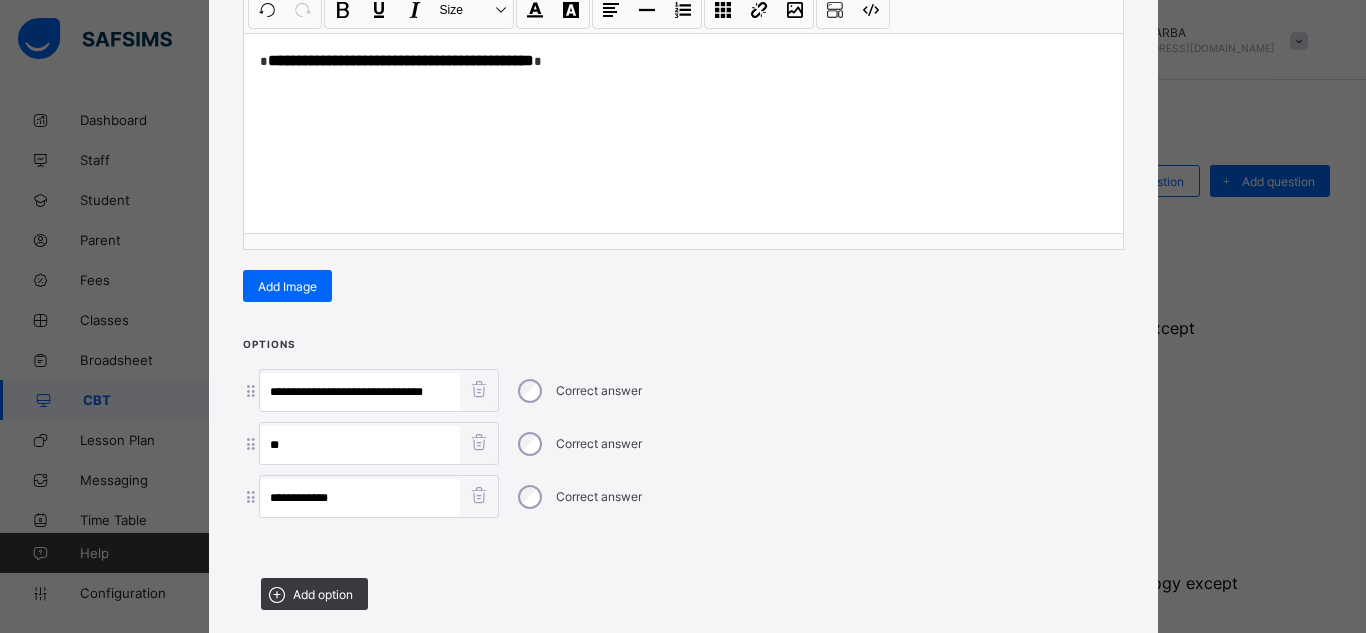 type on "**********" 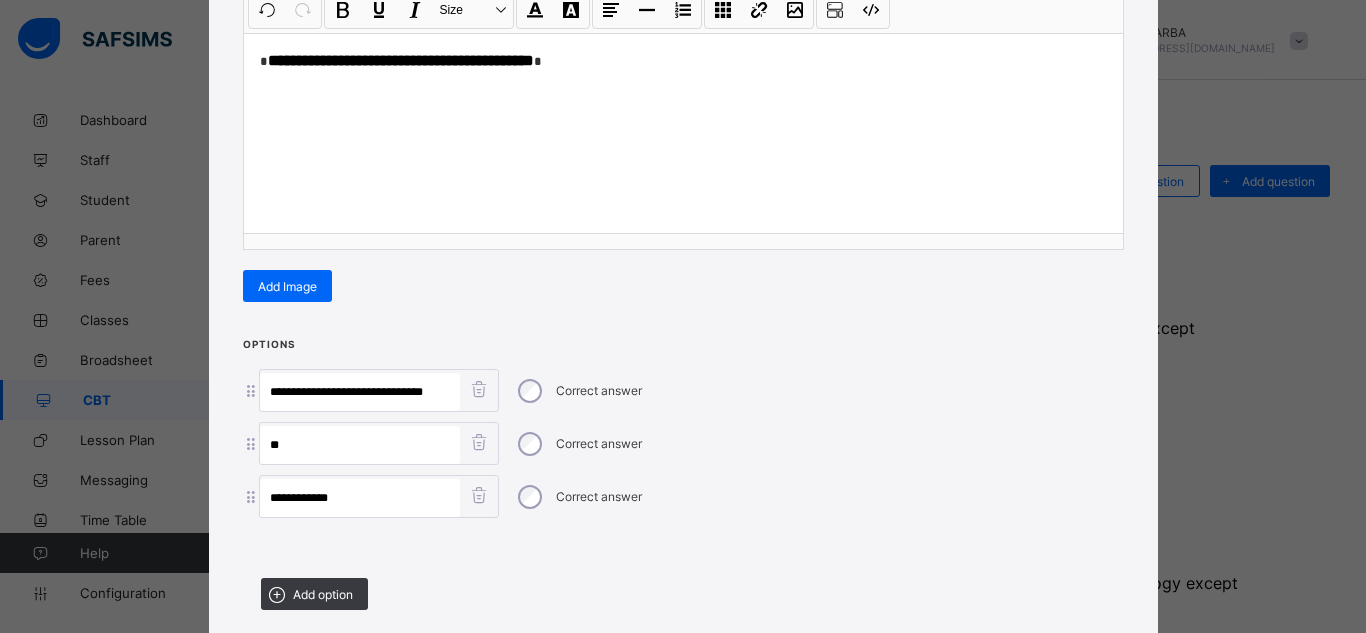 drag, startPoint x: 365, startPoint y: 387, endPoint x: 450, endPoint y: 396, distance: 85.47514 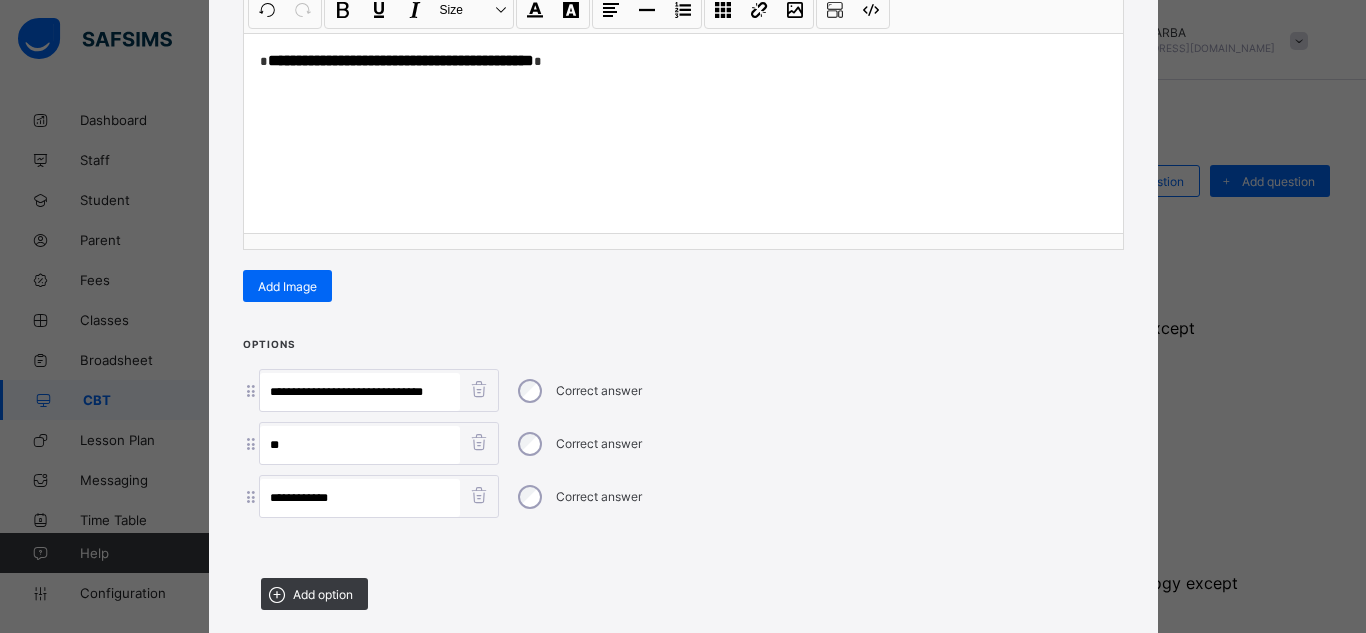 click at bounding box center (479, 389) 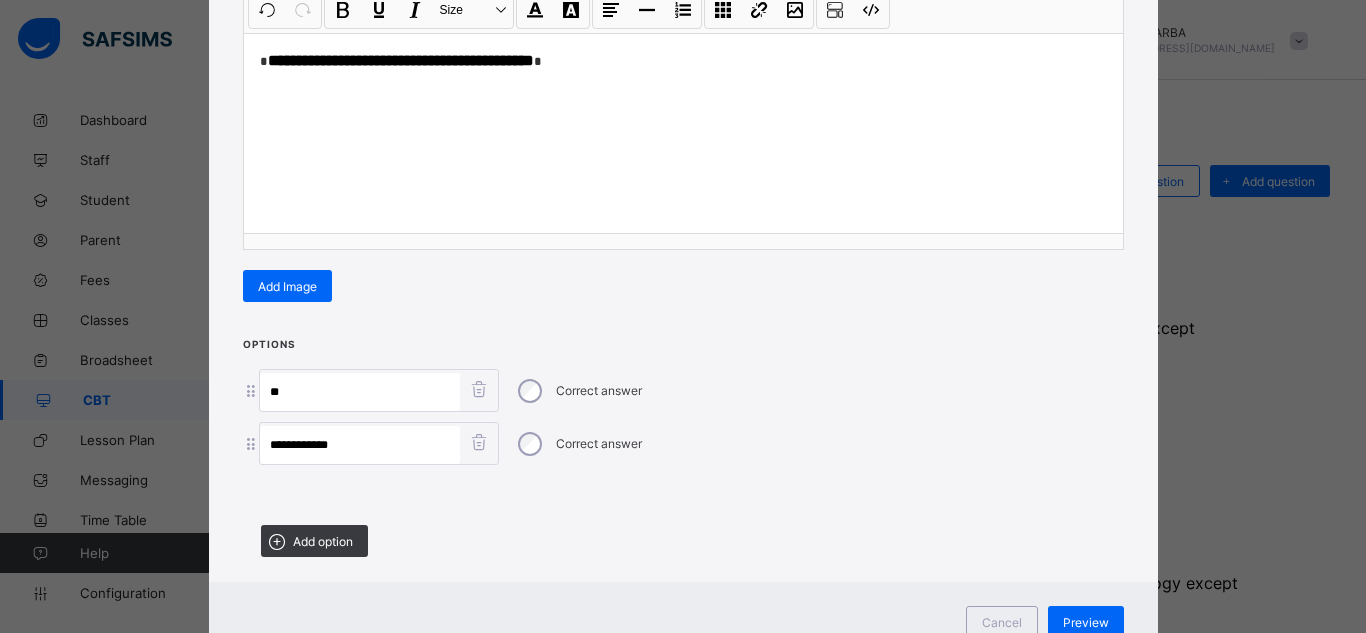 click on "**" at bounding box center [360, 392] 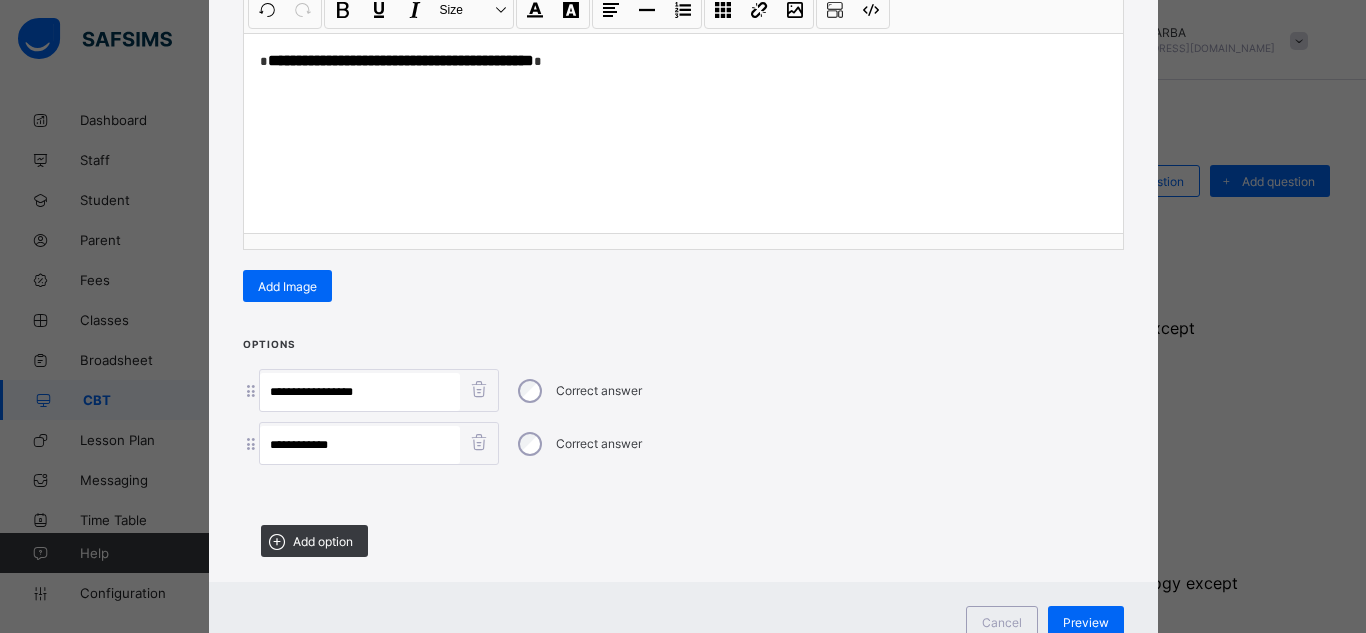 type on "**********" 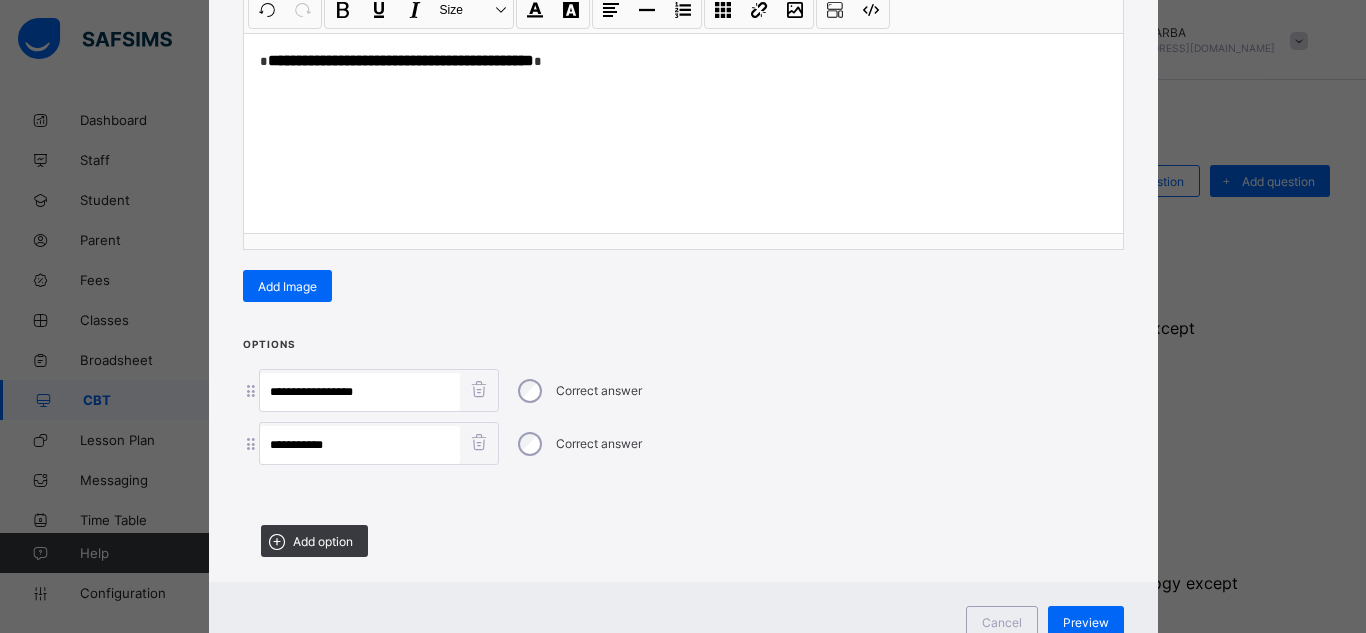 click on "**********" at bounding box center [360, 445] 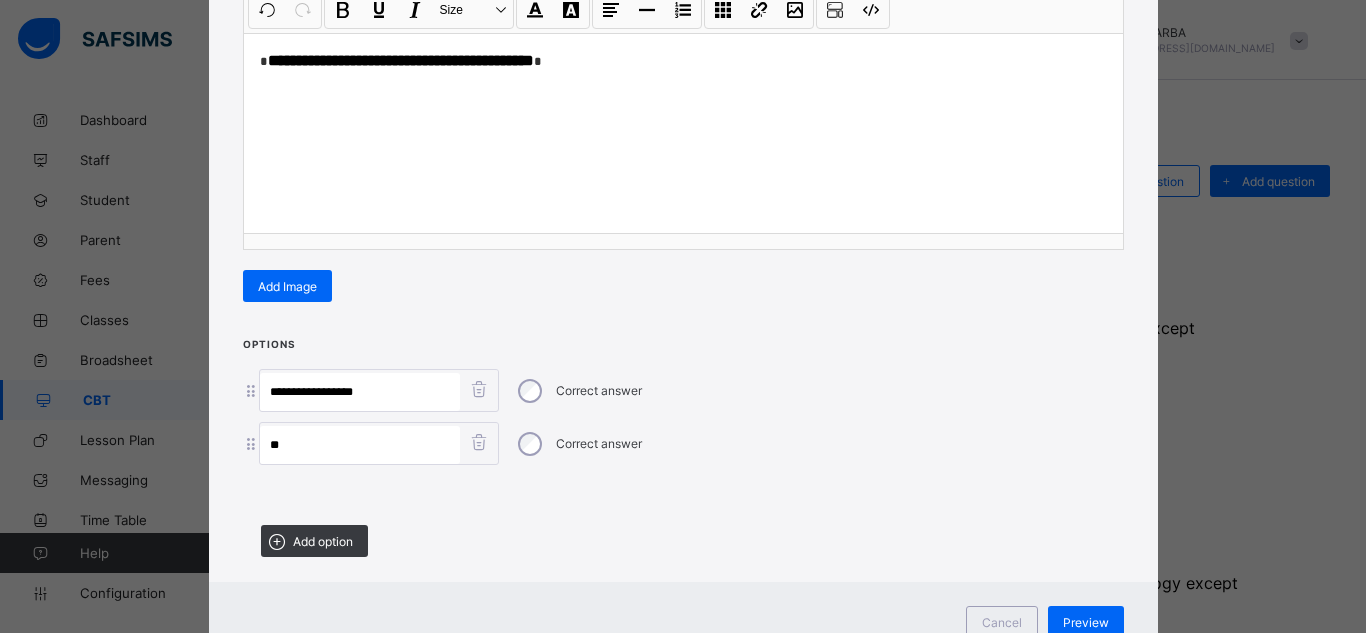 type on "*" 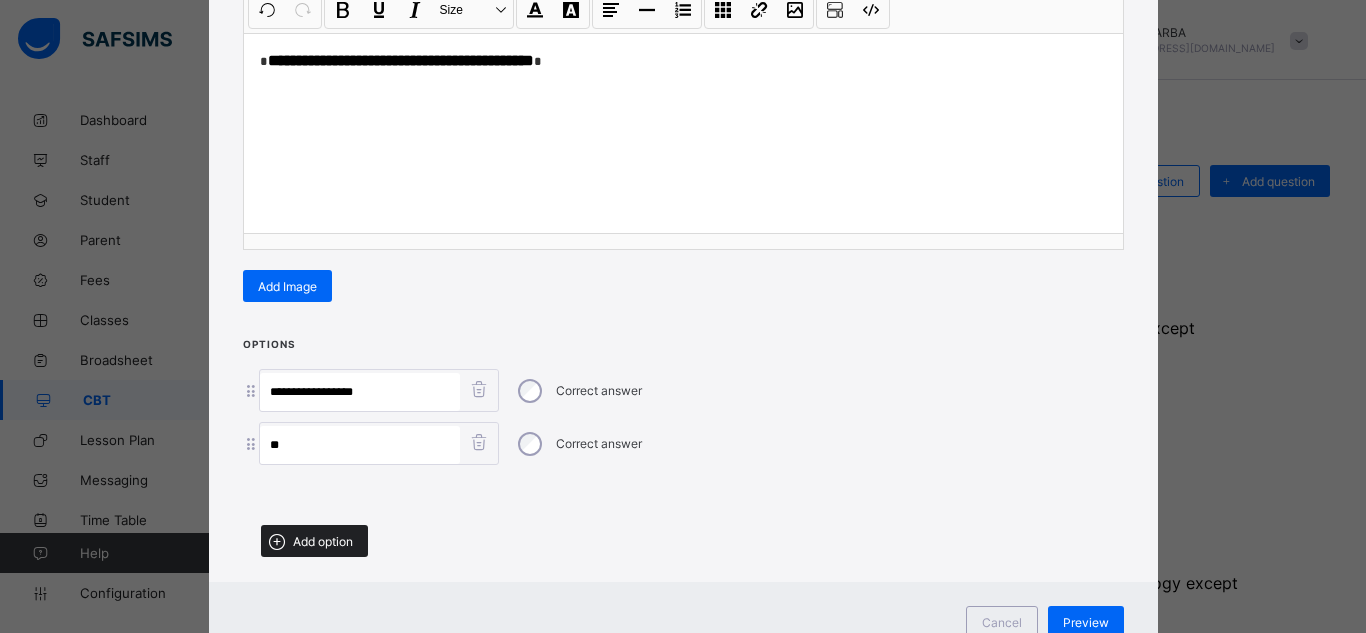 type on "**" 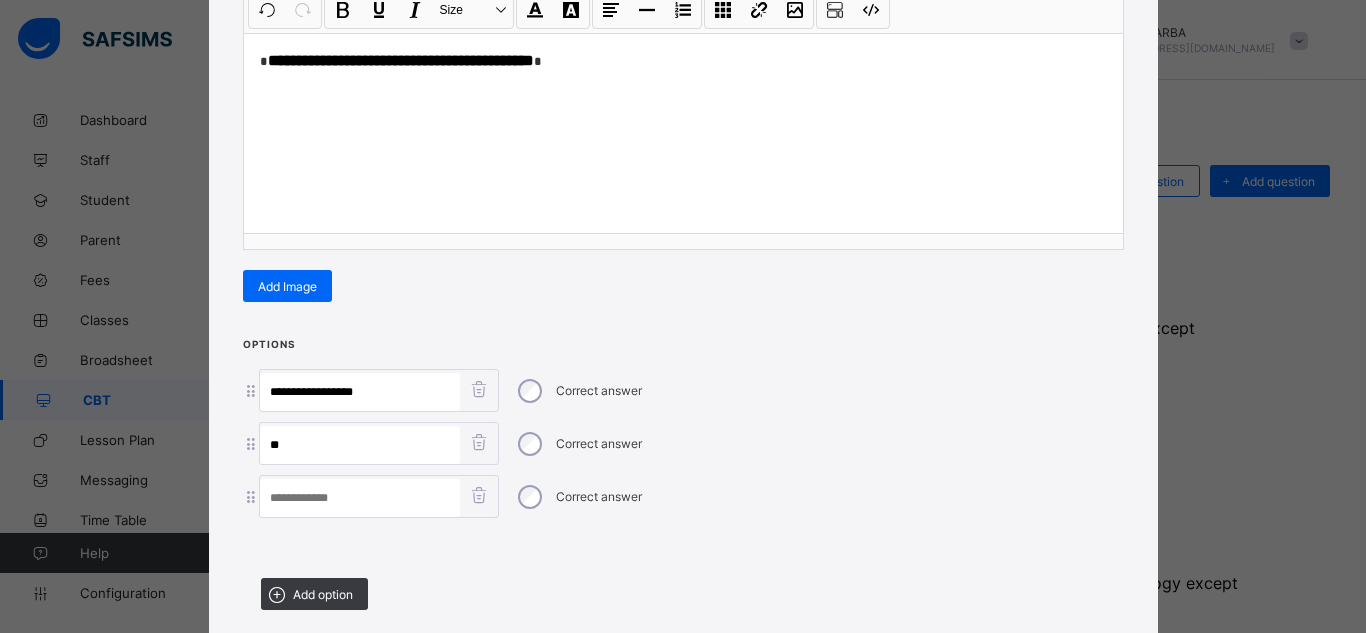 click at bounding box center [360, 498] 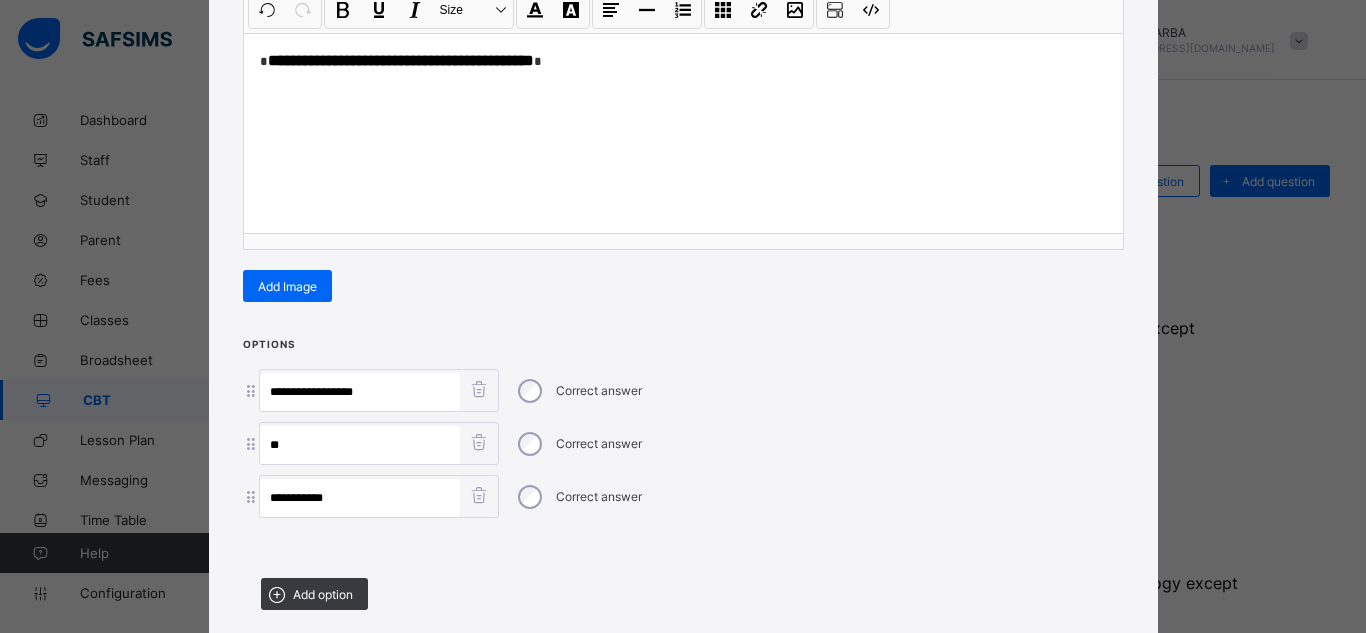 type on "**********" 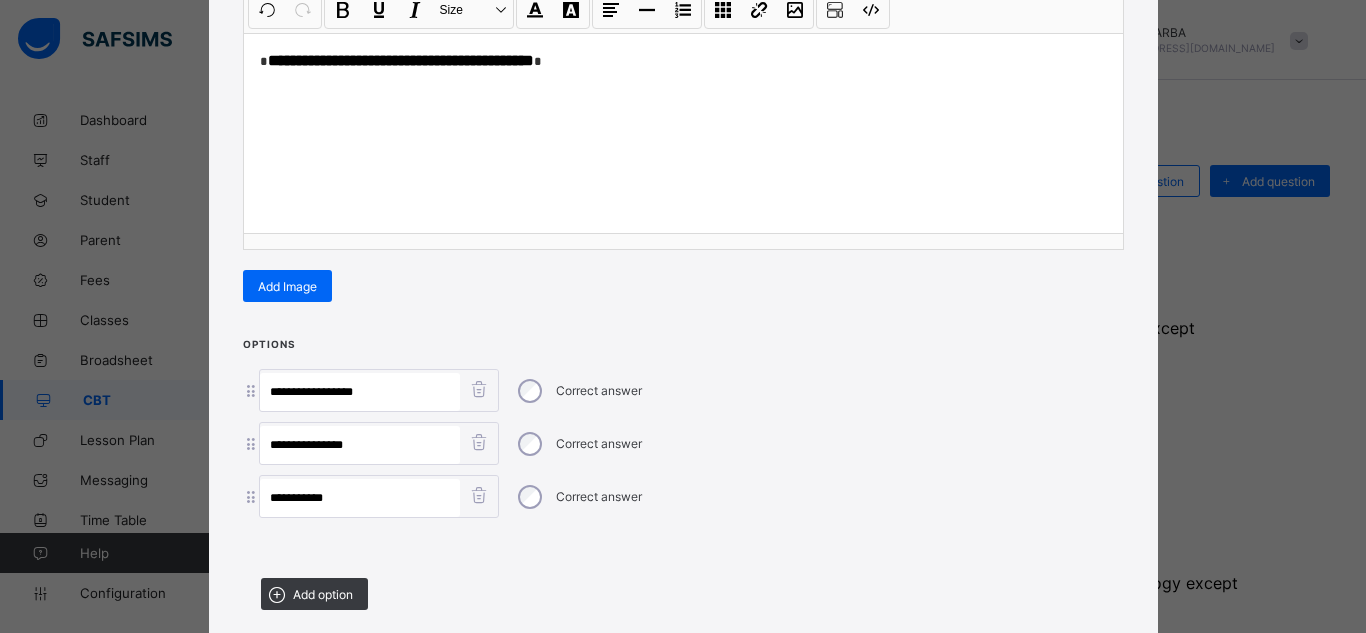 type on "**********" 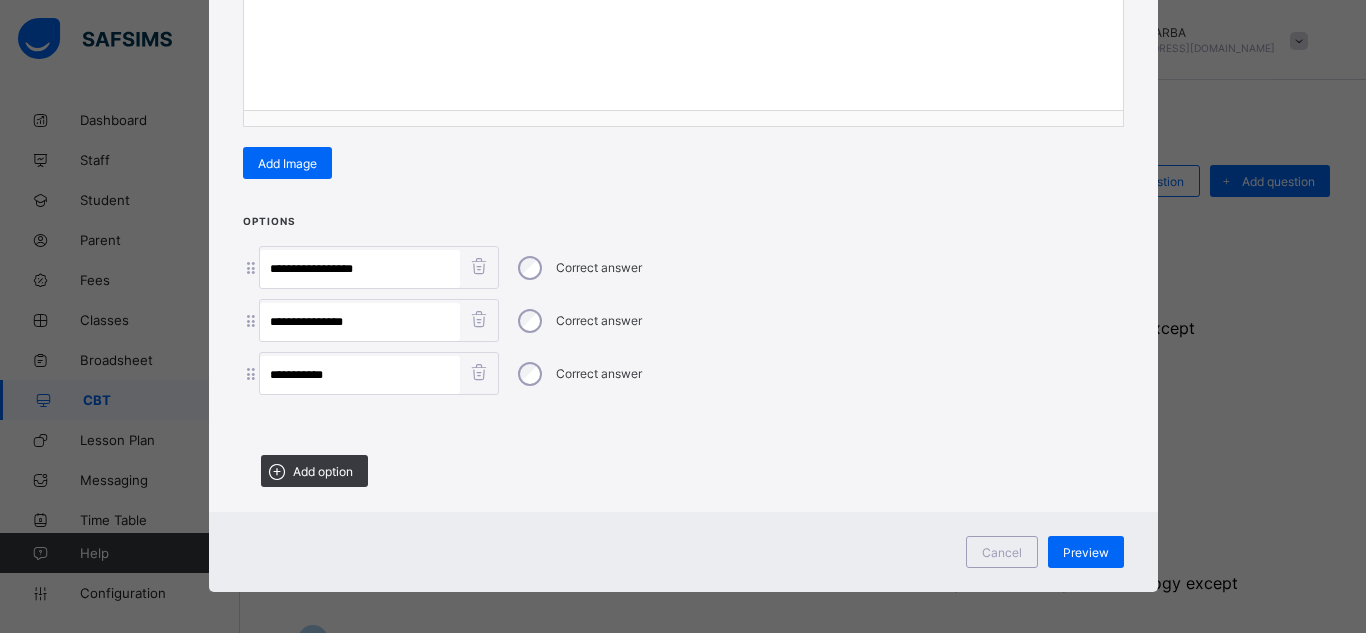 scroll, scrollTop: 420, scrollLeft: 0, axis: vertical 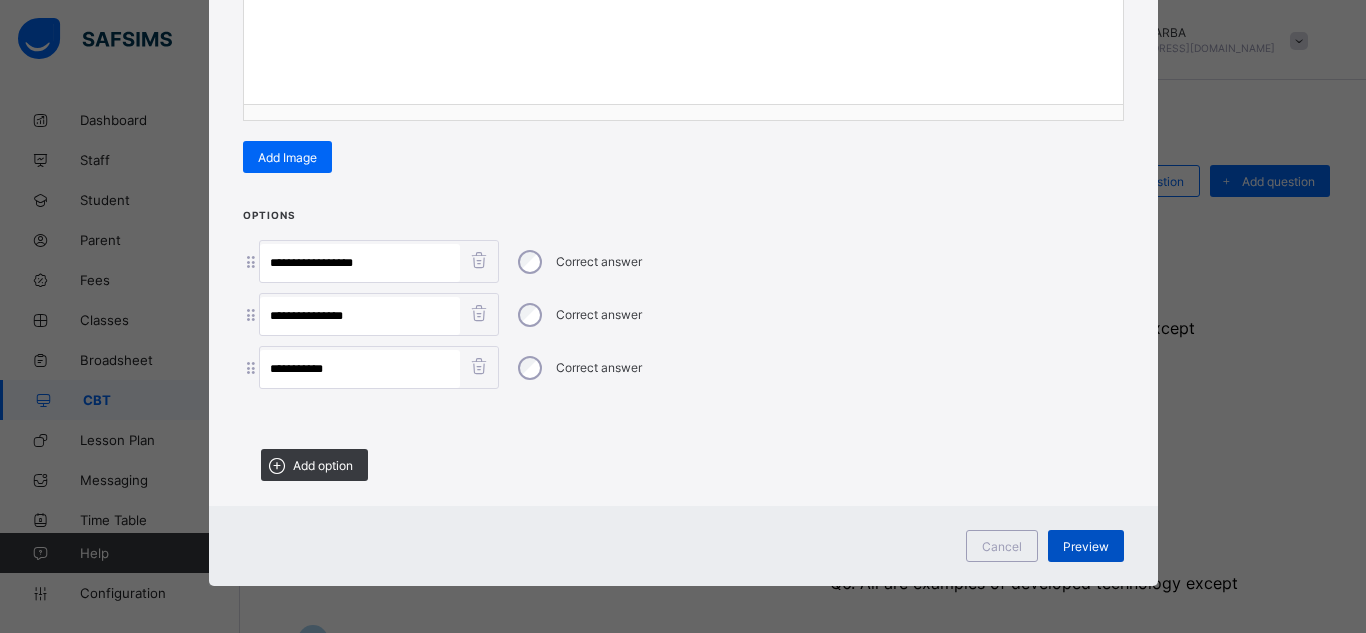 click on "Preview" at bounding box center [1086, 546] 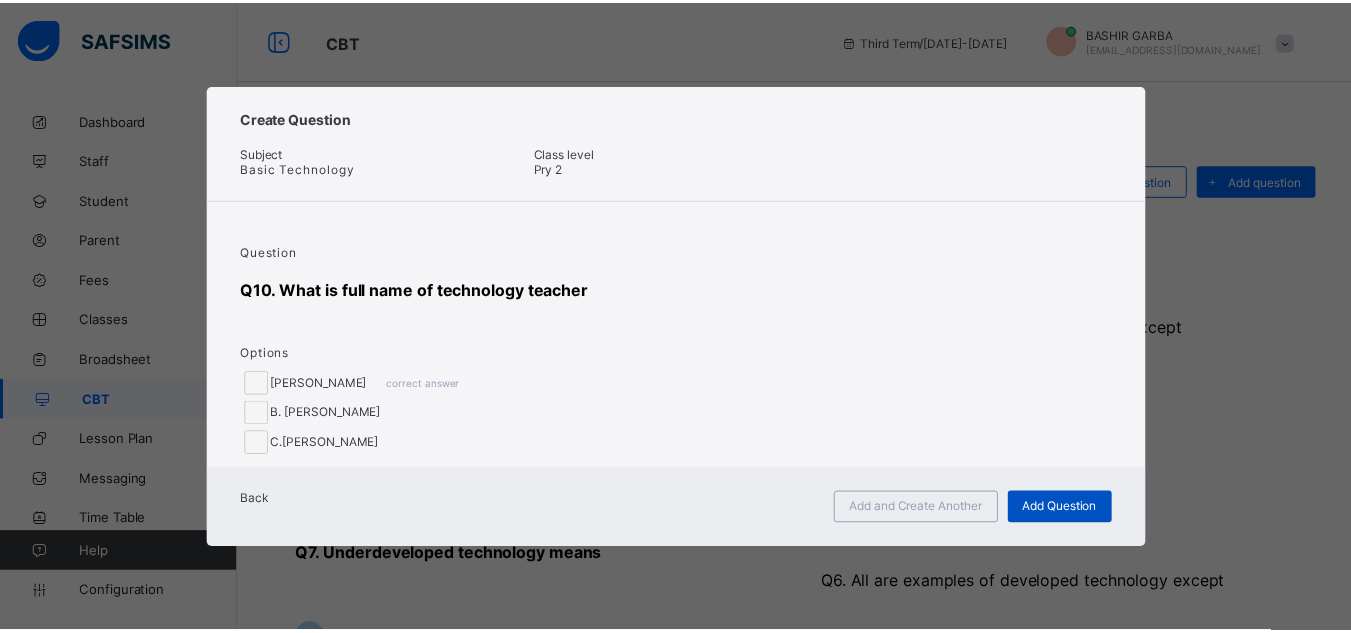 scroll, scrollTop: 0, scrollLeft: 0, axis: both 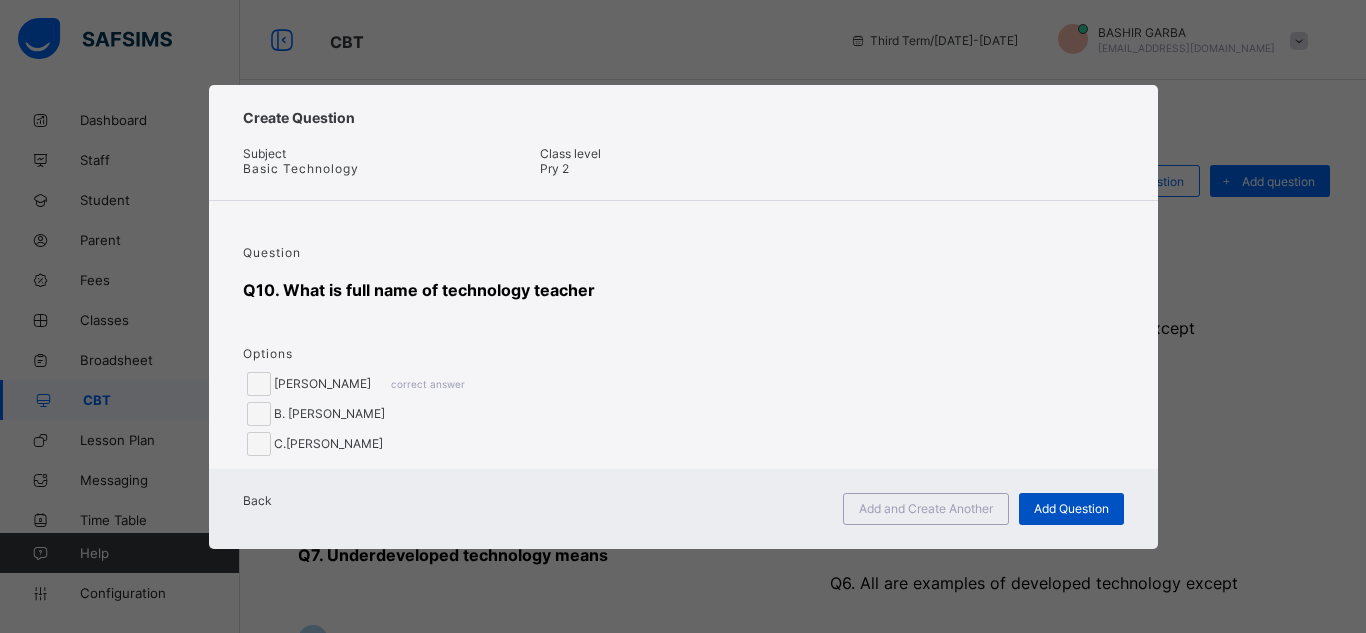click on "Add Question" at bounding box center (1071, 508) 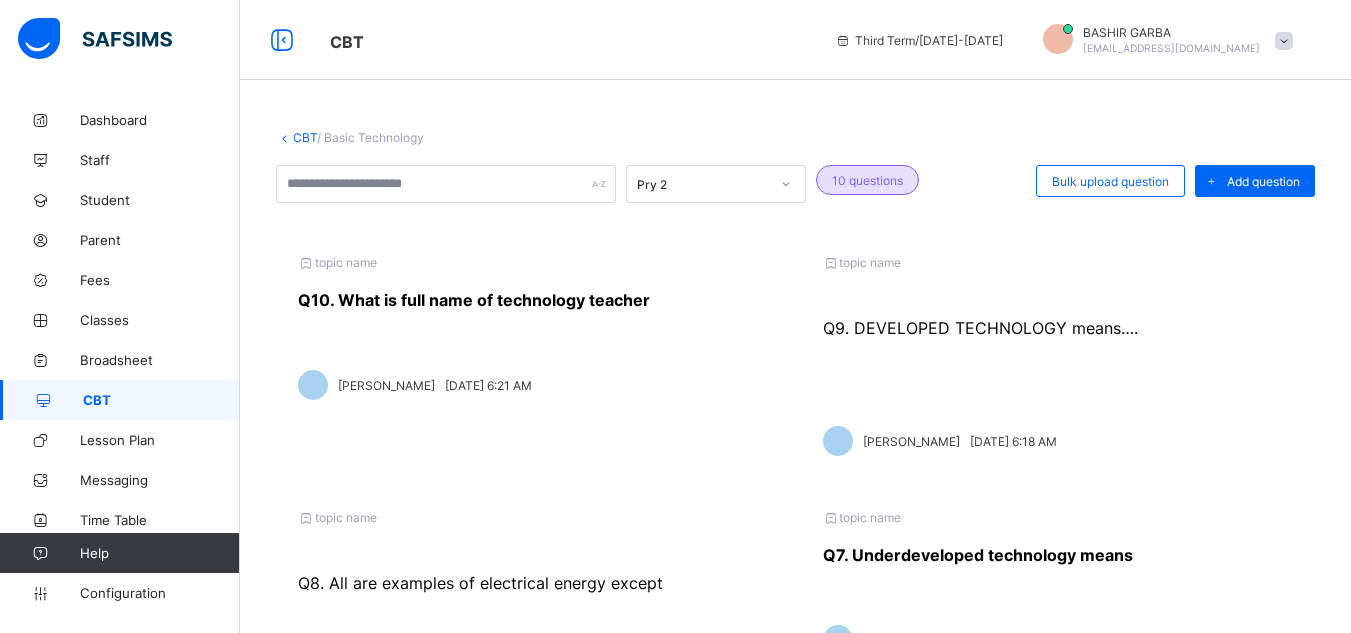 click on "CBT" at bounding box center [305, 137] 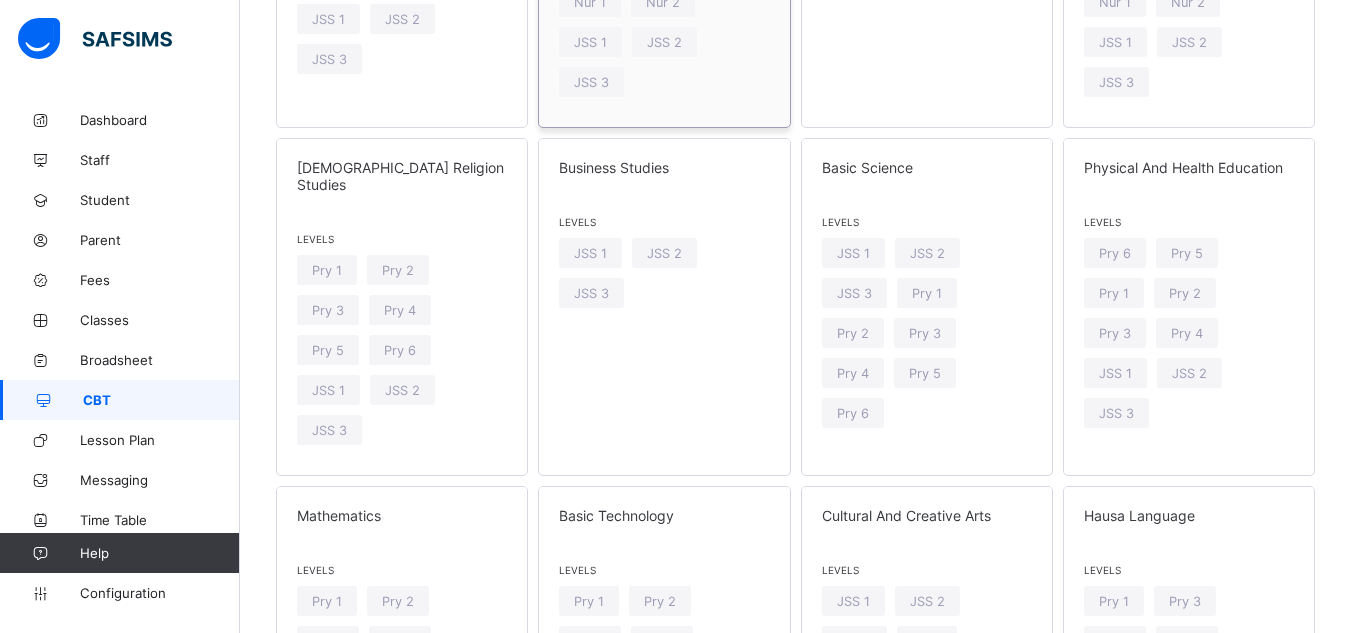 scroll, scrollTop: 520, scrollLeft: 0, axis: vertical 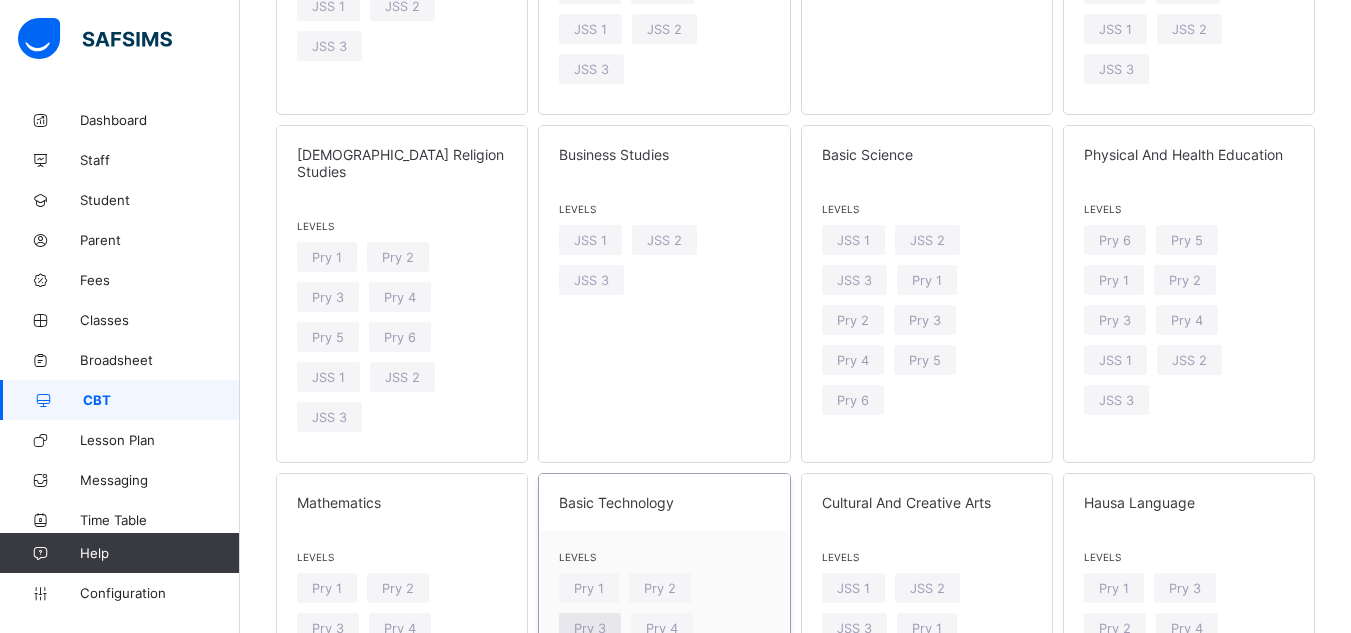 click on "Pry 3" at bounding box center (590, 628) 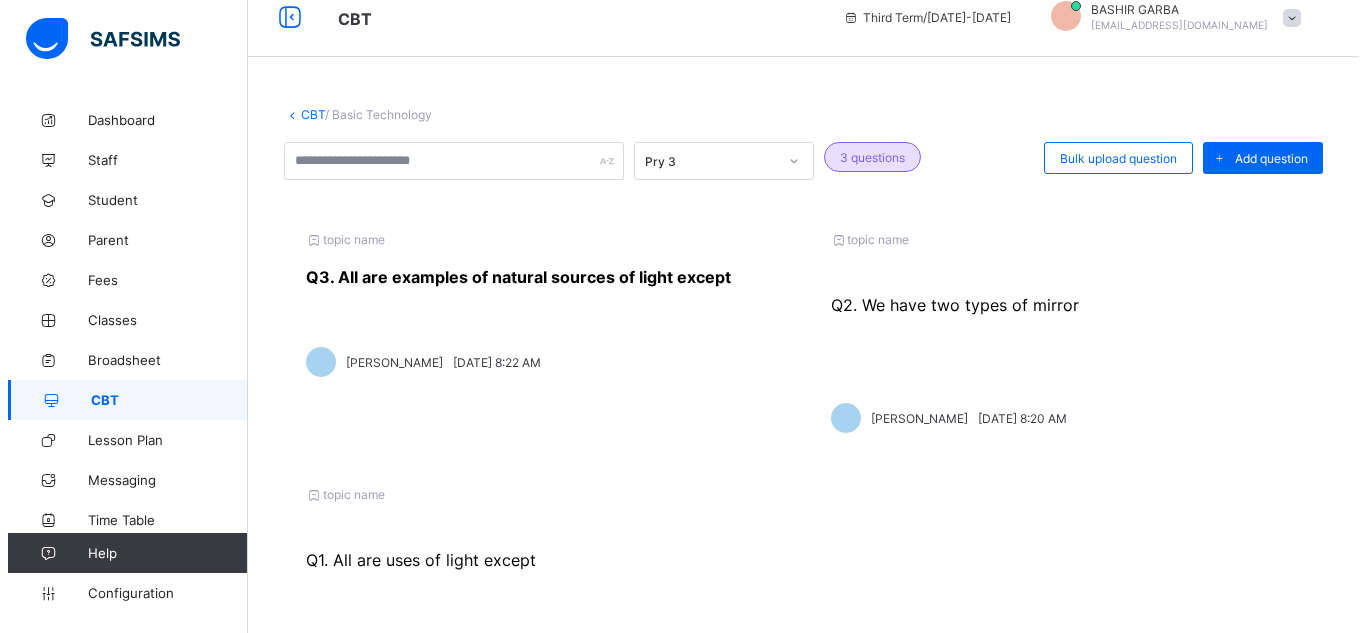 scroll, scrollTop: 0, scrollLeft: 0, axis: both 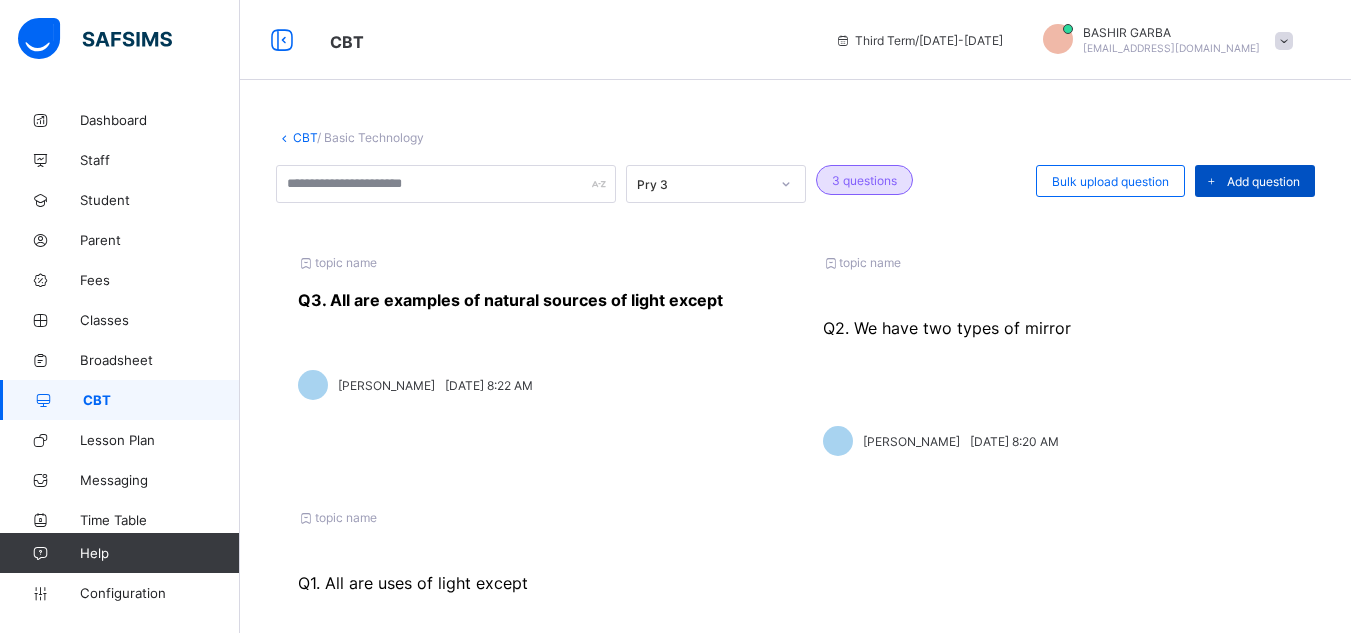 click on "Add question" at bounding box center (1263, 181) 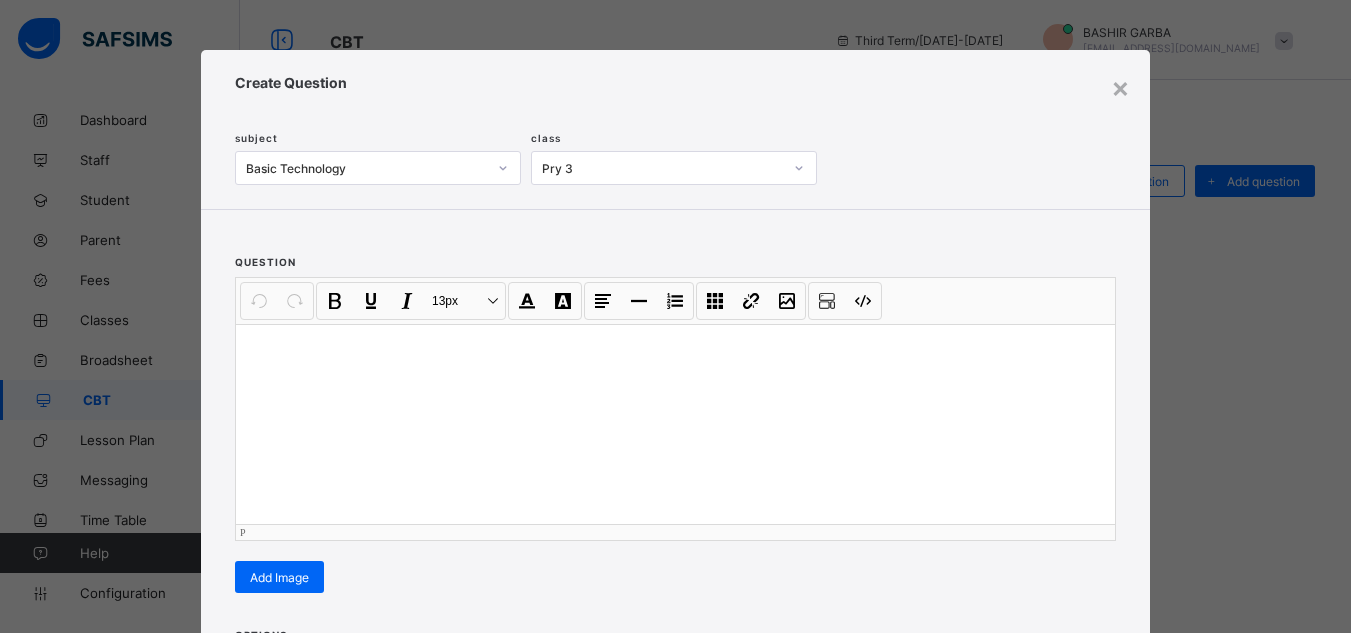 click at bounding box center (675, 424) 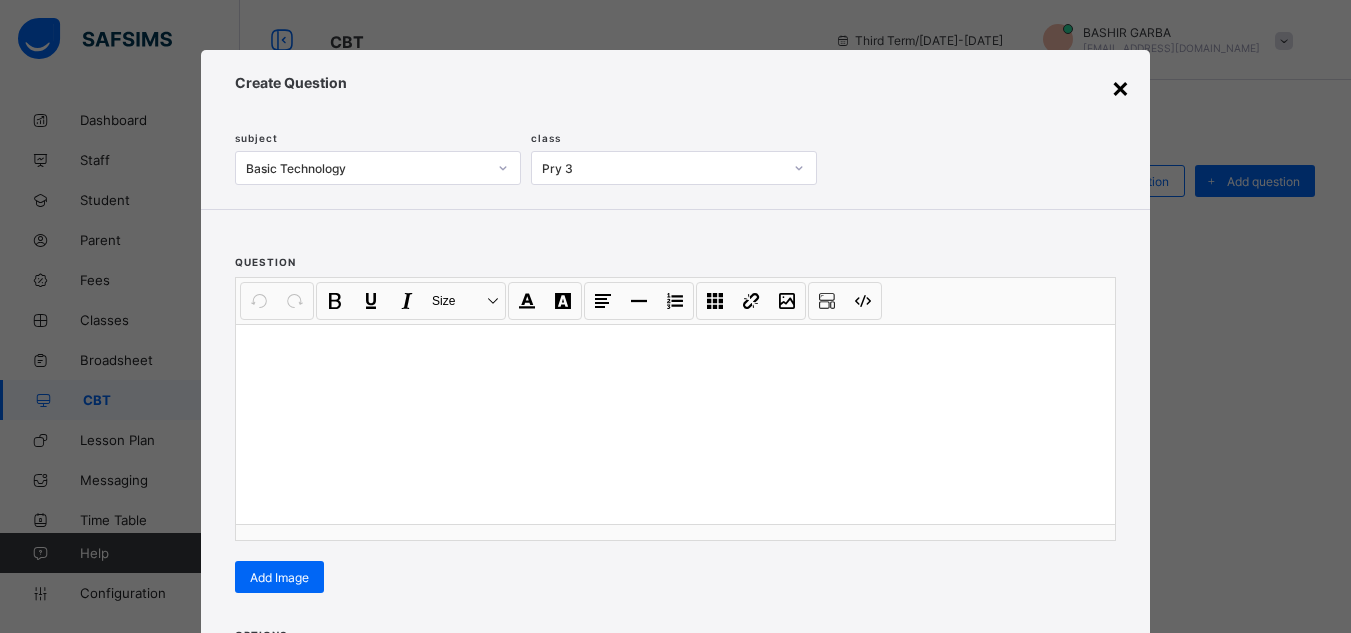 click on "×" at bounding box center [1120, 87] 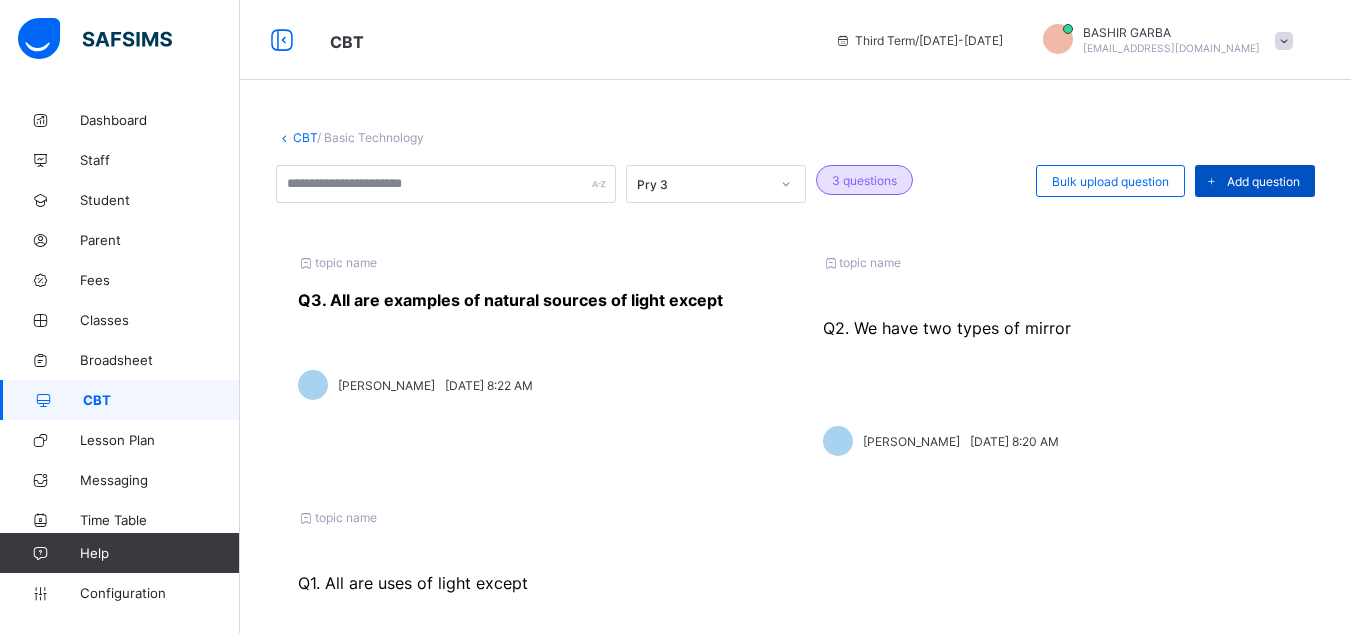 click at bounding box center (1211, 181) 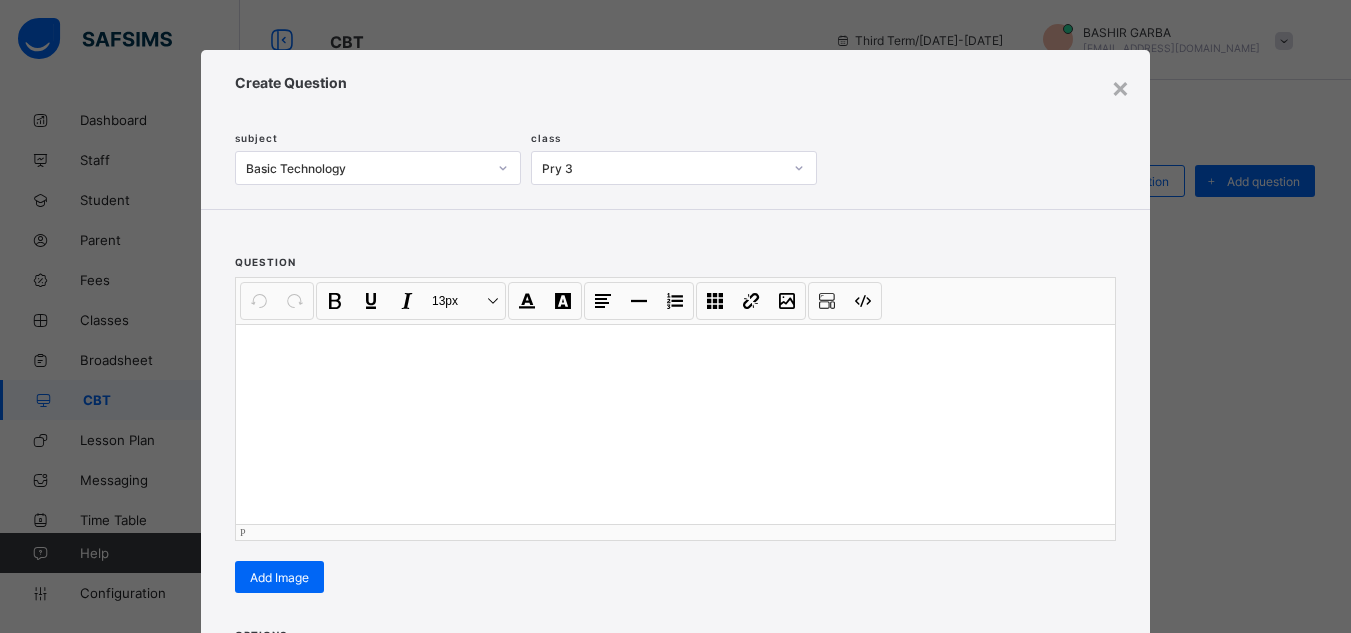 click at bounding box center [675, 424] 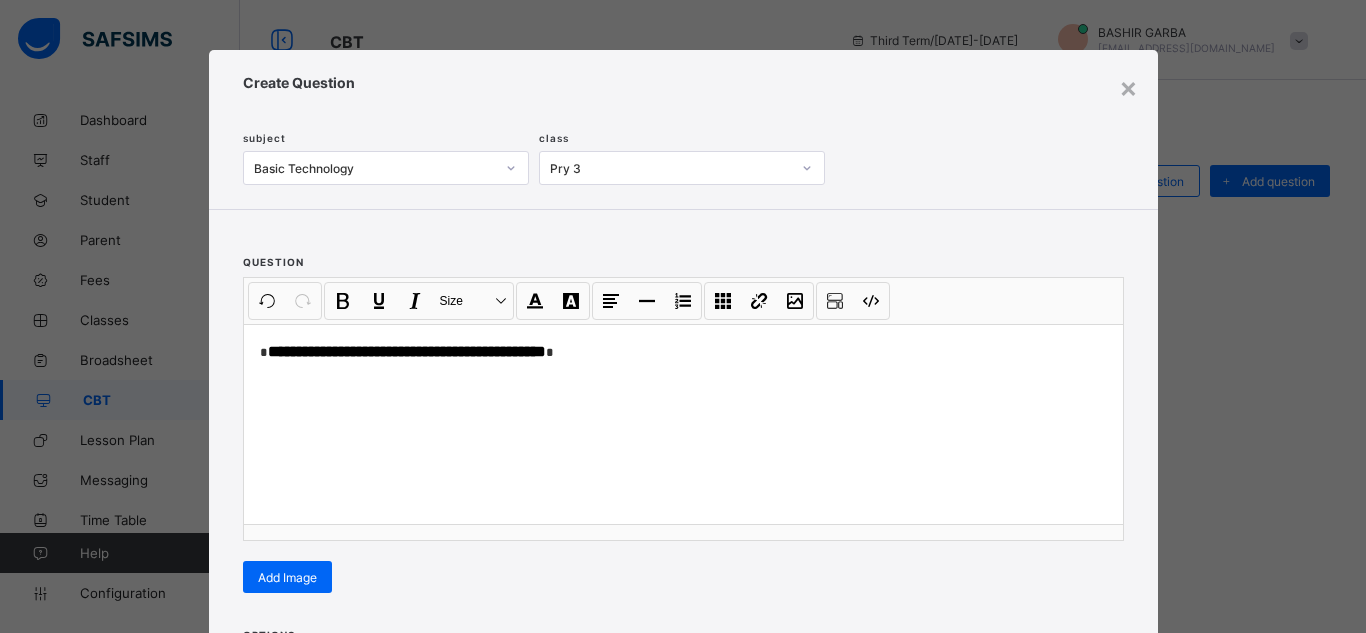 click on "**********" at bounding box center [683, 413] 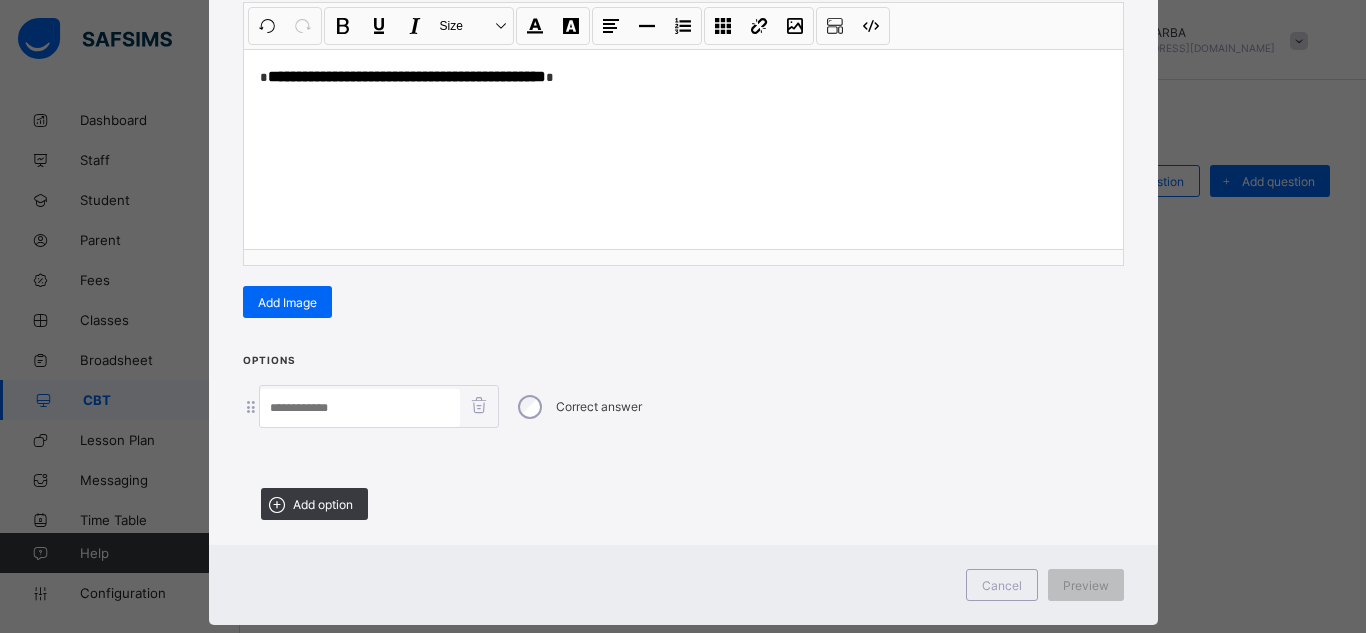 scroll, scrollTop: 280, scrollLeft: 0, axis: vertical 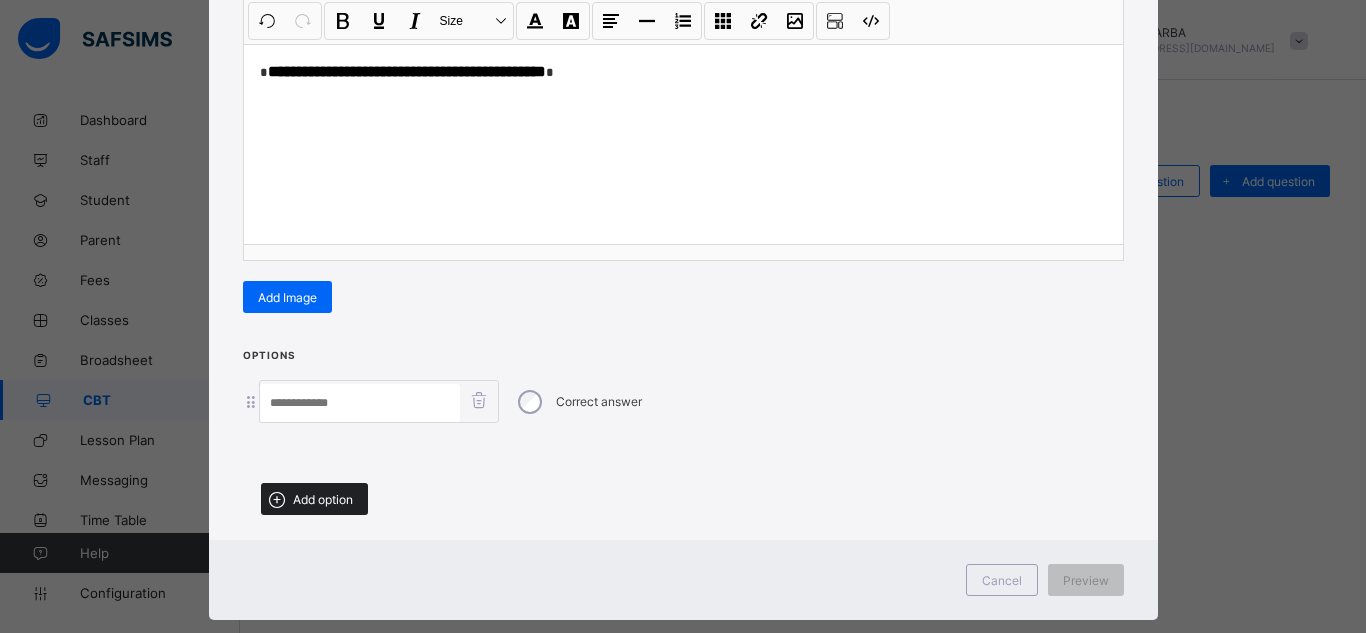 click on "Add option" at bounding box center [323, 499] 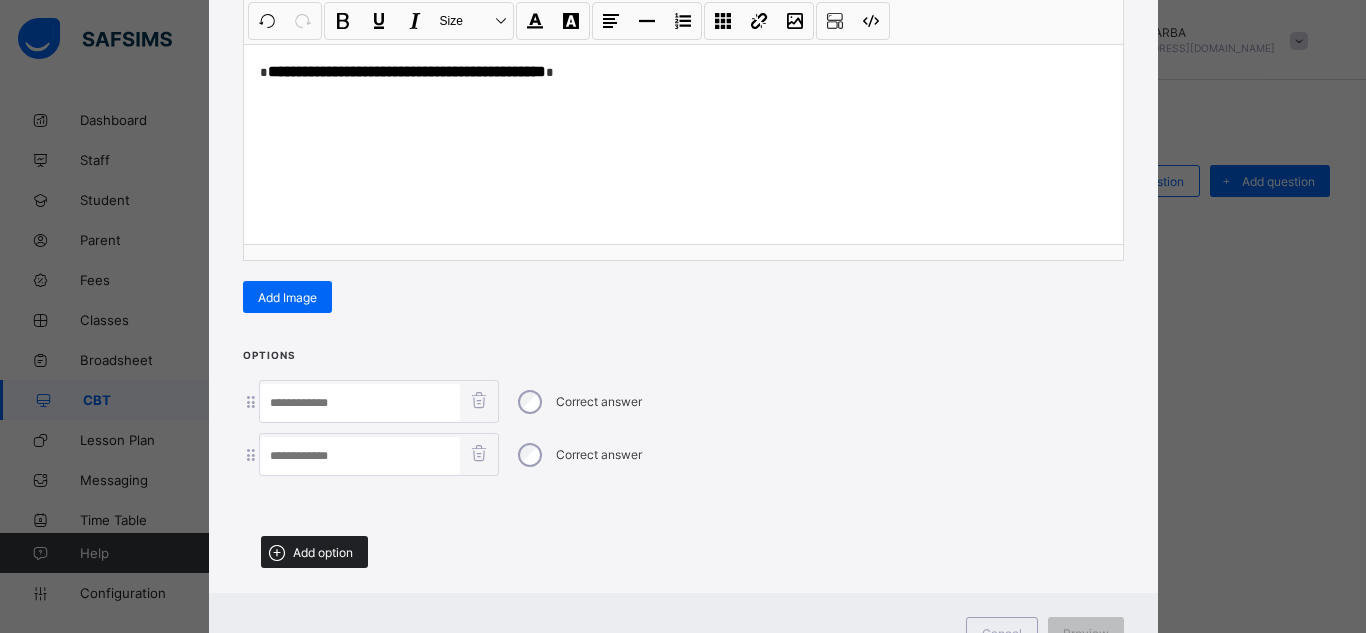click on "Add option" at bounding box center [314, 552] 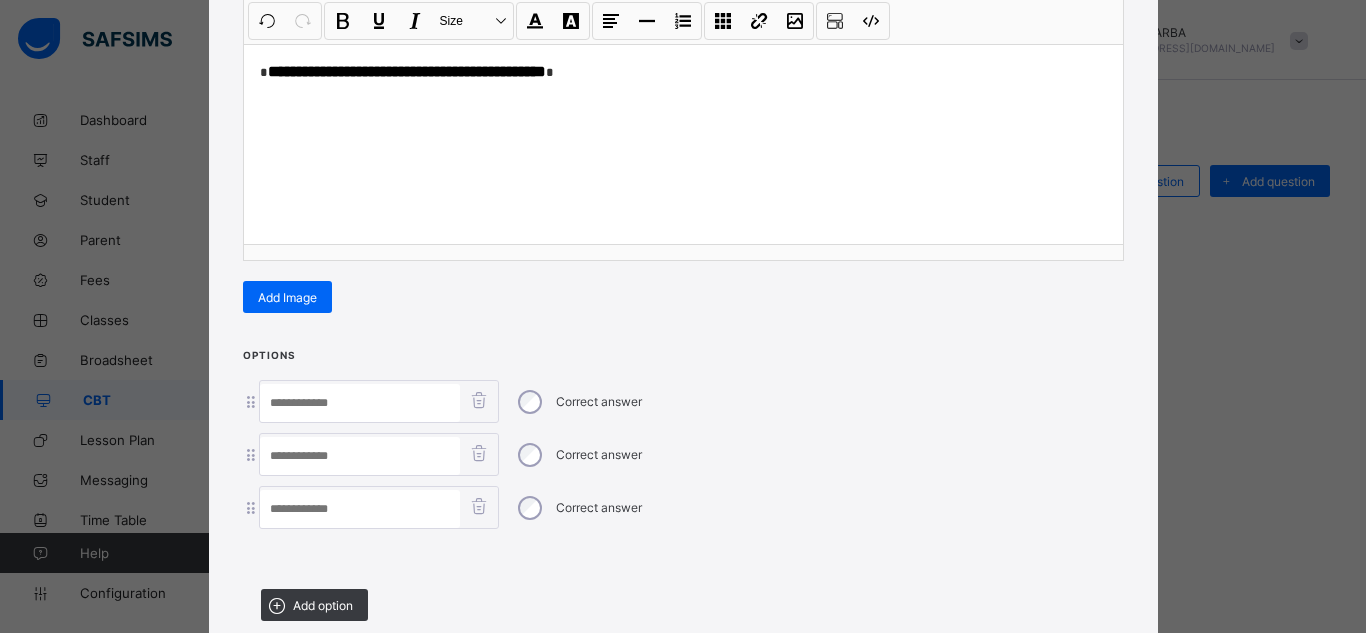 click at bounding box center [360, 509] 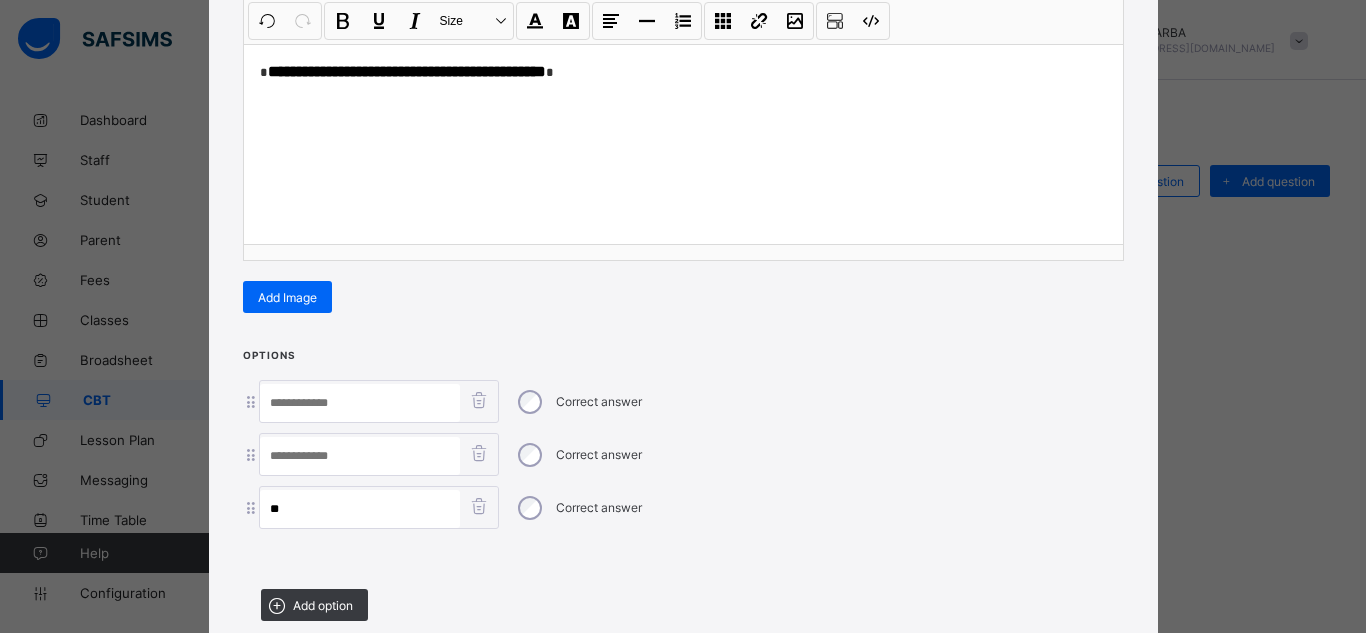 type on "**" 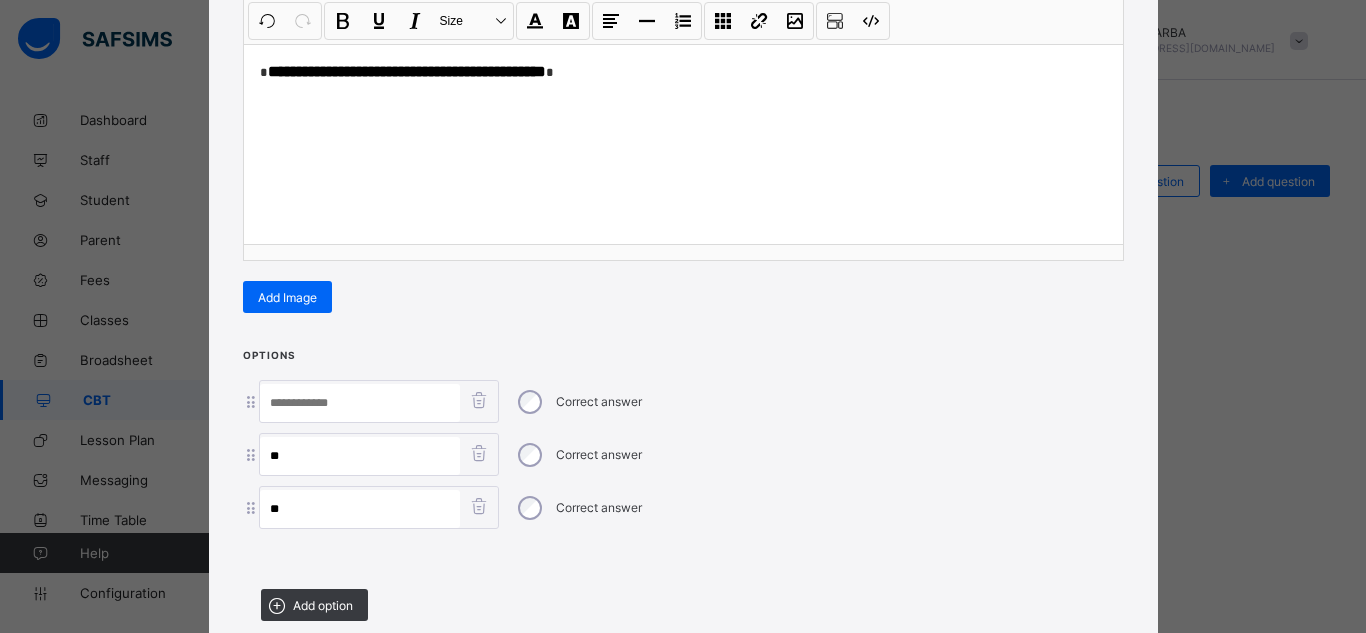type on "**" 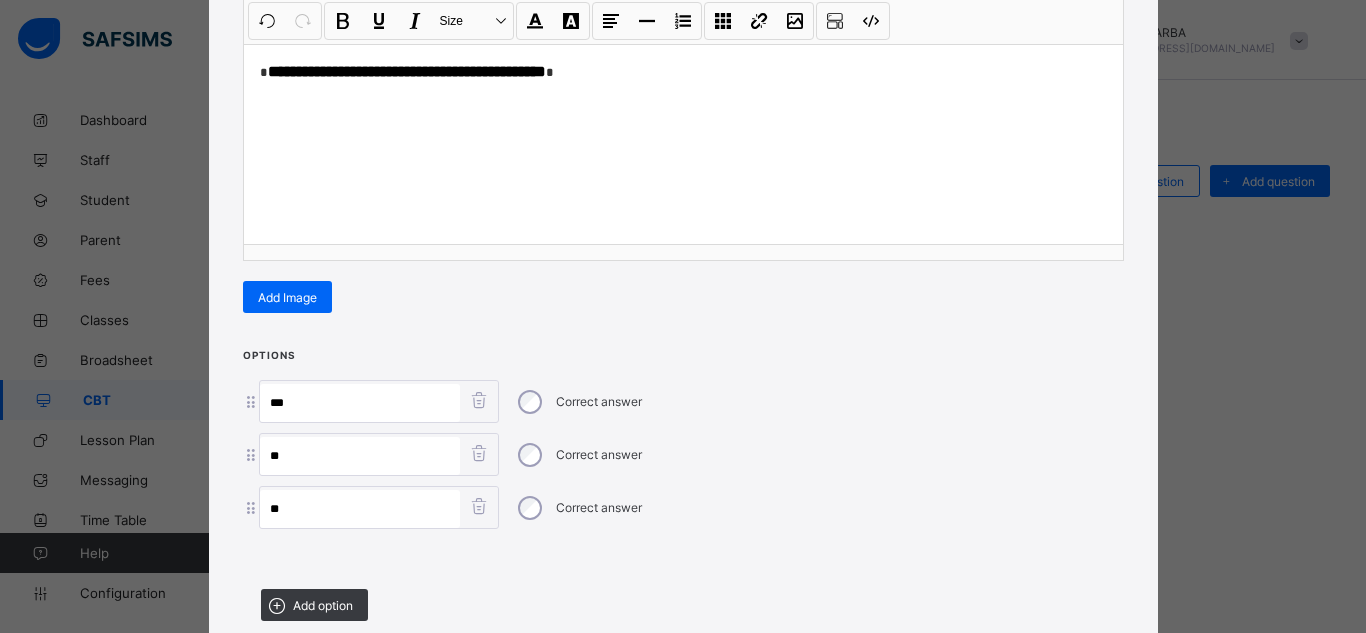 paste on "**********" 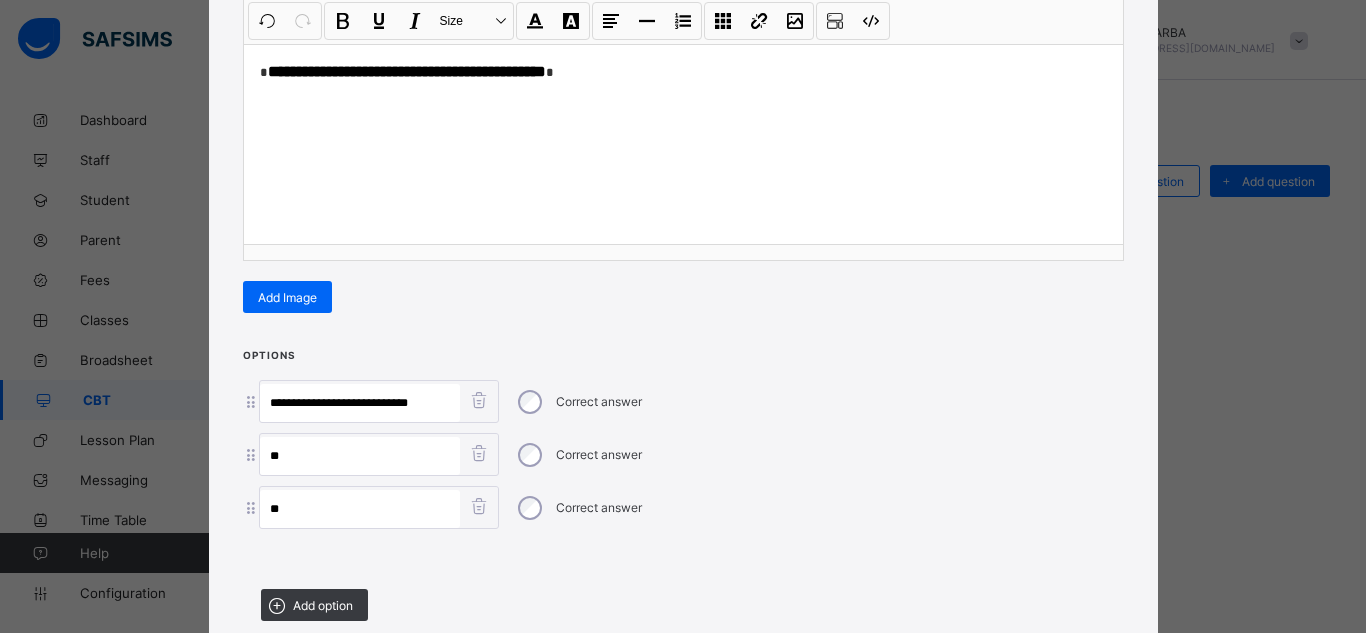 click on "**********" at bounding box center [360, 403] 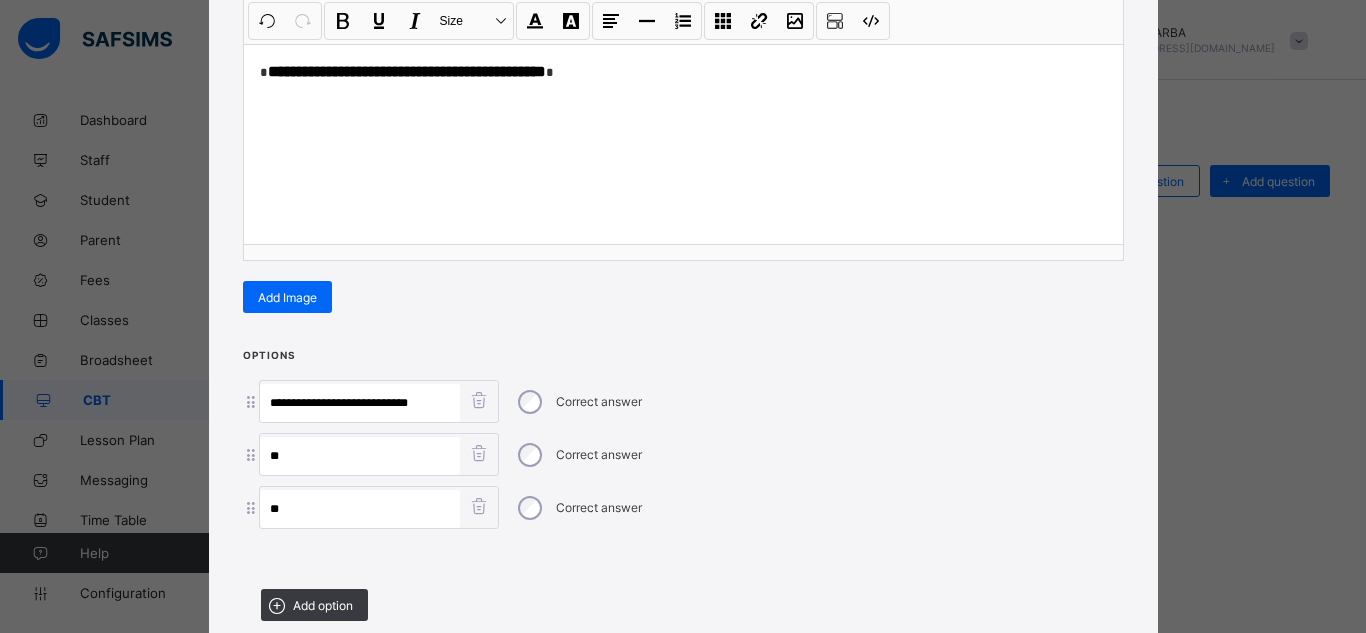 click on "**********" at bounding box center (360, 403) 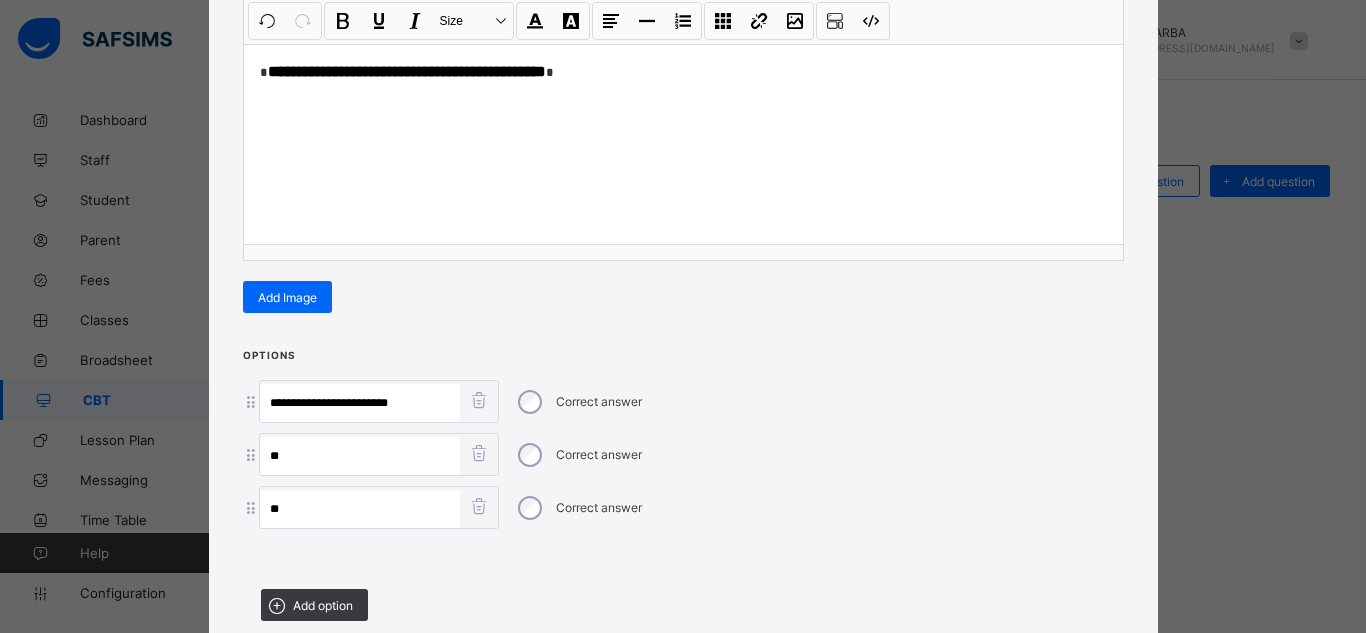 type on "**********" 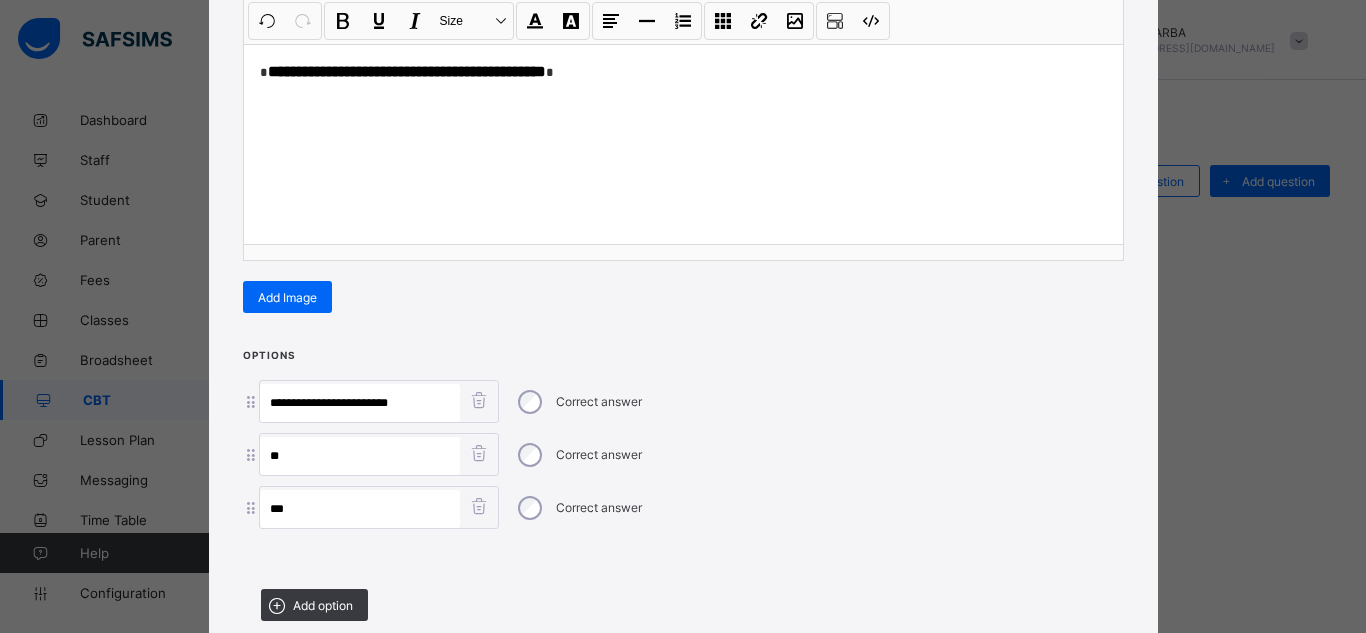 paste on "****" 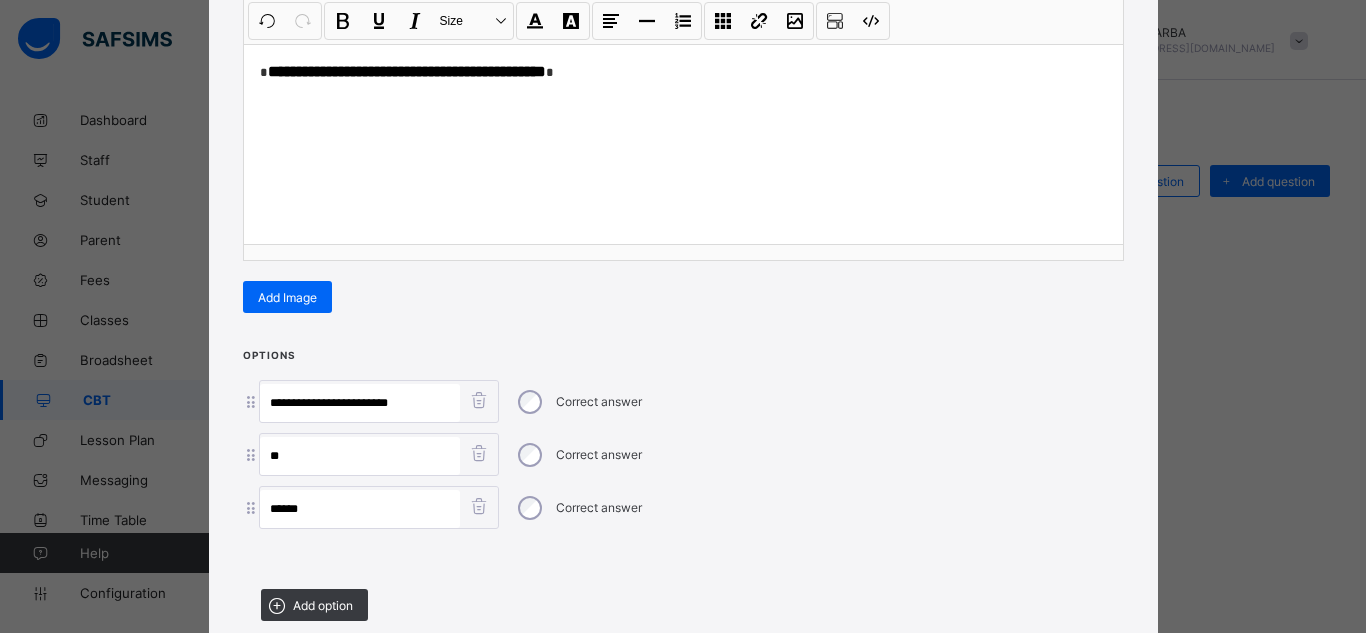 type on "******" 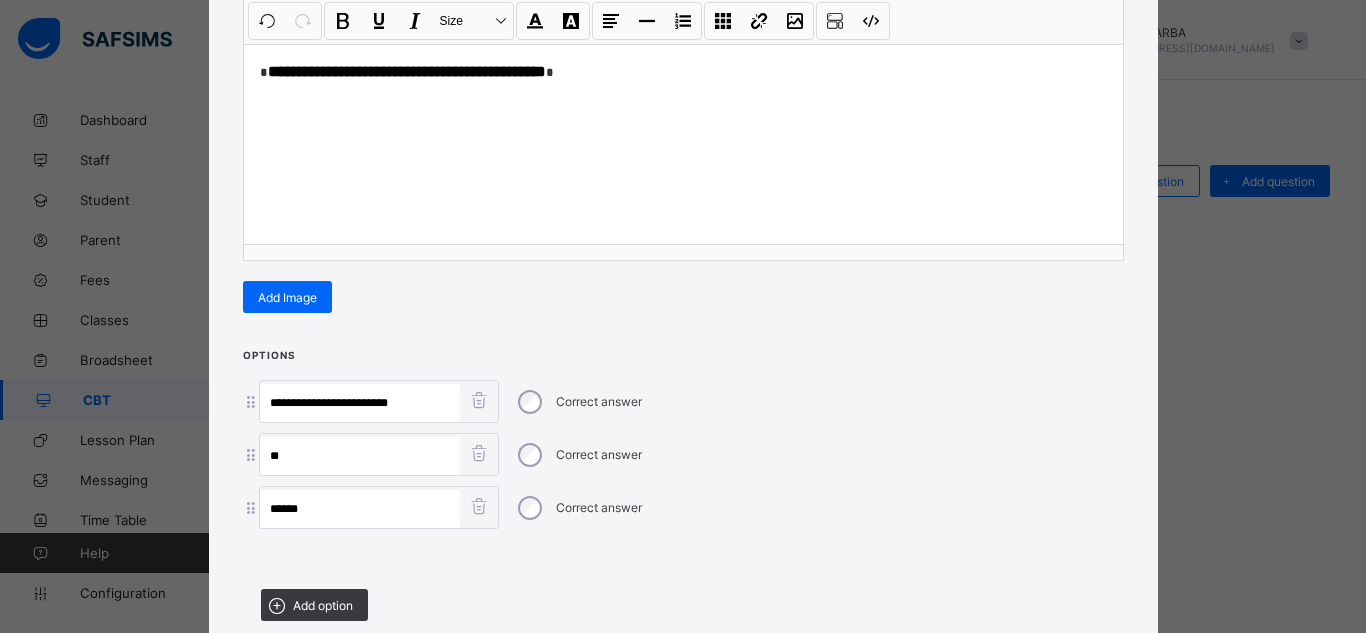 click on "**********" at bounding box center (360, 403) 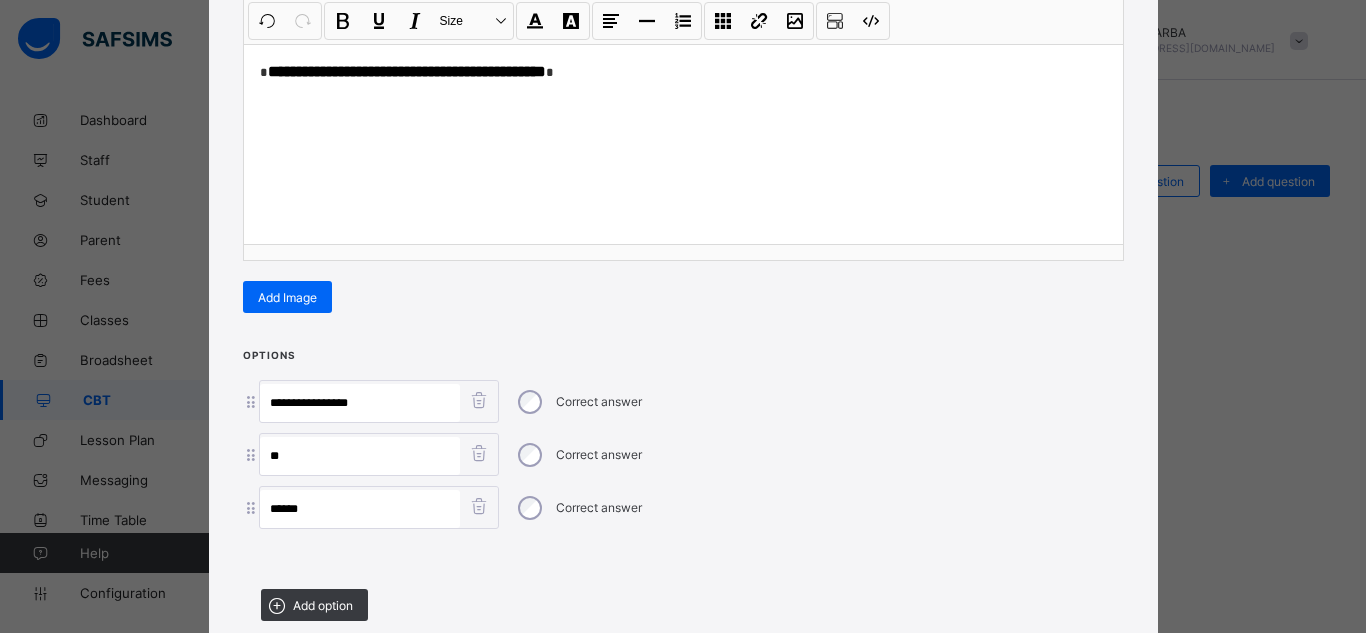 click on "**********" at bounding box center [360, 403] 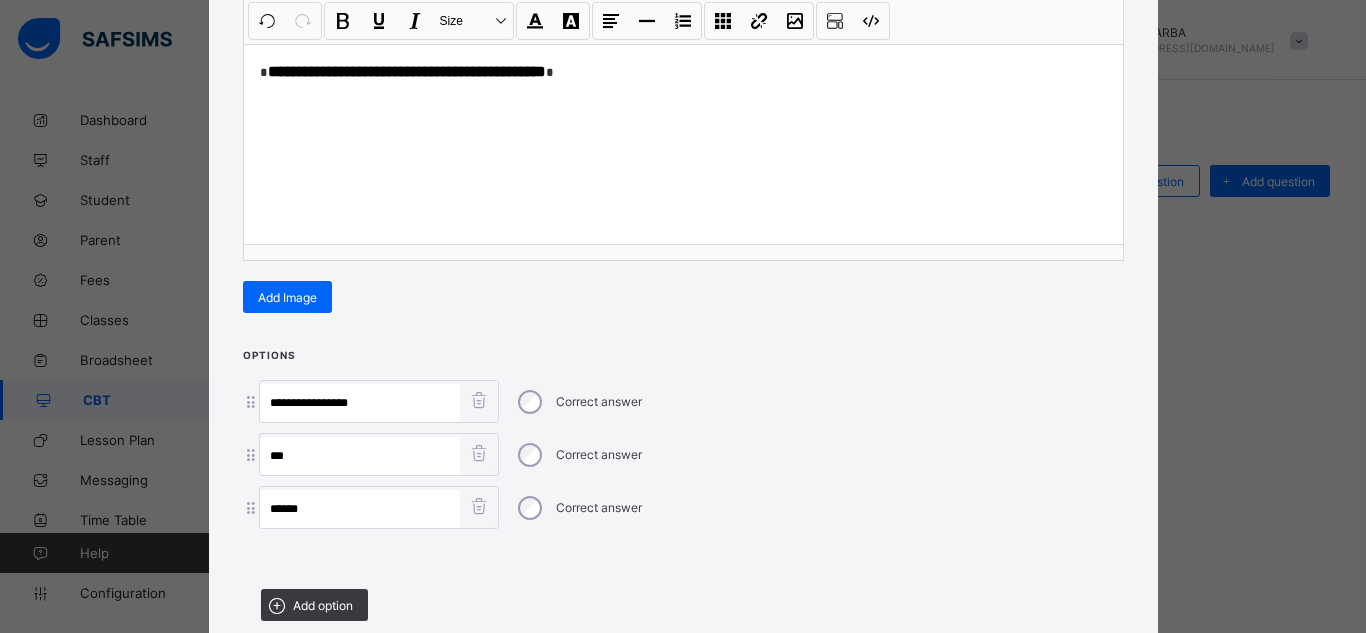 paste on "*********" 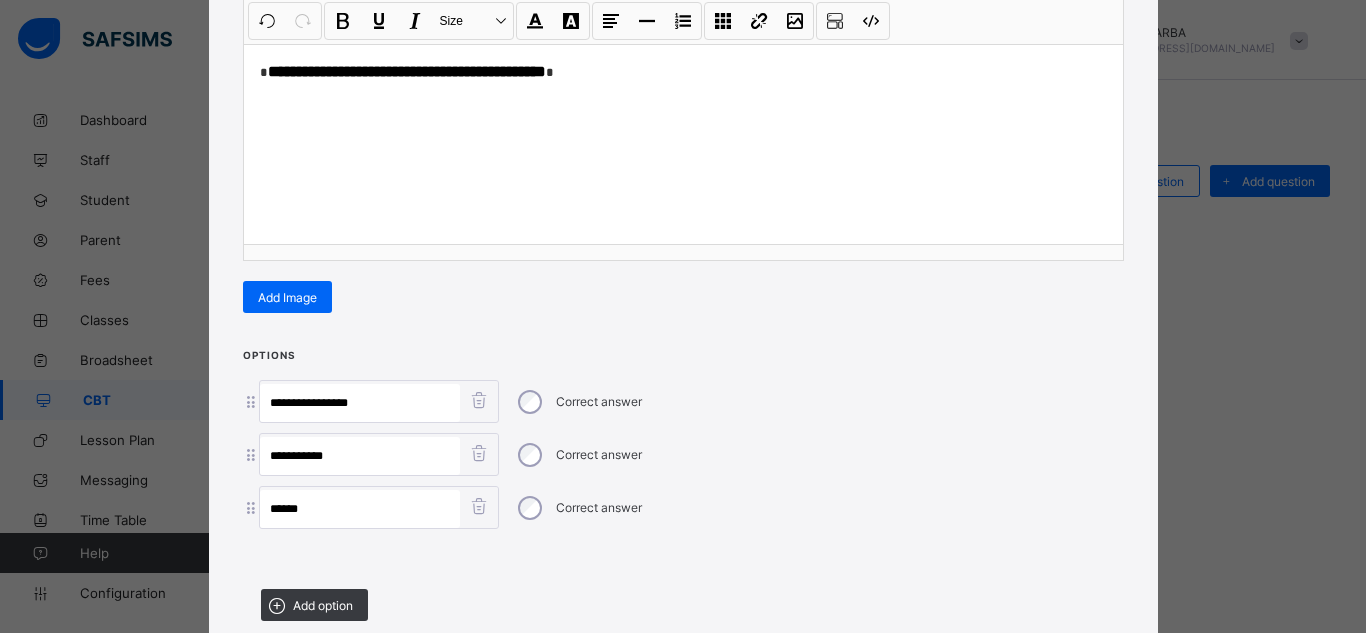 type on "**********" 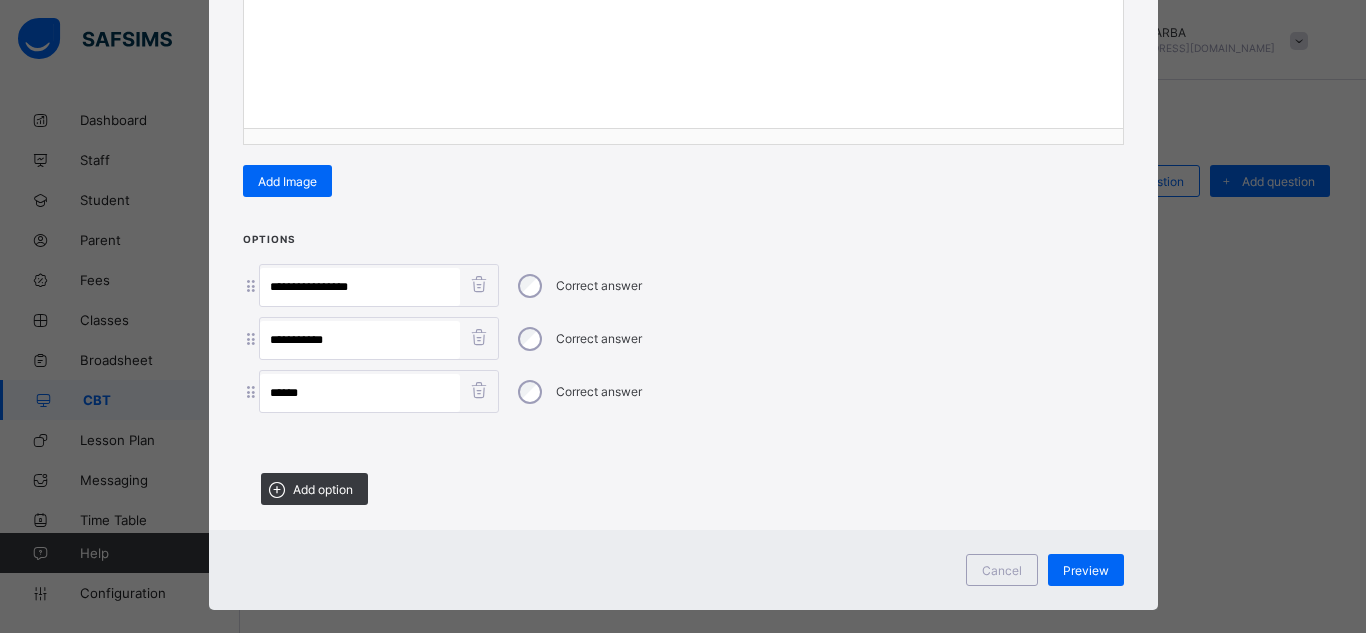scroll, scrollTop: 420, scrollLeft: 0, axis: vertical 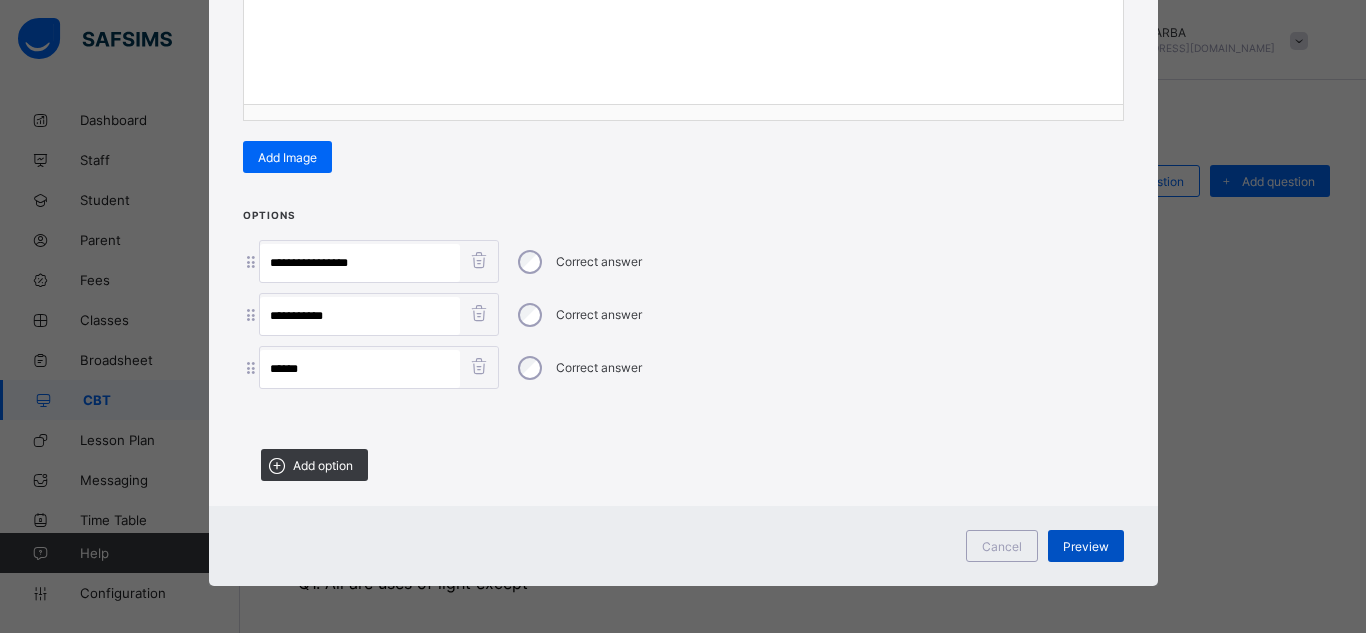 click on "Preview" at bounding box center (1086, 546) 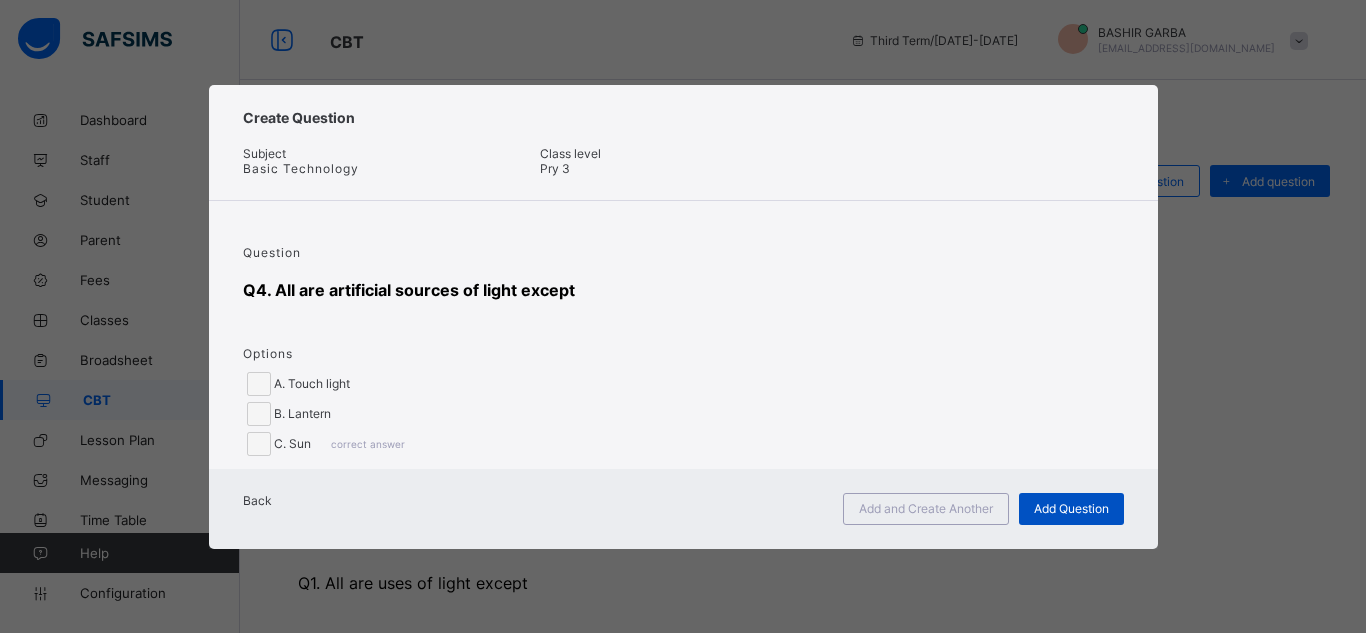 click on "Add Question" at bounding box center (1071, 508) 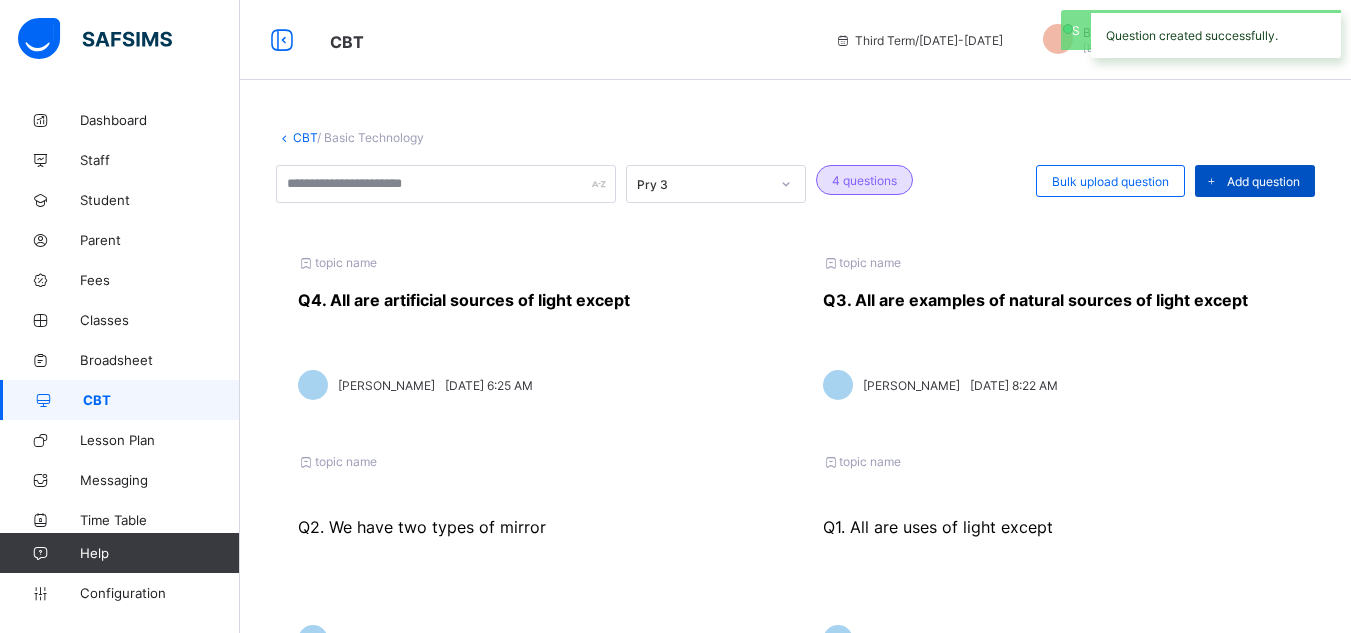 click on "Add question" at bounding box center (1263, 181) 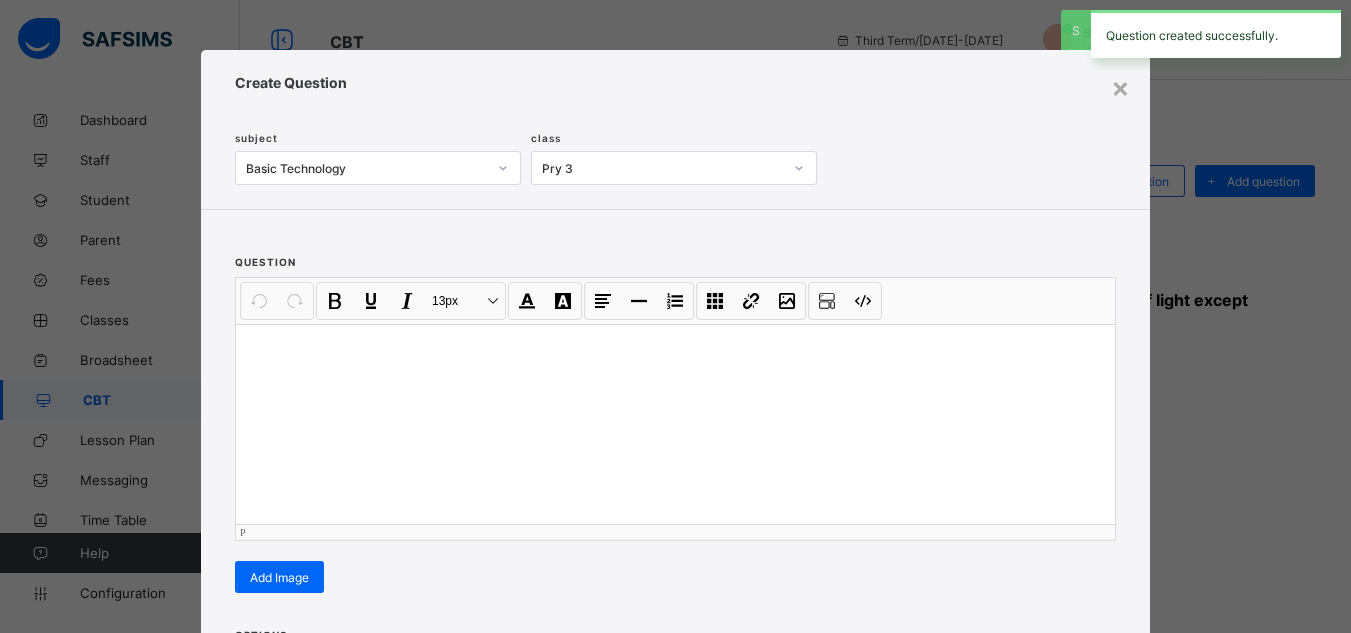 click at bounding box center [675, 424] 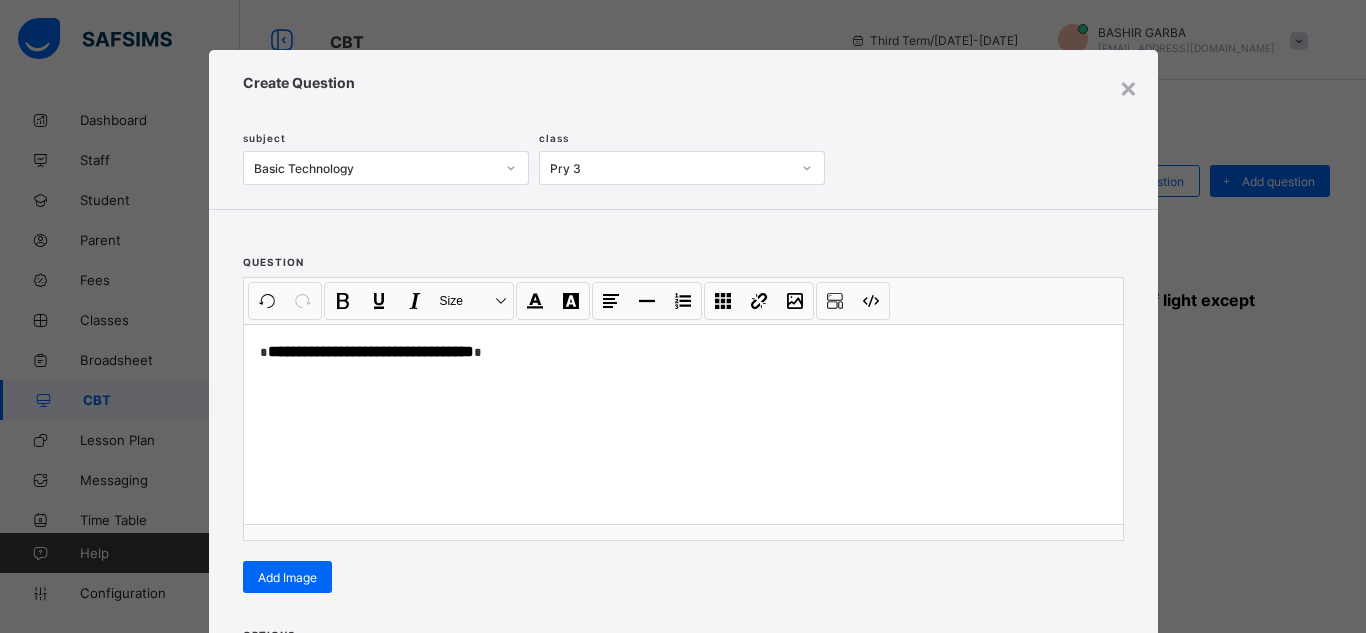 click on "**********" at bounding box center [683, 413] 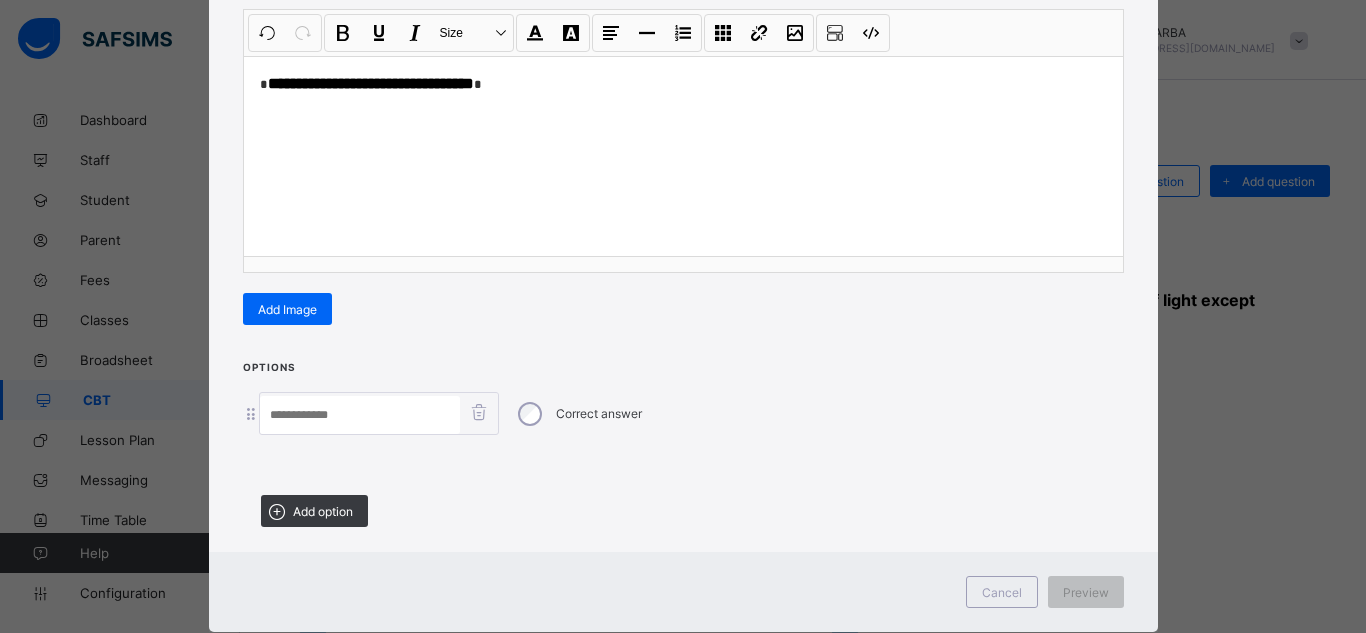 scroll, scrollTop: 280, scrollLeft: 0, axis: vertical 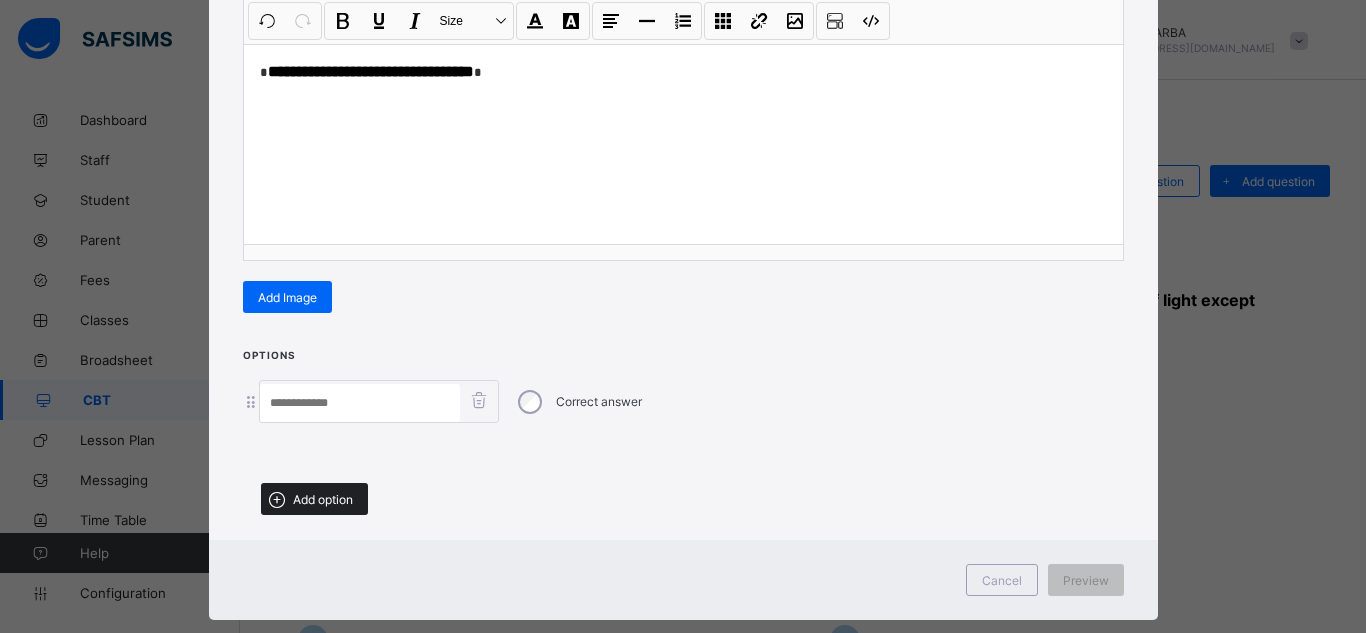 click on "Add option" at bounding box center (323, 499) 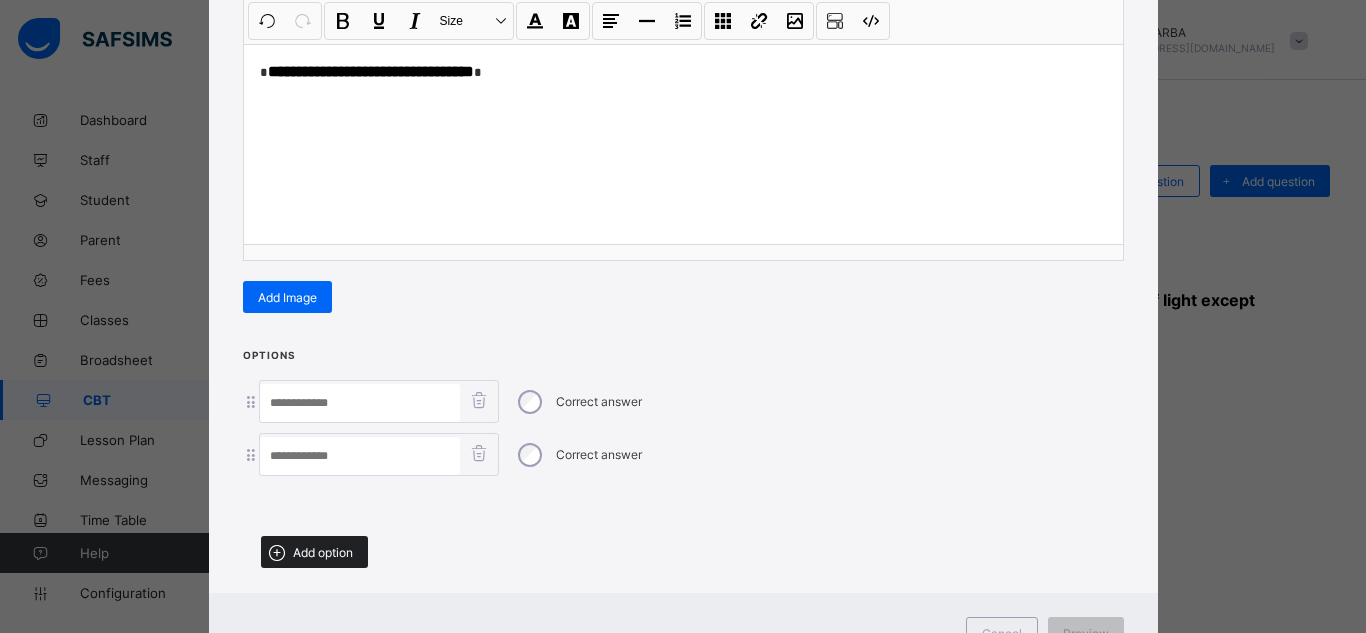 click on "Add option" at bounding box center [314, 552] 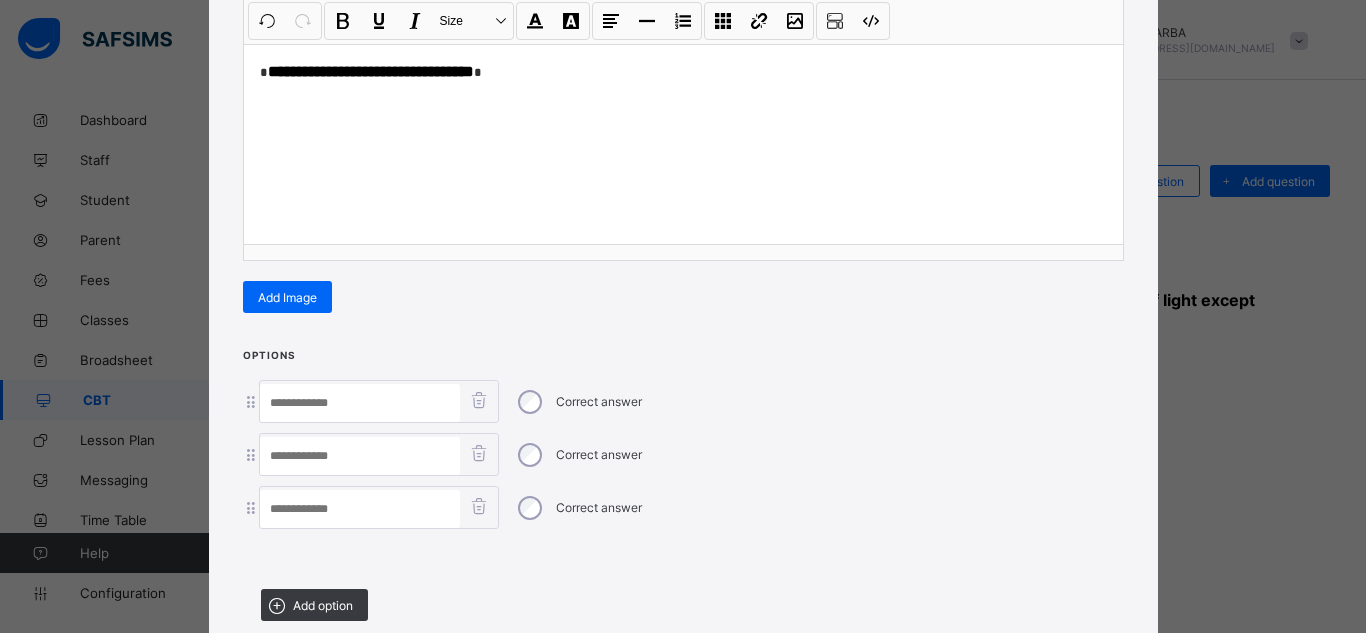 click at bounding box center [360, 509] 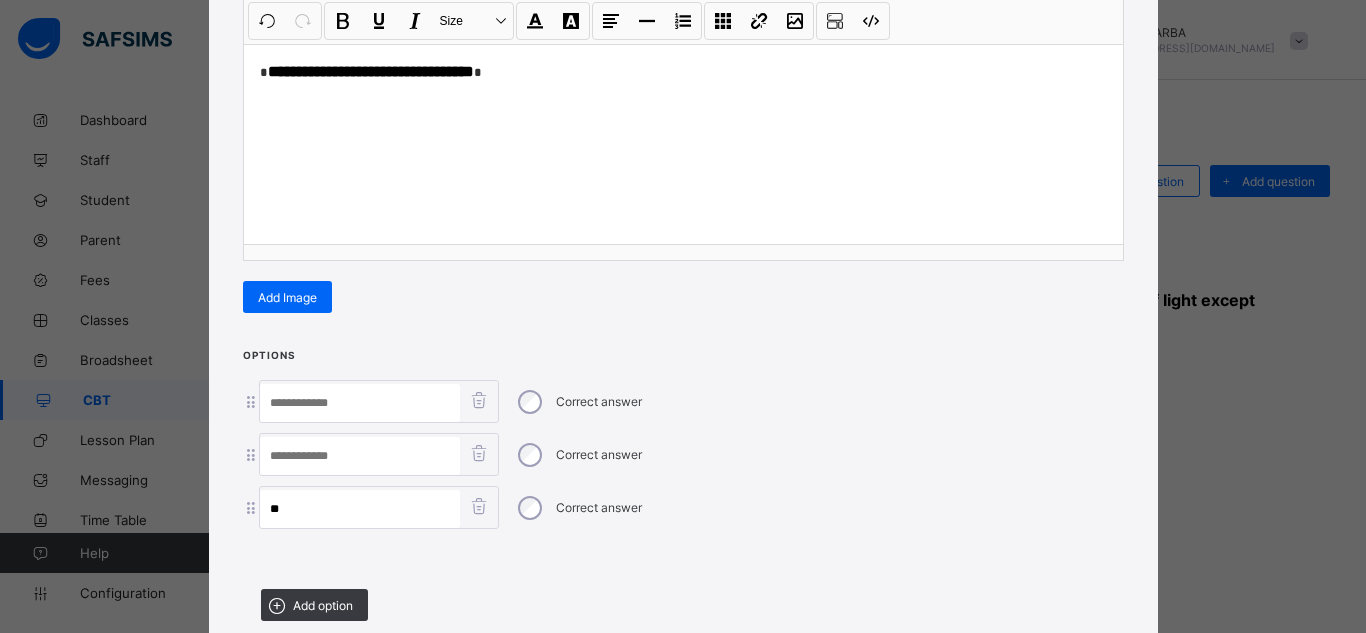 type on "**" 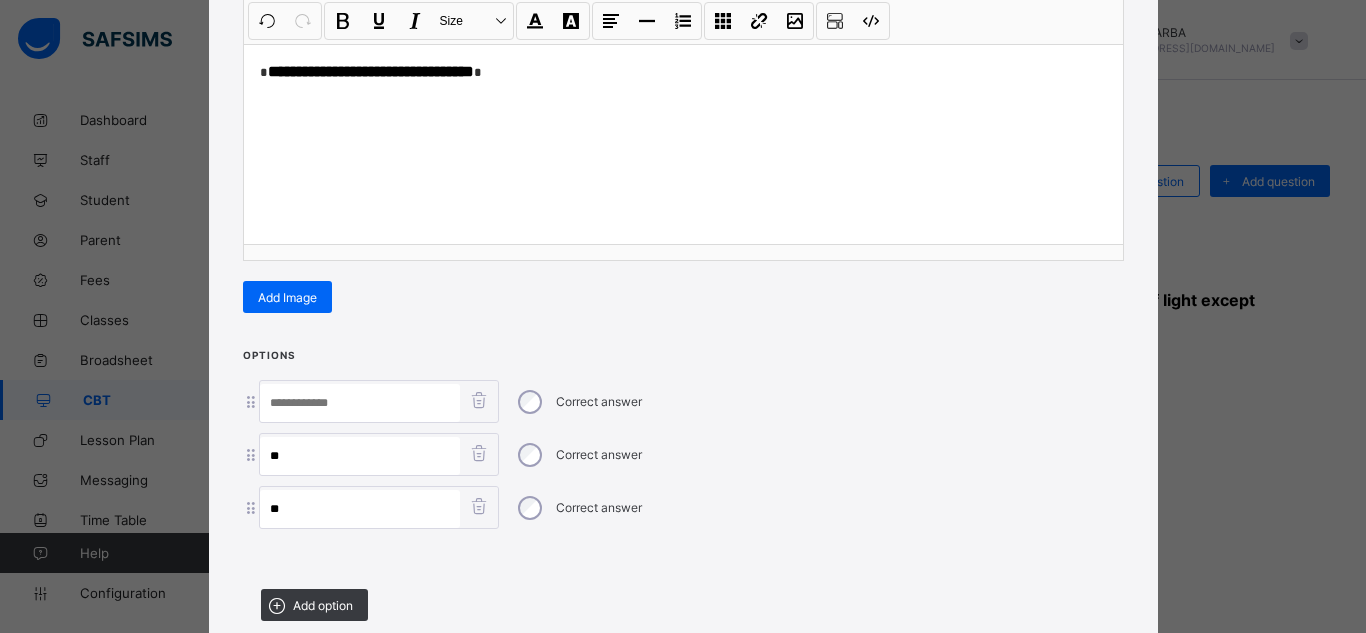 type on "**" 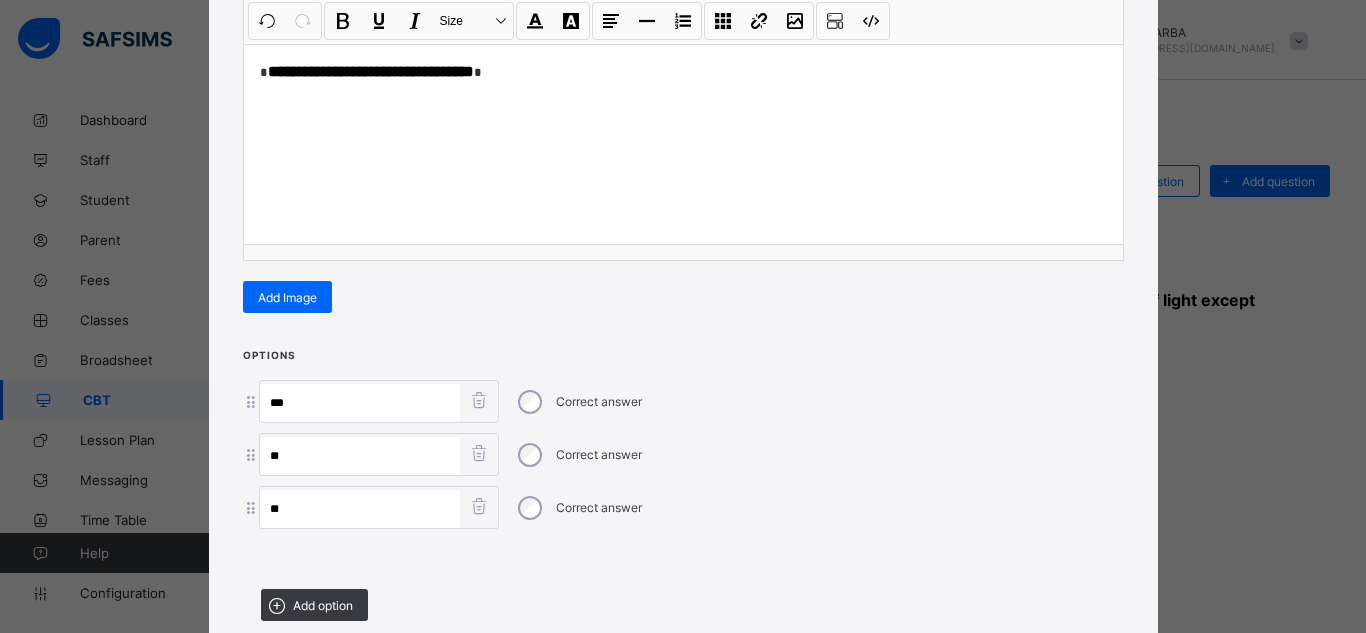 paste on "**********" 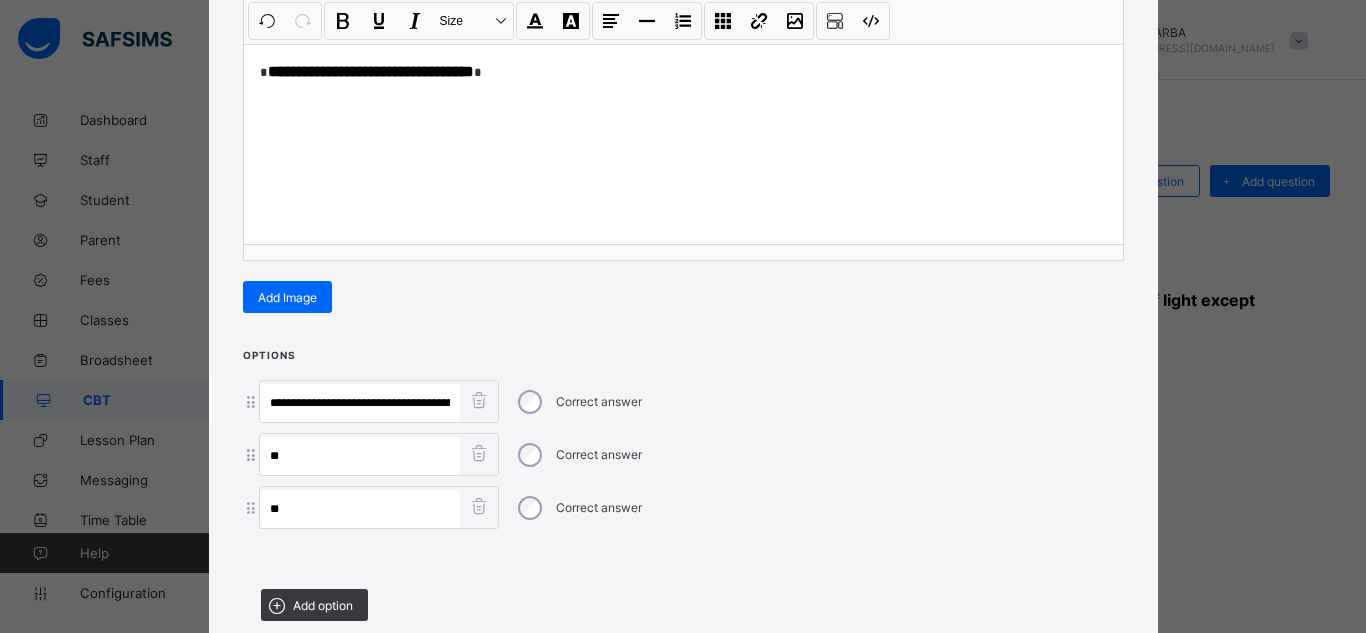 scroll, scrollTop: 0, scrollLeft: 41, axis: horizontal 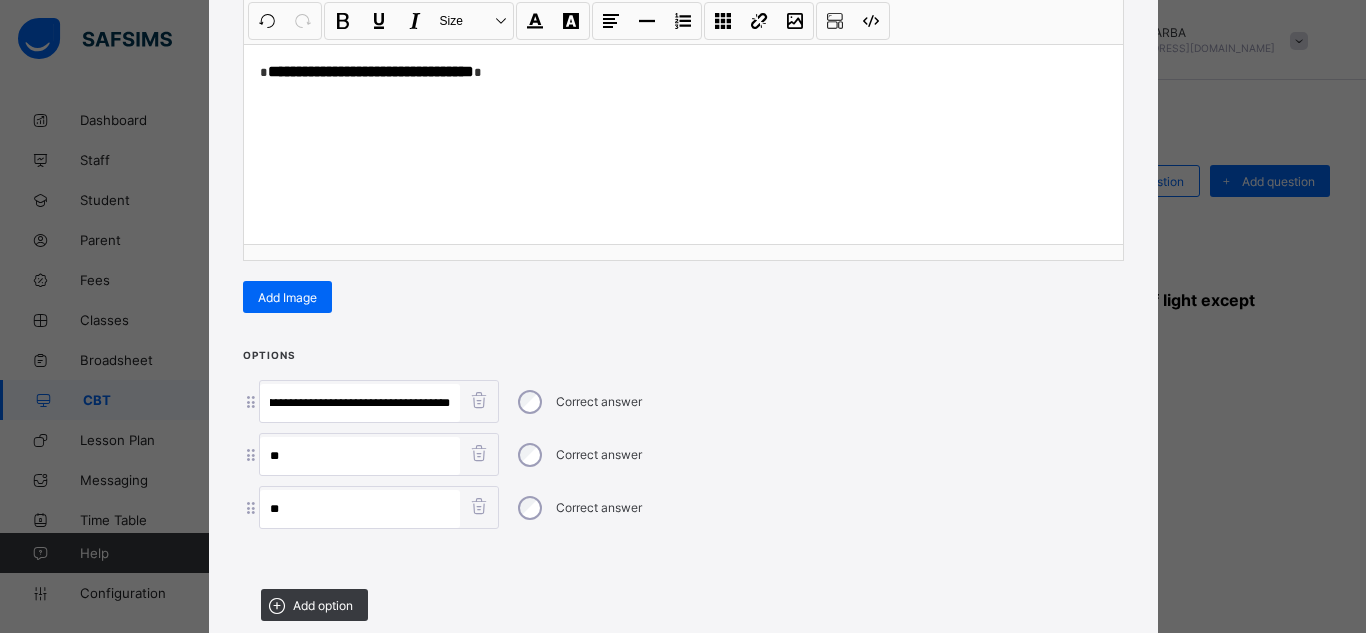 click on "**********" at bounding box center (360, 403) 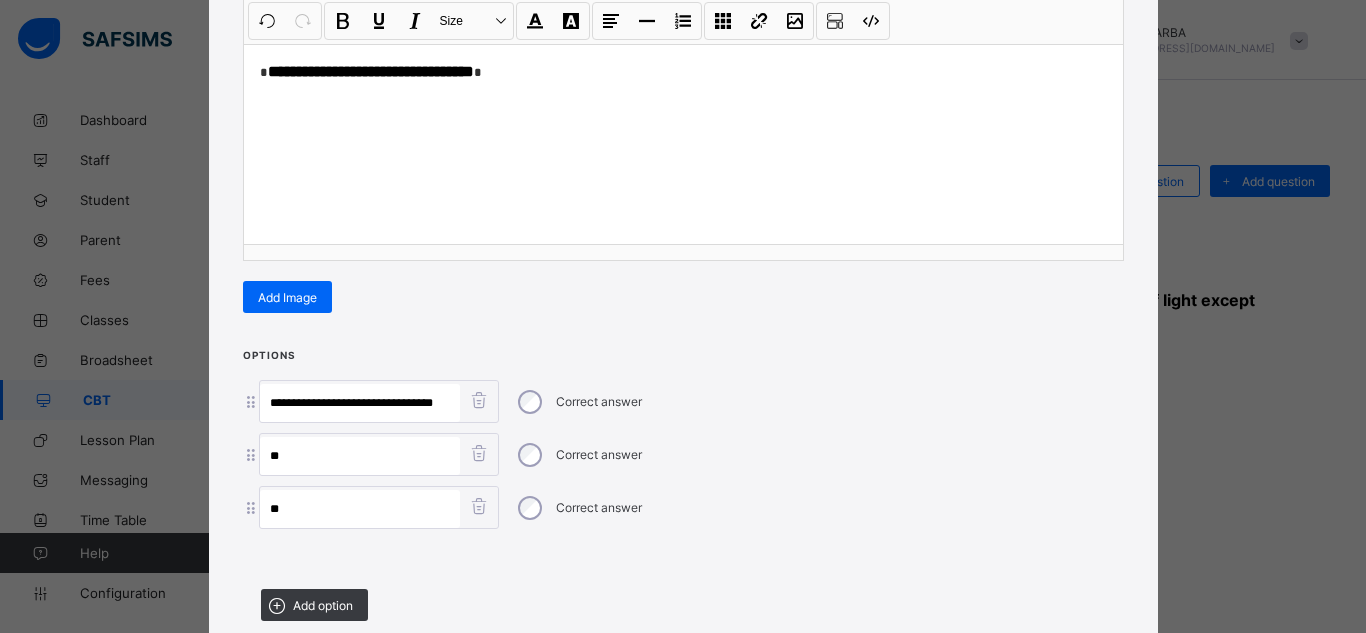 scroll, scrollTop: 0, scrollLeft: 0, axis: both 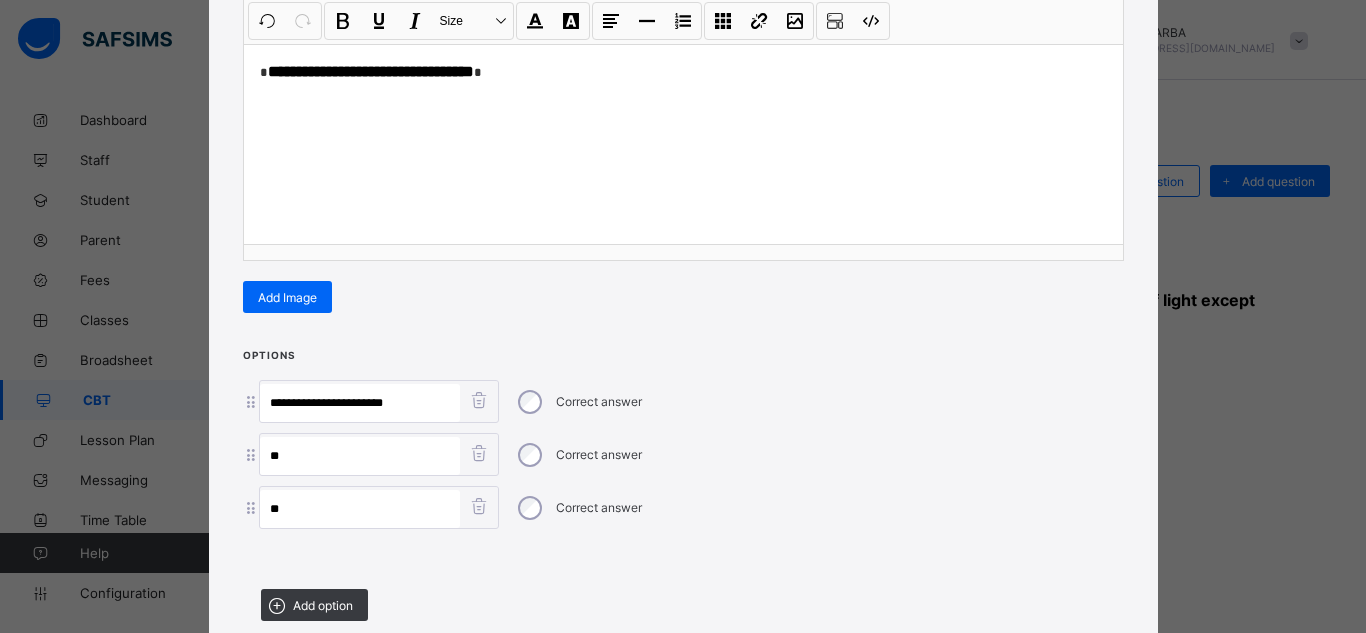 type on "**********" 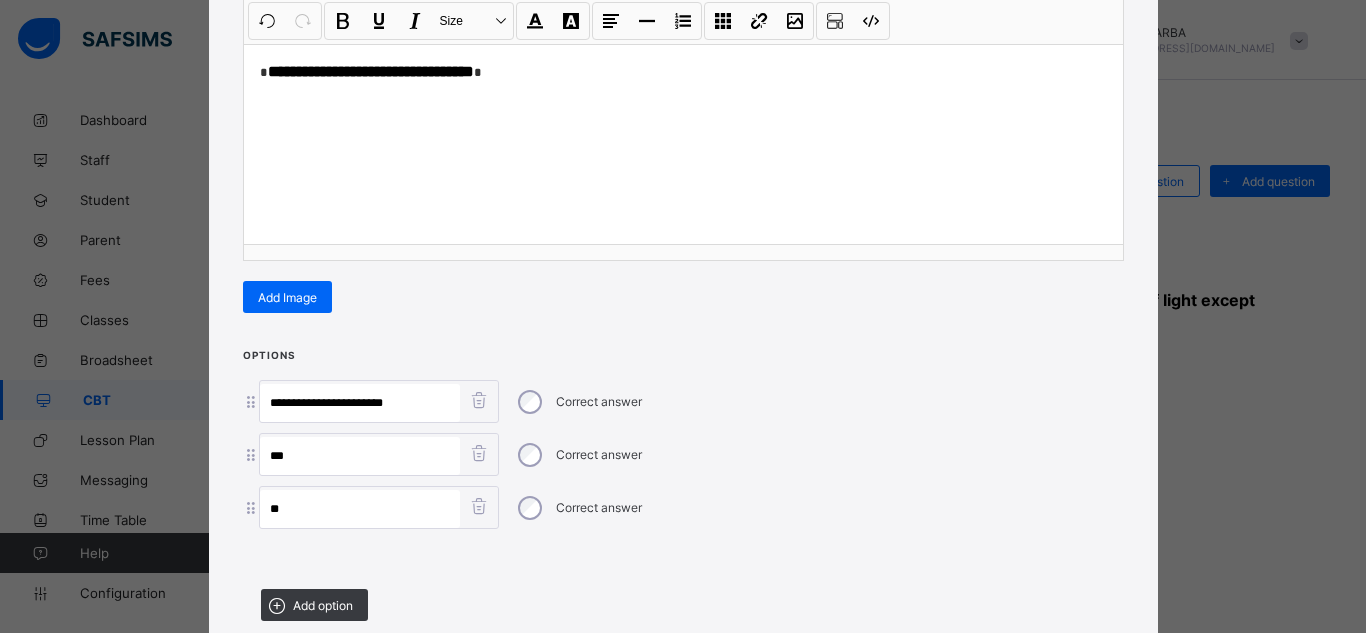 paste on "**********" 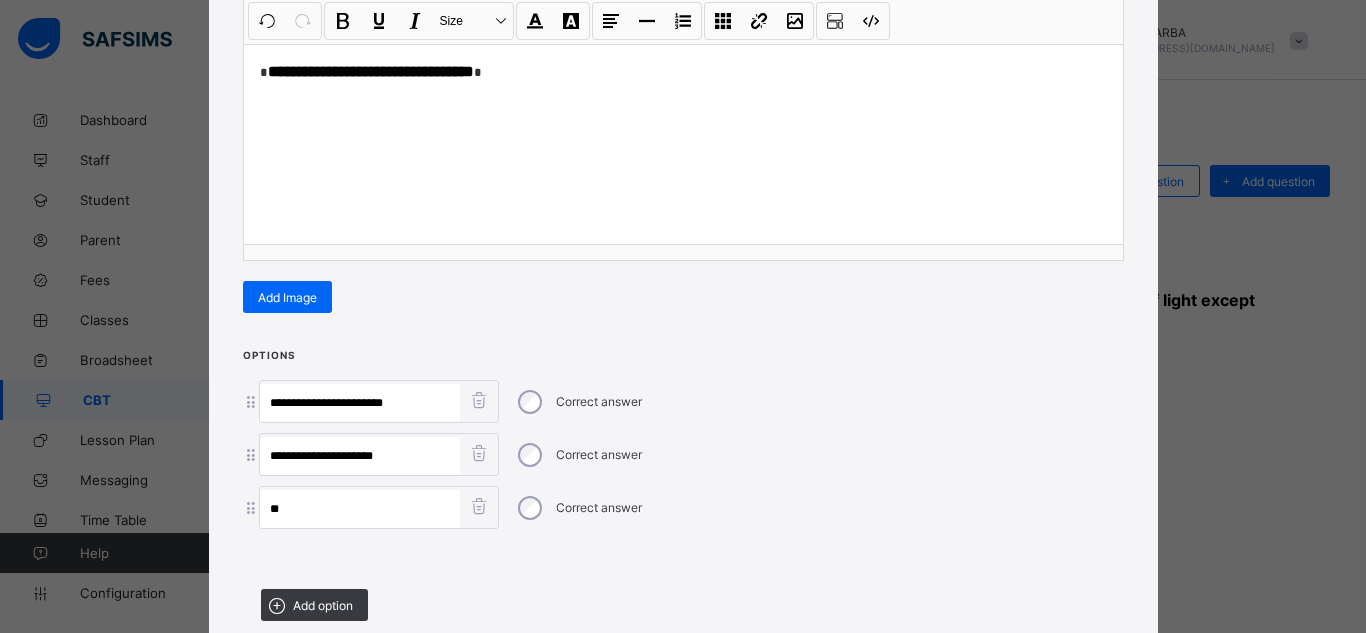 type on "**********" 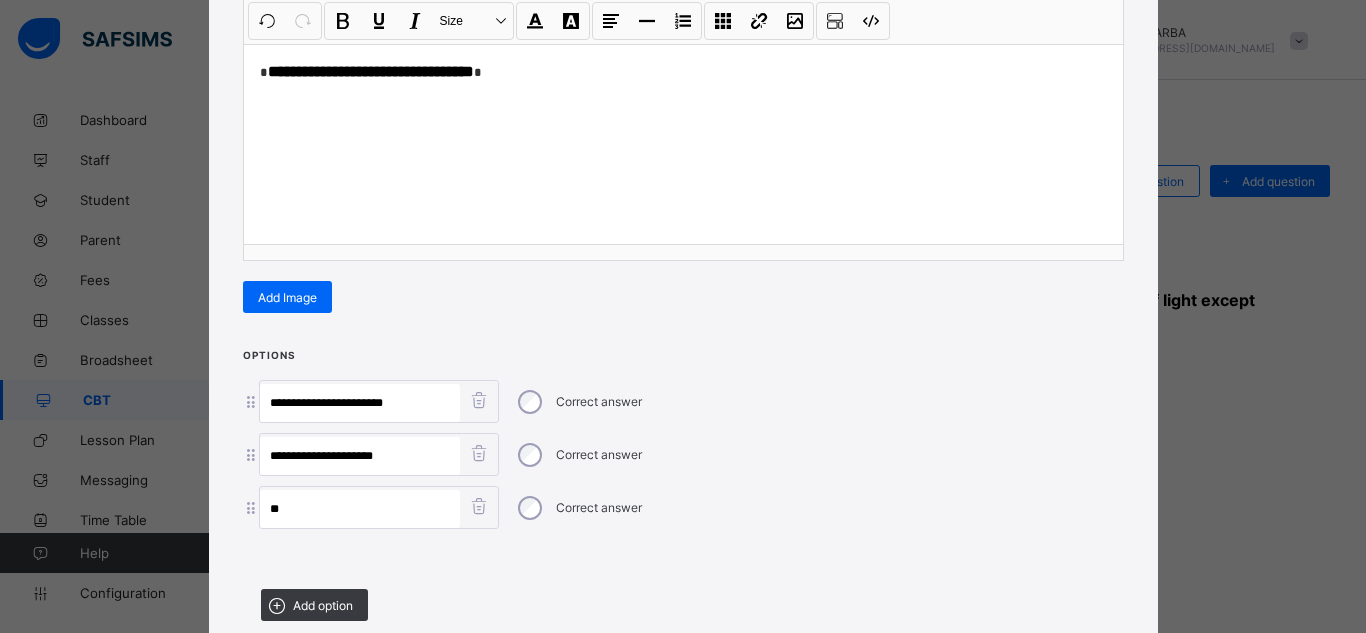 drag, startPoint x: 359, startPoint y: 401, endPoint x: 398, endPoint y: 408, distance: 39.623226 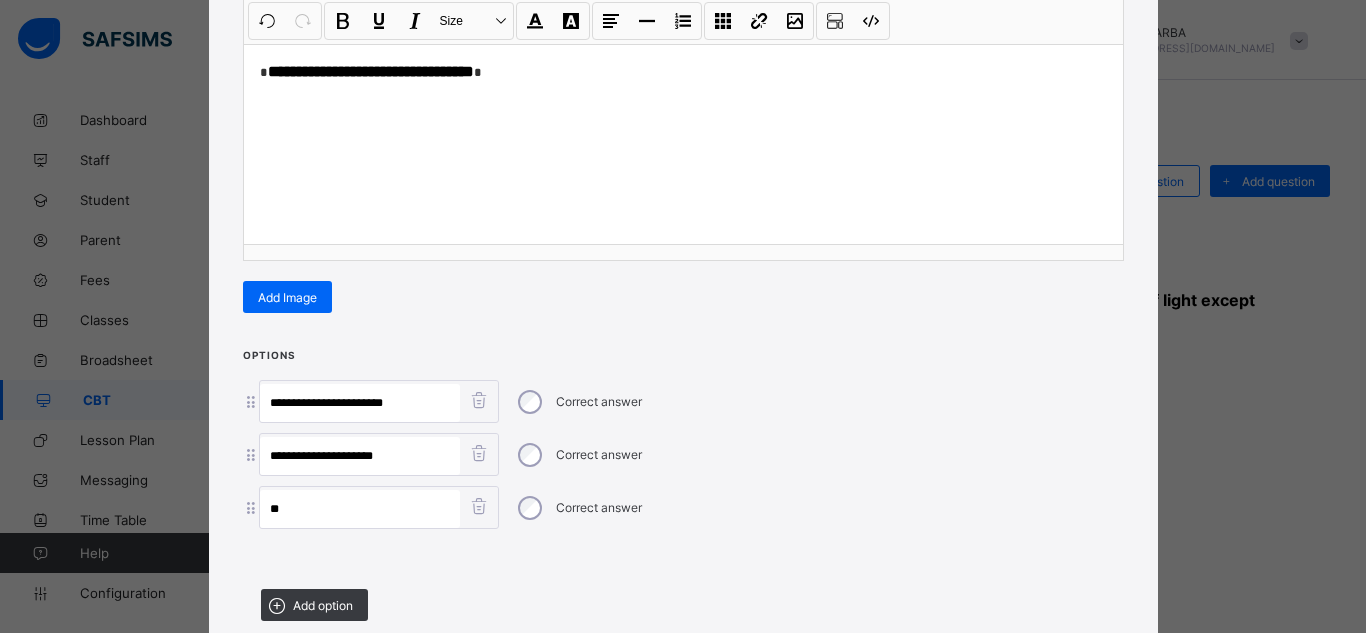 click on "**********" at bounding box center [360, 403] 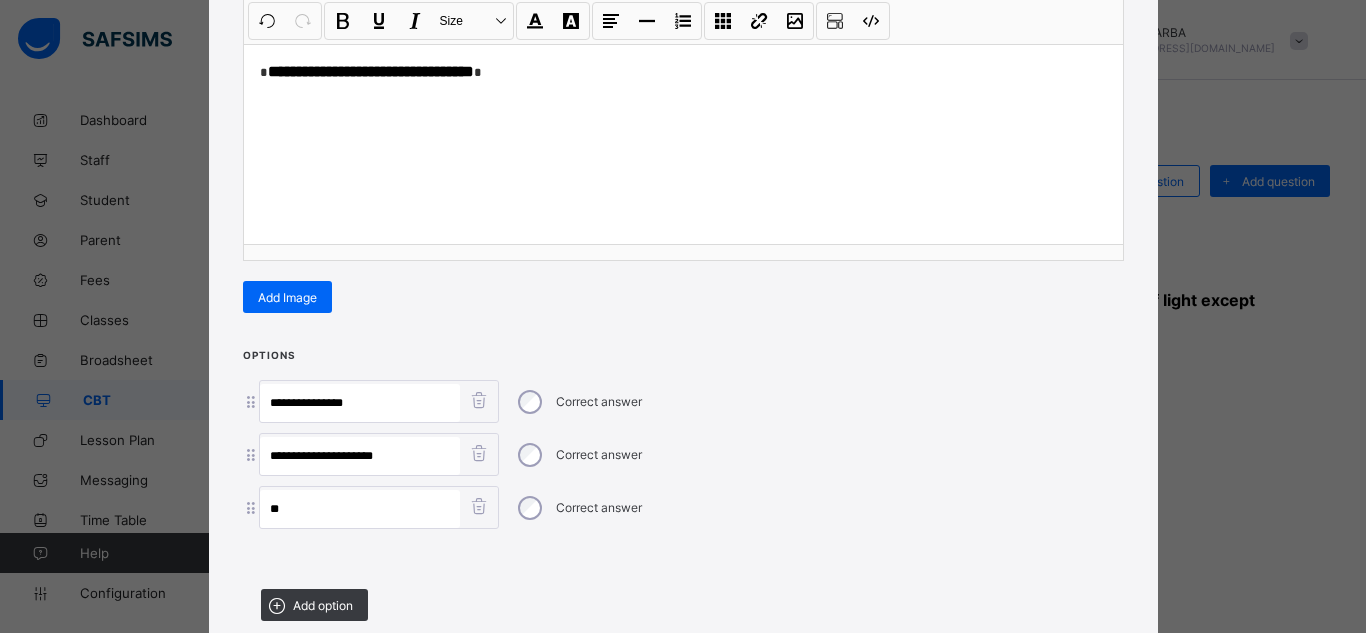 type on "**********" 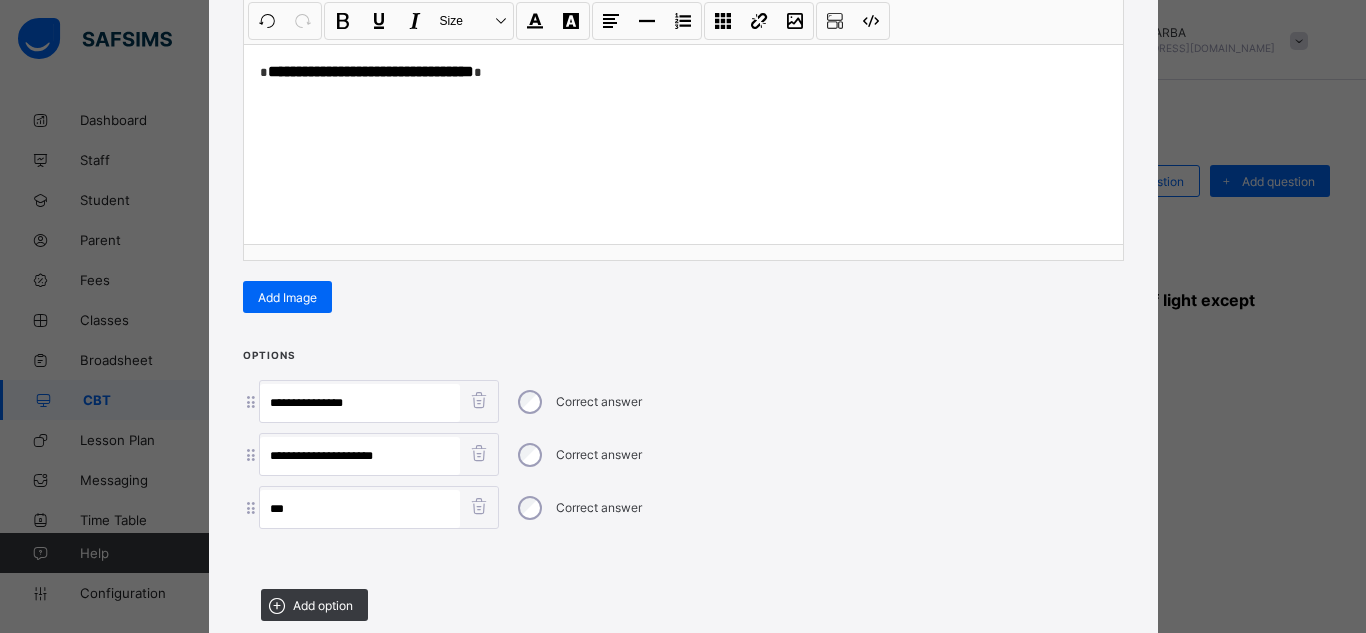 paste on "*******" 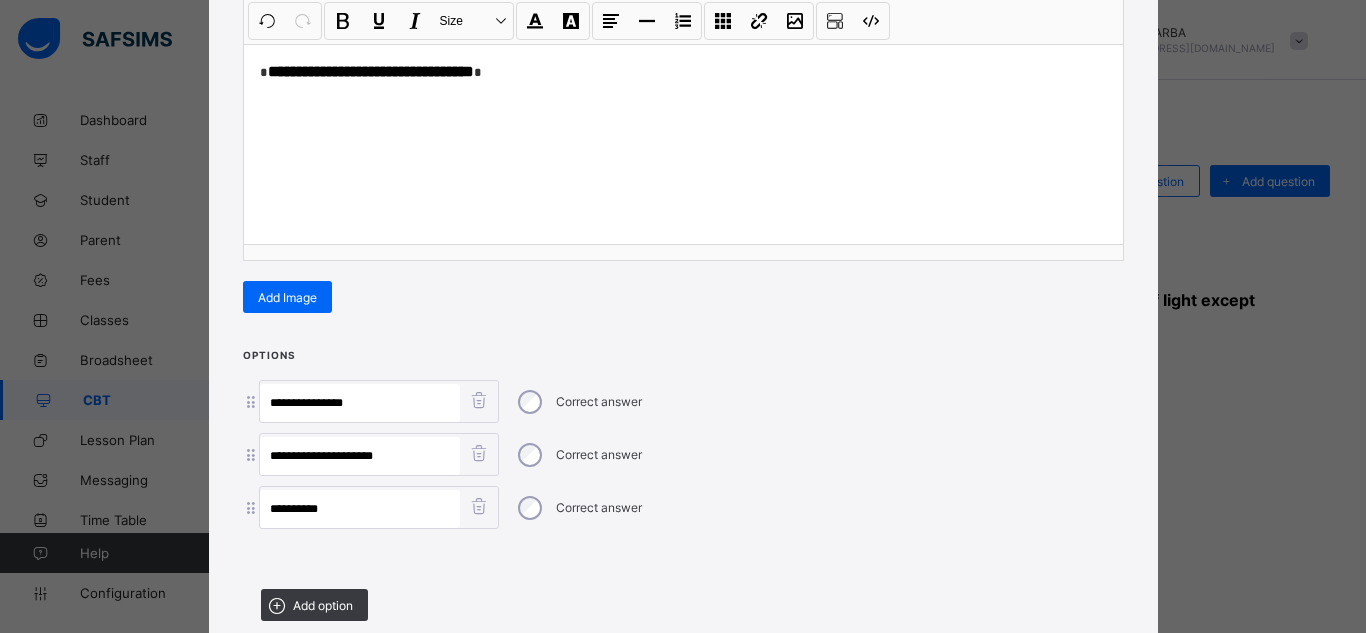 type on "*********" 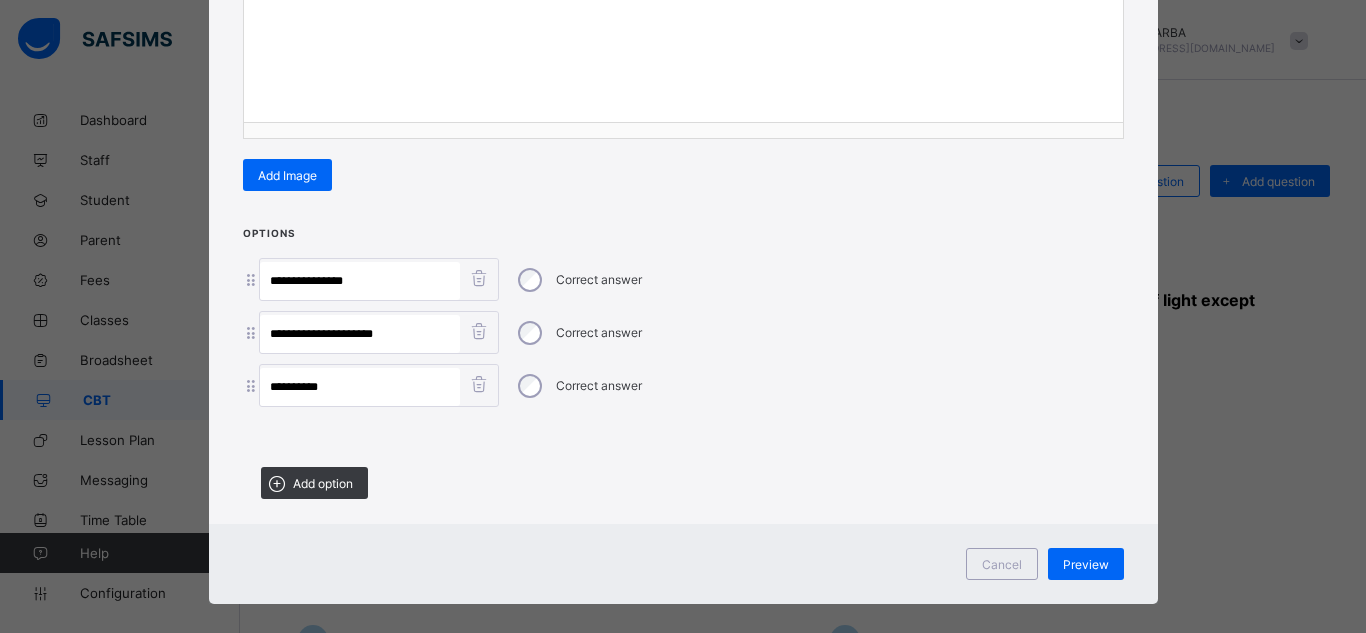 scroll, scrollTop: 420, scrollLeft: 0, axis: vertical 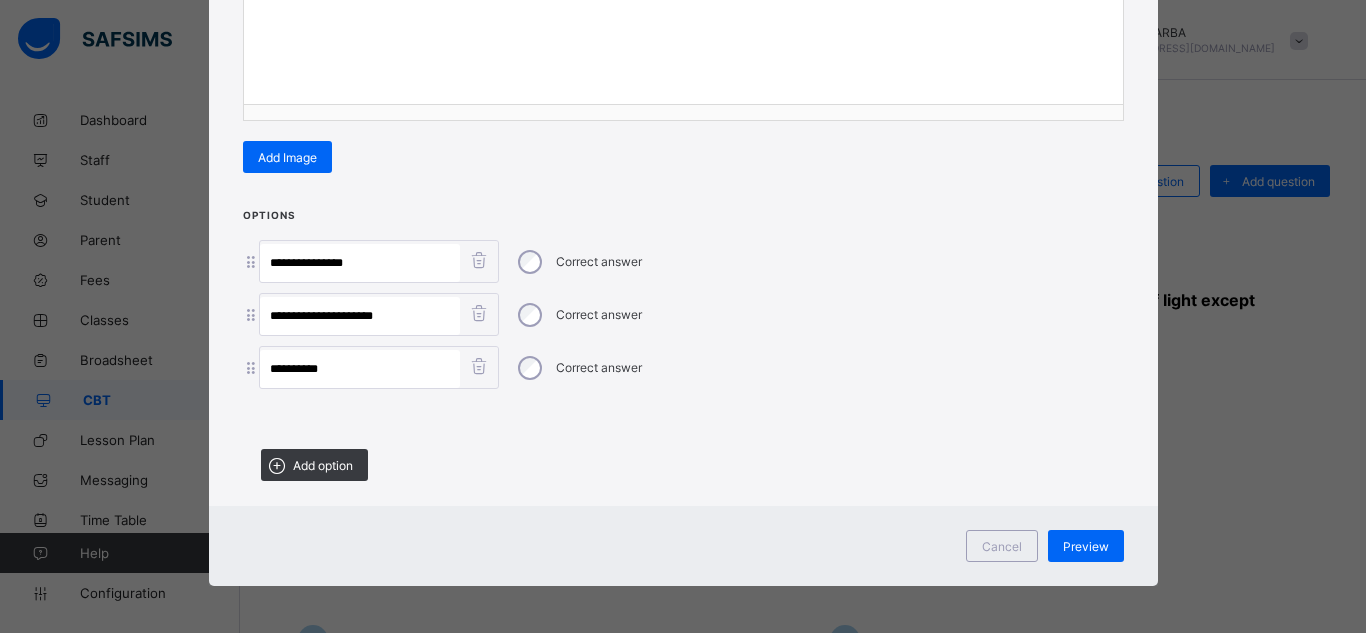 click on "Cancel Preview" at bounding box center (683, 546) 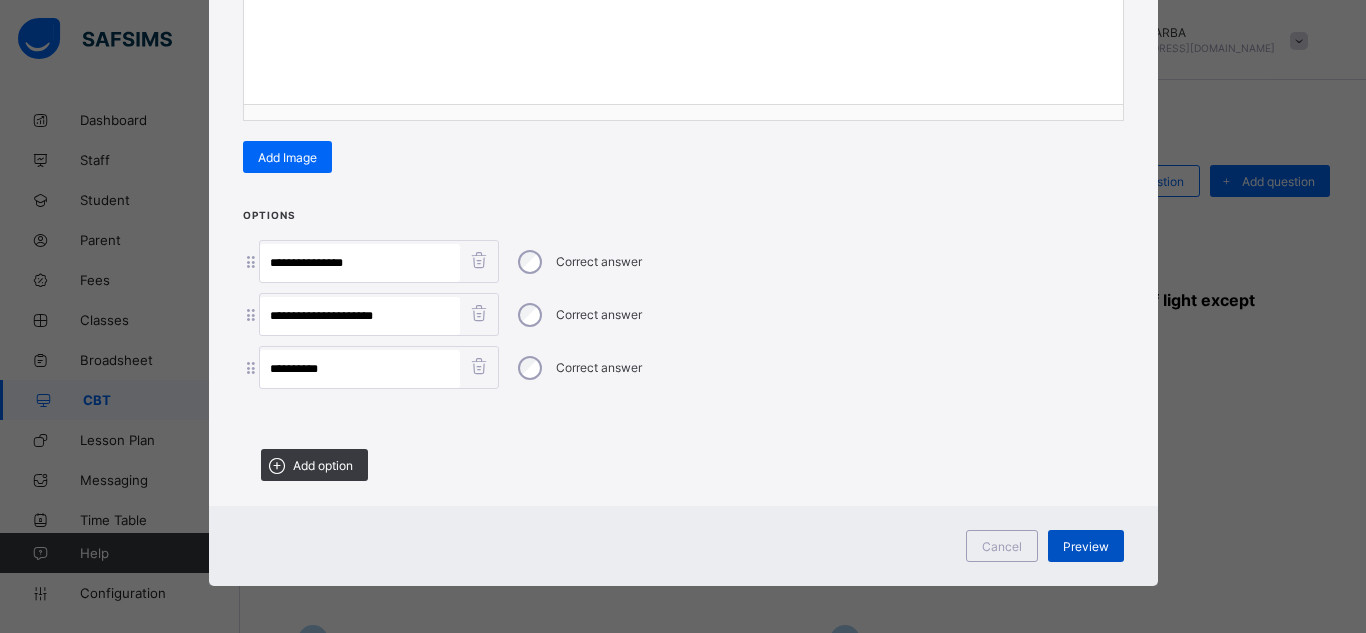click on "Preview" at bounding box center (1086, 546) 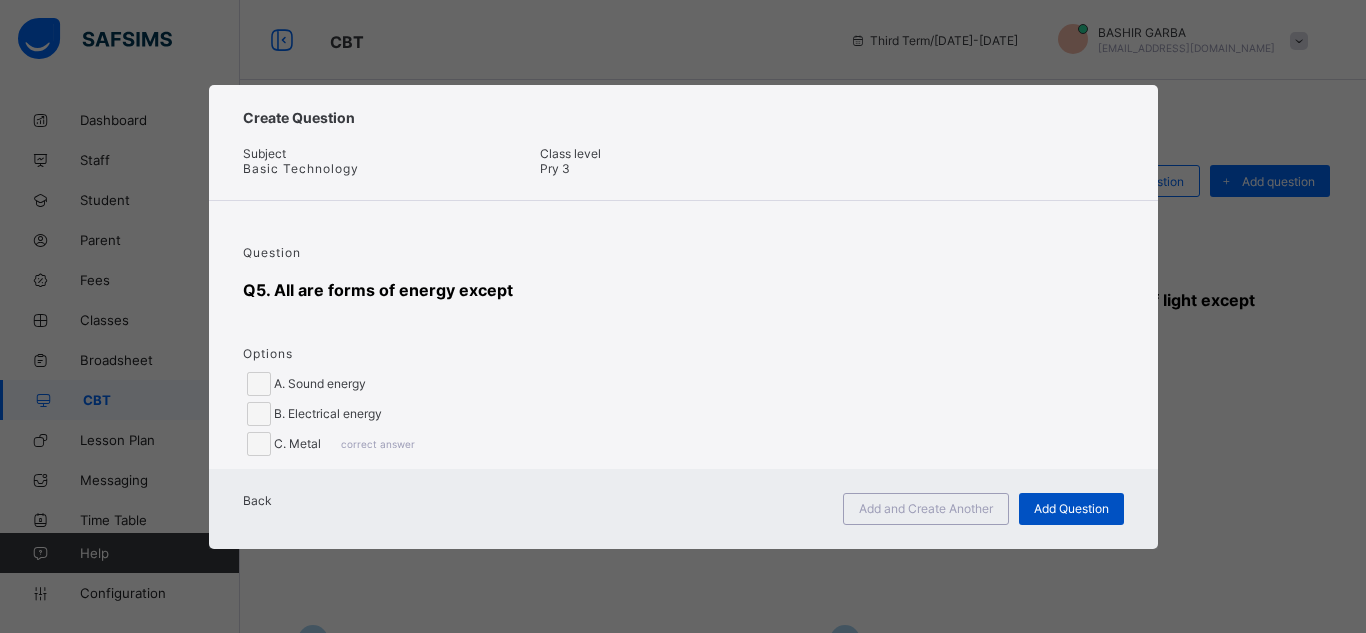 click on "Add Question" at bounding box center (1071, 509) 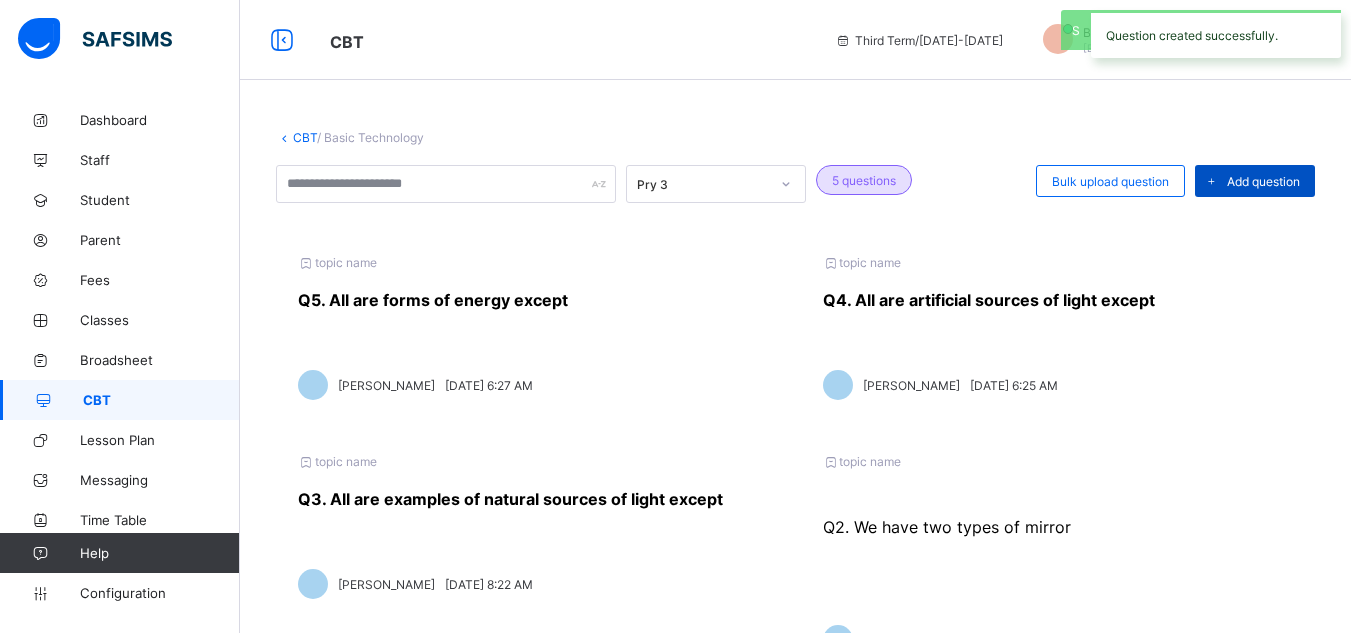 click at bounding box center (1211, 181) 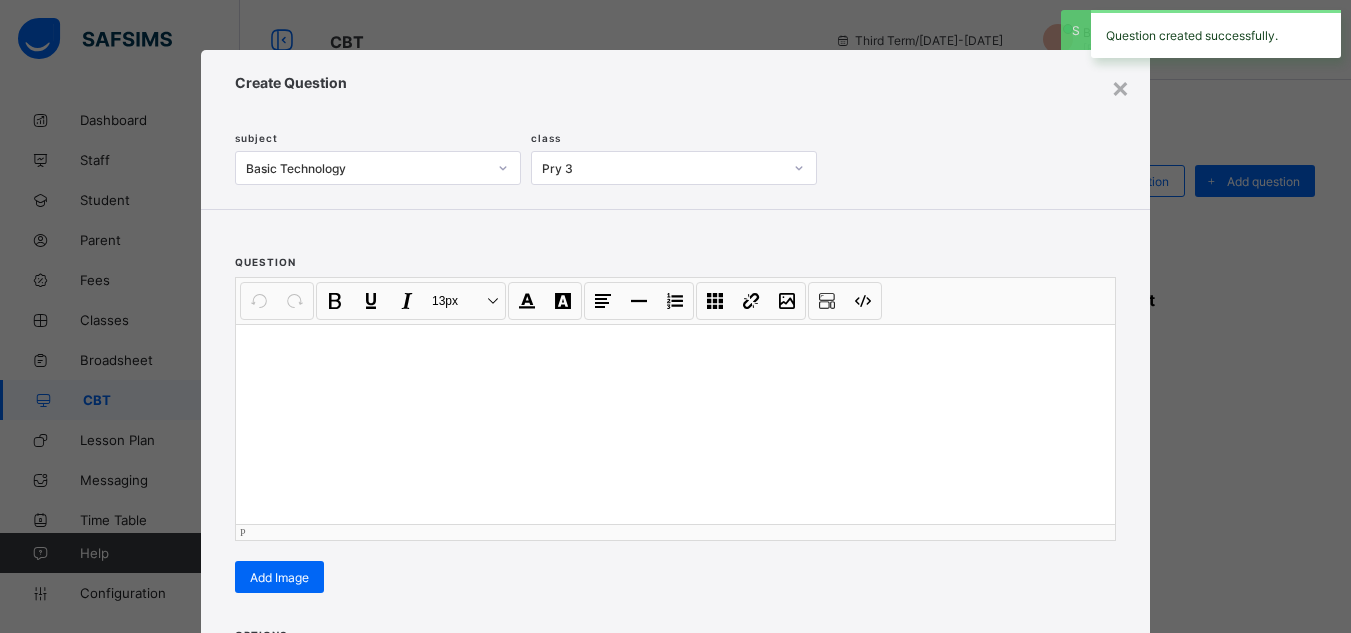 click at bounding box center (675, 424) 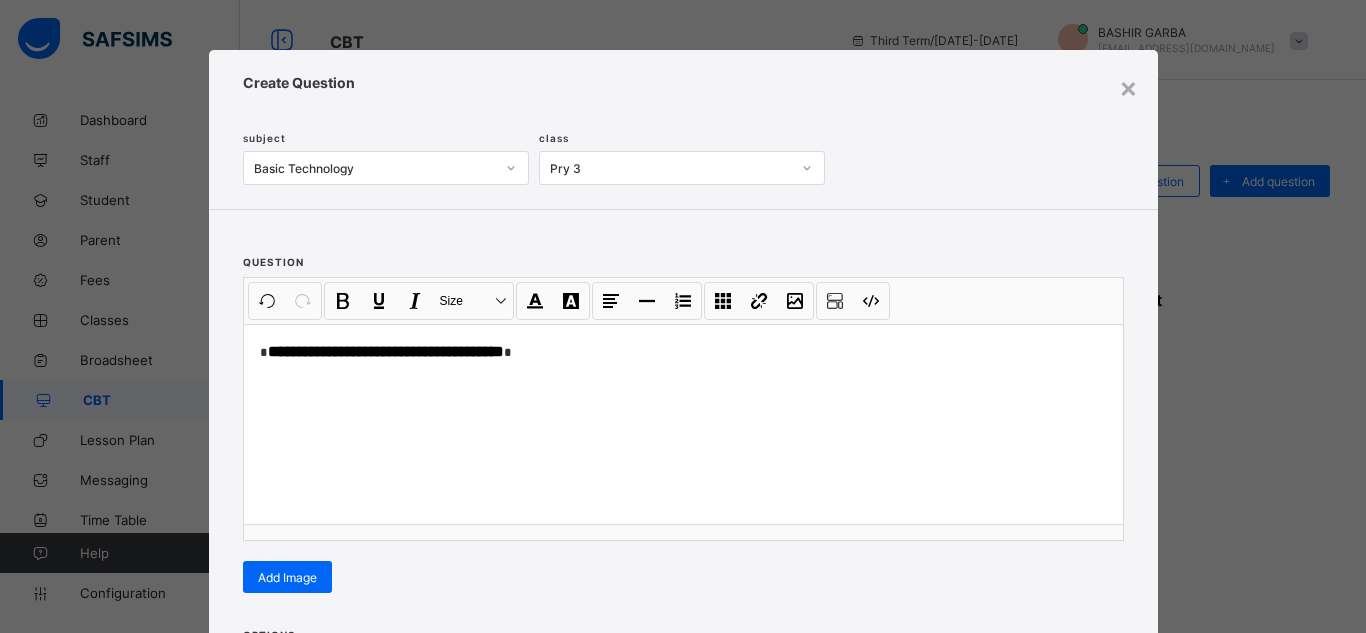 click on "**********" at bounding box center (683, 413) 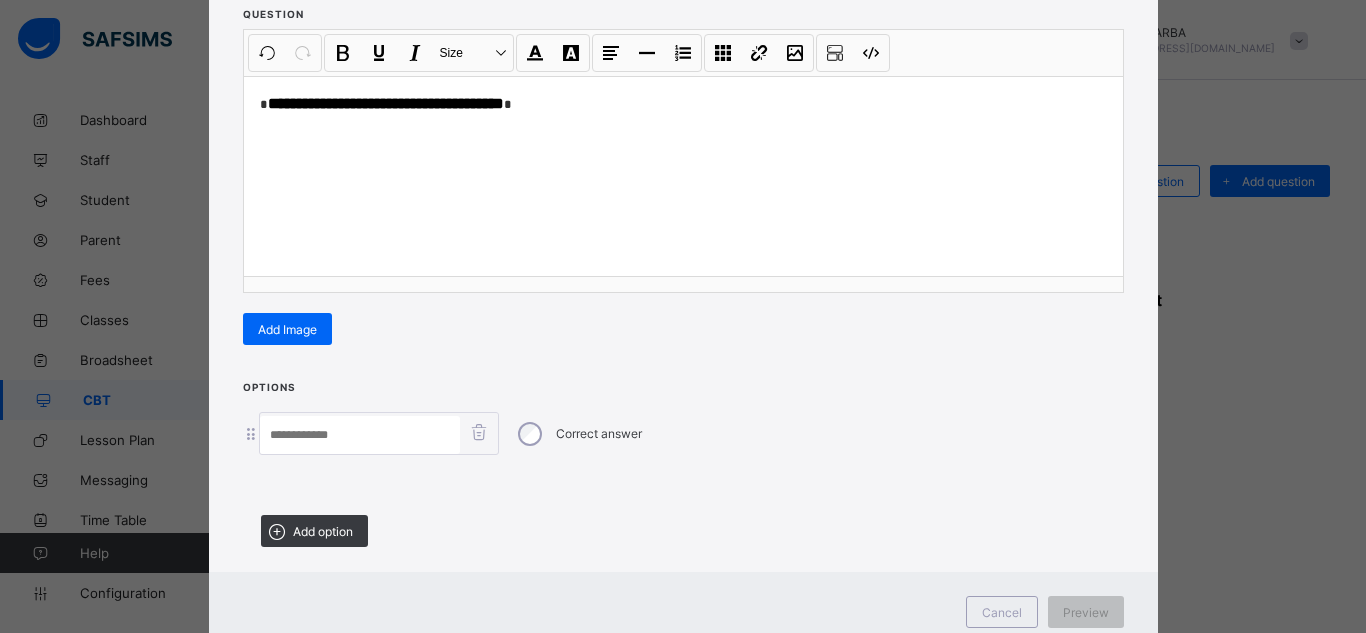 scroll, scrollTop: 280, scrollLeft: 0, axis: vertical 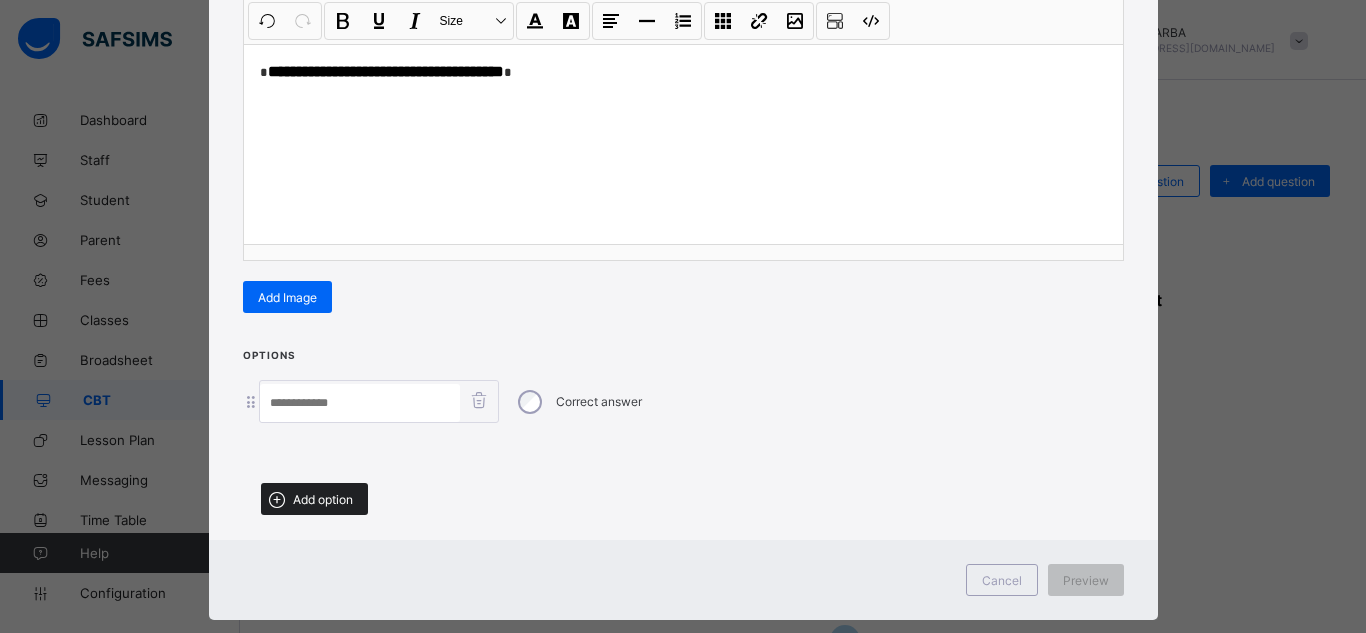 click on "Add option" at bounding box center [323, 499] 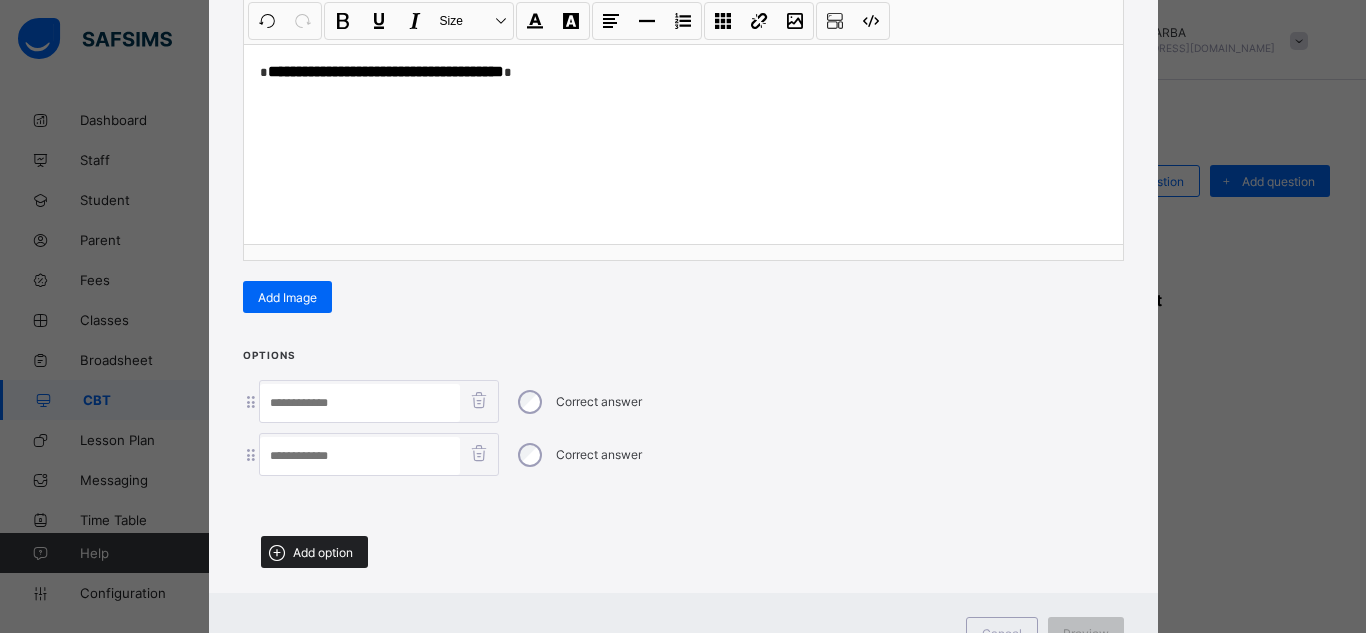 click on "Add option" at bounding box center [323, 552] 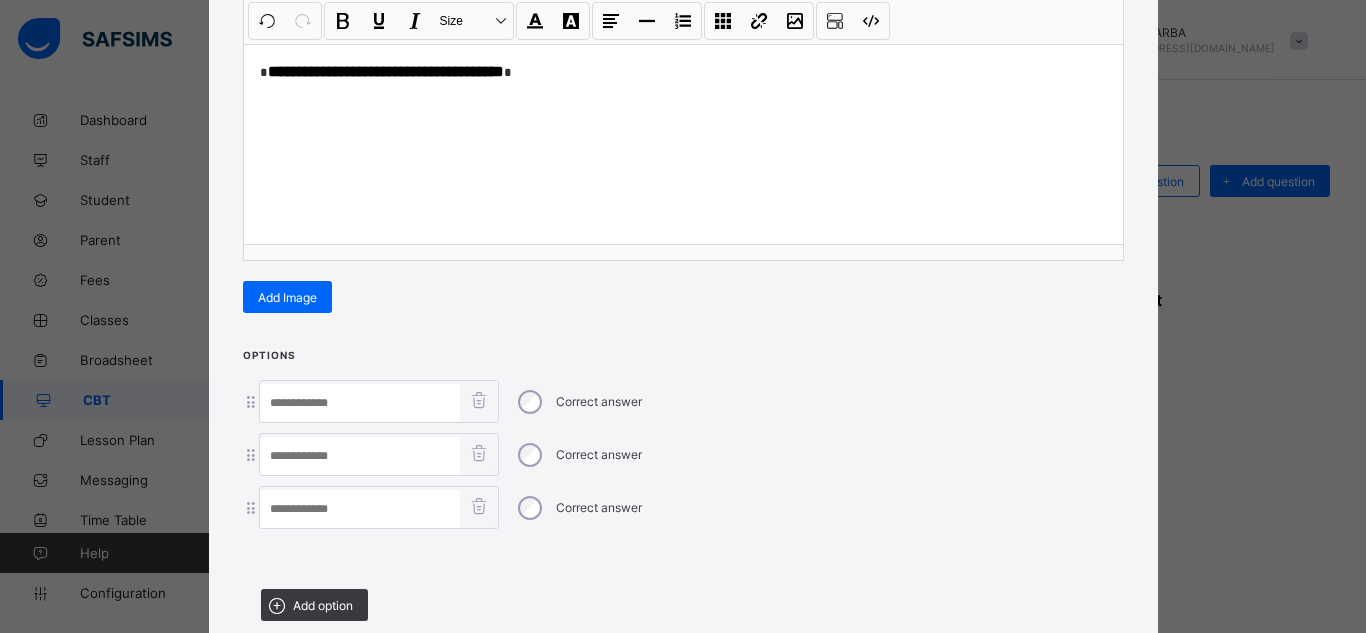 click at bounding box center [360, 509] 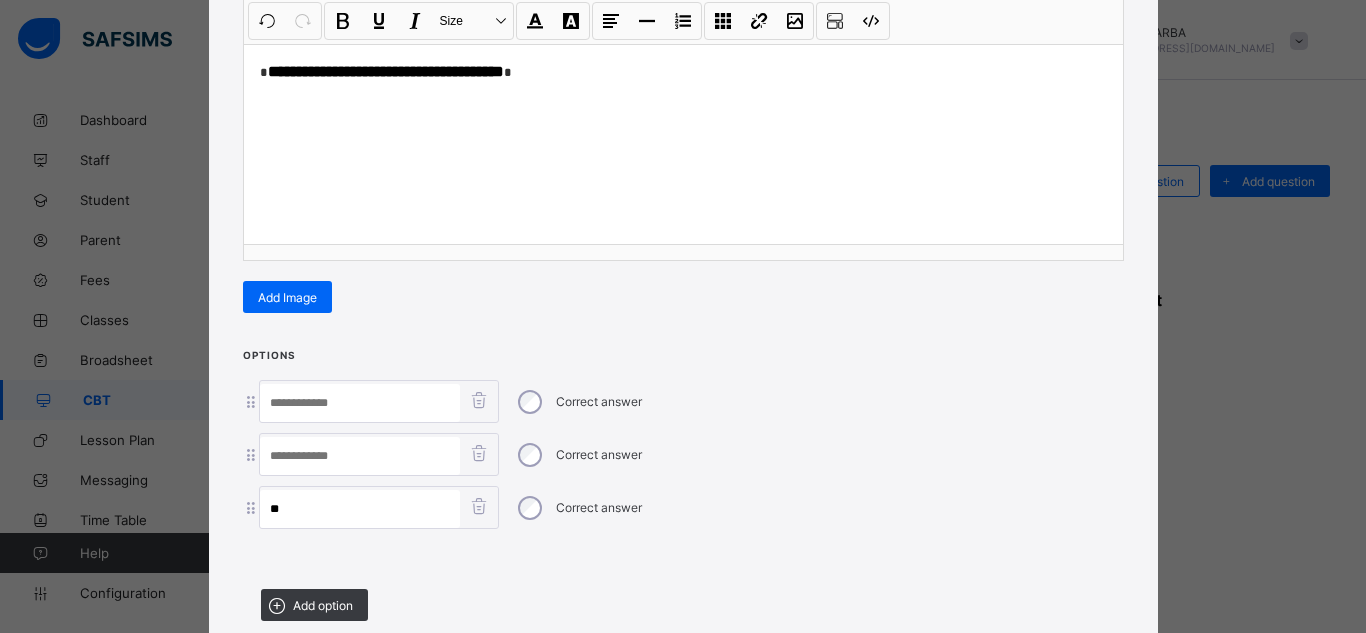 type on "**" 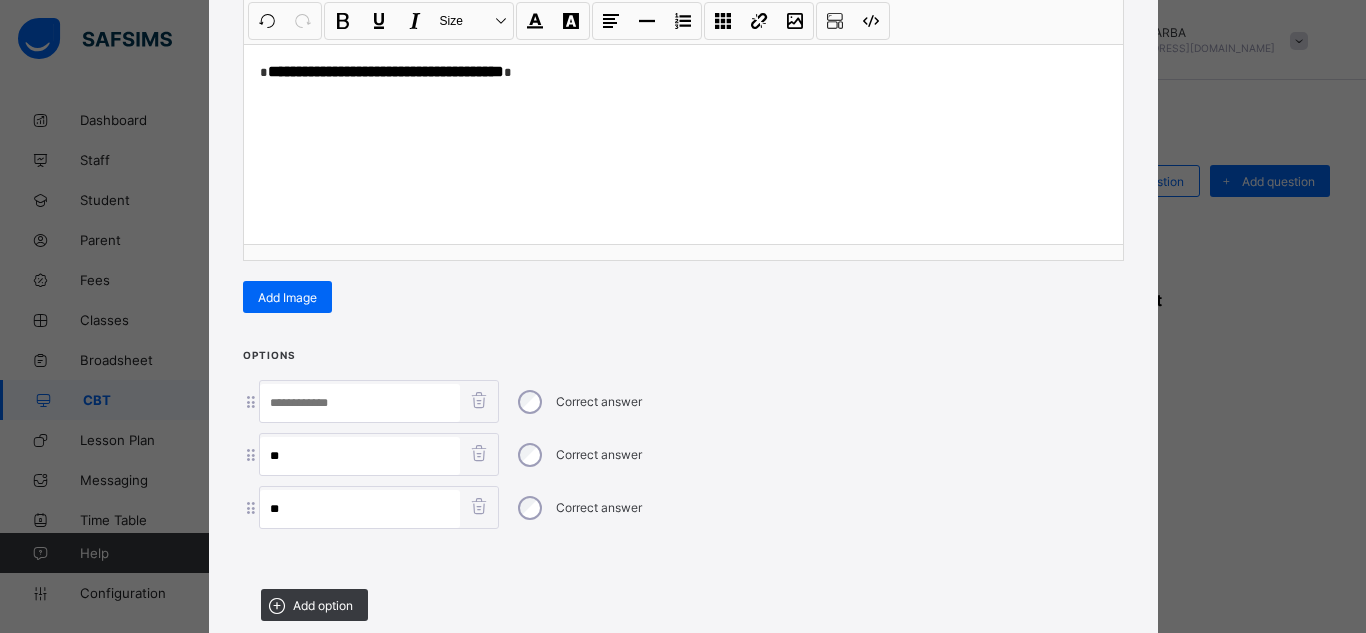 type on "**" 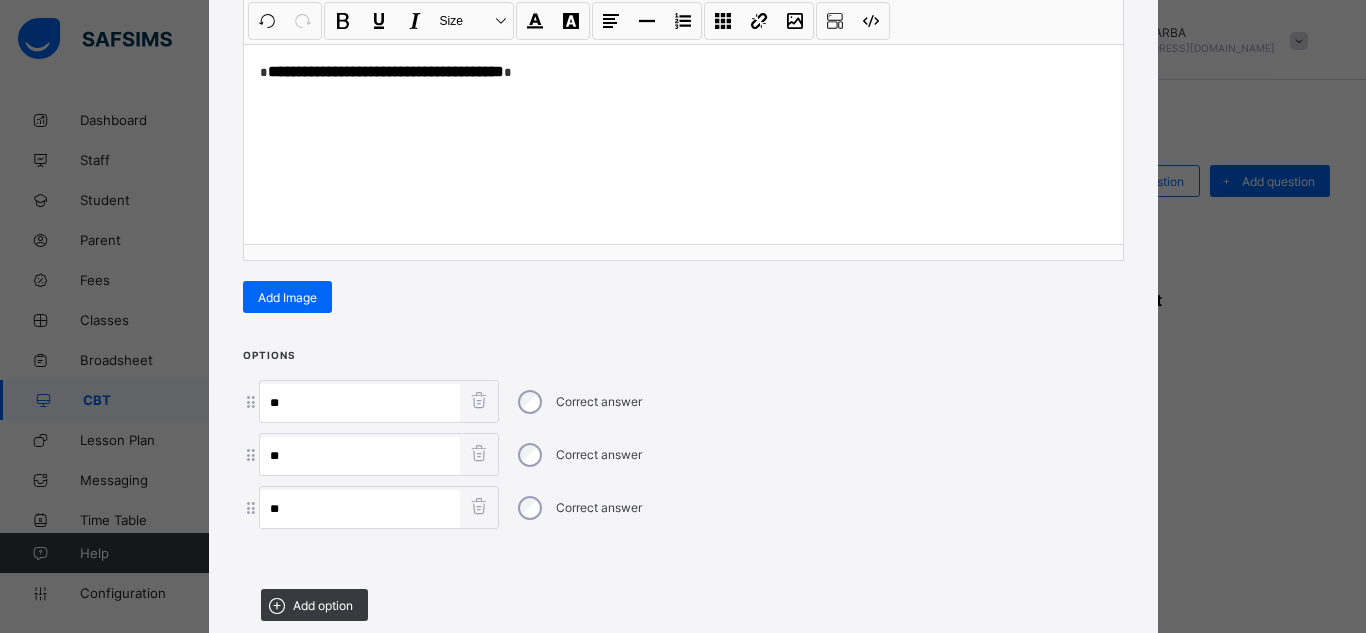 click on "Options ** Correct answer ** Correct answer ** Correct answer Add option" at bounding box center (683, 491) 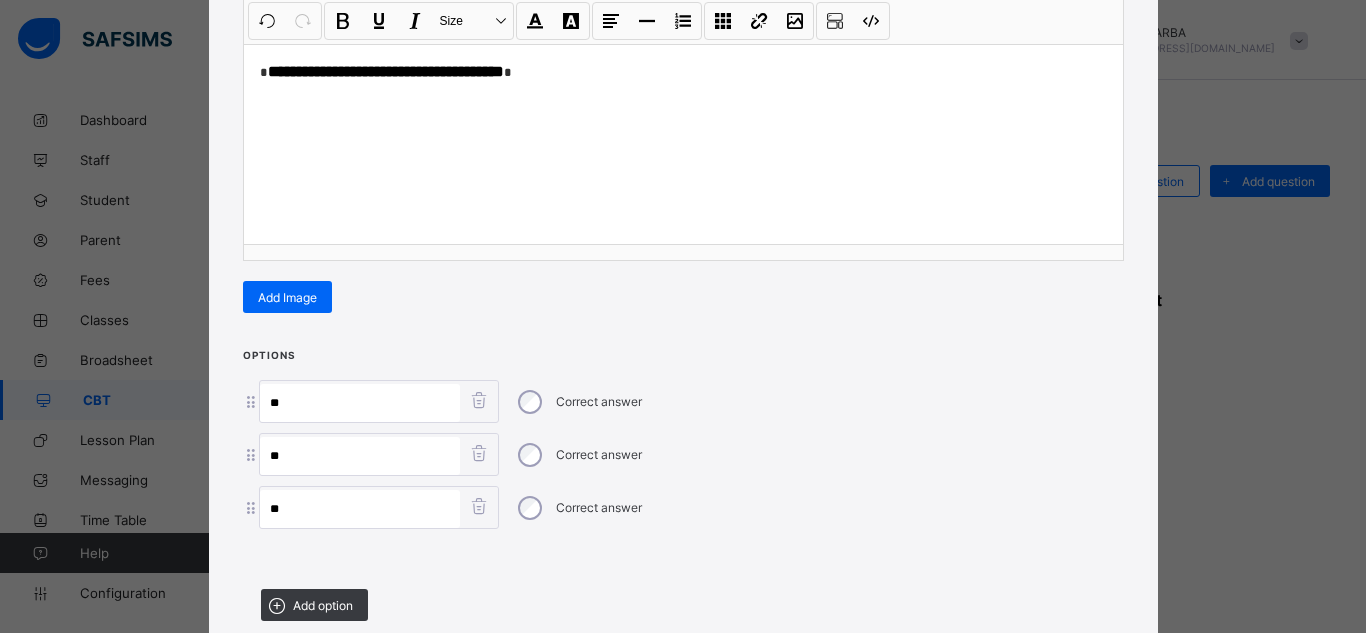 click on "**" at bounding box center (360, 403) 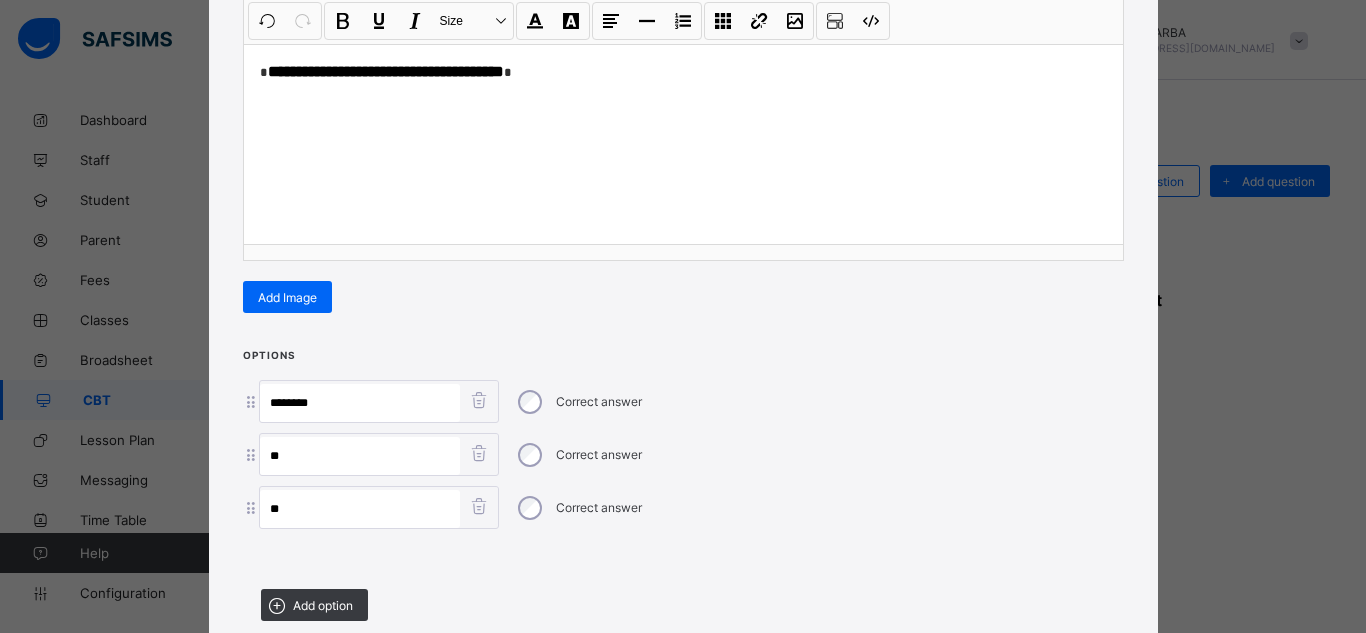 type on "********" 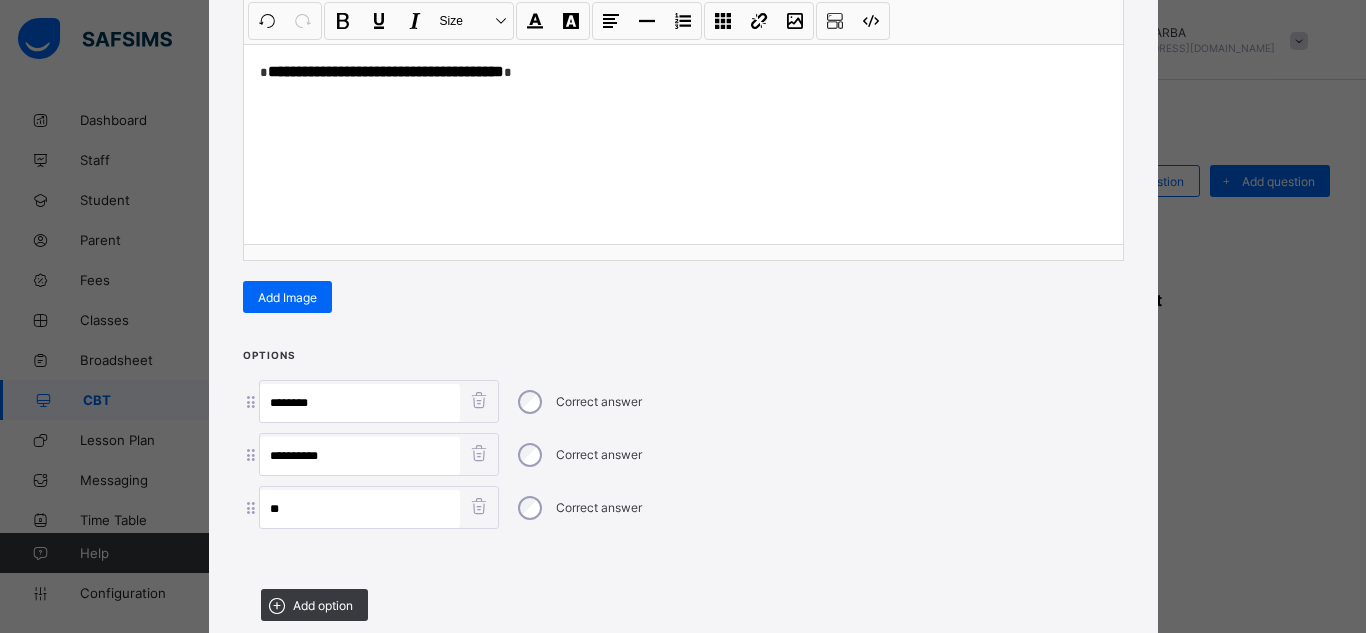 type on "**********" 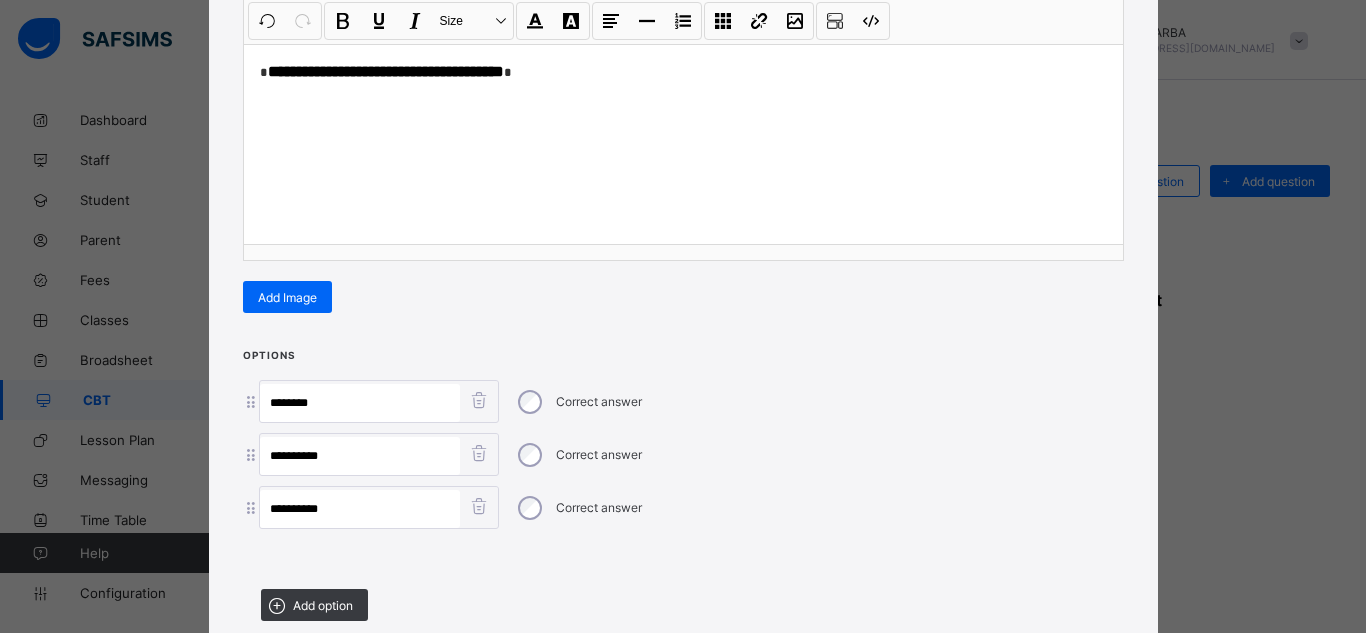 type on "**********" 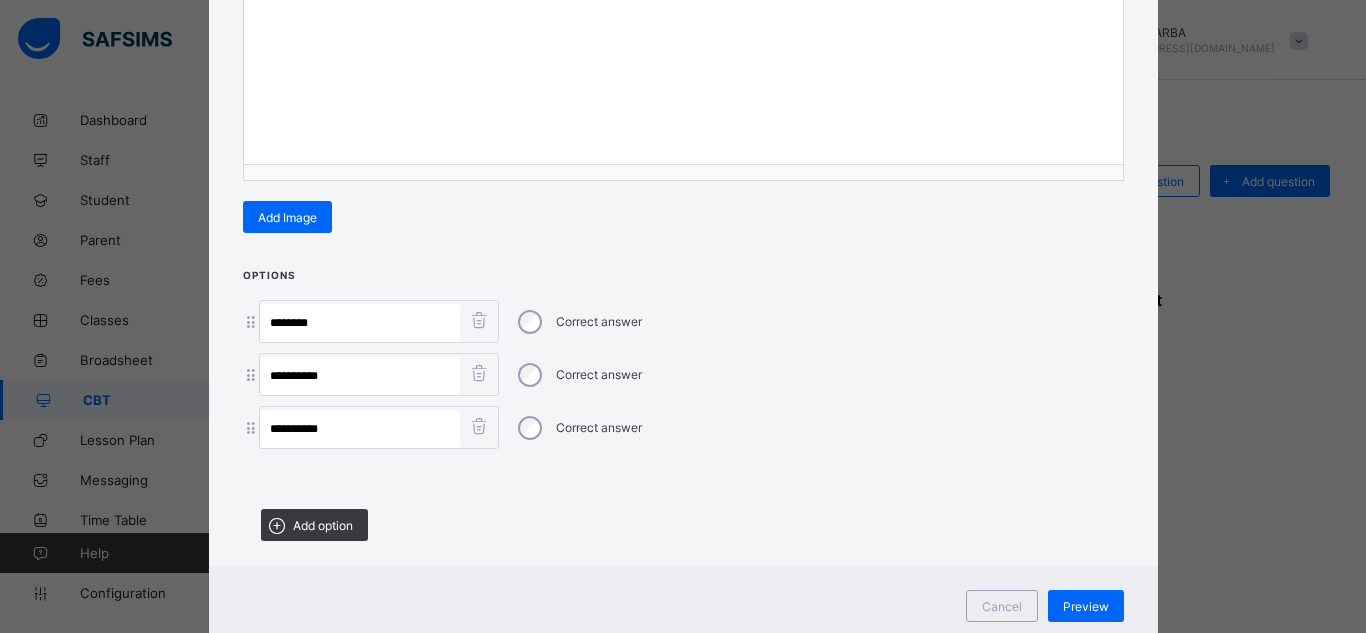 scroll, scrollTop: 400, scrollLeft: 0, axis: vertical 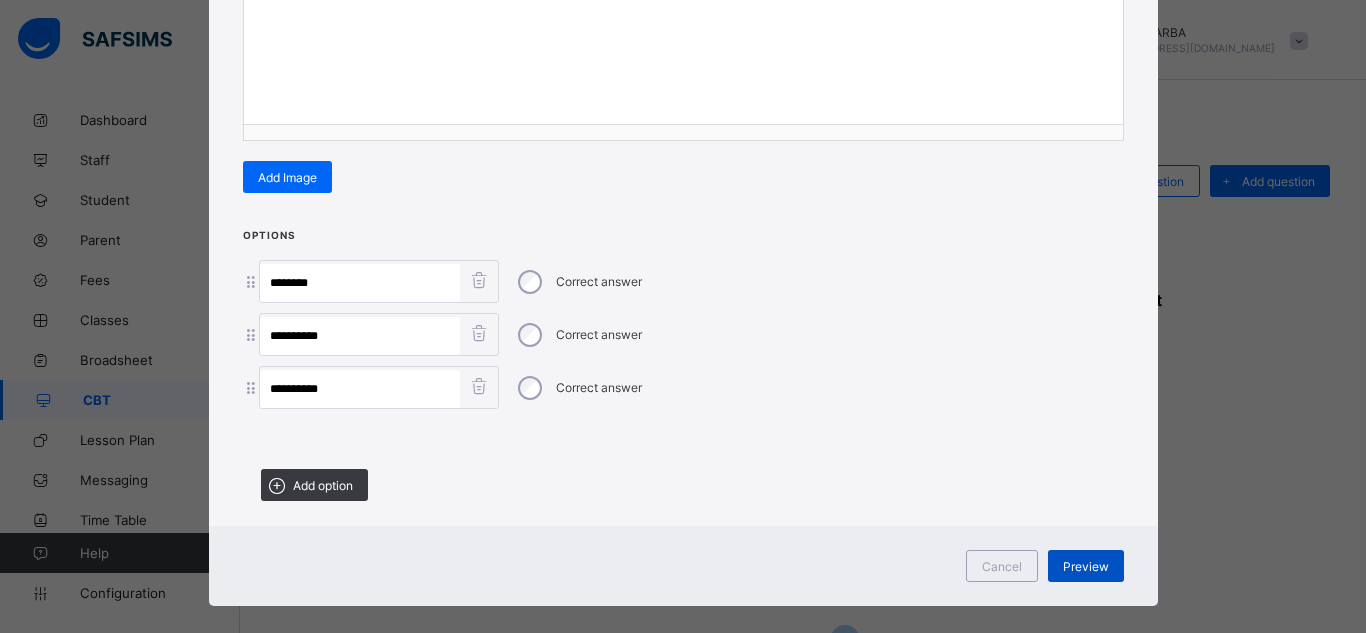click on "Preview" at bounding box center (1086, 566) 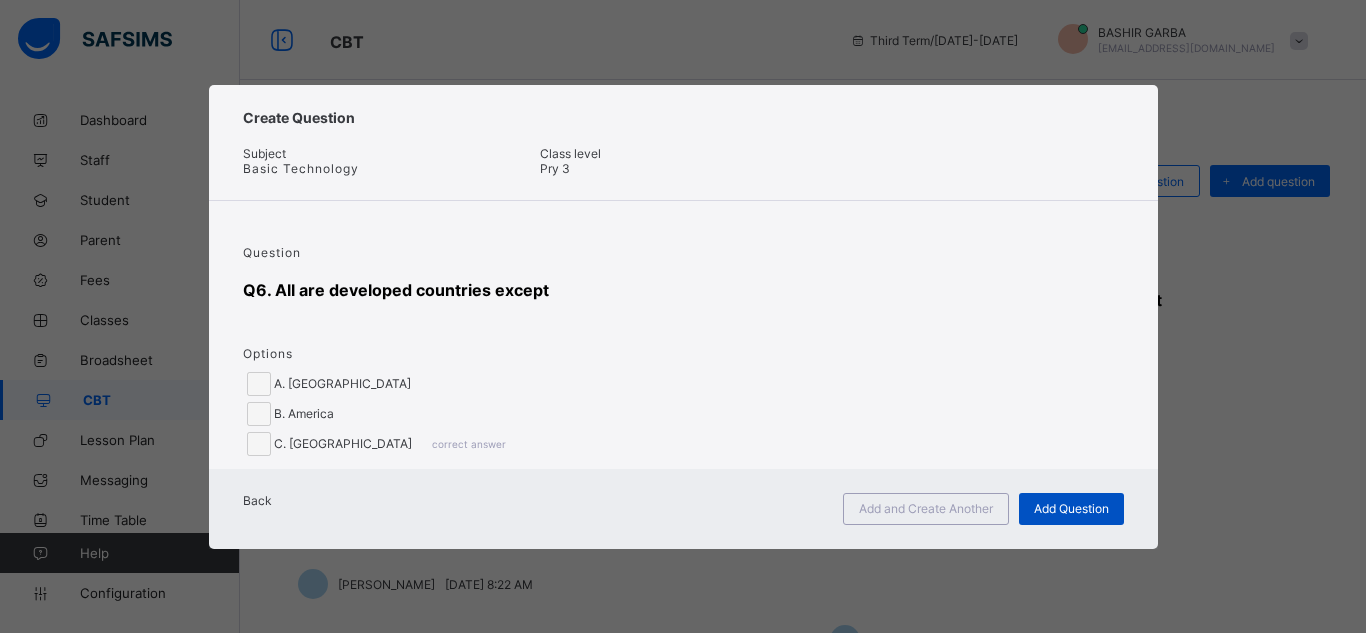 scroll, scrollTop: 0, scrollLeft: 0, axis: both 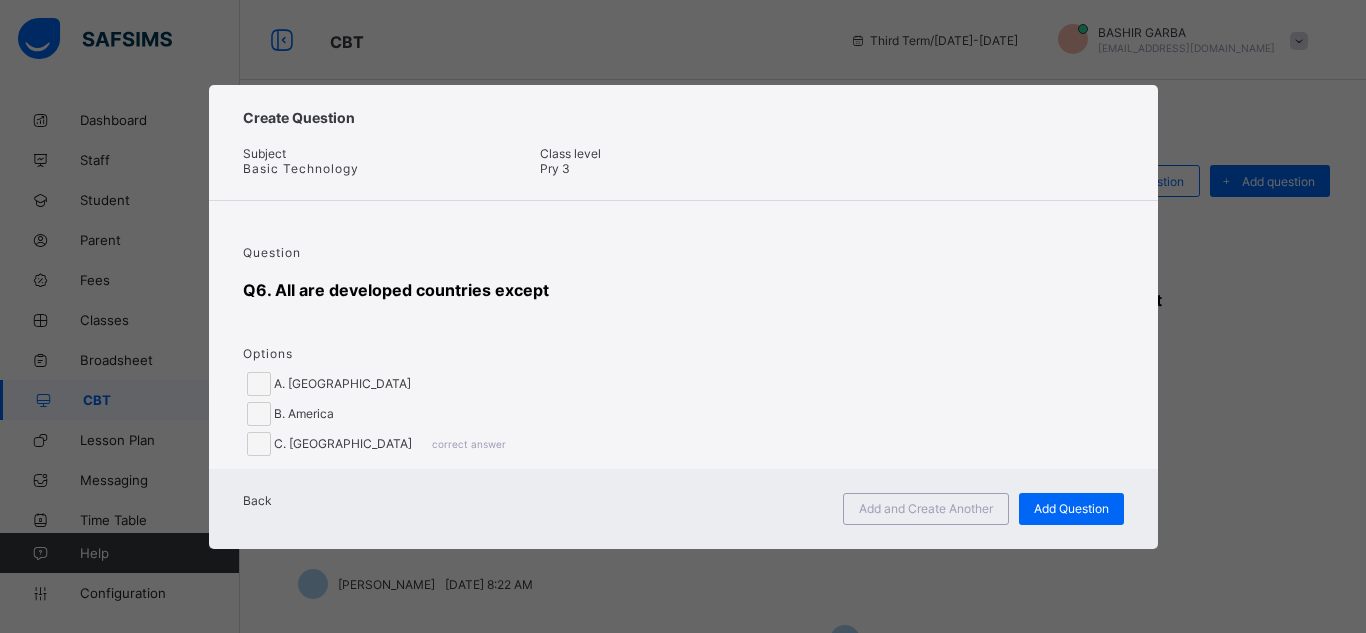 click on "Back Add and Create Another Add Question" at bounding box center (683, 509) 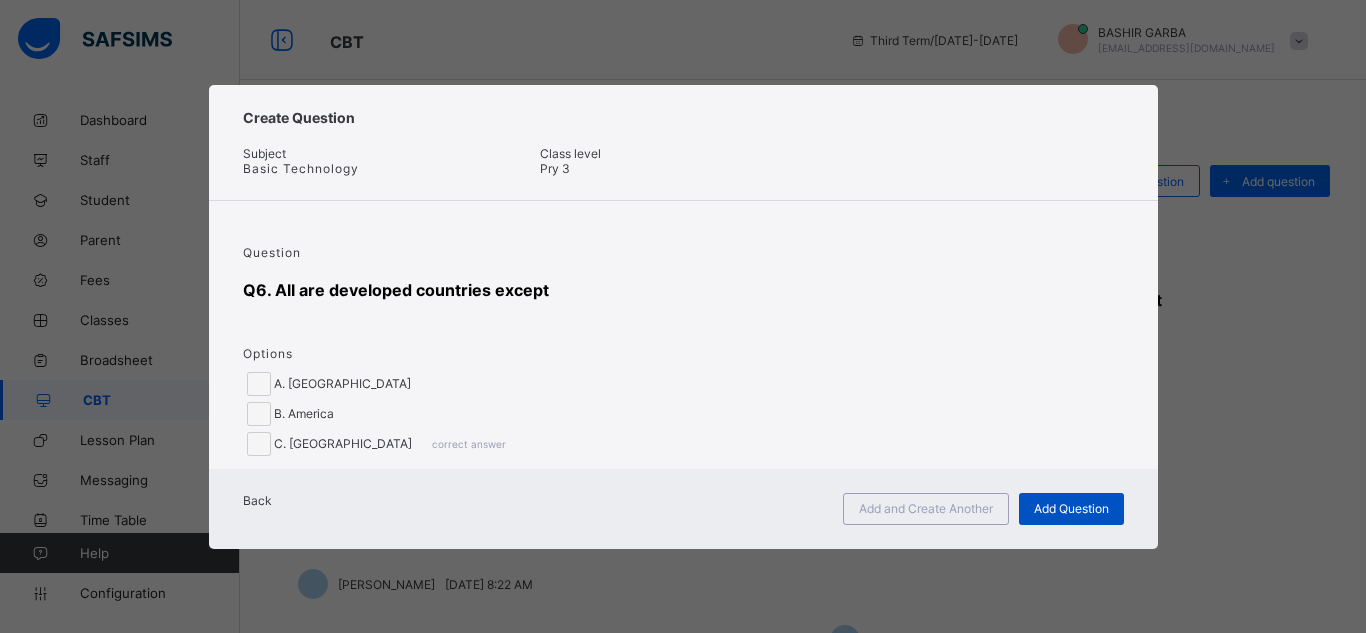 click on "Add Question" at bounding box center (1071, 508) 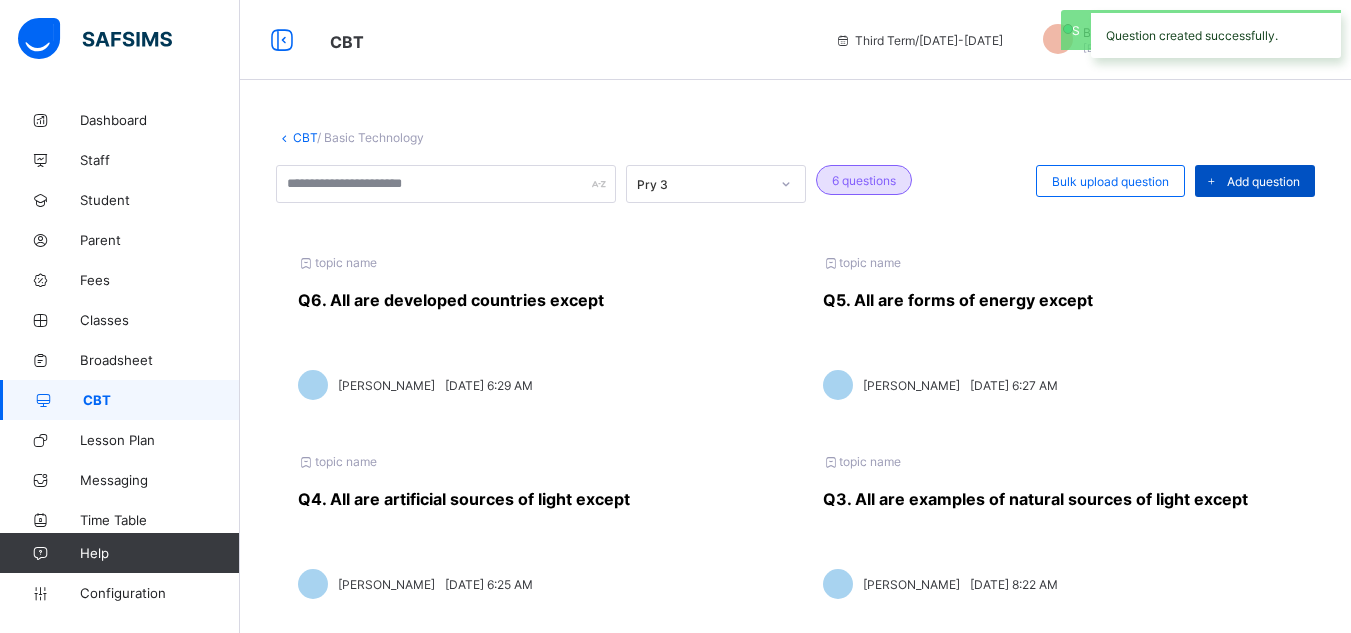 click on "Add question" at bounding box center (1255, 181) 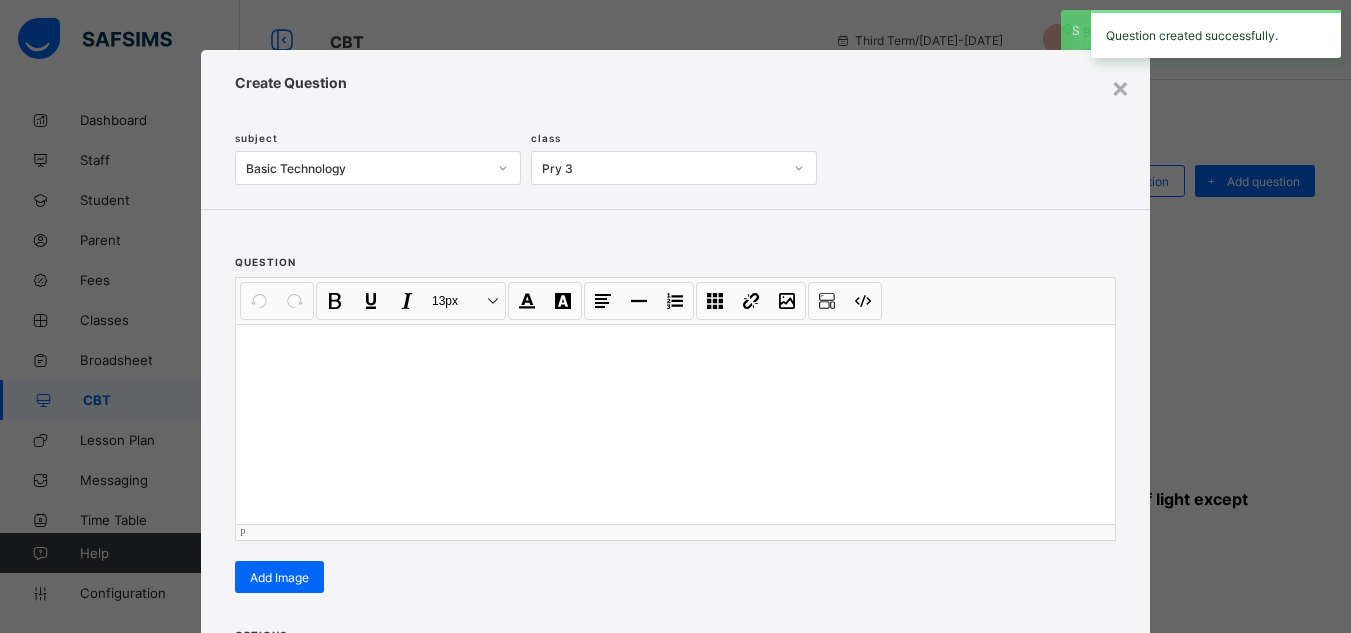 click at bounding box center (675, 424) 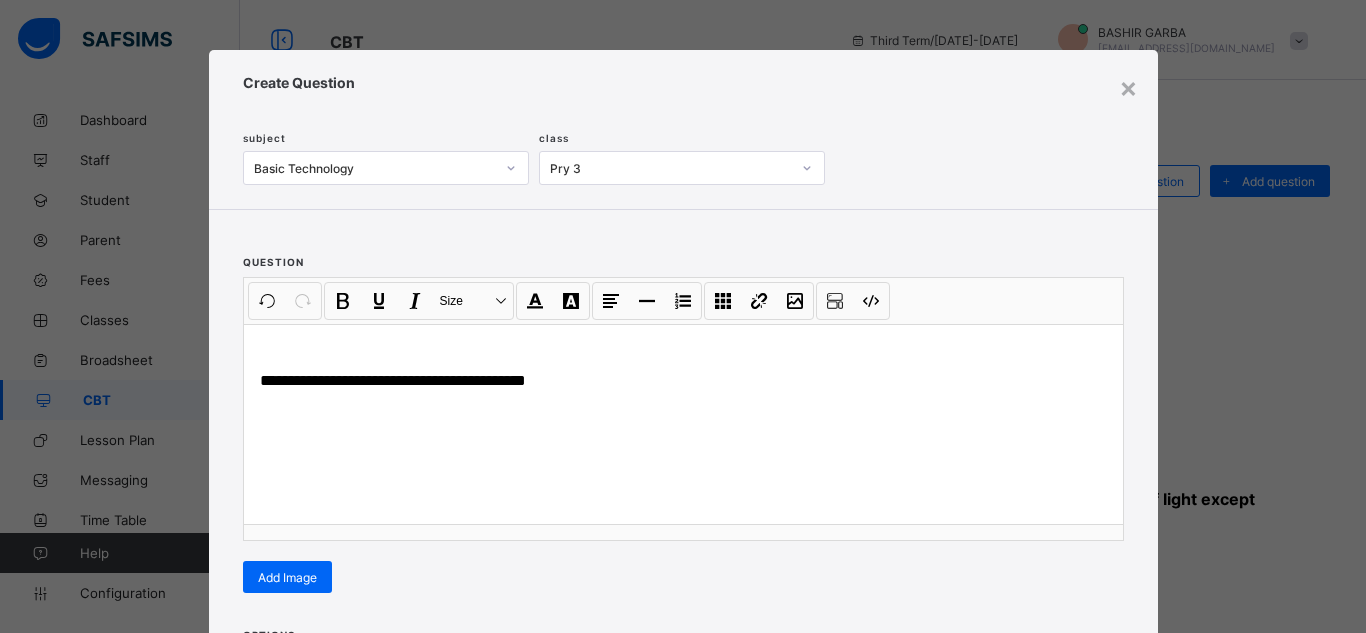 click on "**********" at bounding box center (683, 413) 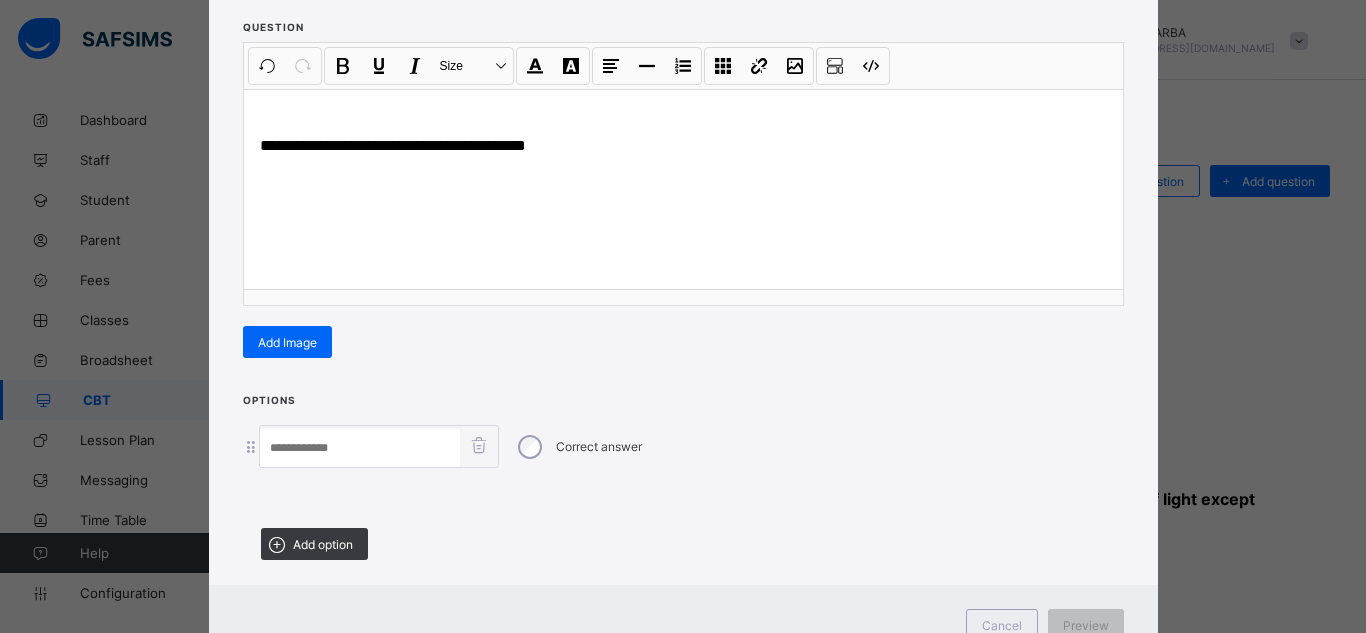 scroll, scrollTop: 240, scrollLeft: 0, axis: vertical 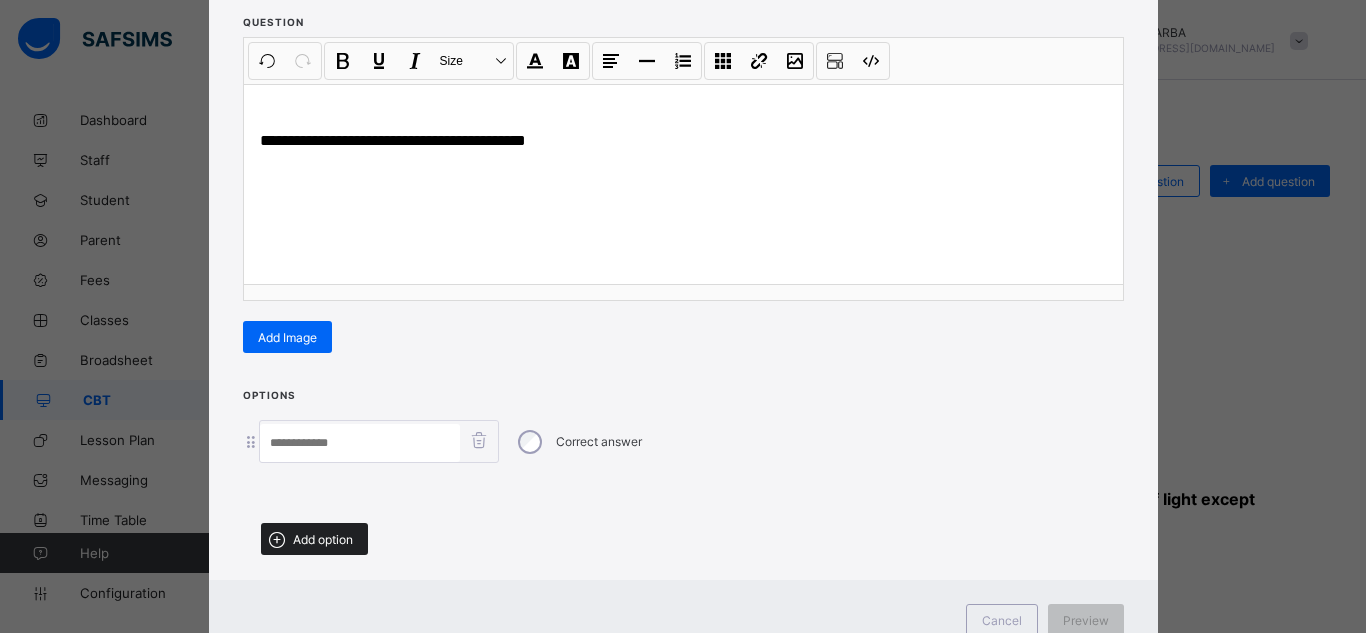 click on "Add option" at bounding box center (314, 539) 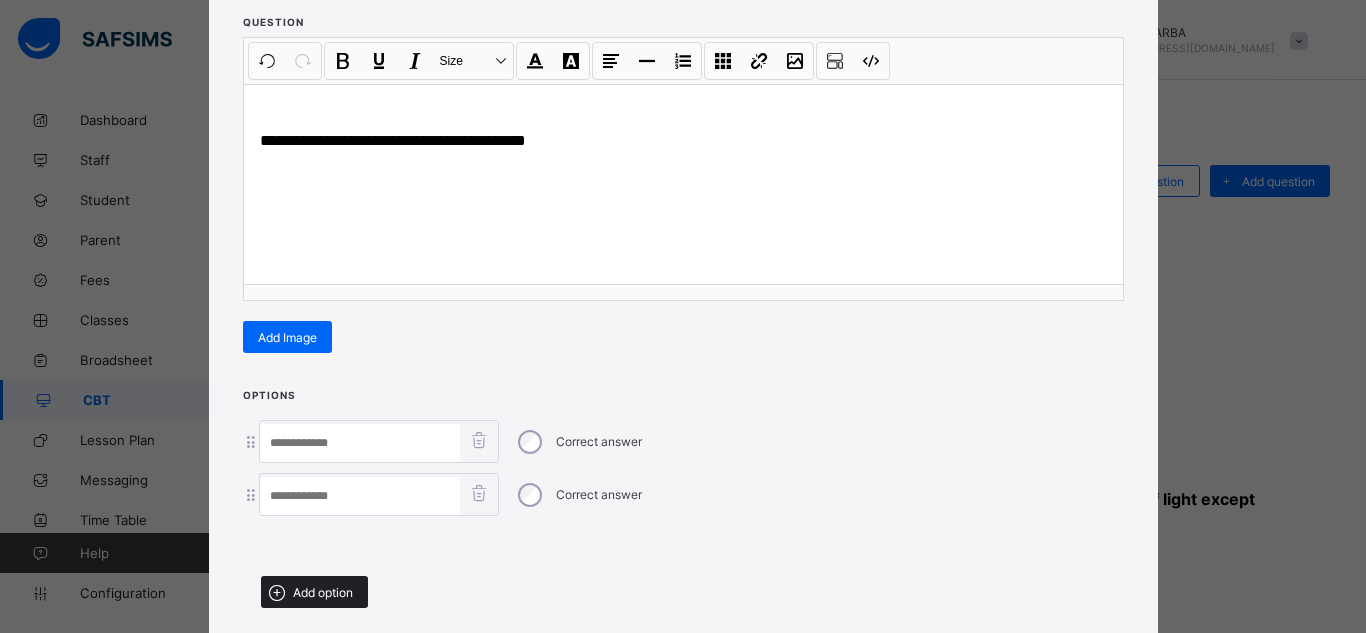 click on "Add option" at bounding box center (323, 592) 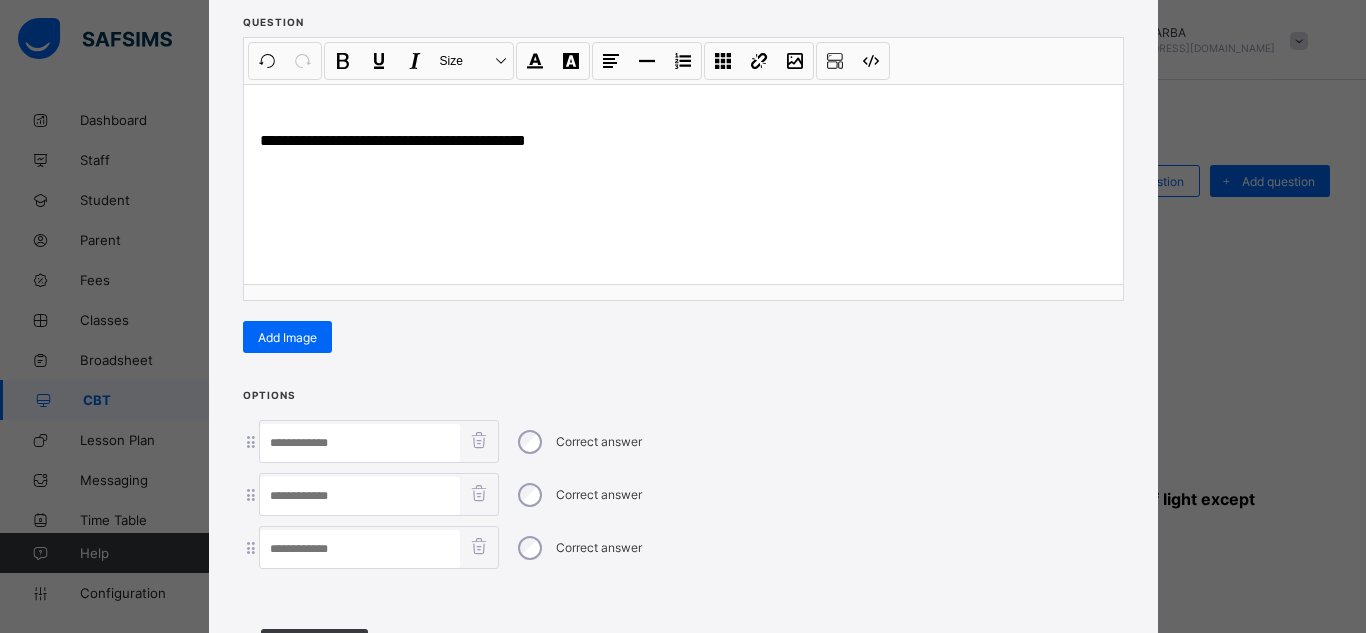 click at bounding box center (360, 549) 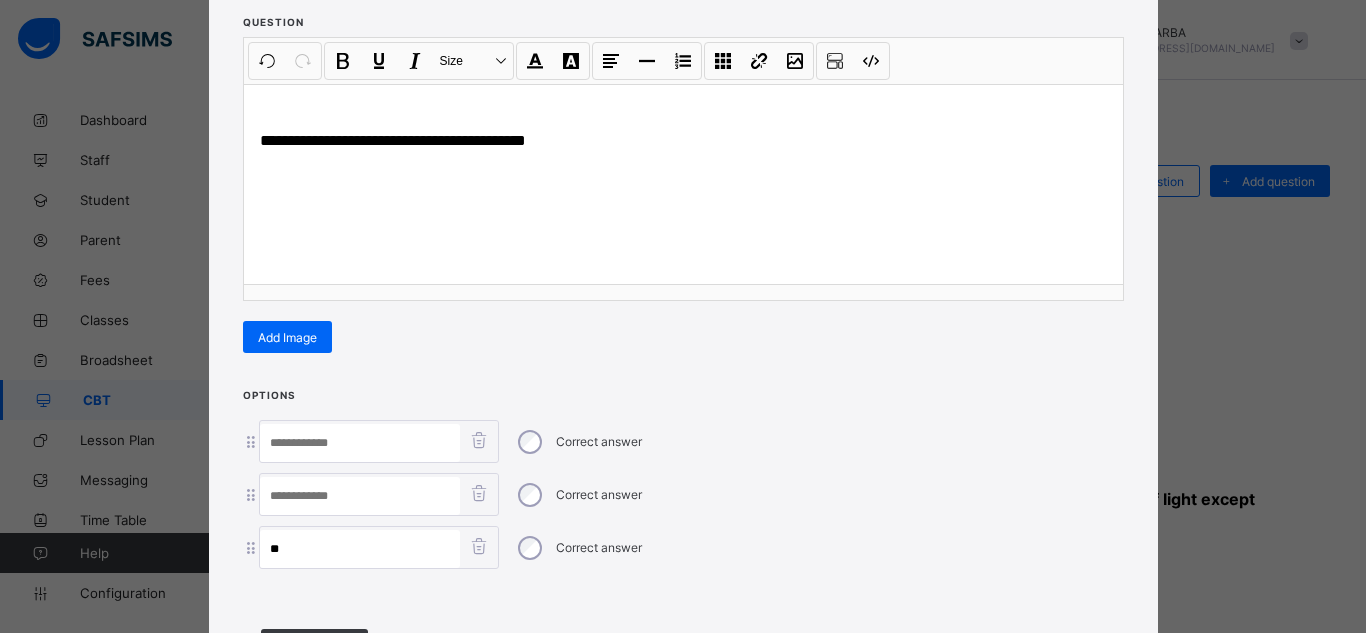 type on "**" 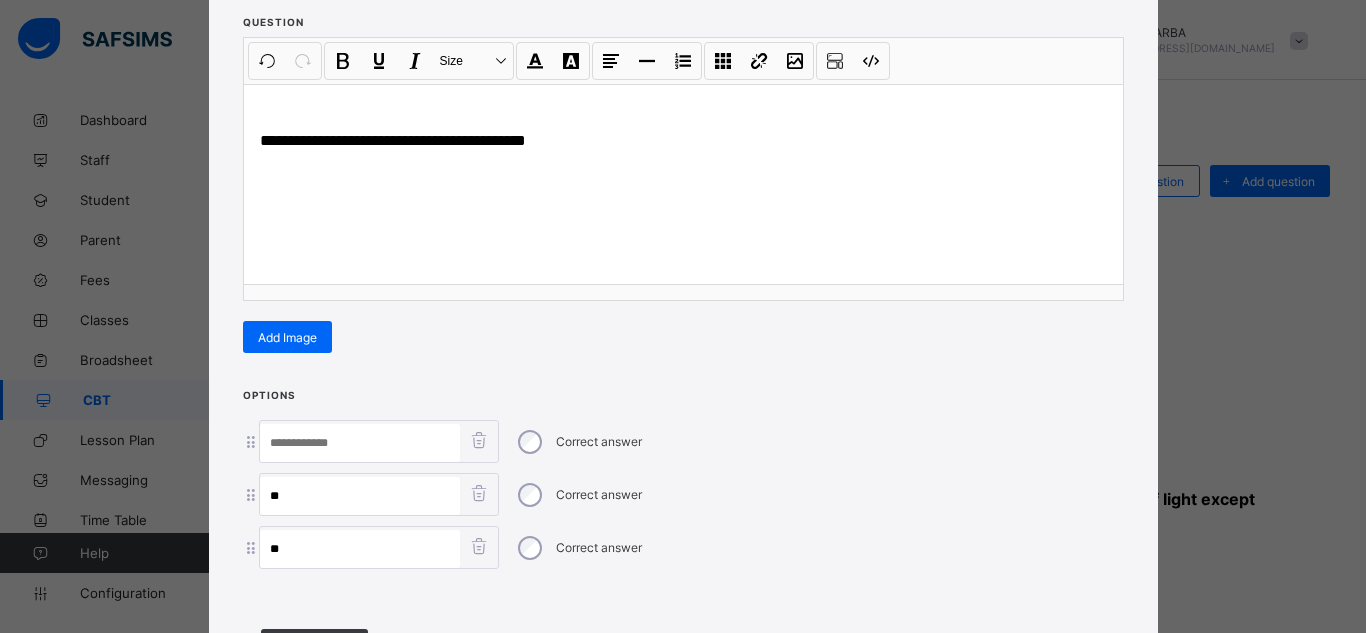 type on "**" 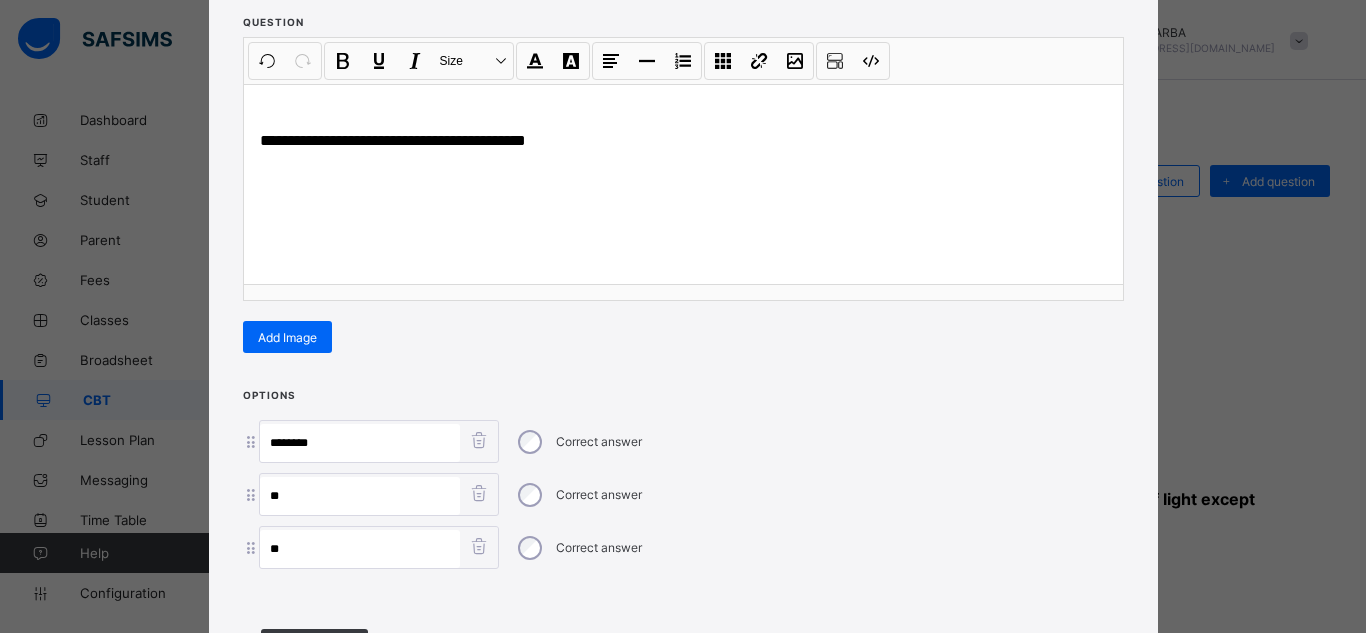 type on "********" 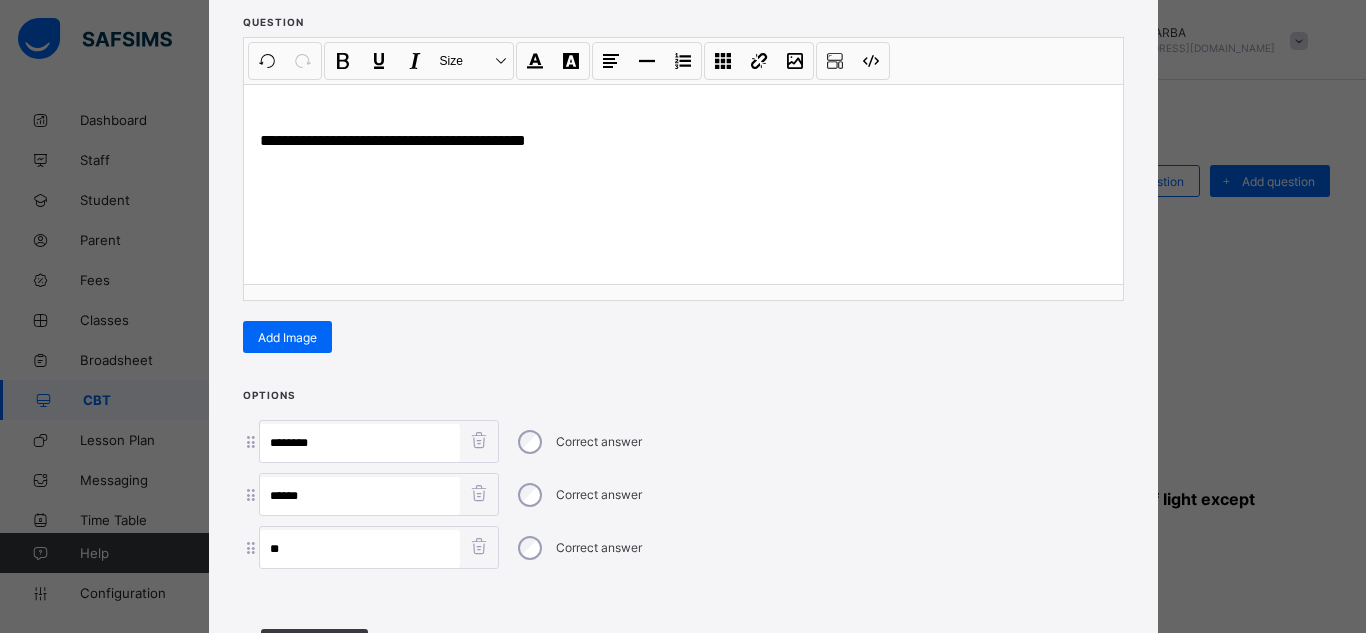 type on "******" 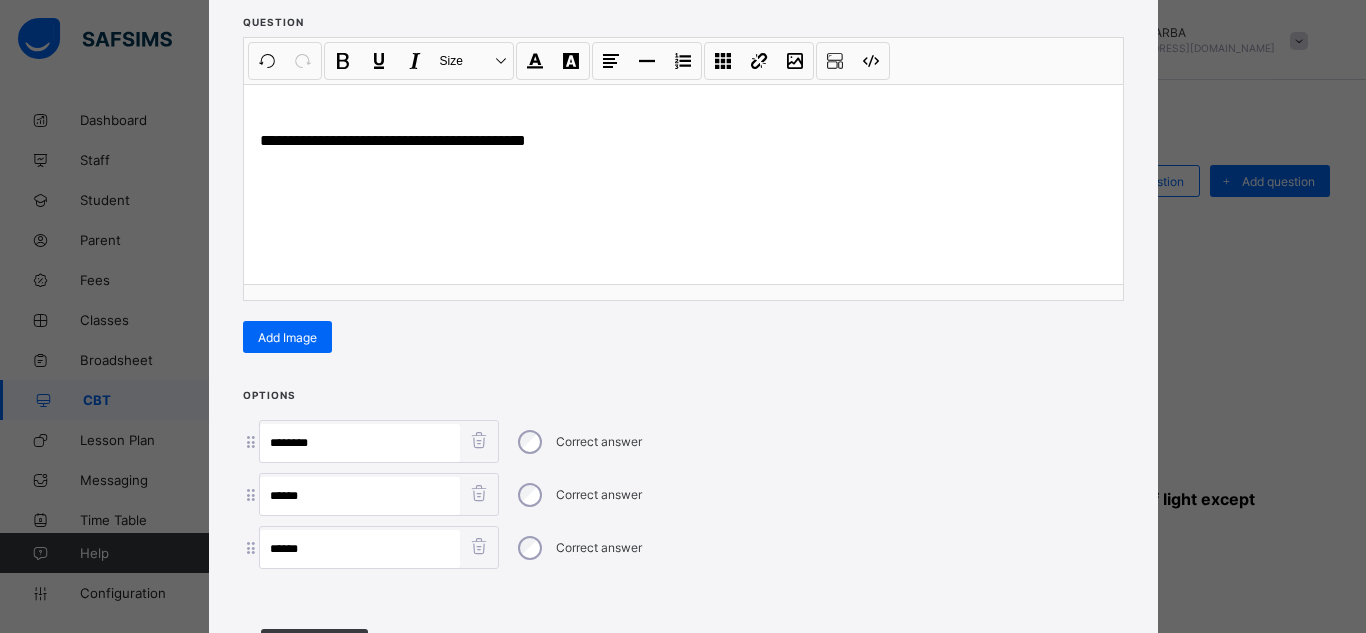 type on "******" 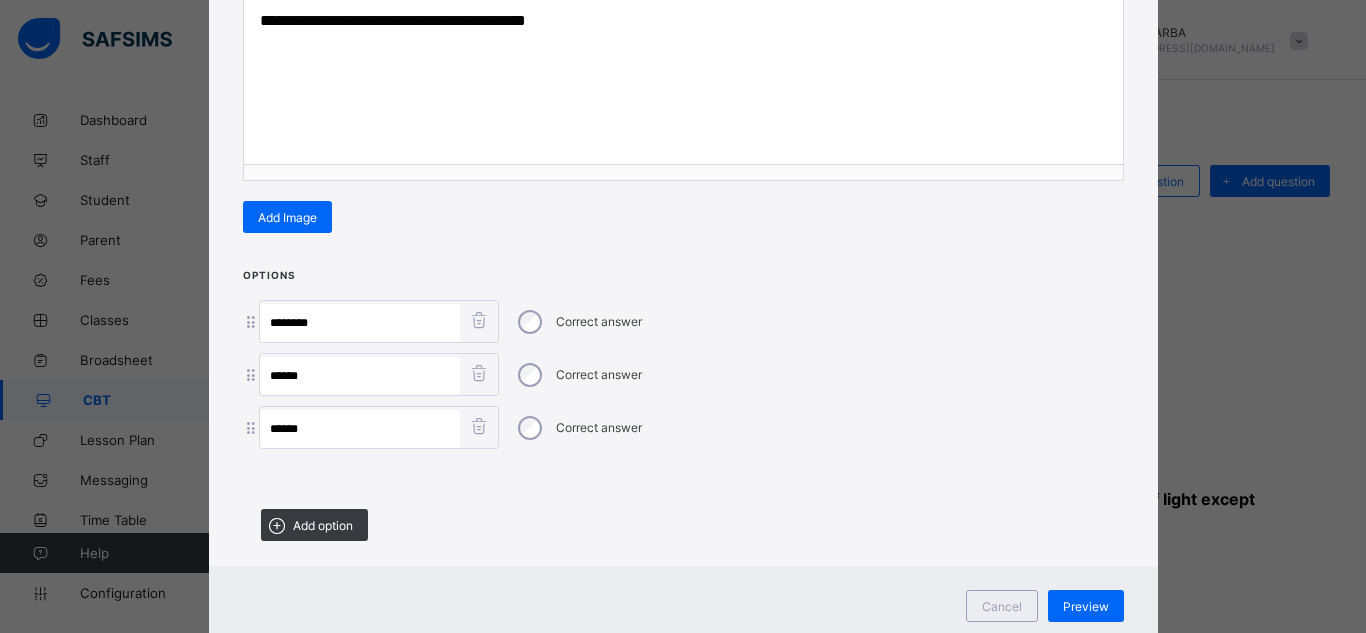 scroll, scrollTop: 400, scrollLeft: 0, axis: vertical 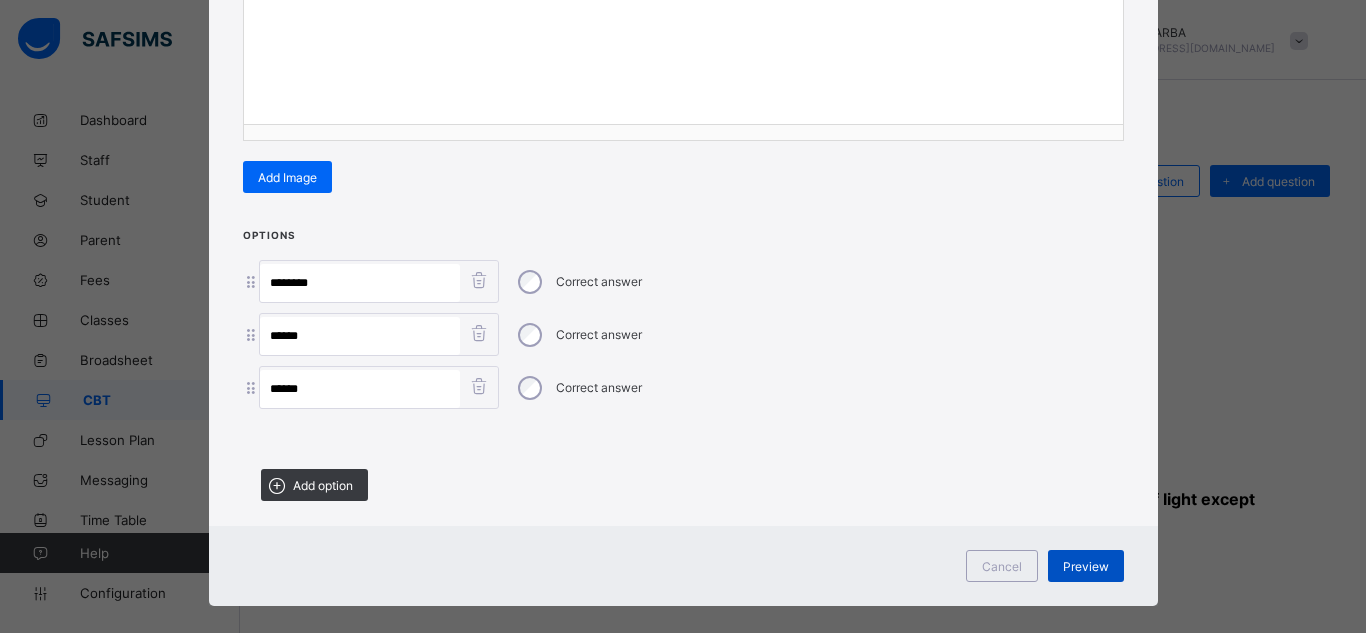 click on "Preview" at bounding box center [1086, 566] 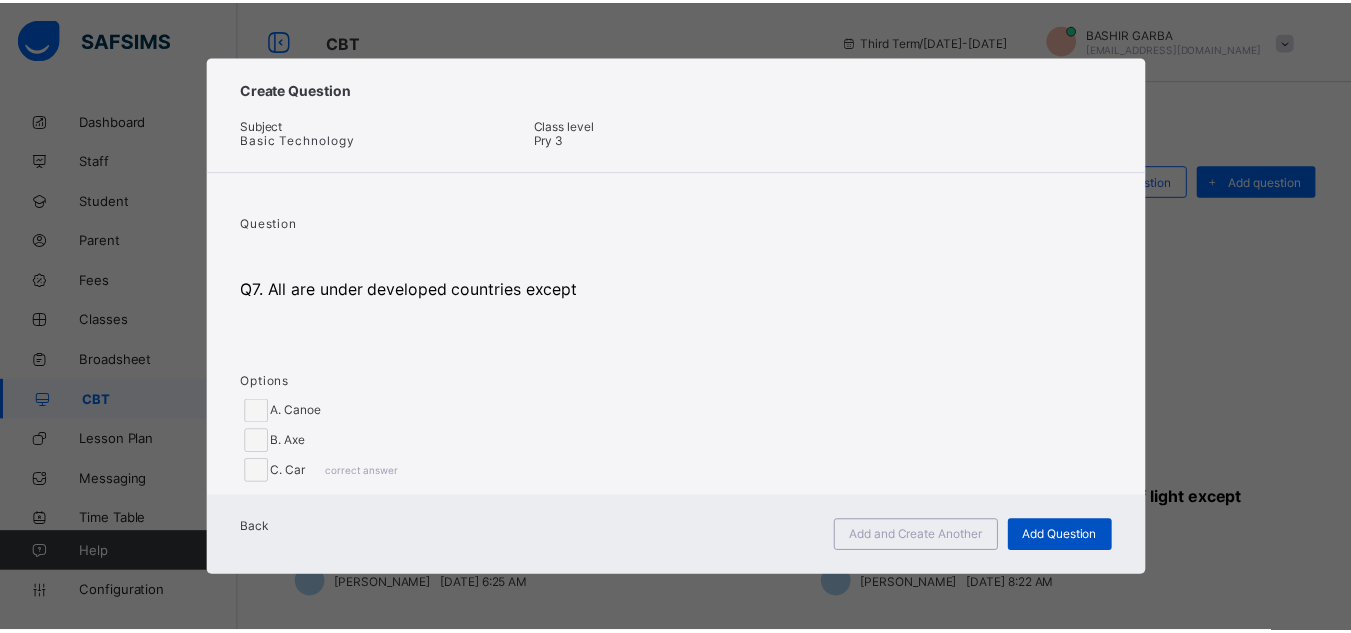scroll, scrollTop: 29, scrollLeft: 0, axis: vertical 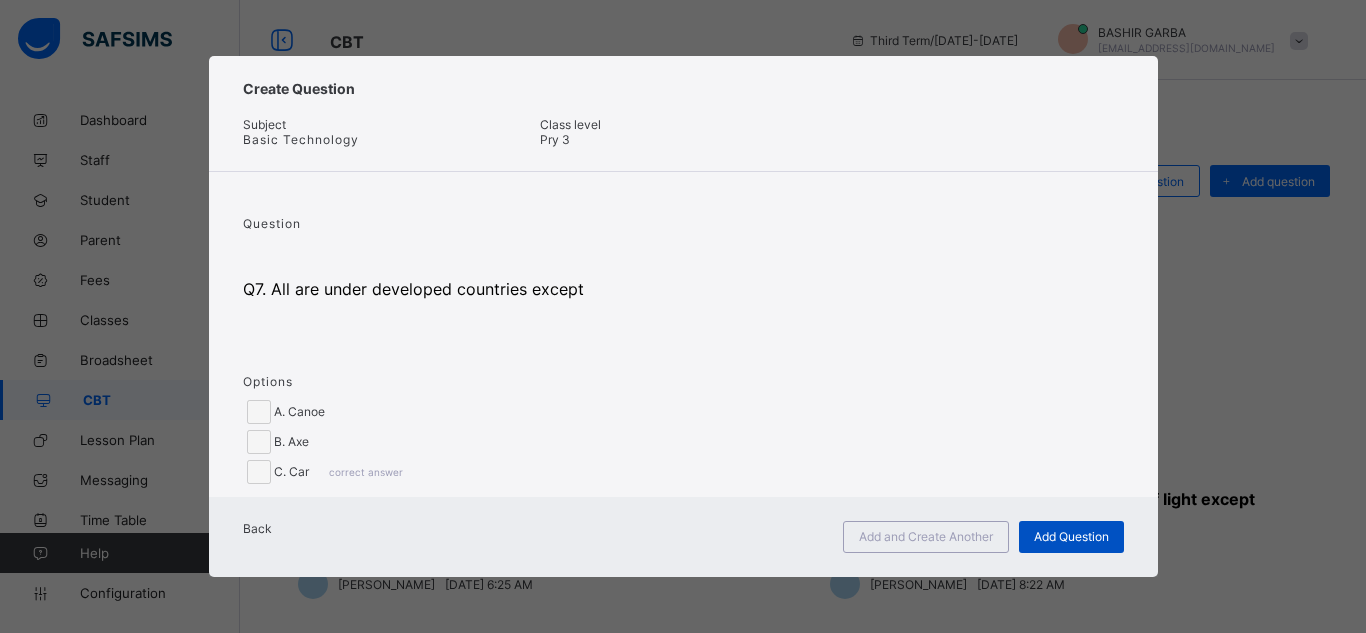 click on "Add Question" at bounding box center [1071, 536] 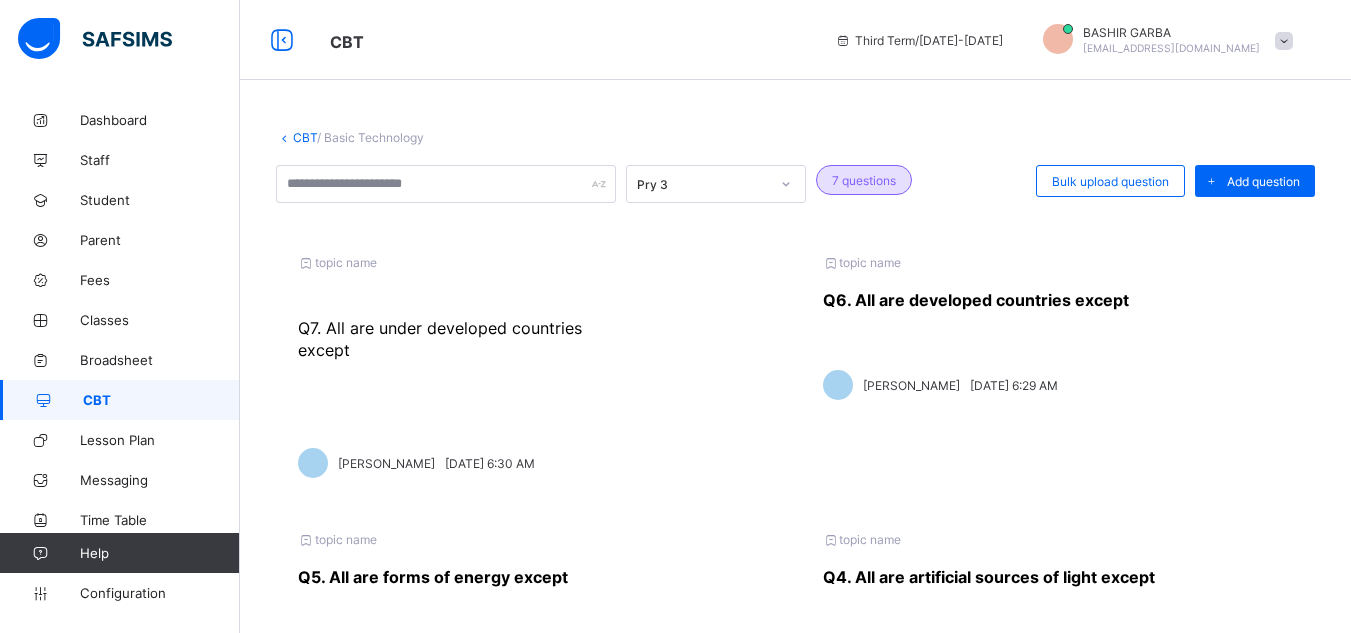 click on "topic name ​ Q6. All are developed countries except  ​ BASHIR  GARBA Fri, Jul 11, 2025 6:29 AM" at bounding box center [1058, 366] 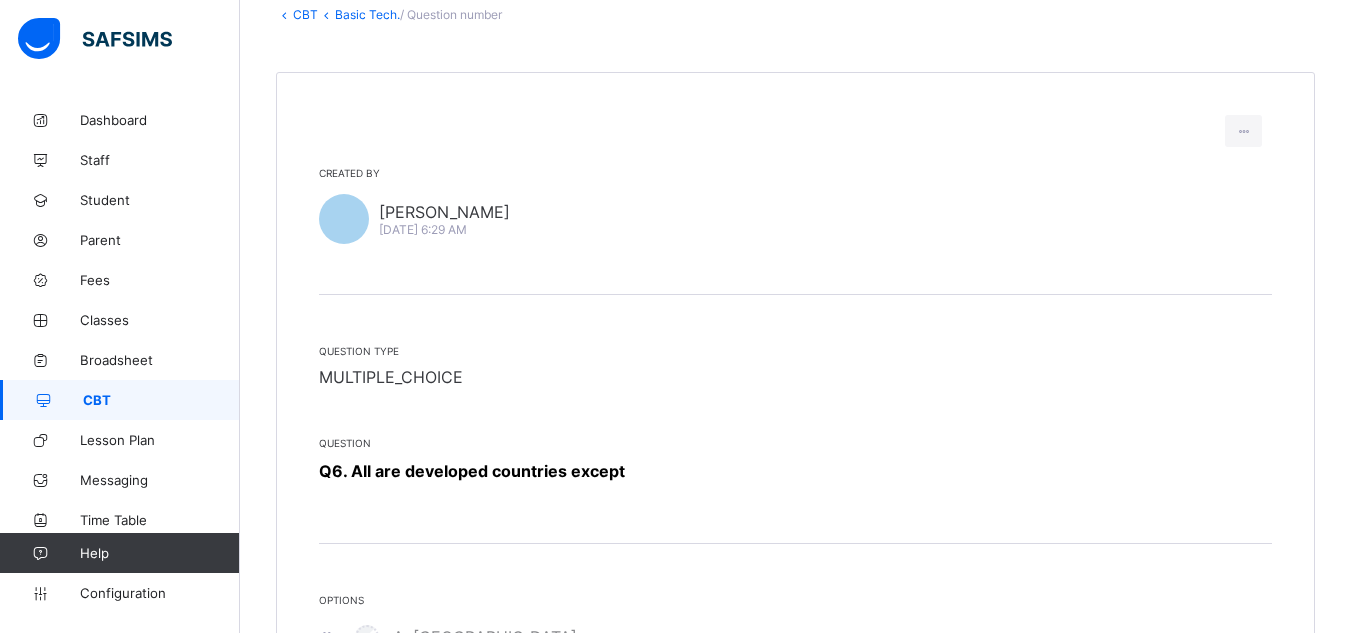 scroll, scrollTop: 0, scrollLeft: 0, axis: both 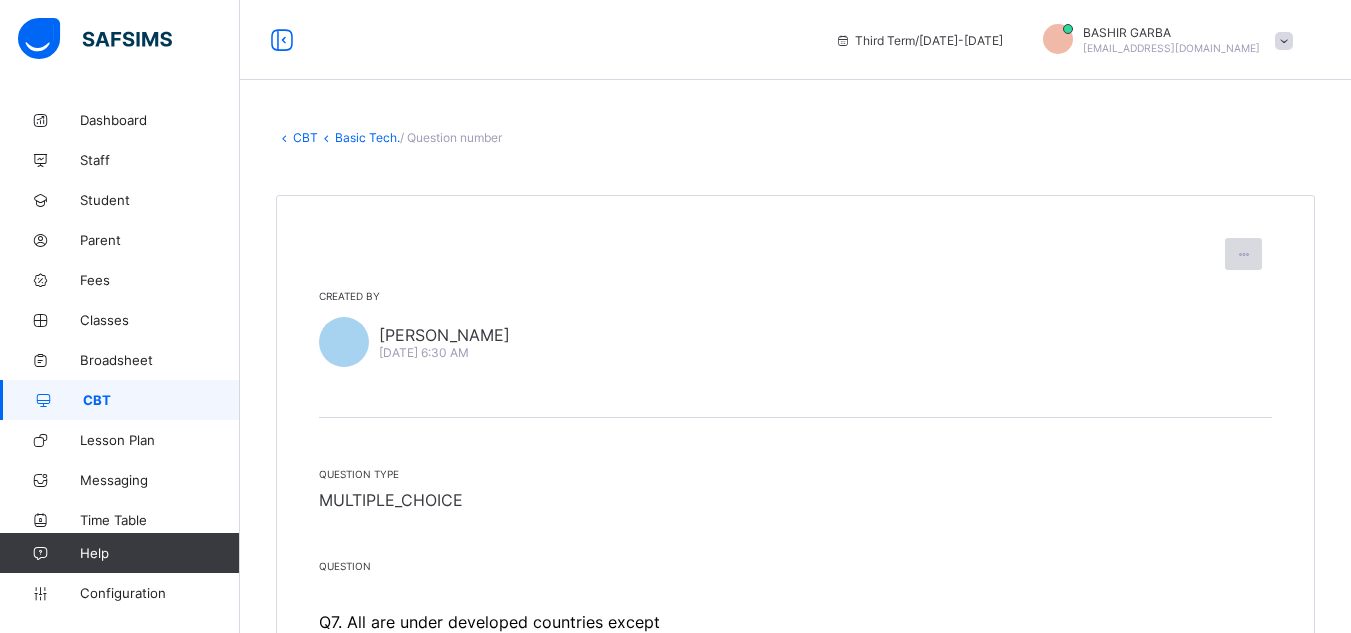 click at bounding box center [1243, 254] 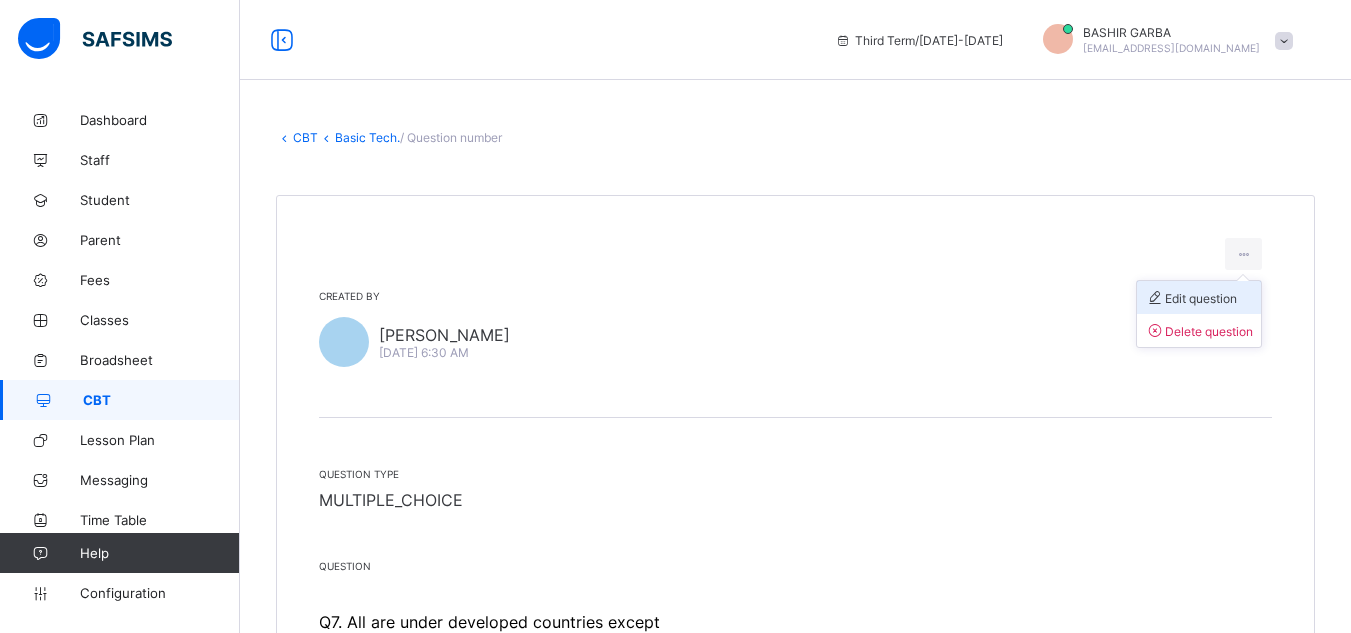 click on "Edit question" at bounding box center [1191, 298] 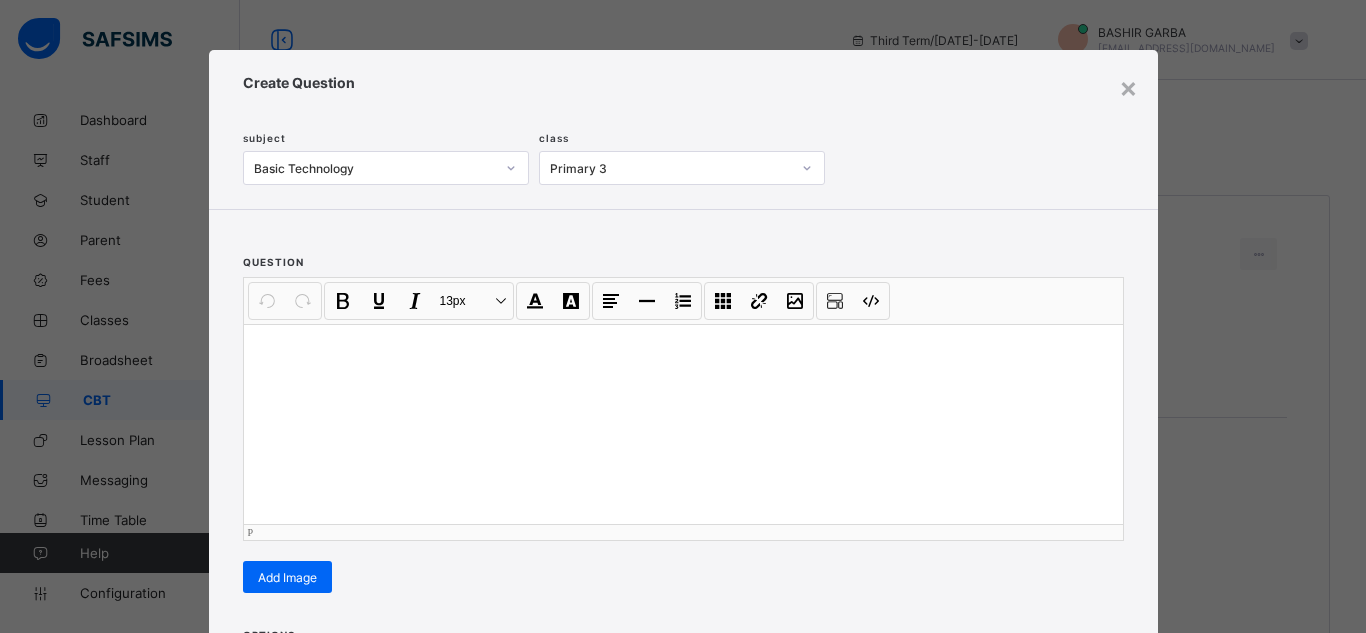 click at bounding box center [683, 424] 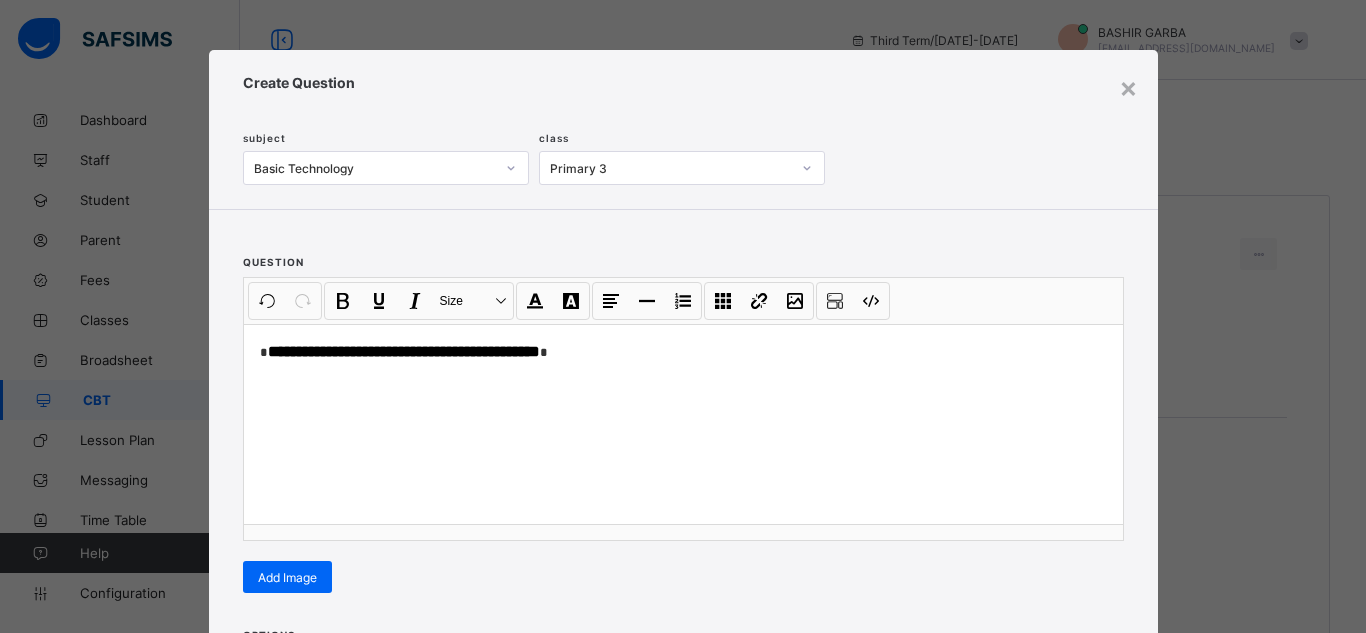 click on "**********" at bounding box center (683, 413) 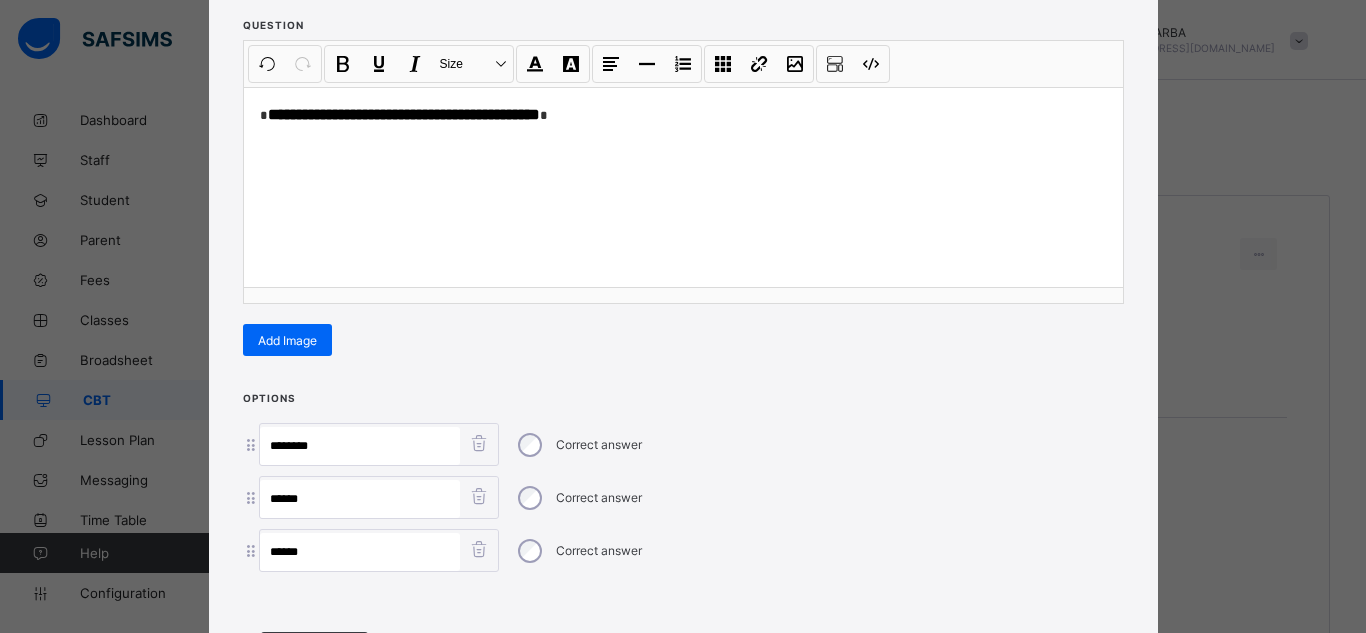 scroll, scrollTop: 240, scrollLeft: 0, axis: vertical 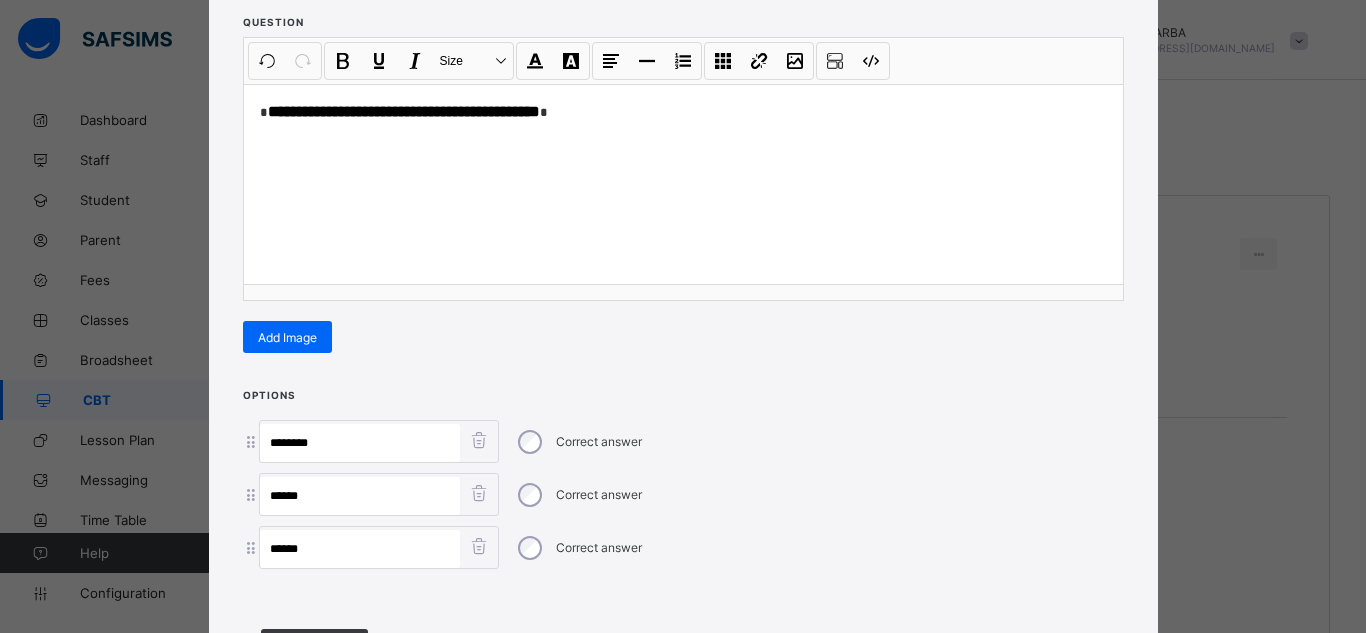 click on "********" at bounding box center (360, 443) 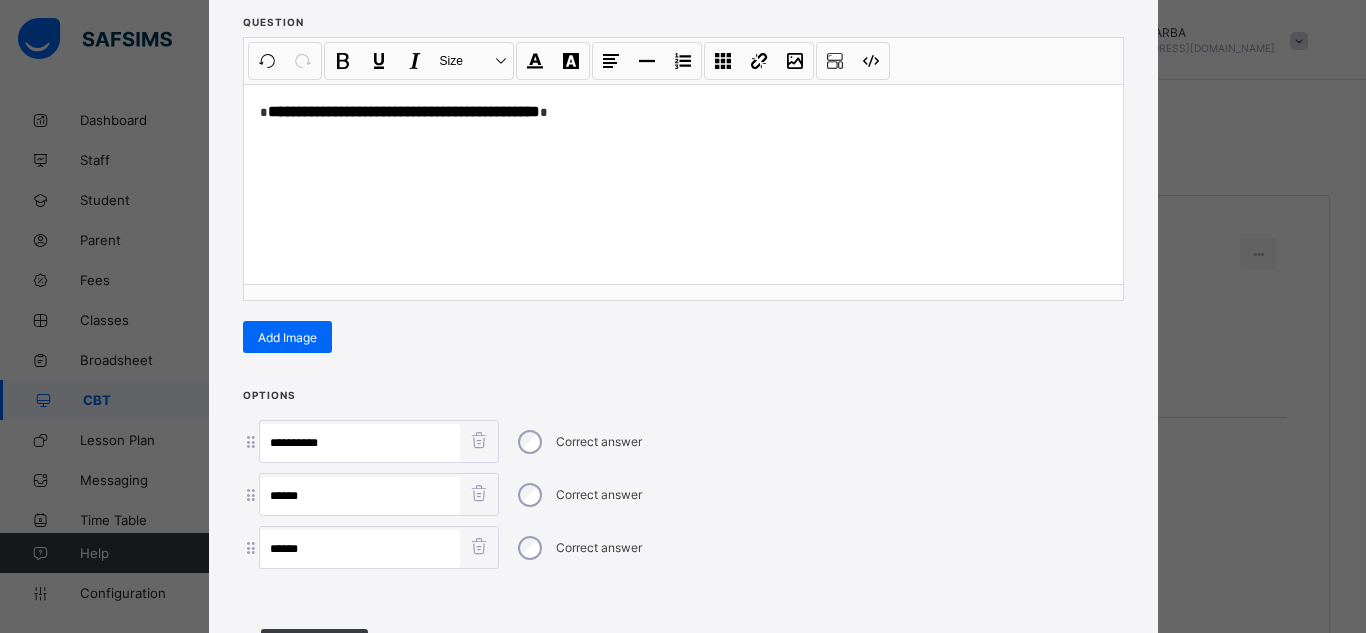 type on "**********" 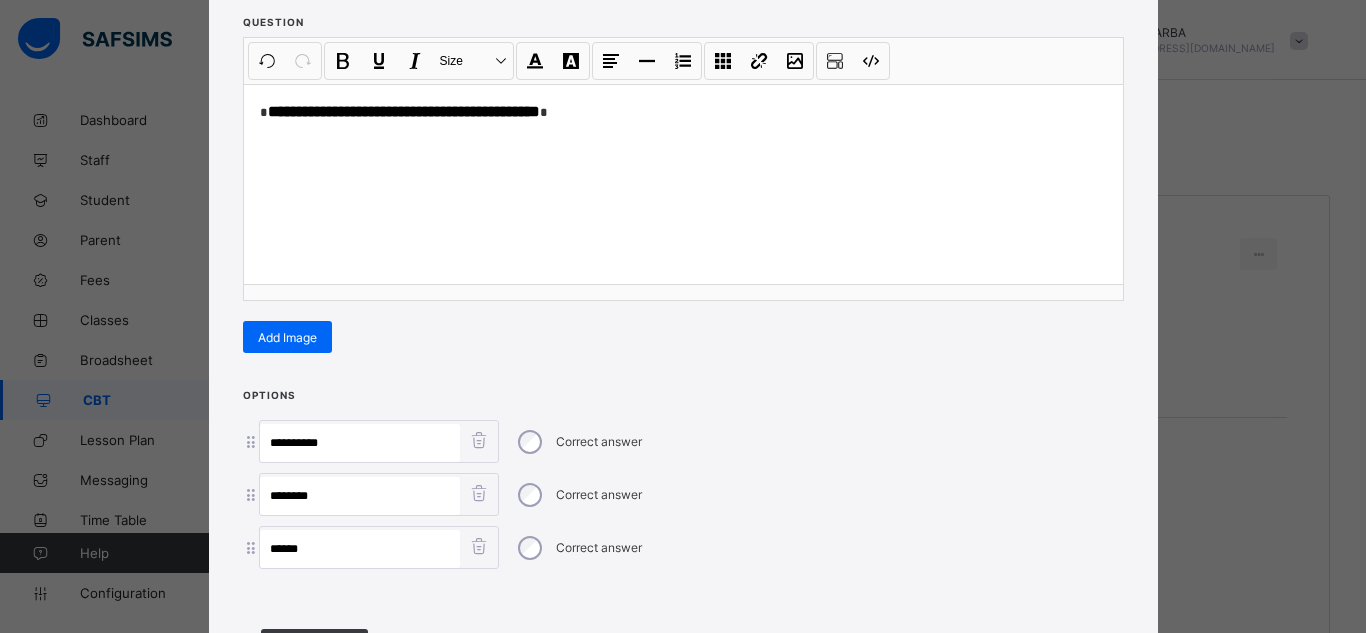 type on "********" 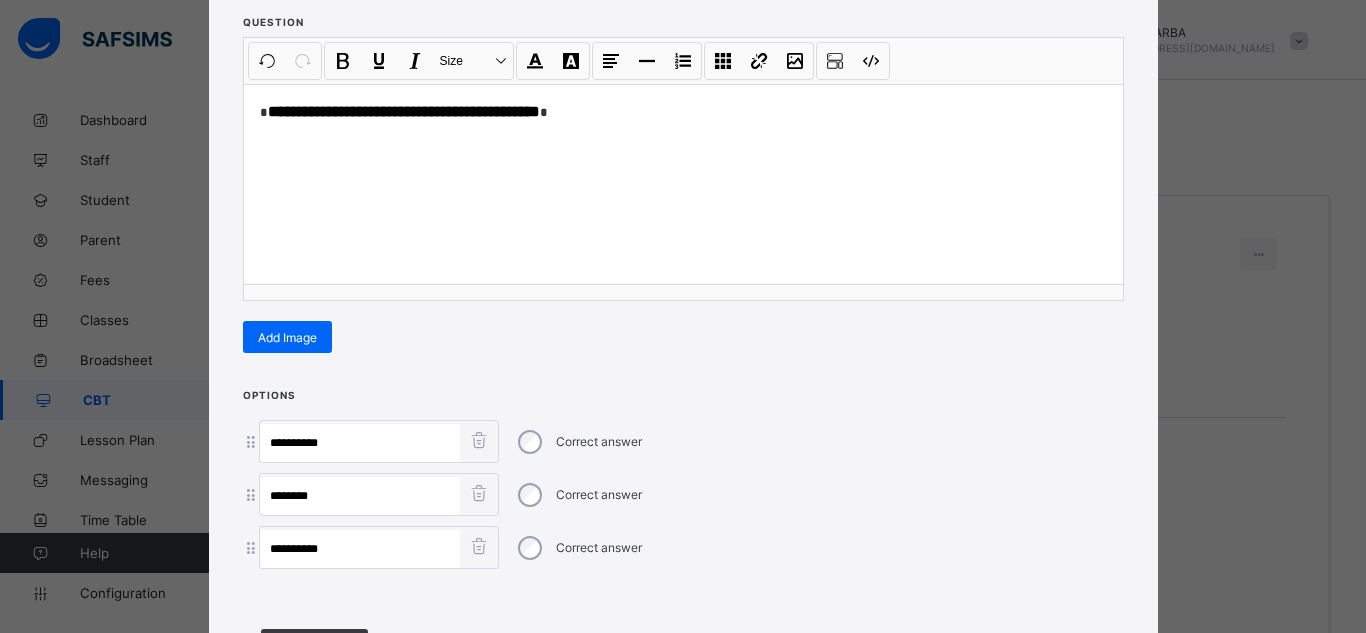 type on "**********" 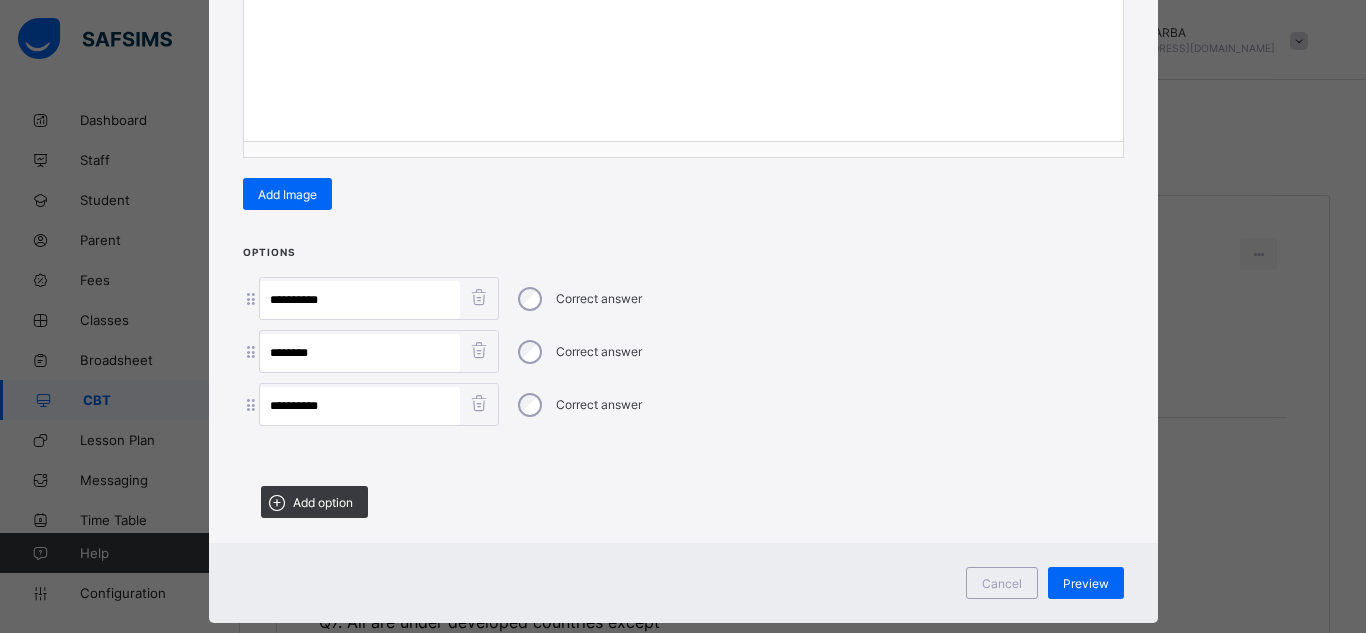 scroll, scrollTop: 420, scrollLeft: 0, axis: vertical 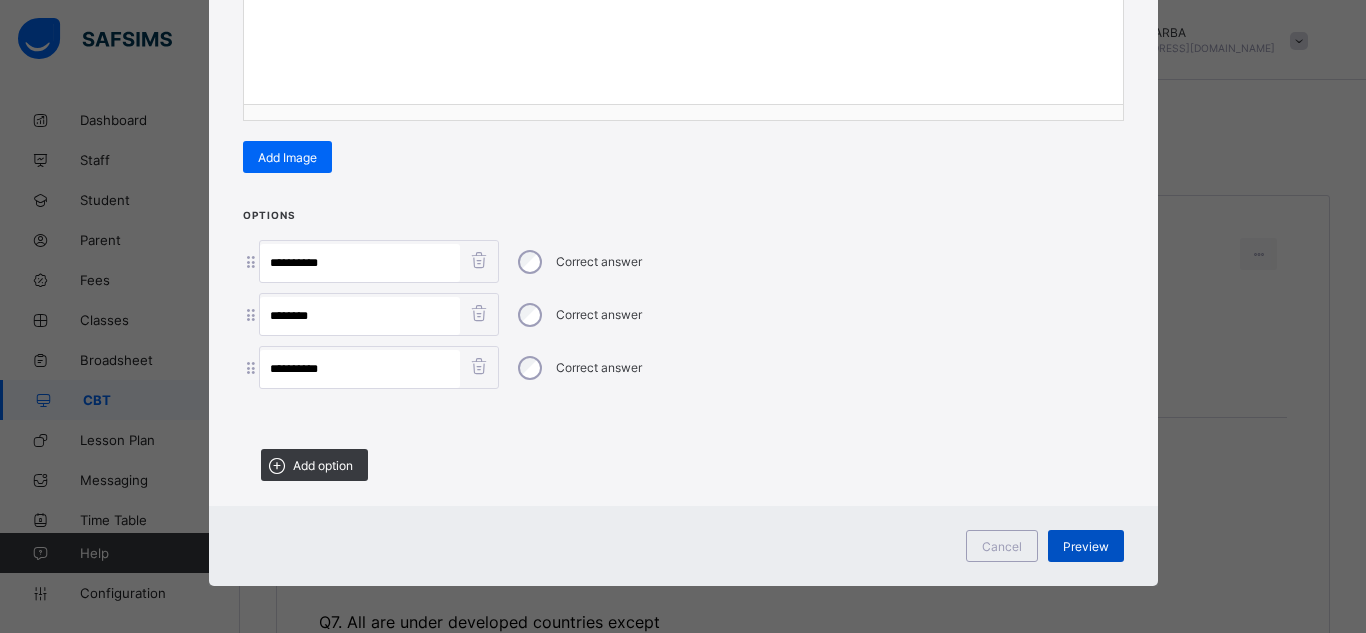 click on "Preview" at bounding box center (1086, 546) 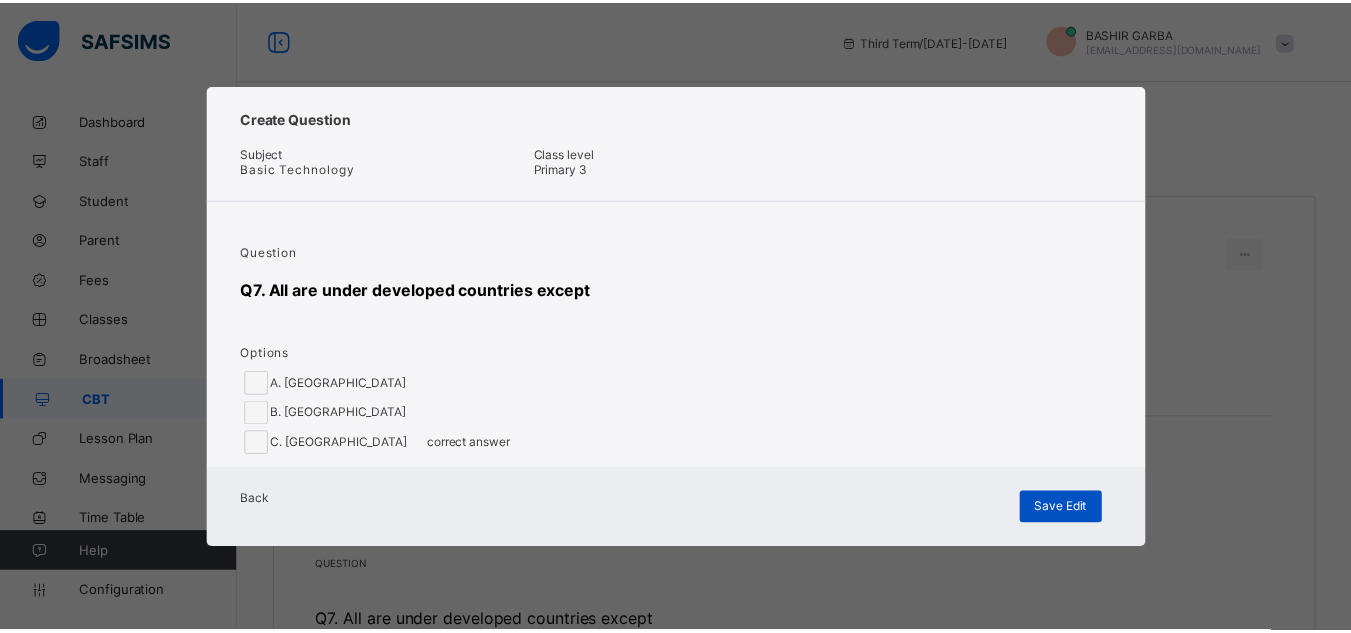 scroll, scrollTop: 0, scrollLeft: 0, axis: both 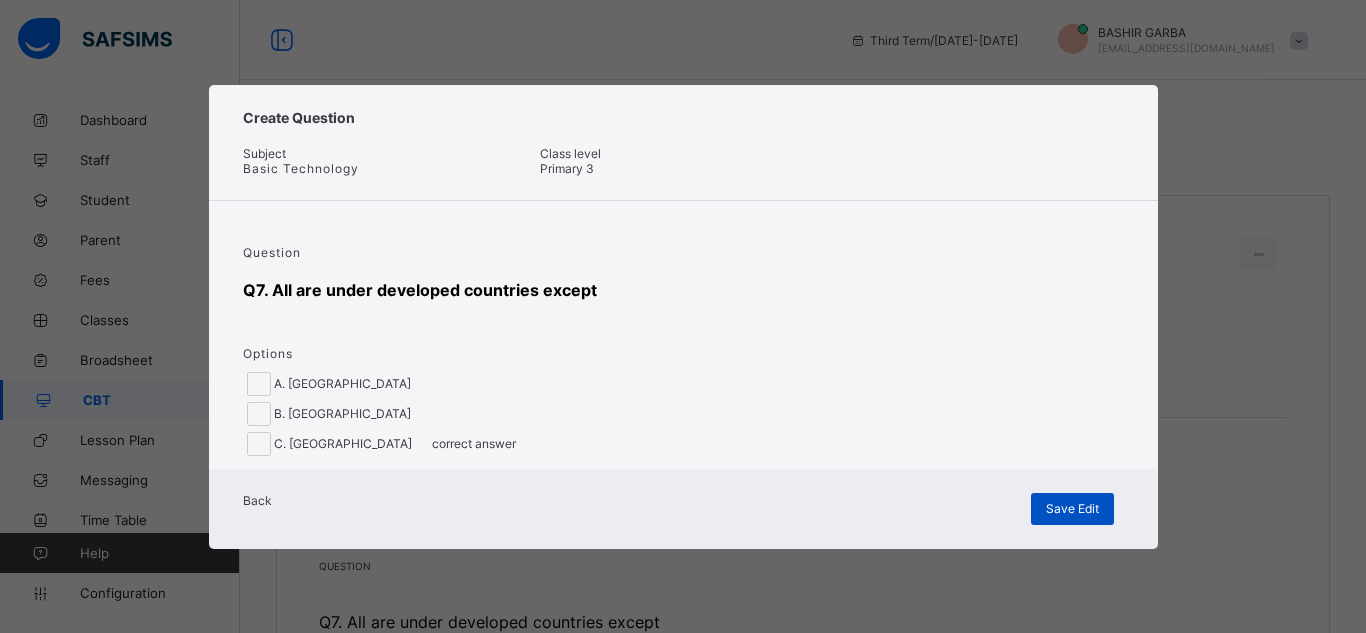 click on "Save Edit" at bounding box center [1072, 509] 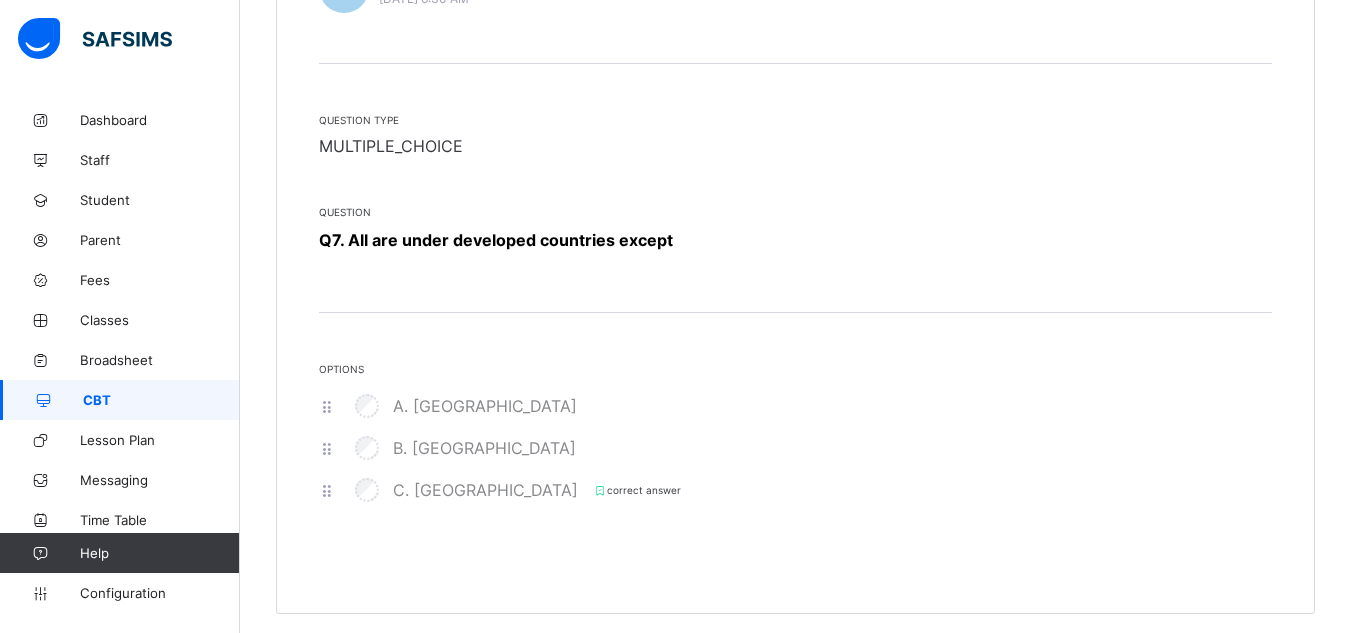 scroll, scrollTop: 365, scrollLeft: 0, axis: vertical 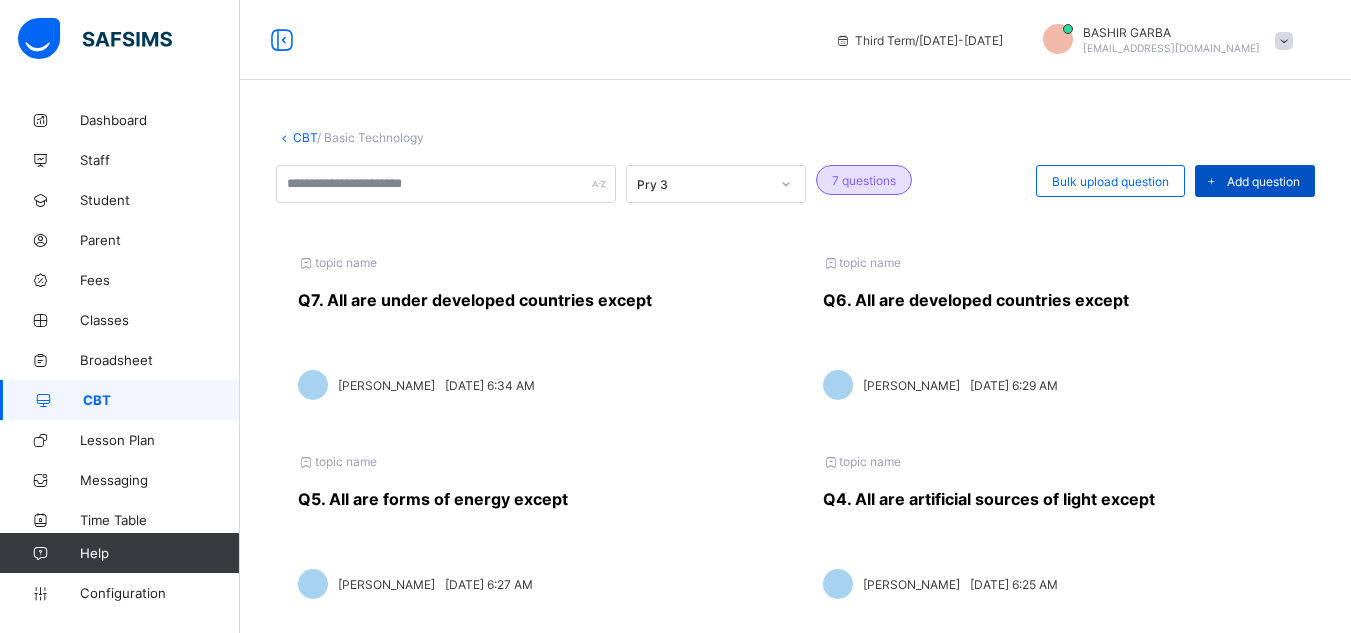 click at bounding box center [1211, 181] 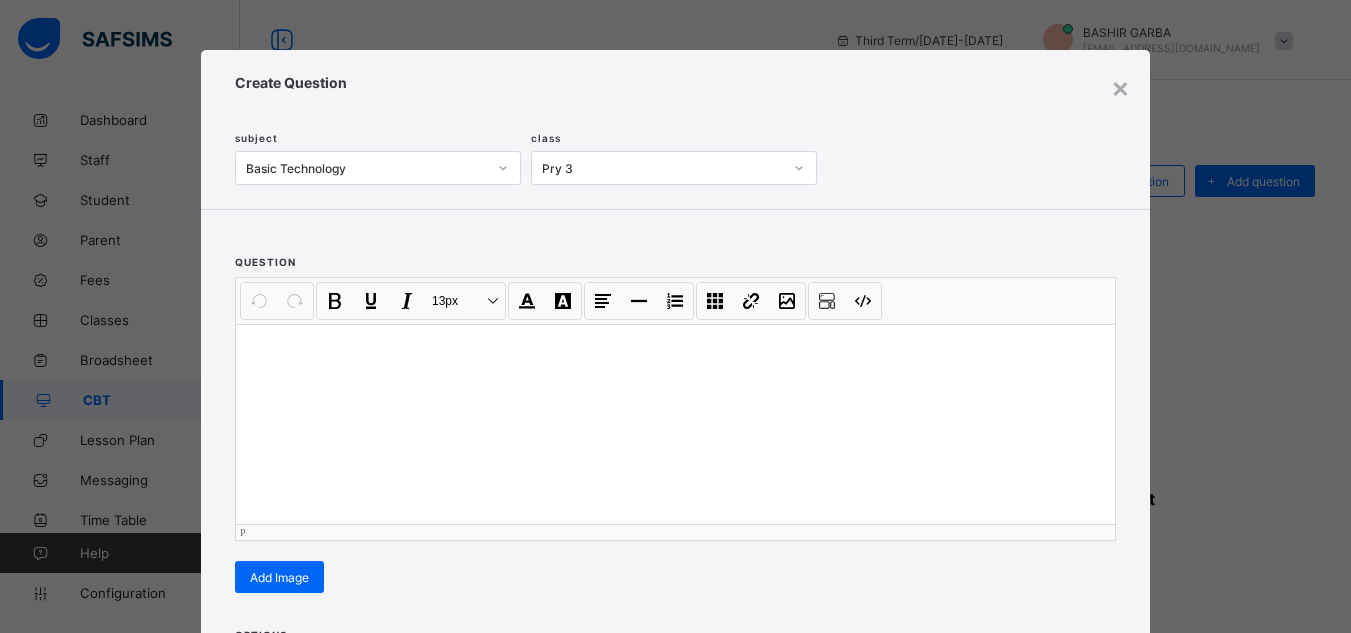 click at bounding box center (675, 424) 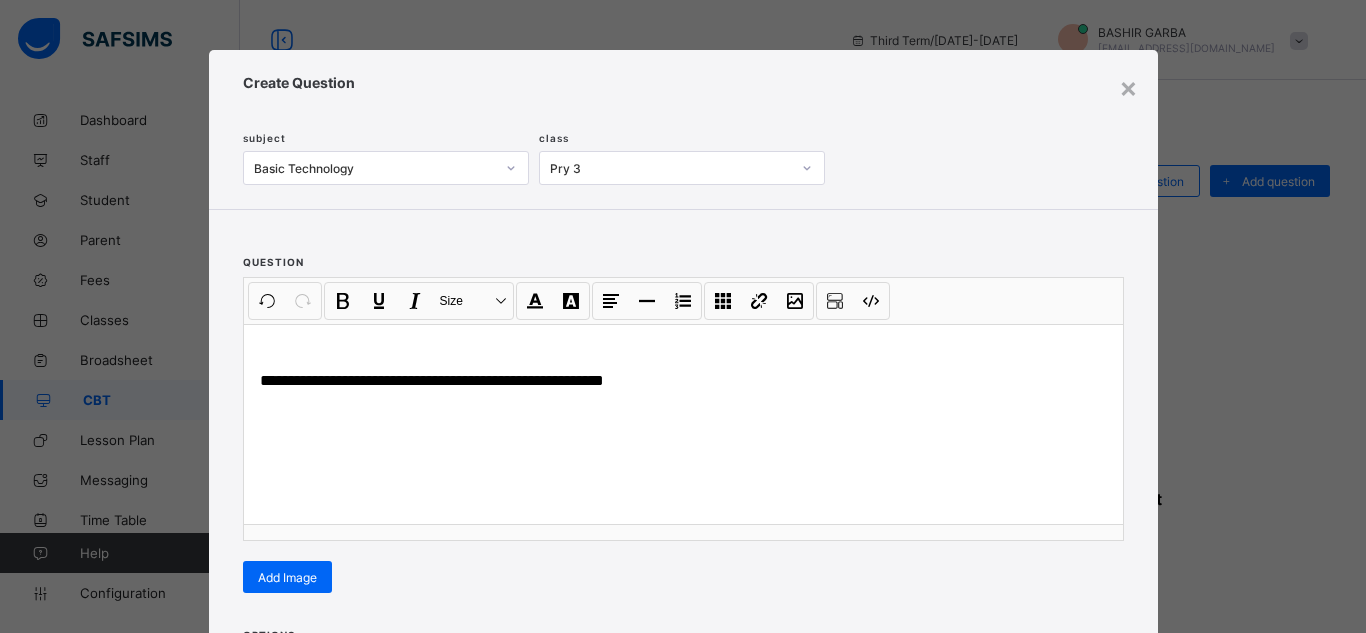 click on "**********" at bounding box center (683, 413) 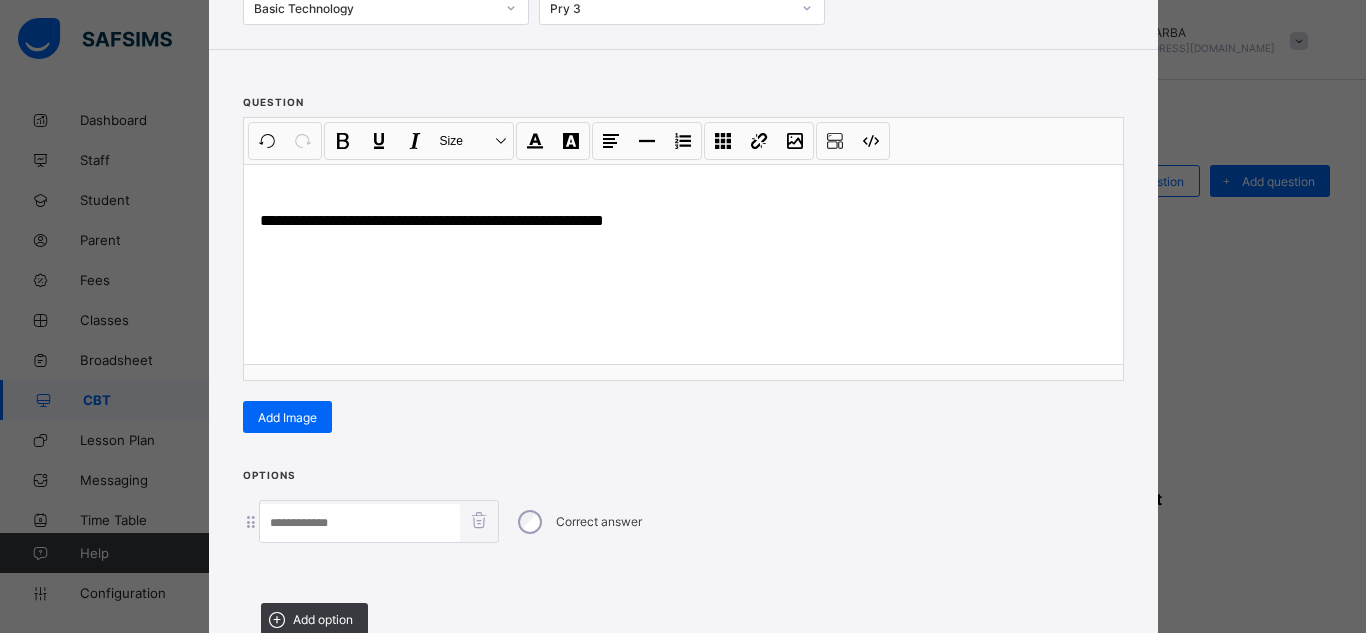 scroll, scrollTop: 200, scrollLeft: 0, axis: vertical 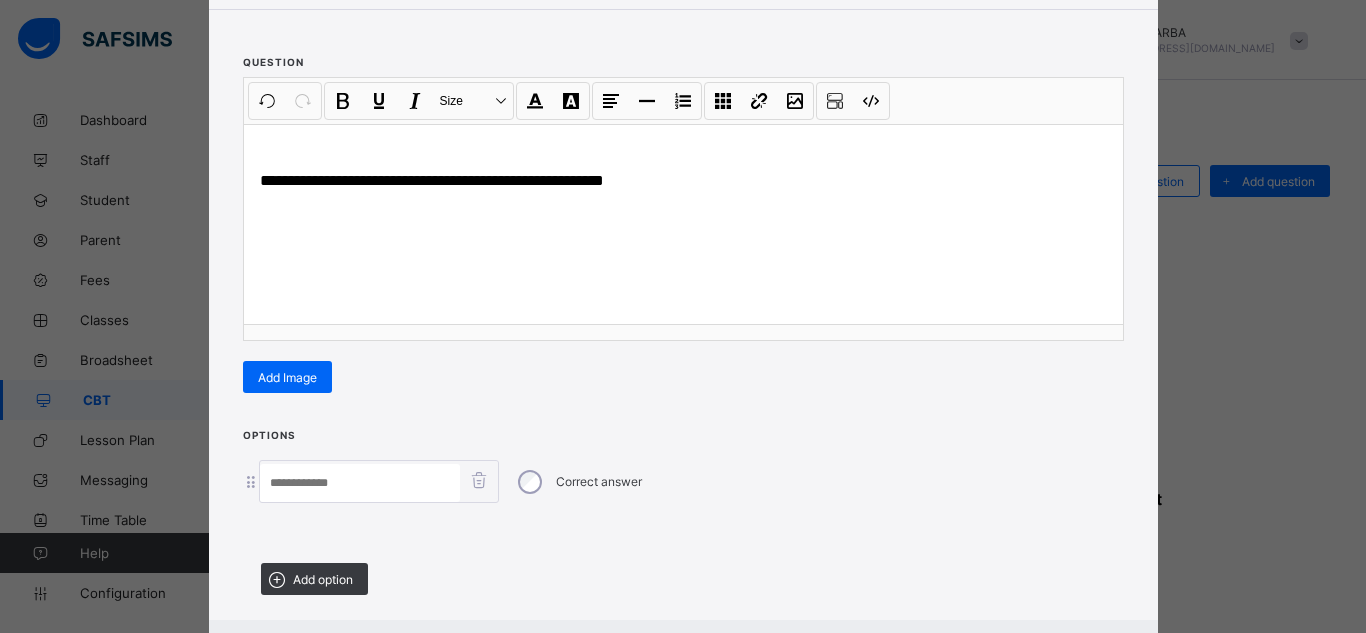click at bounding box center (360, 483) 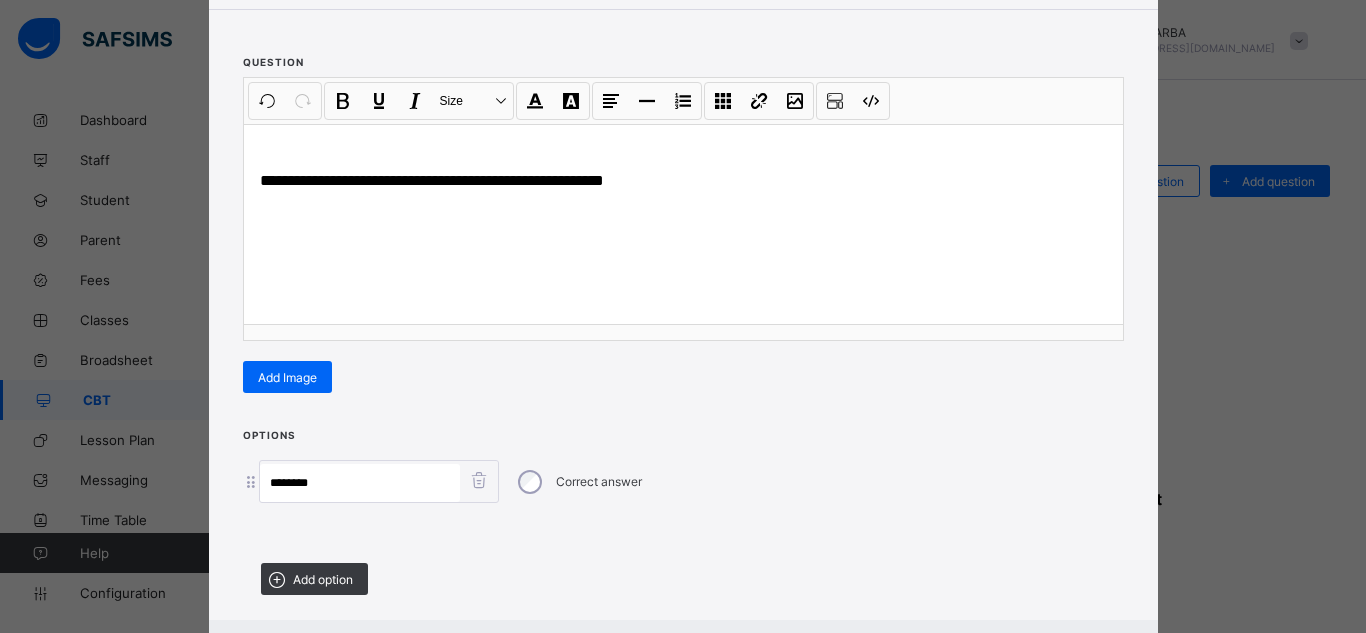 type on "********" 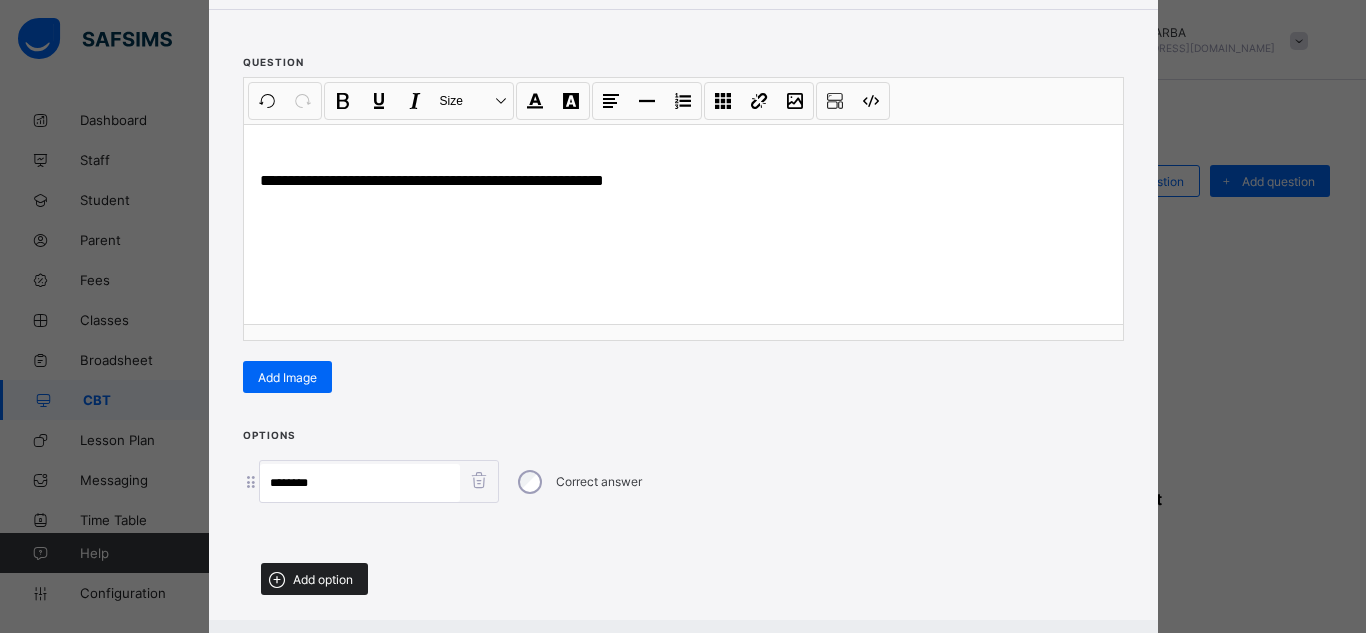 click at bounding box center [277, 579] 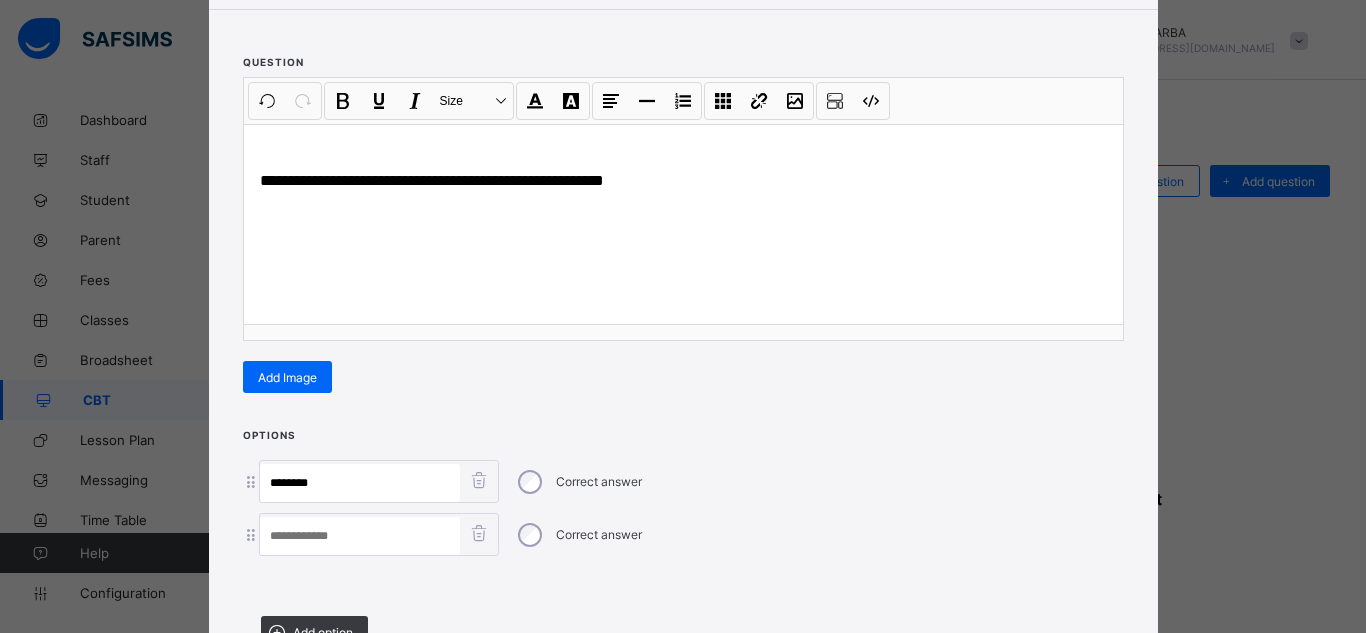 click at bounding box center (360, 536) 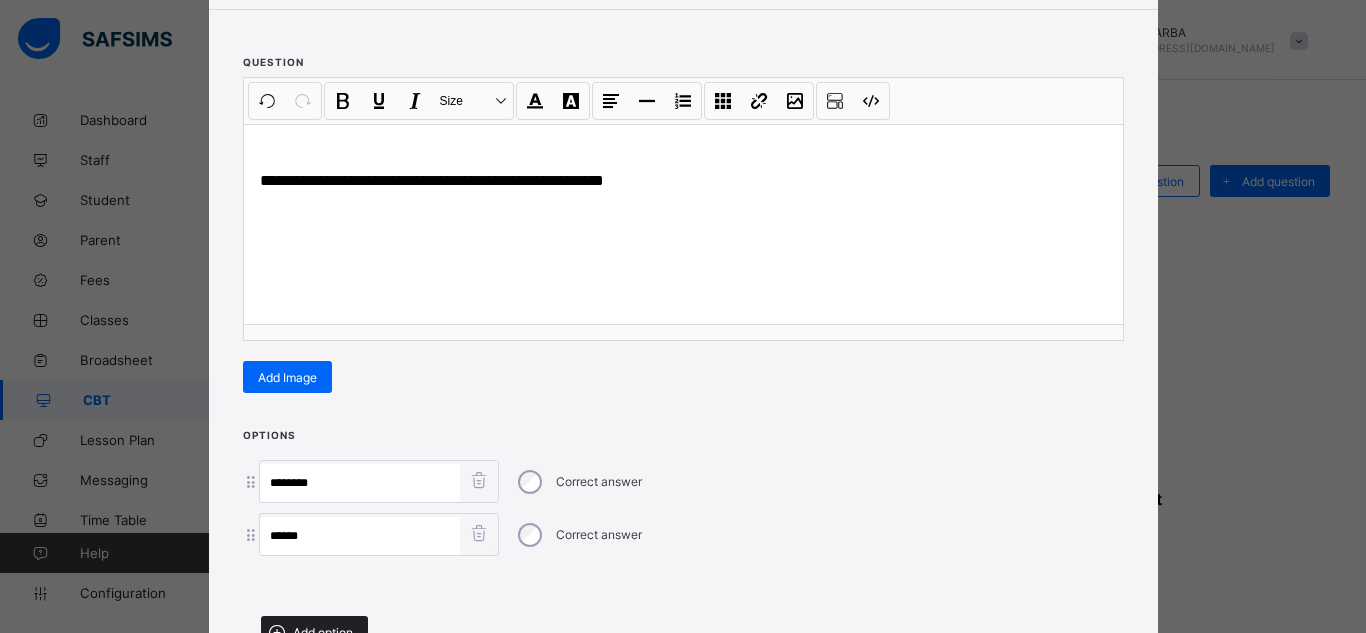 type on "******" 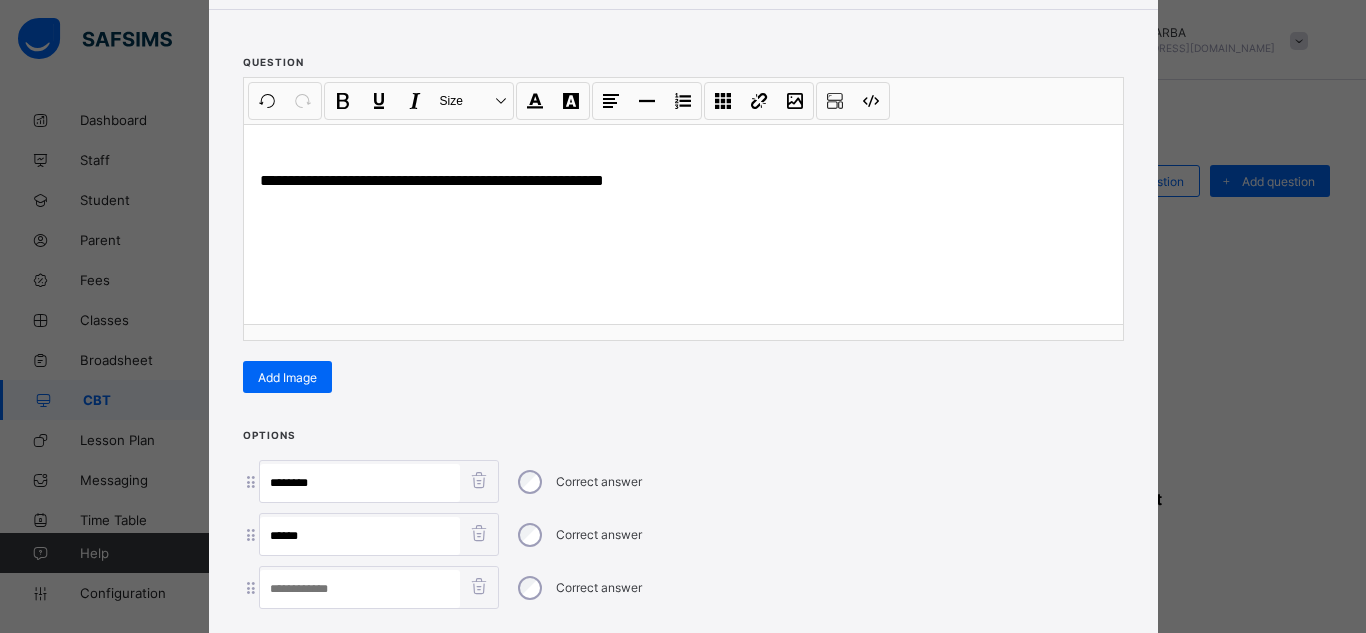 click at bounding box center [360, 589] 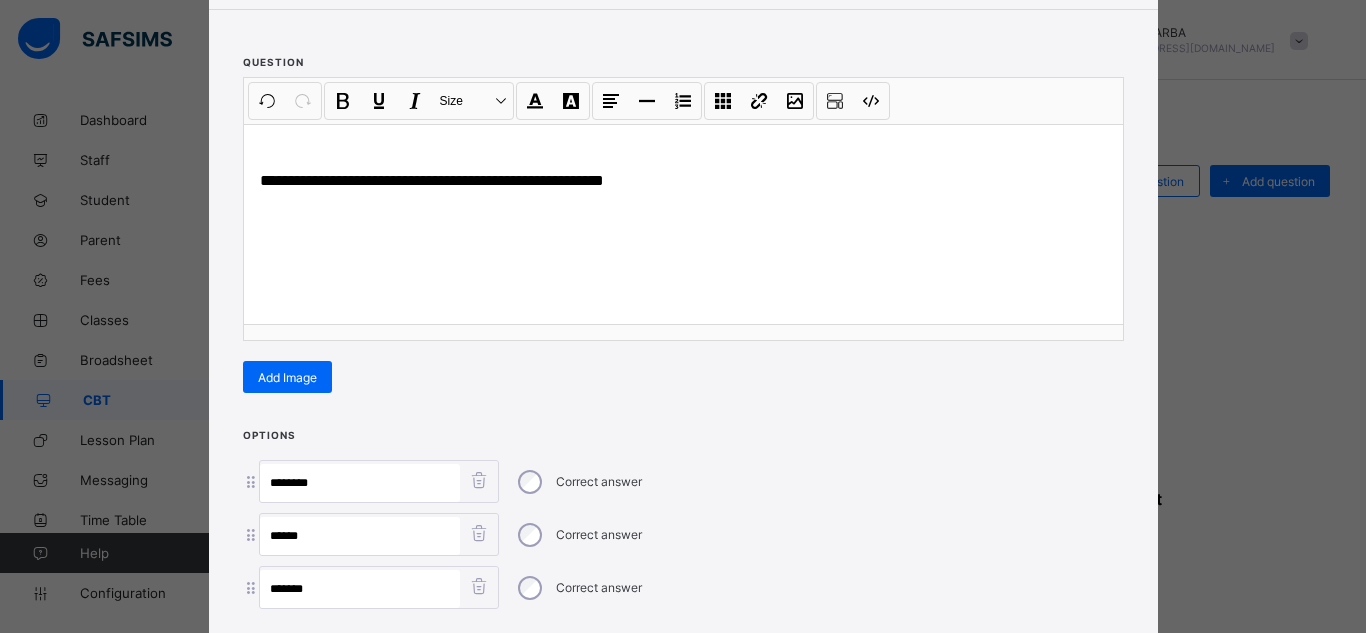 type on "******" 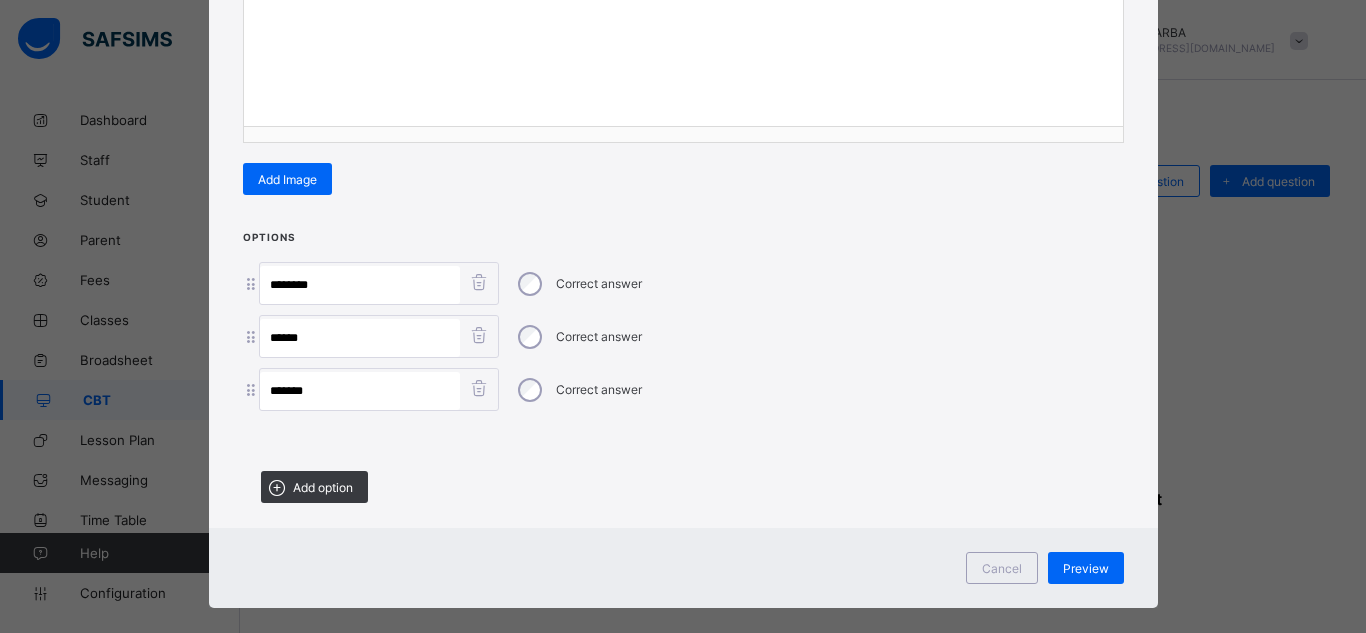 scroll, scrollTop: 400, scrollLeft: 0, axis: vertical 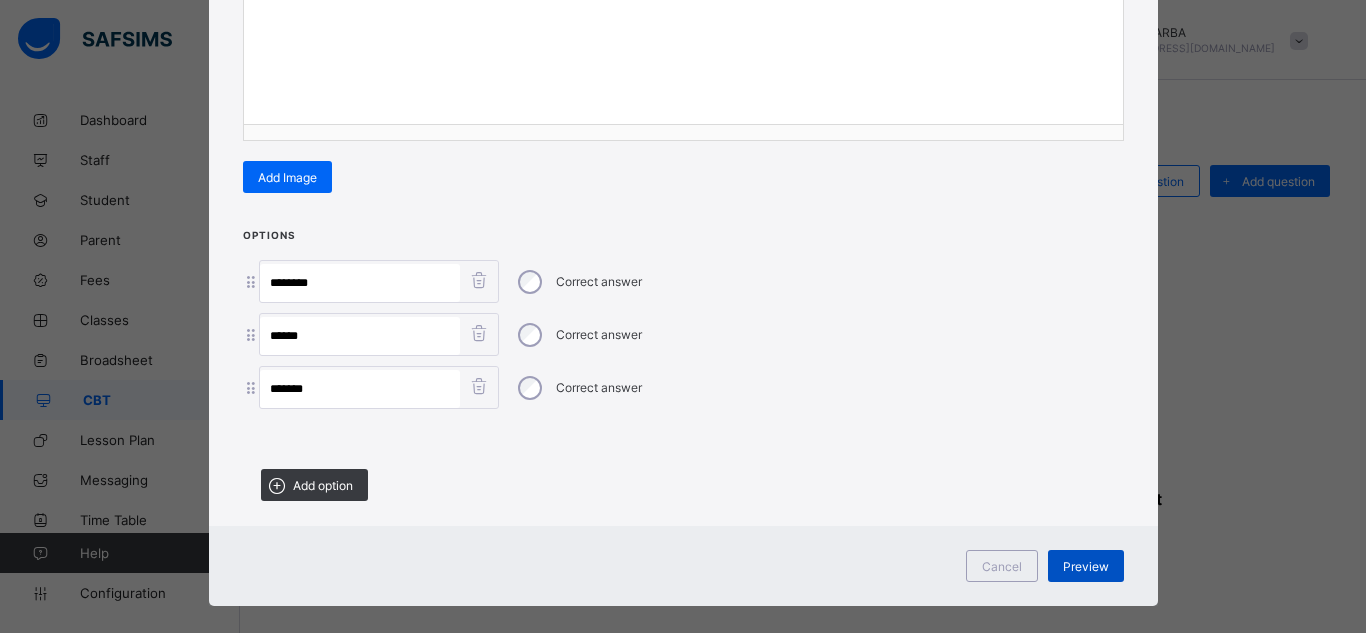 click on "Preview" at bounding box center (1086, 566) 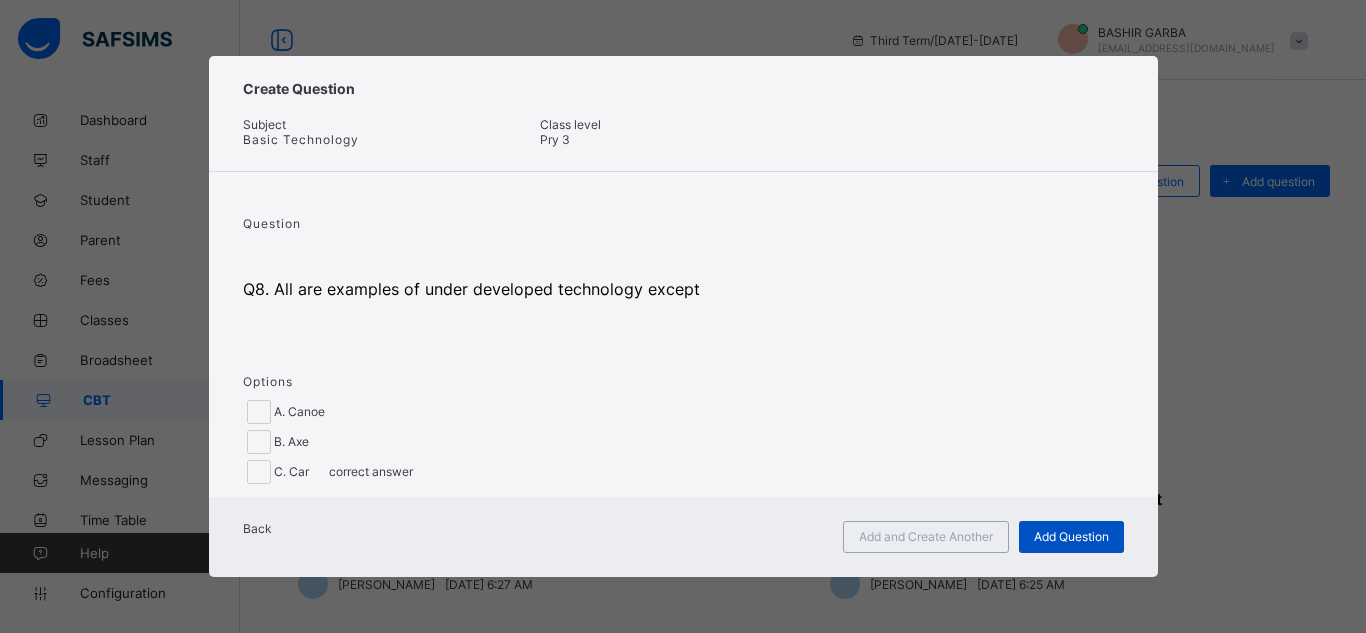 click on "Add Question" at bounding box center [1071, 537] 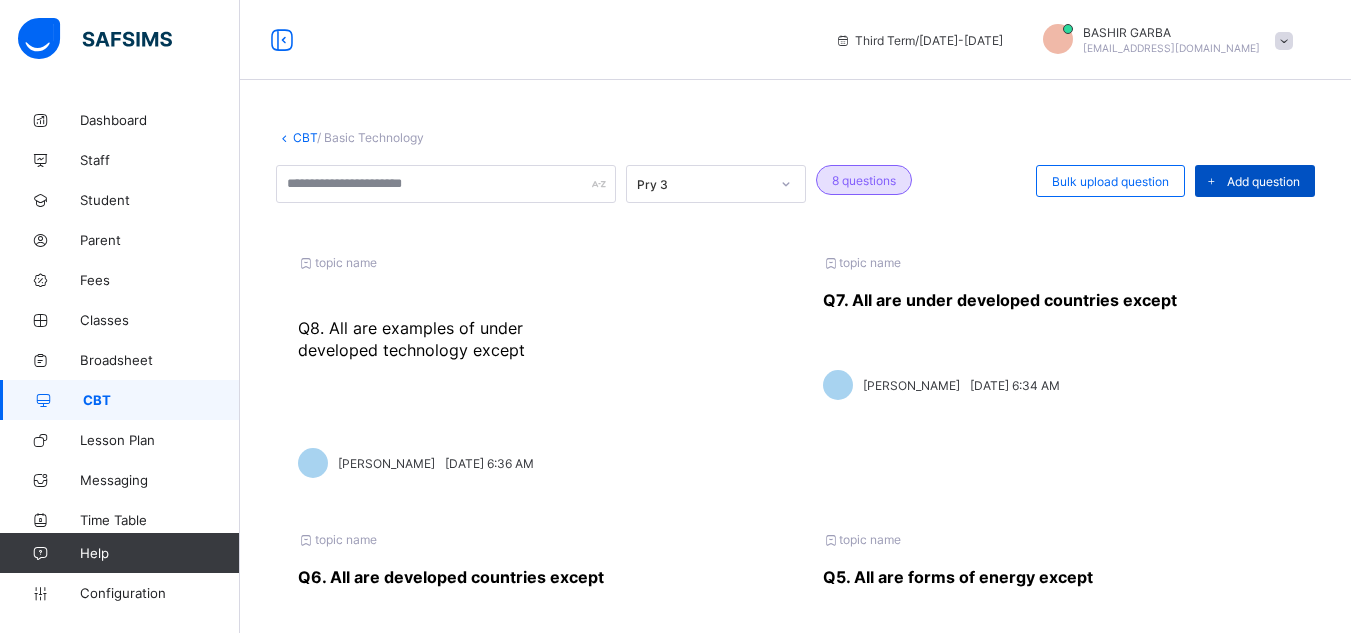 click on "Add question" at bounding box center (1255, 181) 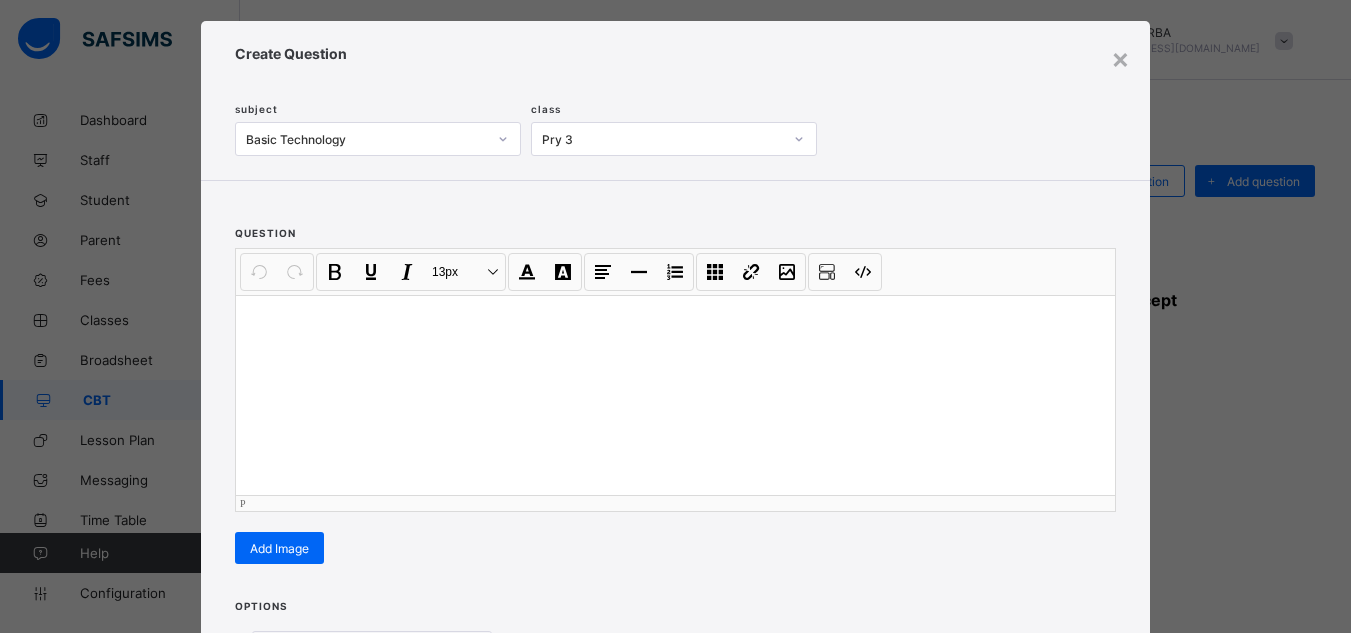 click at bounding box center (675, 395) 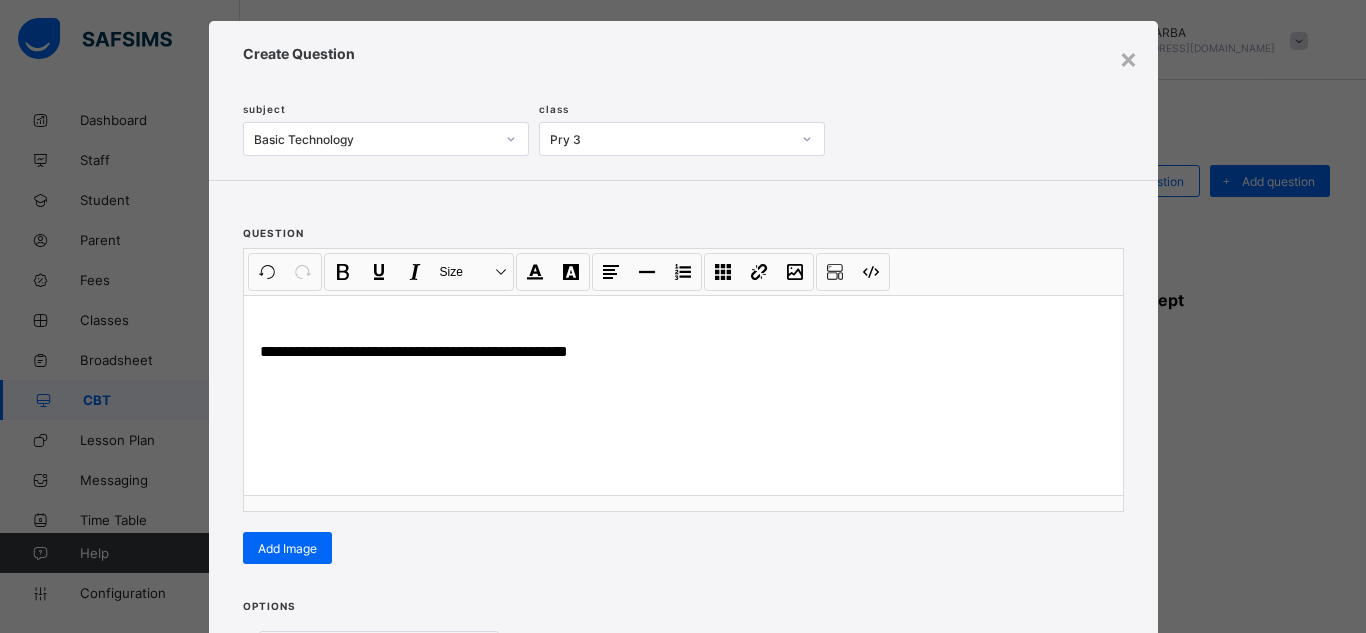 click on "**********" at bounding box center [683, 446] 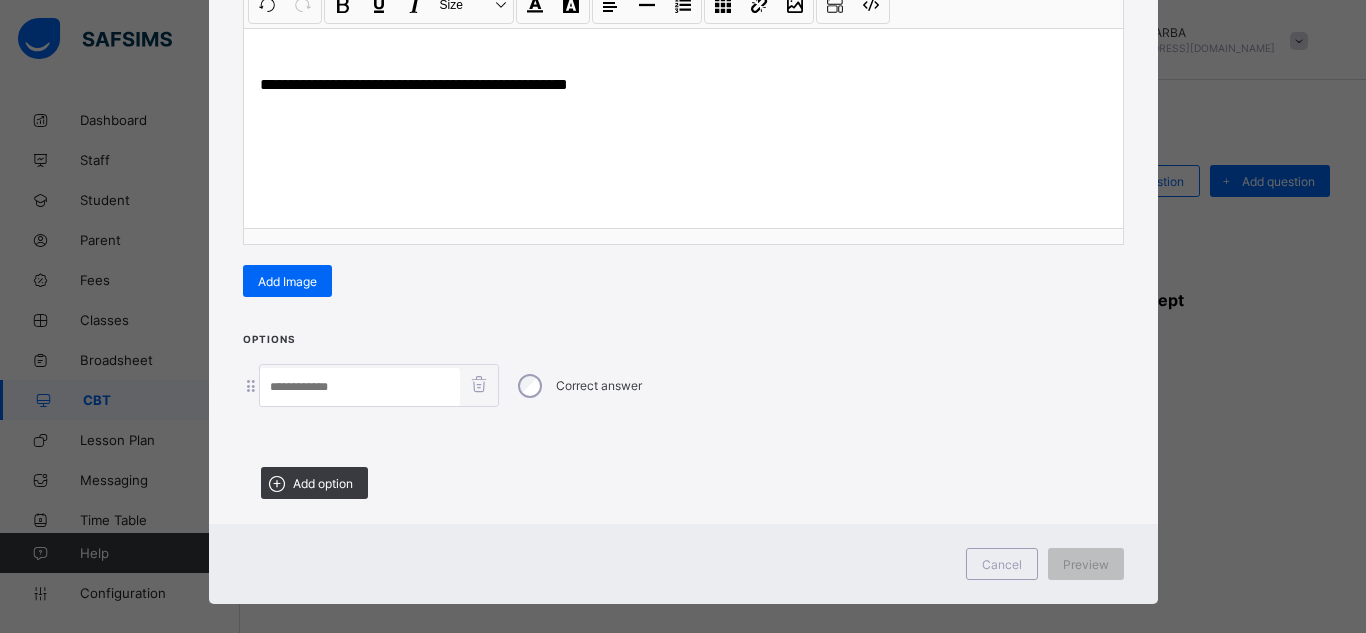 scroll, scrollTop: 316, scrollLeft: 0, axis: vertical 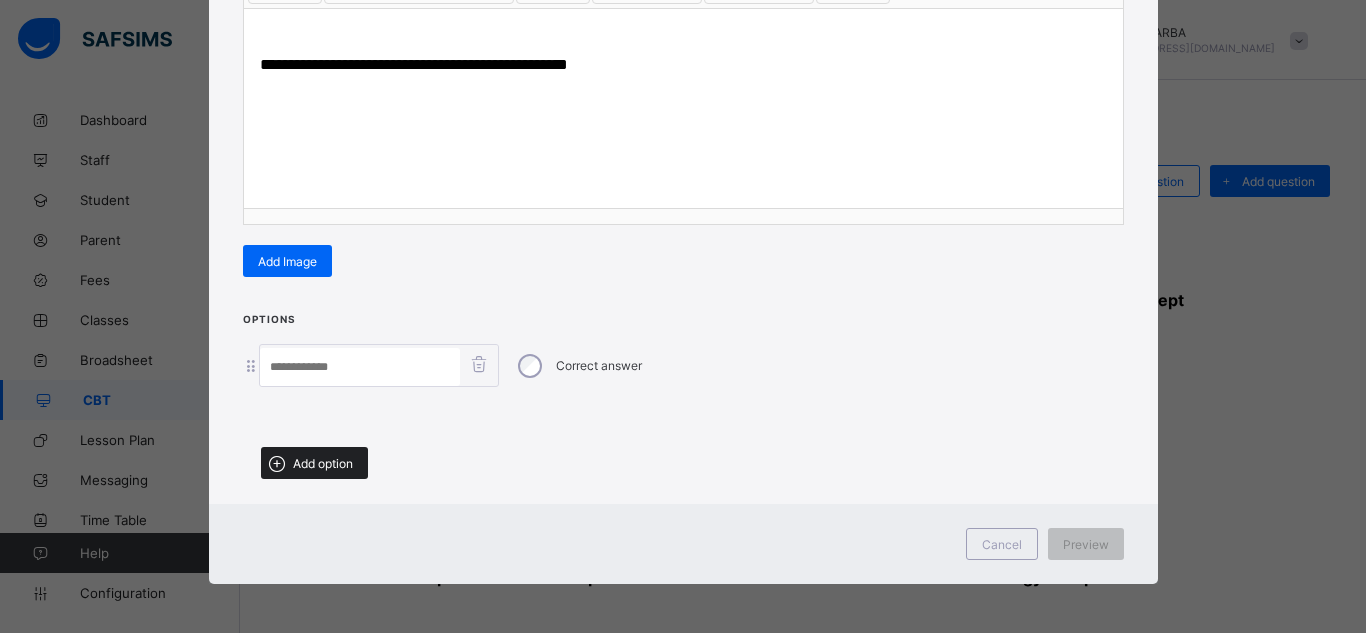 click on "Add option" at bounding box center (323, 463) 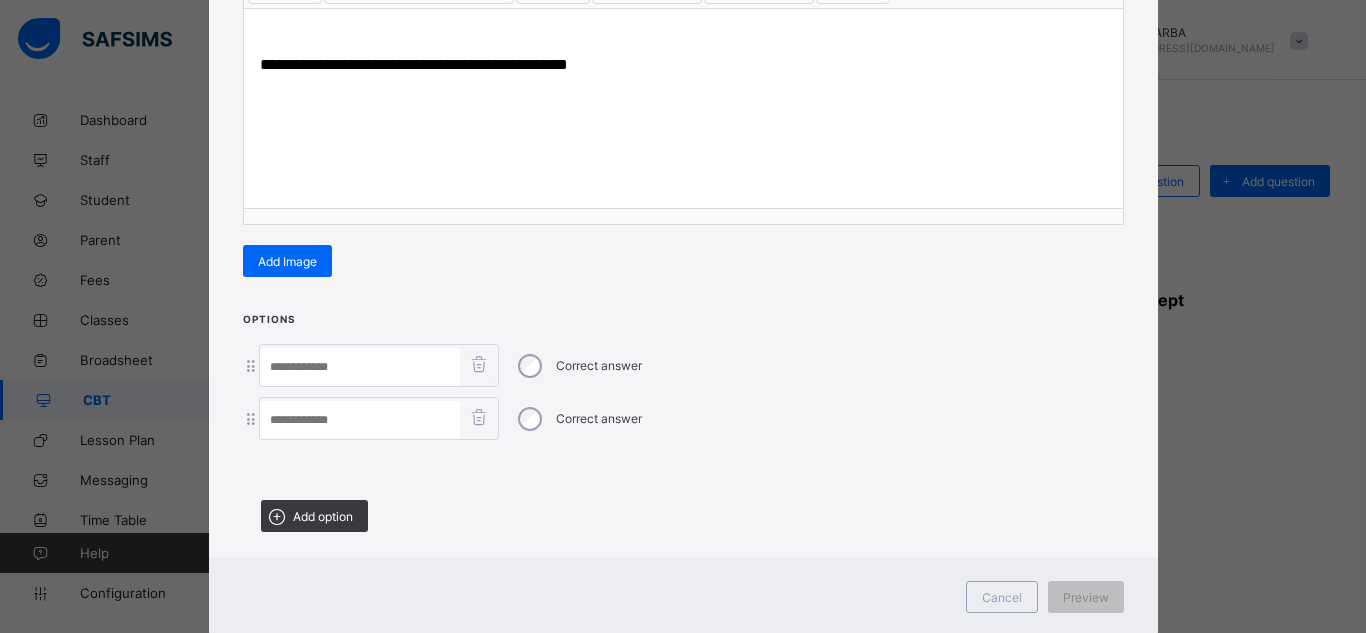 click on "Options Correct answer Correct answer Add option" at bounding box center (683, 429) 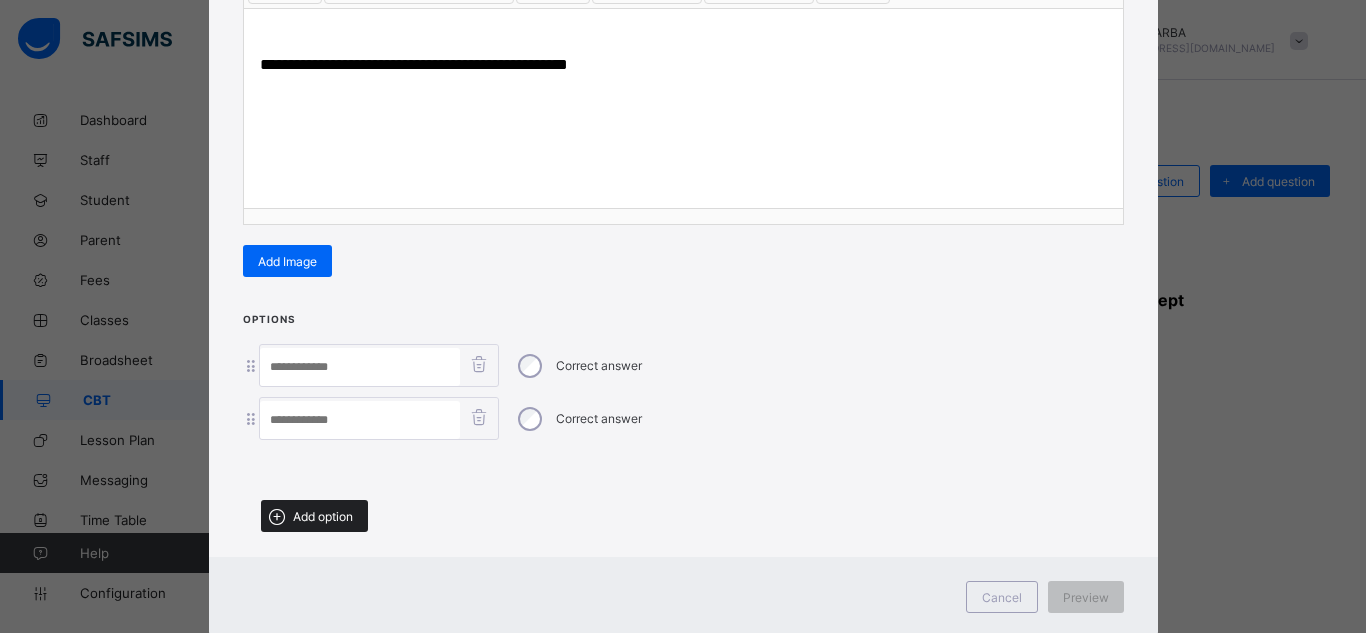 click on "Add option" at bounding box center (323, 516) 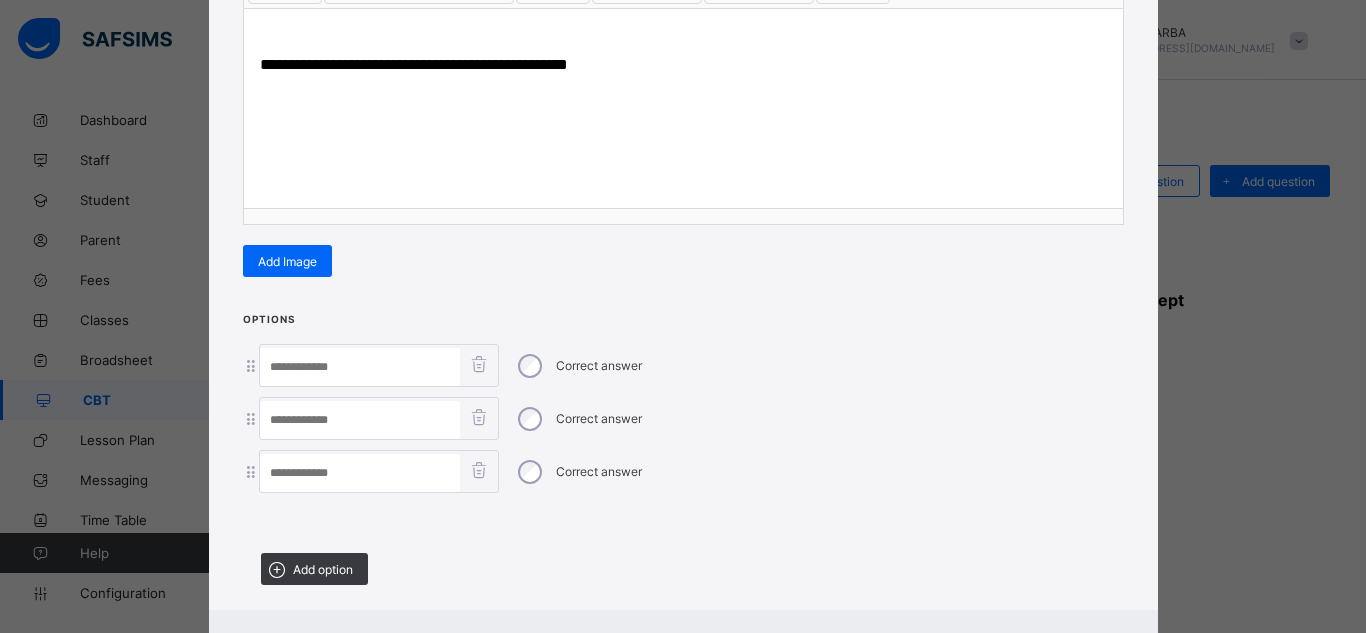 click at bounding box center (360, 473) 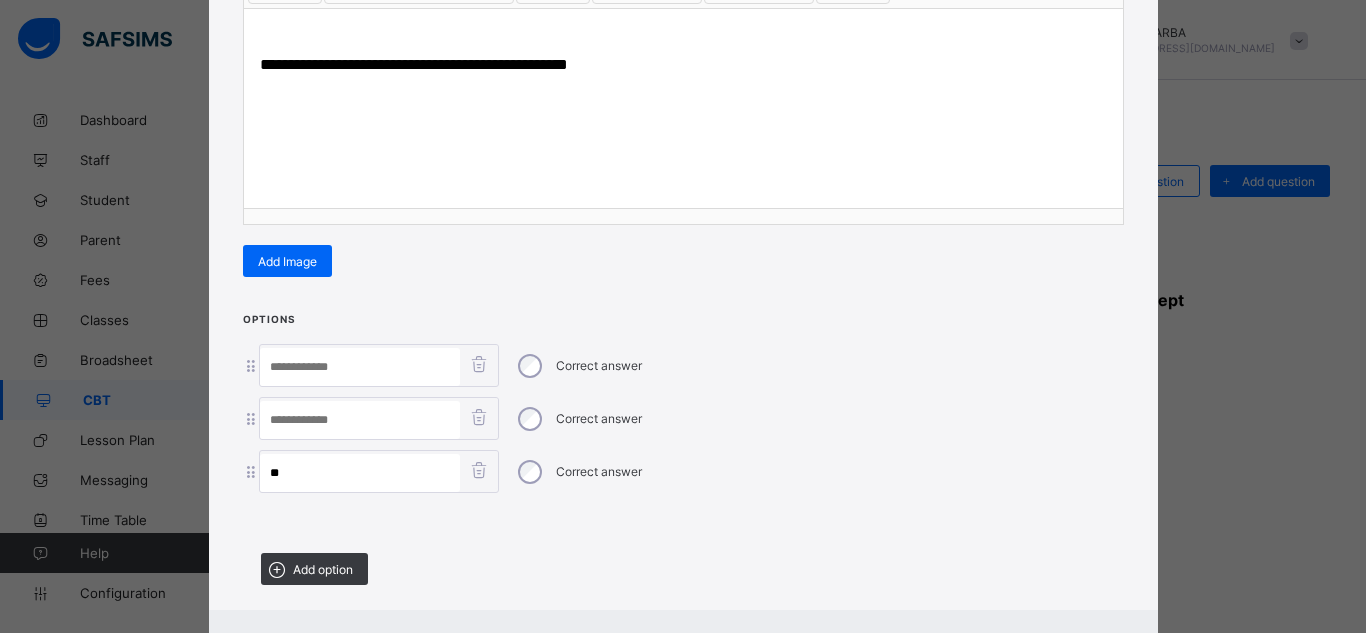 type on "**" 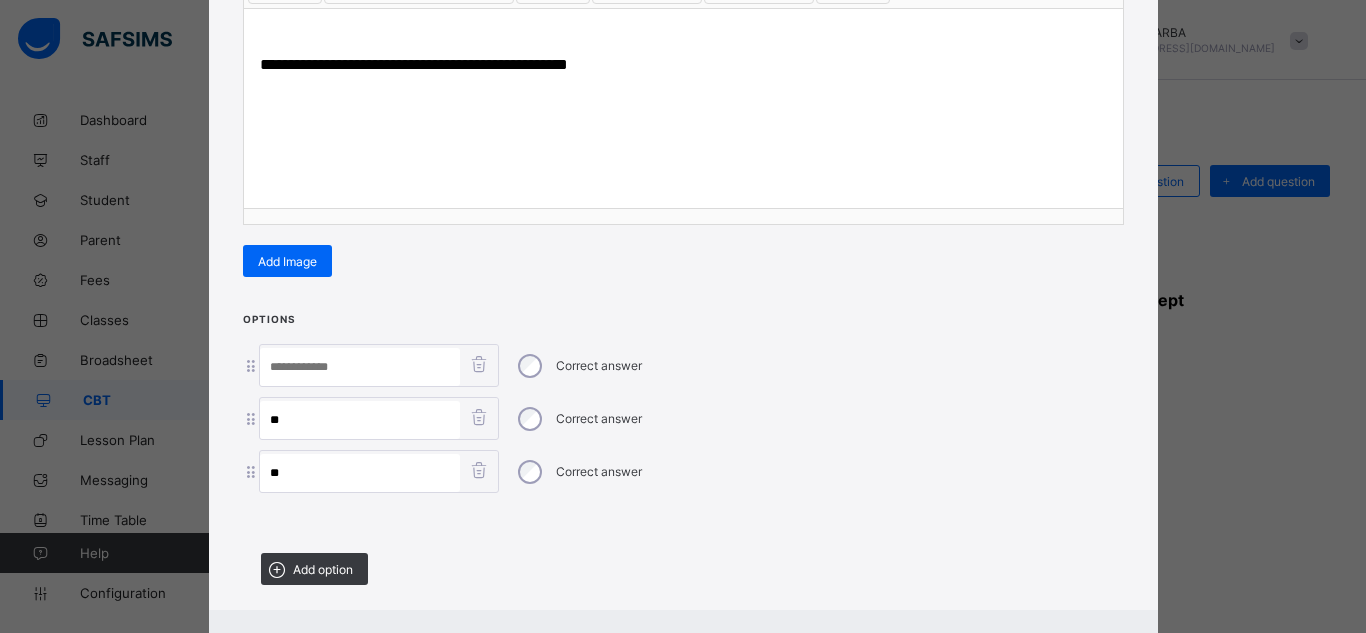 type on "**" 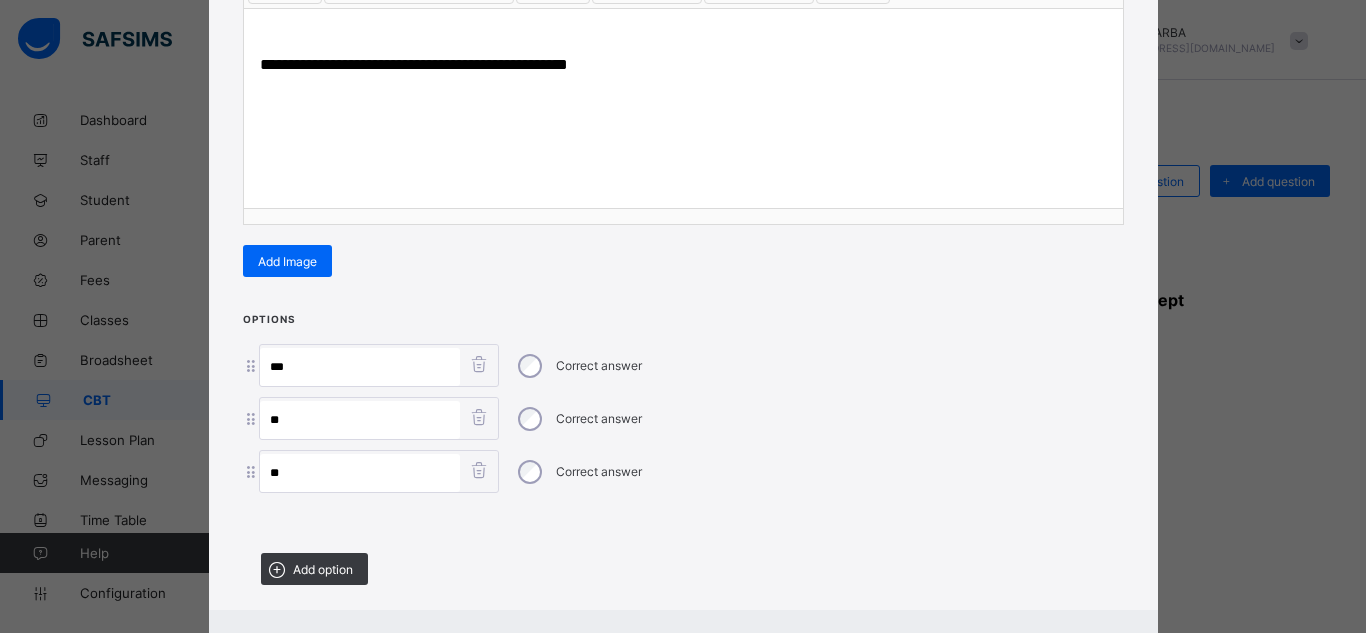 paste on "**********" 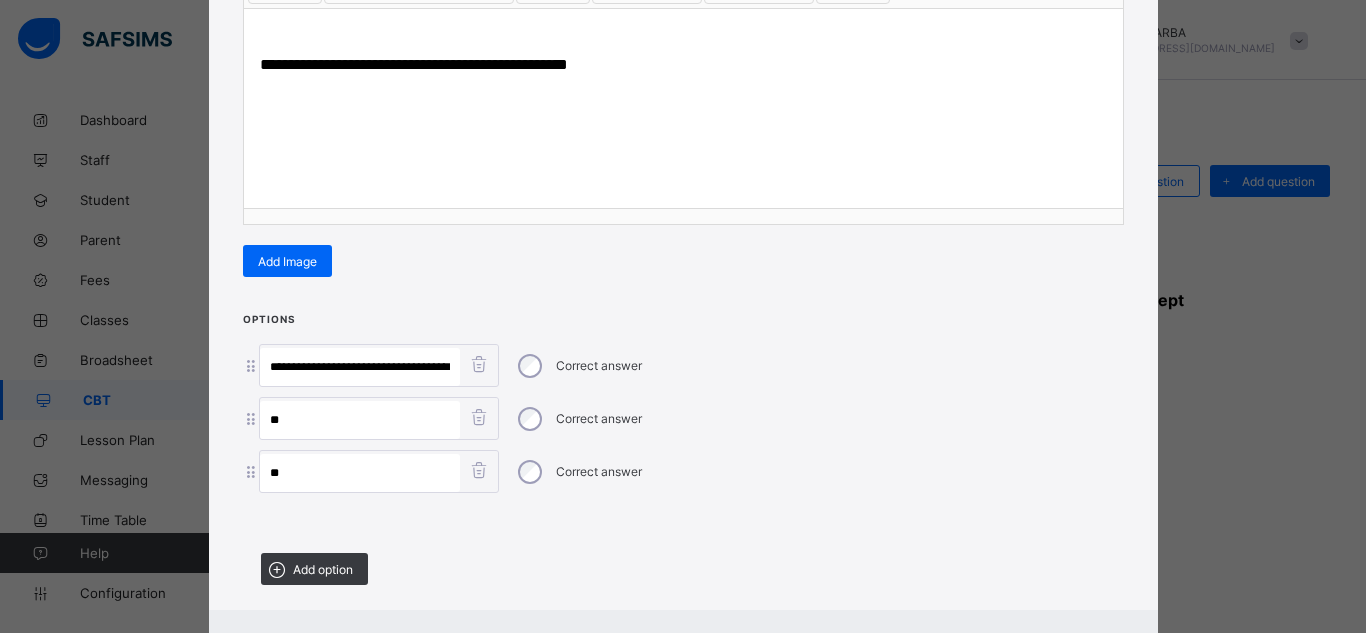 scroll, scrollTop: 0, scrollLeft: 25, axis: horizontal 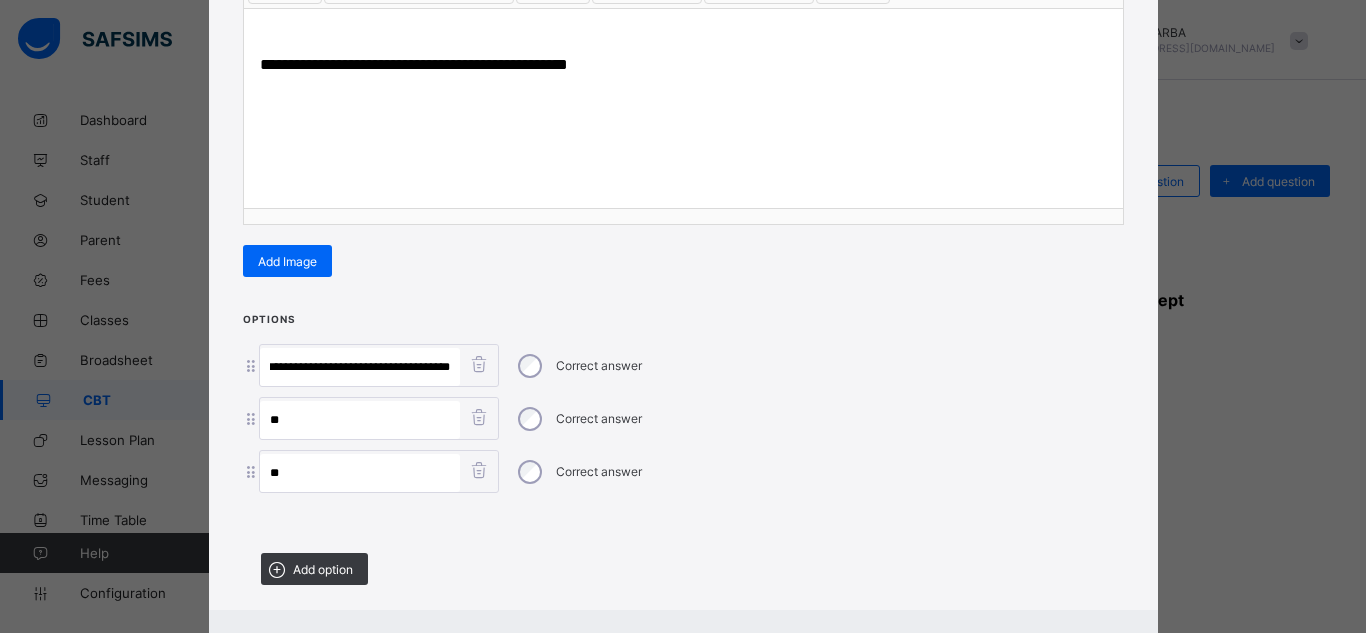 click on "**********" at bounding box center [360, 367] 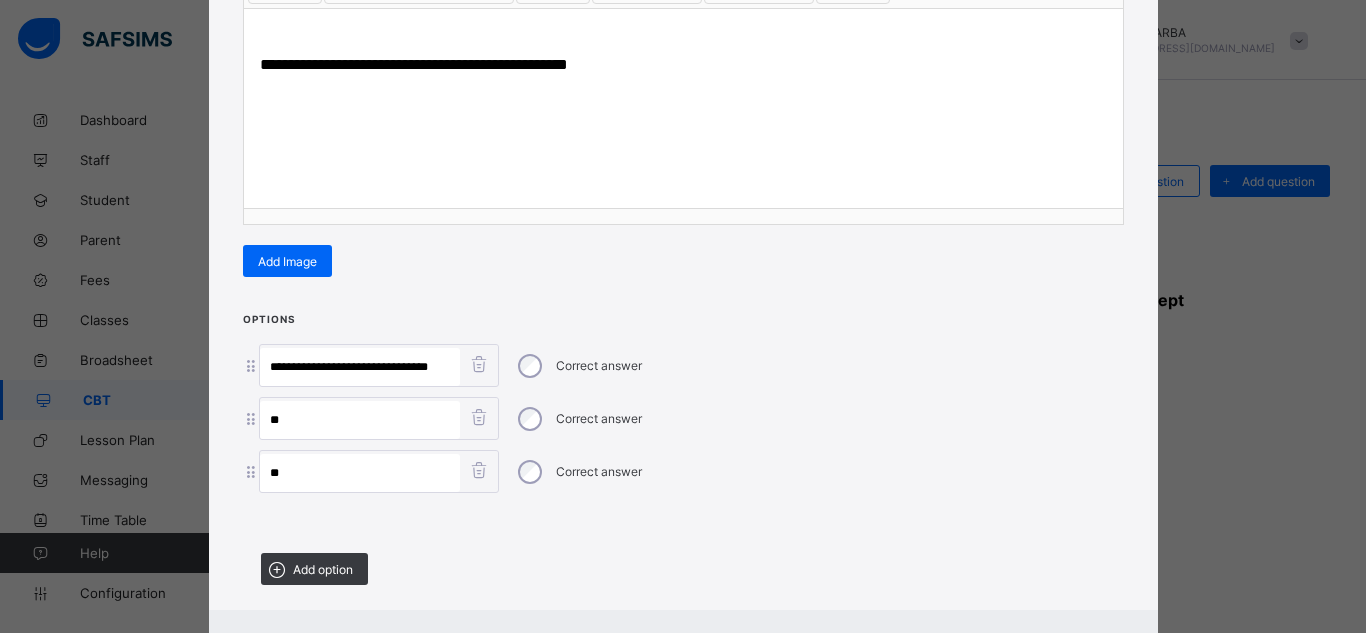 scroll, scrollTop: 0, scrollLeft: 0, axis: both 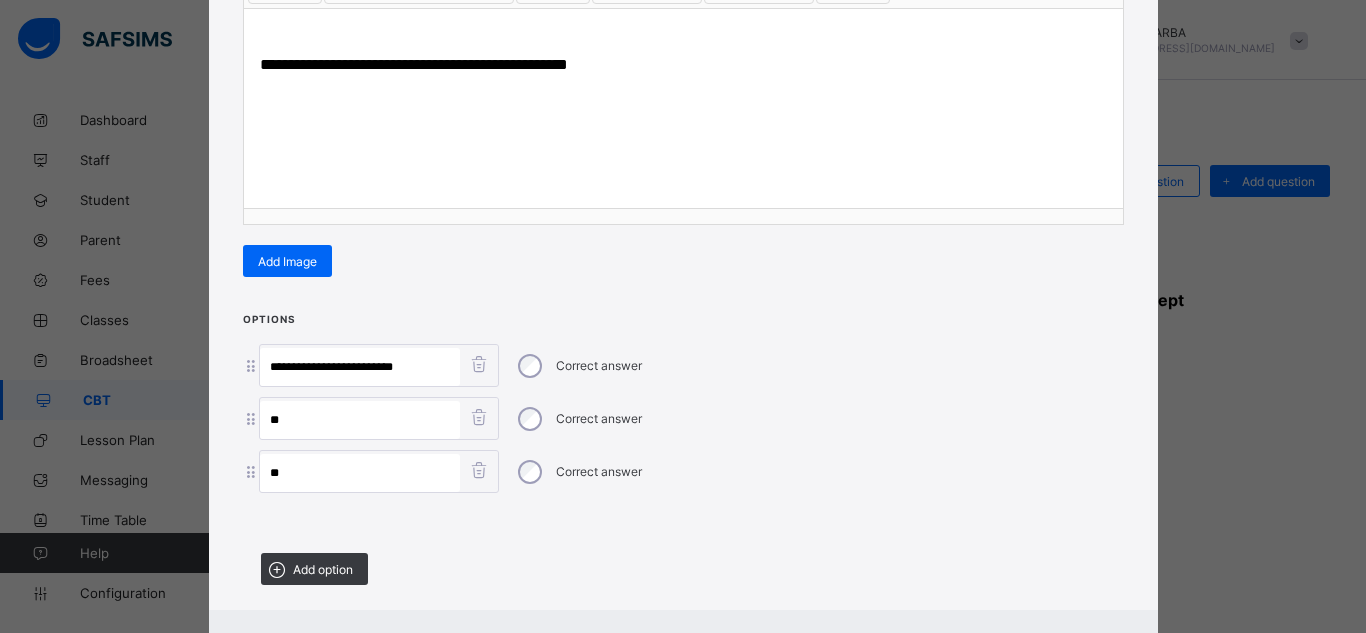 type on "**********" 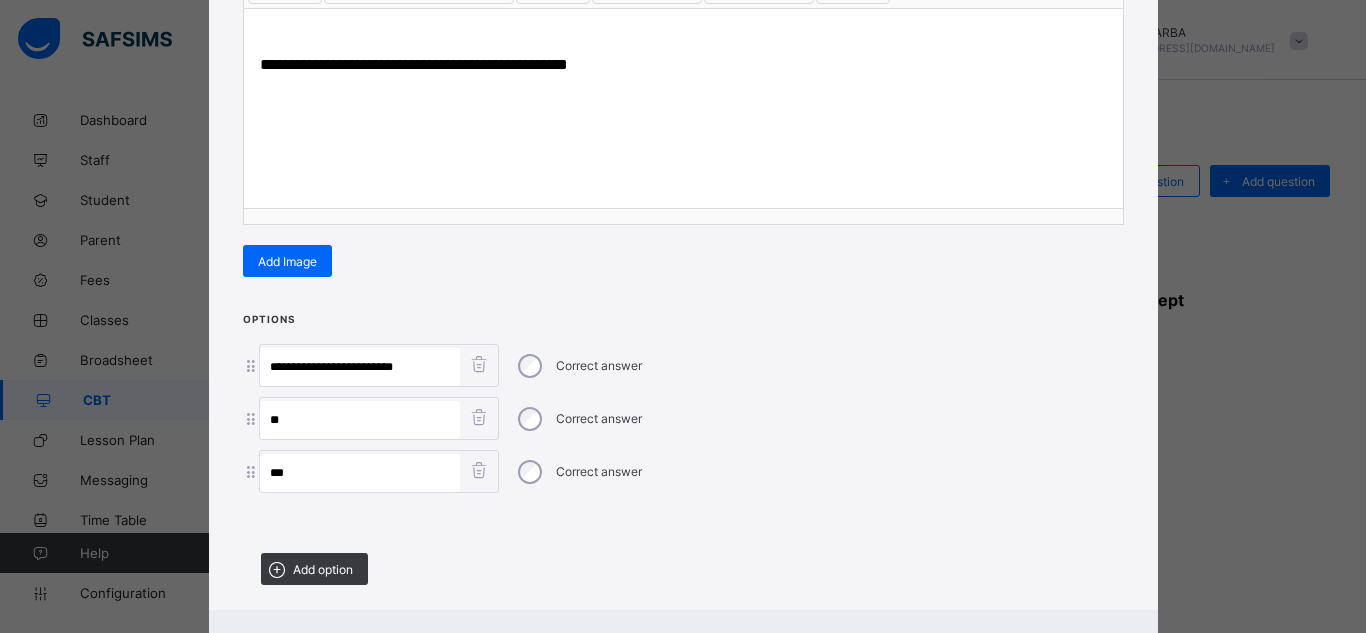 paste on "**********" 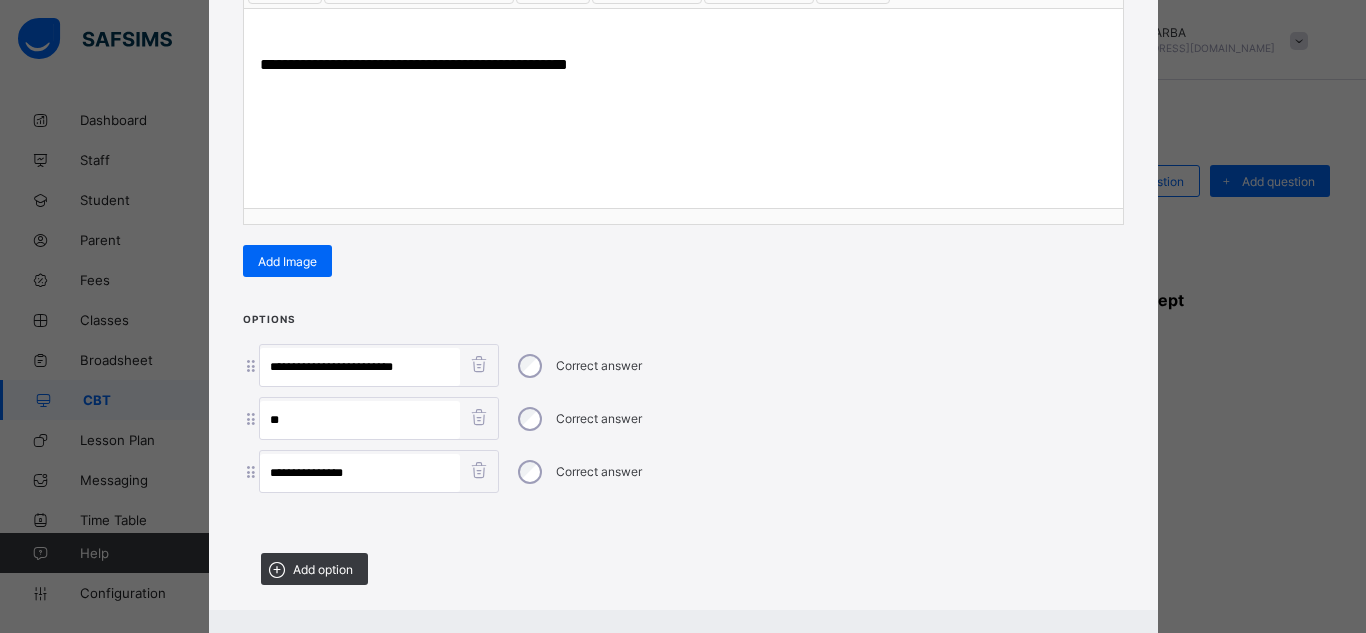 type on "**********" 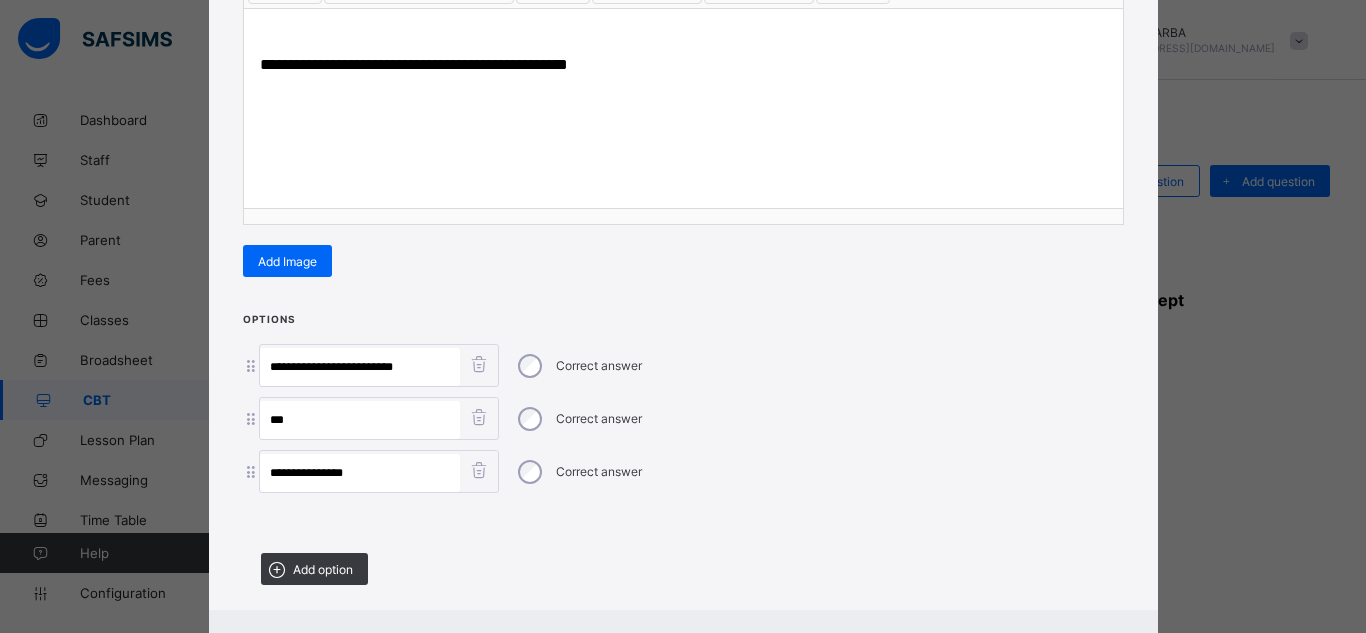 paste on "**********" 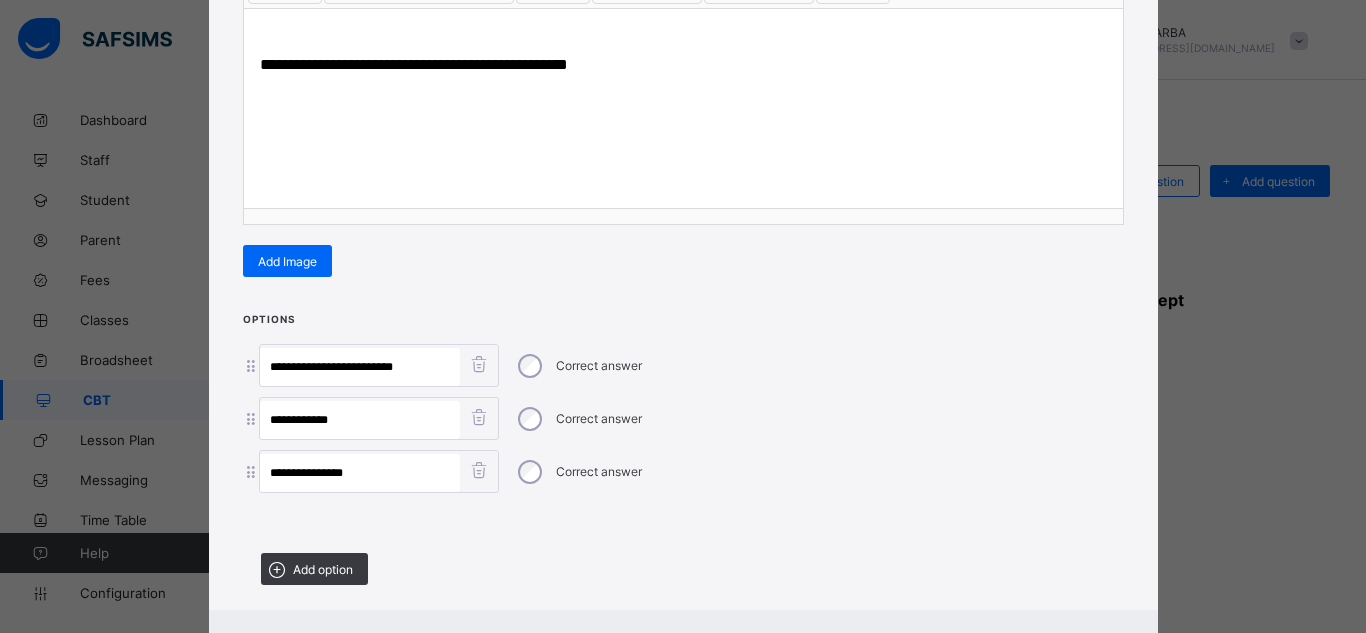 type on "**********" 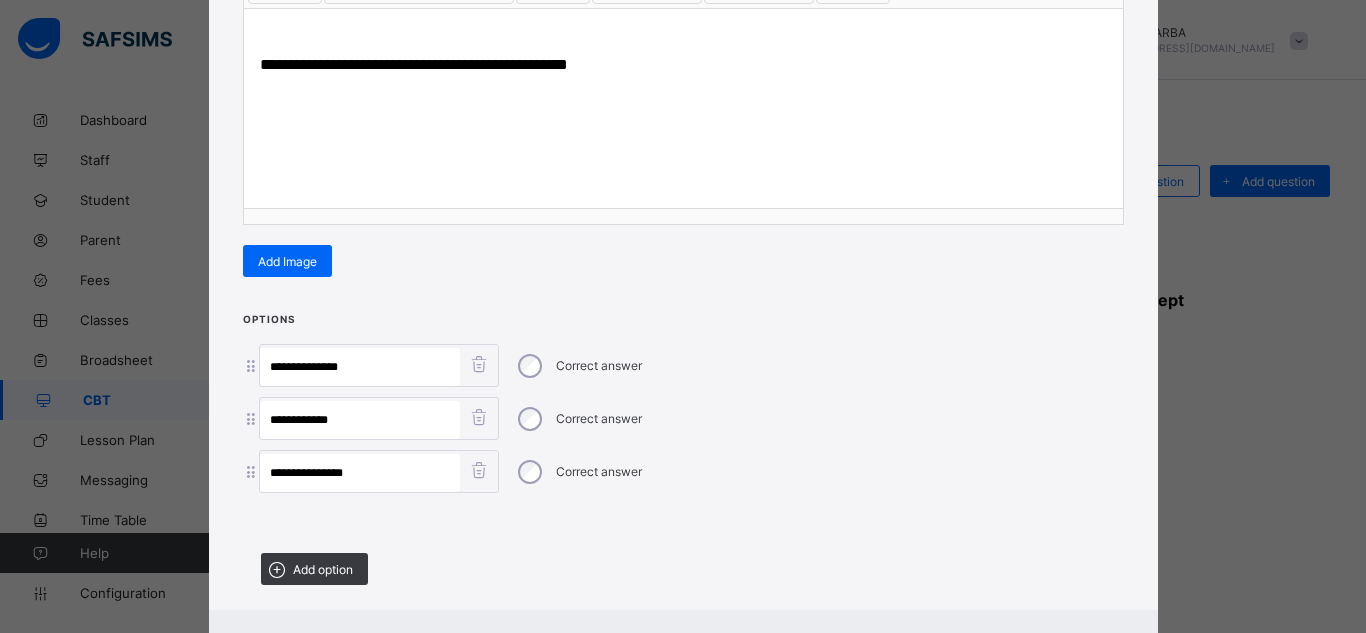 type on "**********" 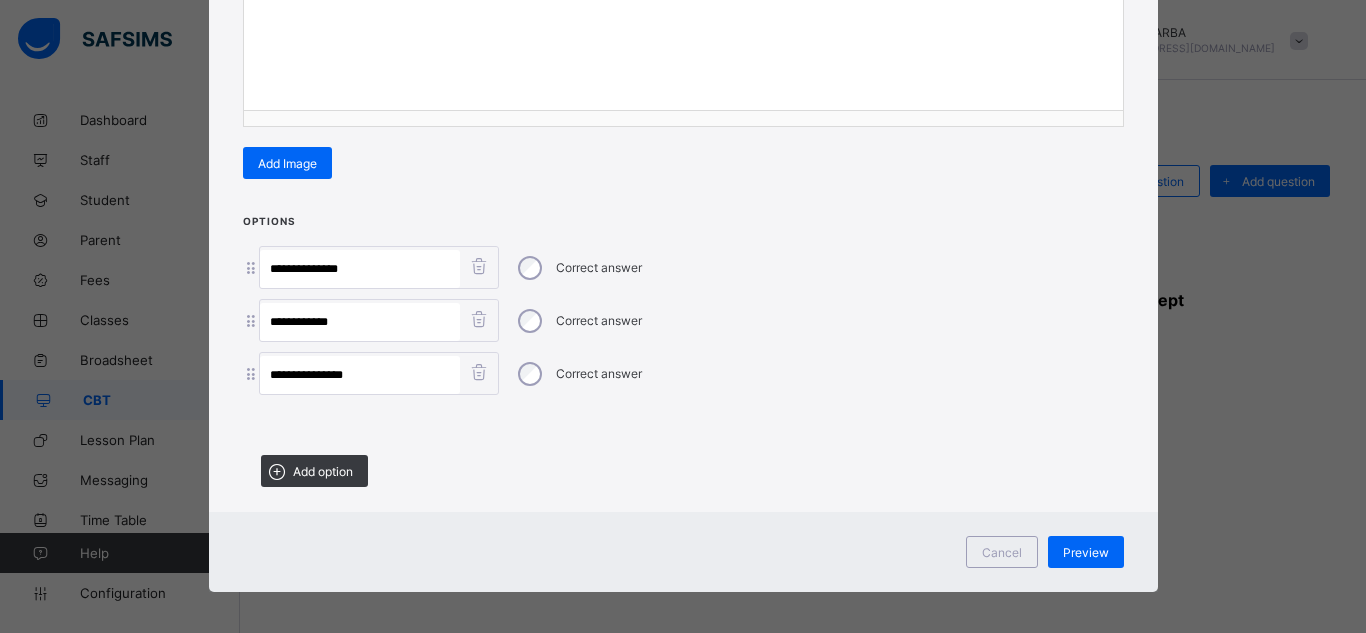 scroll, scrollTop: 420, scrollLeft: 0, axis: vertical 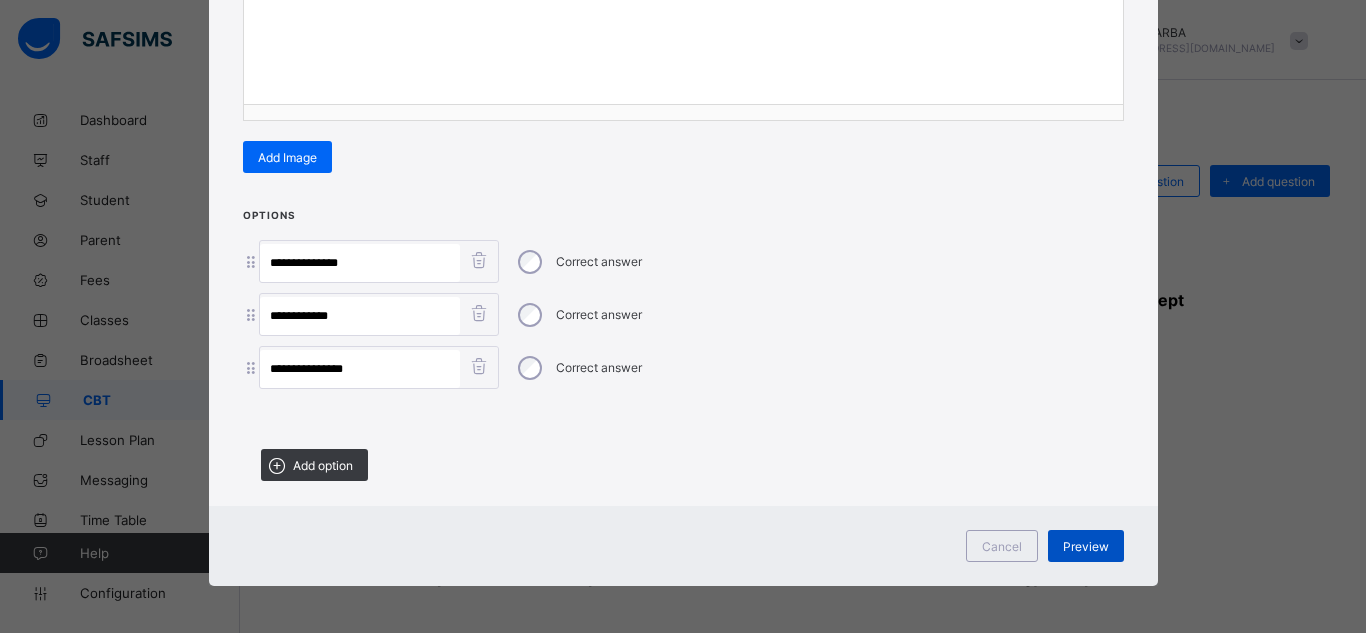 click on "Preview" at bounding box center [1086, 546] 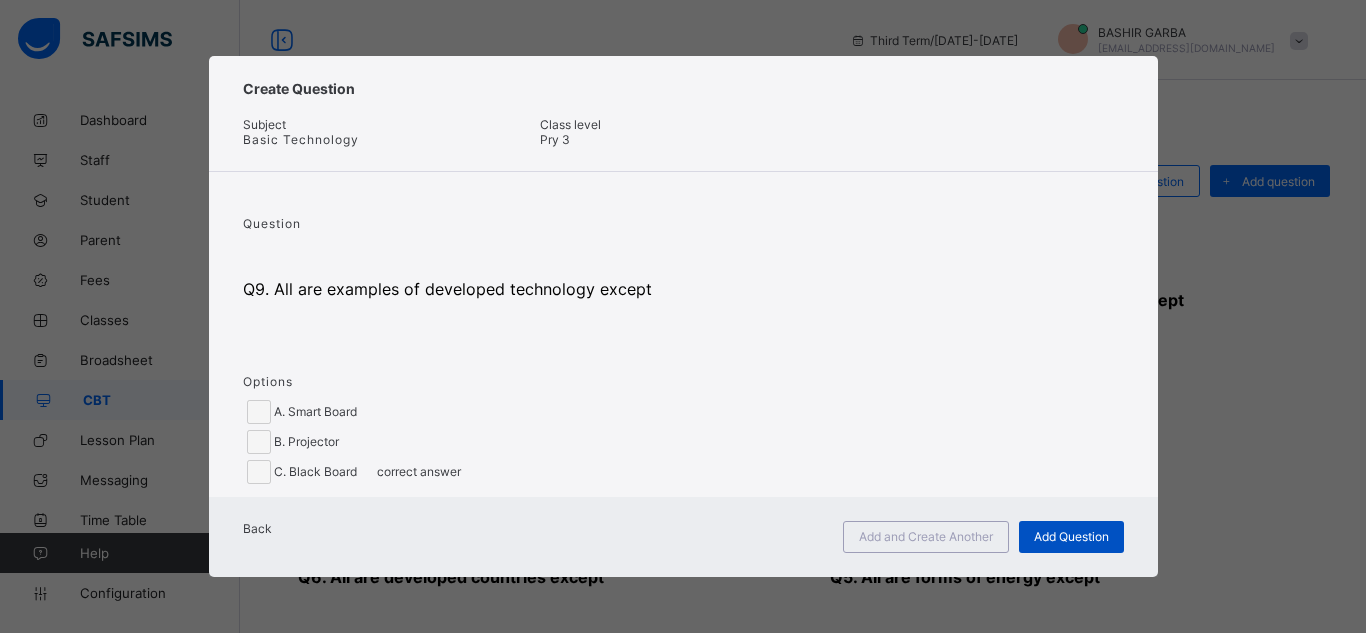 scroll, scrollTop: 29, scrollLeft: 0, axis: vertical 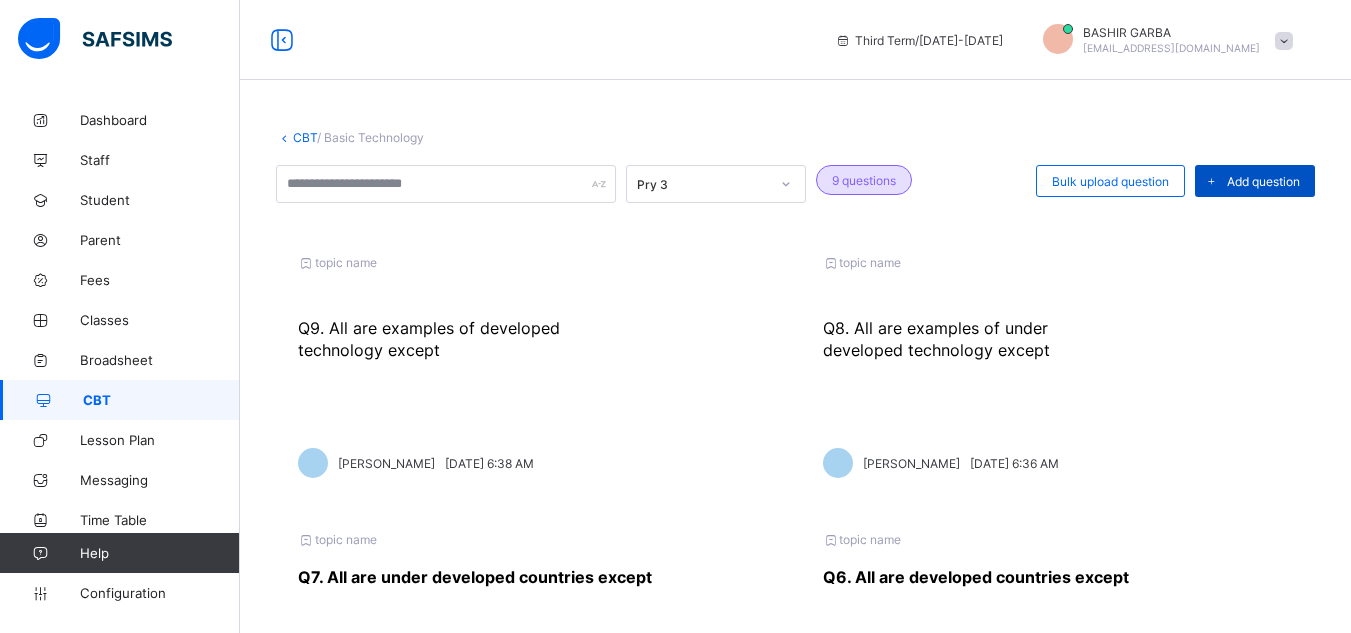 click on "Add question" at bounding box center (1255, 181) 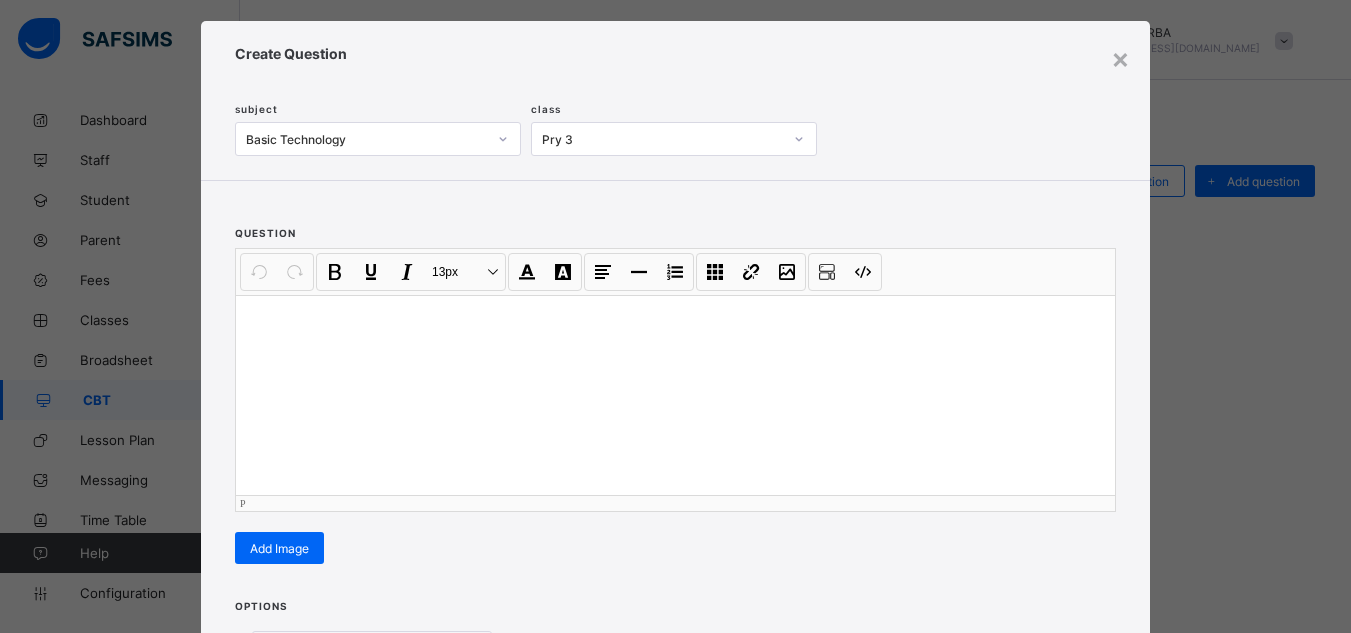 click at bounding box center [675, 395] 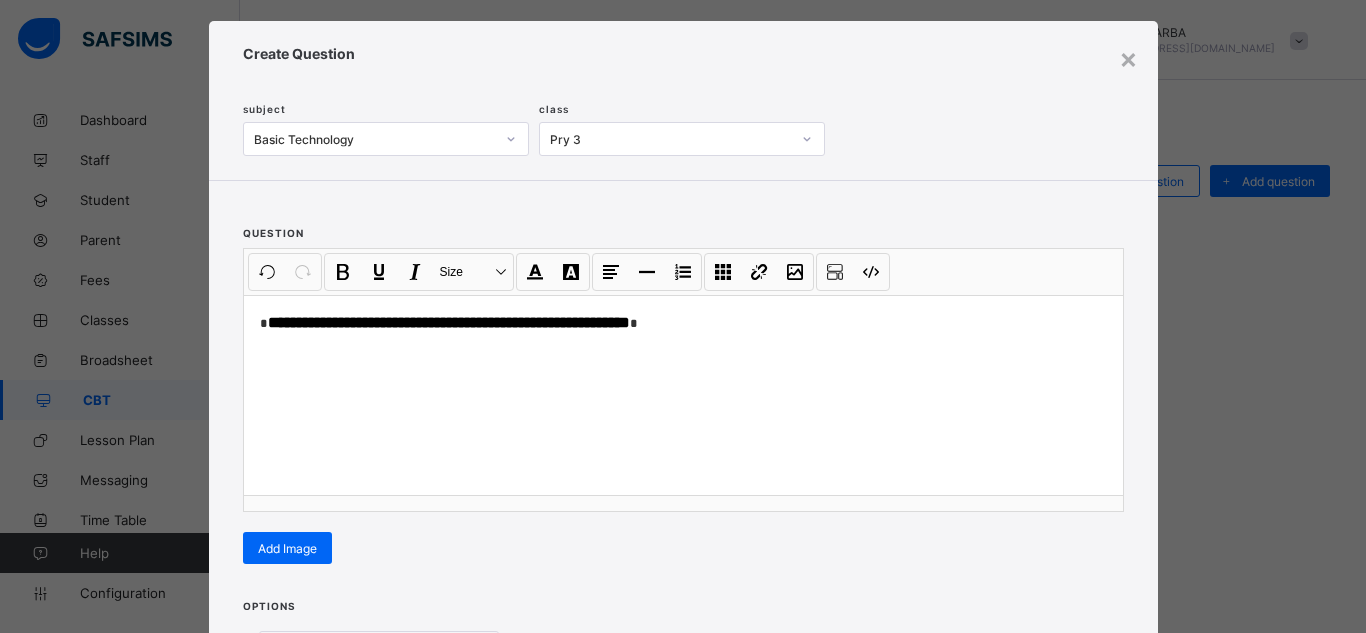 click on "**********" at bounding box center (683, 446) 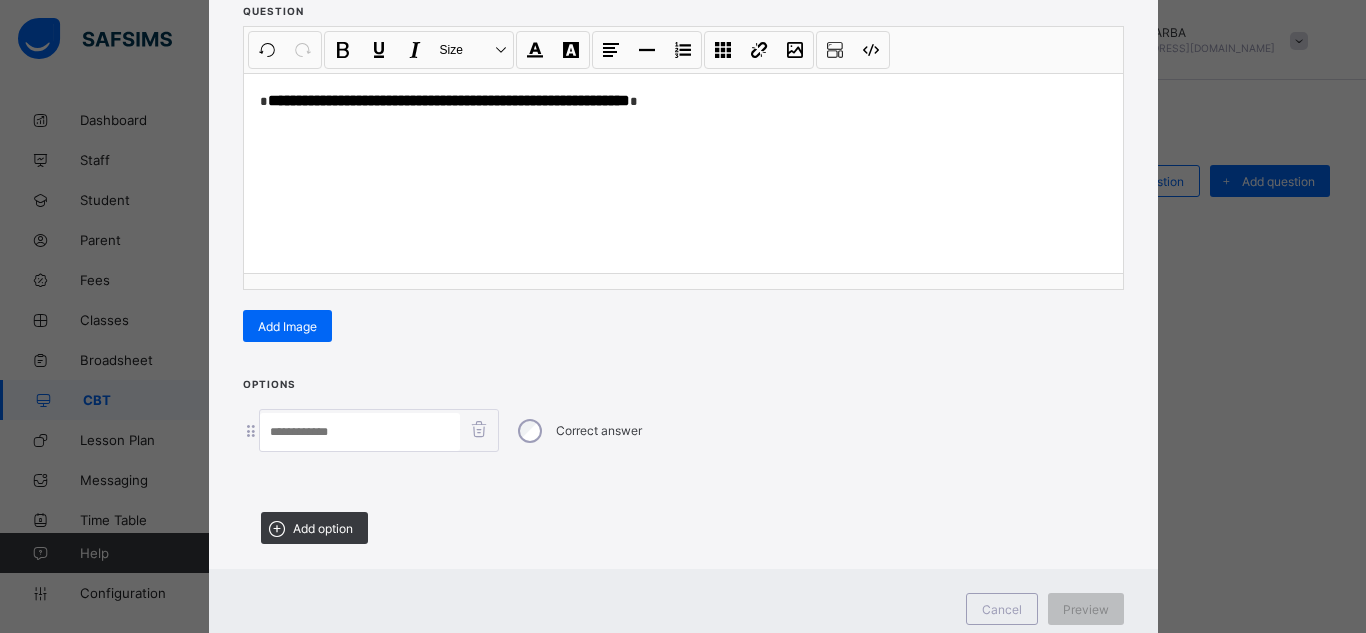 scroll, scrollTop: 291, scrollLeft: 0, axis: vertical 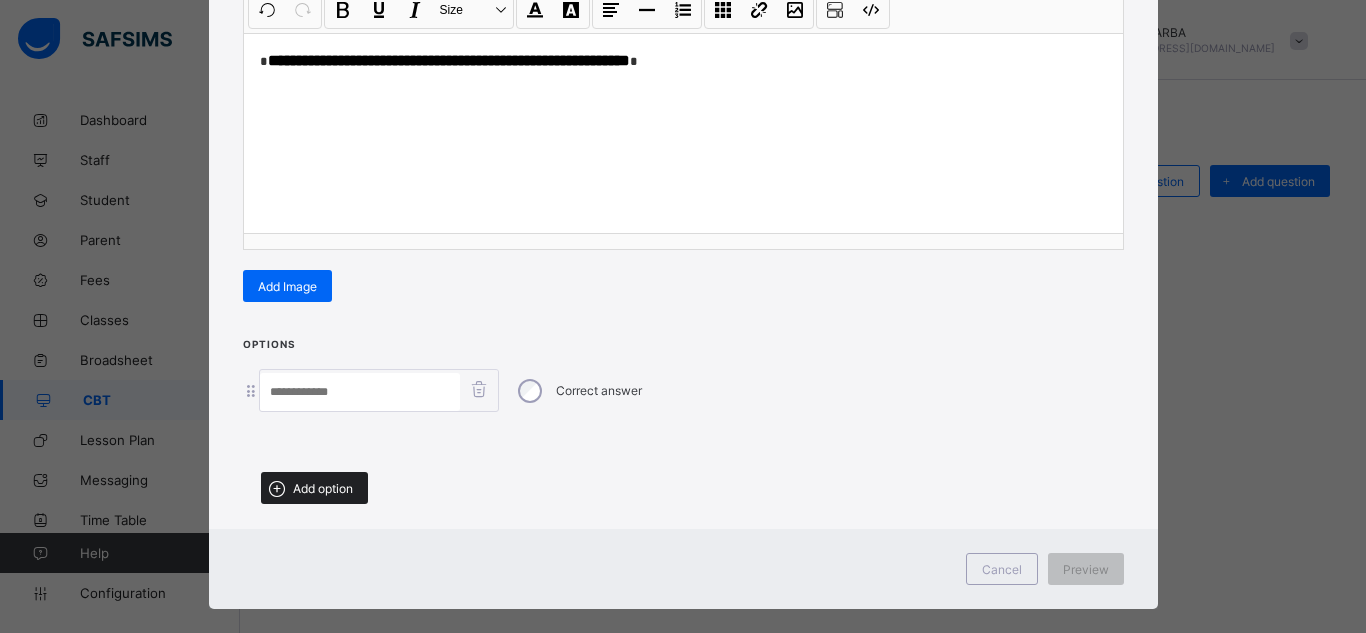 click on "Add option" at bounding box center [323, 488] 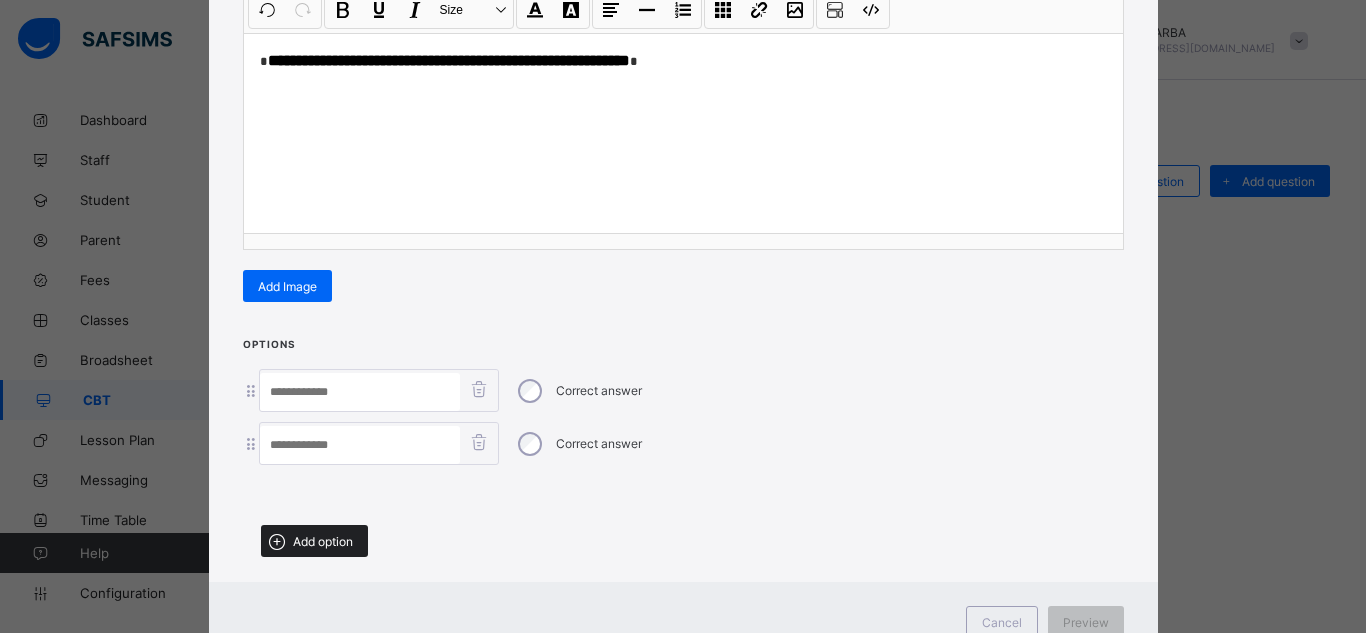 click on "Add option" at bounding box center [323, 541] 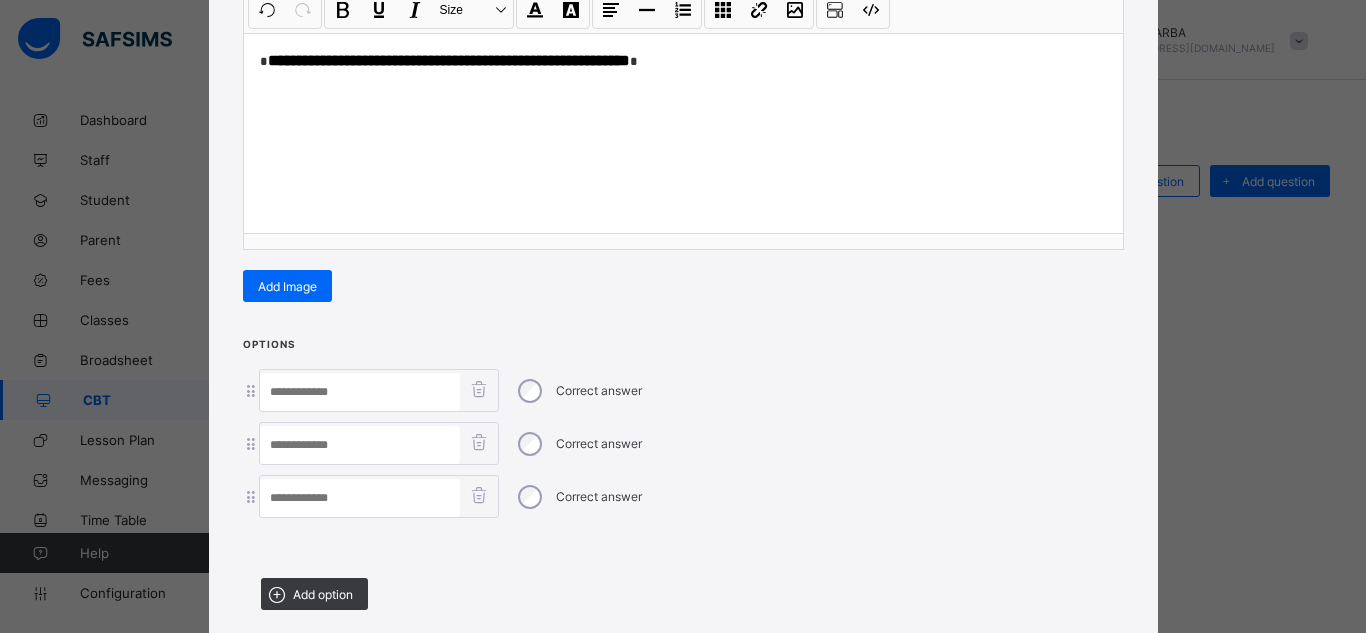 click at bounding box center (360, 498) 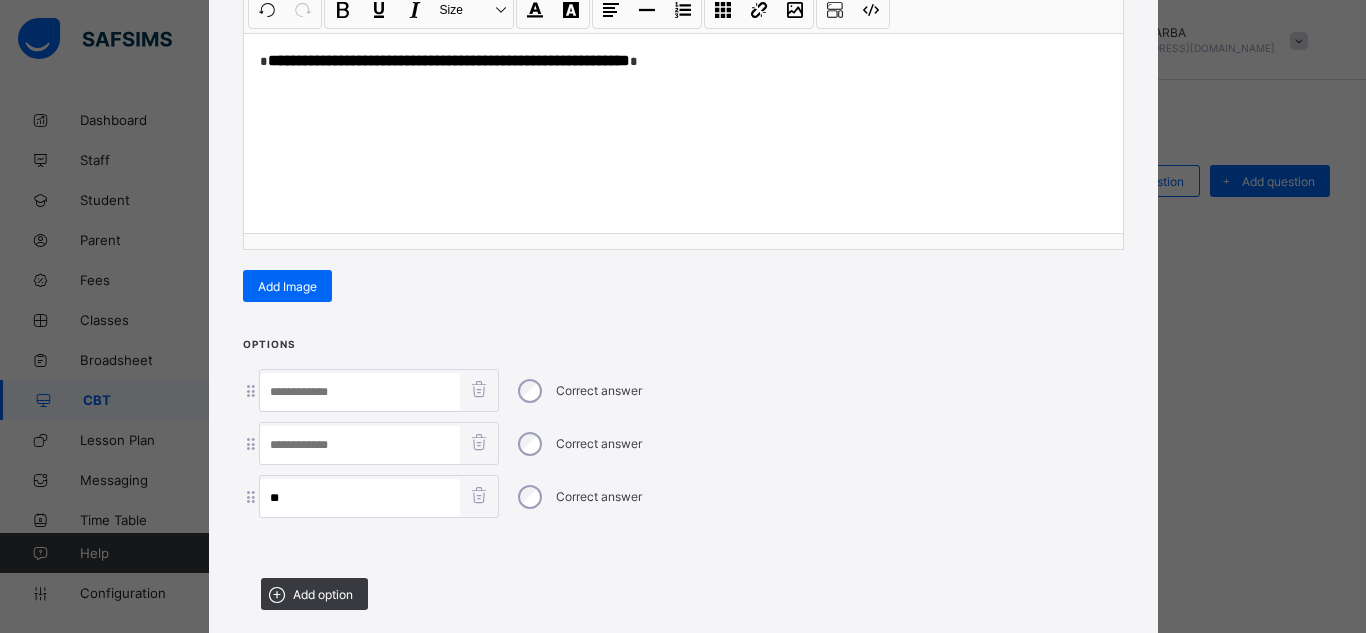 type on "**" 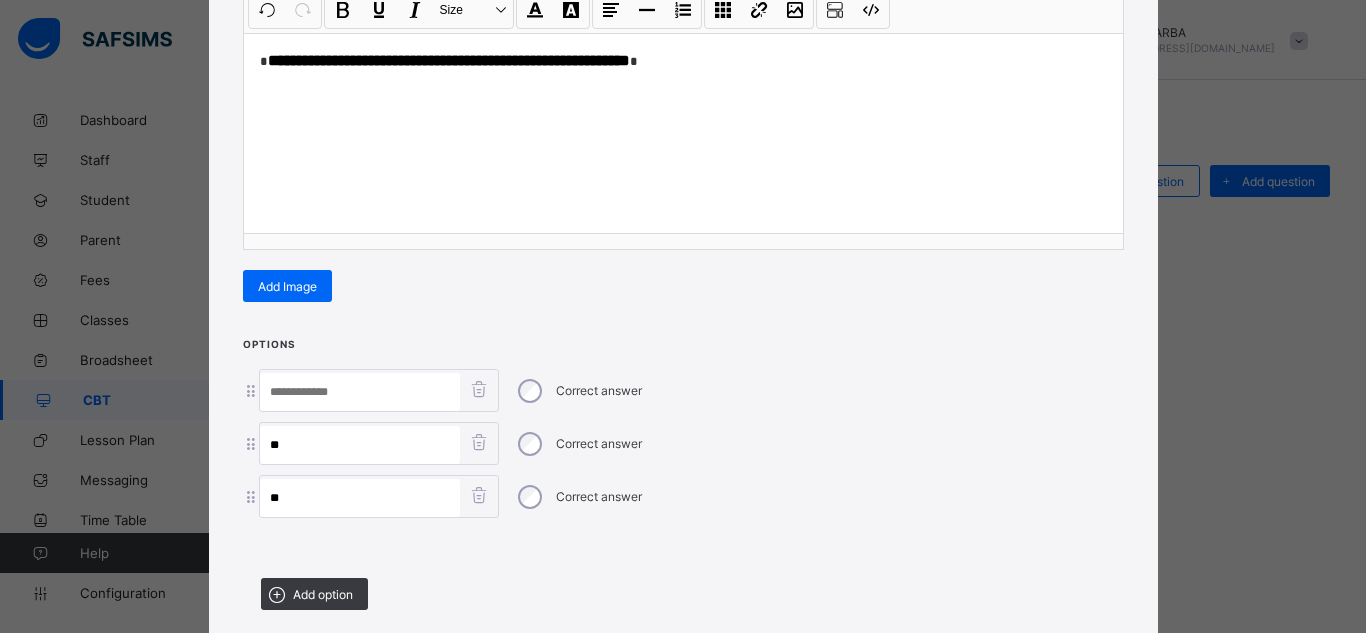 type on "**" 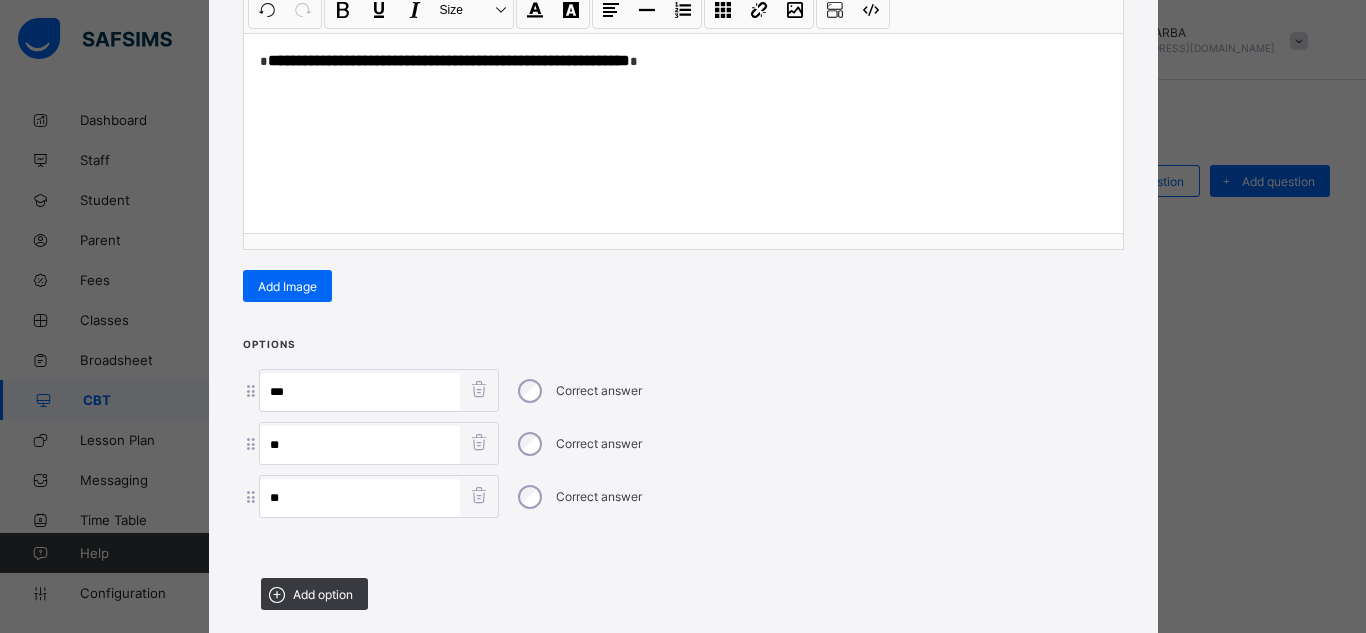 paste on "**********" 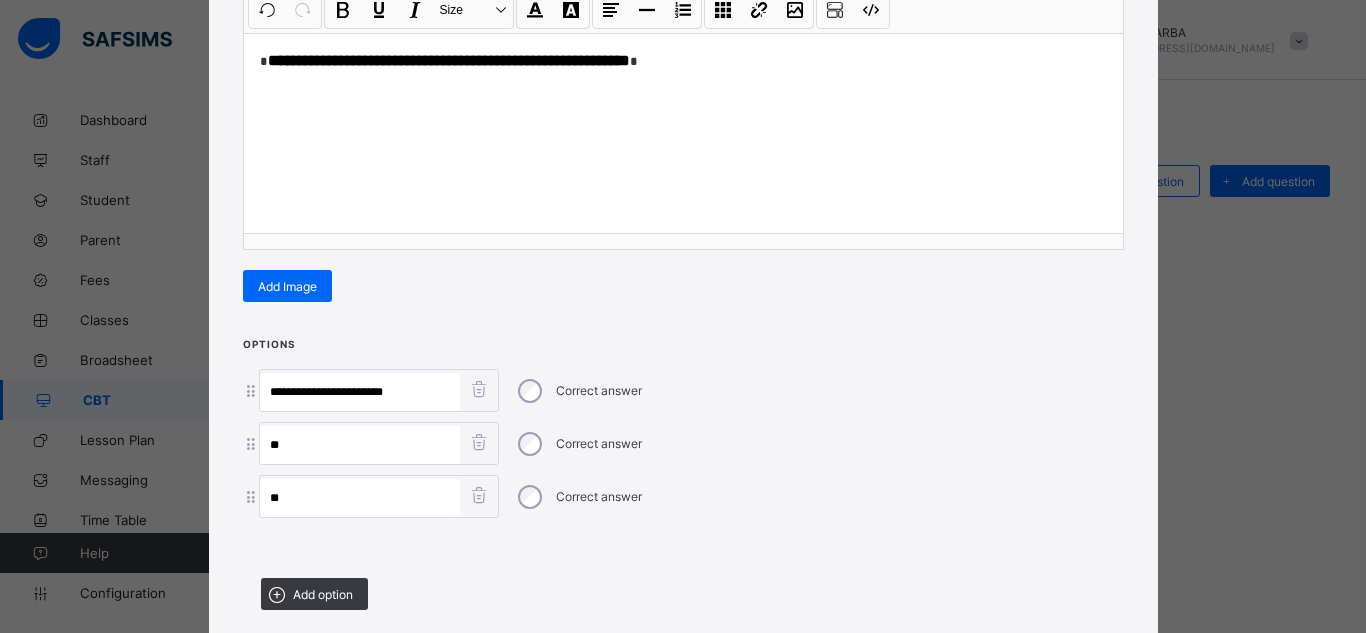 type on "**********" 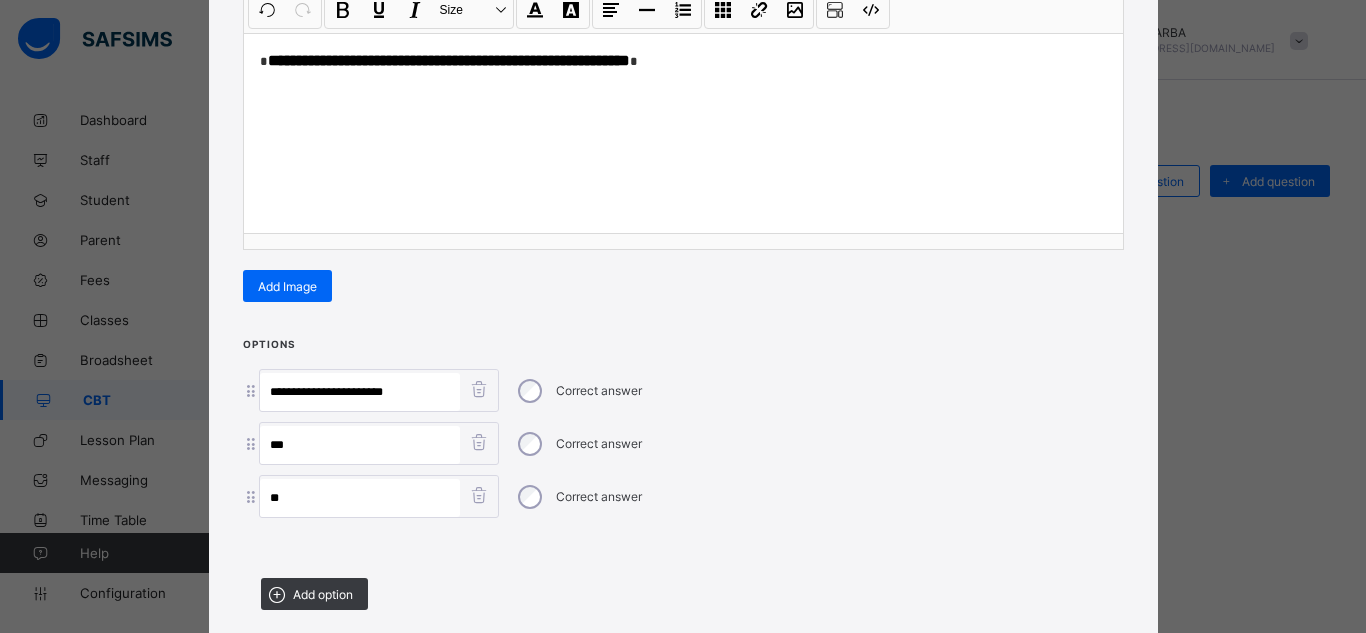 paste on "**********" 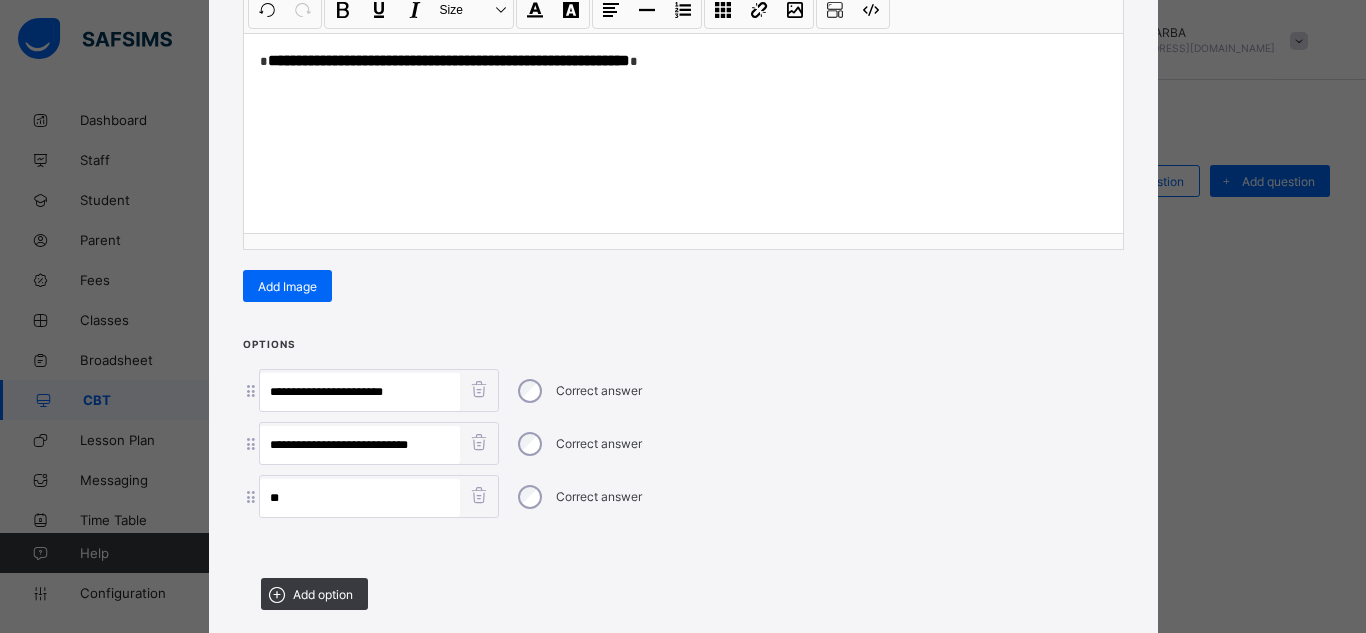 type on "**********" 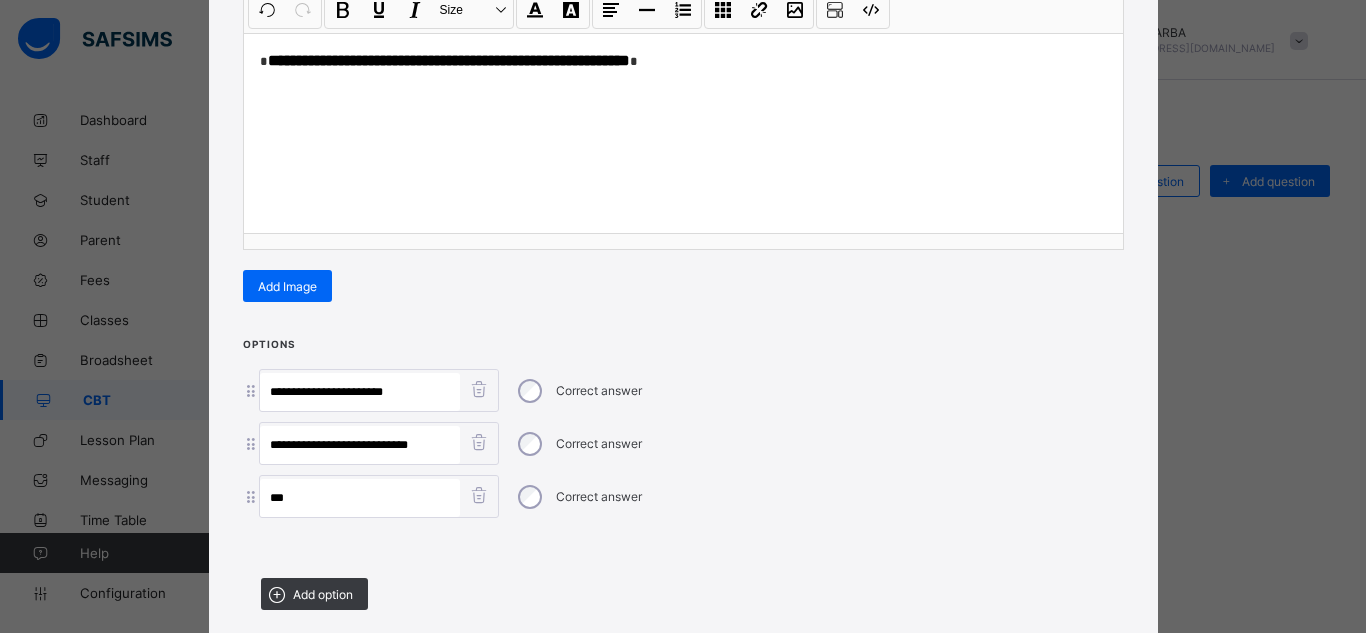 paste on "**********" 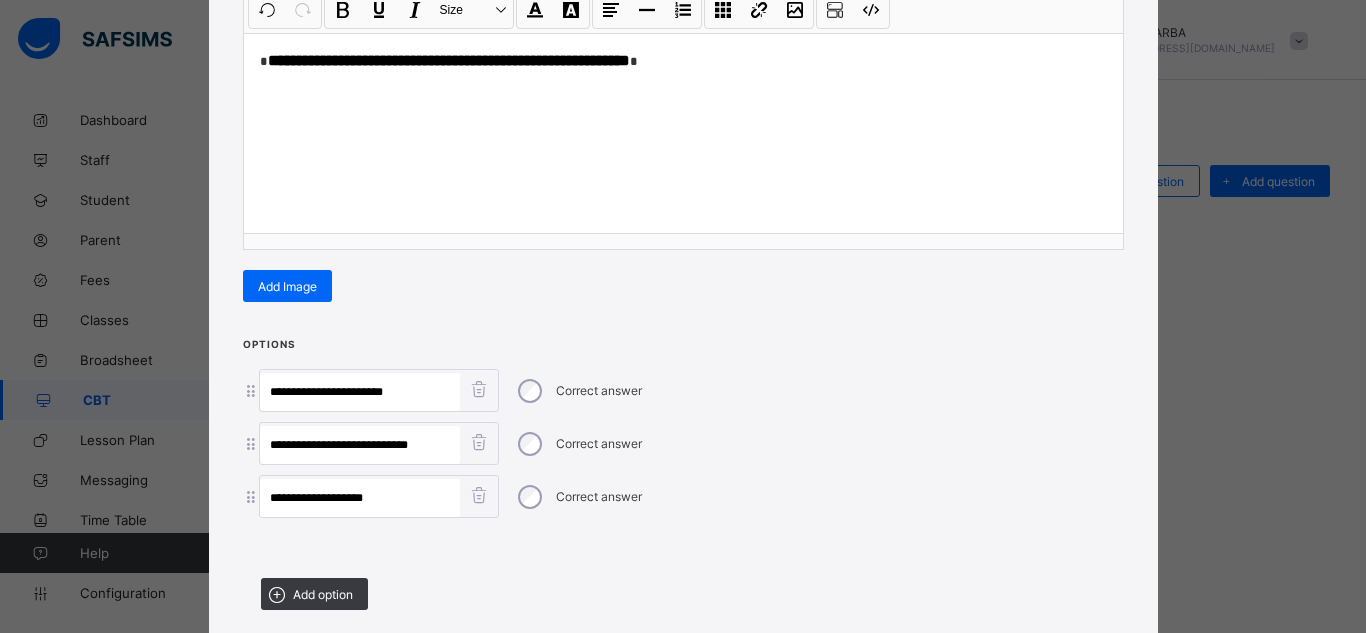 type on "**********" 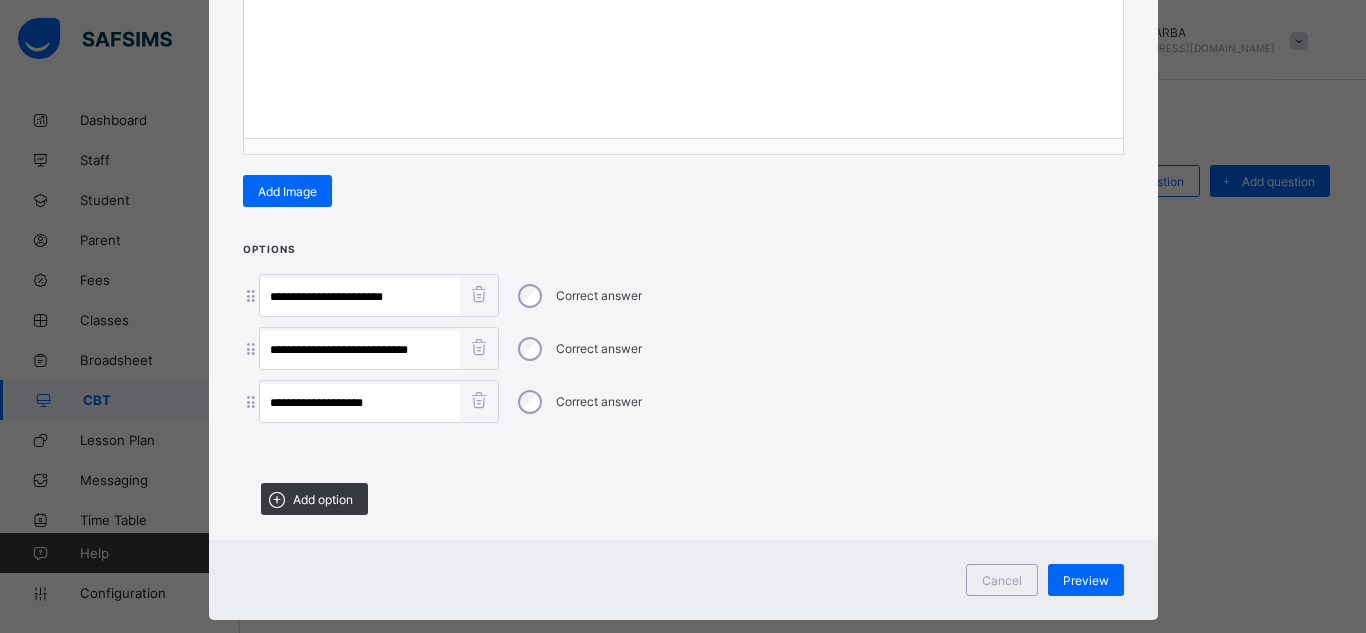 scroll, scrollTop: 420, scrollLeft: 0, axis: vertical 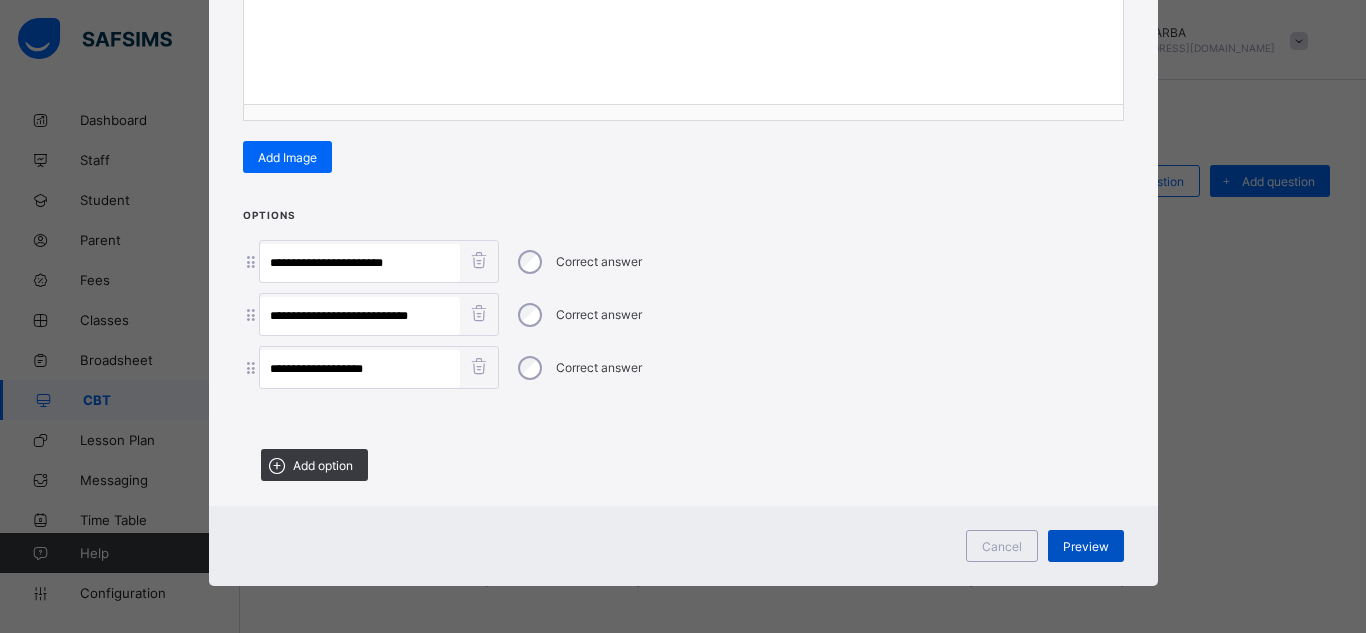 click on "Preview" at bounding box center [1086, 546] 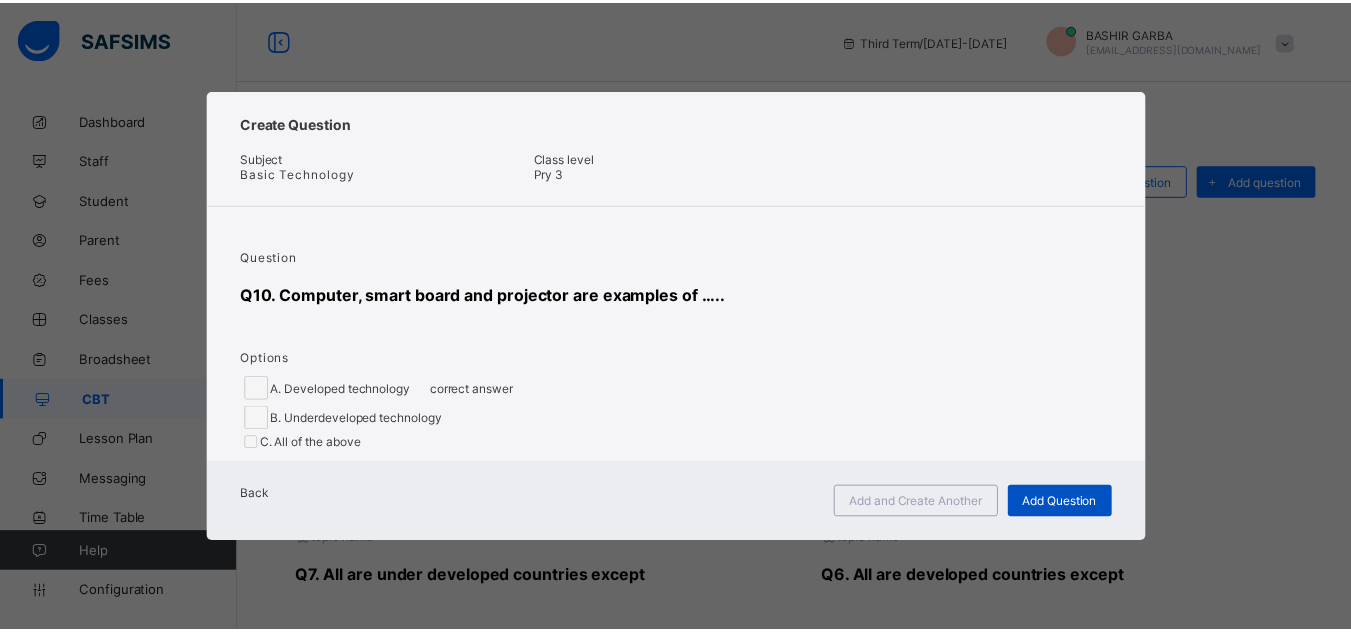 scroll, scrollTop: 0, scrollLeft: 0, axis: both 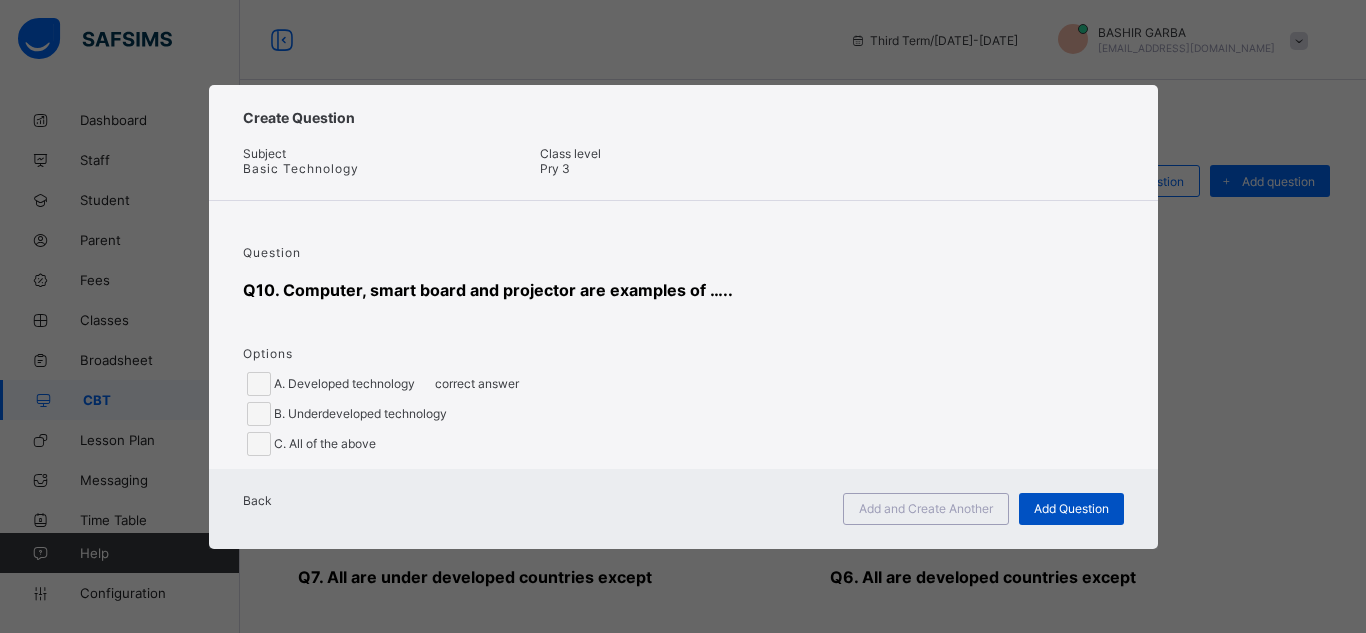 click on "Add Question" at bounding box center [1071, 508] 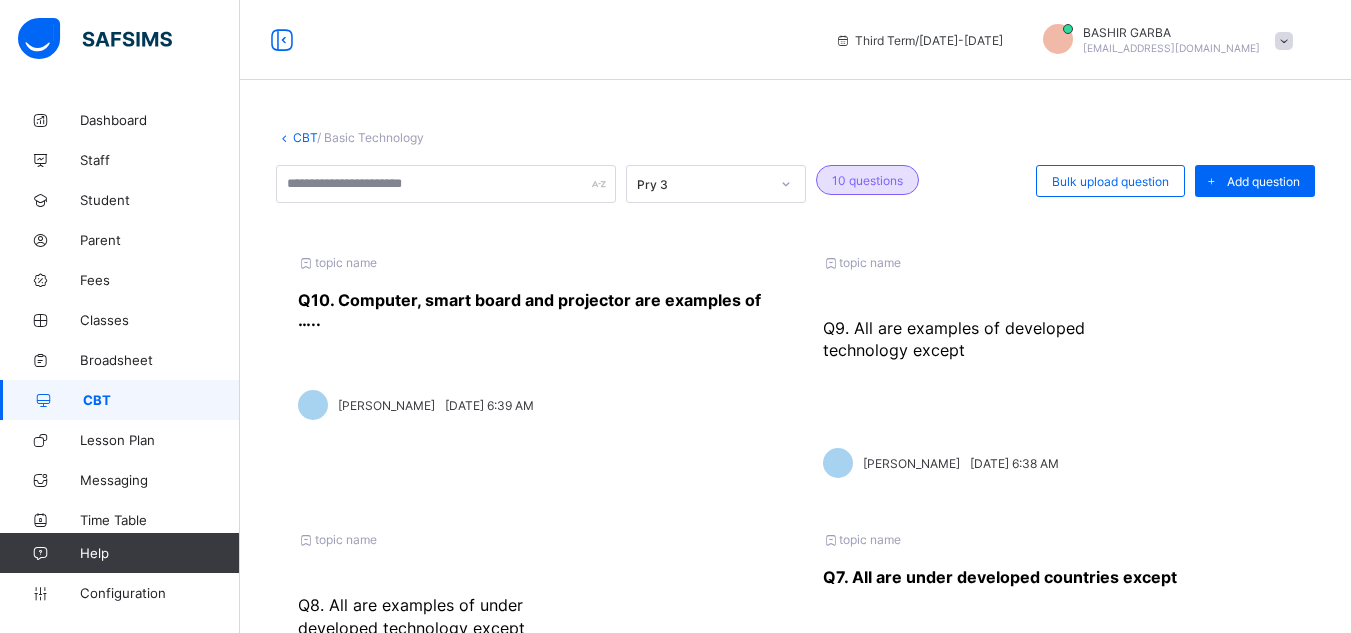 click on "CBT" at bounding box center (305, 137) 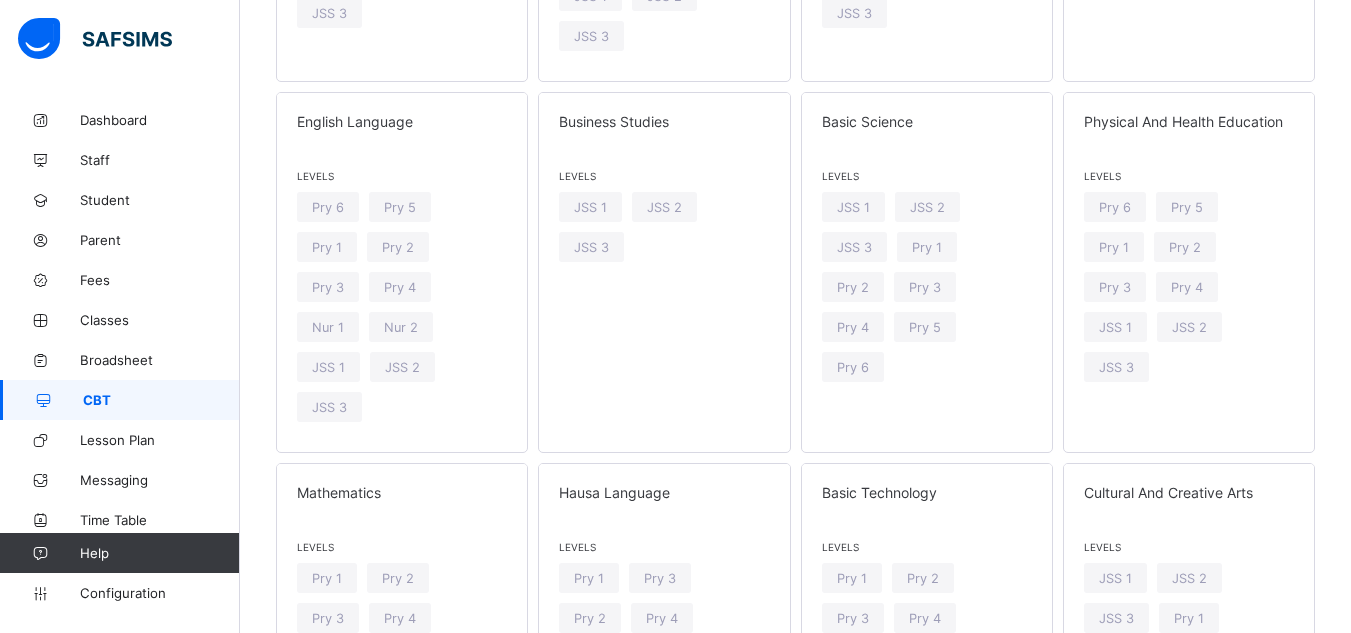 scroll, scrollTop: 684, scrollLeft: 0, axis: vertical 